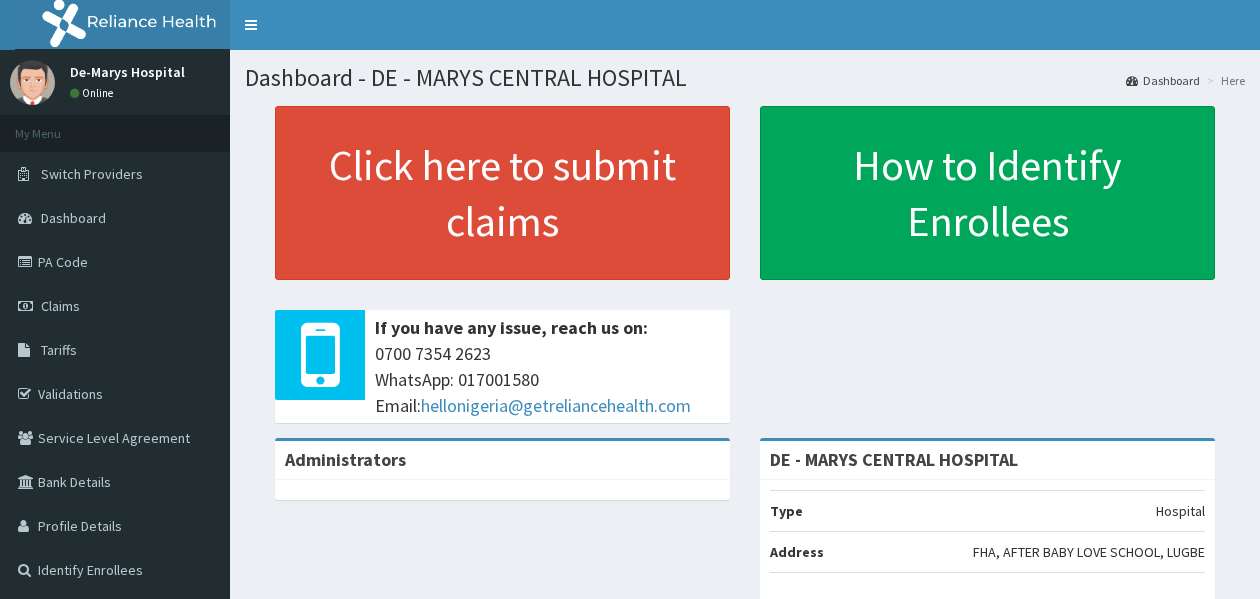 scroll, scrollTop: 0, scrollLeft: 0, axis: both 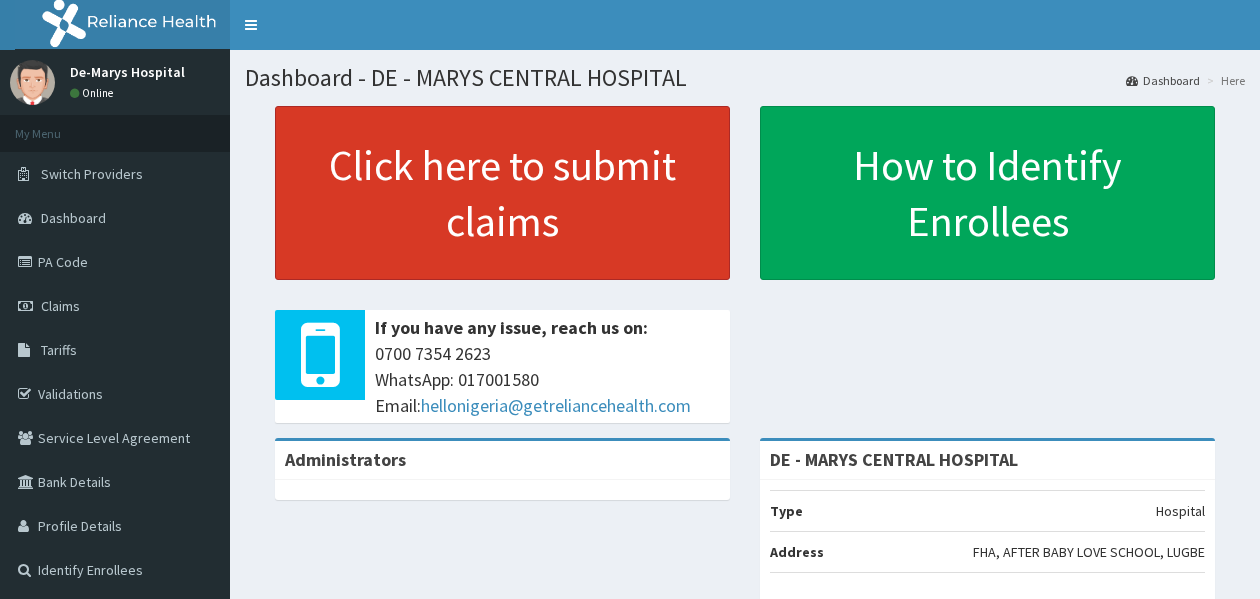 click on "Click here to submit claims" at bounding box center (502, 193) 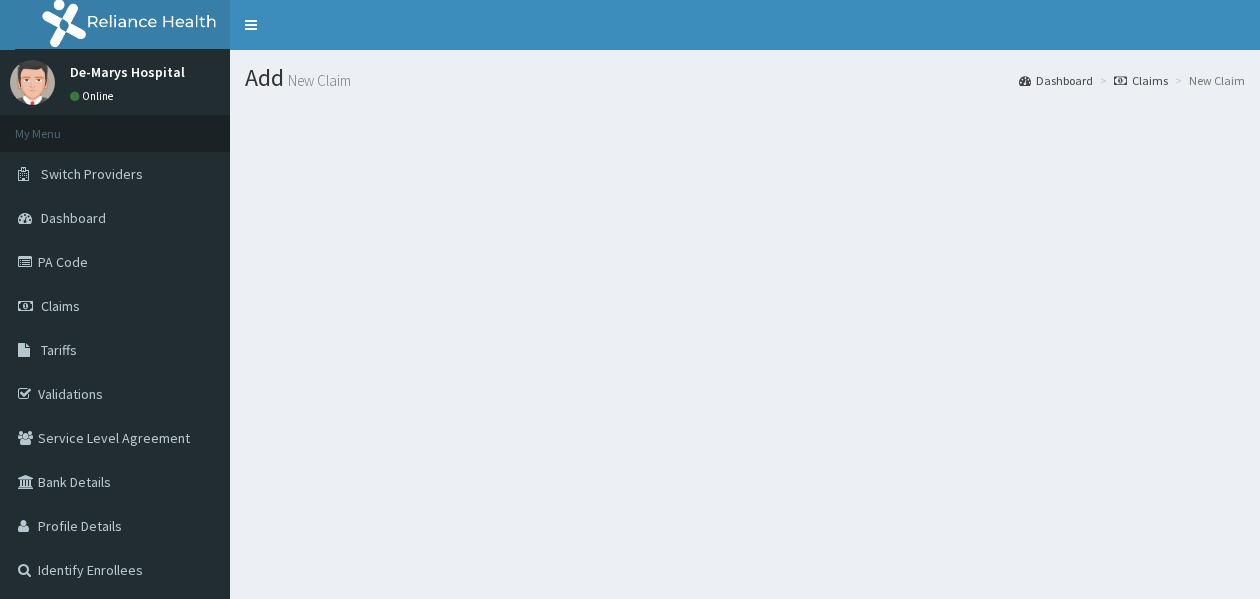 scroll, scrollTop: 0, scrollLeft: 0, axis: both 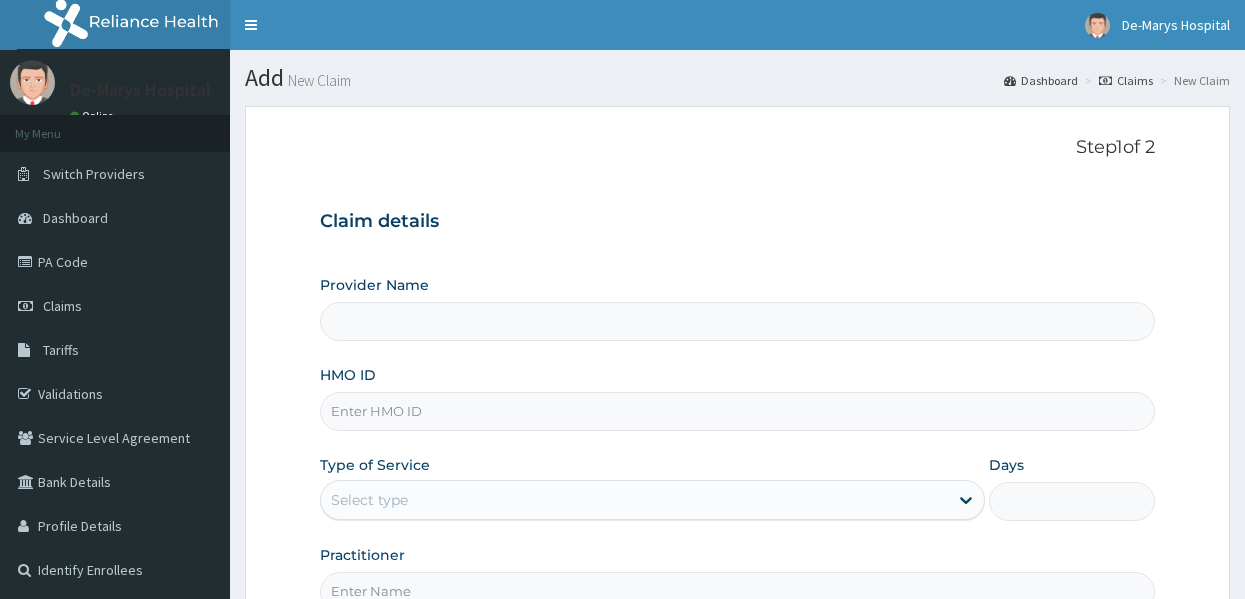 type on "DE - MARYS CENTRAL HOSPITAL" 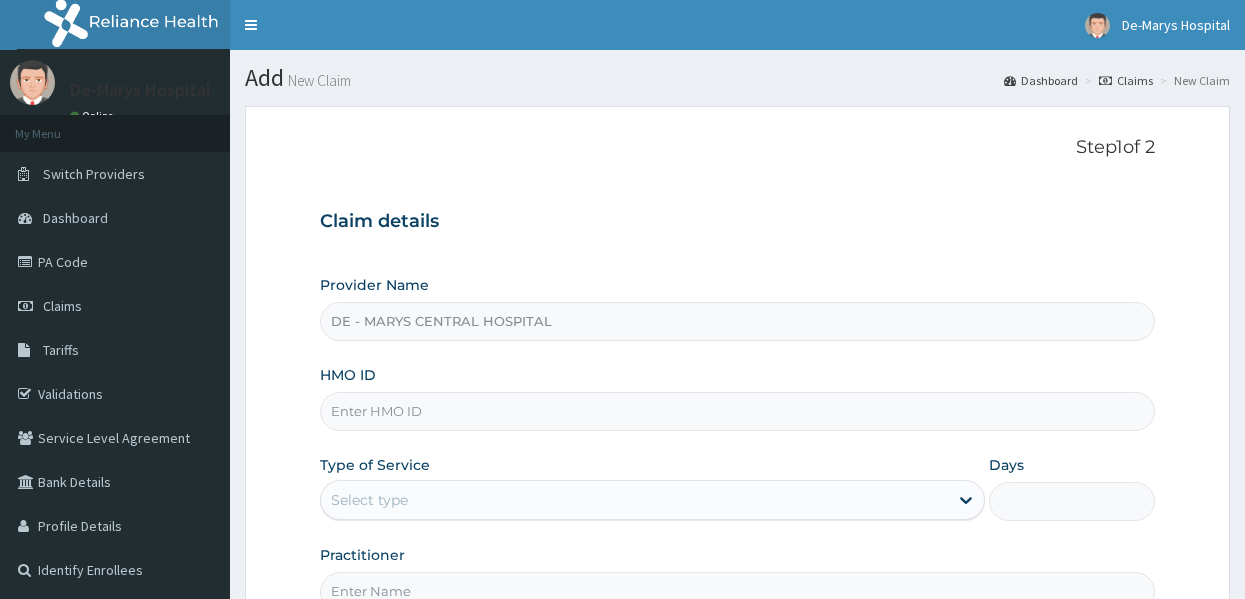 click on "HMO ID" at bounding box center [738, 411] 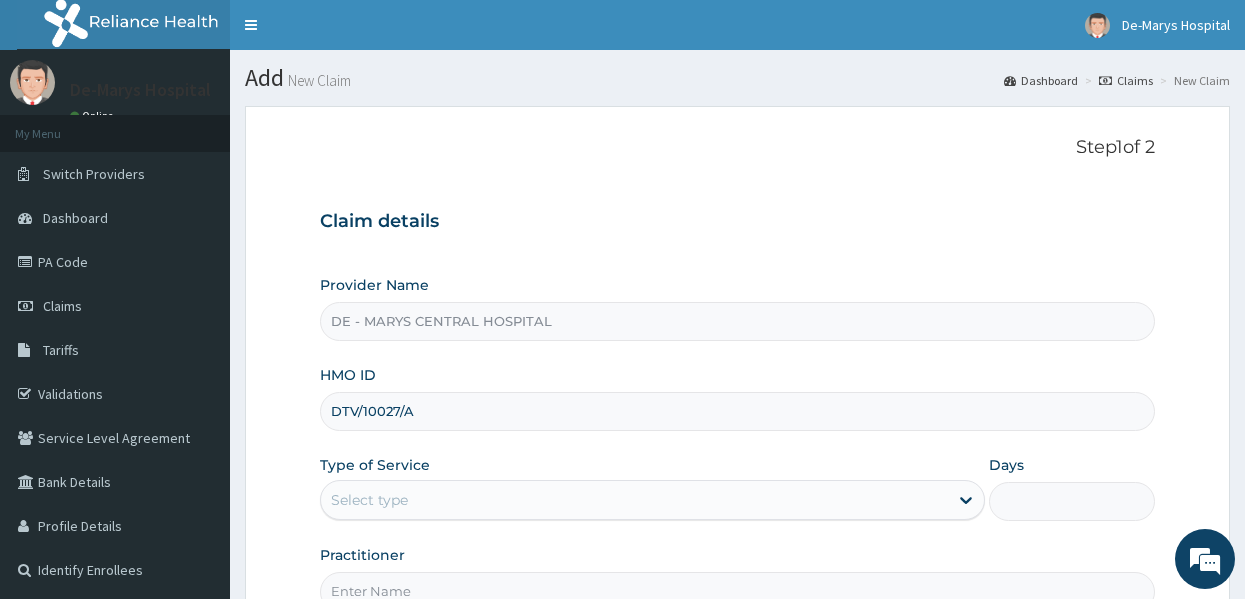type on "DTV/10027/A" 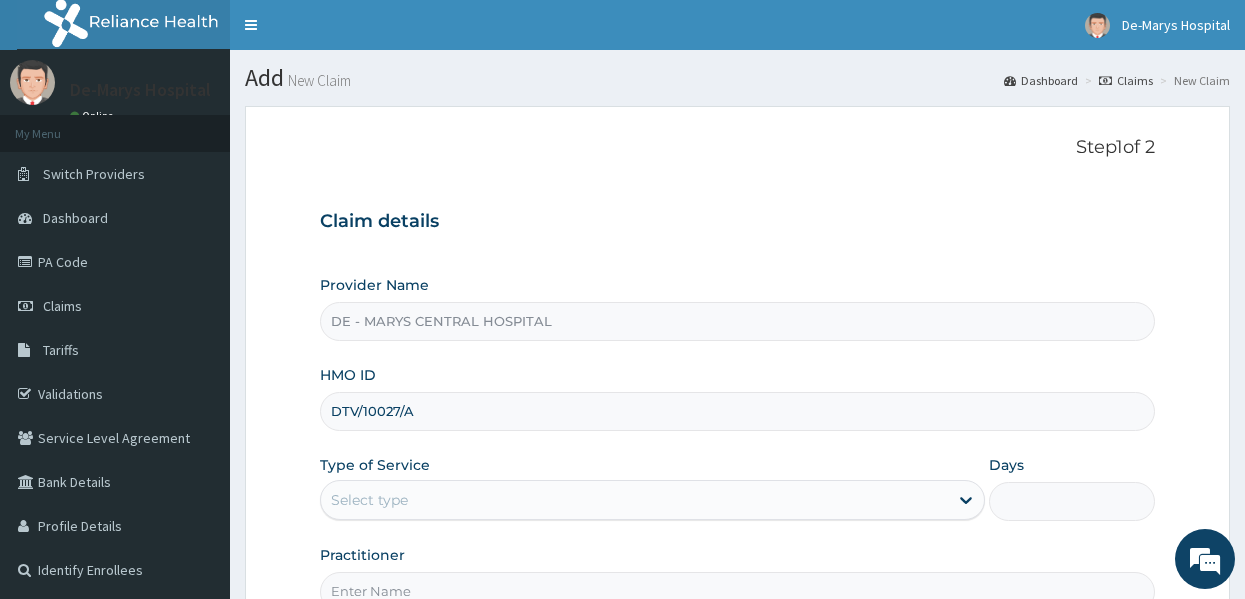 click on "Select type" at bounding box center [634, 500] 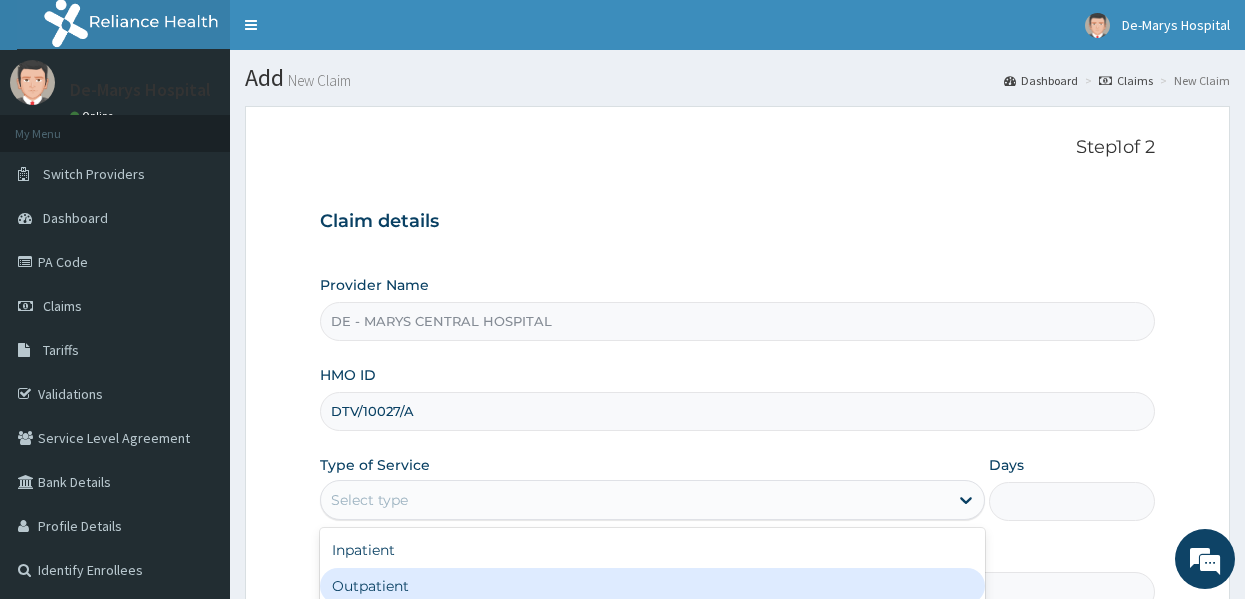 click on "Outpatient" at bounding box center (652, 586) 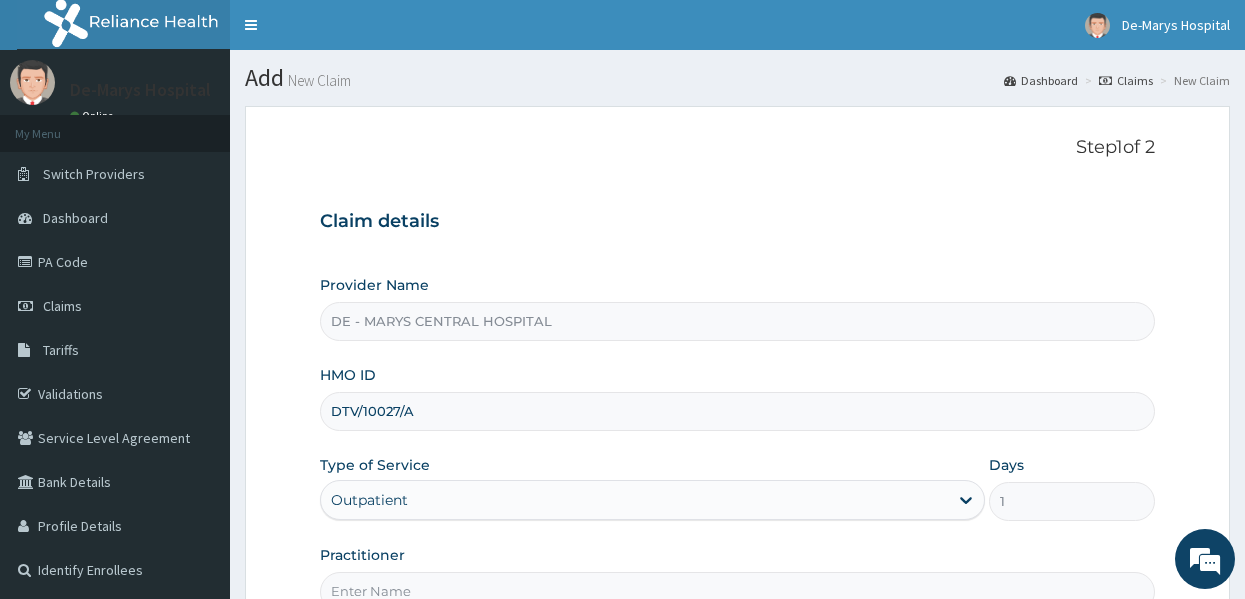 click on "Type of Service Outpatient" at bounding box center [652, 488] 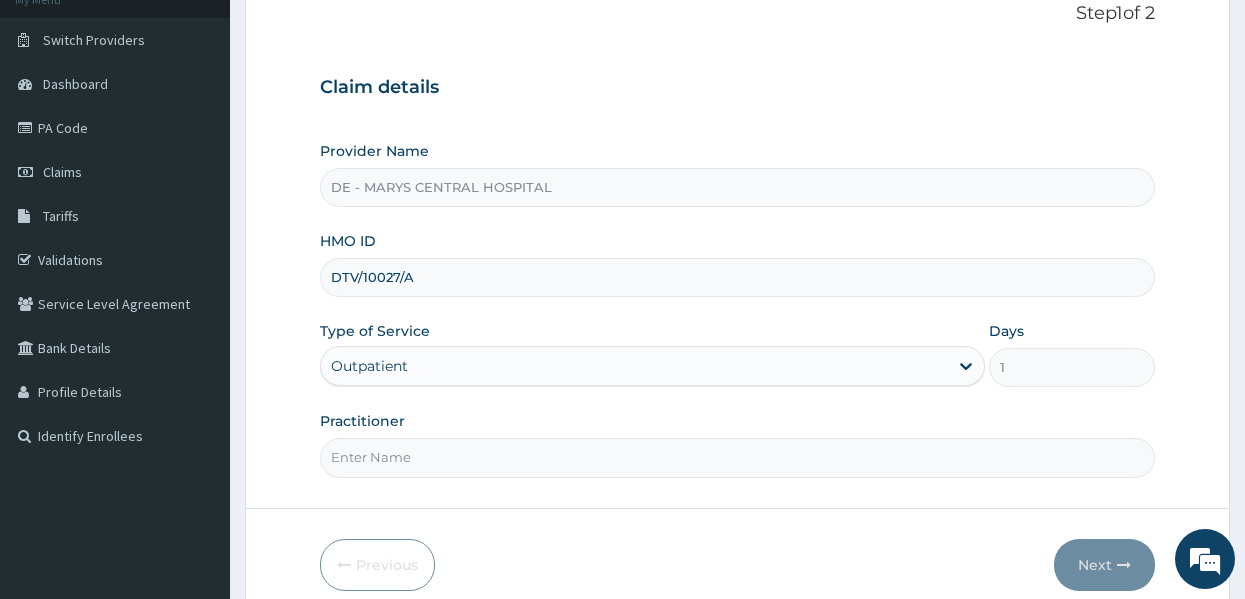 scroll, scrollTop: 160, scrollLeft: 0, axis: vertical 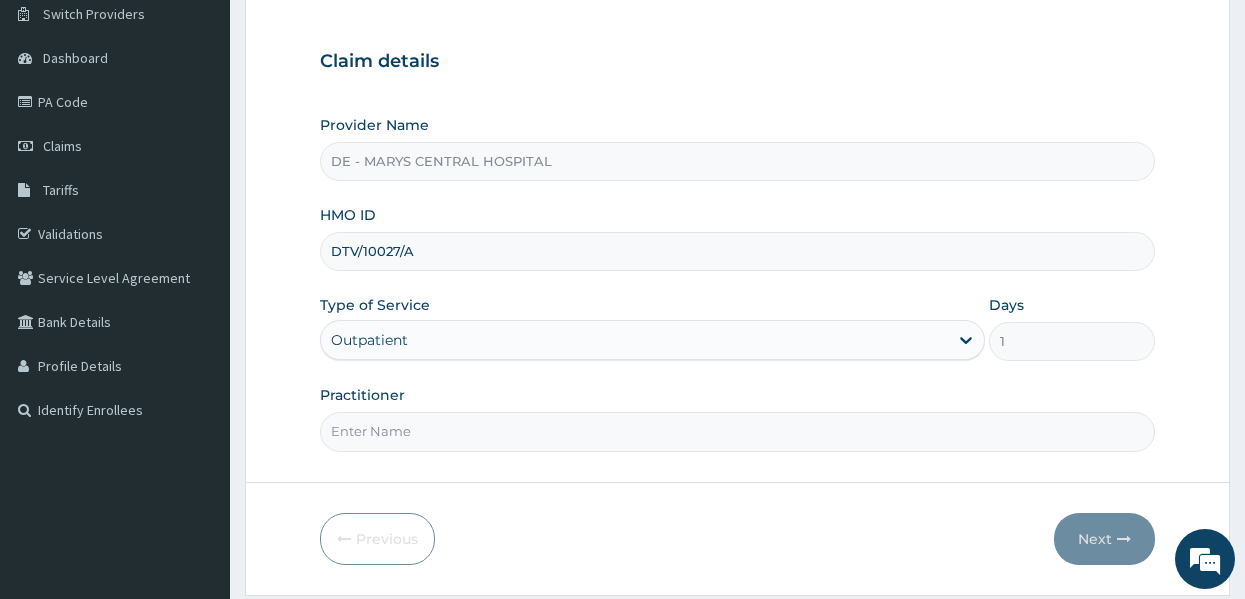 click on "Practitioner" at bounding box center (738, 431) 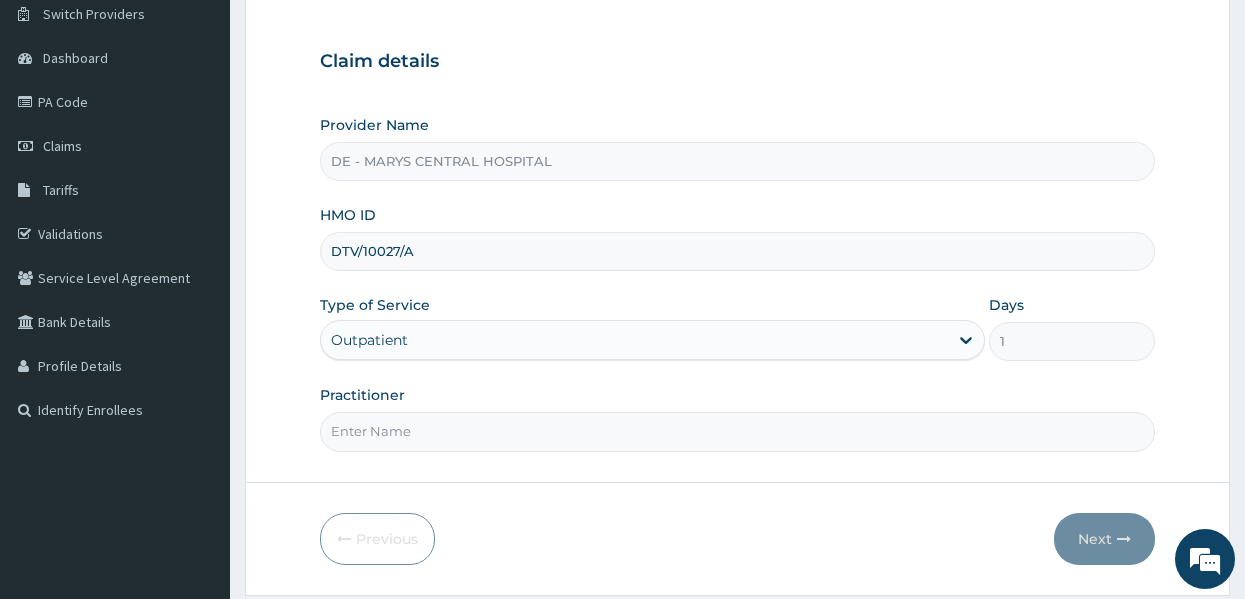 type on "DR MUSA" 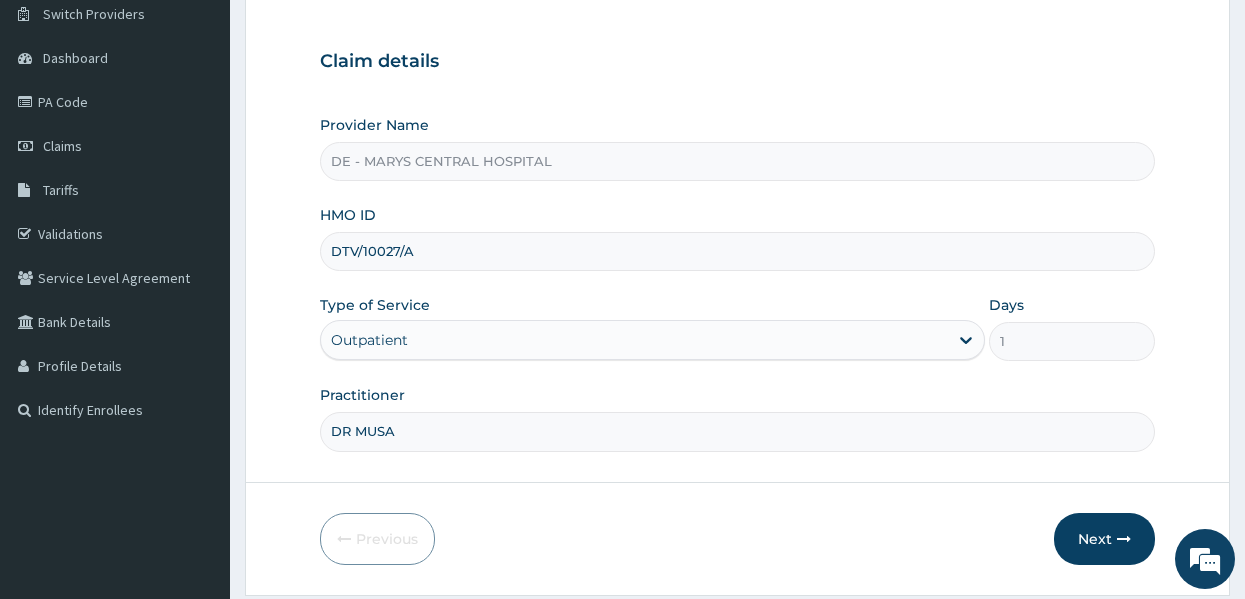 scroll, scrollTop: 0, scrollLeft: 0, axis: both 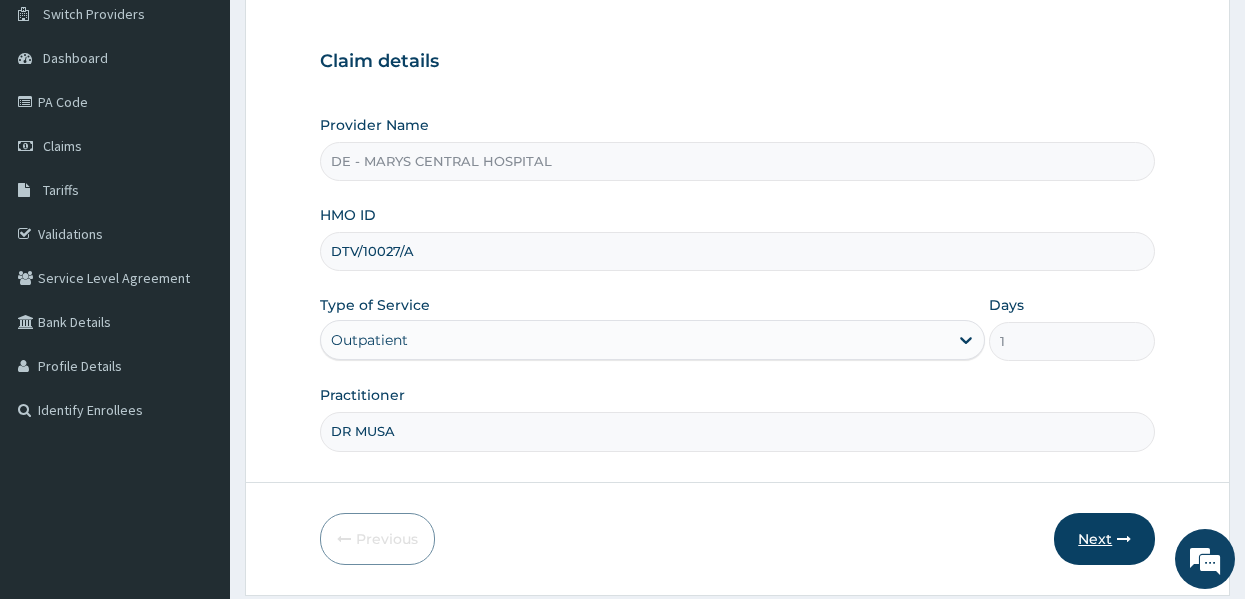 click on "Next" at bounding box center [1104, 539] 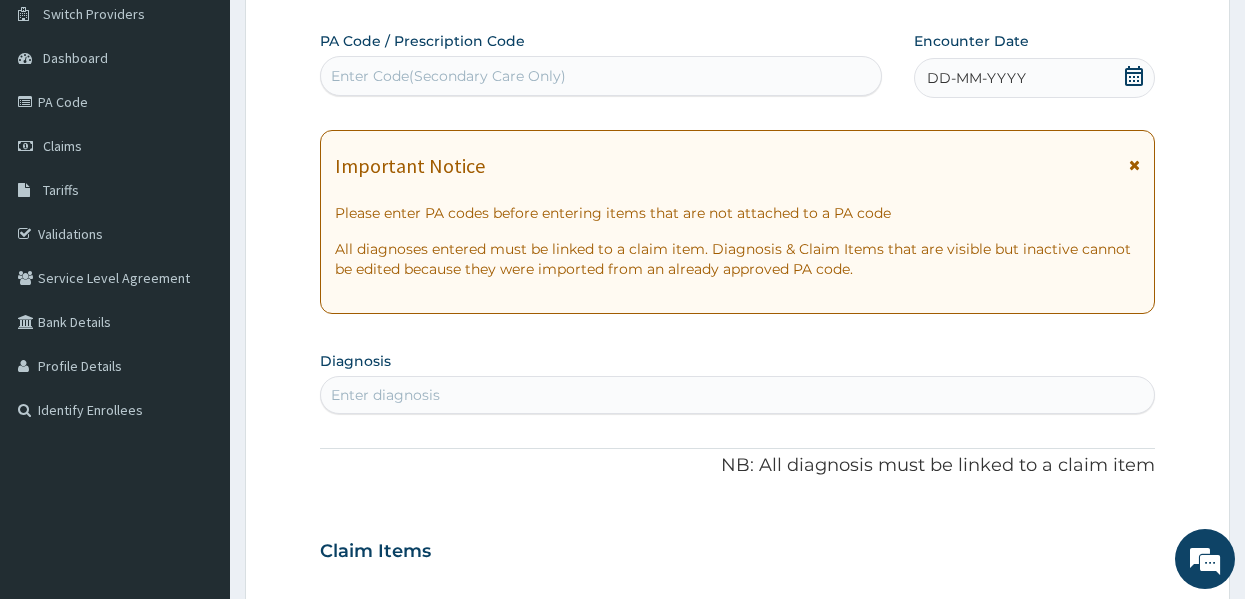 click on "DD-MM-YYYY" at bounding box center [976, 78] 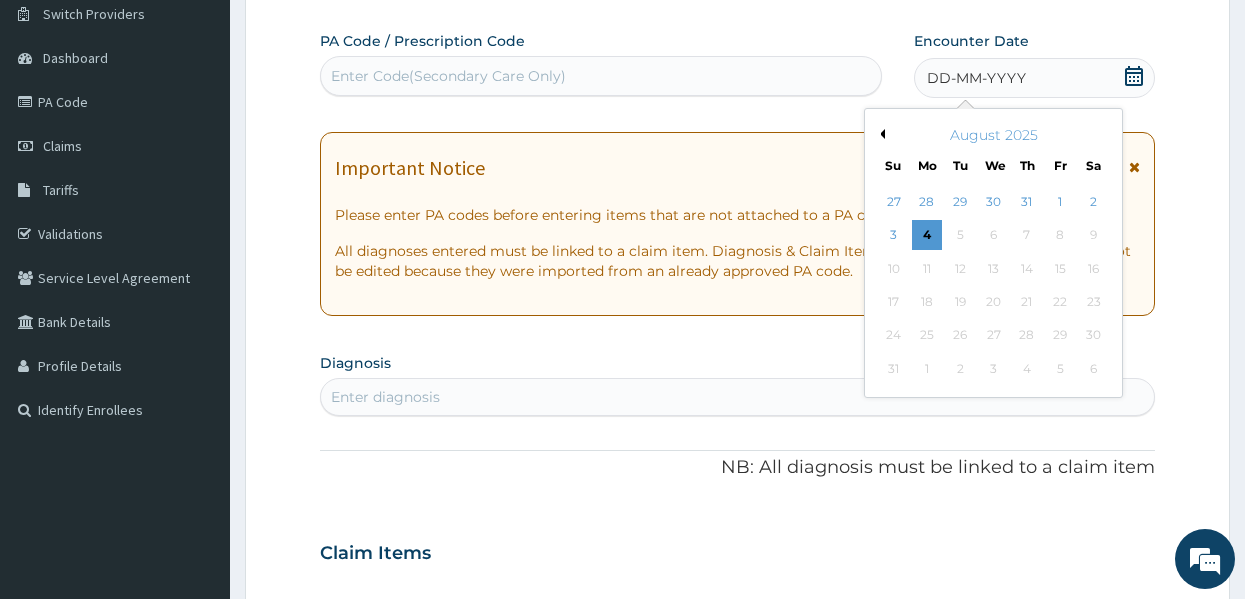 click on "Previous Month" at bounding box center (880, 134) 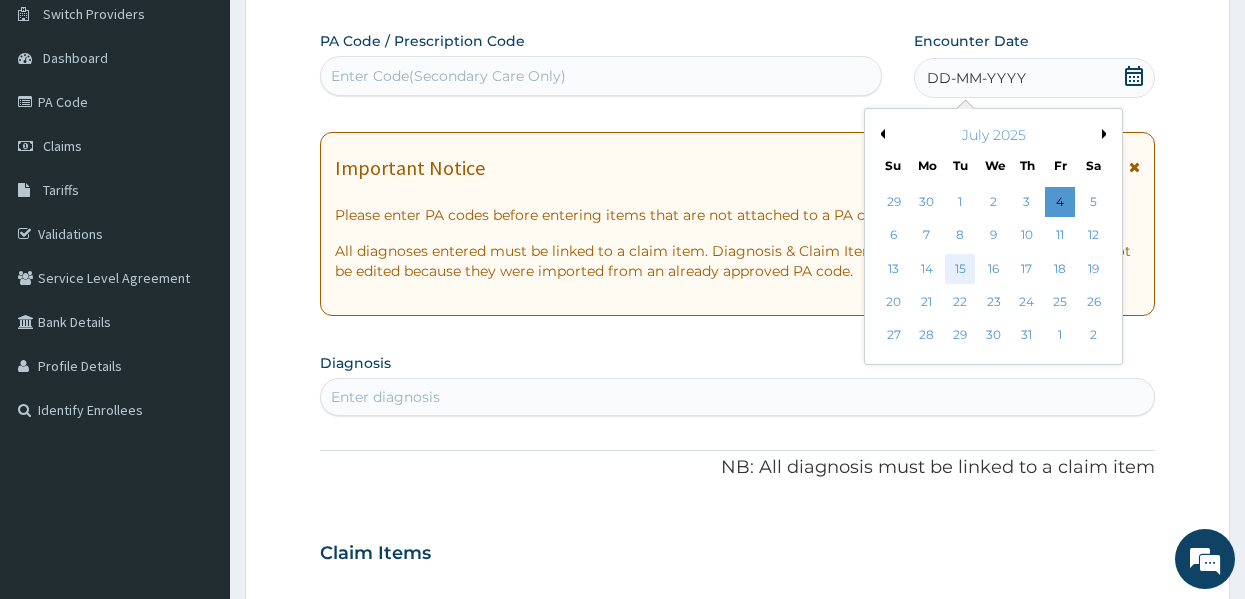 click on "15" at bounding box center [960, 269] 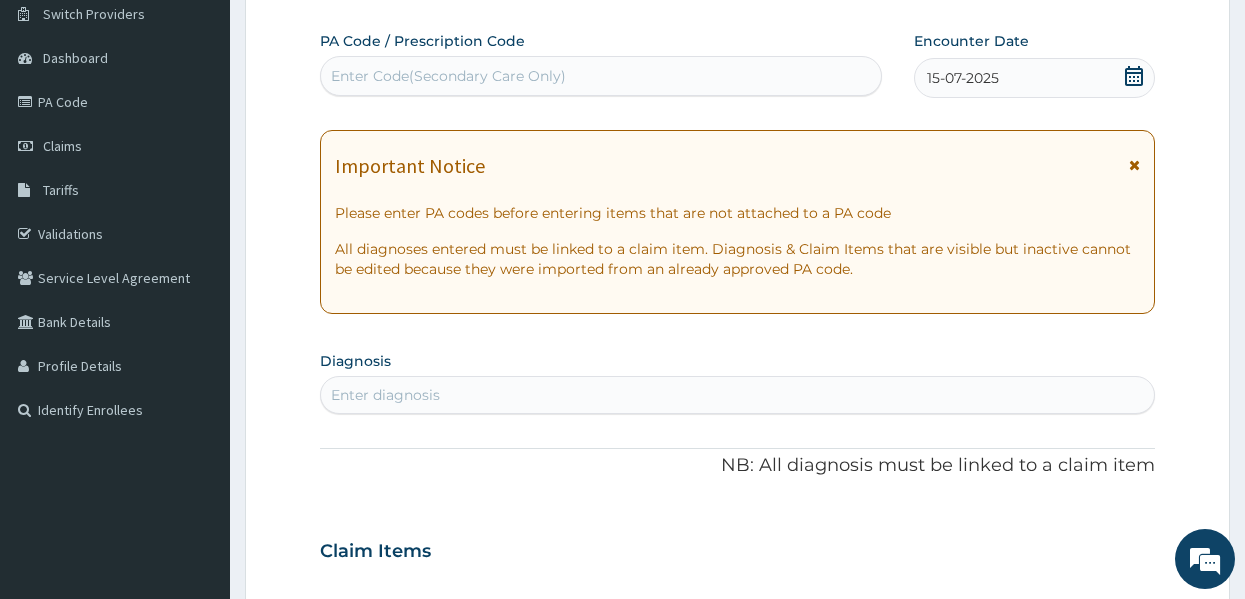 click on "Diagnosis Enter diagnosis" at bounding box center (738, 380) 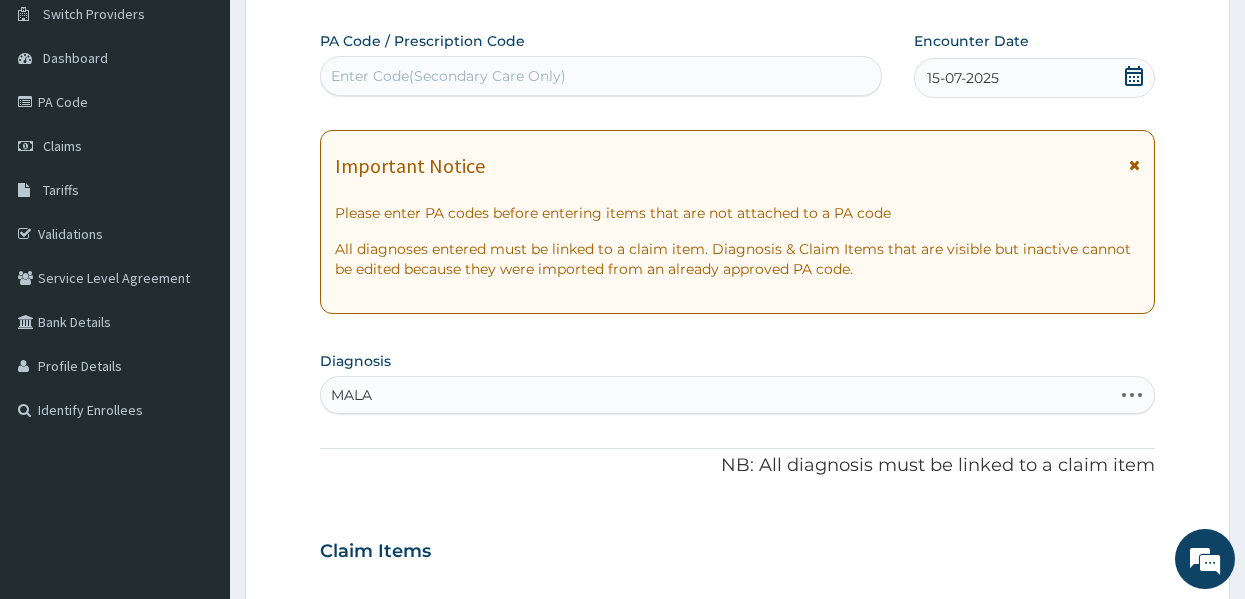 type on "MALAR" 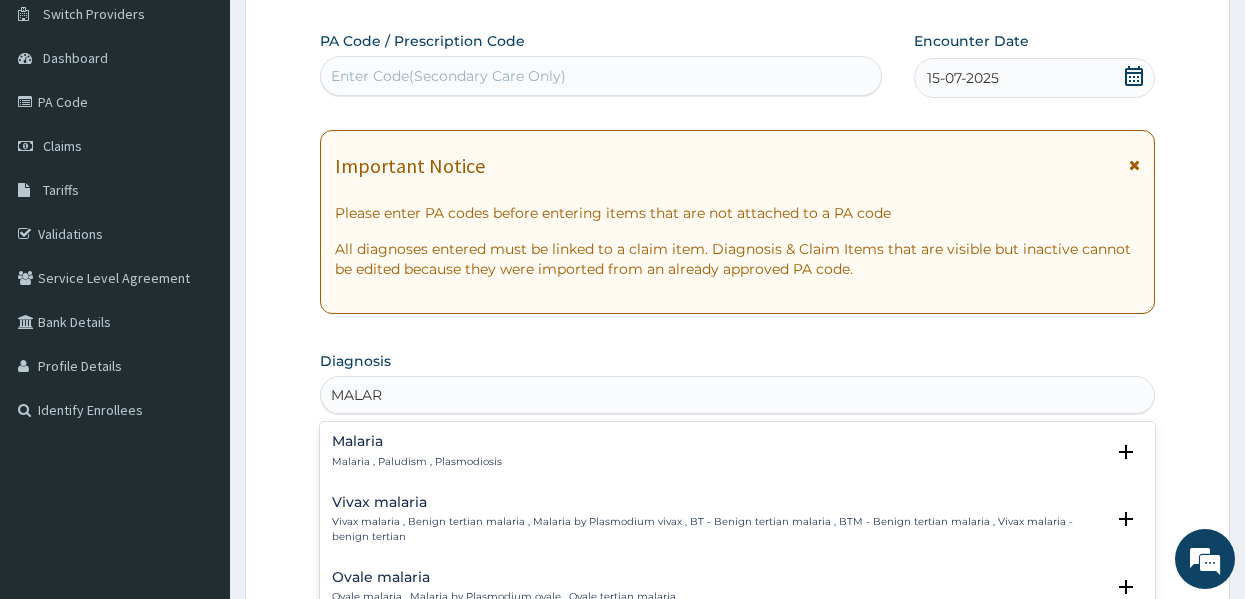 click on "Malaria , Paludism , Plasmodiosis" at bounding box center [417, 462] 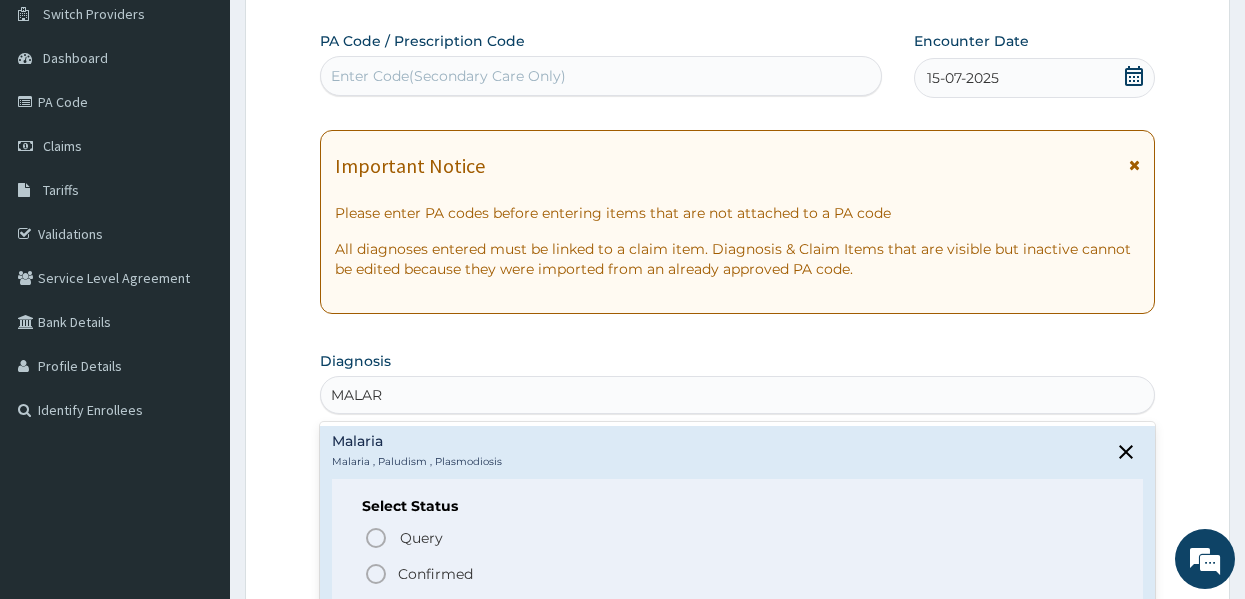 click on "Confirmed" at bounding box center (435, 574) 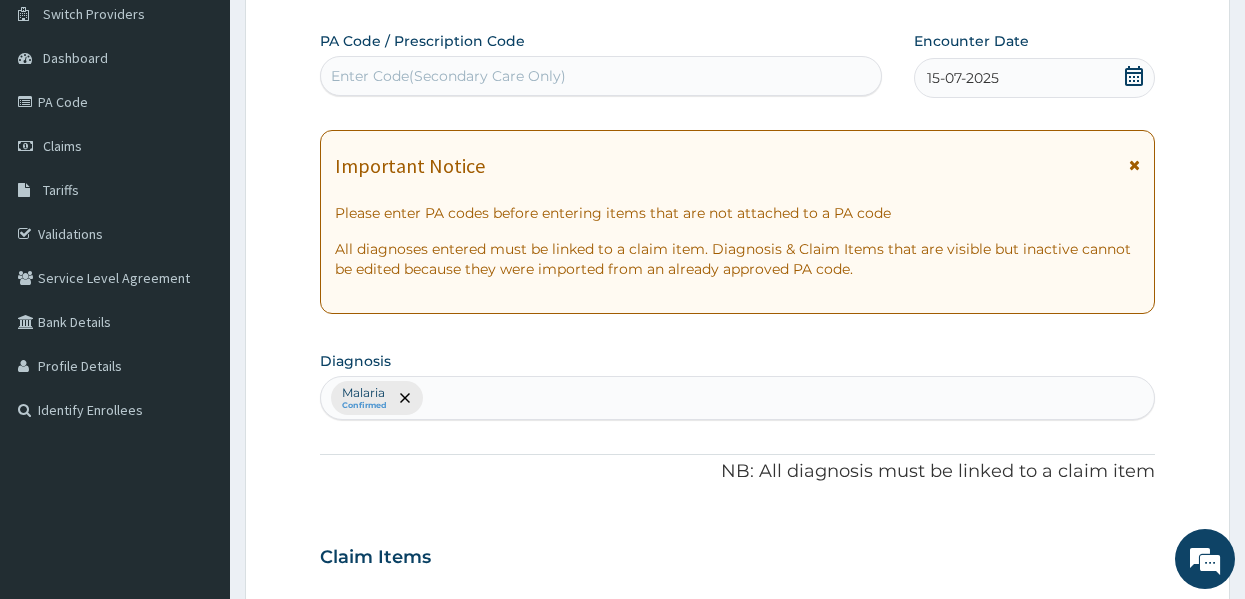 click on "Malaria Confirmed" at bounding box center [738, 398] 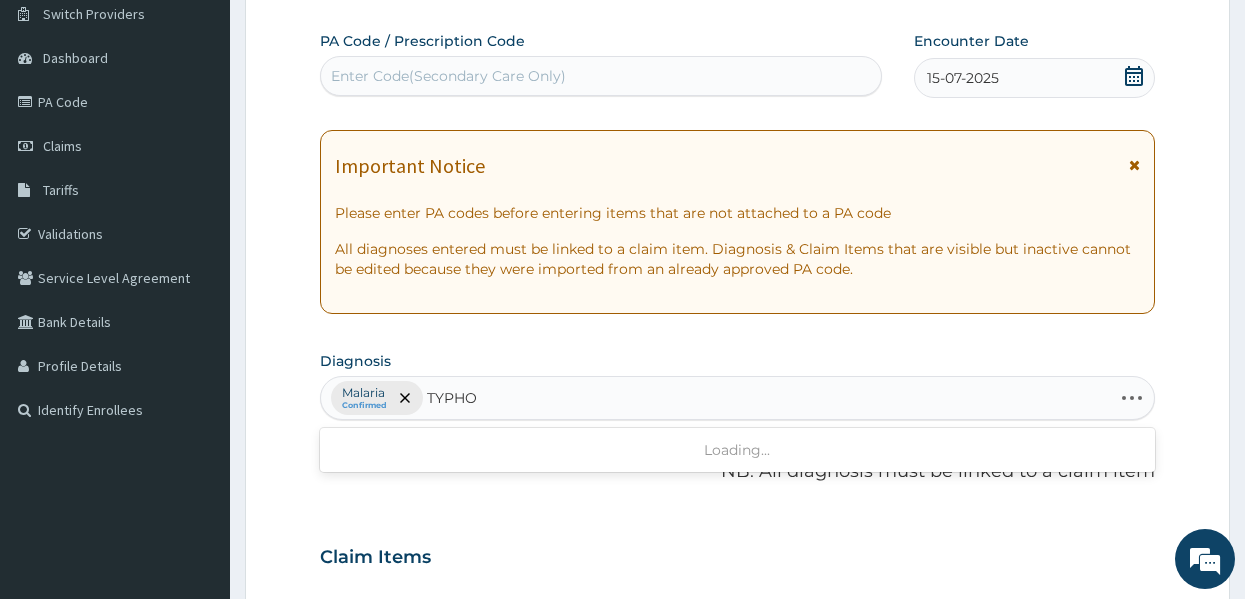 type on "TYPHOI" 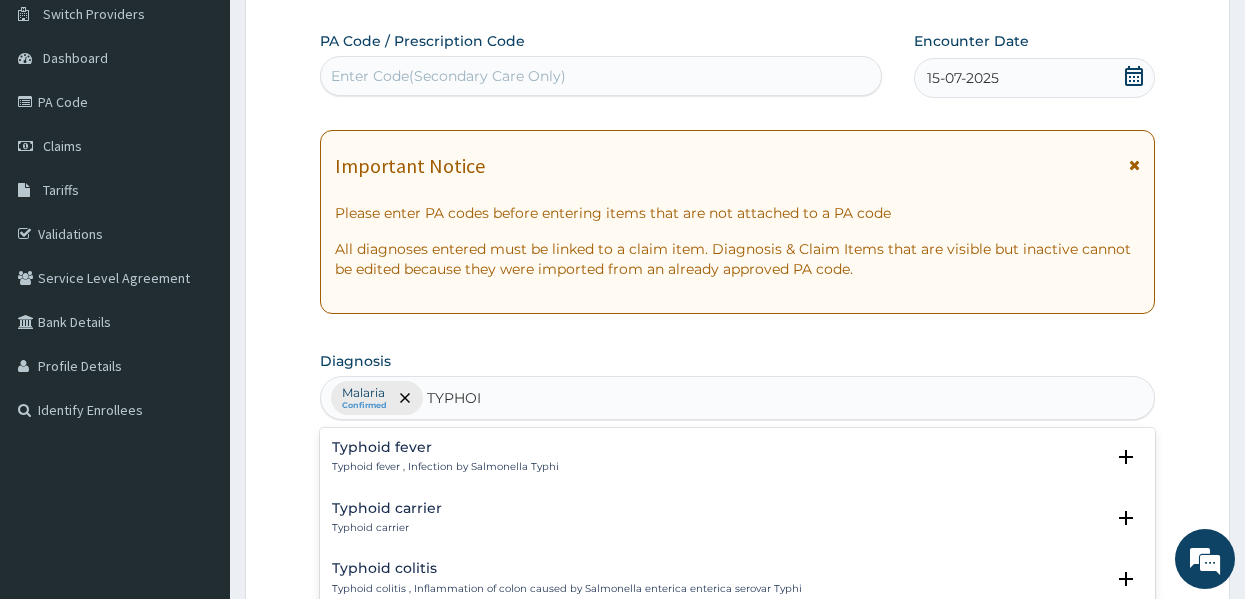 click on "Typhoid fever , Infection by Salmonella Typhi" at bounding box center [445, 467] 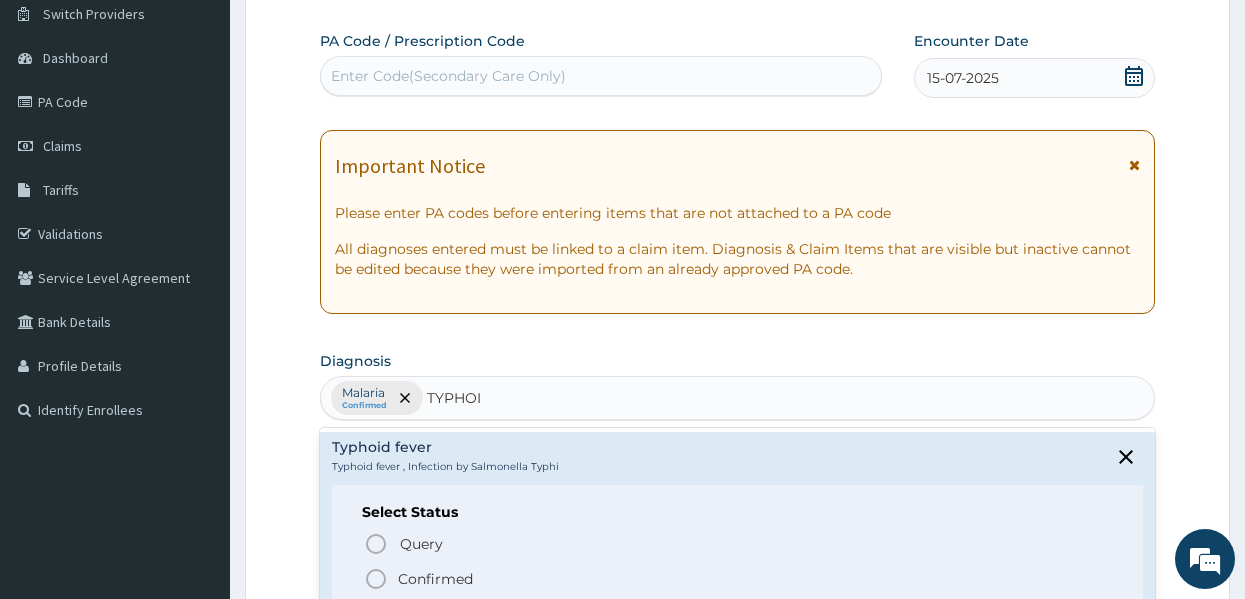 click on "Confirmed" at bounding box center (435, 579) 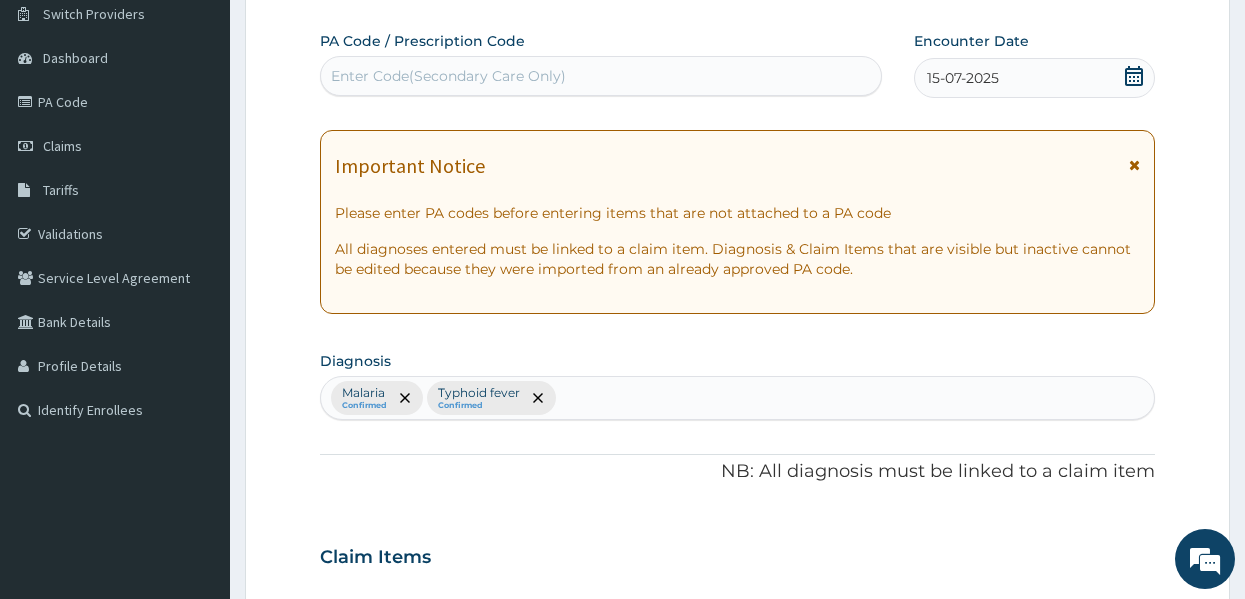 click on "PA Code / Prescription Code Enter Code(Secondary Care Only) Encounter Date [DATE] Important Notice Please enter PA codes before entering items that are not attached to a PA code   All diagnoses entered must be linked to a claim item. Diagnosis & Claim Items that are visible but inactive cannot be edited because they were imported from an already approved PA code. Diagnosis Malaria Confirmed Typhoid fever Confirmed NB: All diagnosis must be linked to a claim item Claim Items No claim item Types Select Type Item Select Item Pair Diagnosis Select Diagnosis Unit Price 0 Add Comment" at bounding box center [738, 551] 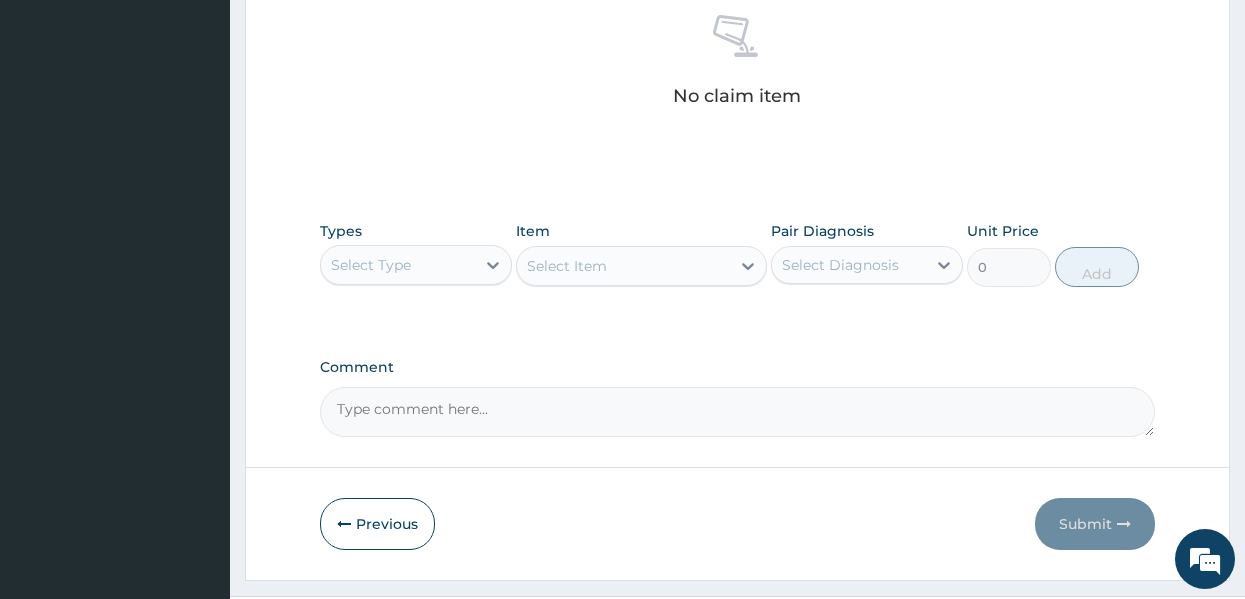 scroll, scrollTop: 800, scrollLeft: 0, axis: vertical 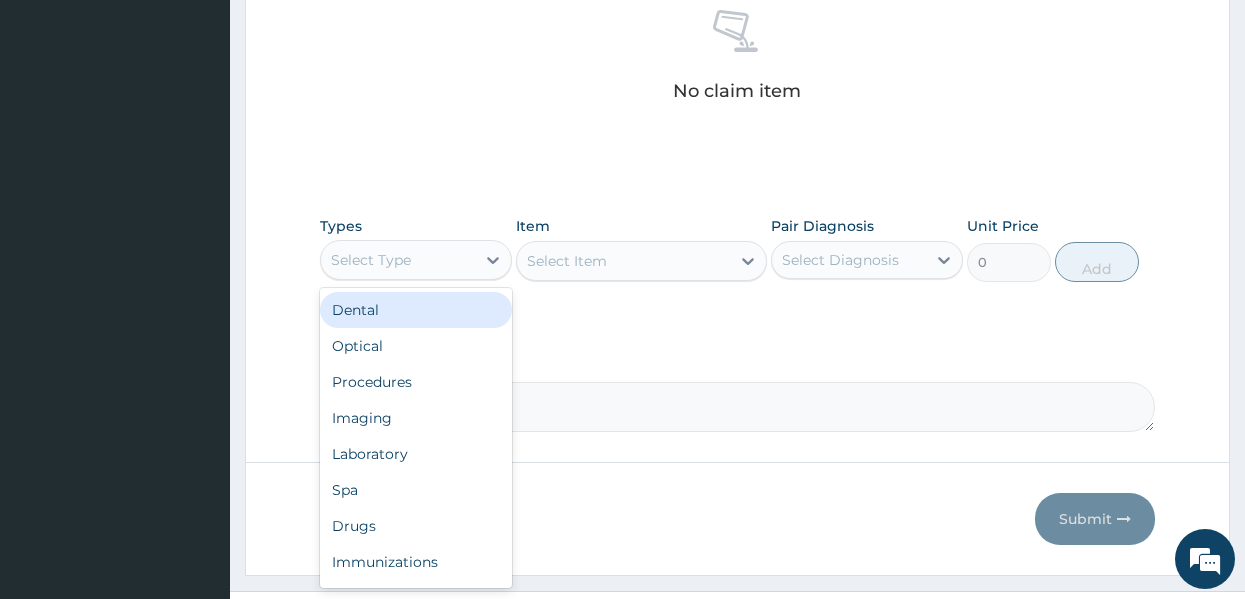 click on "Select Type" at bounding box center (371, 260) 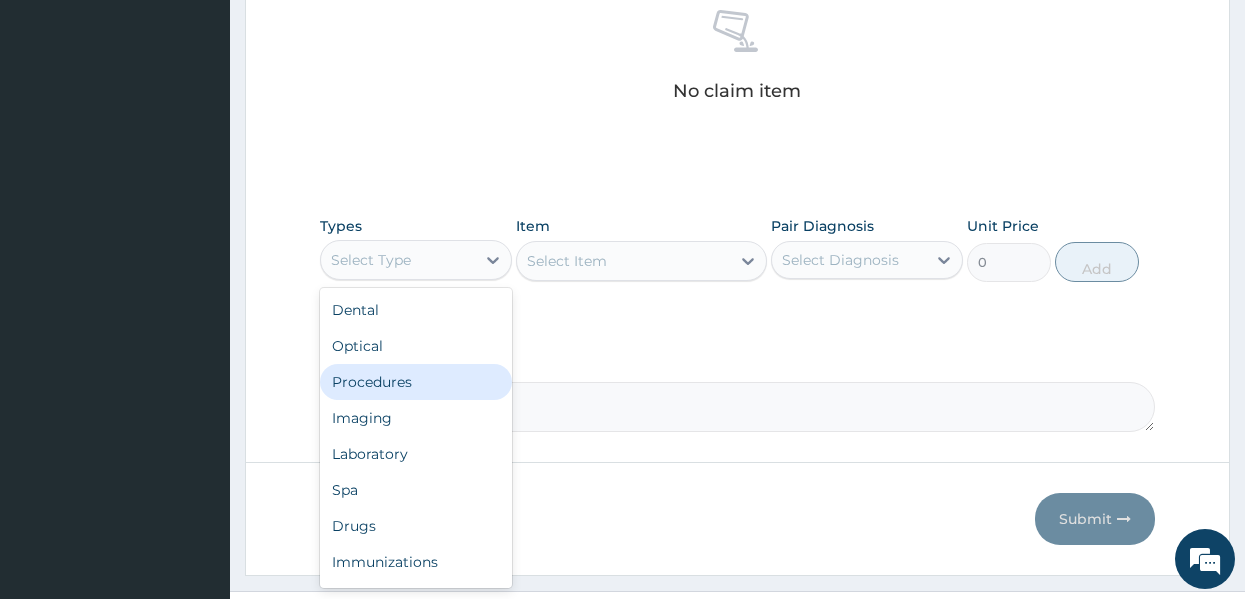 click on "Procedures" at bounding box center [416, 382] 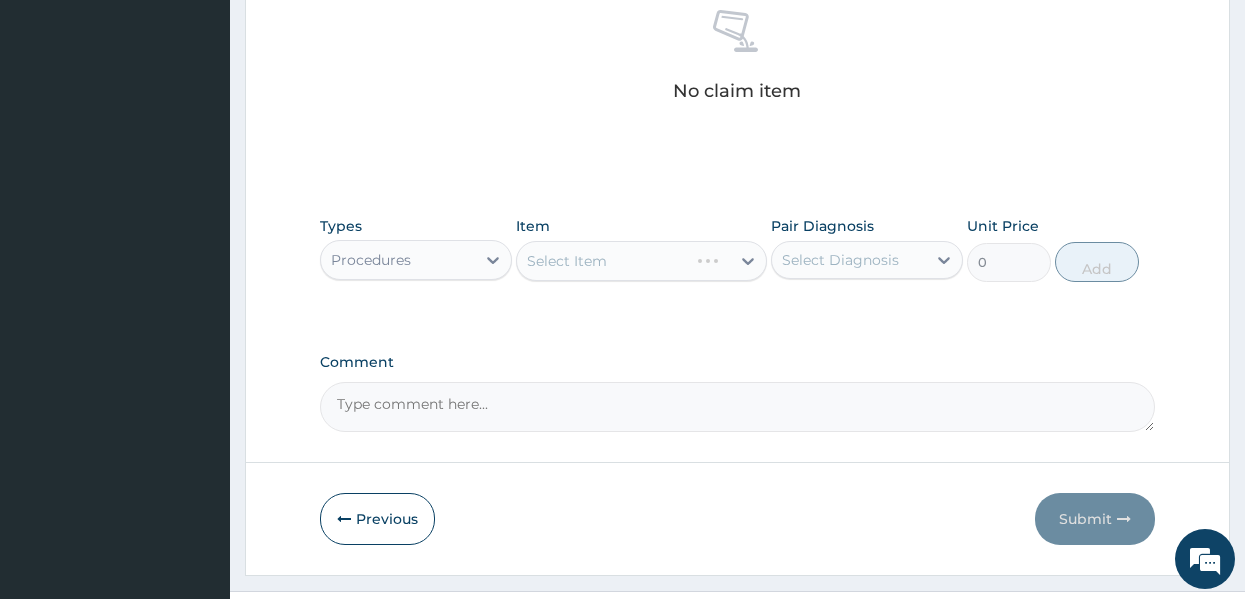 click on "Select Item" at bounding box center [641, 261] 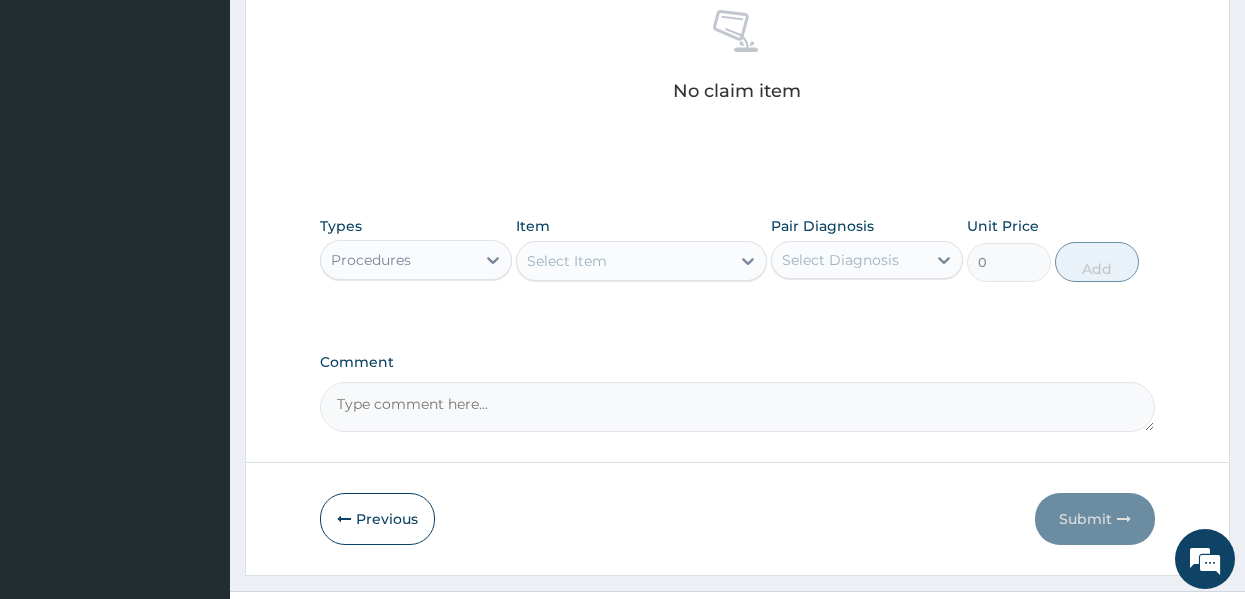 click on "Select Item" at bounding box center (567, 261) 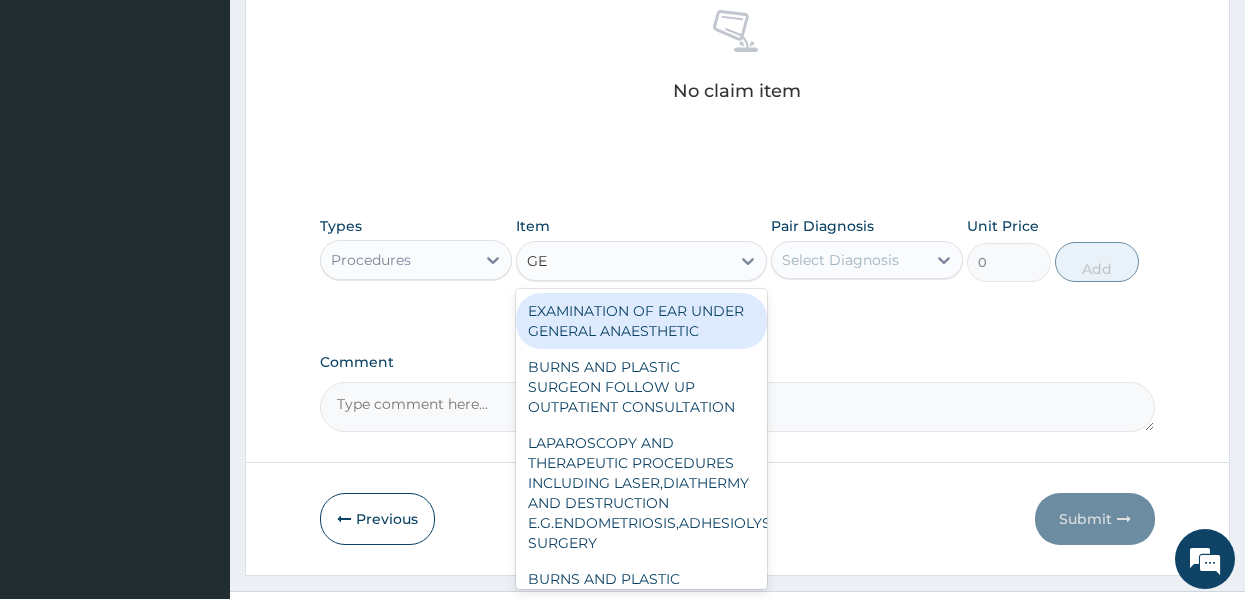 type on "GEN" 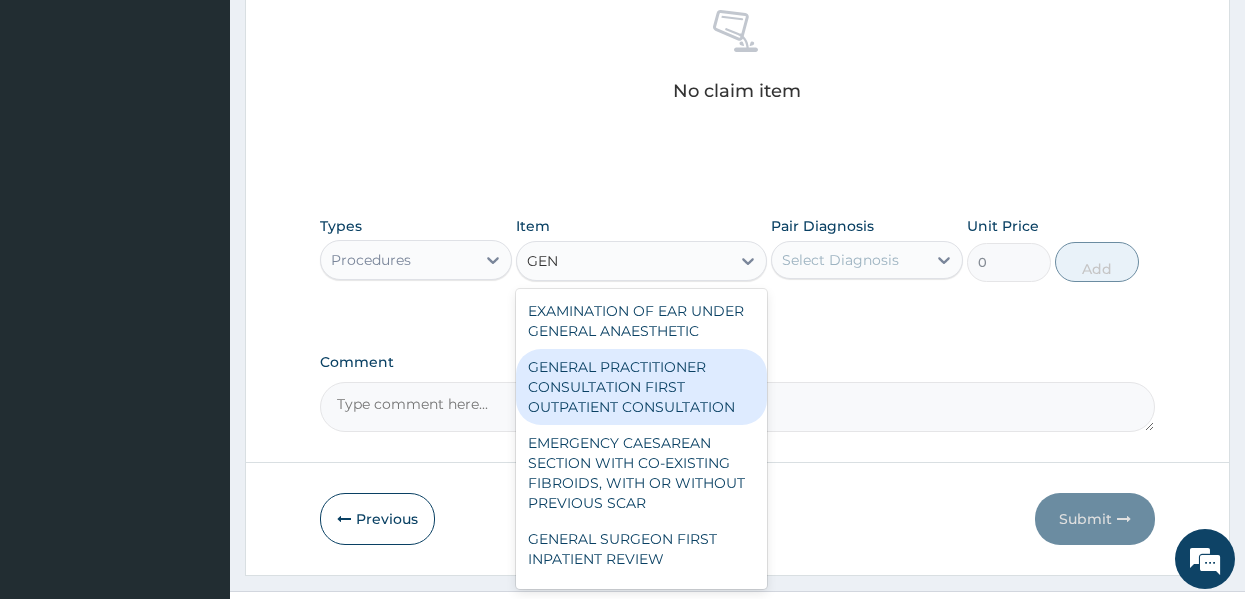 click on "GENERAL PRACTITIONER CONSULTATION FIRST OUTPATIENT CONSULTATION" at bounding box center (641, 387) 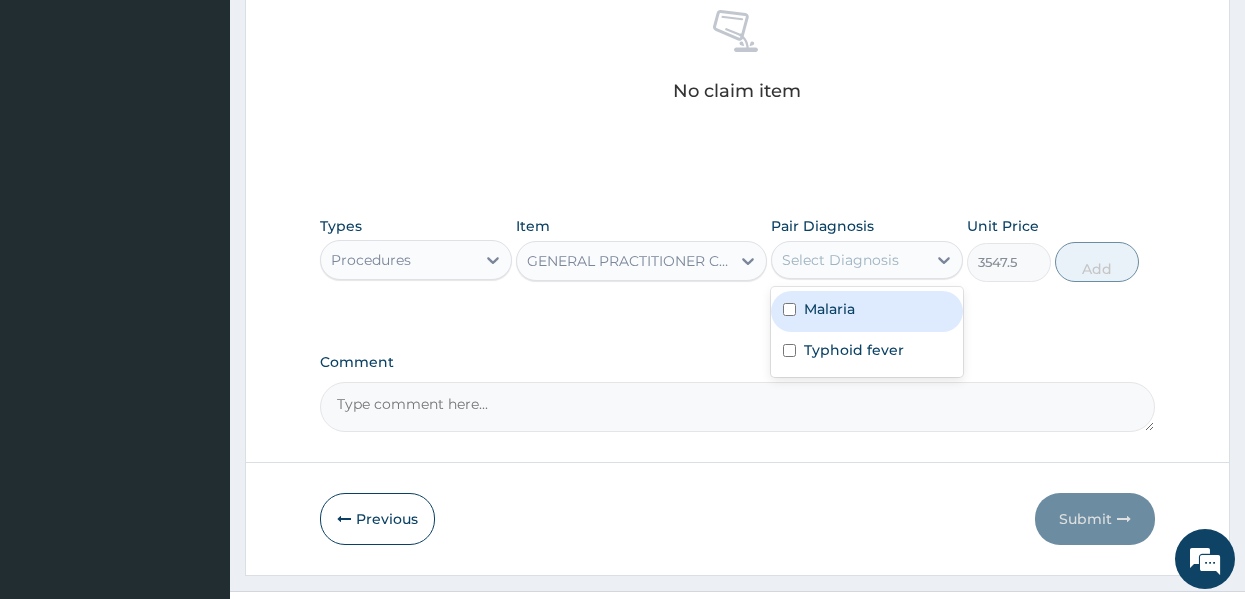 click on "Select Diagnosis" at bounding box center (849, 260) 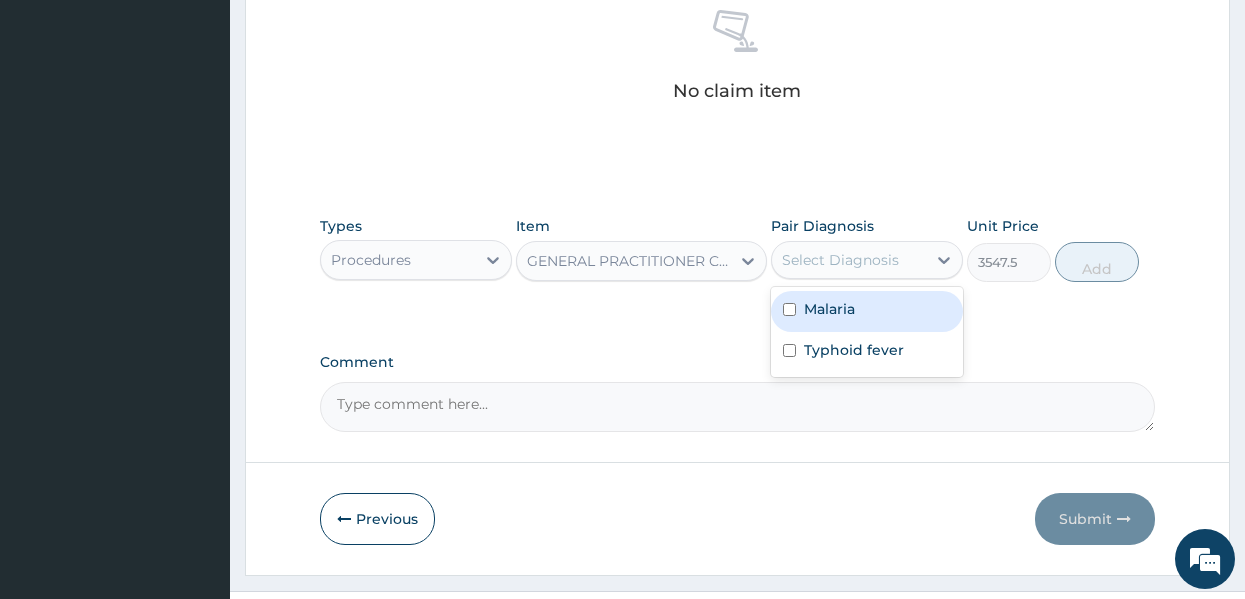 click on "Malaria" at bounding box center (867, 311) 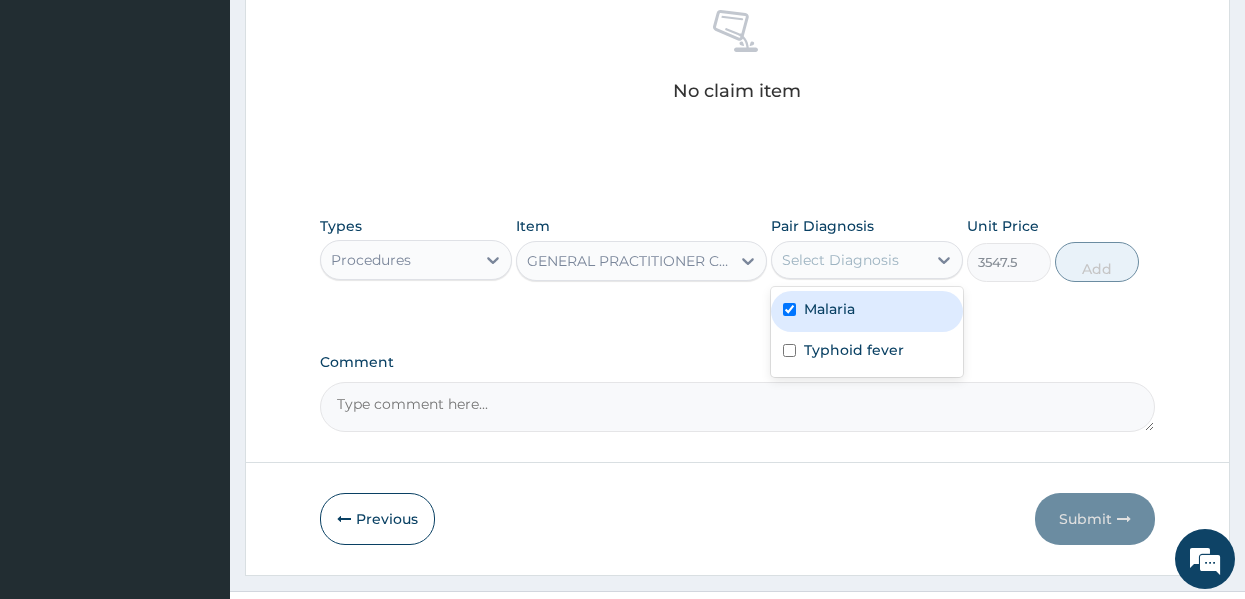 checkbox on "true" 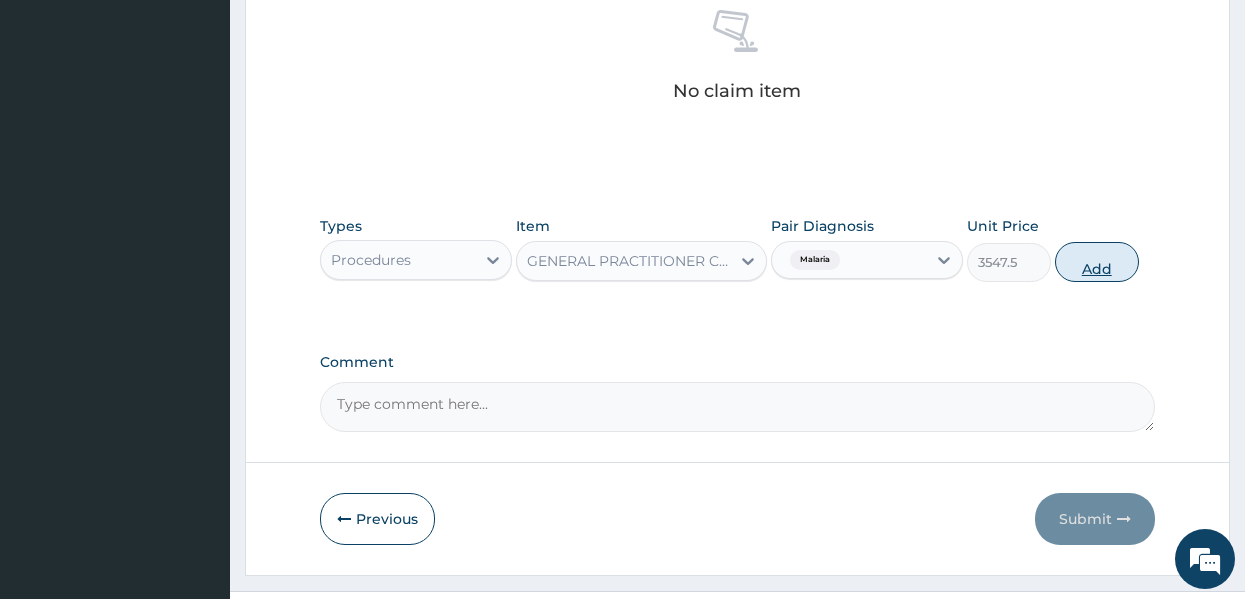 click on "Add" at bounding box center (1097, 262) 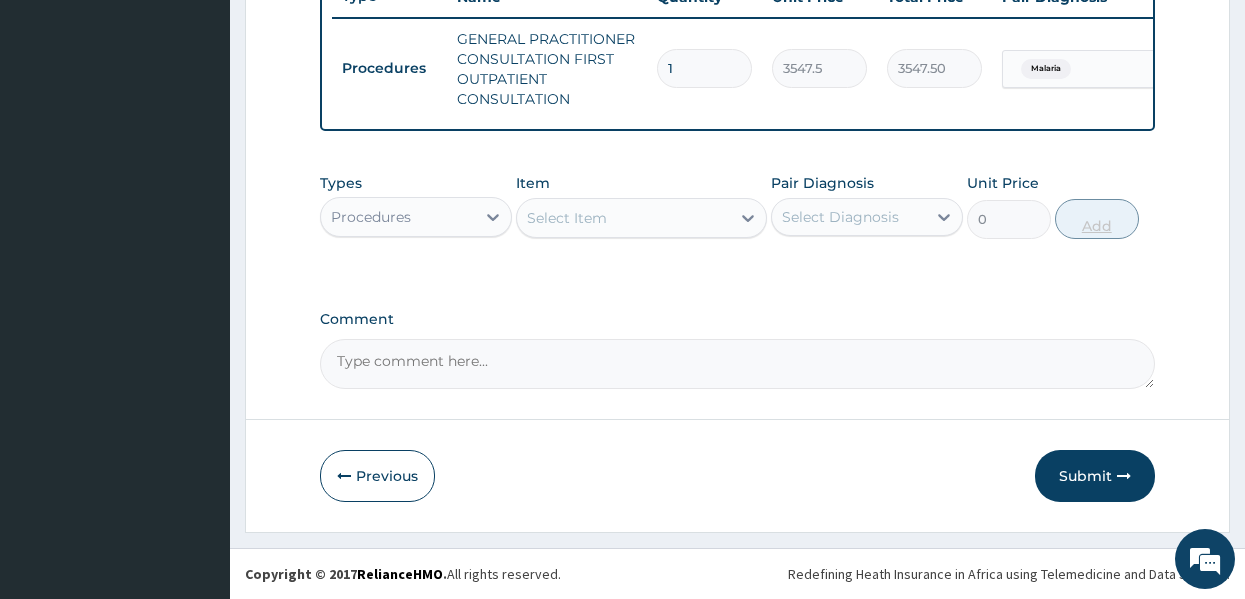 scroll, scrollTop: 794, scrollLeft: 0, axis: vertical 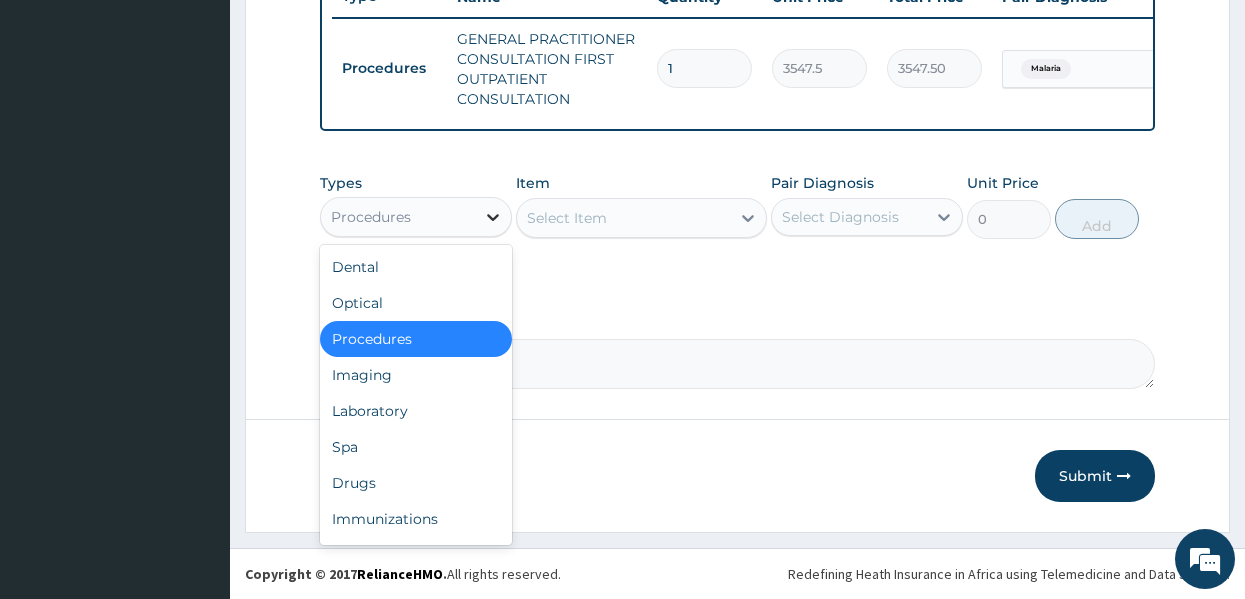 click 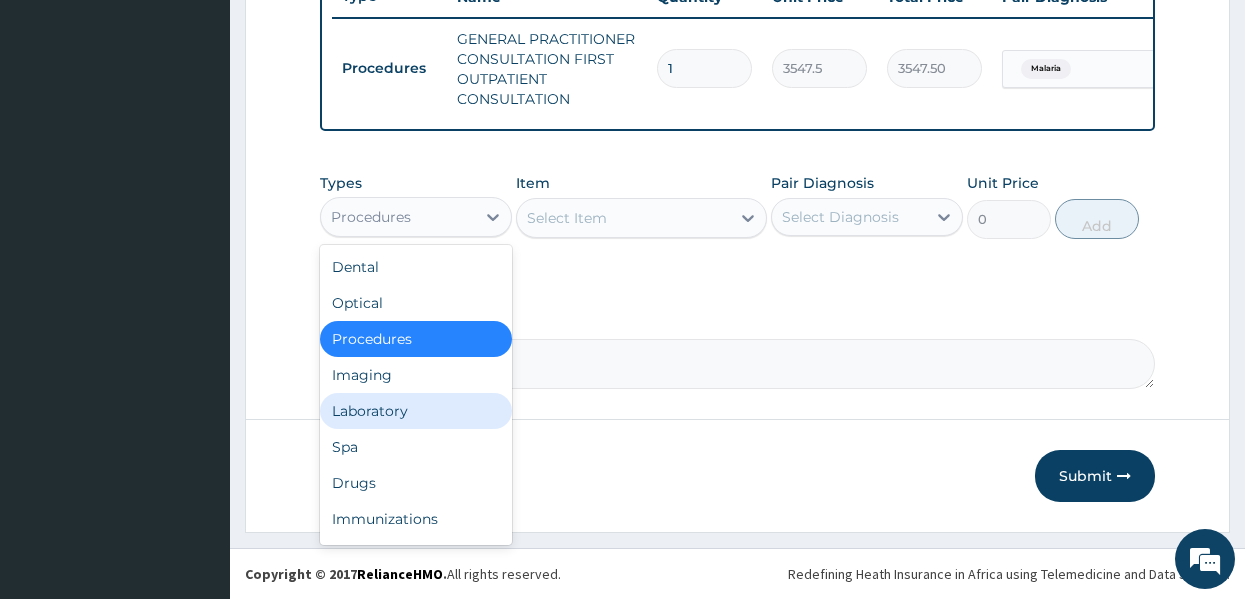 click on "Laboratory" at bounding box center (416, 411) 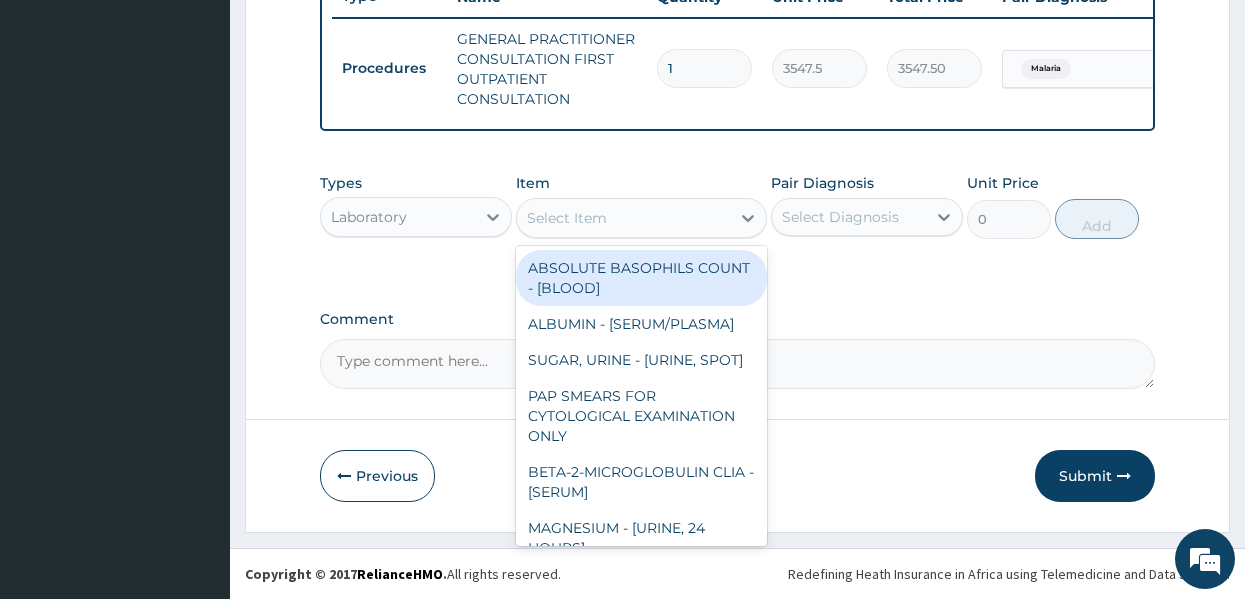 click on "Select Item" at bounding box center (567, 218) 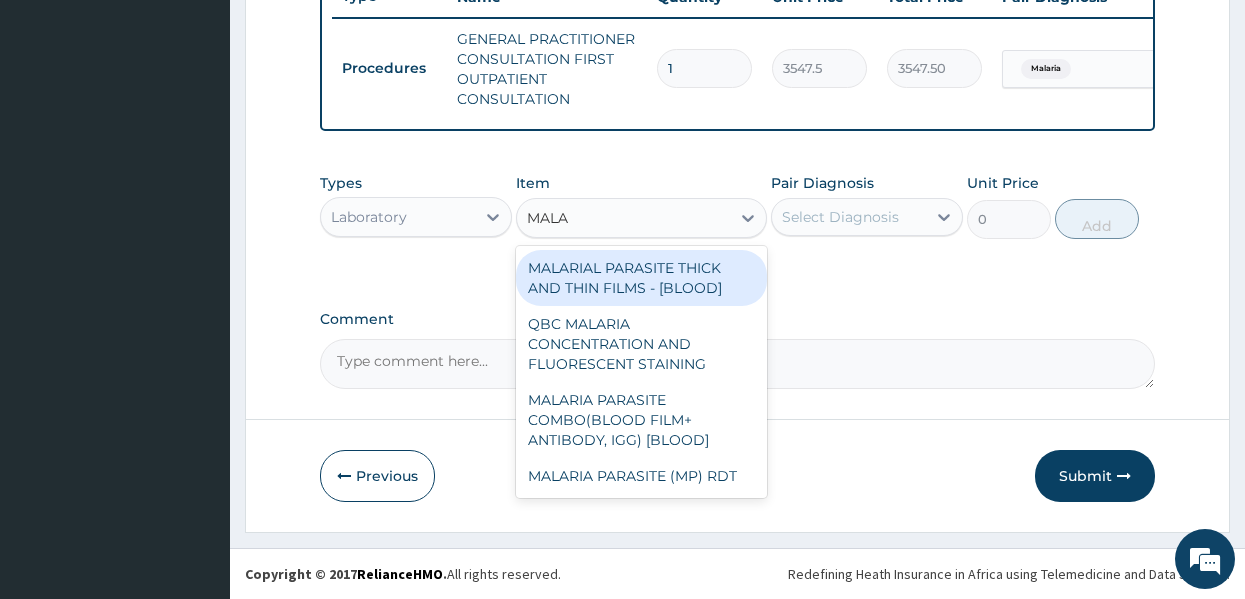 type on "MALAR" 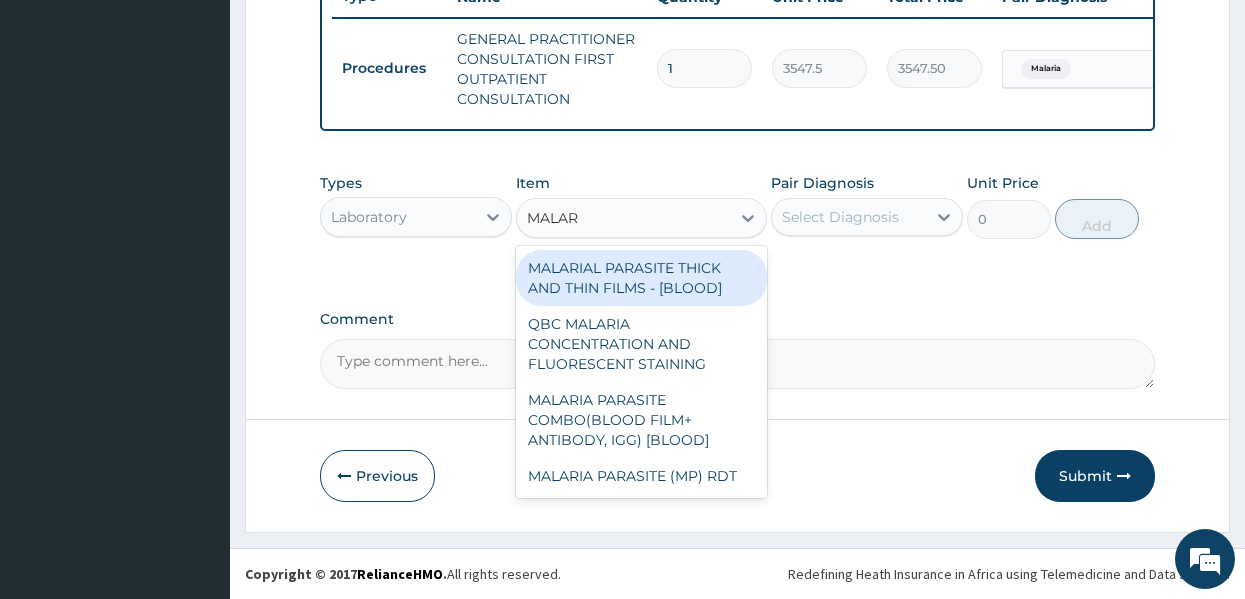 click on "MALARIAL PARASITE THICK AND THIN FILMS - [BLOOD]" at bounding box center (641, 278) 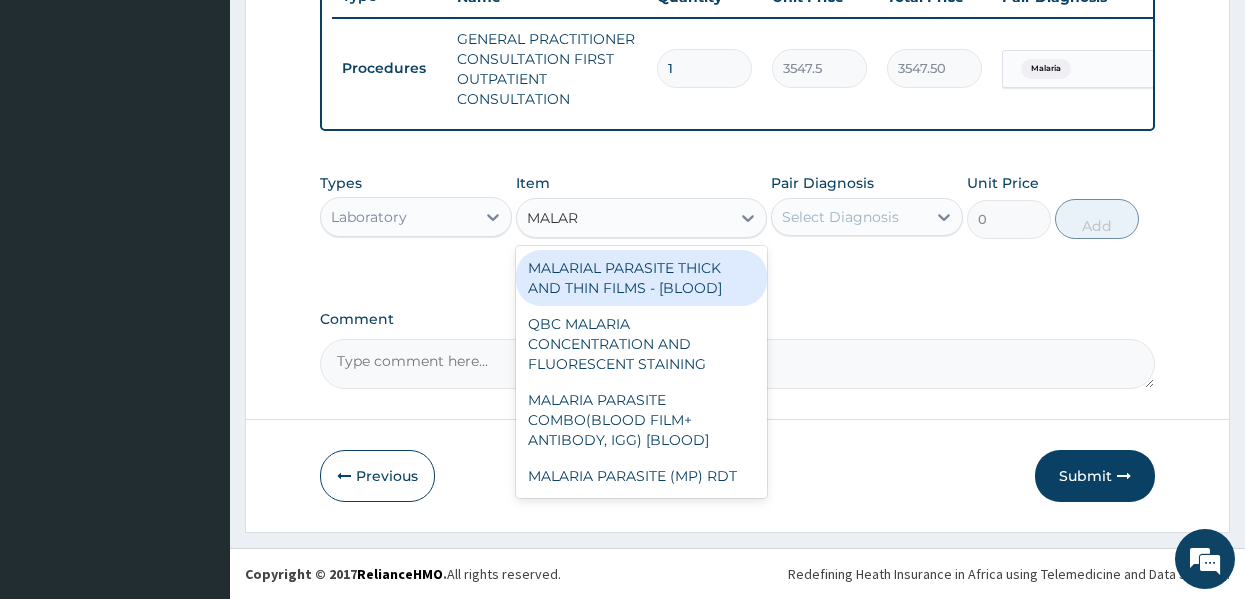 type 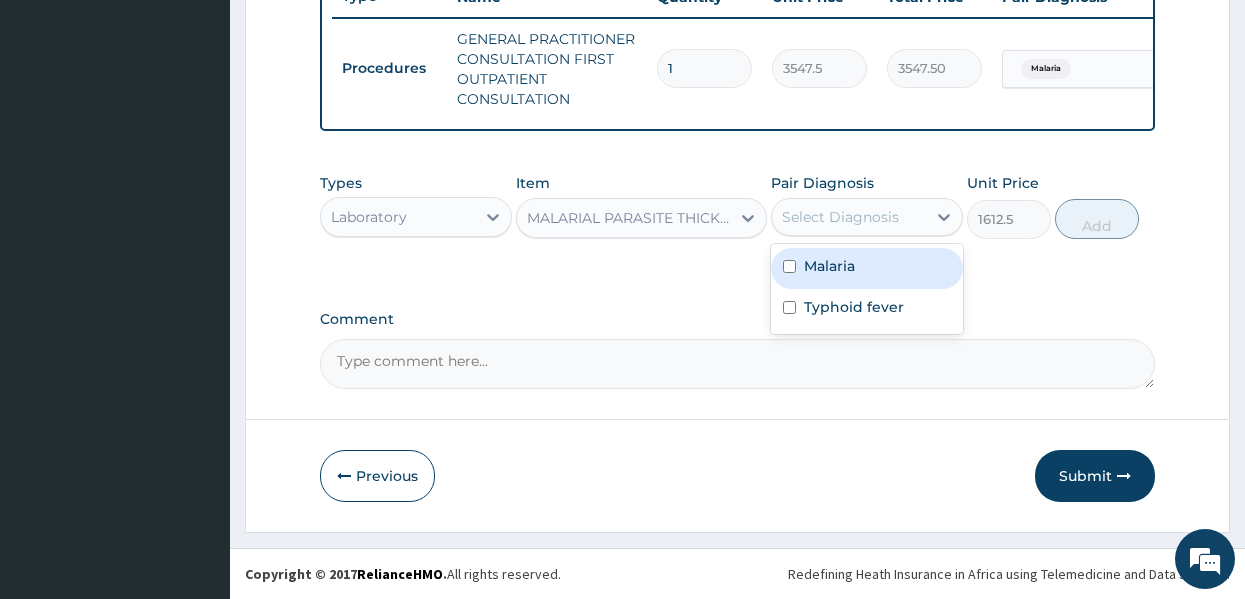 click on "Select Diagnosis" at bounding box center [840, 217] 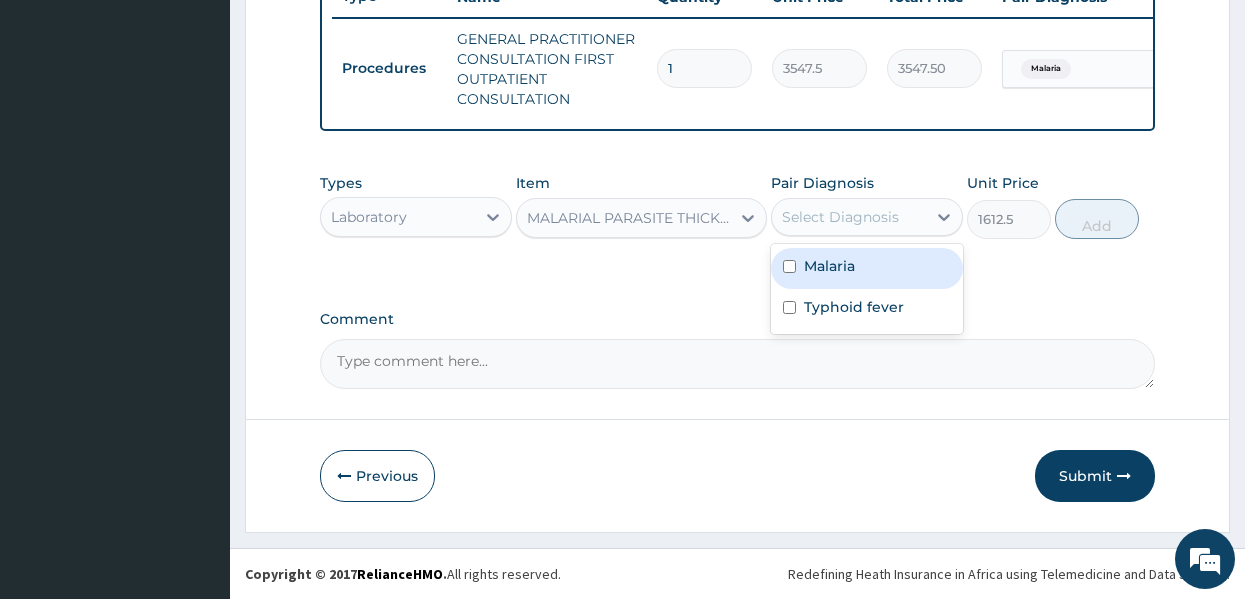 click on "Malaria" at bounding box center [829, 266] 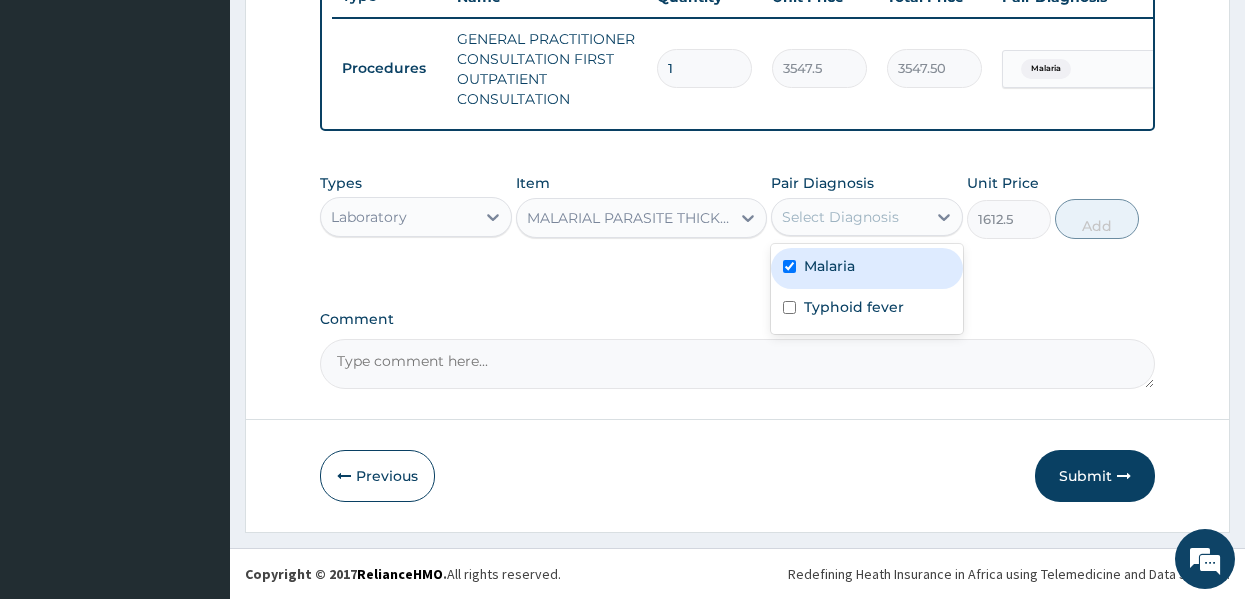 checkbox on "true" 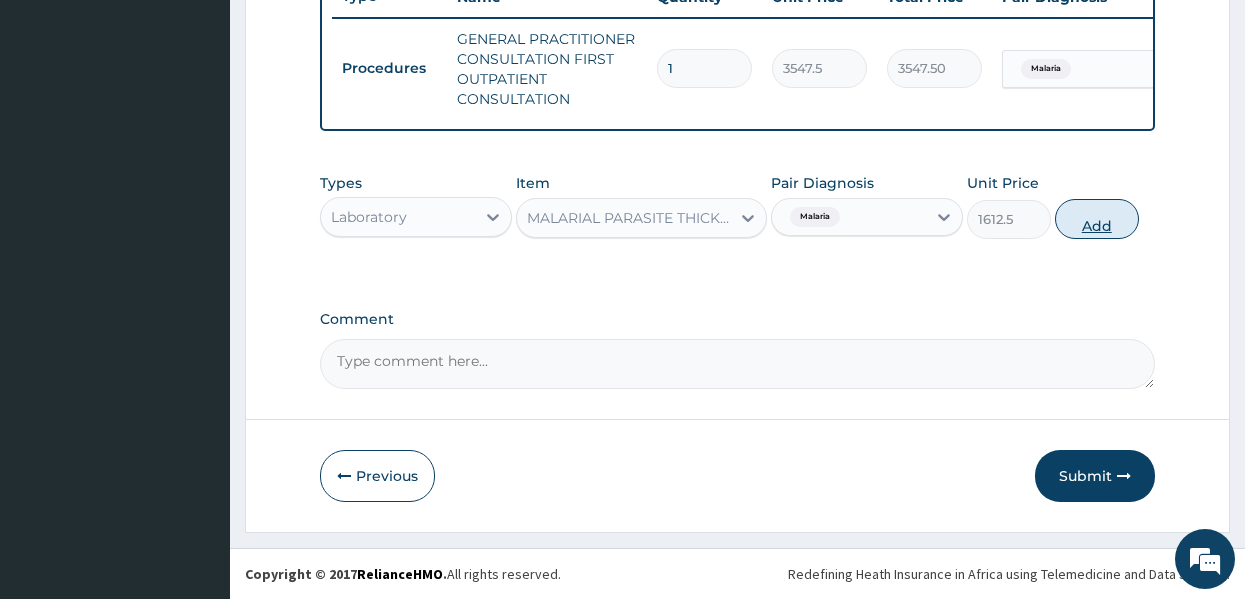 click on "Add" at bounding box center (1097, 219) 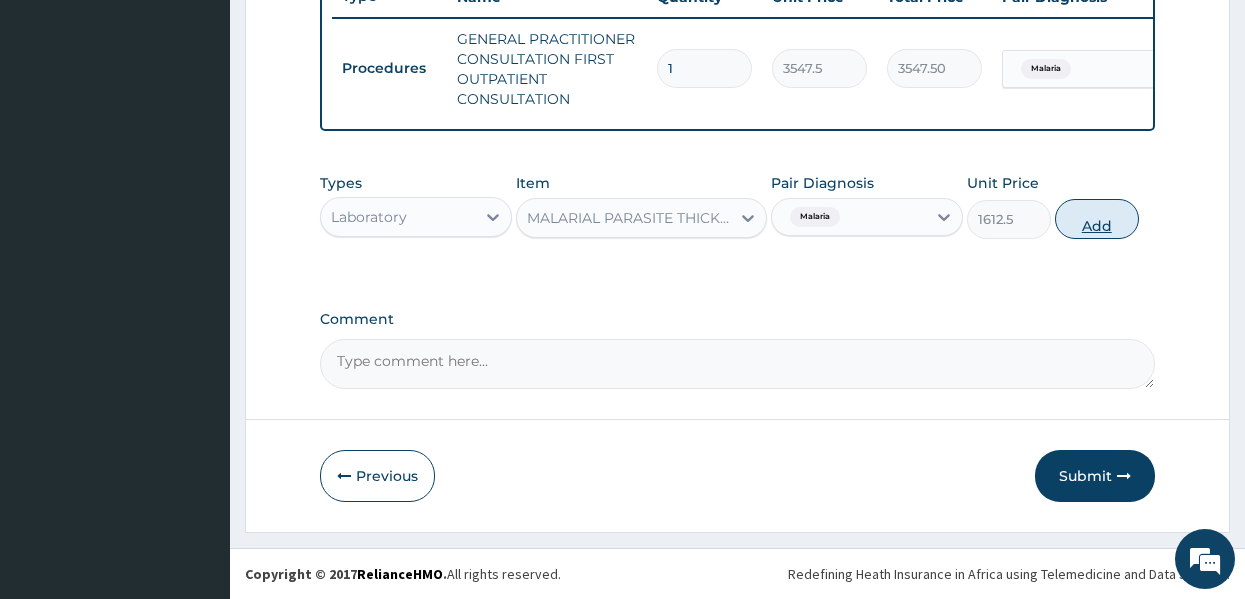 type on "0" 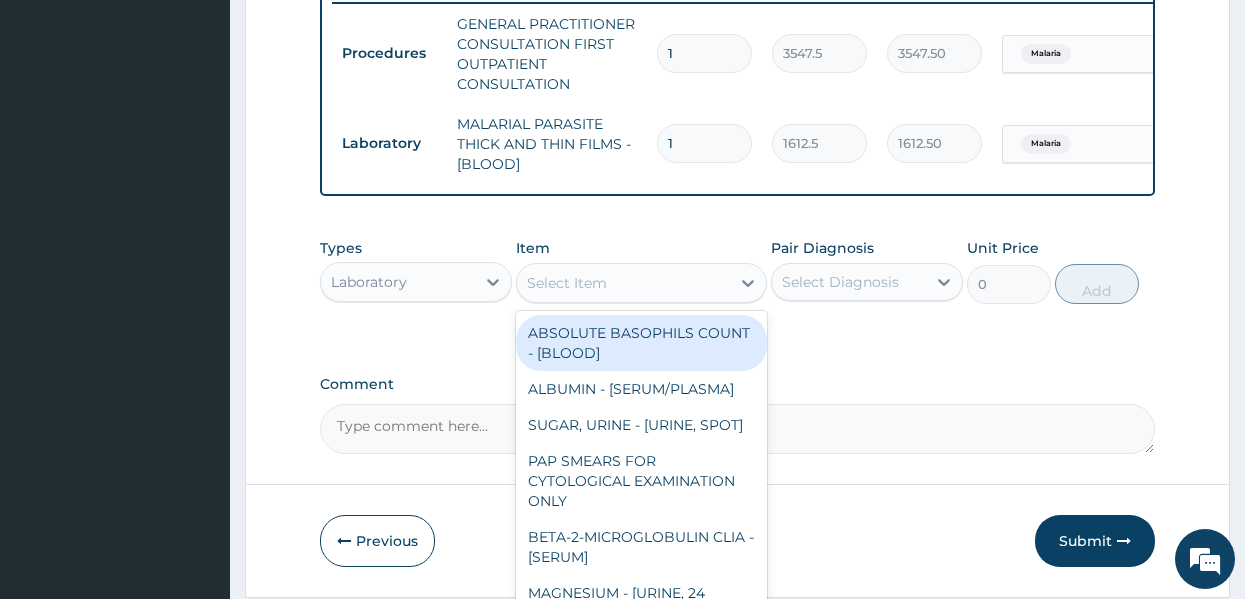 click on "Select Item" at bounding box center (567, 283) 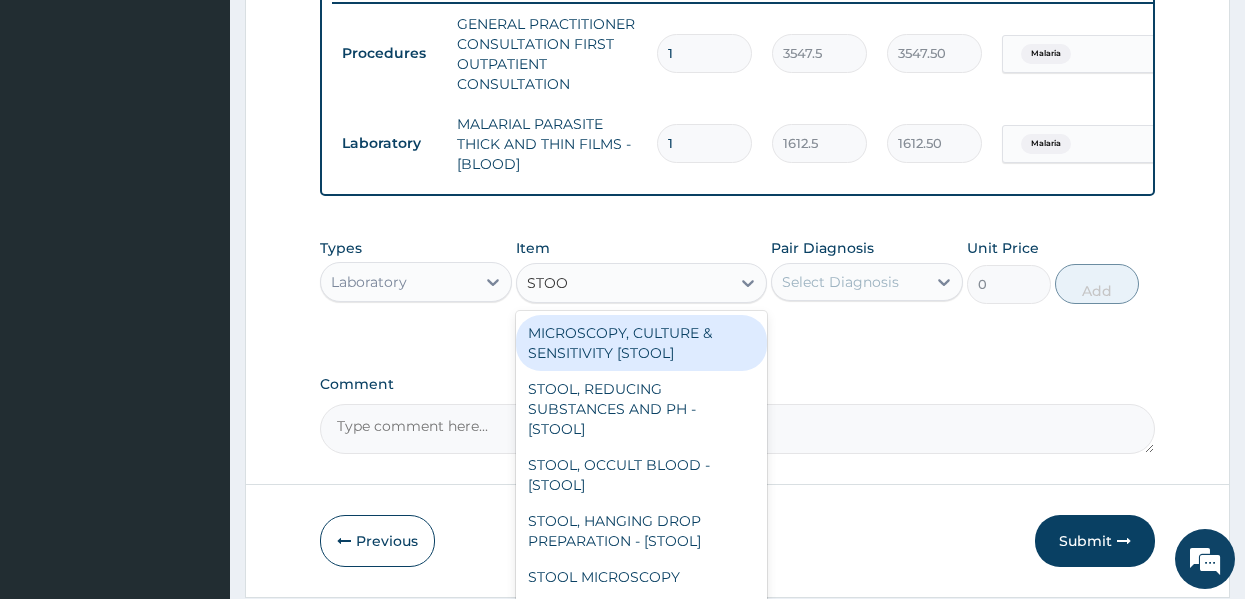 type on "STOOL" 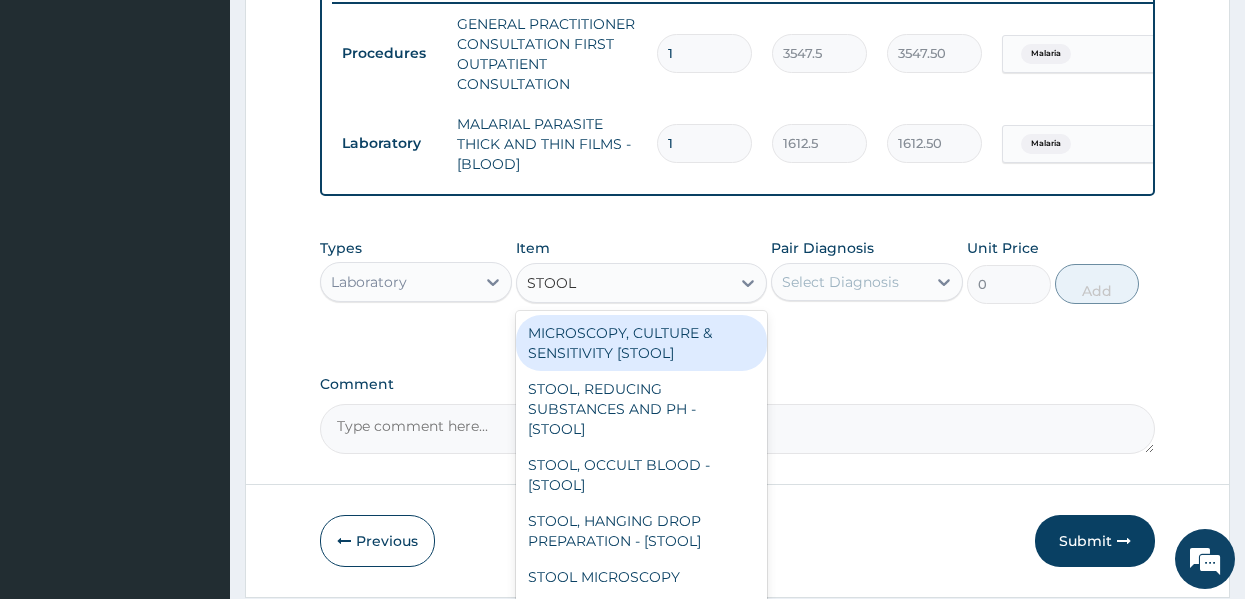 click on "MICROSCOPY, CULTURE & SENSITIVITY [STOOL]" at bounding box center (641, 343) 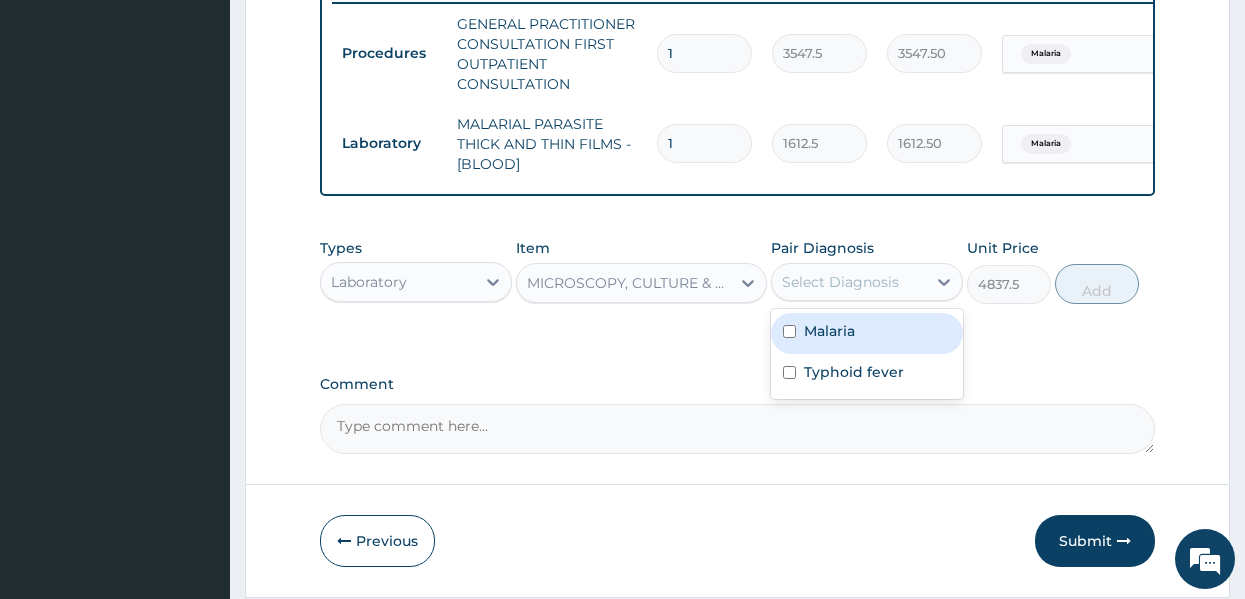 click on "Select Diagnosis" at bounding box center [840, 282] 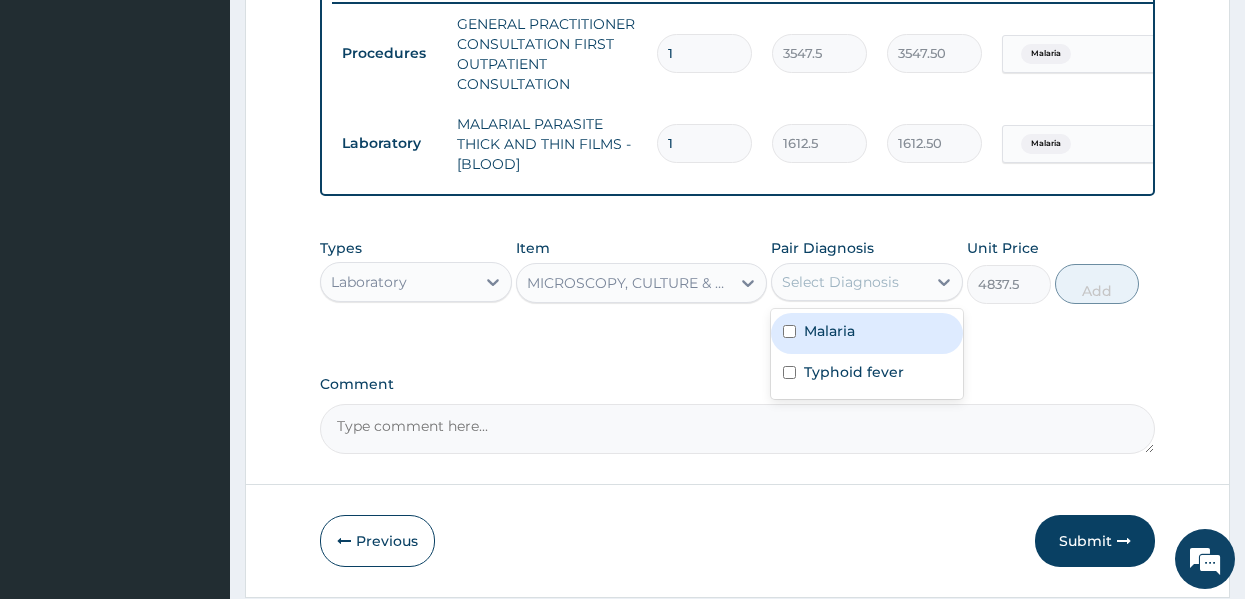click on "Malaria" at bounding box center [867, 333] 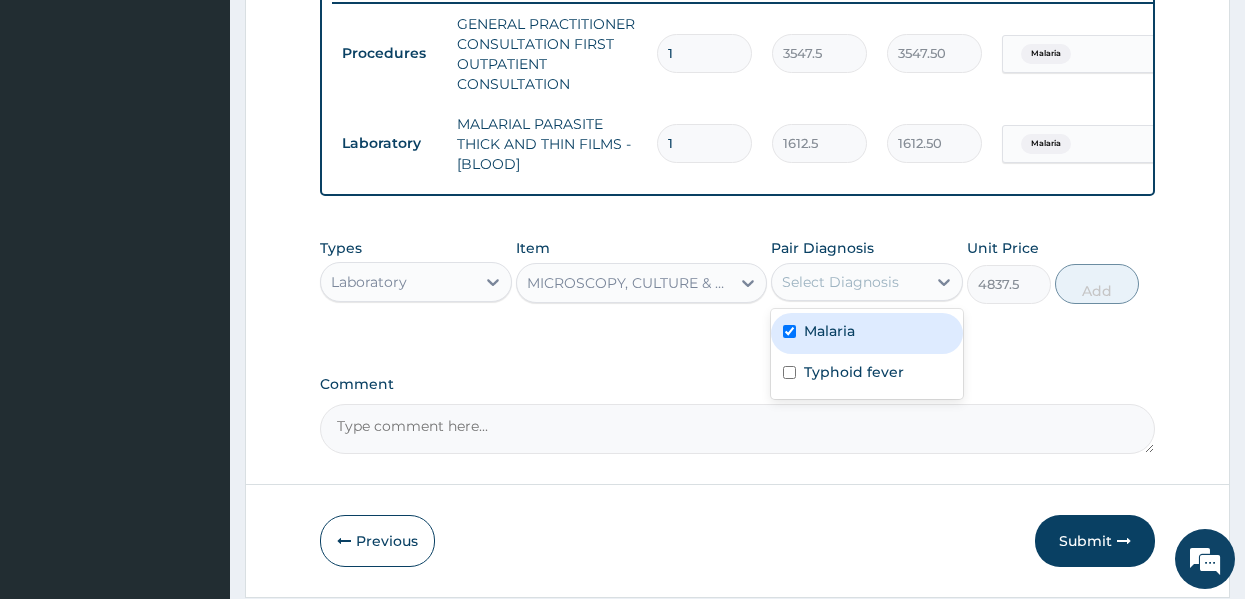 checkbox on "true" 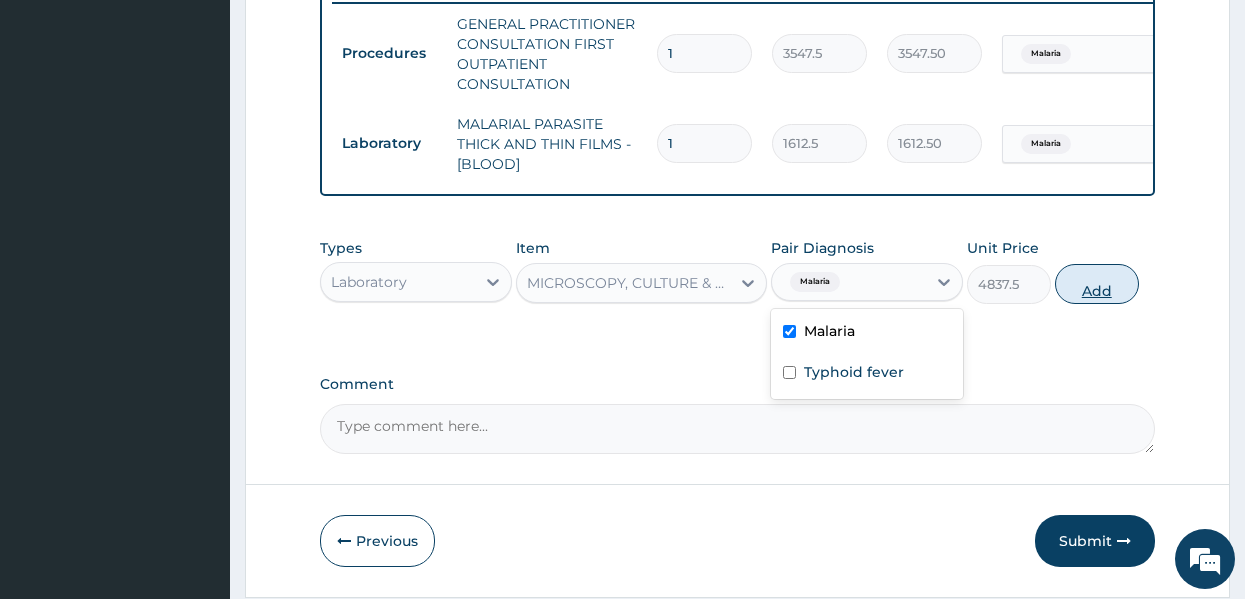 click on "Add" at bounding box center [1097, 284] 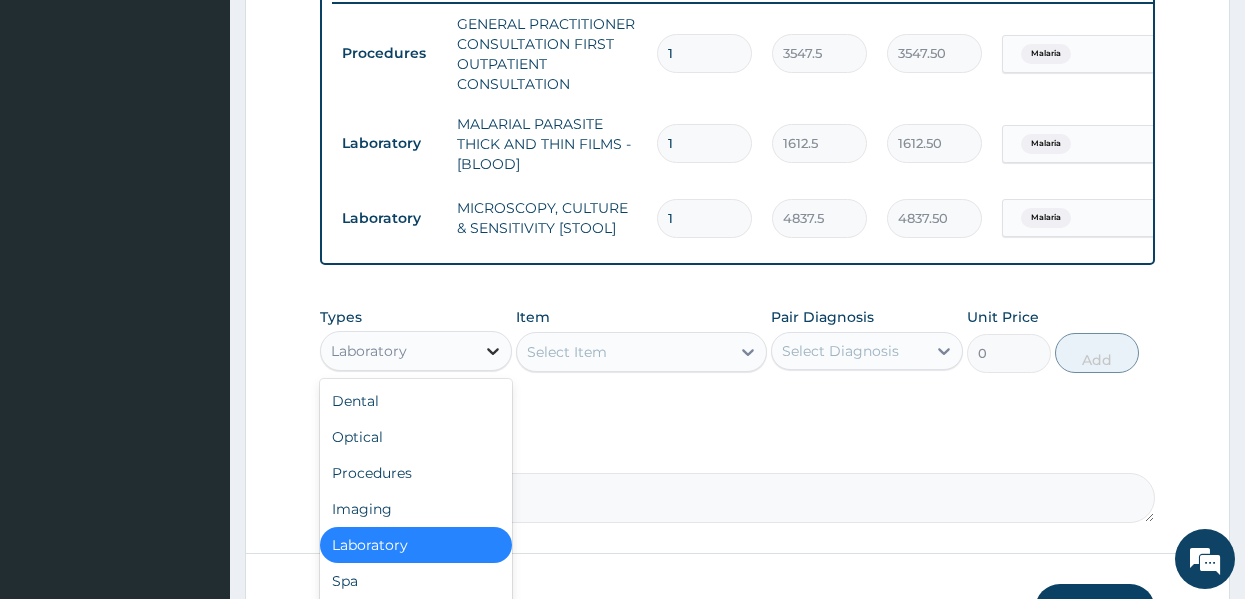 click 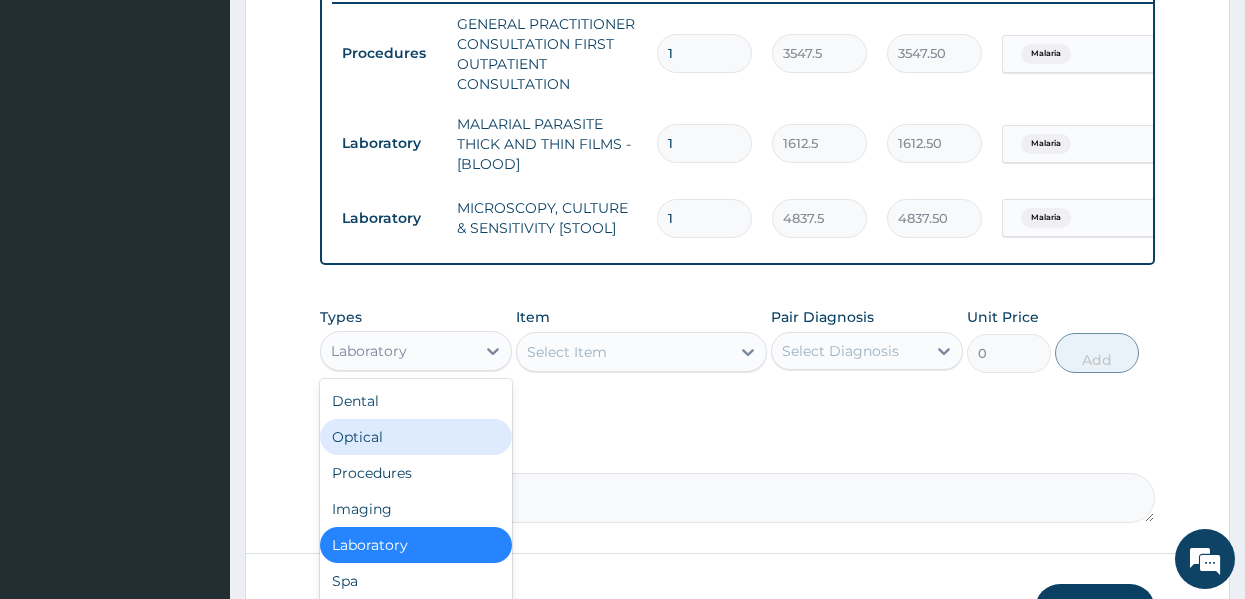 scroll, scrollTop: 68, scrollLeft: 0, axis: vertical 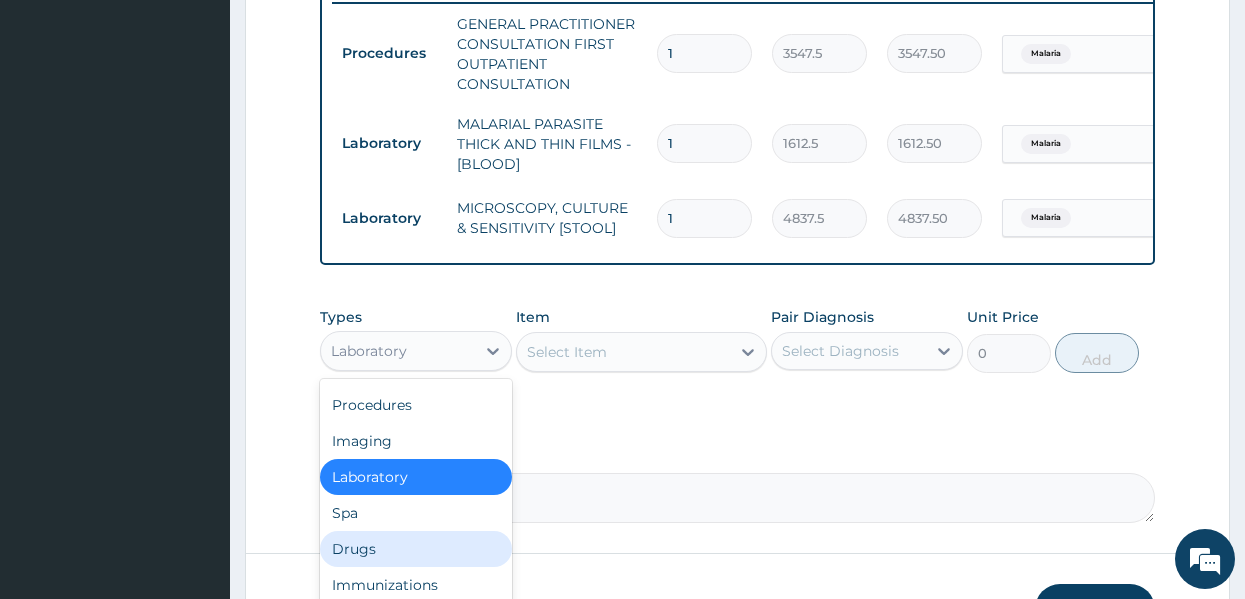 click on "Drugs" at bounding box center (416, 549) 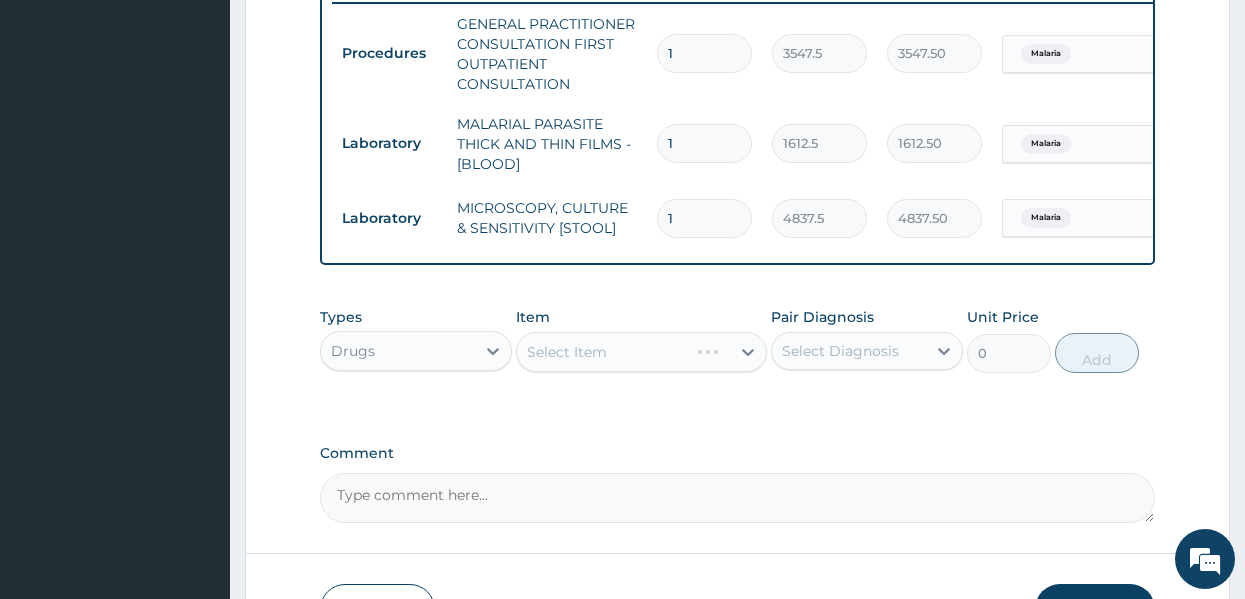click on "Types Drugs Item Select Item Pair Diagnosis Select Diagnosis Unit Price 0 Add" at bounding box center [738, 355] 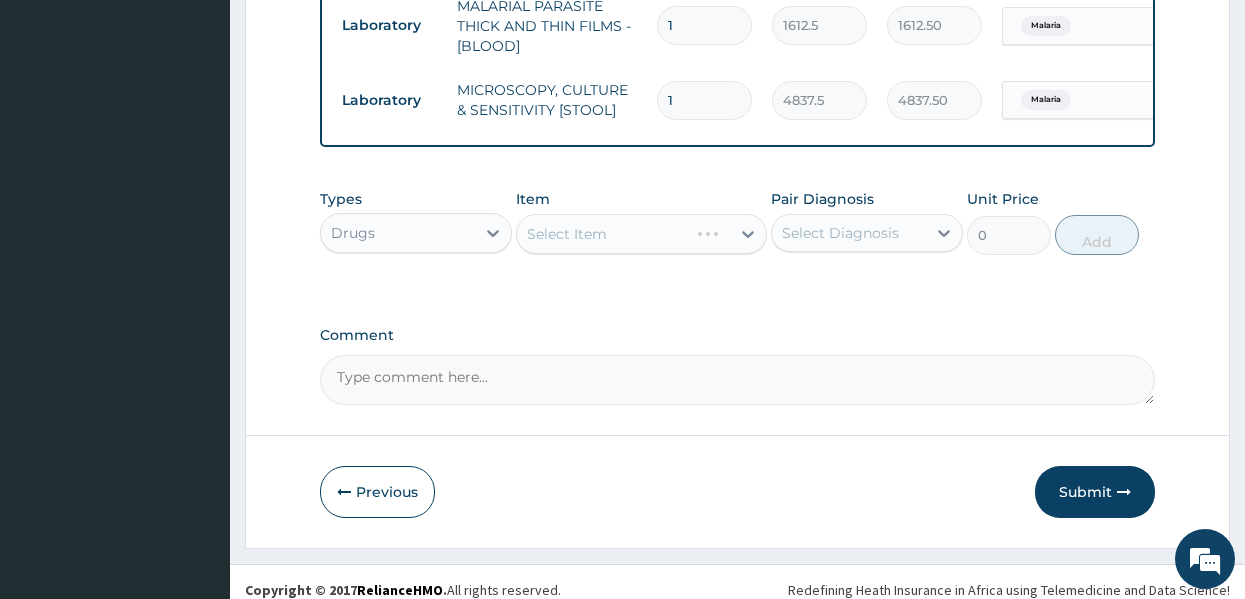 scroll, scrollTop: 914, scrollLeft: 0, axis: vertical 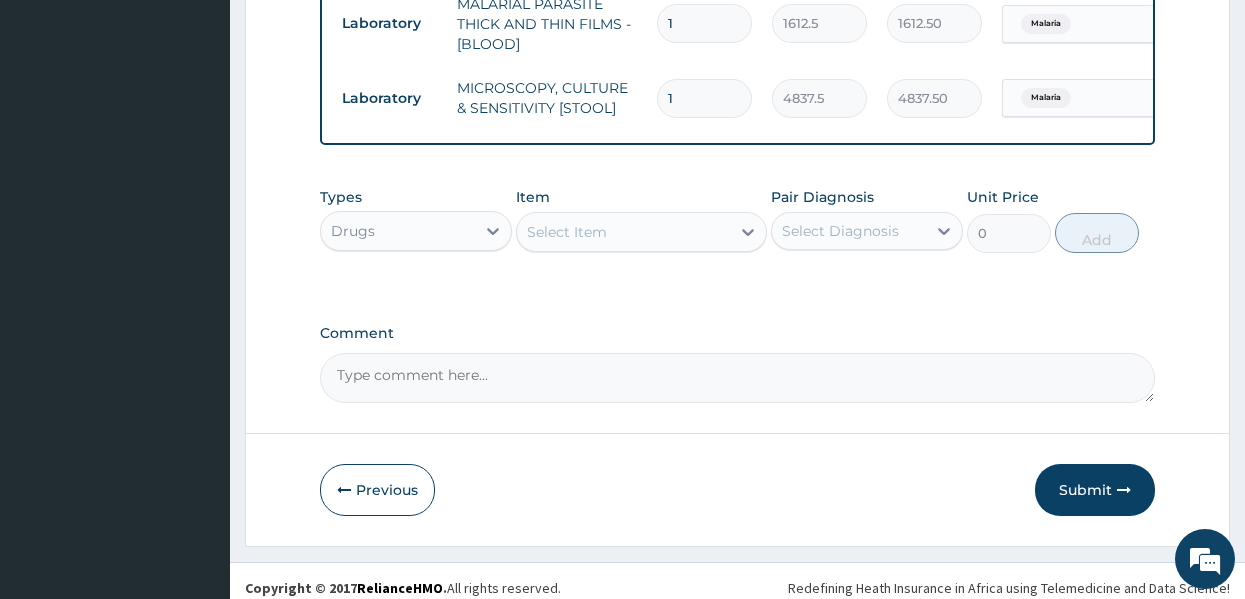 click on "Select Item" at bounding box center [623, 232] 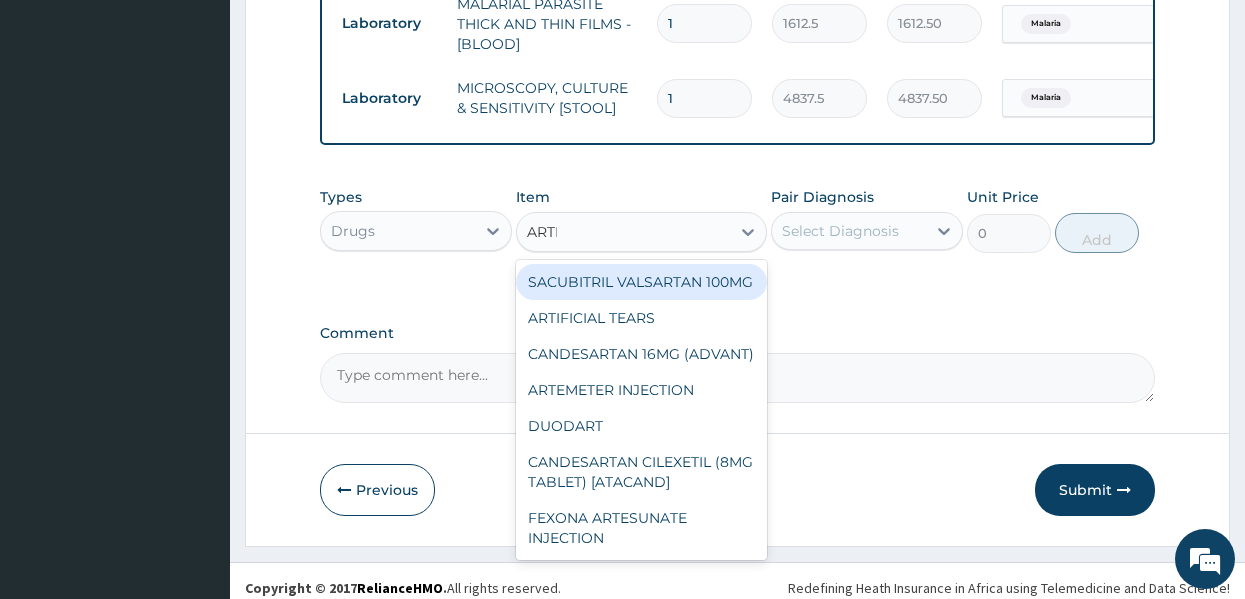 type on "ARTEE" 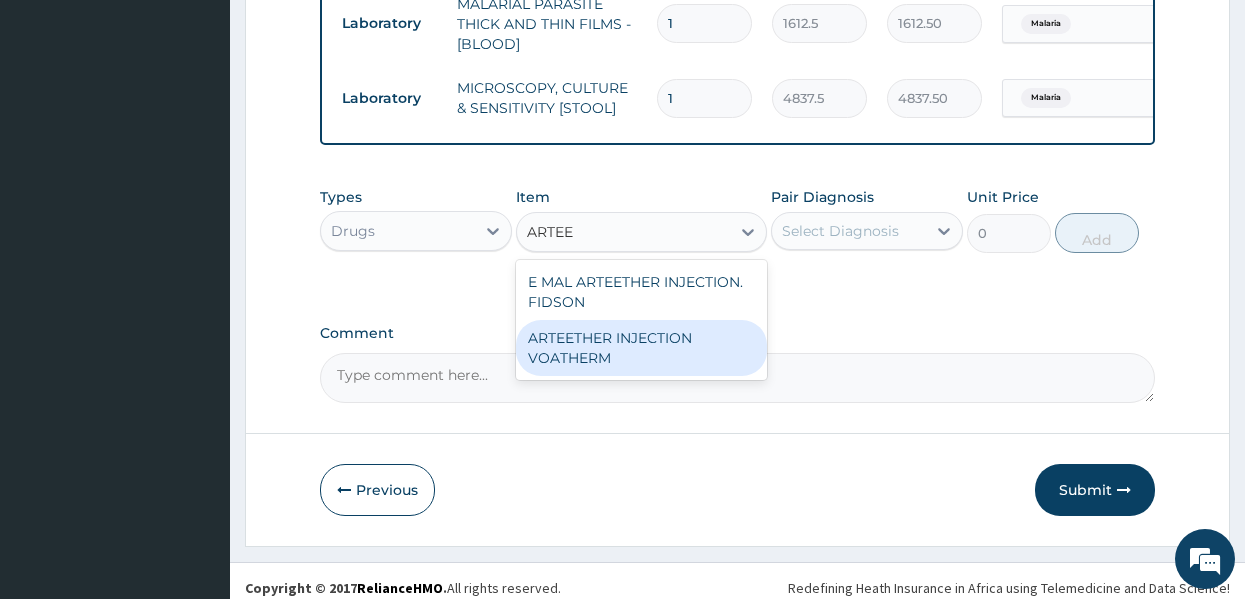 click on "ARTEETHER INJECTION VOATHERM" at bounding box center [641, 348] 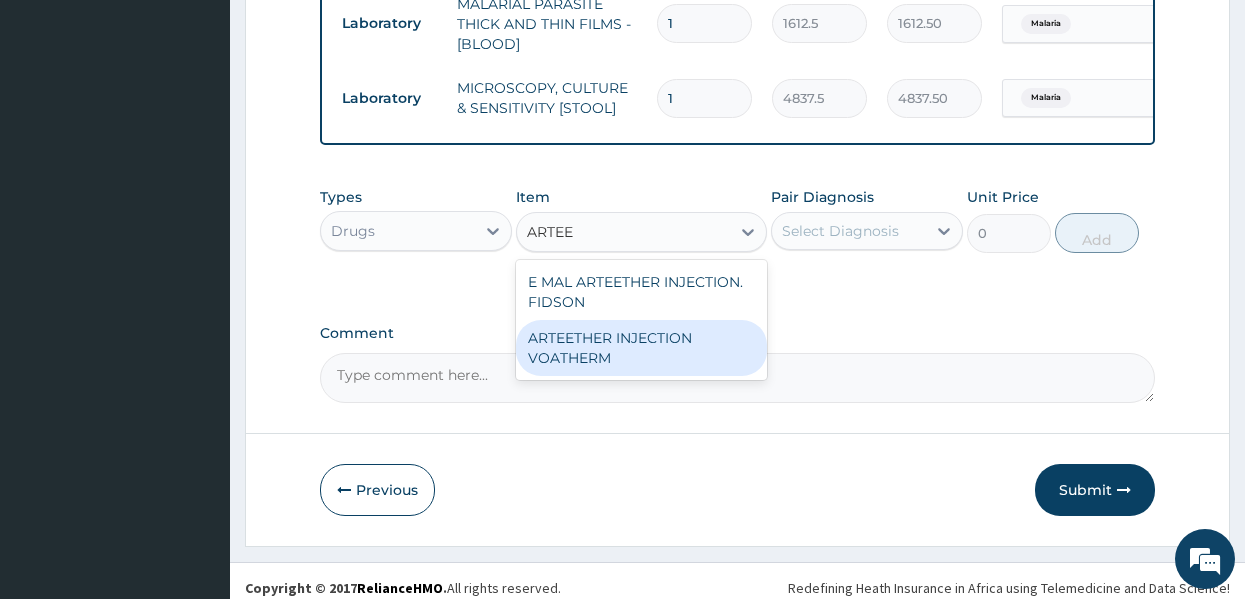 type 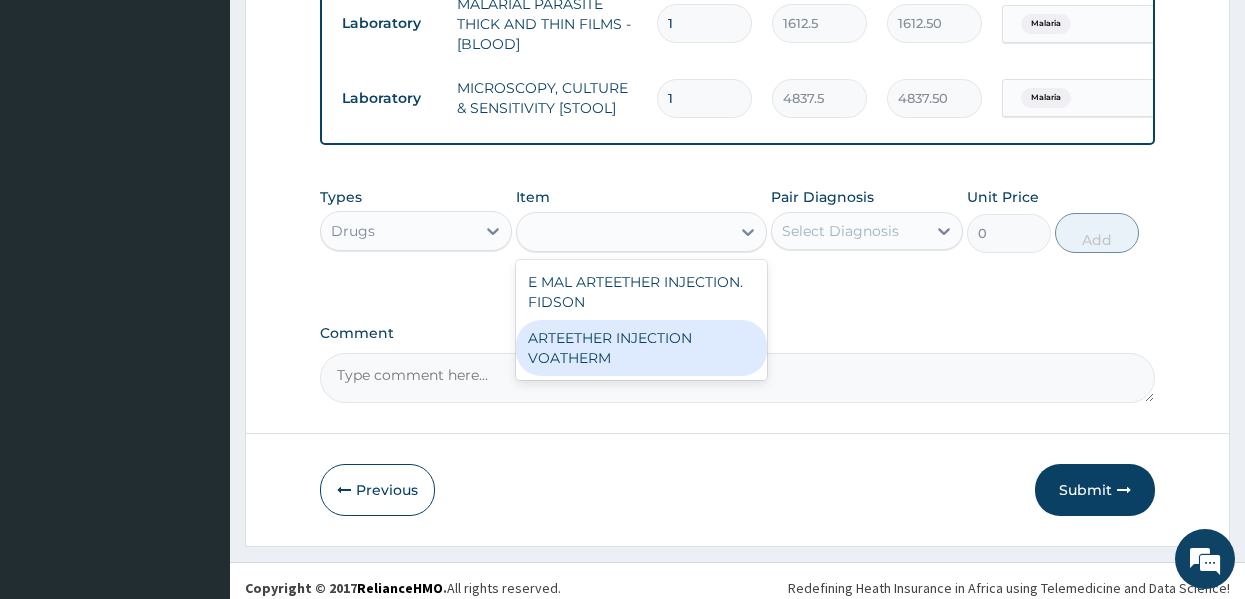 type on "1500" 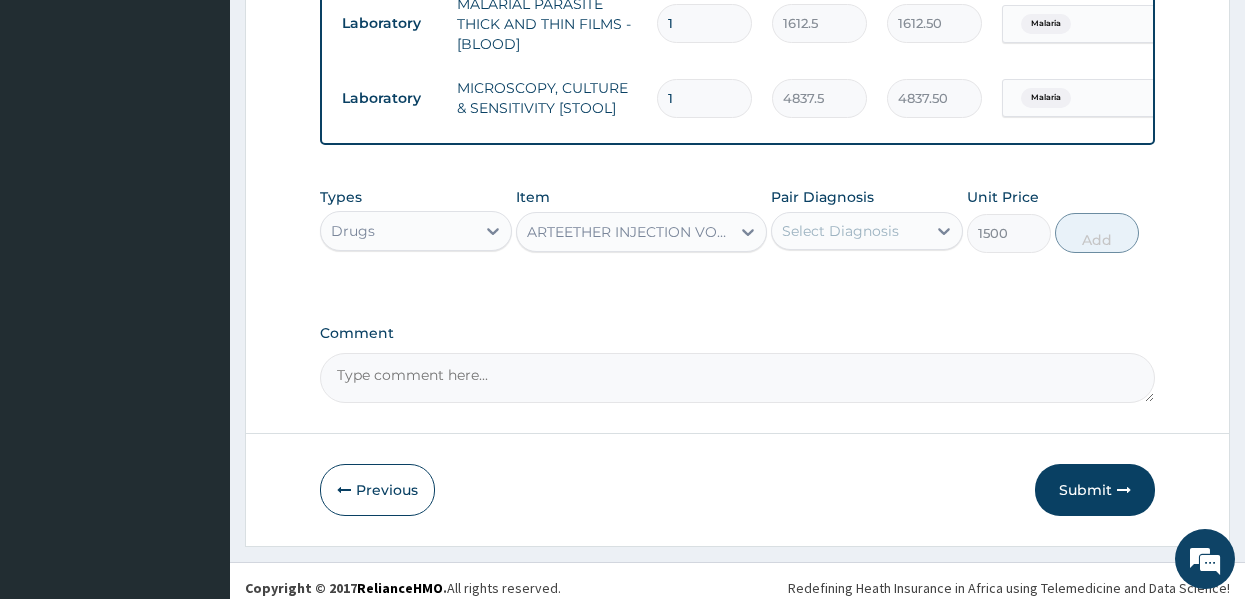 click on "Select Diagnosis" at bounding box center [849, 231] 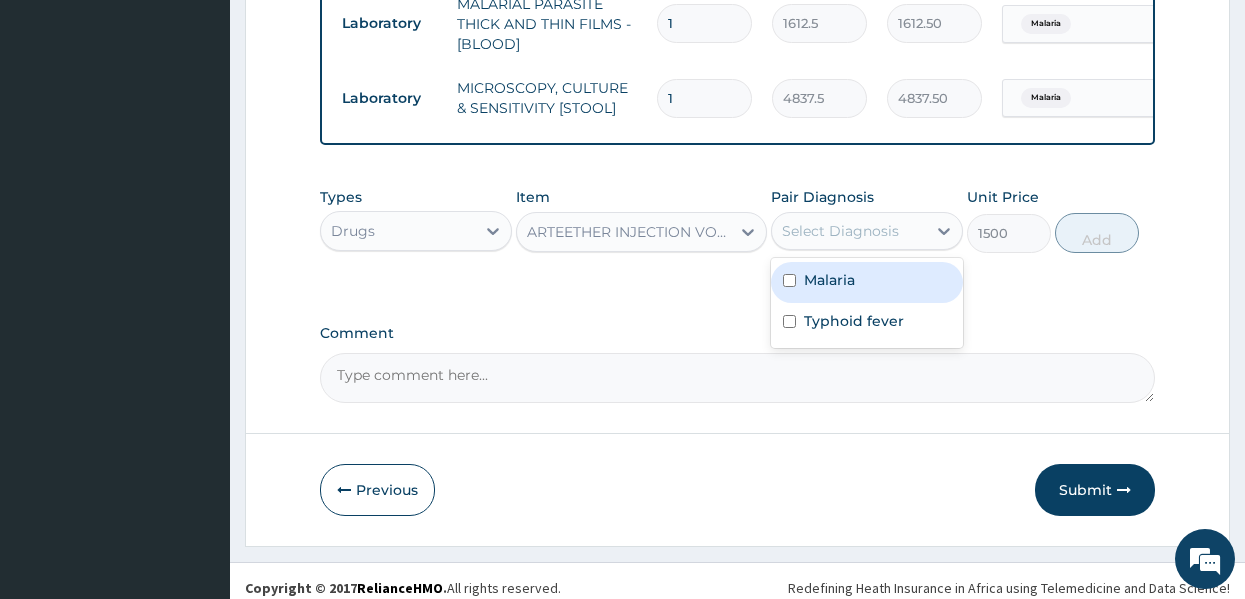 click on "Malaria" at bounding box center [829, 280] 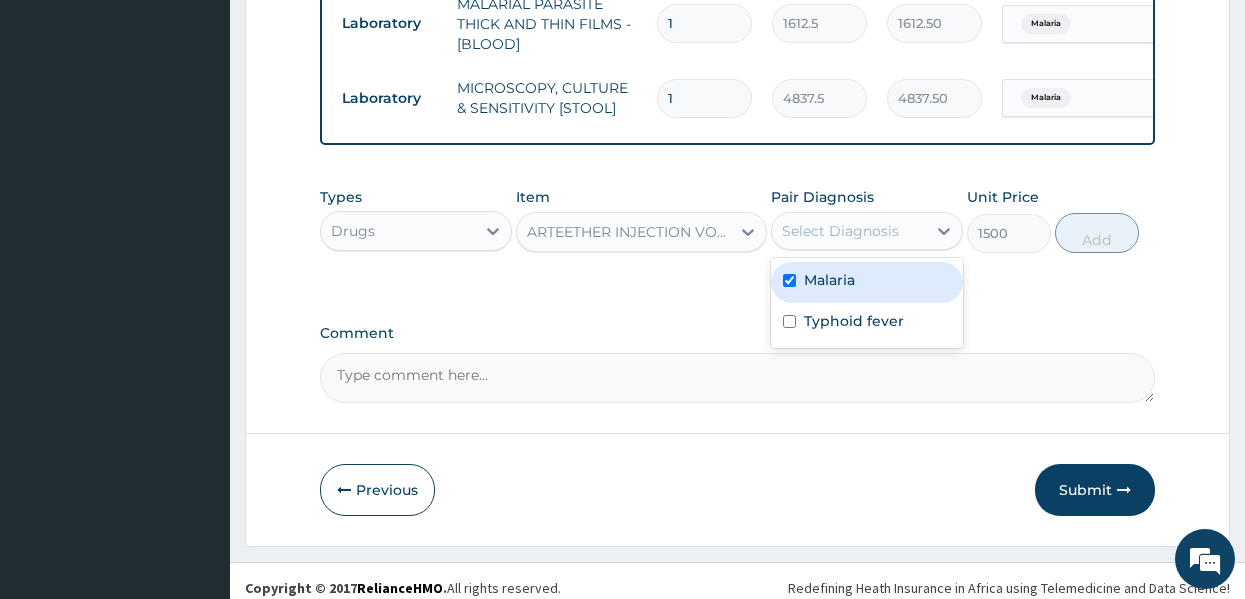 checkbox on "true" 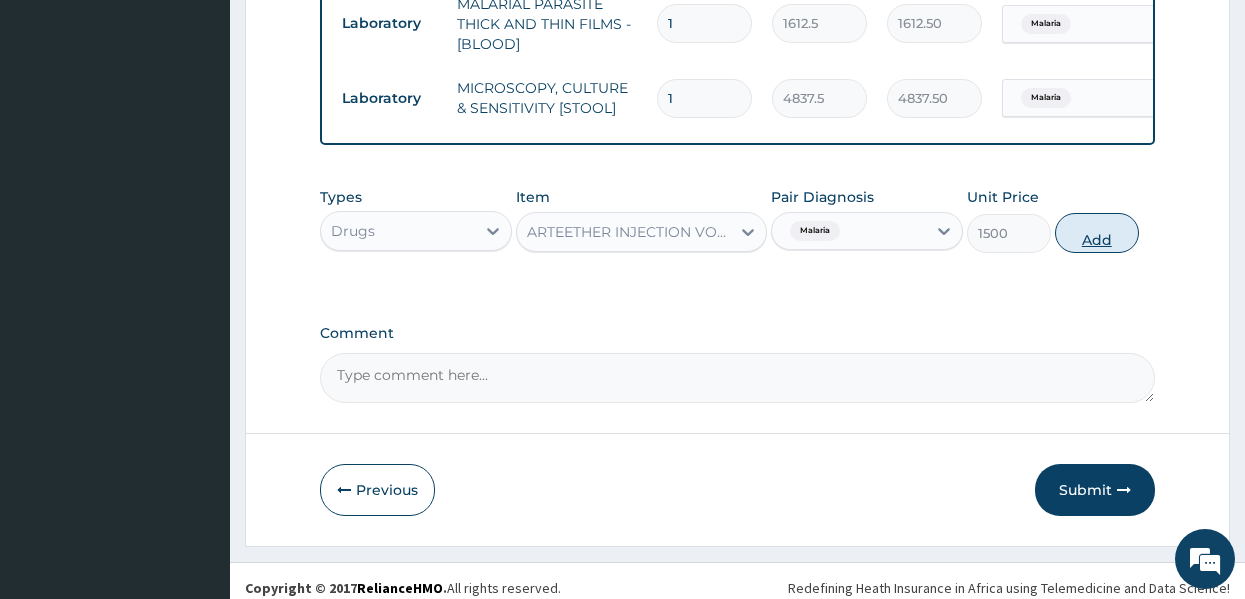 click on "Add" at bounding box center (1097, 233) 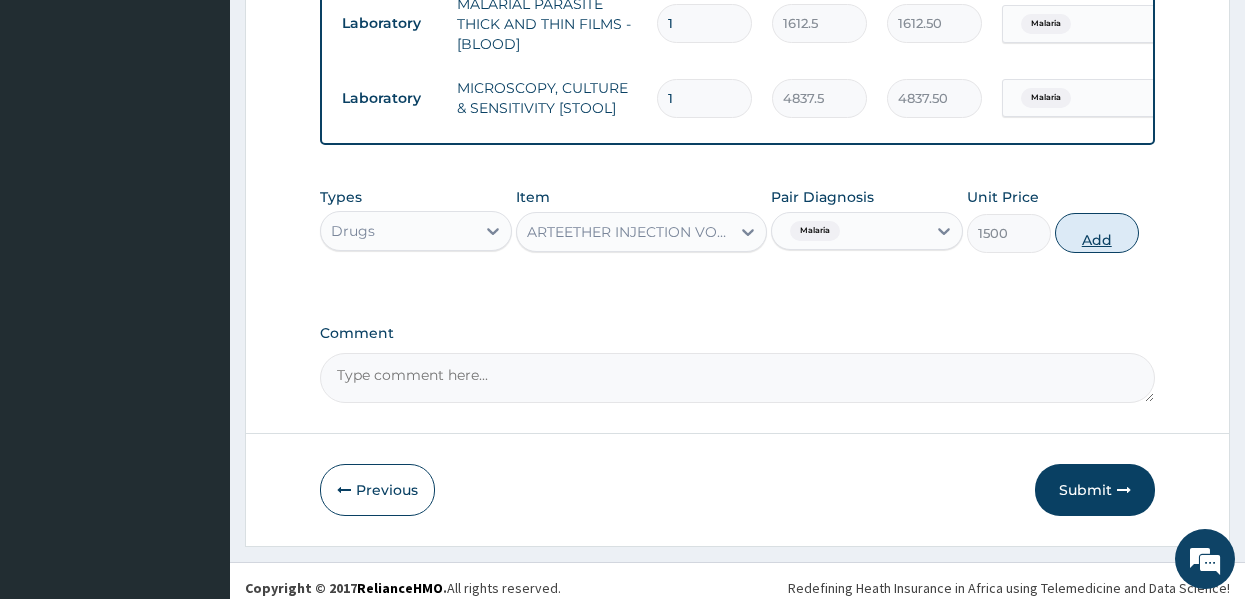 type on "0" 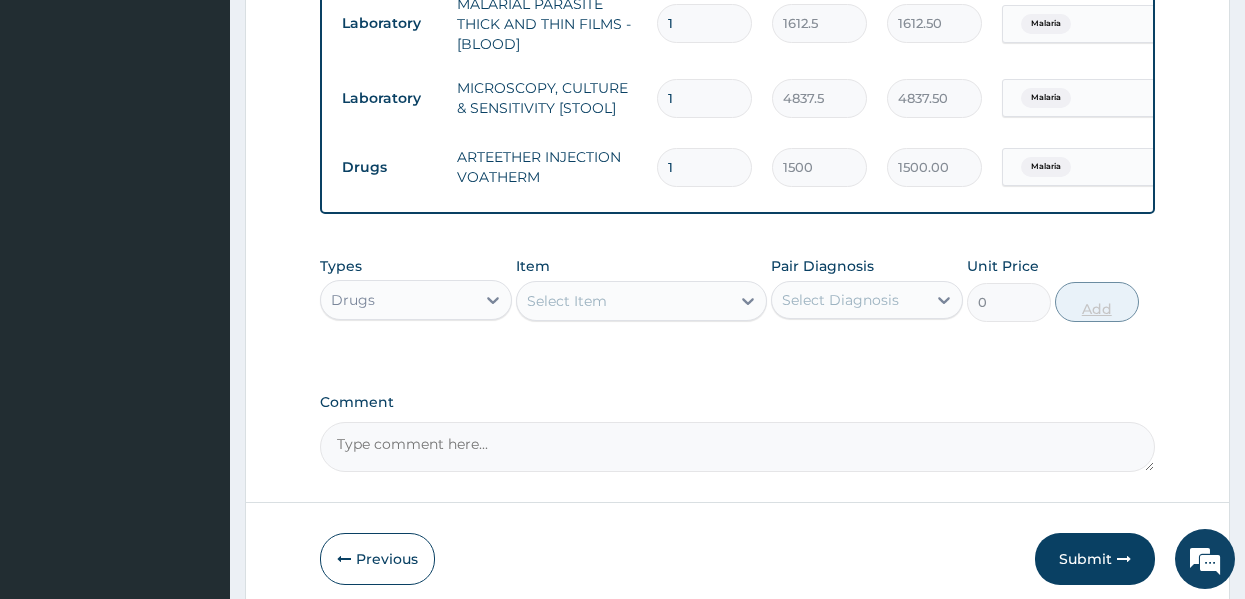 type 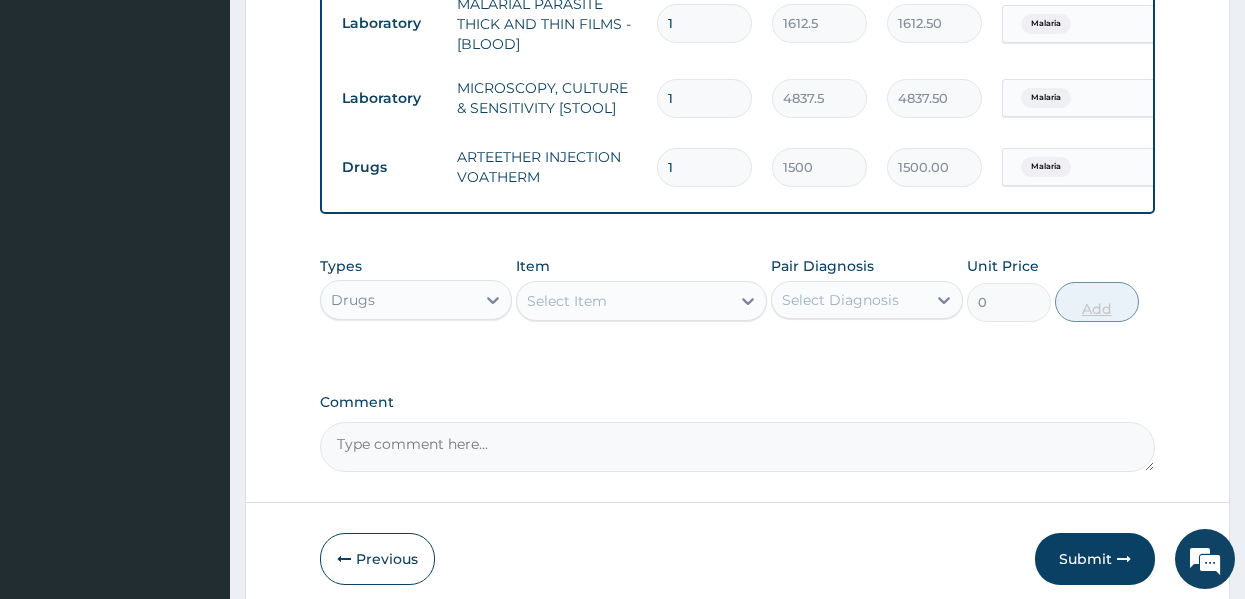 type on "0.00" 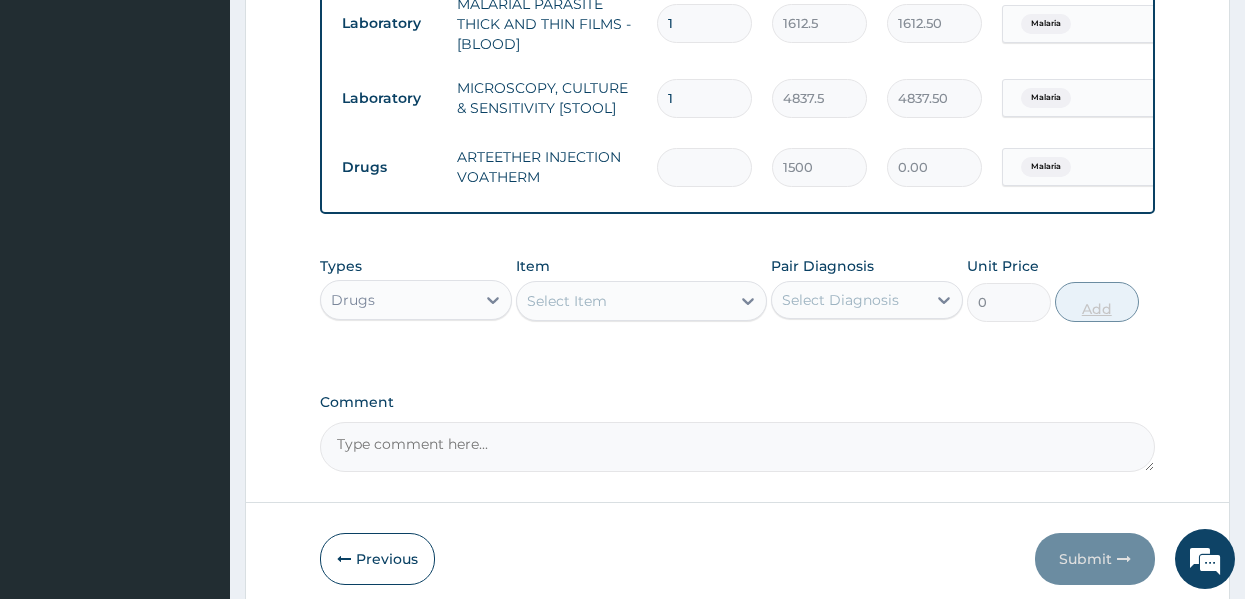 type on "3" 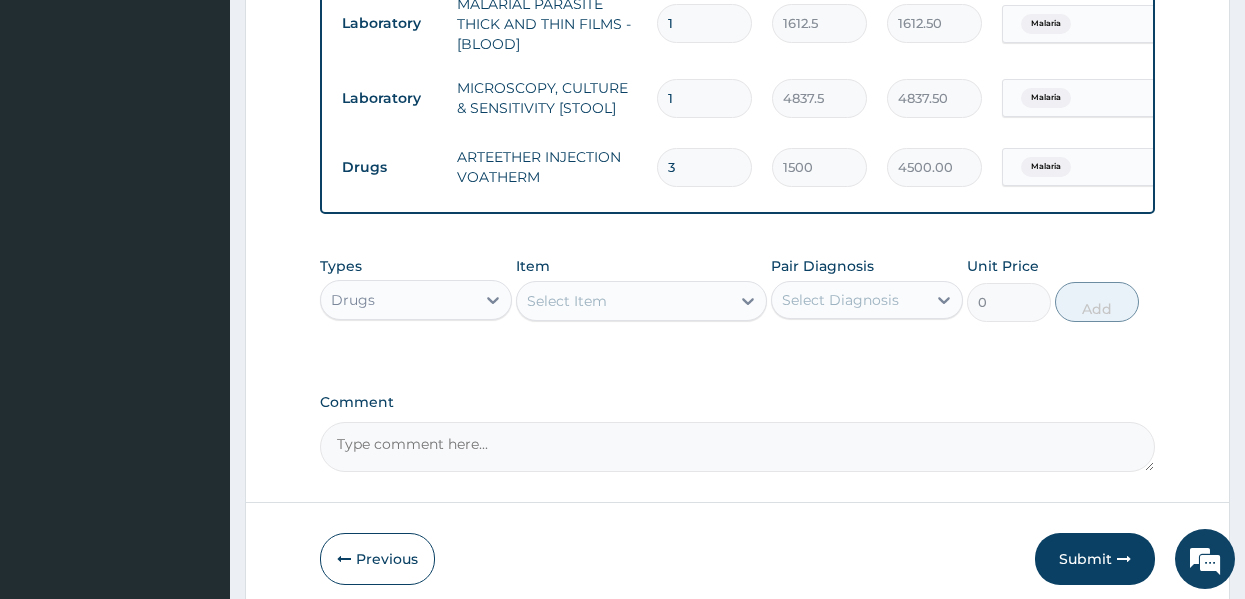 type on "3" 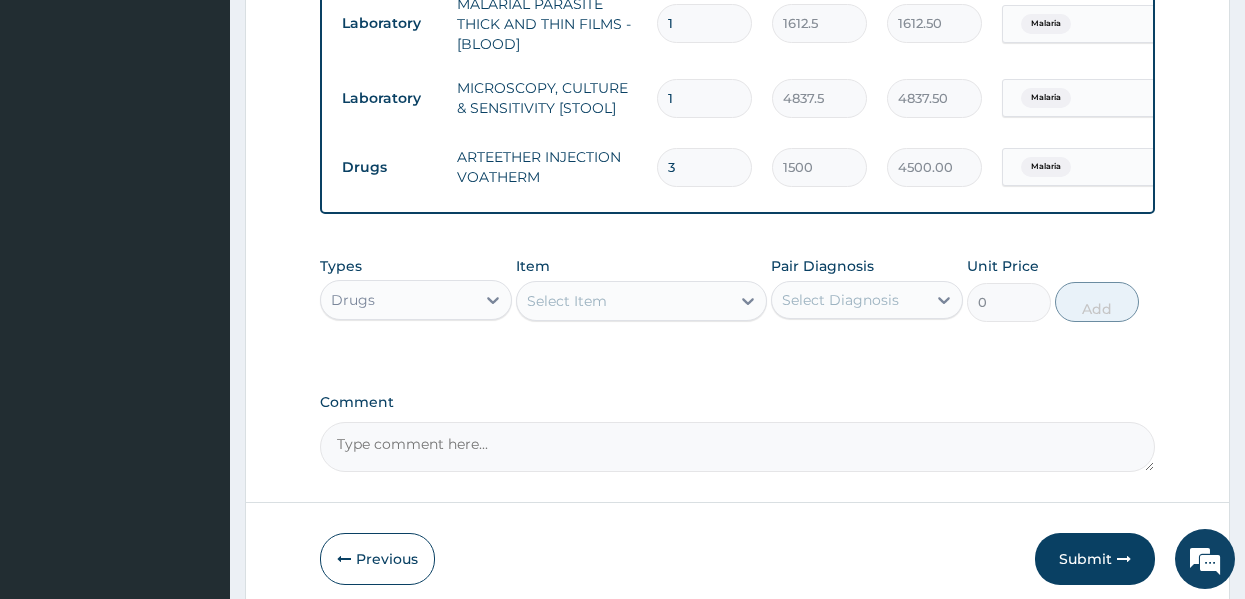 click on "Select Item" at bounding box center (641, 301) 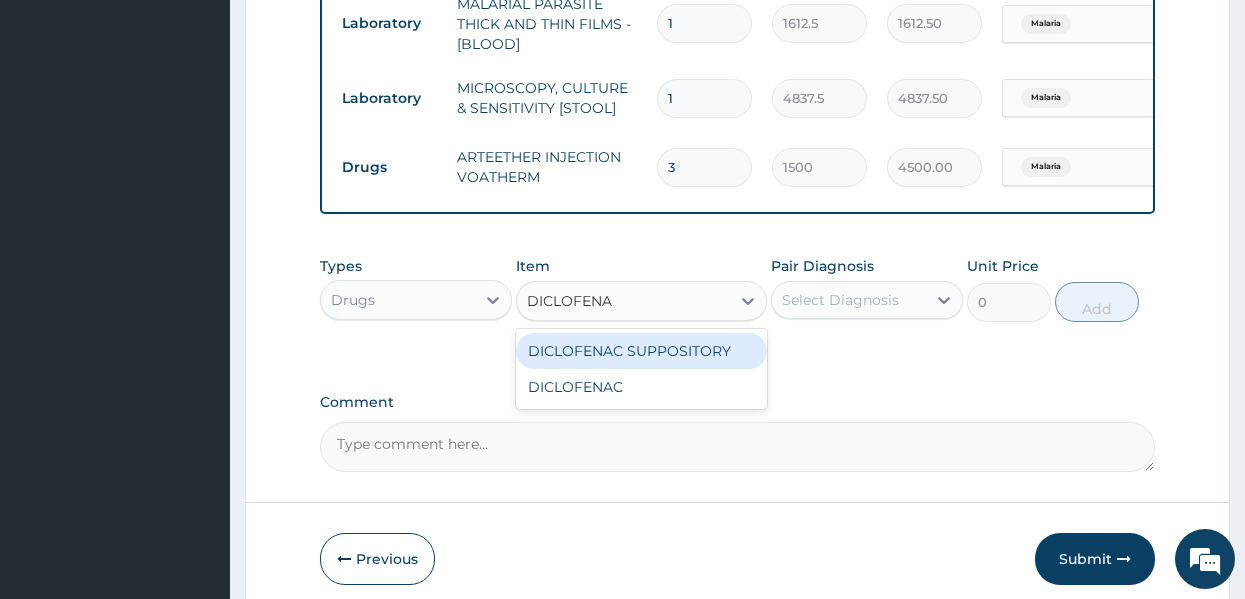 type on "DICLOFENAC" 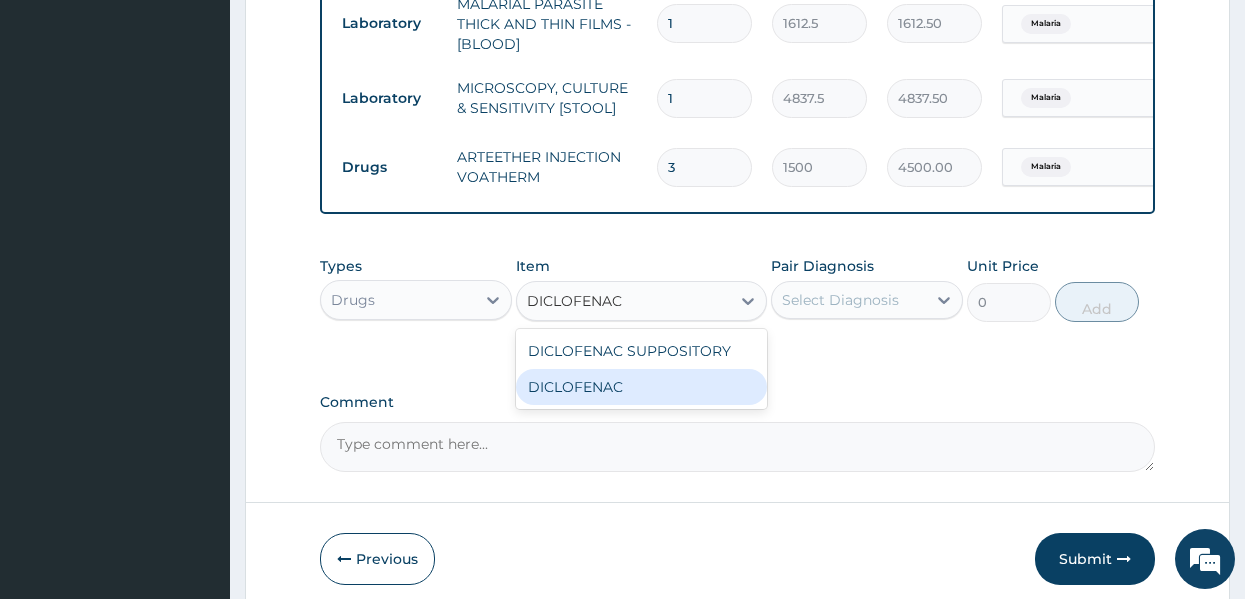 click on "DICLOFENAC" at bounding box center [641, 387] 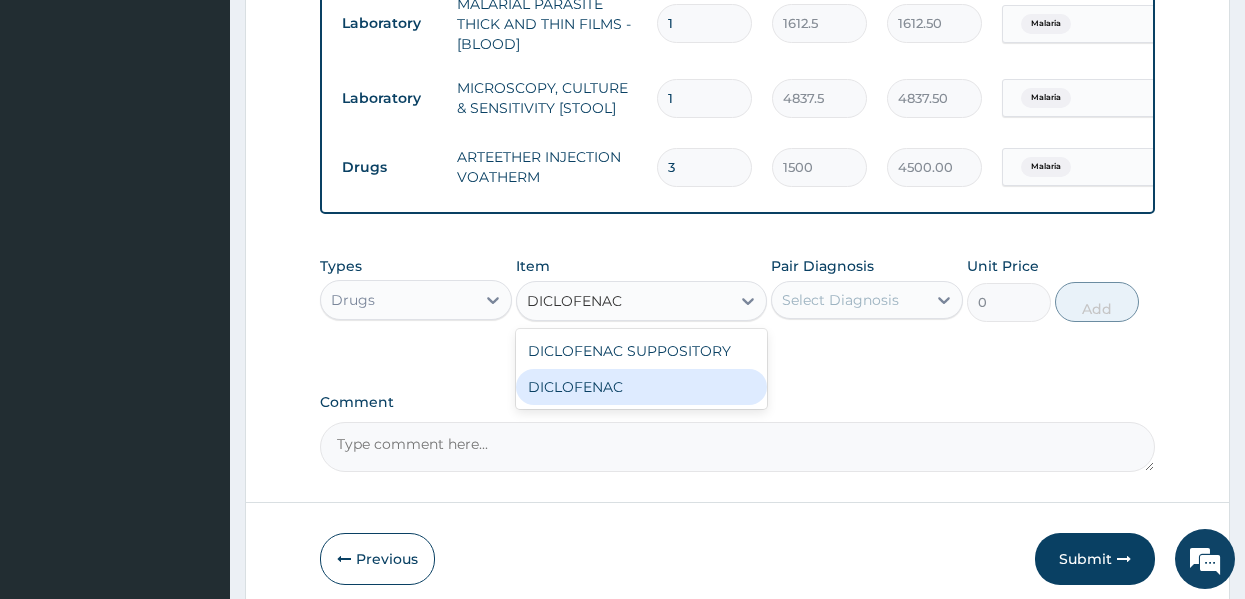 type 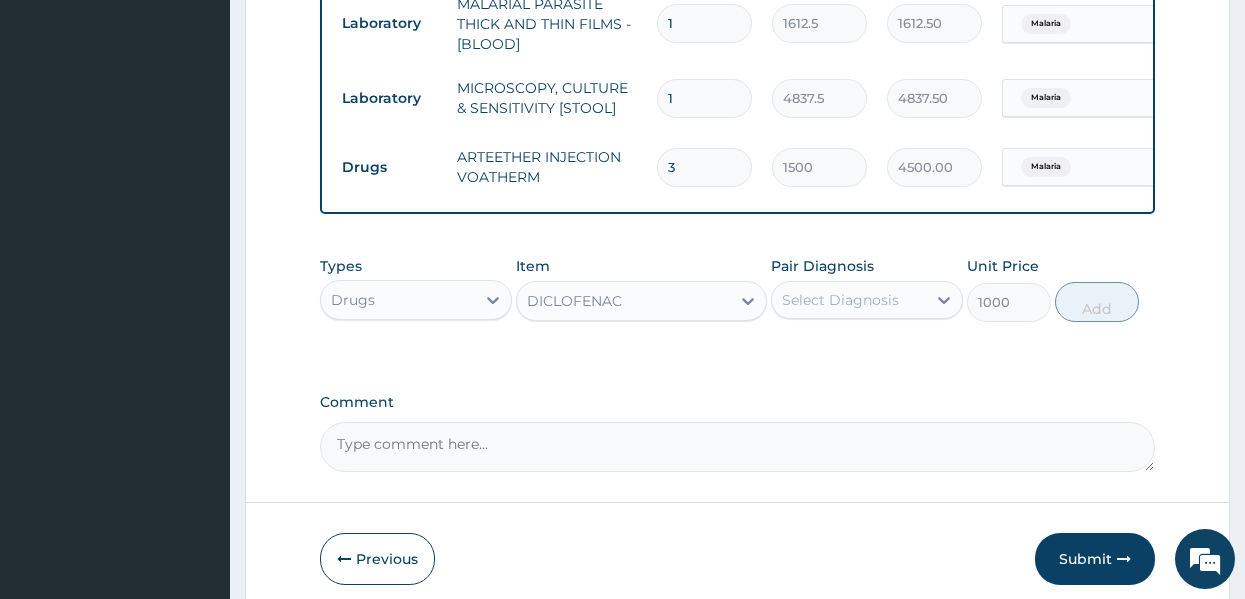 click on "Select Diagnosis" at bounding box center [840, 300] 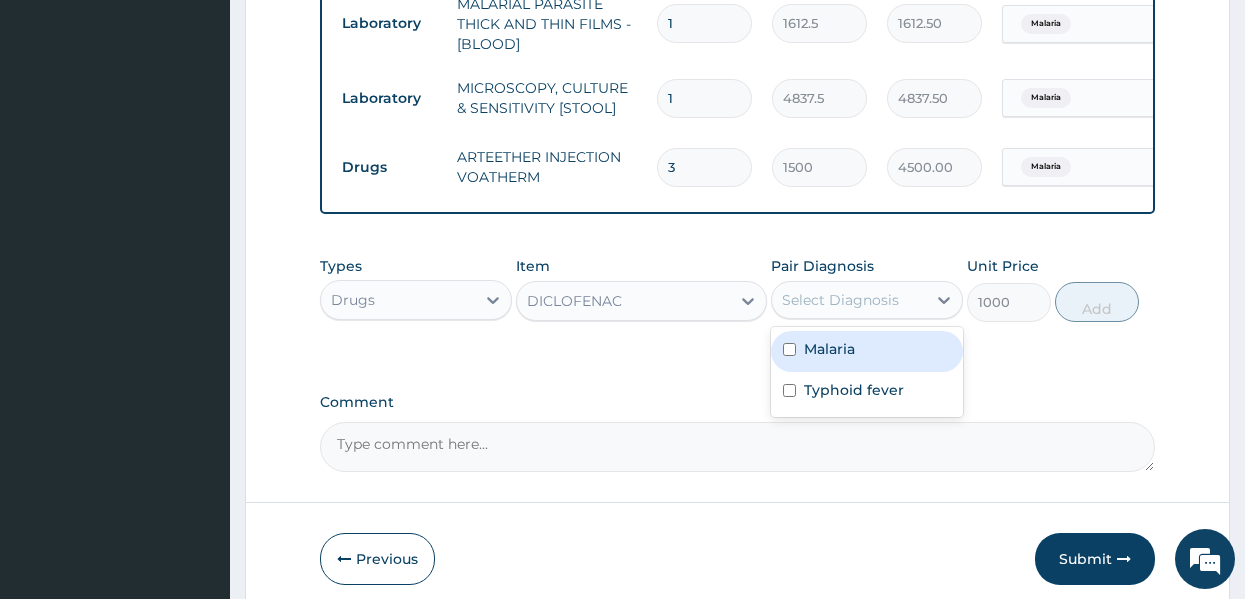 click on "Malaria" at bounding box center [829, 349] 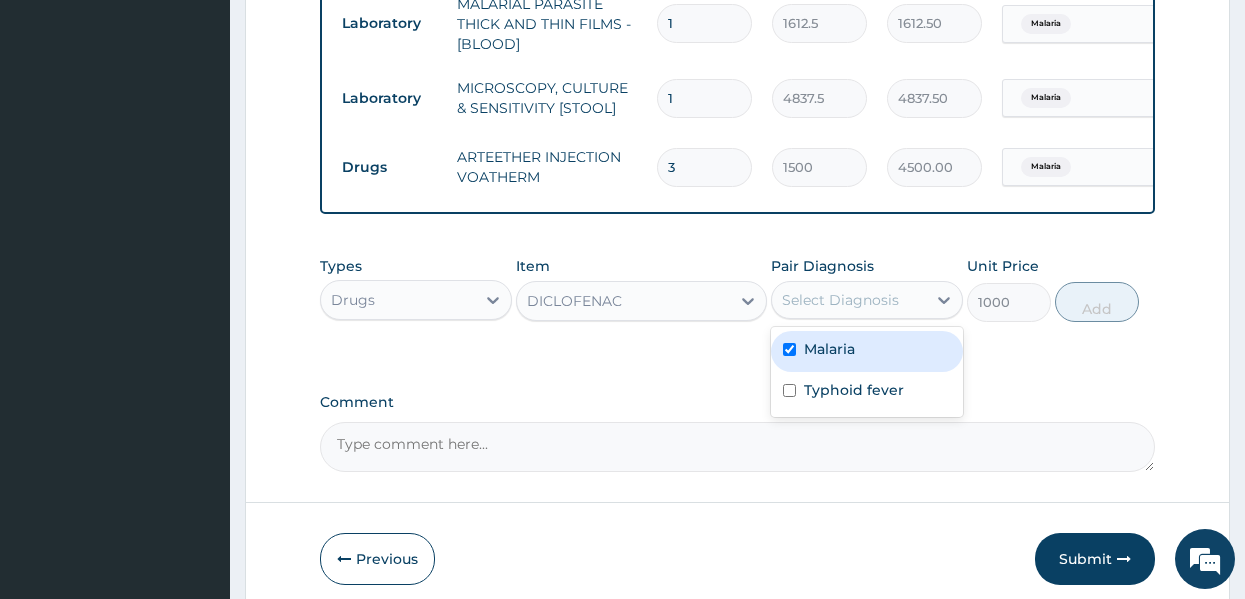 checkbox on "true" 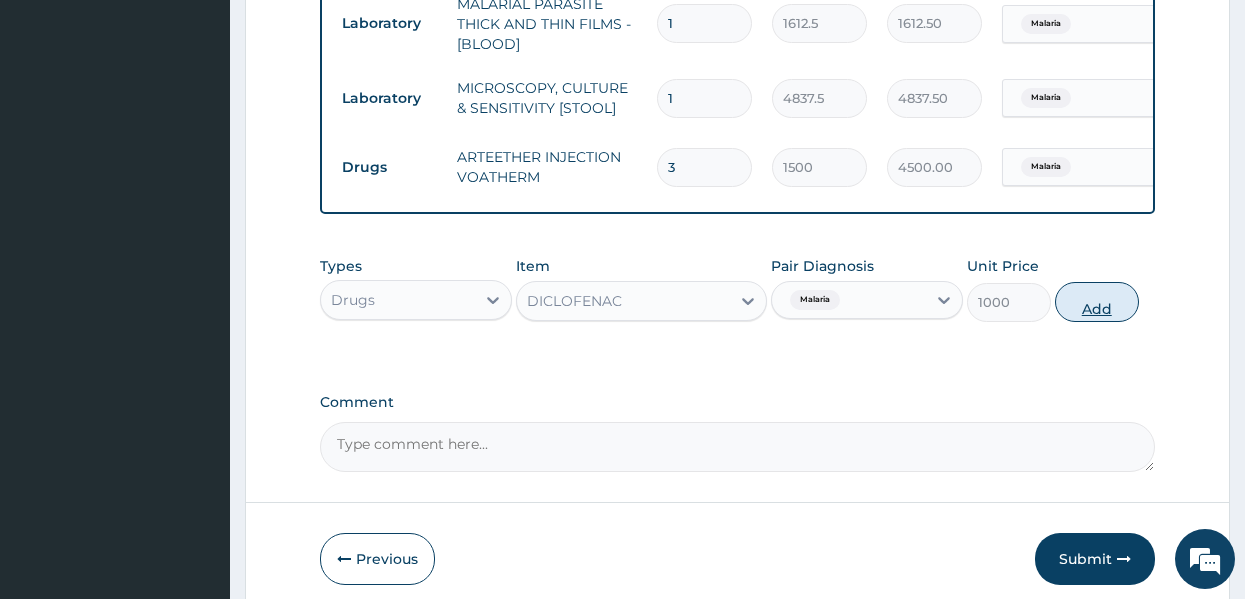 click on "Add" at bounding box center (1097, 302) 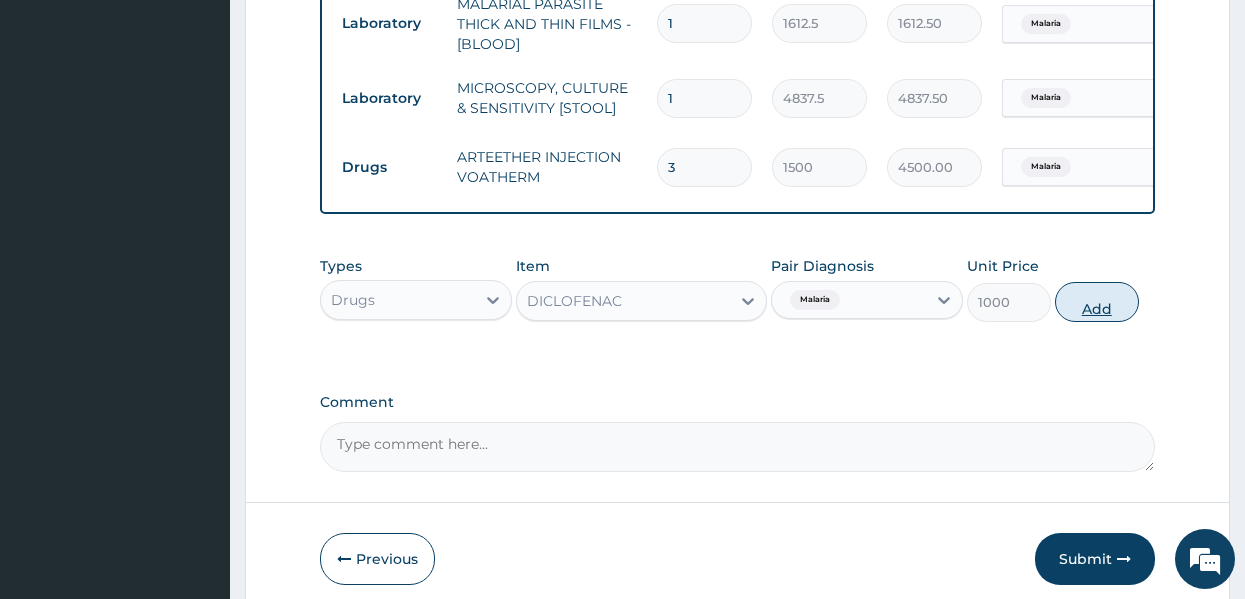 type on "0" 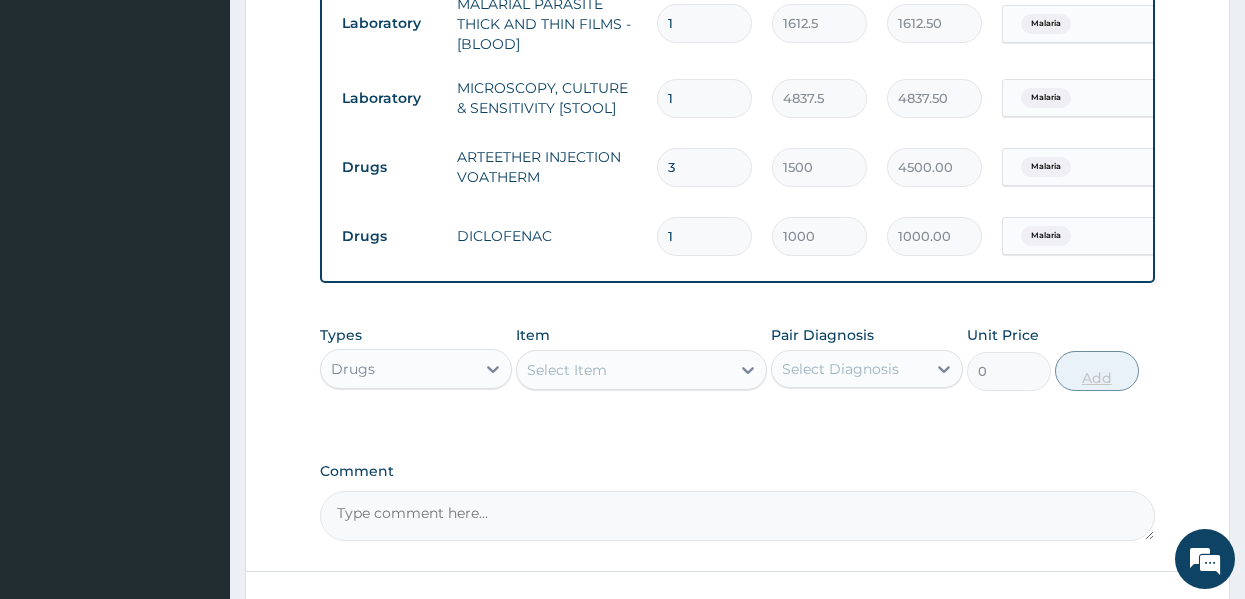 type 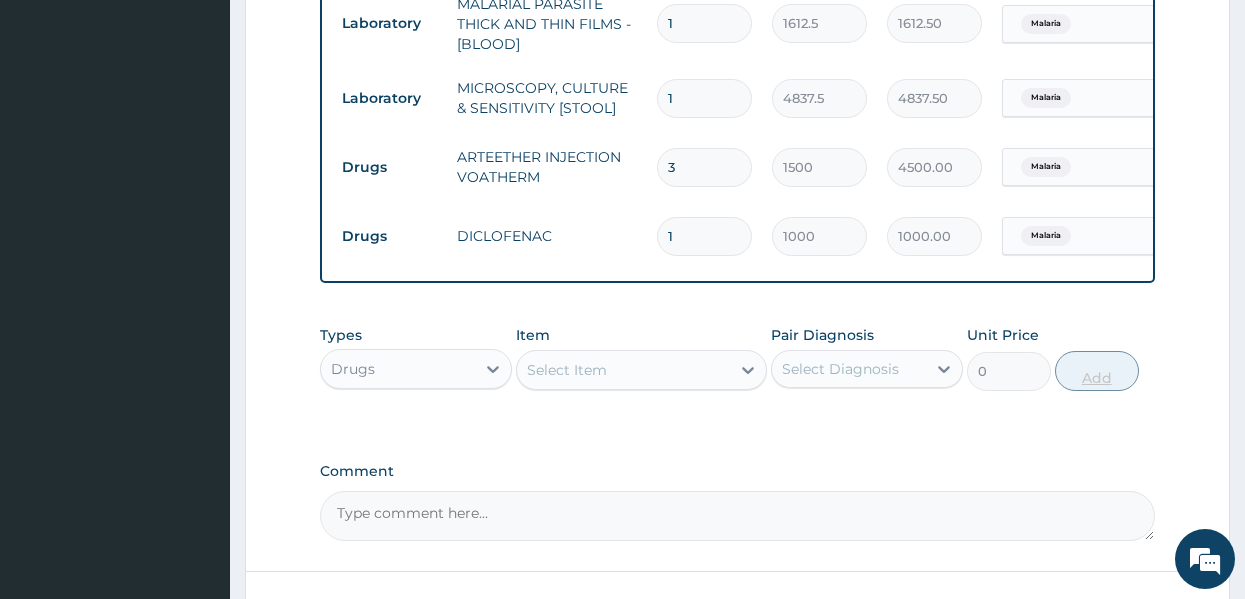 type on "0.00" 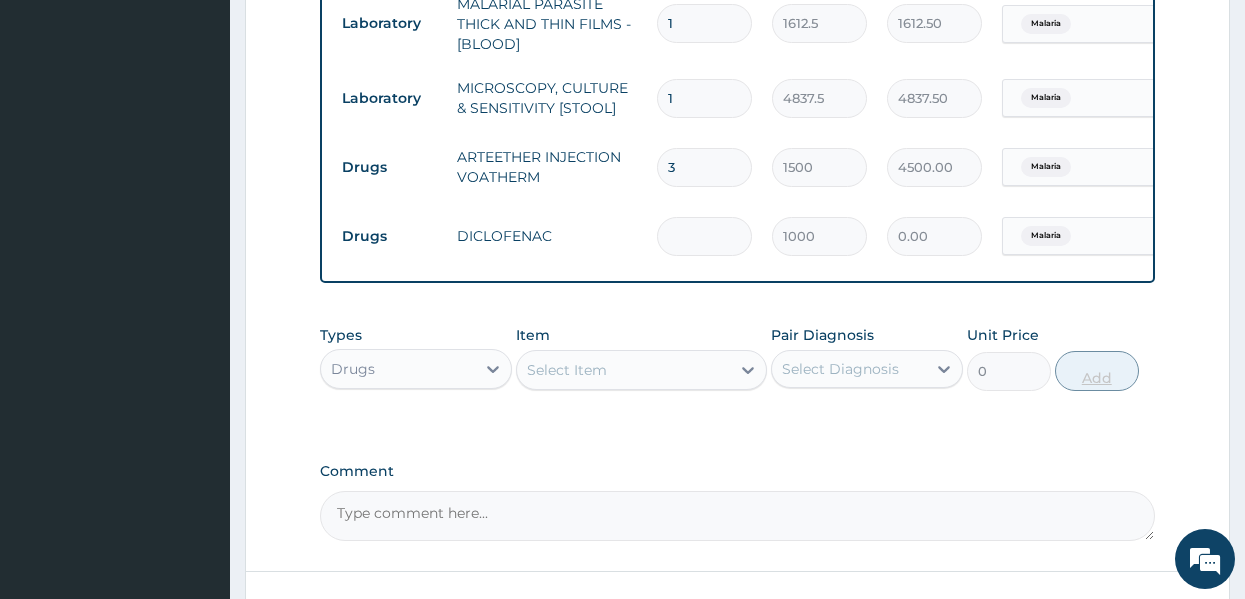 type on "3" 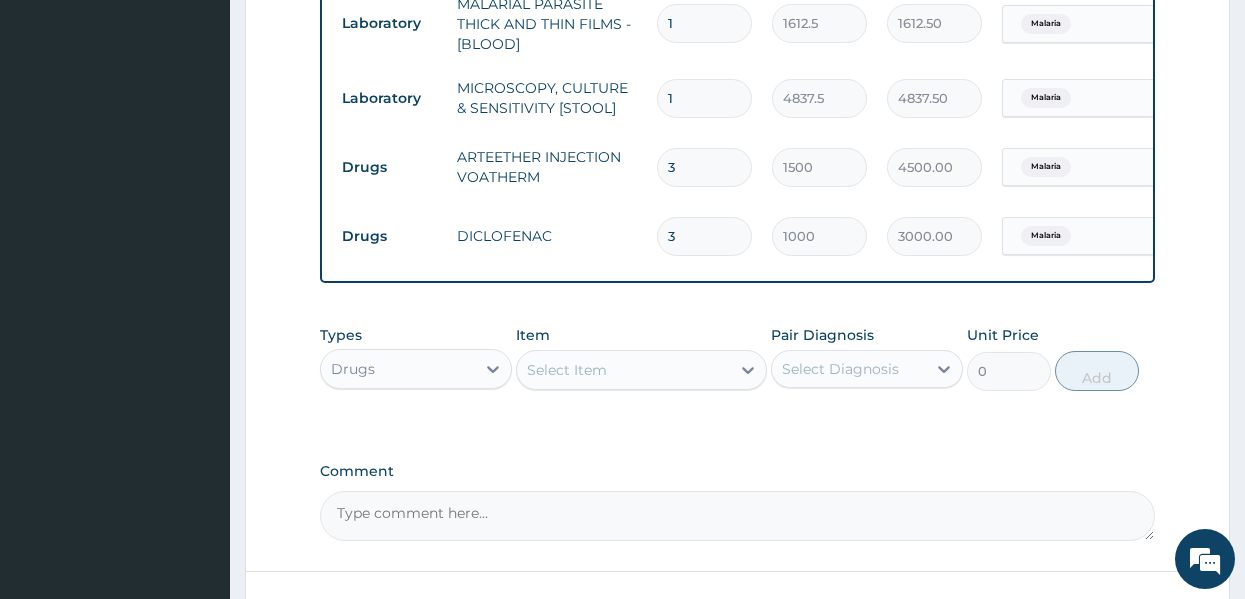 type on "3" 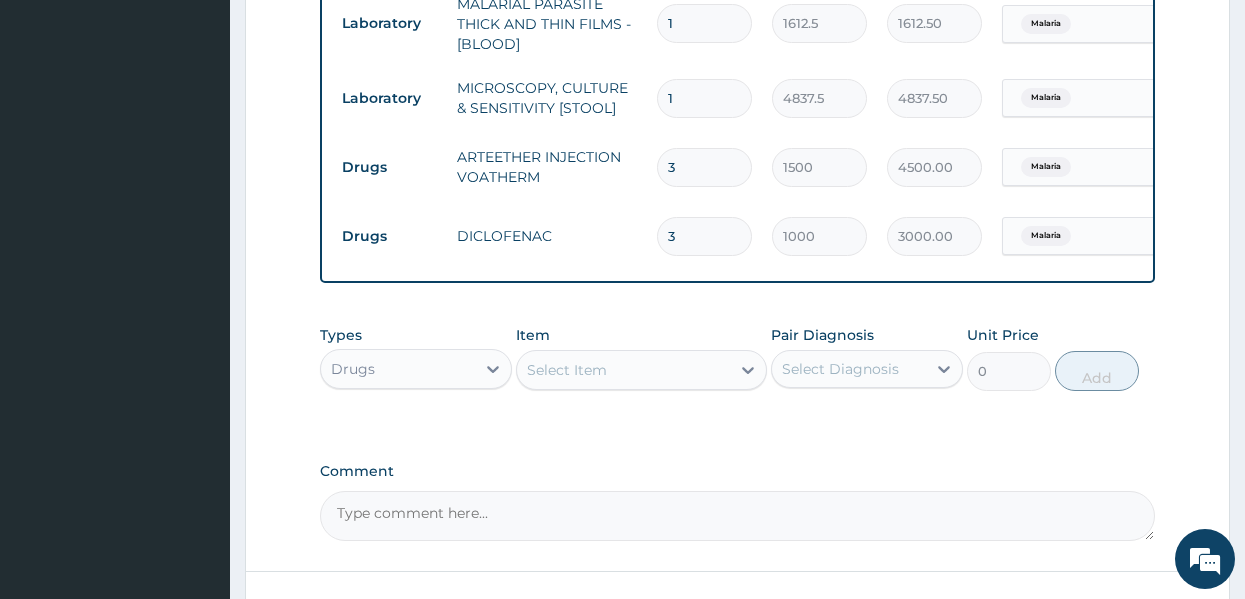 click on "Select Item" at bounding box center (623, 370) 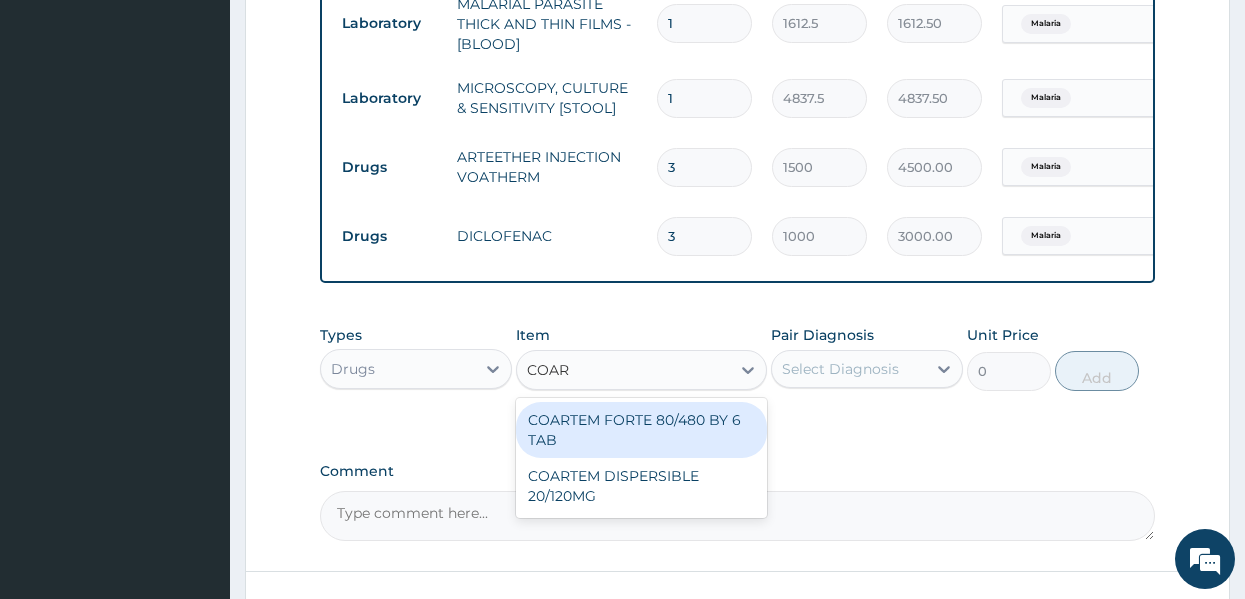 type on "COART" 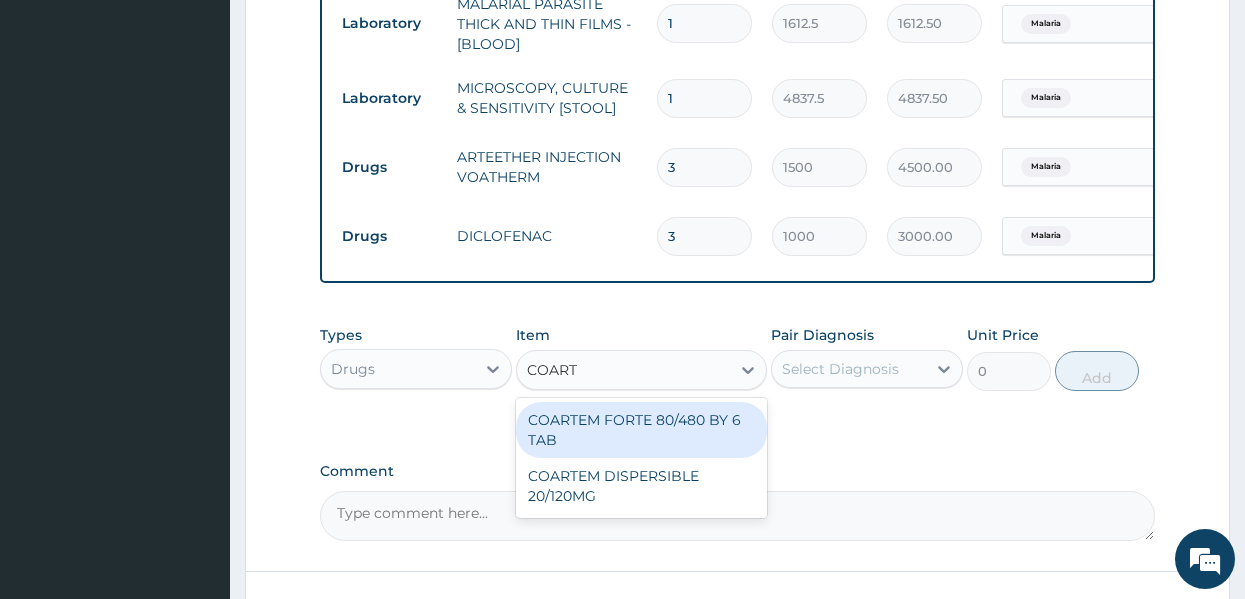 click on "COARTEM FORTE 80/480 BY 6 TAB" at bounding box center (641, 430) 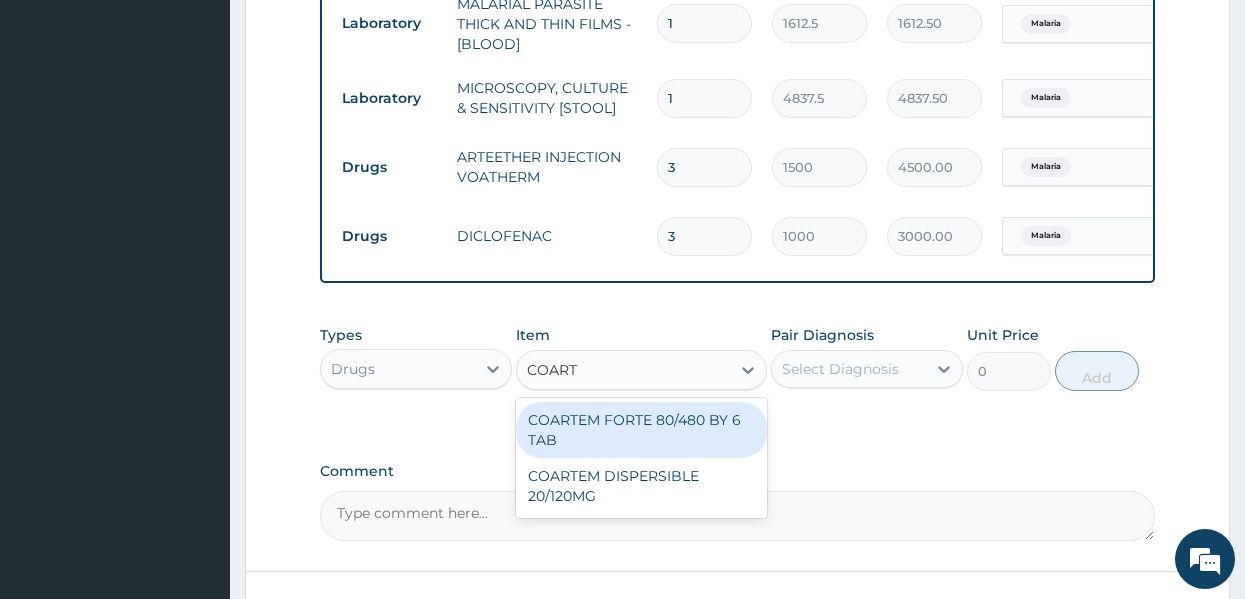 type 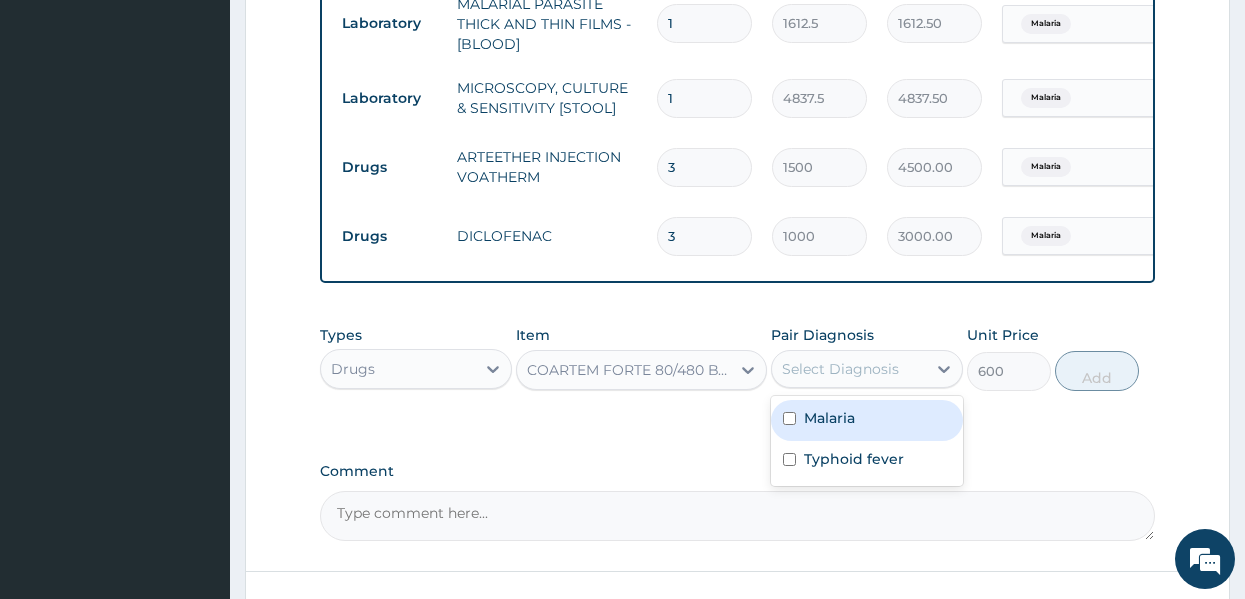 click on "Select Diagnosis" at bounding box center [840, 369] 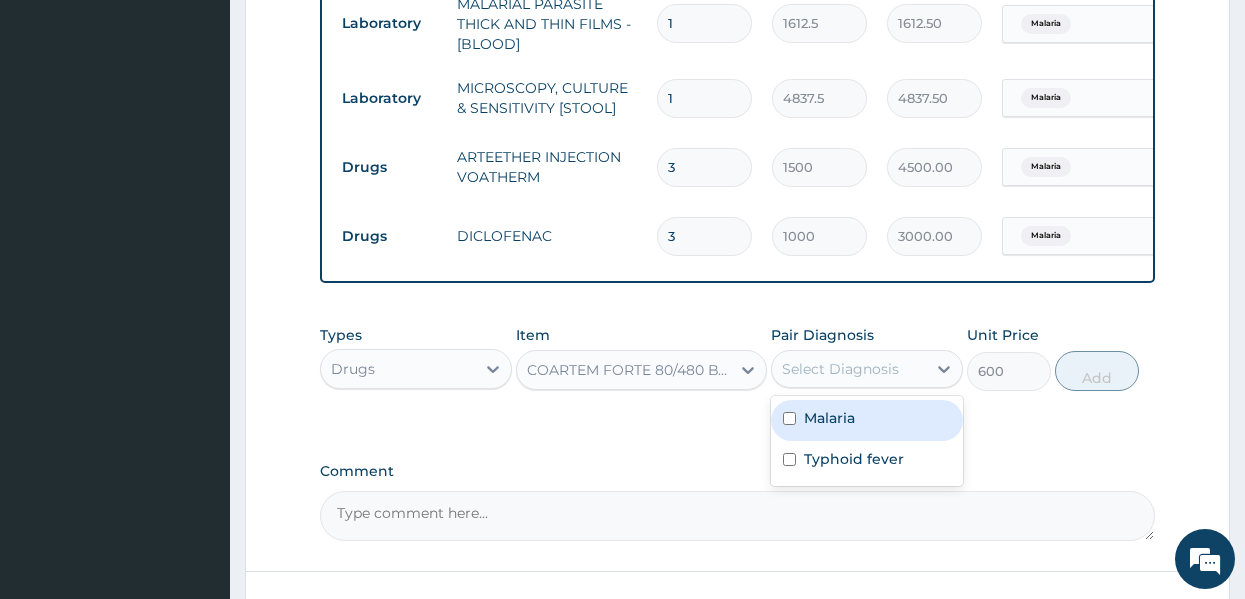 click on "Malaria" at bounding box center [829, 418] 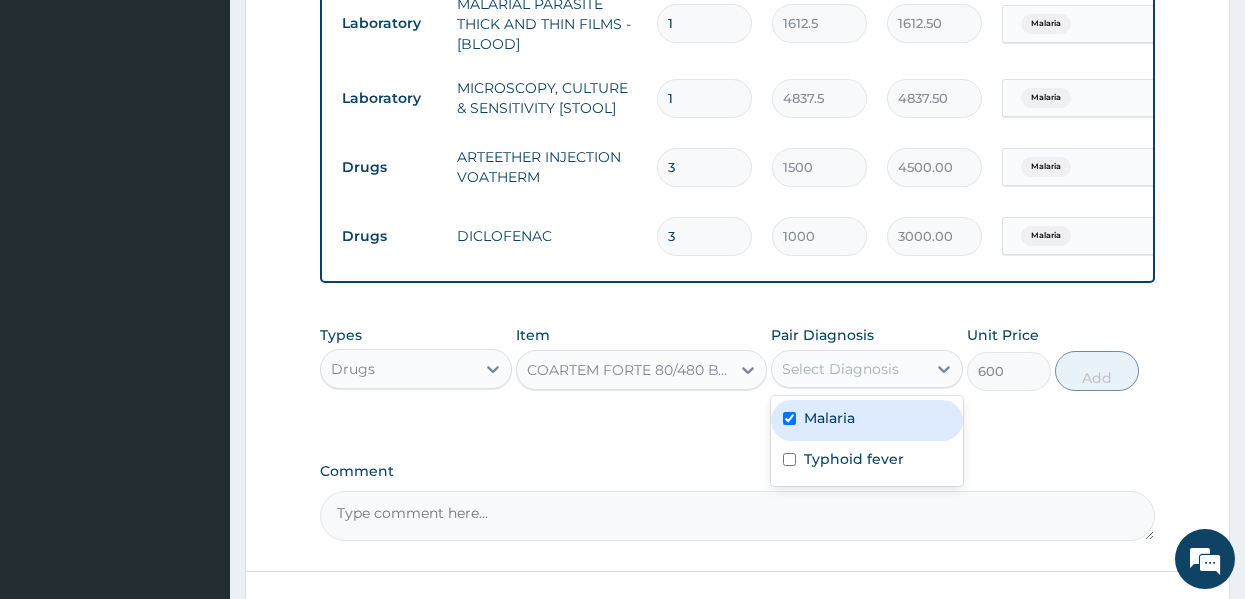 checkbox on "true" 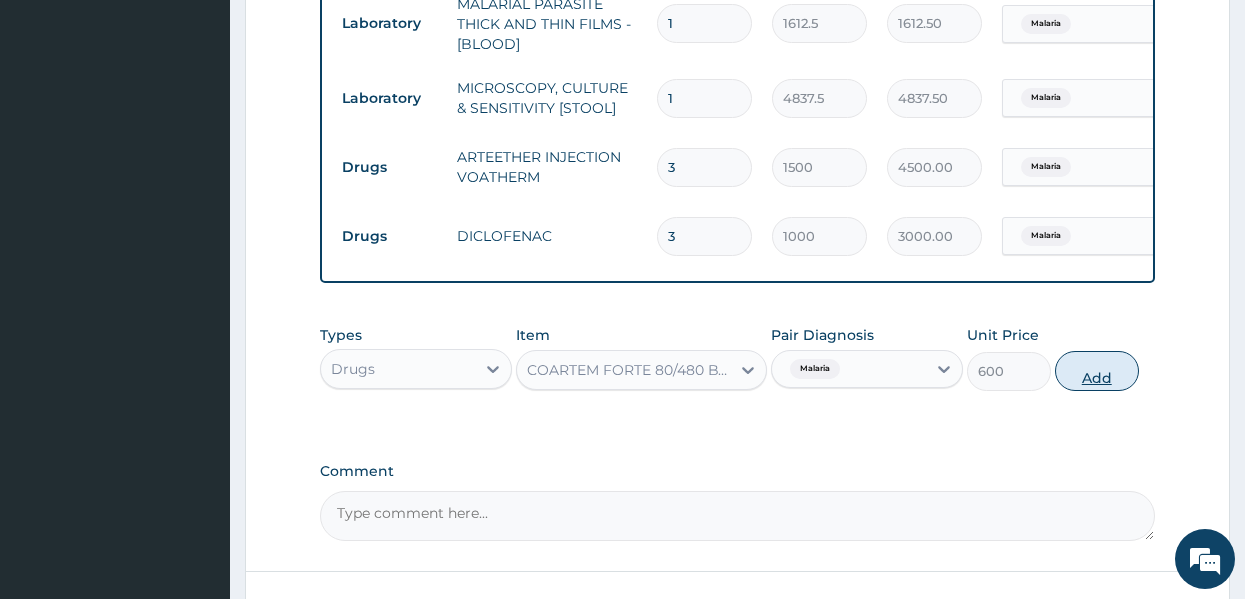 click on "Add" at bounding box center [1097, 371] 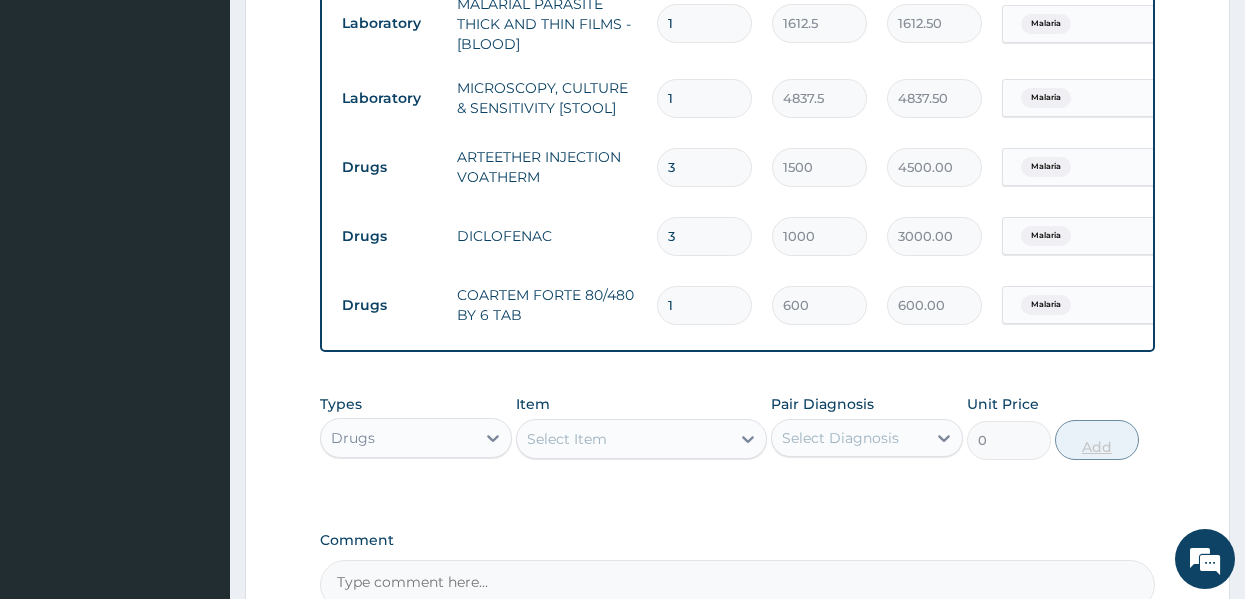 type 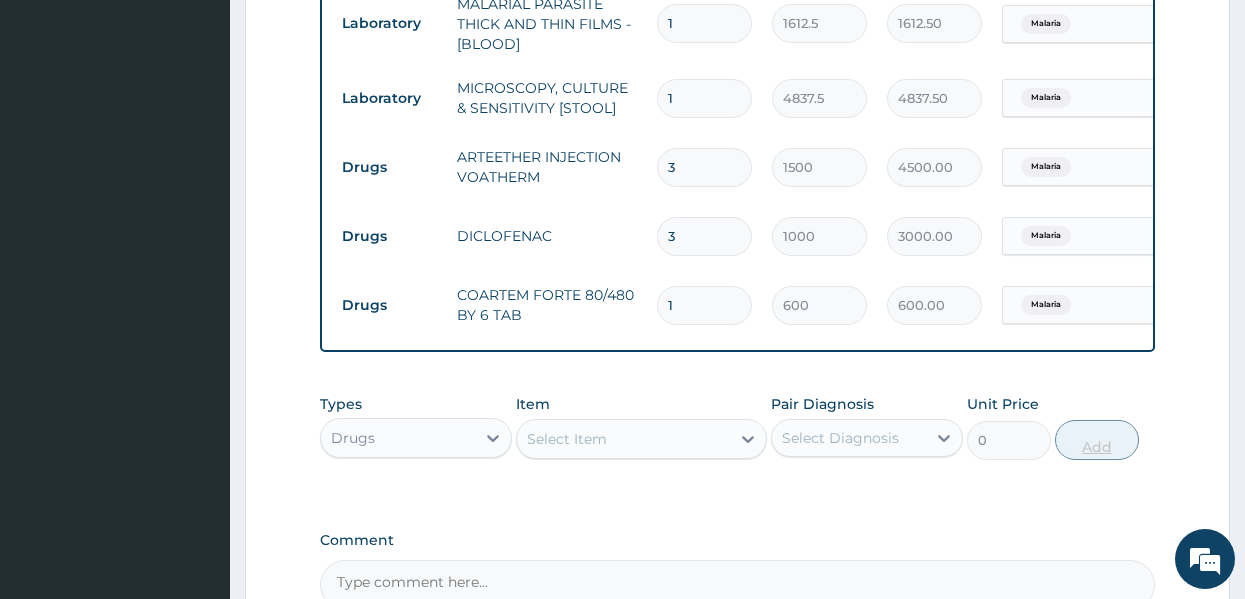 type on "0.00" 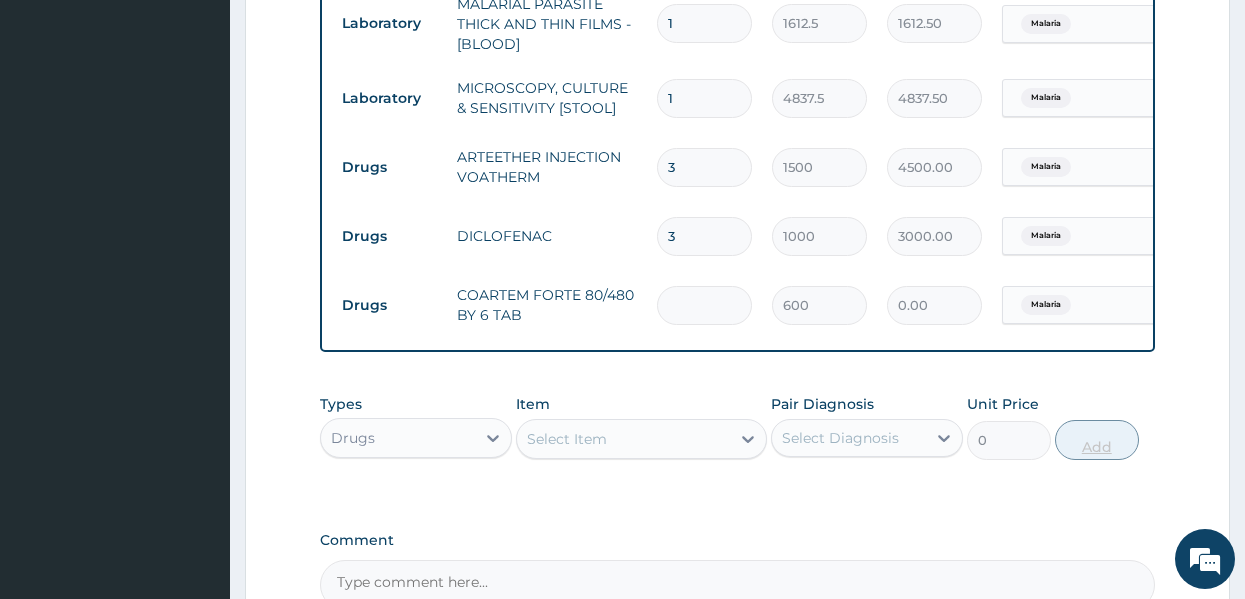 type on "6" 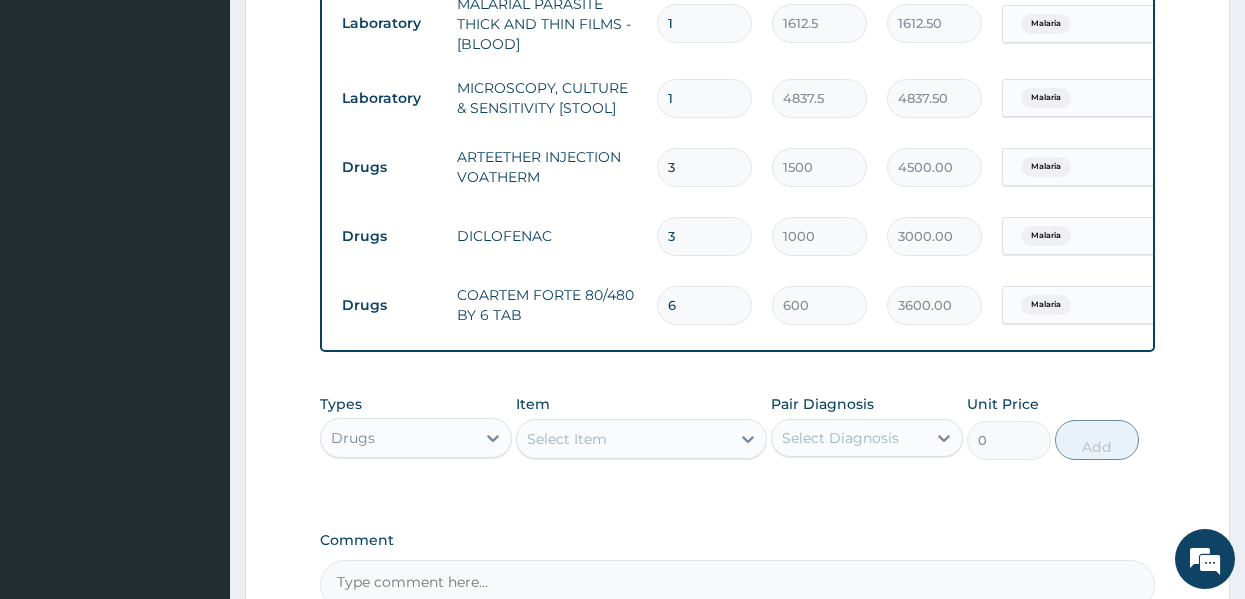 type on "6" 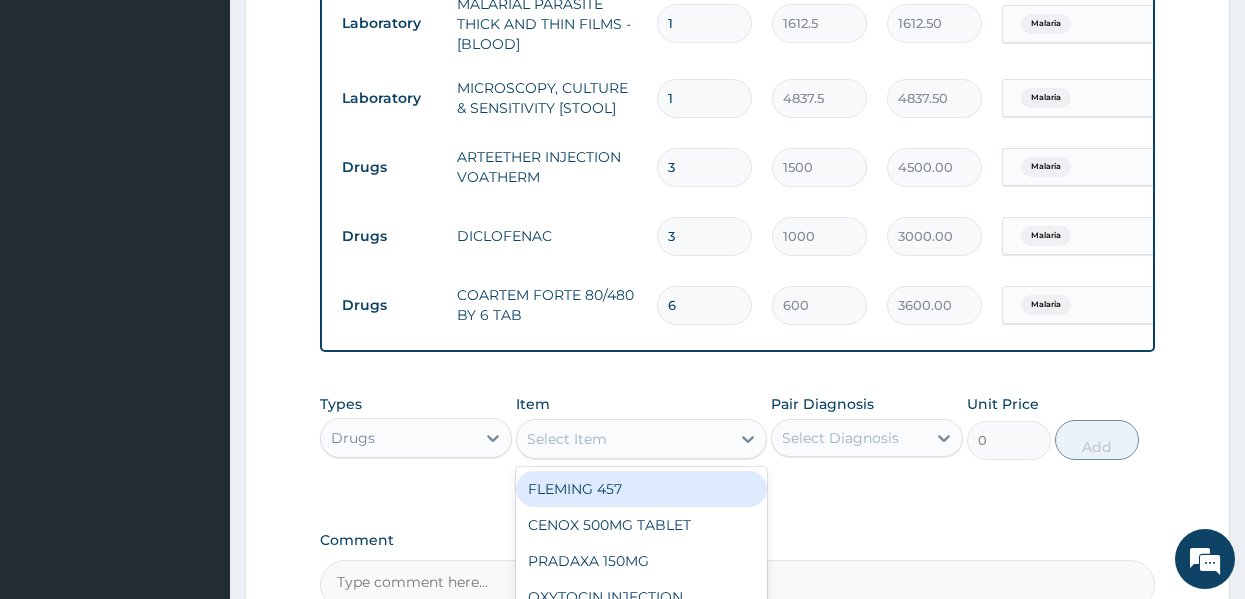 click on "Select Item" at bounding box center (623, 439) 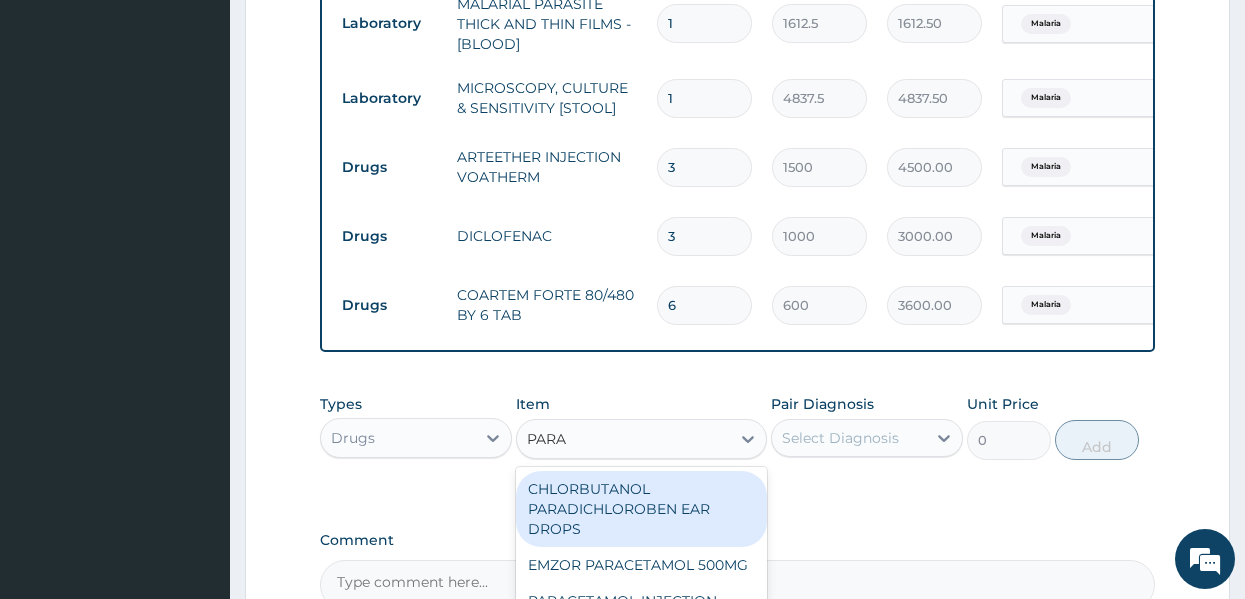 type on "PARAC" 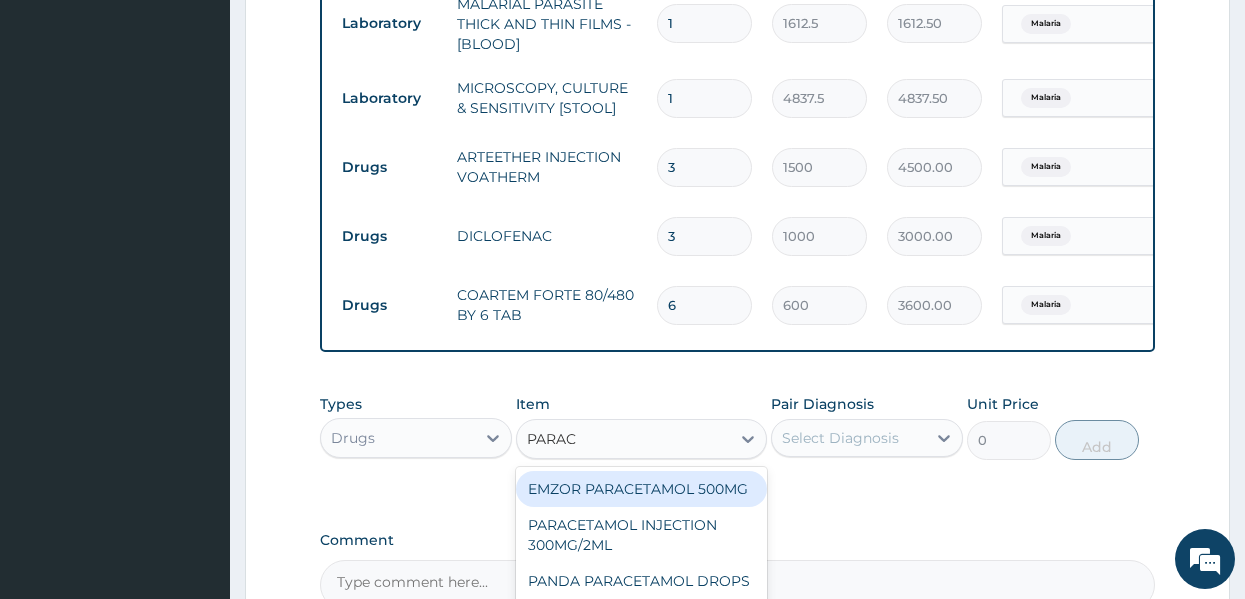 click on "EMZOR PARACETAMOL 500MG" at bounding box center [641, 489] 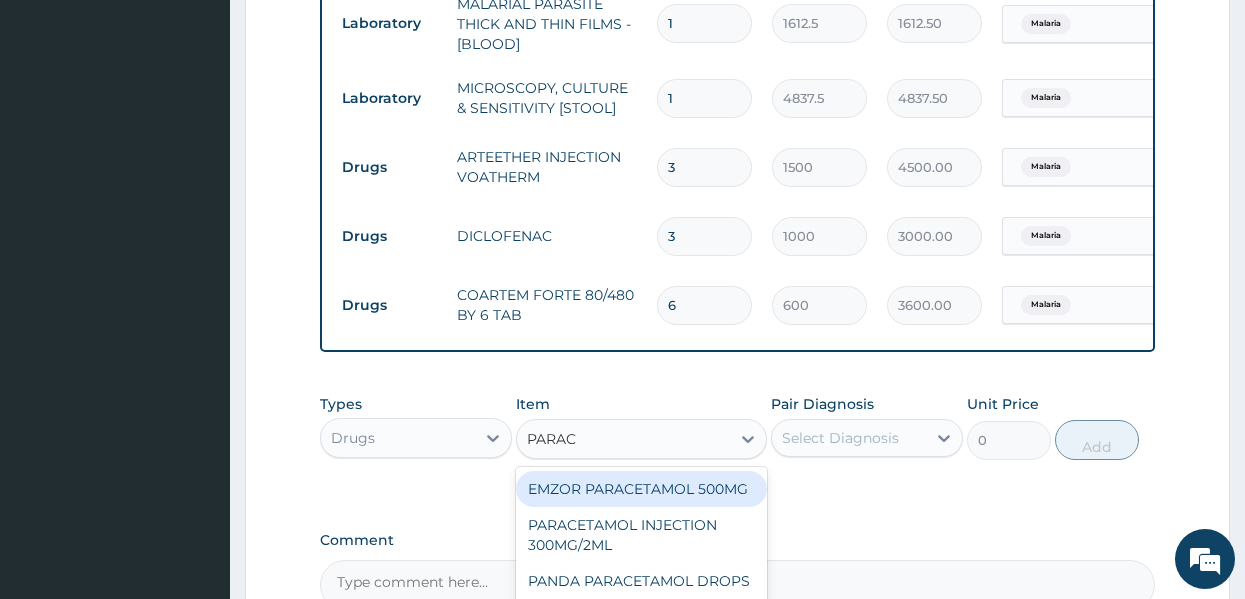type 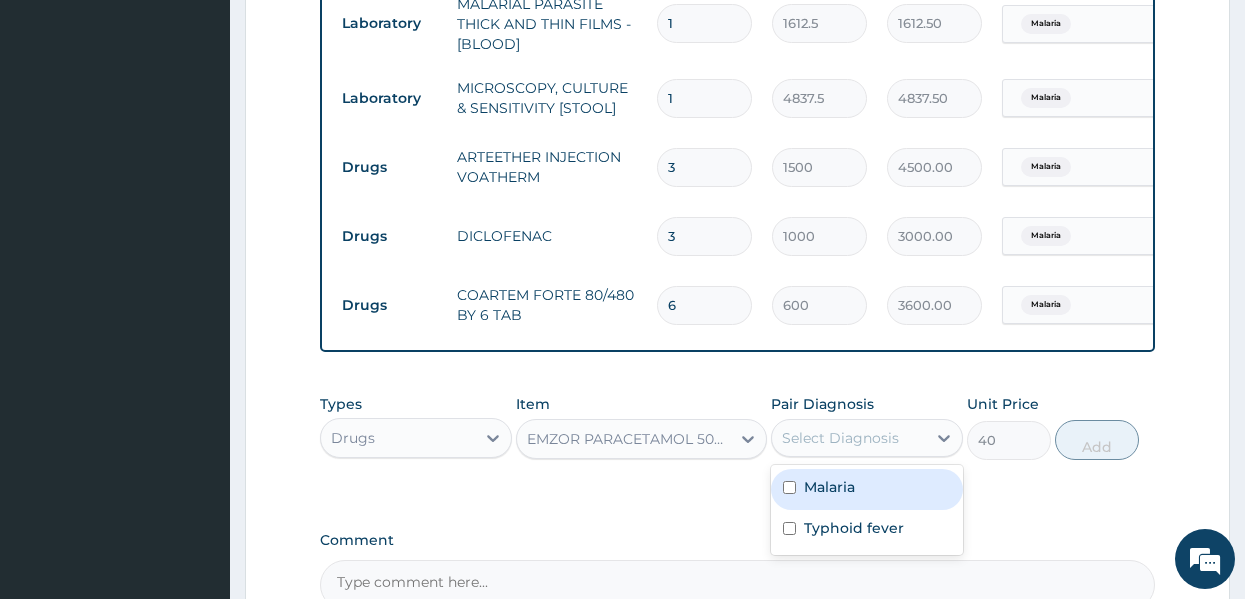click on "Select Diagnosis" at bounding box center (840, 438) 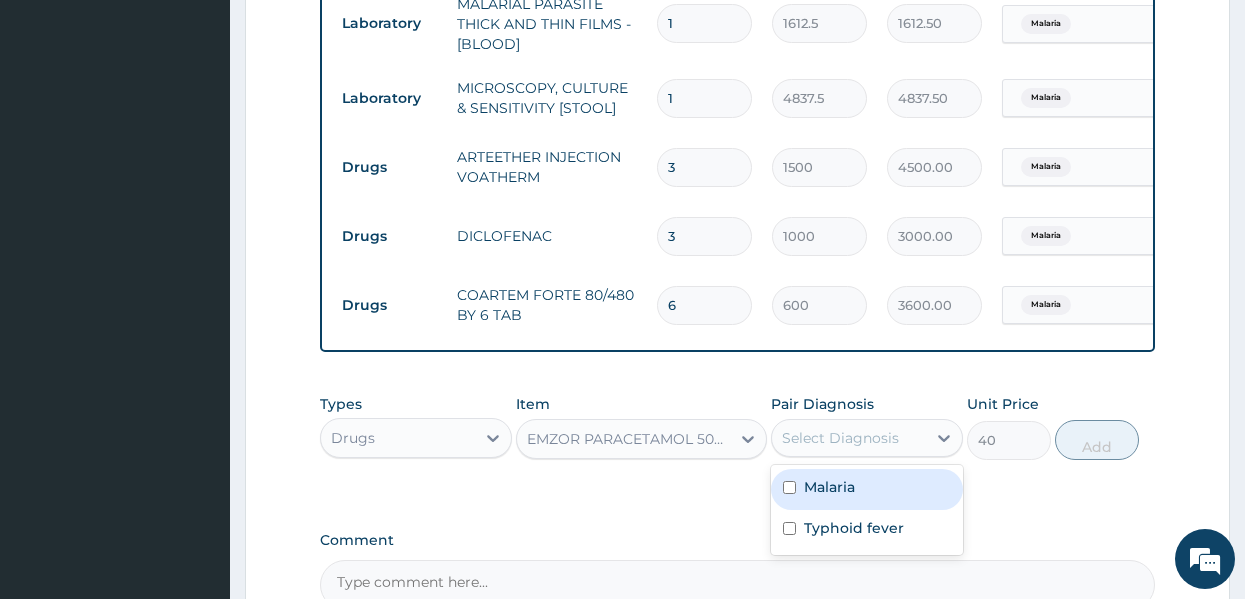 click on "Malaria" at bounding box center (829, 487) 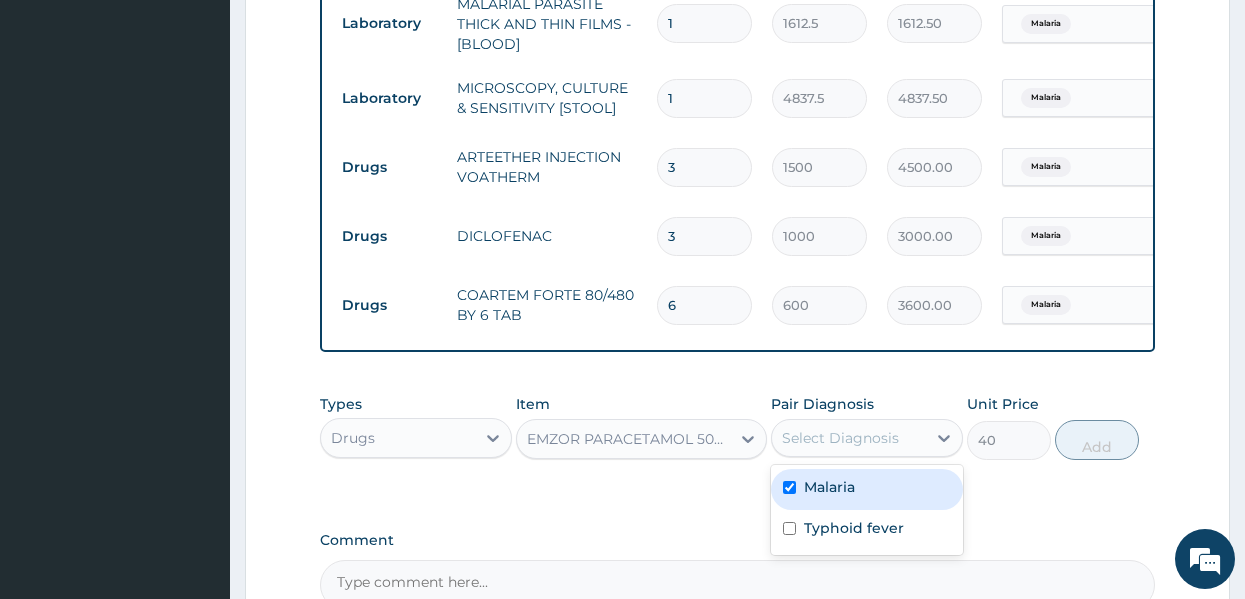checkbox on "true" 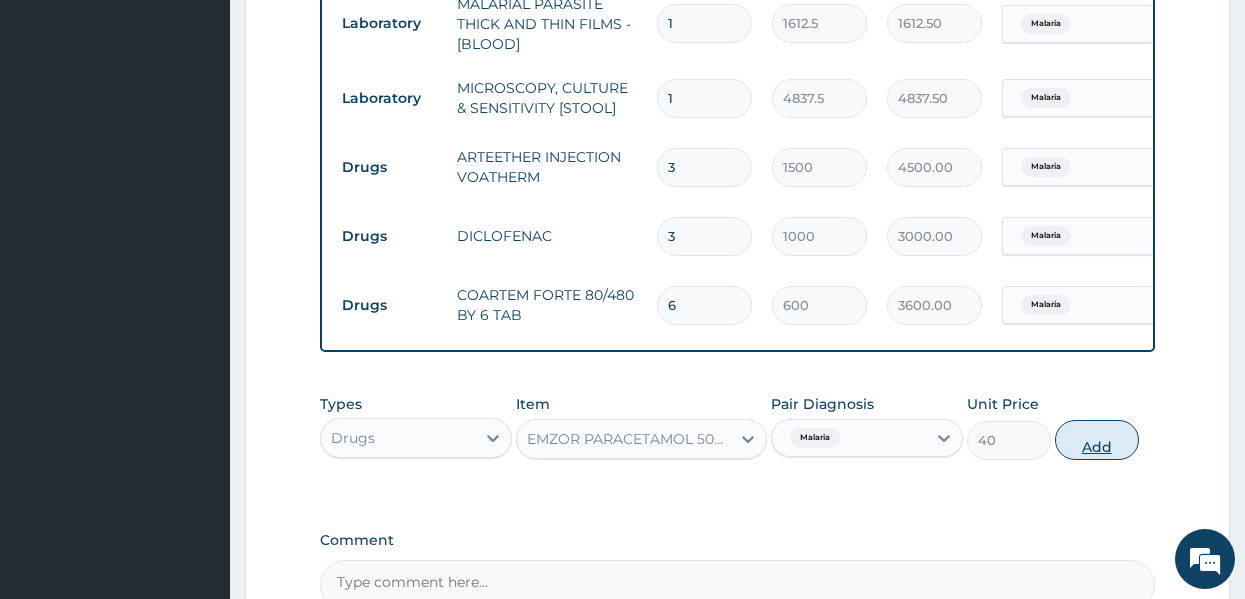click on "Add" at bounding box center [1097, 440] 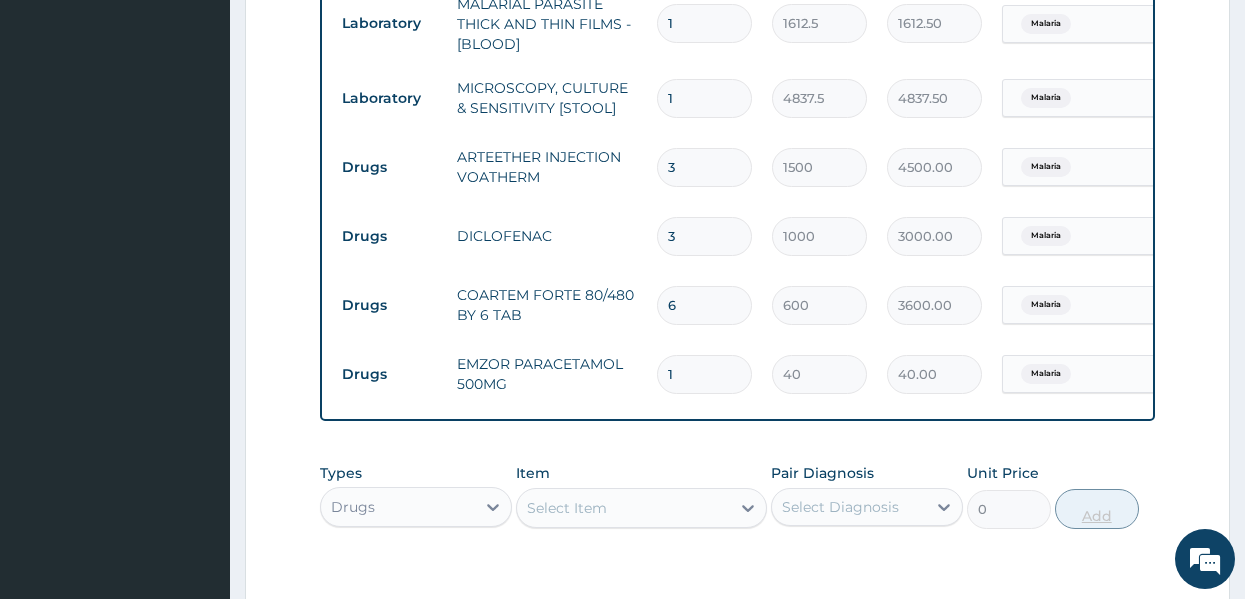type on "18" 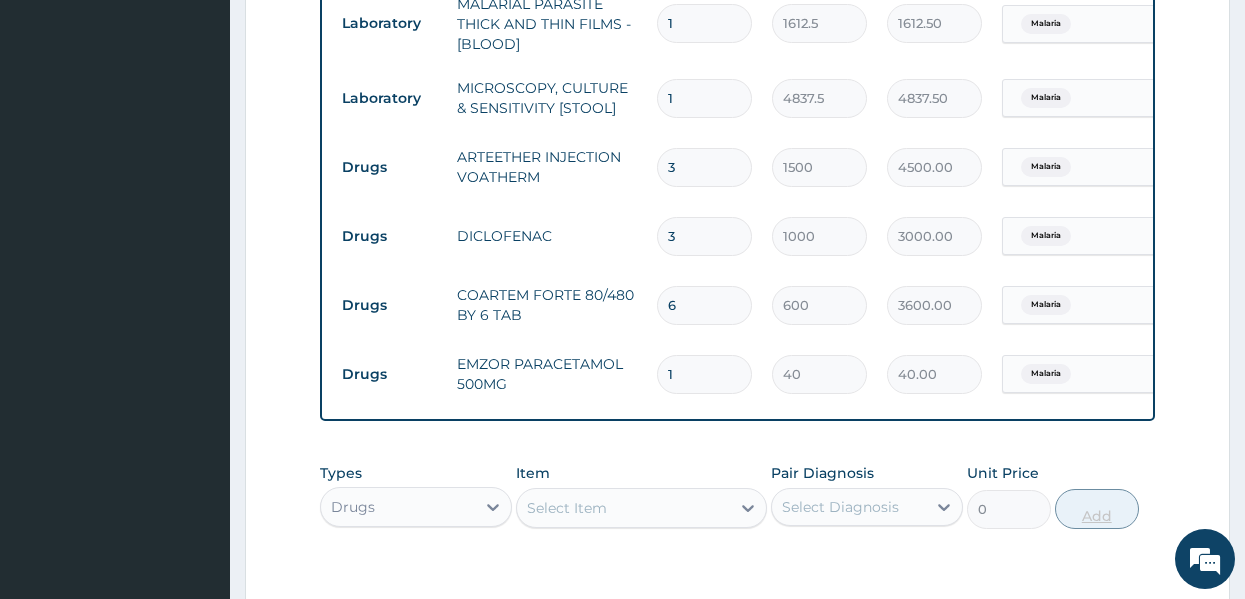 type on "720.00" 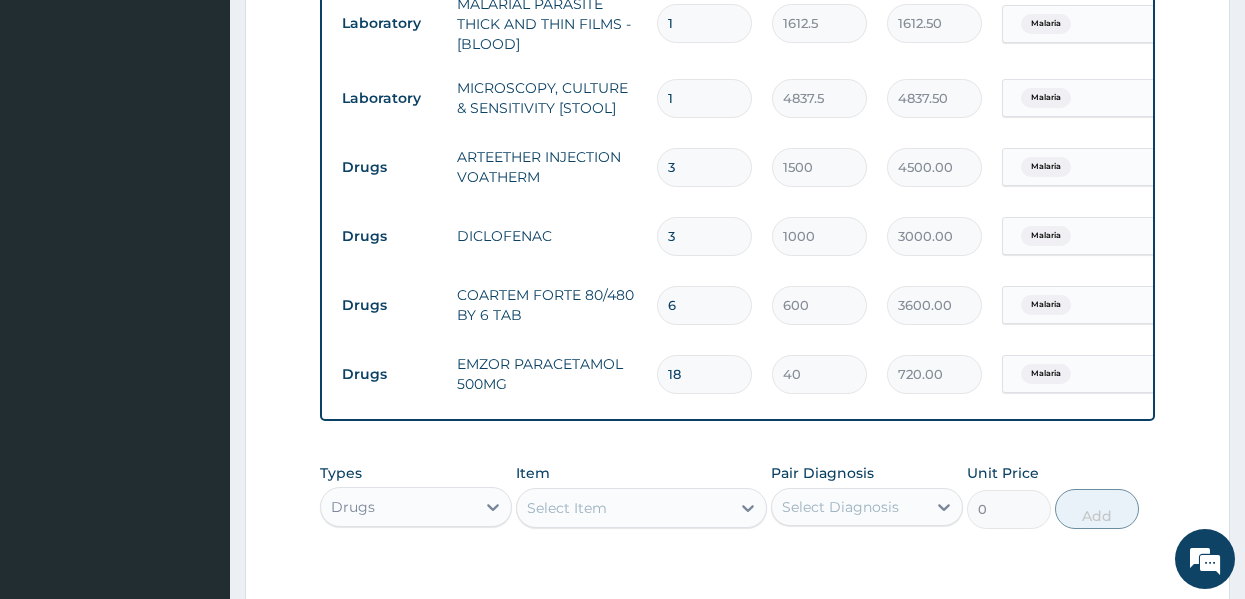 type on "18" 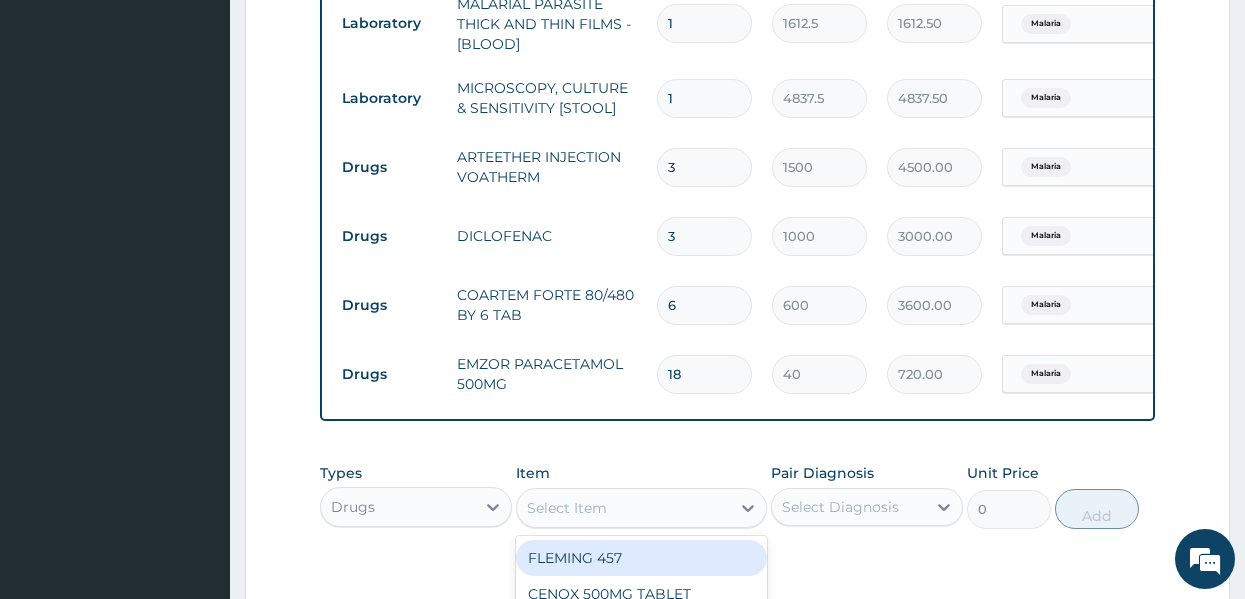 click on "Select Item" at bounding box center [567, 508] 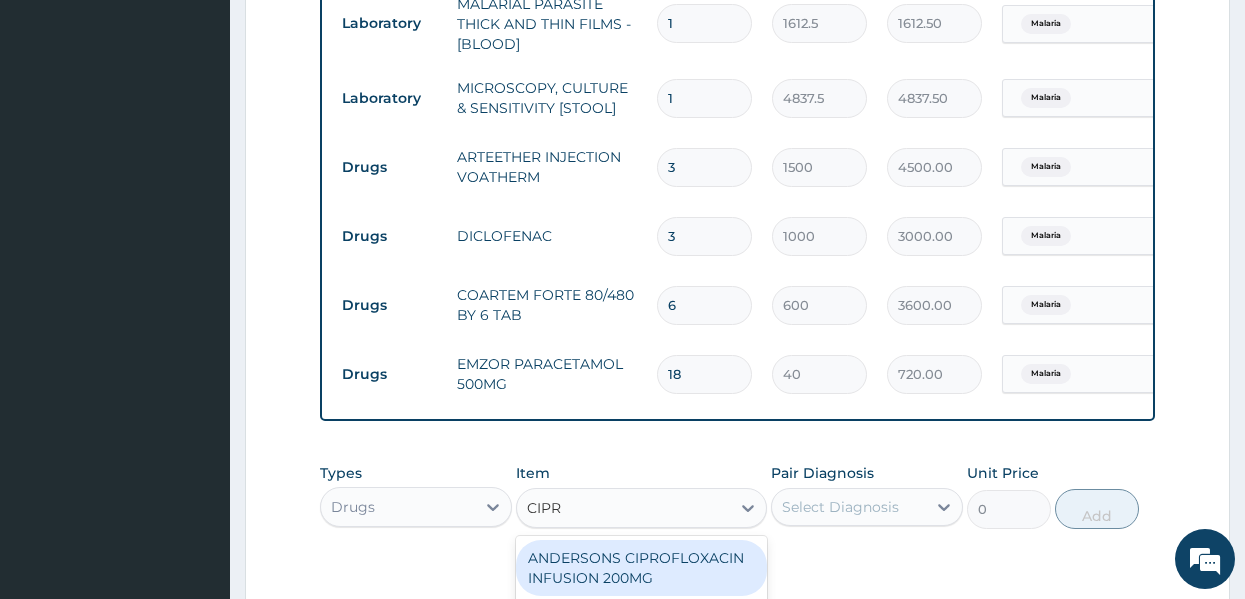 type on "CIPRO" 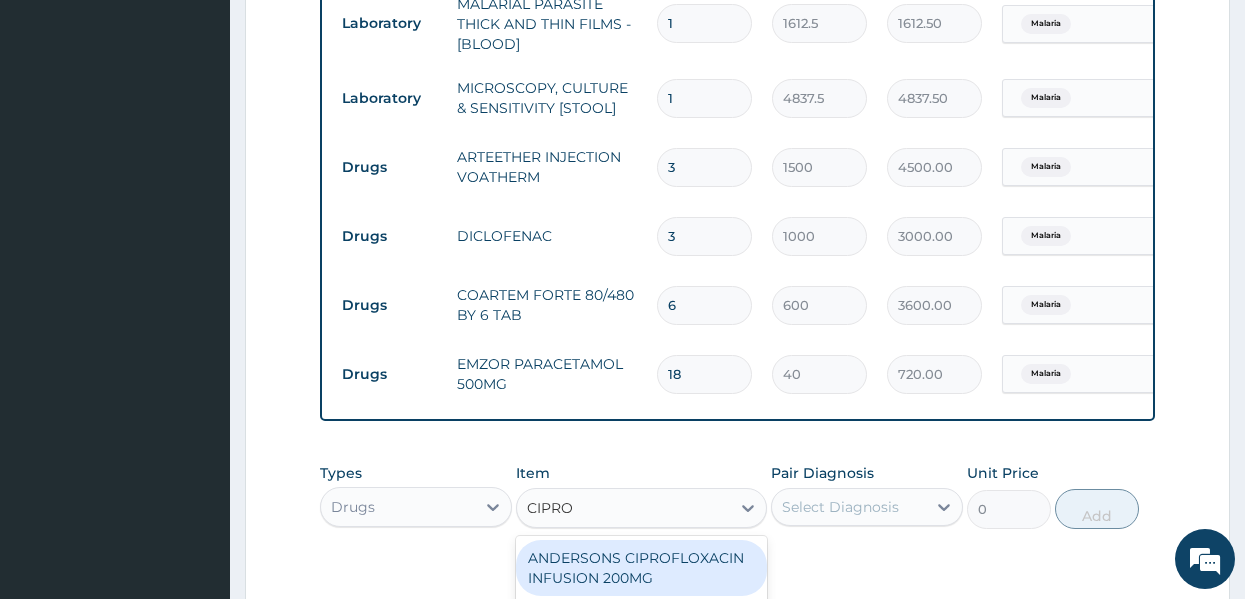 scroll, scrollTop: 1219, scrollLeft: 0, axis: vertical 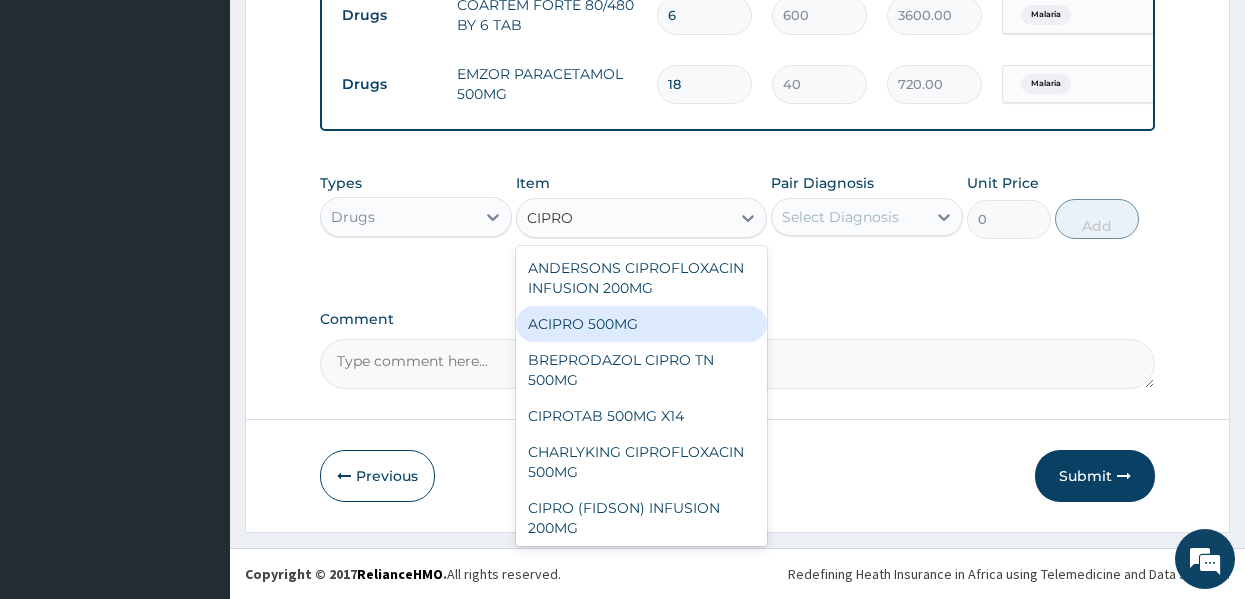 click on "ACIPRO 500MG" at bounding box center [641, 324] 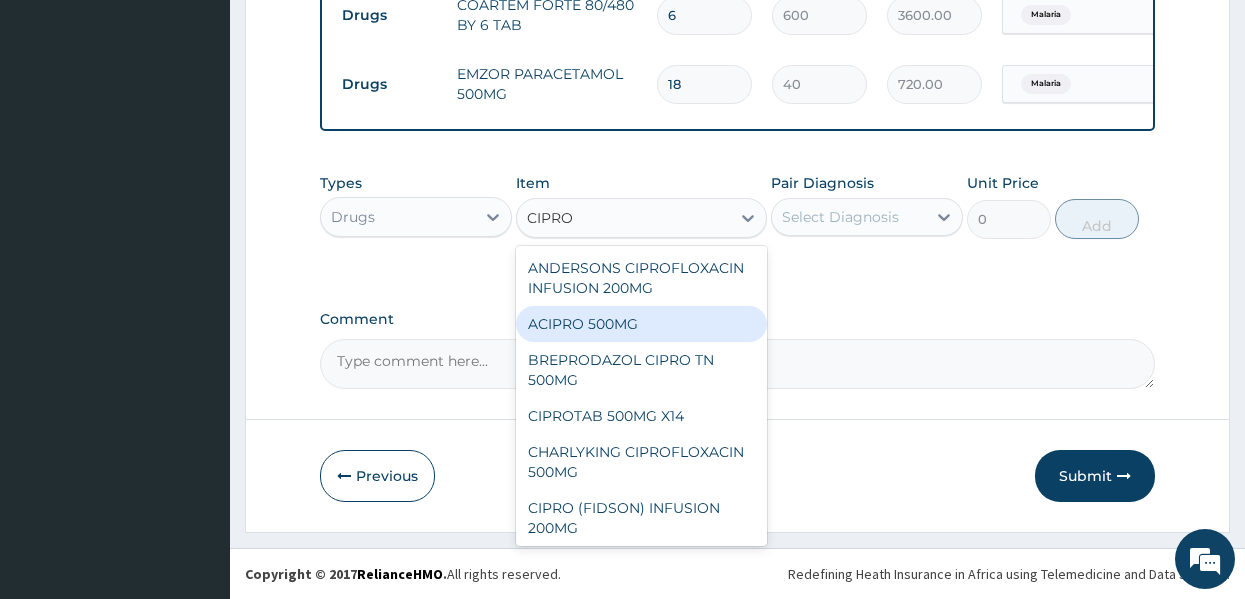 type 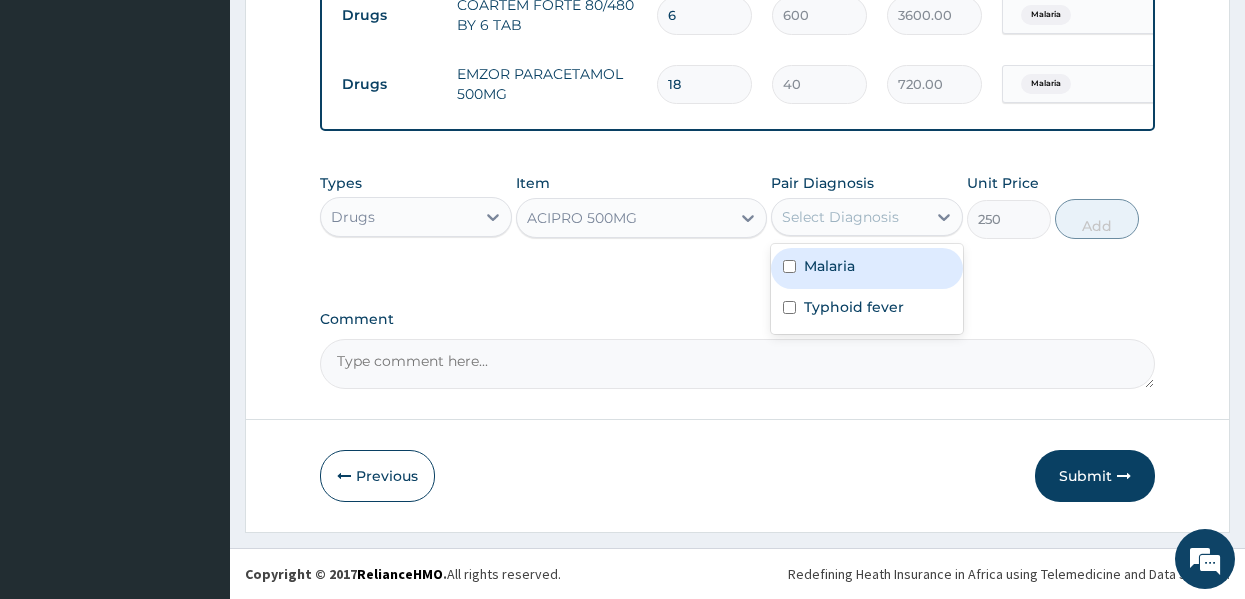 click on "Select Diagnosis" at bounding box center (840, 217) 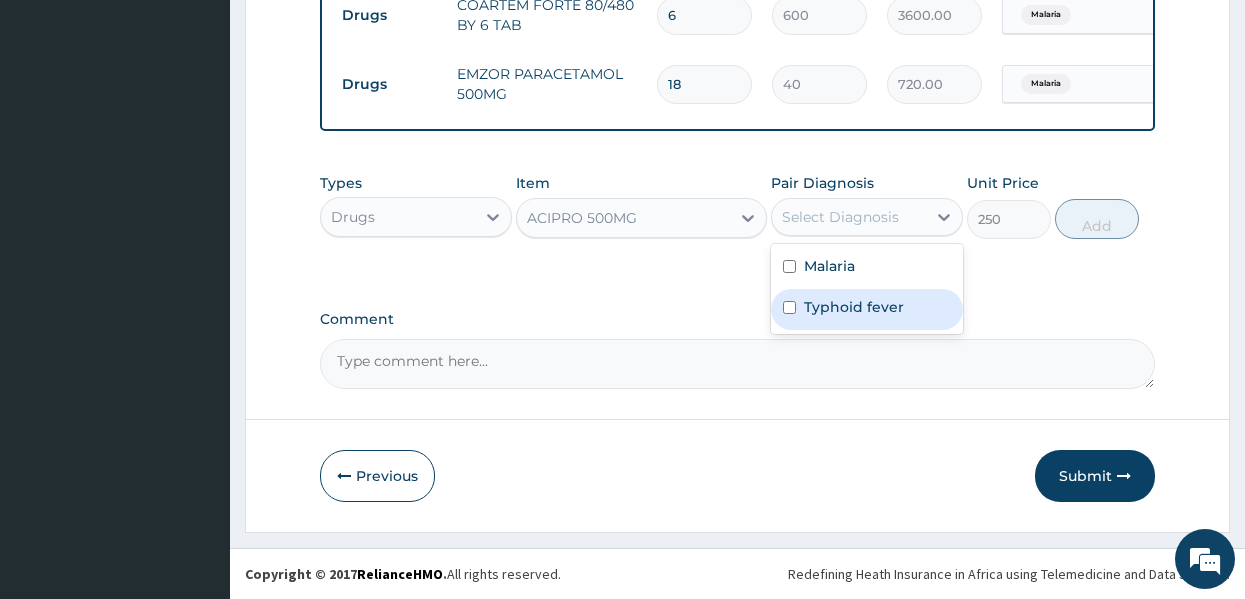click on "Typhoid fever" at bounding box center [854, 307] 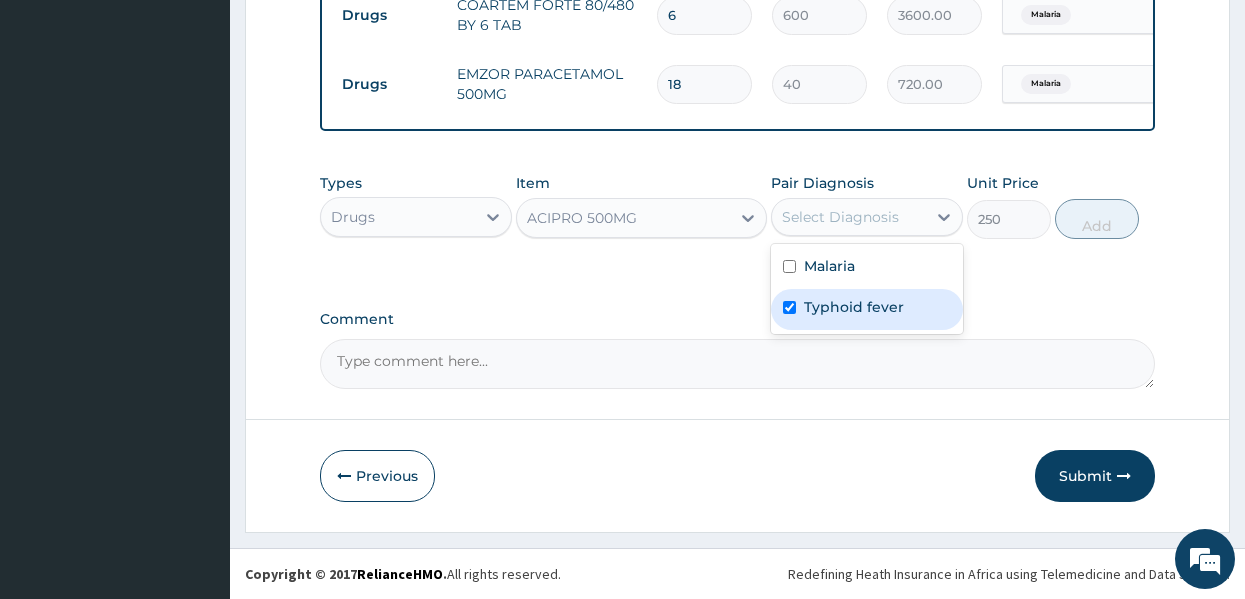 checkbox on "true" 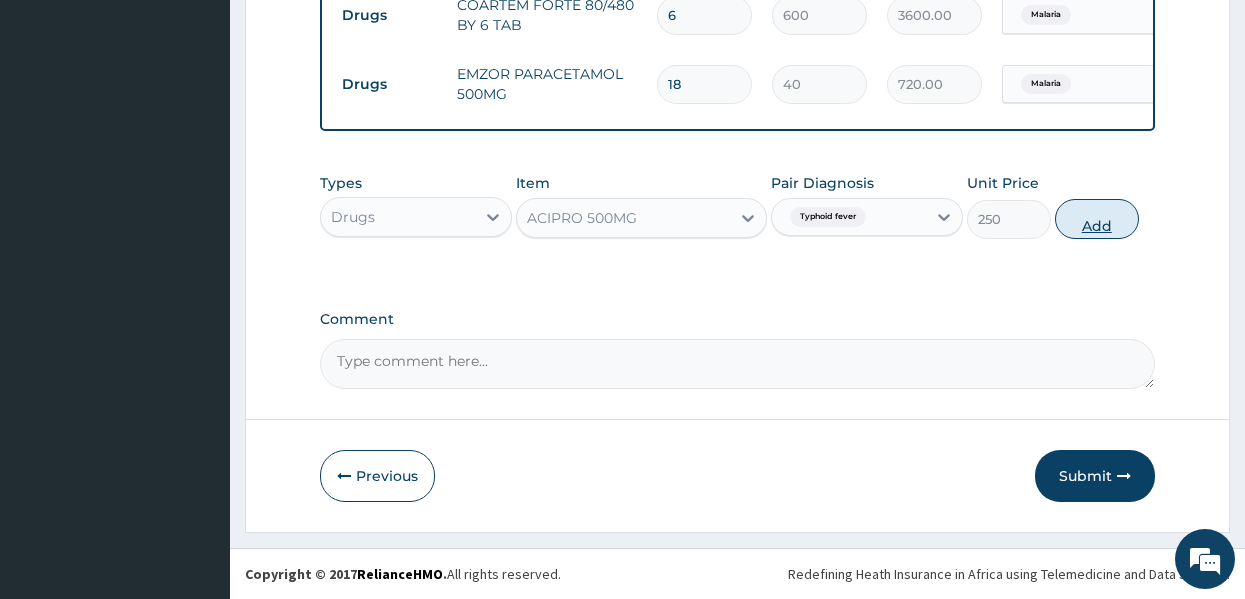 click on "Add" at bounding box center [1097, 219] 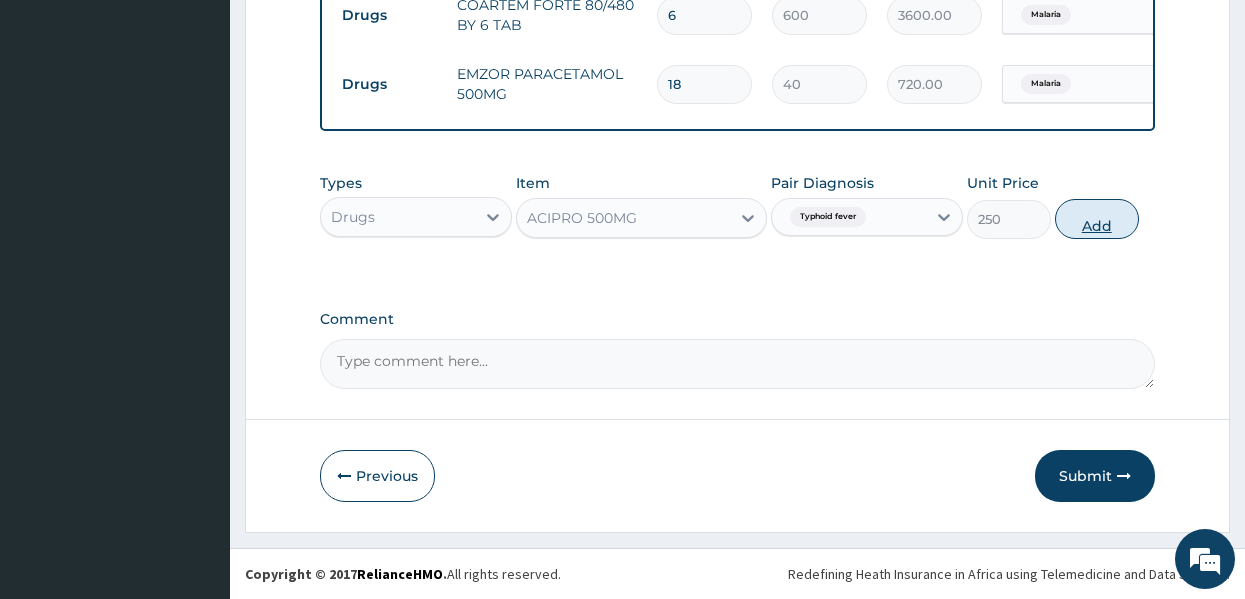 type on "0" 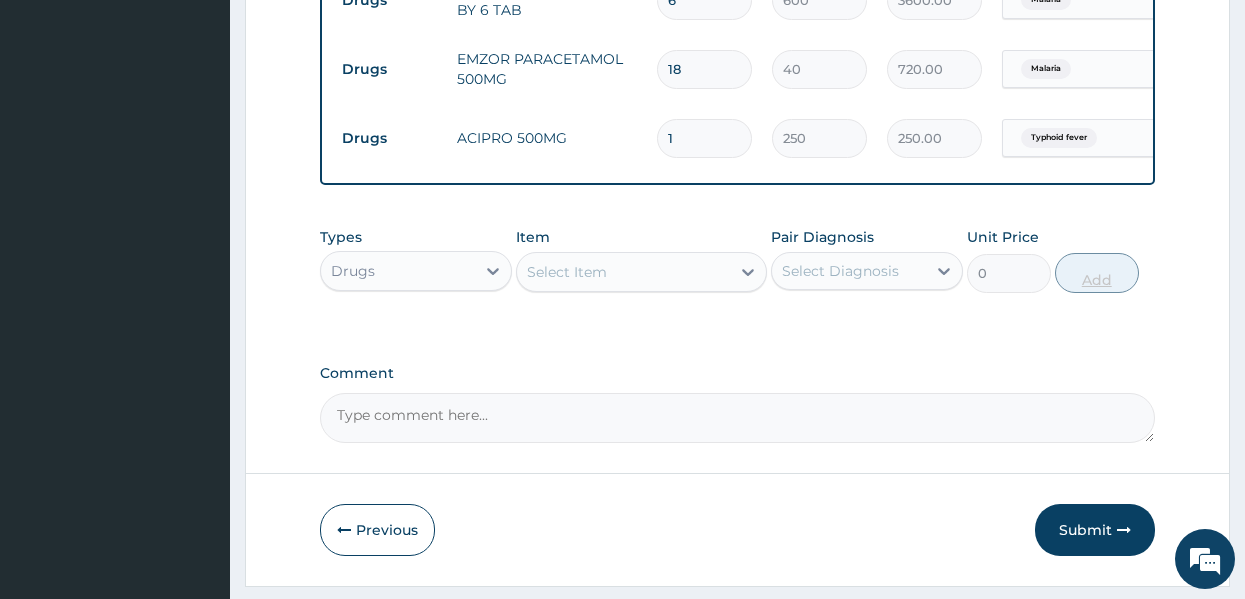 type on "10" 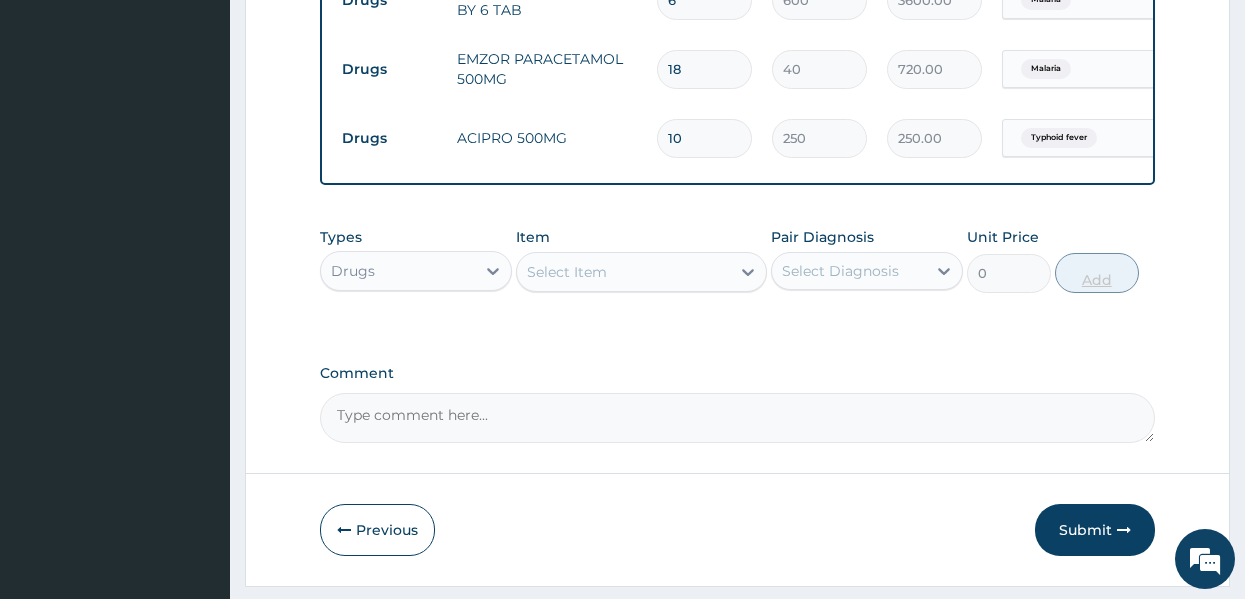 type on "2500.00" 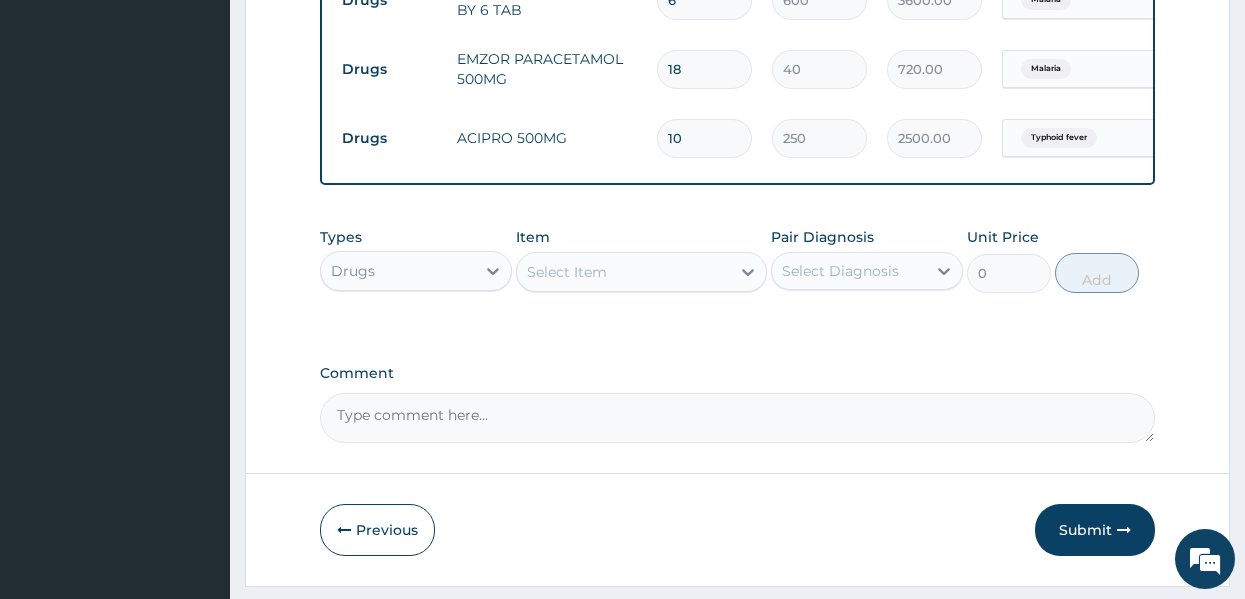 type on "10" 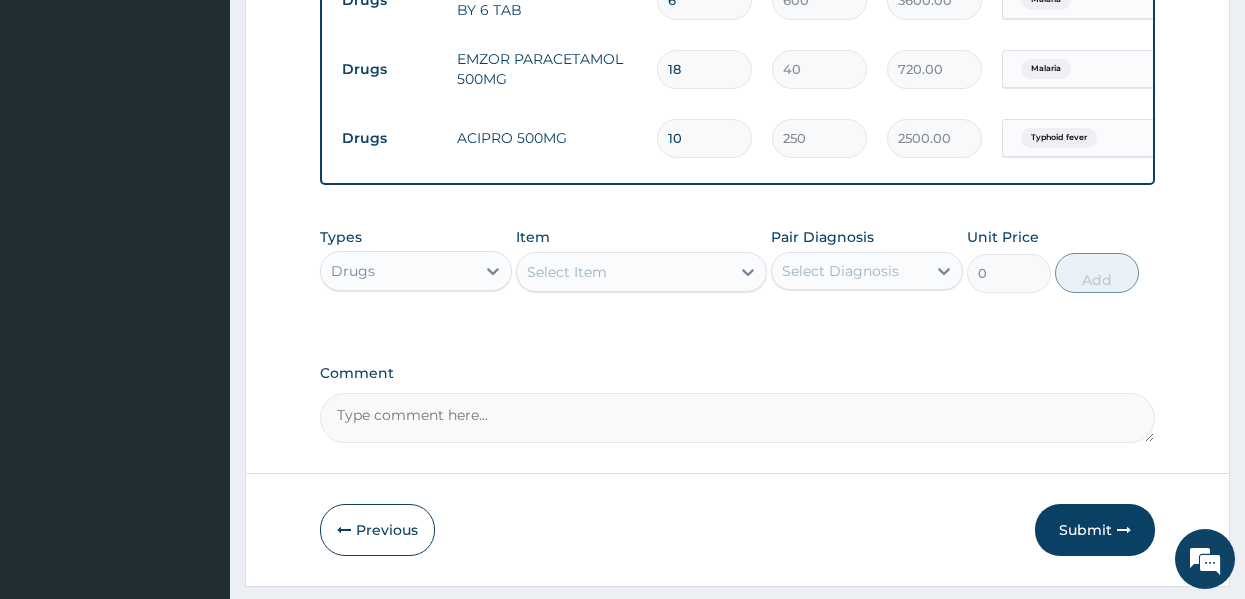 click on "Step  2  of 2 PA Code / Prescription Code Enter Code(Secondary Care Only) Encounter Date 15-07-2025 Important Notice Please enter PA codes before entering items that are not attached to a PA code   All diagnoses entered must be linked to a claim item. Diagnosis & Claim Items that are visible but inactive cannot be edited because they were imported from an already approved PA code. Diagnosis Malaria Confirmed Typhoid fever Confirmed NB: All diagnosis must be linked to a claim item Claim Items Type Name Quantity Unit Price Total Price Pair Diagnosis Actions Procedures GENERAL PRACTITIONER CONSULTATION FIRST OUTPATIENT CONSULTATION 1 3547.5 3547.50 Malaria Delete Laboratory MALARIAL PARASITE THICK AND THIN FILMS - [BLOOD] 1 1612.5 1612.50 Malaria Delete Laboratory MICROSCOPY, CULTURE & SENSITIVITY [STOOL] 1 4837.5 4837.50 Malaria Delete Drugs ARTEETHER INJECTION VOATHERM 3 1500 4500.00 Malaria Delete Drugs DICLOFENAC 3 1000 3000.00 Malaria Delete Drugs COARTEM FORTE 80/480 BY 6 TAB 6 600 3600.00 Malaria Delete 0" at bounding box center (737, -264) 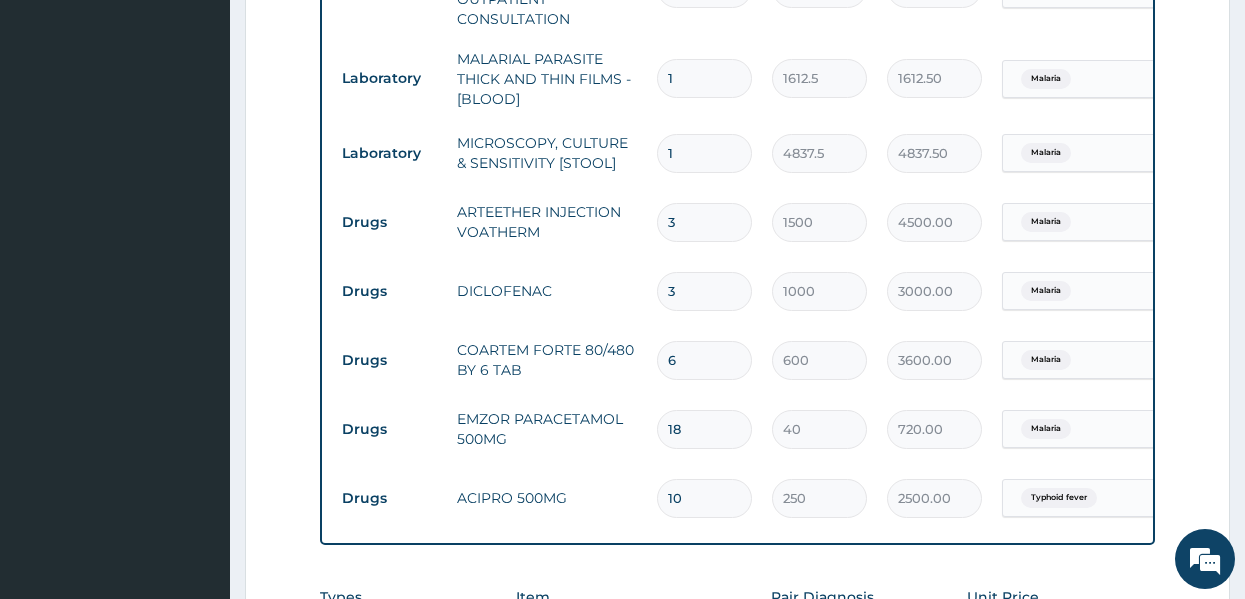 scroll, scrollTop: 819, scrollLeft: 0, axis: vertical 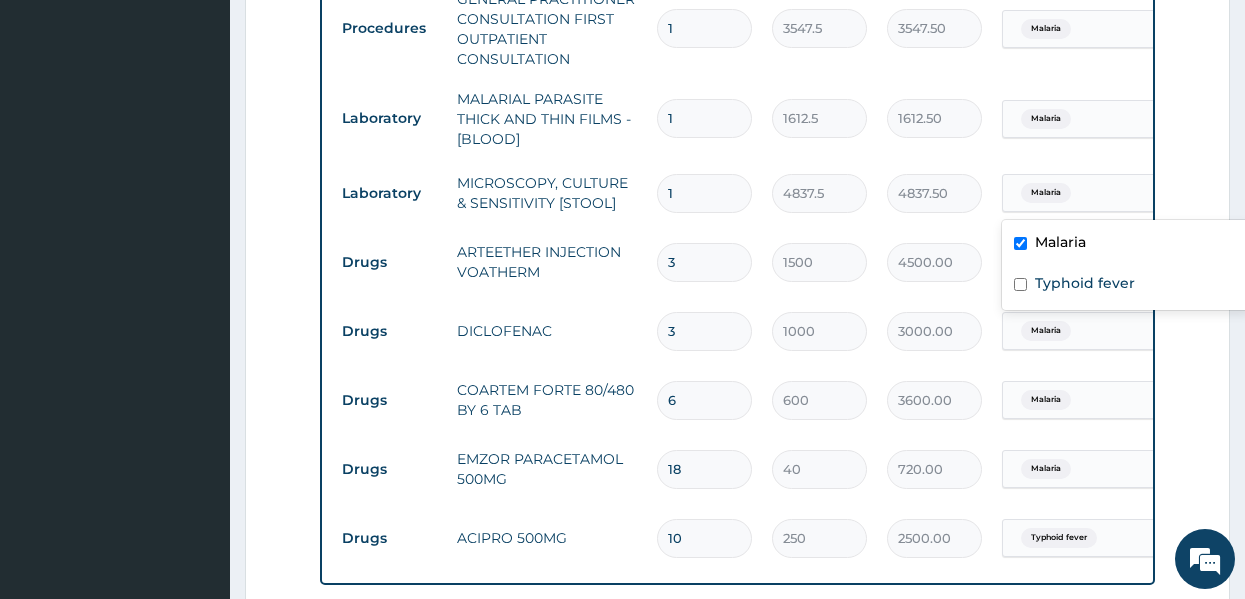 click on "Malaria" at bounding box center [1046, 193] 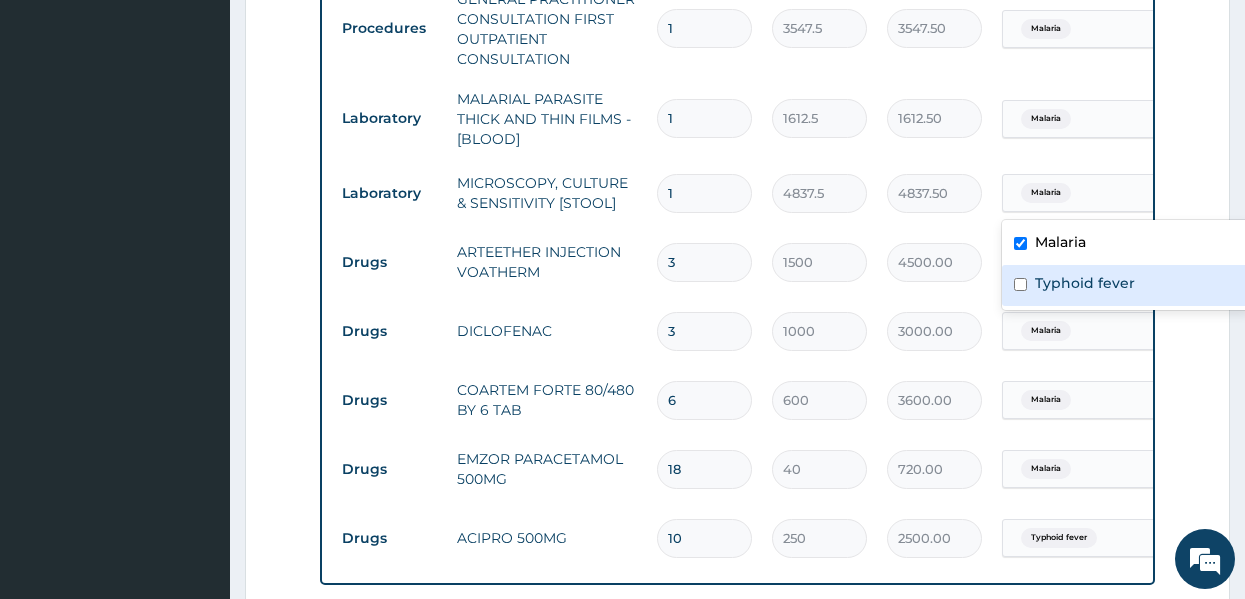 click on "Typhoid fever" at bounding box center (1085, 283) 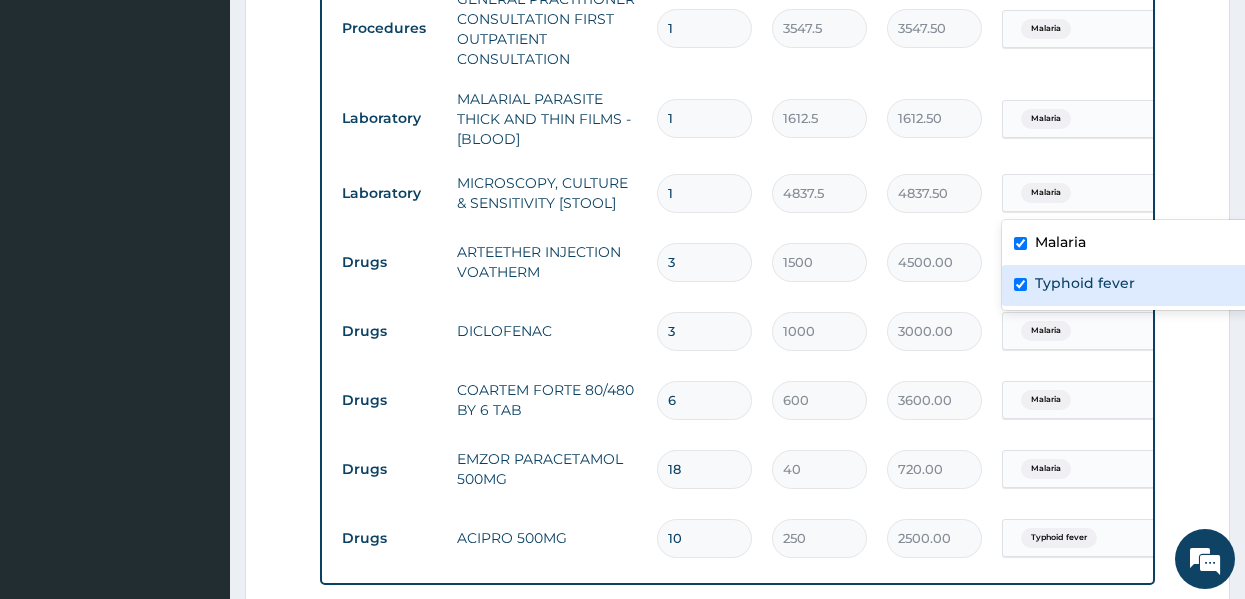 checkbox on "true" 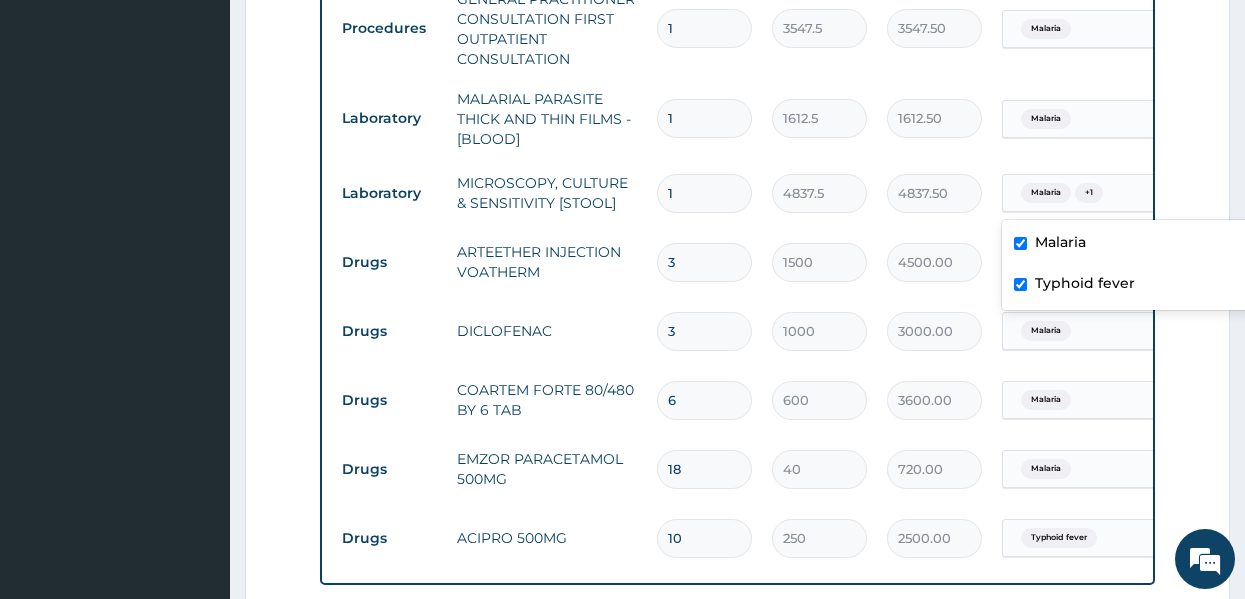 click at bounding box center [1020, 243] 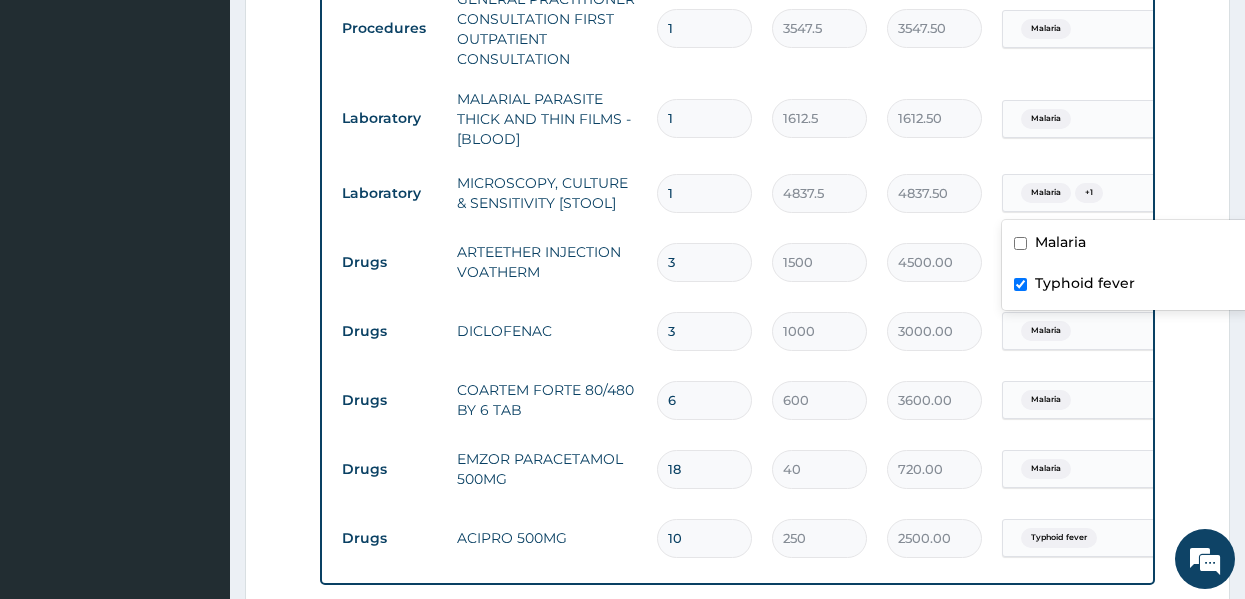 checkbox on "false" 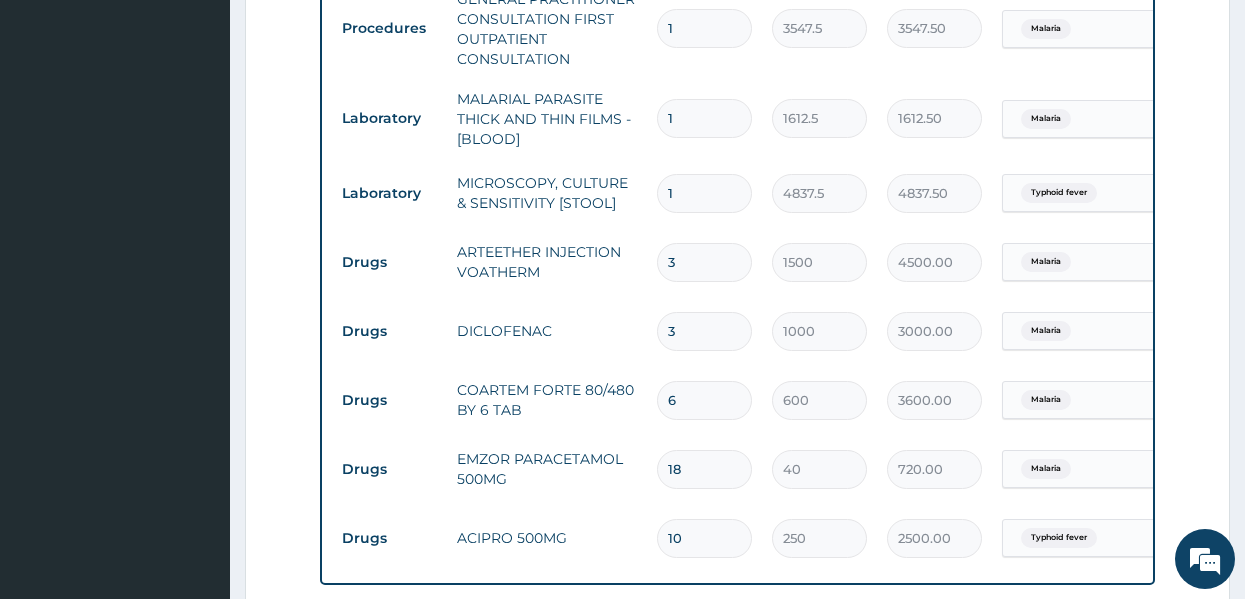 click on "Step  2  of 2 PA Code / Prescription Code Enter Code(Secondary Care Only) Encounter Date 15-07-2025 Important Notice Please enter PA codes before entering items that are not attached to a PA code   All diagnoses entered must be linked to a claim item. Diagnosis & Claim Items that are visible but inactive cannot be edited because they were imported from an already approved PA code. Diagnosis Malaria Confirmed Typhoid fever Confirmed NB: All diagnosis must be linked to a claim item Claim Items Type Name Quantity Unit Price Total Price Pair Diagnosis Actions Procedures GENERAL PRACTITIONER CONSULTATION FIRST OUTPATIENT CONSULTATION 1 3547.5 3547.50 Malaria Delete Laboratory MALARIAL PARASITE THICK AND THIN FILMS - [BLOOD] 1 1612.5 1612.50 Malaria Delete Laboratory MICROSCOPY, CULTURE & SENSITIVITY [STOOL] 1 4837.5 4837.50 Typhoid fever Delete Drugs ARTEETHER INJECTION VOATHERM 3 1500 4500.00 Malaria Delete Drugs DICLOFENAC 3 1000 3000.00 Malaria Delete Drugs COARTEM FORTE 80/480 BY 6 TAB 6 600 3600.00 Malaria 18" at bounding box center (737, 136) 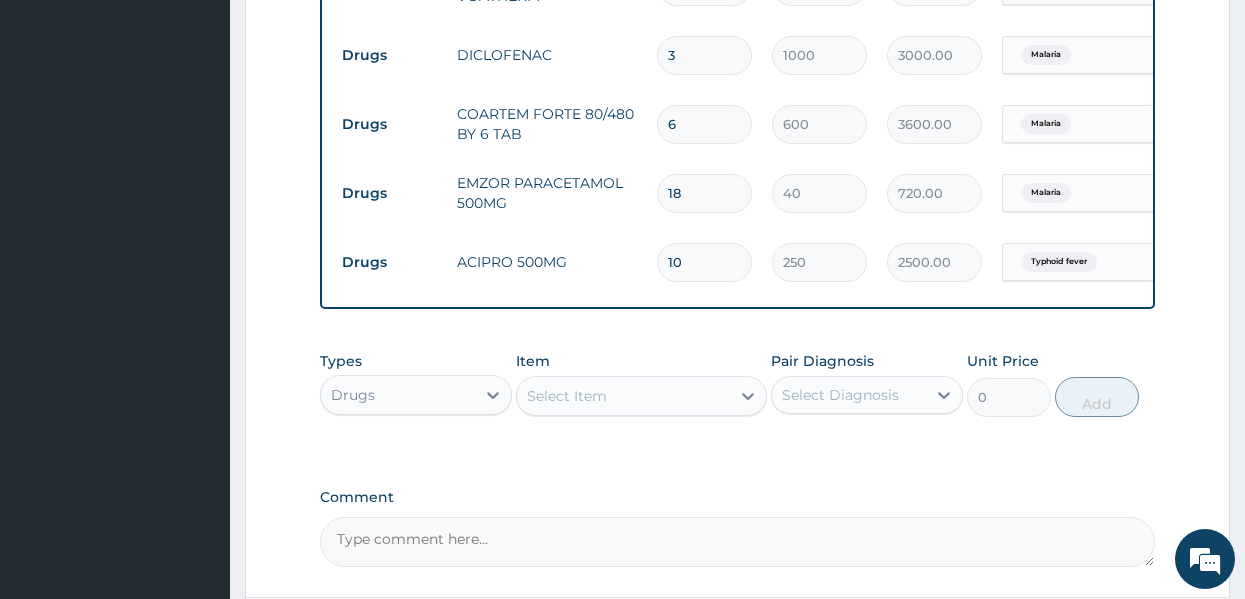 scroll, scrollTop: 1288, scrollLeft: 0, axis: vertical 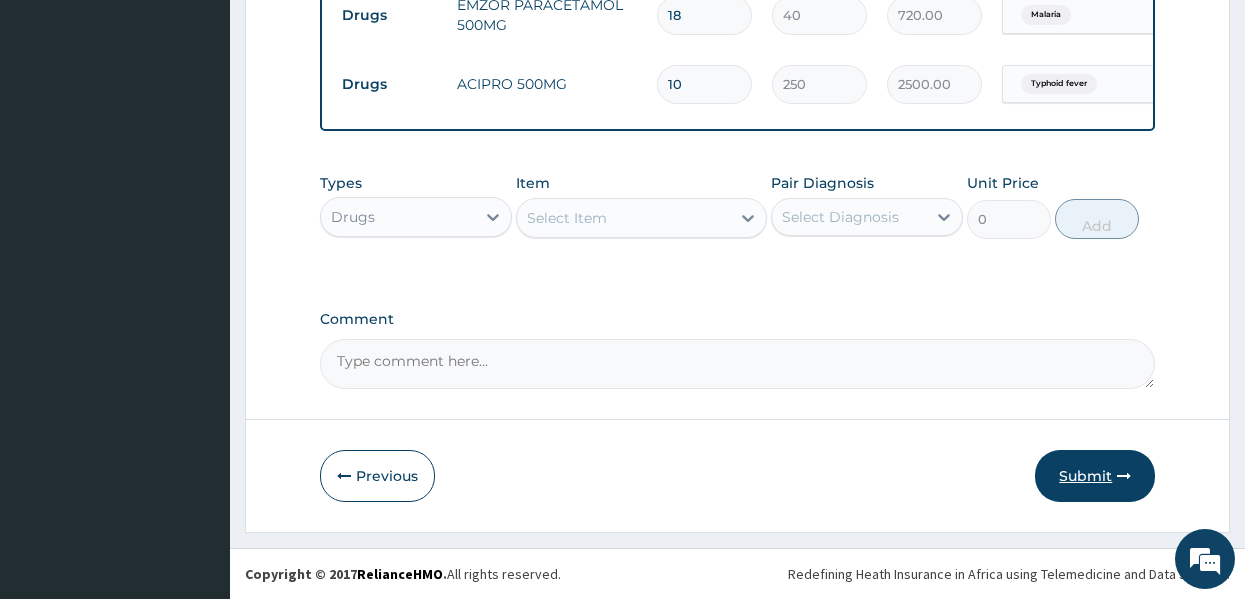 click on "Submit" at bounding box center (1095, 476) 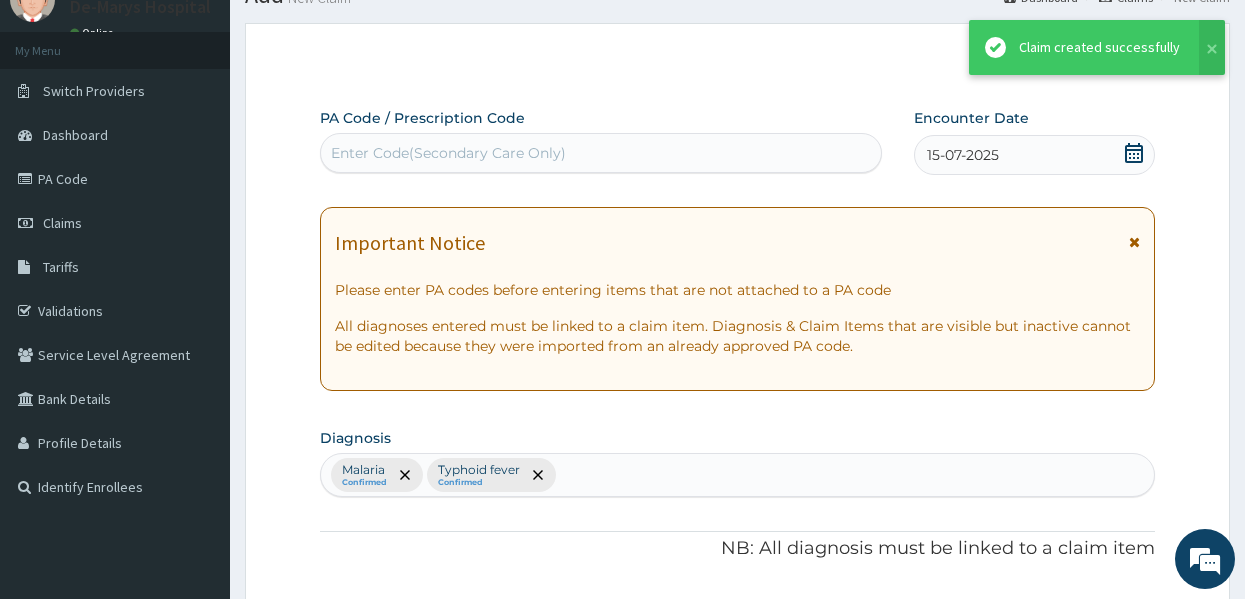 scroll, scrollTop: 1288, scrollLeft: 0, axis: vertical 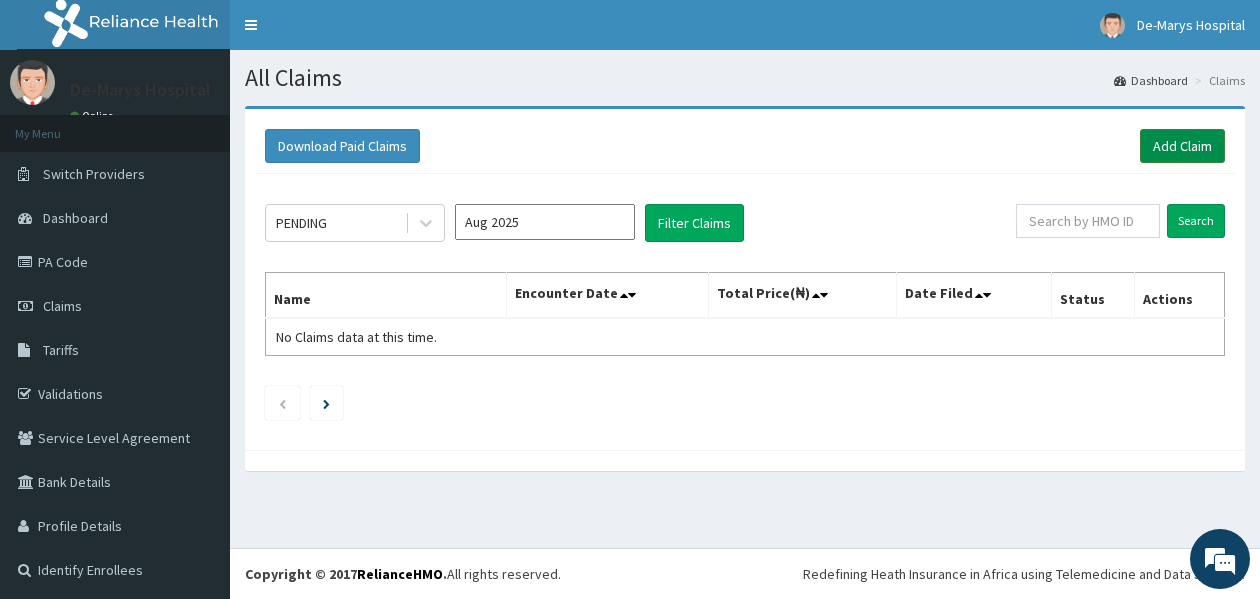 click on "Add Claim" at bounding box center [1182, 146] 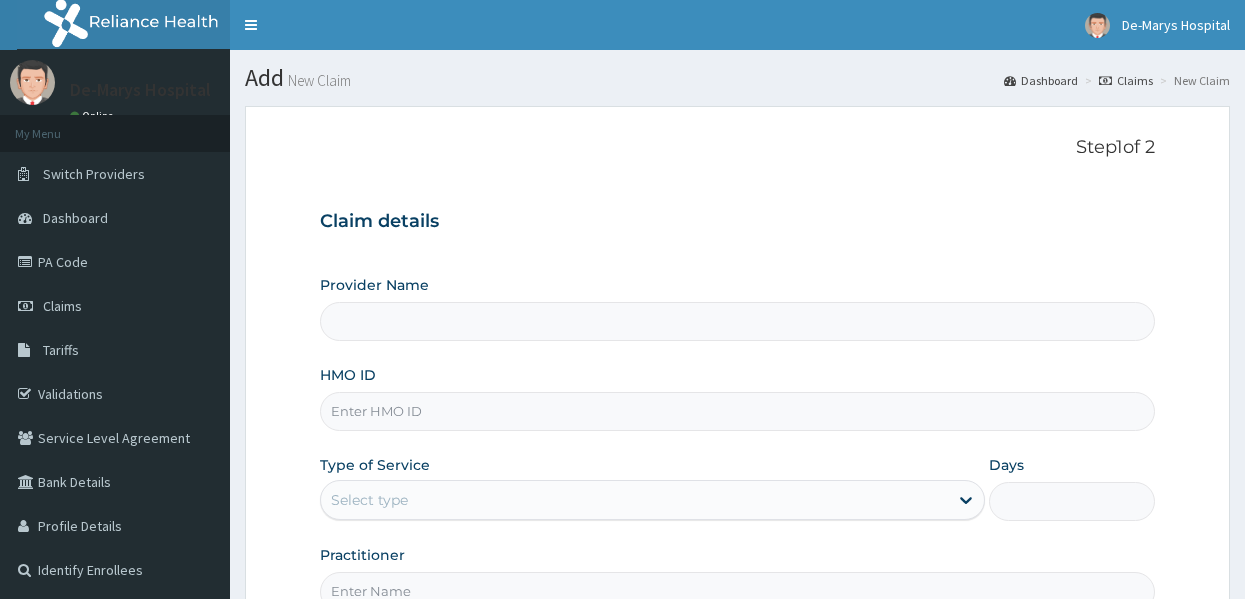 scroll, scrollTop: 0, scrollLeft: 0, axis: both 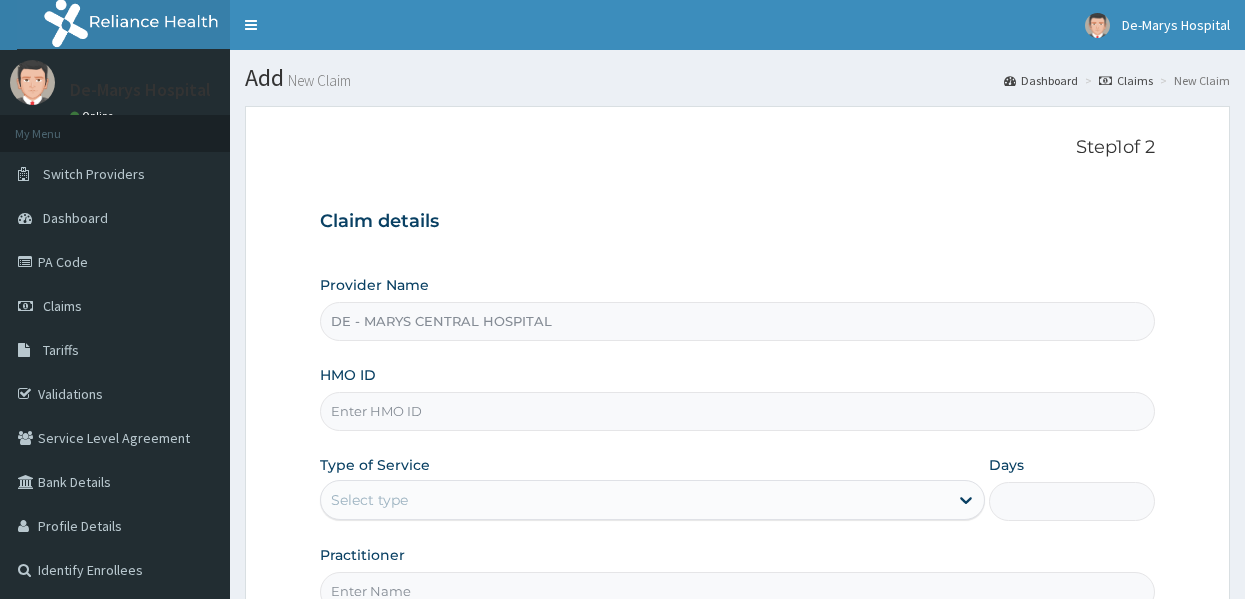 click on "HMO ID" at bounding box center (738, 411) 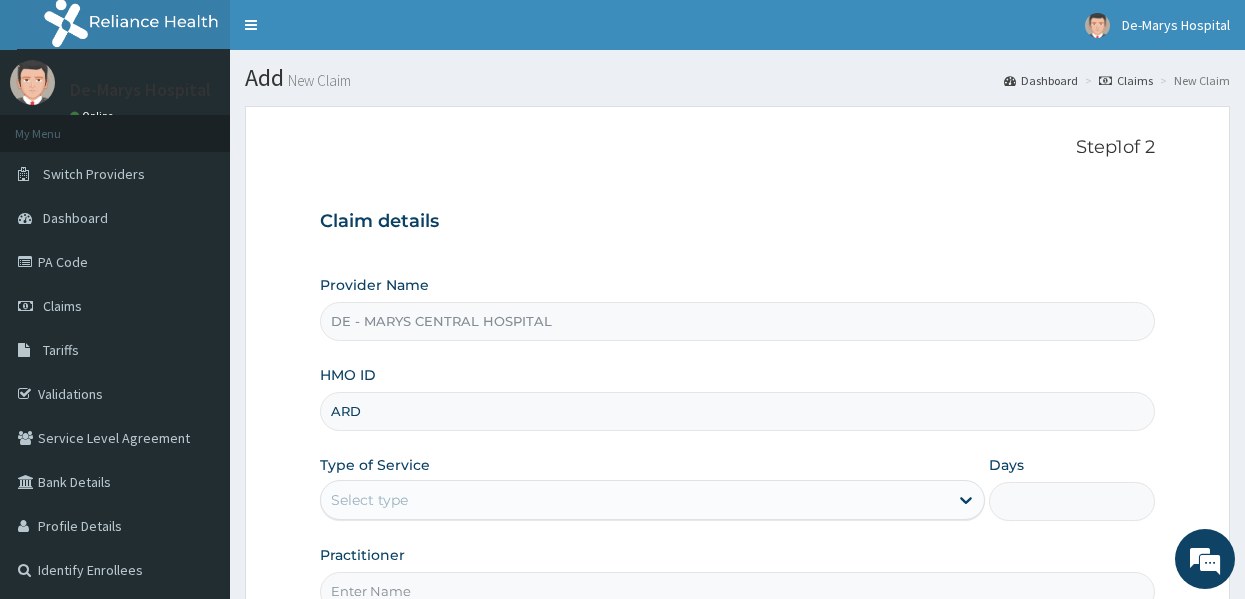 type on "ARD/10011/A" 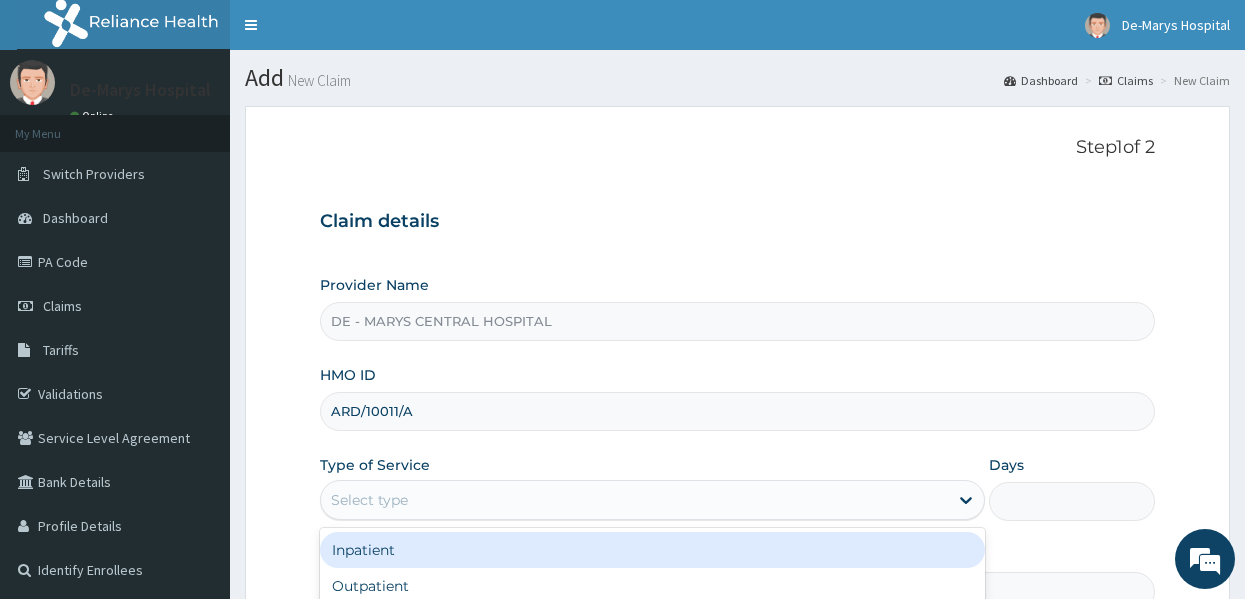 click on "Select type" at bounding box center (634, 500) 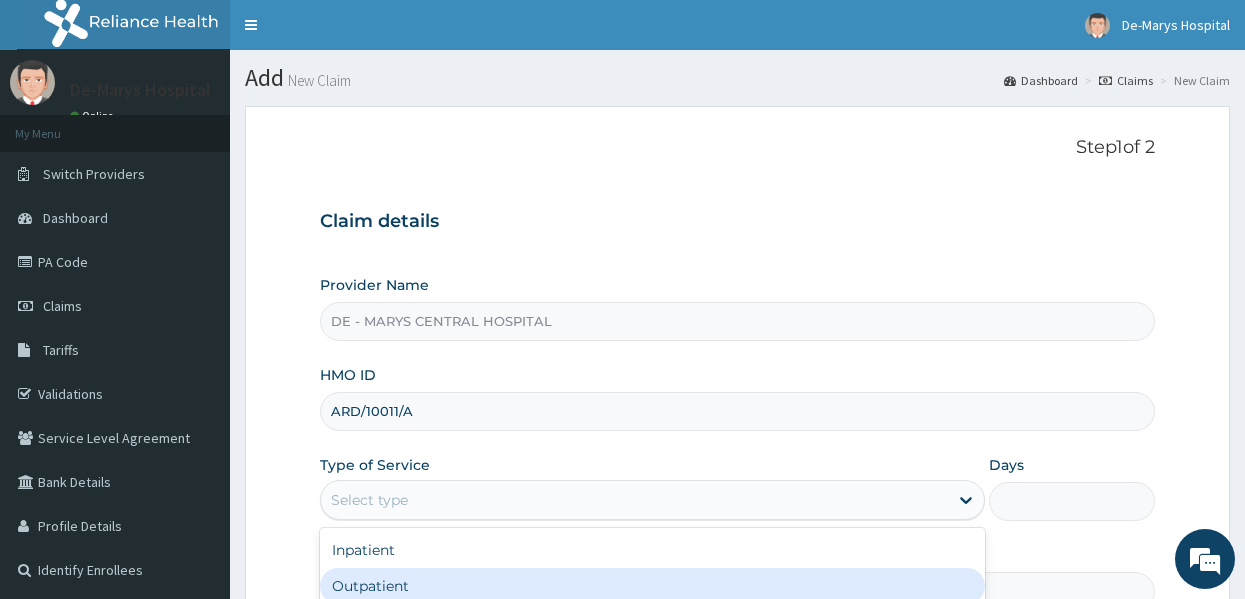 scroll, scrollTop: 0, scrollLeft: 0, axis: both 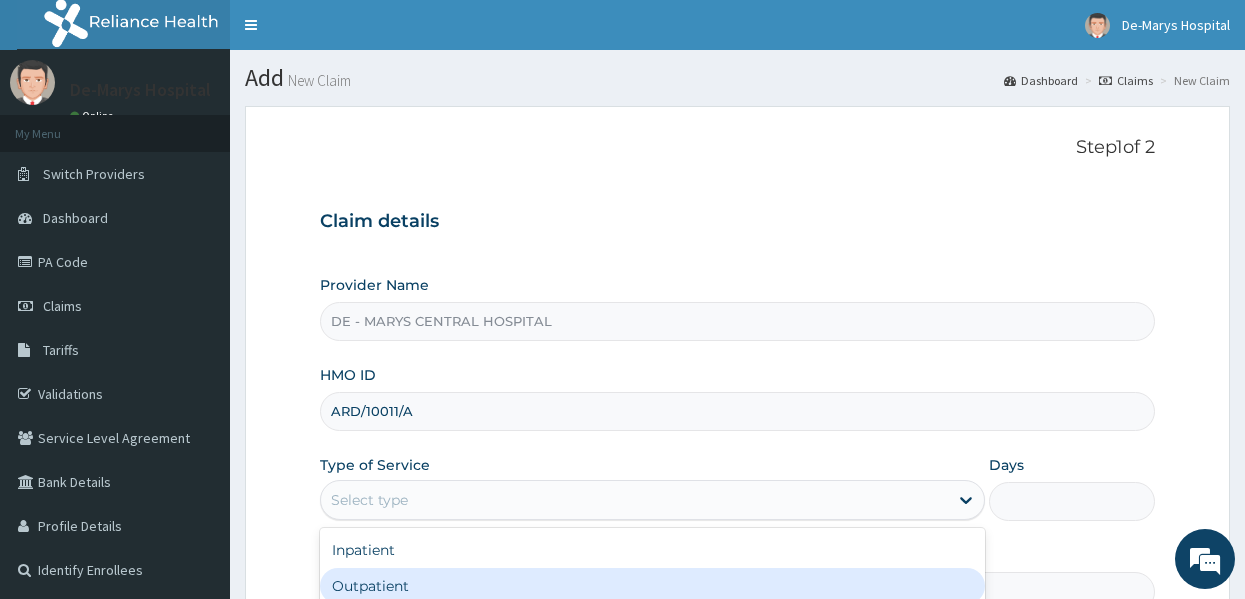 click on "Outpatient" at bounding box center [652, 586] 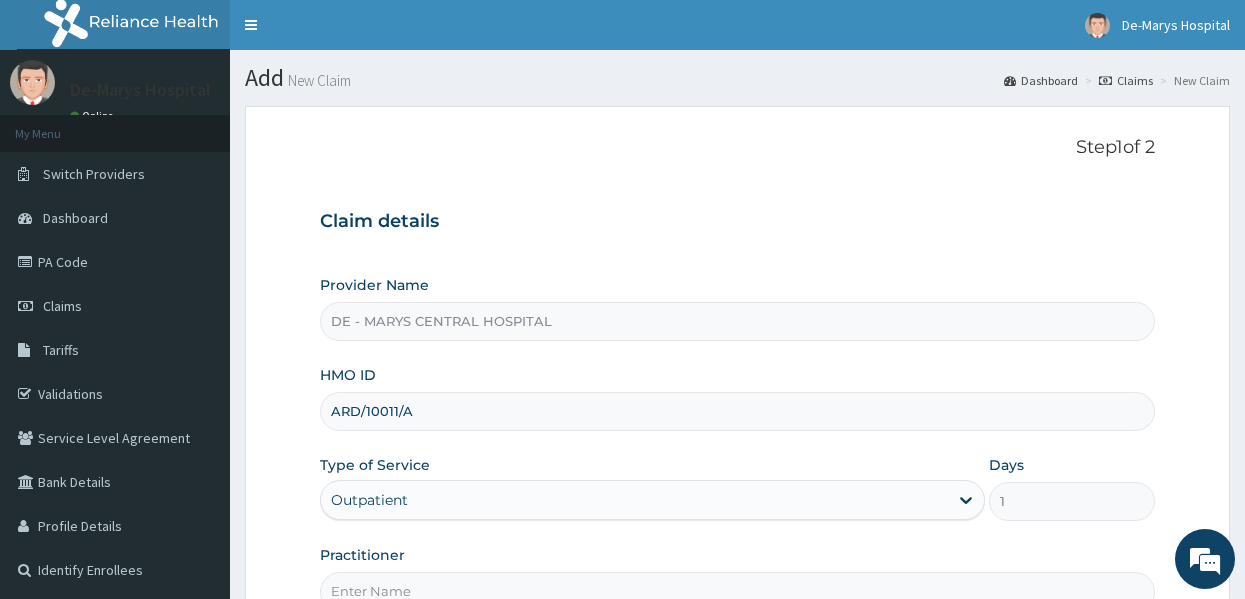 click on "Practitioner" at bounding box center [738, 578] 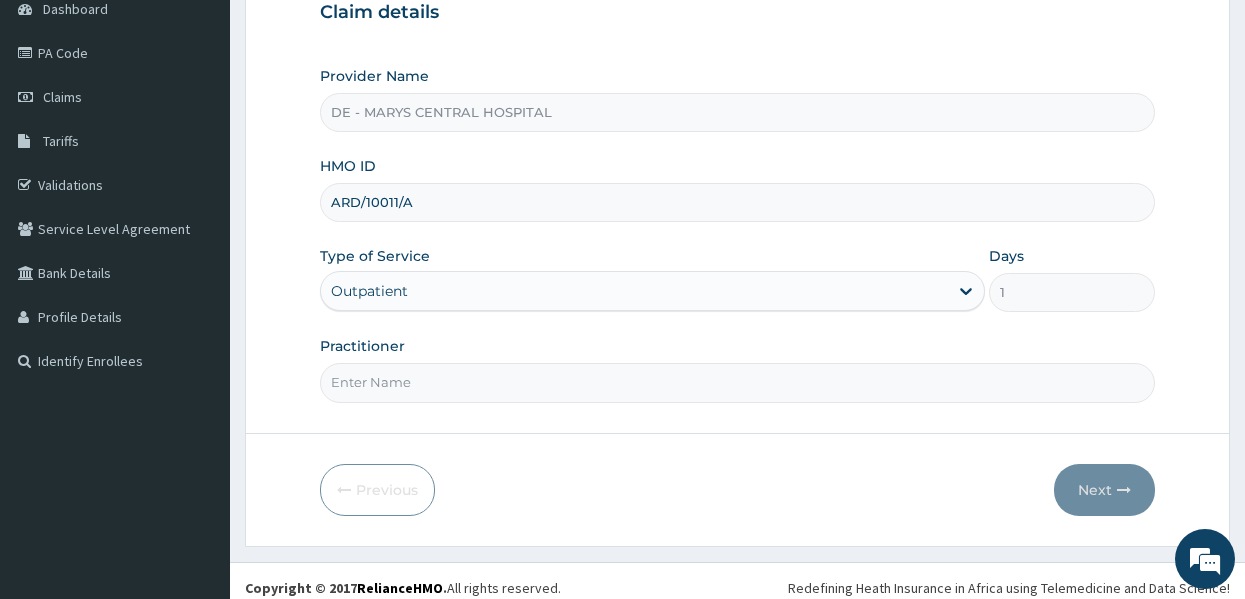 scroll, scrollTop: 223, scrollLeft: 0, axis: vertical 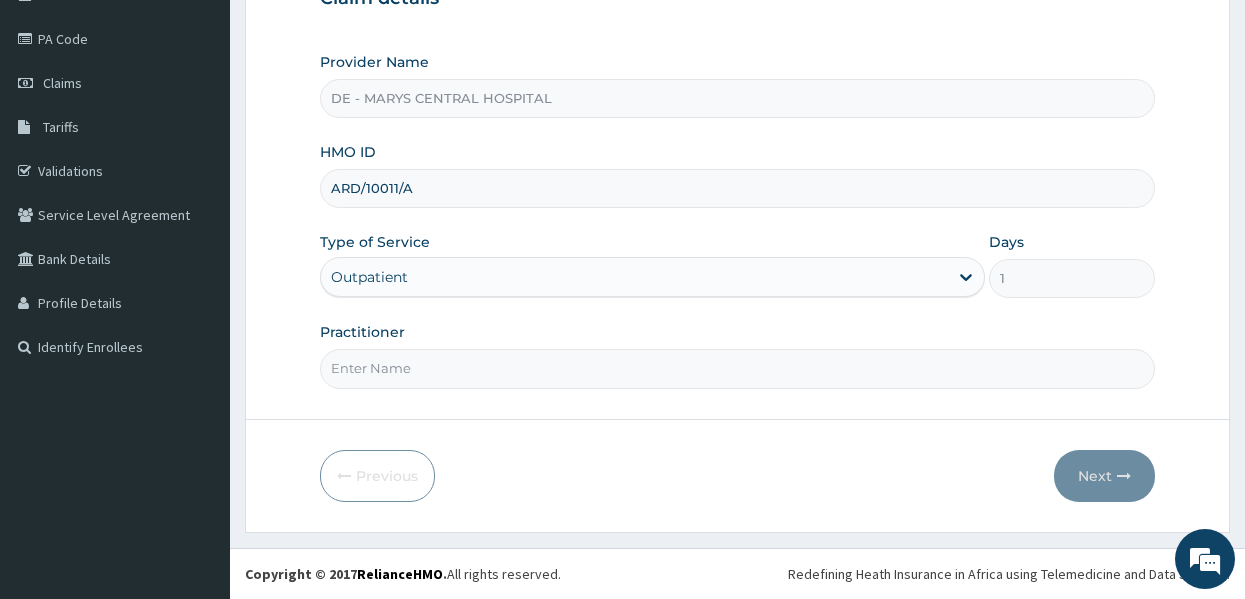 click on "Practitioner" at bounding box center (738, 368) 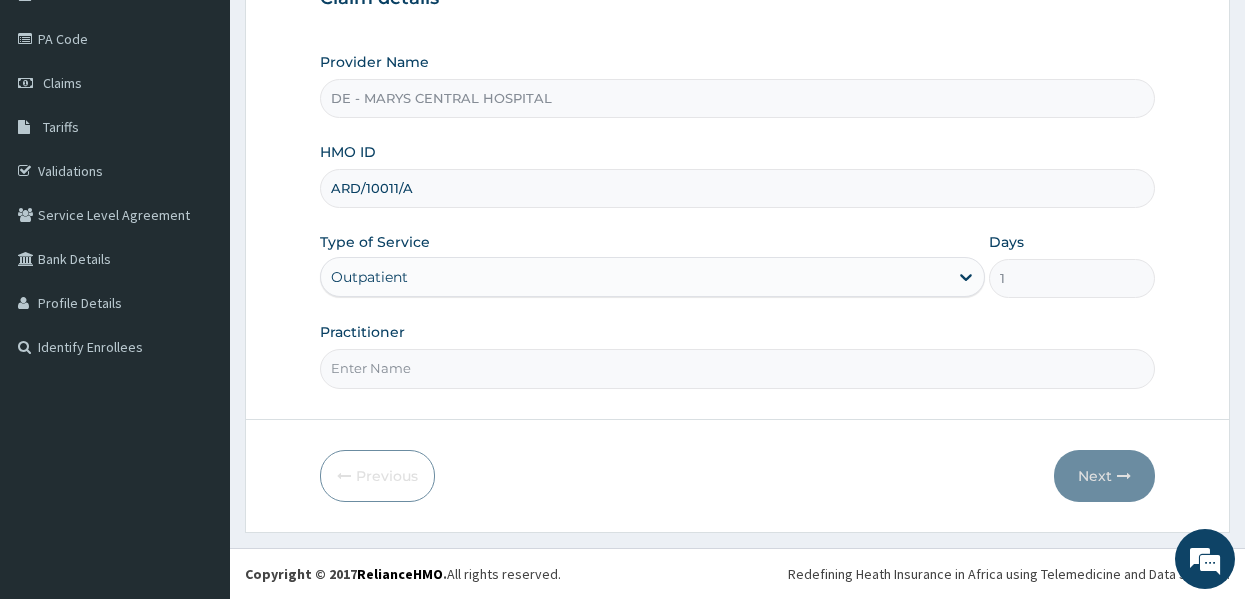 type on "DR MUSA" 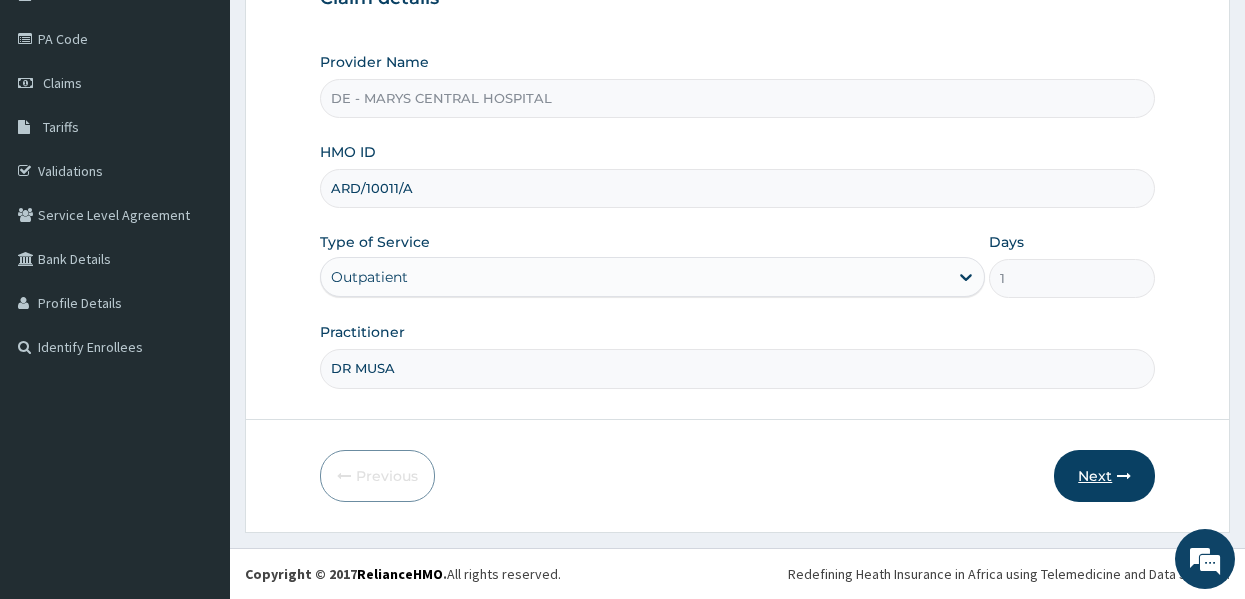 click on "Next" at bounding box center [1104, 476] 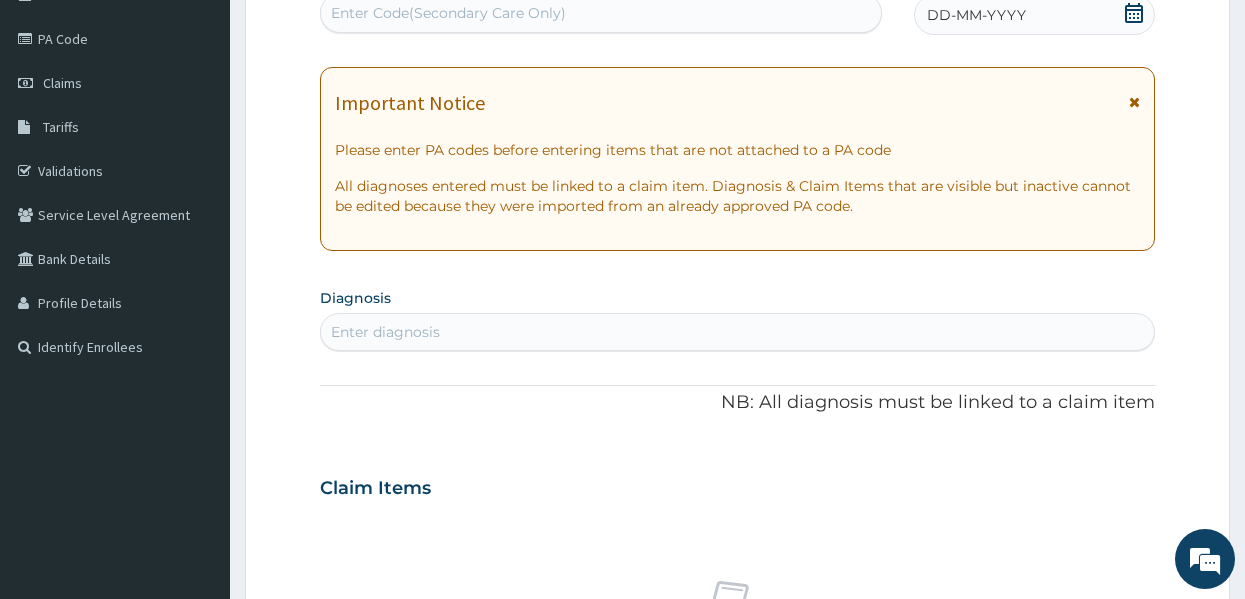 click on "DD-MM-YYYY" at bounding box center [976, 15] 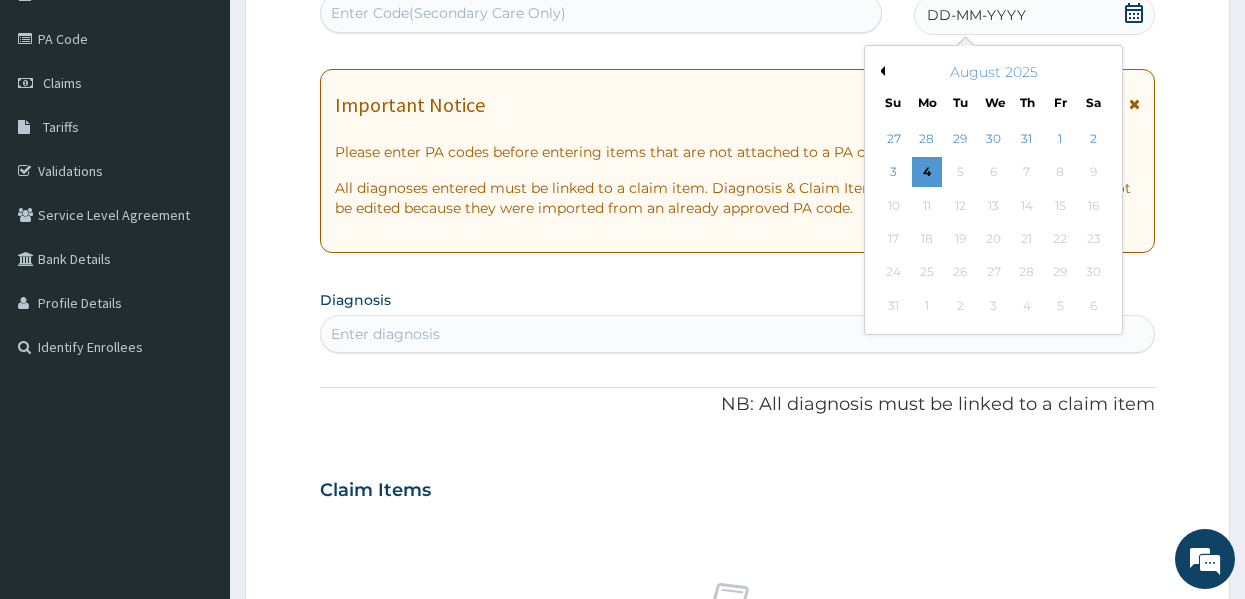 click on "Previous Month" at bounding box center (880, 71) 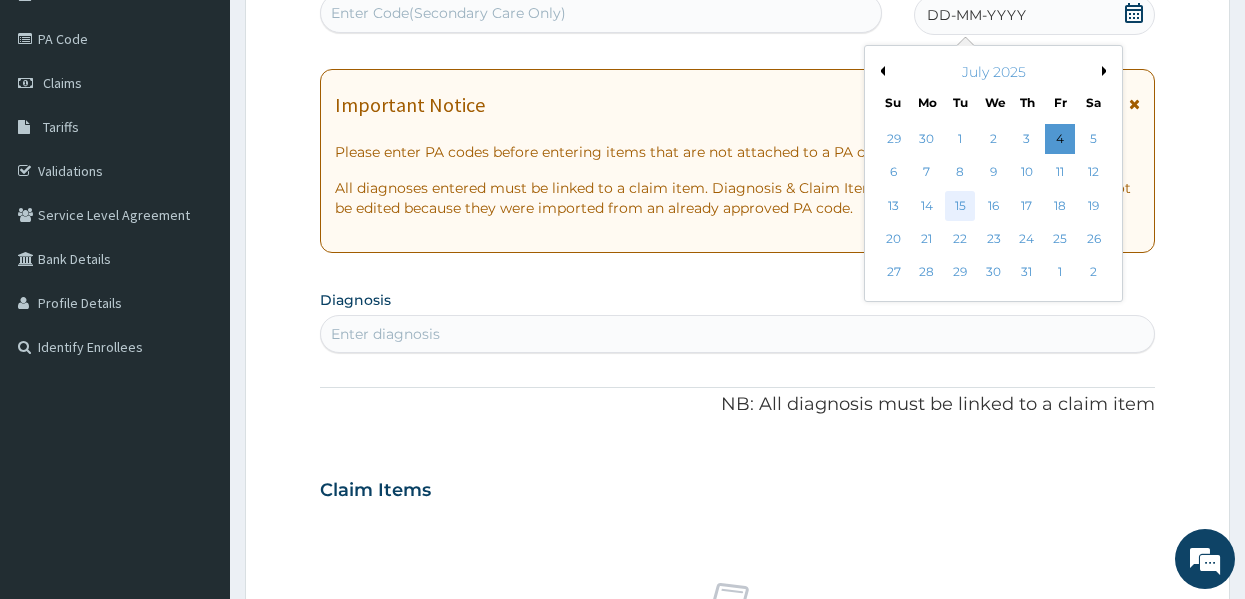 click on "15" at bounding box center [960, 206] 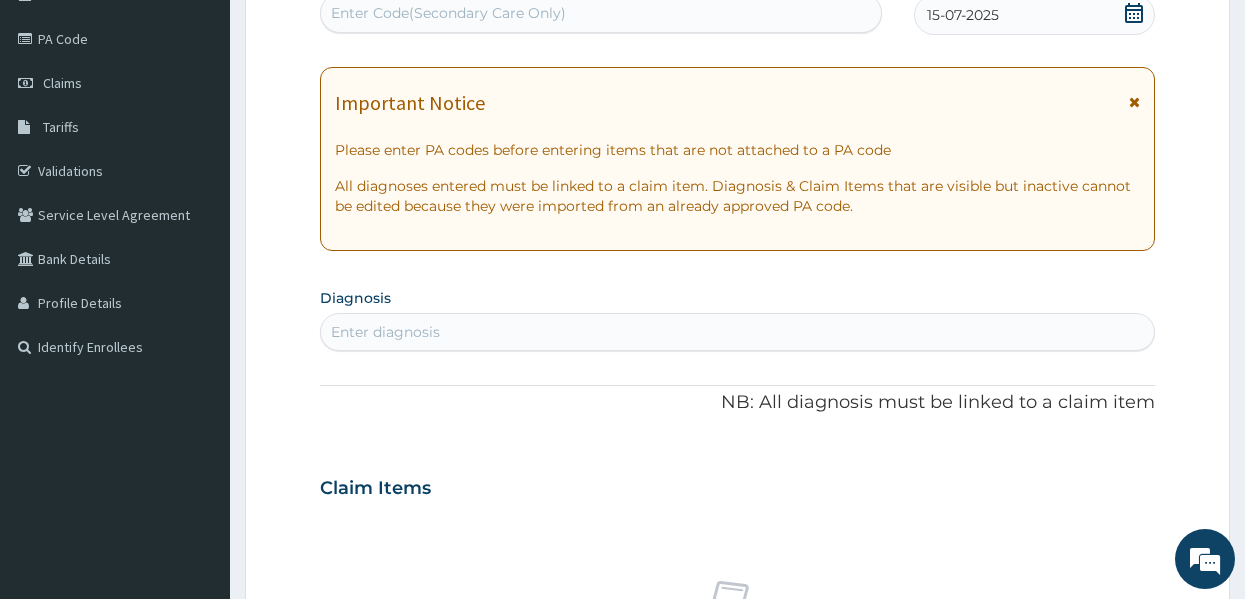 click on "Enter diagnosis" at bounding box center (738, 332) 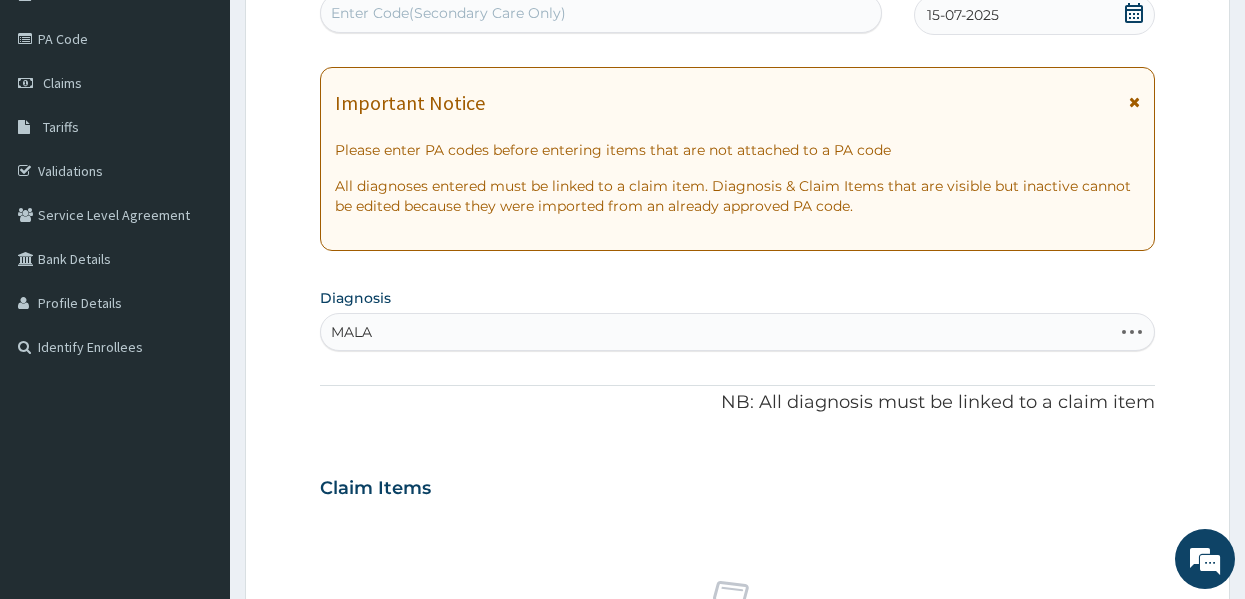 type on "MALAR" 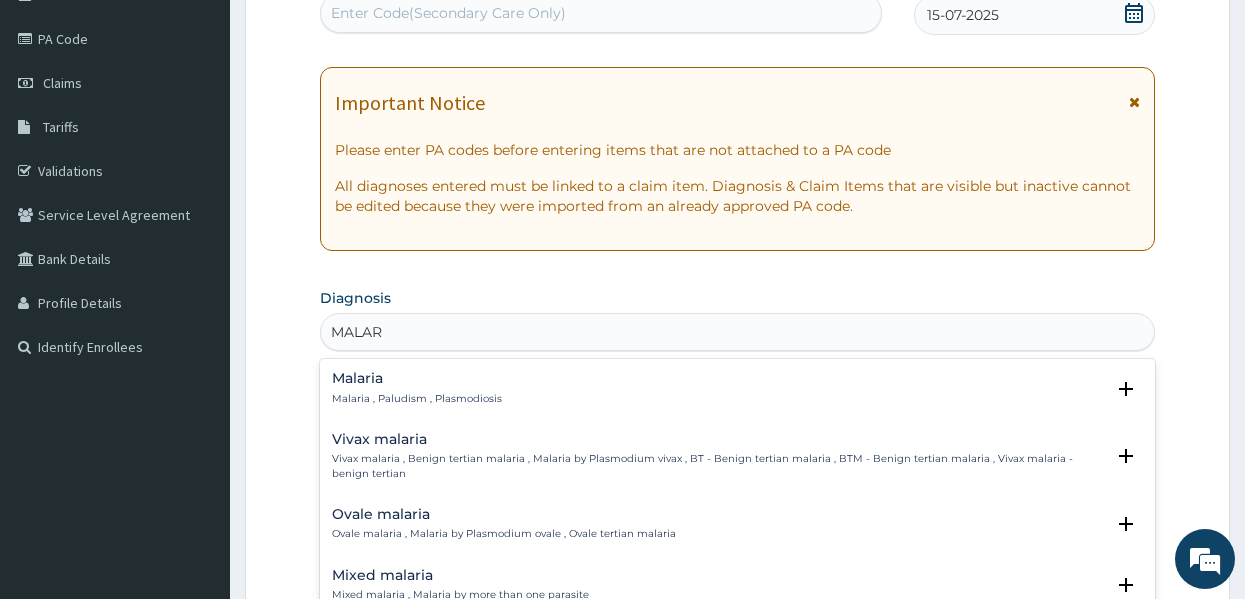 click on "Malaria Malaria , Paludism , Plasmodiosis" at bounding box center (417, 388) 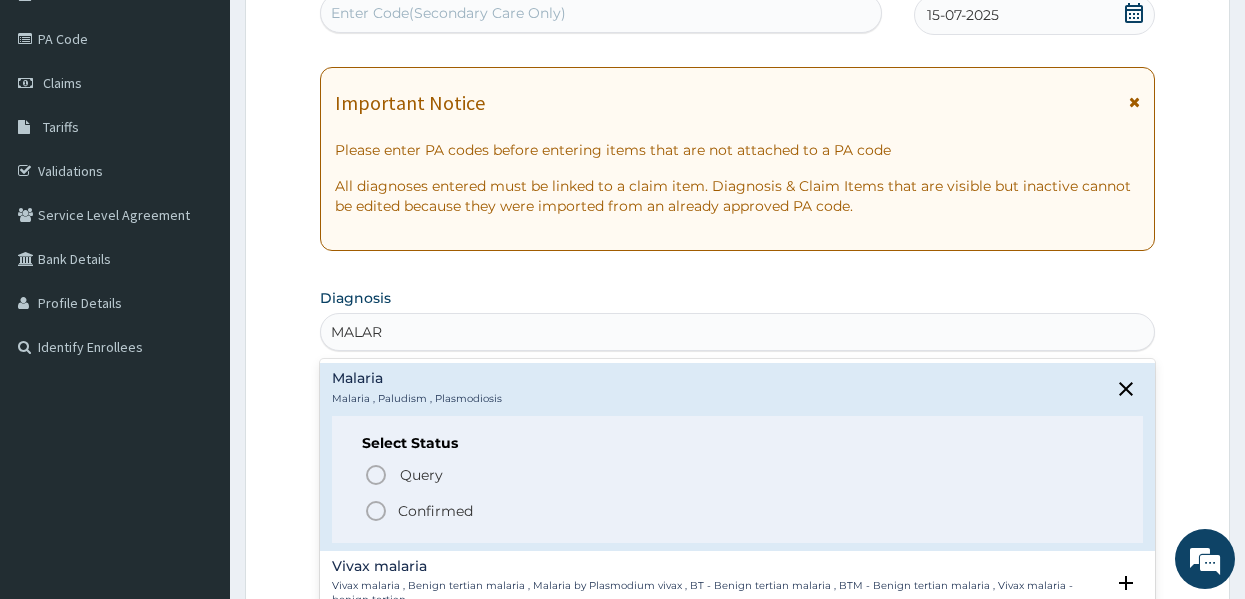 click on "Confirmed" at bounding box center (435, 511) 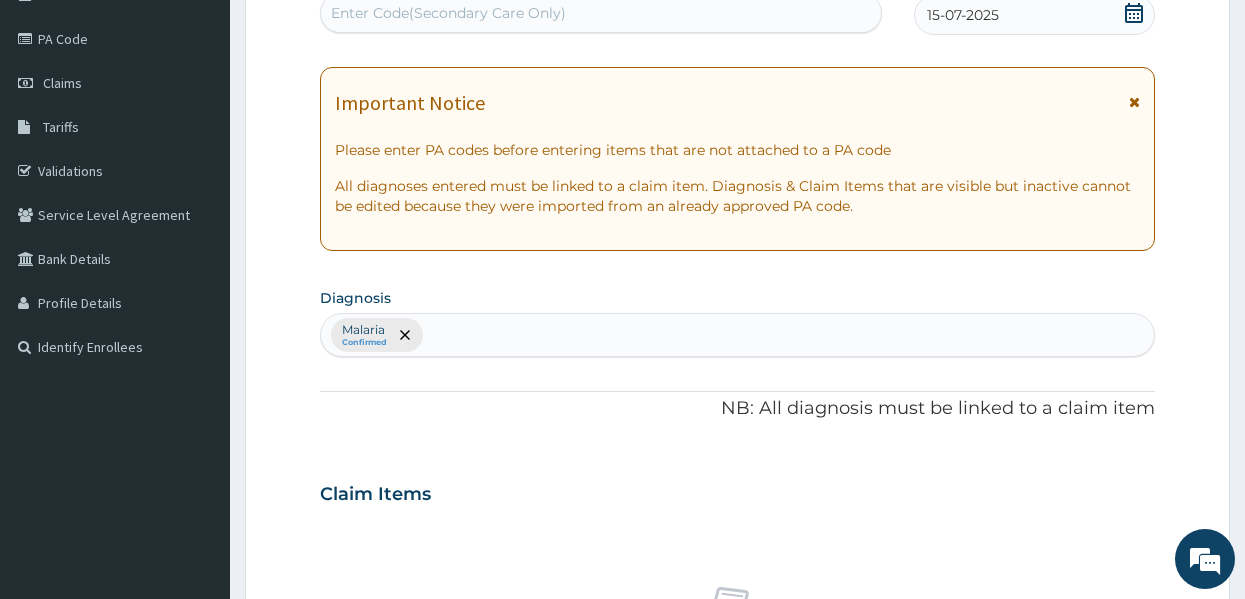 click on "Malaria Confirmed" at bounding box center (738, 335) 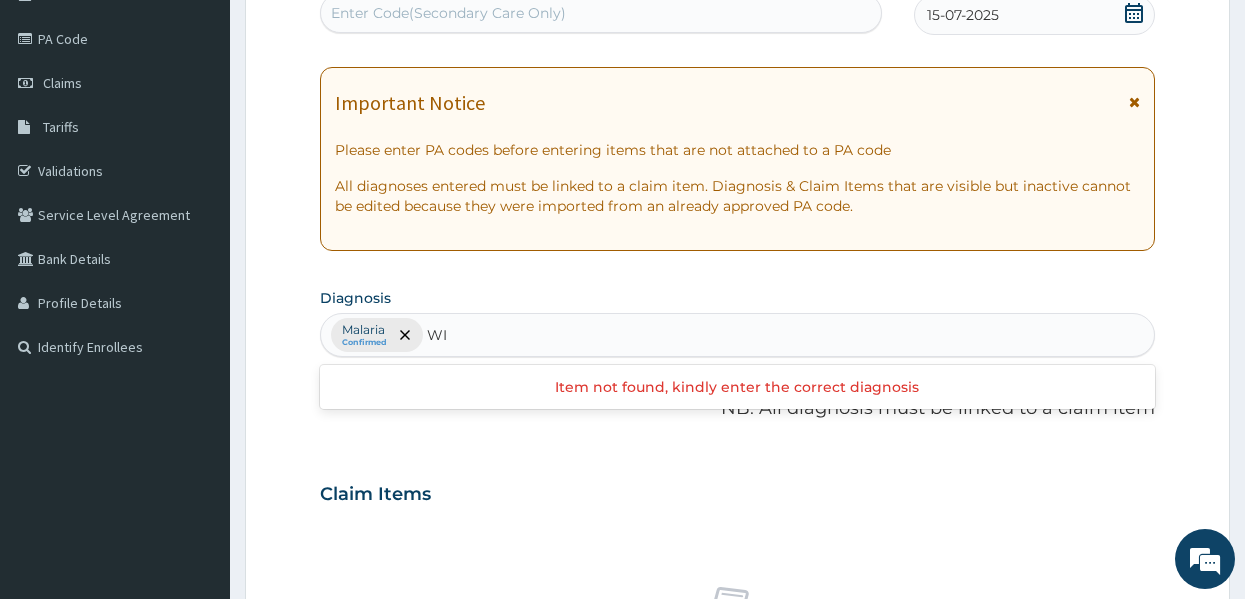 type on "W" 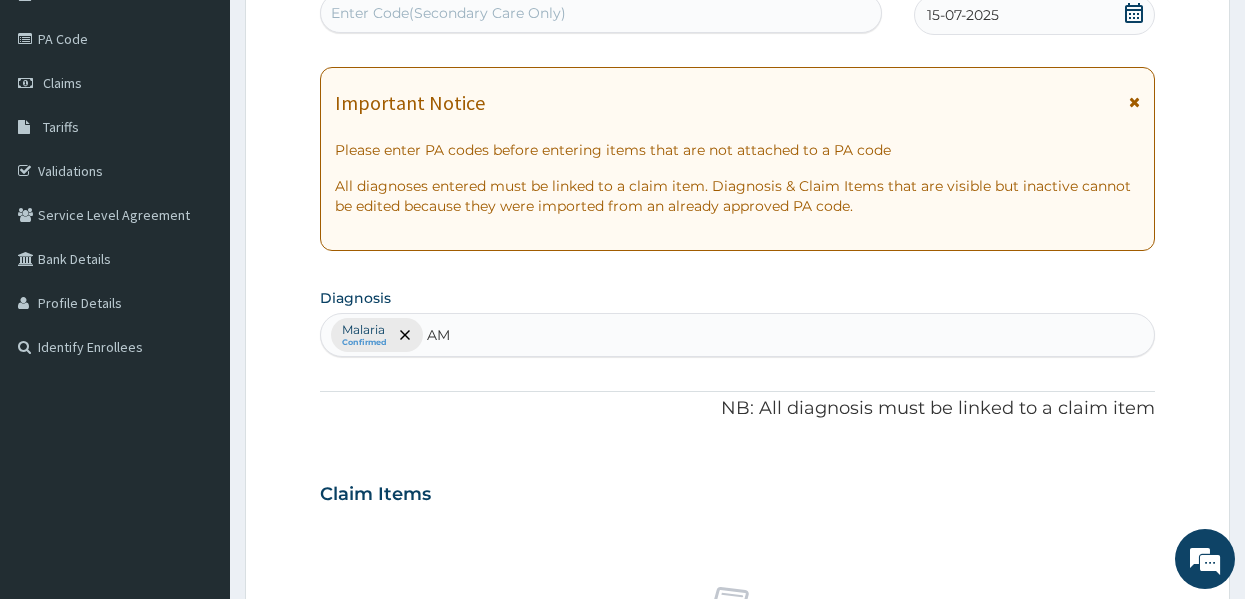 type on "A" 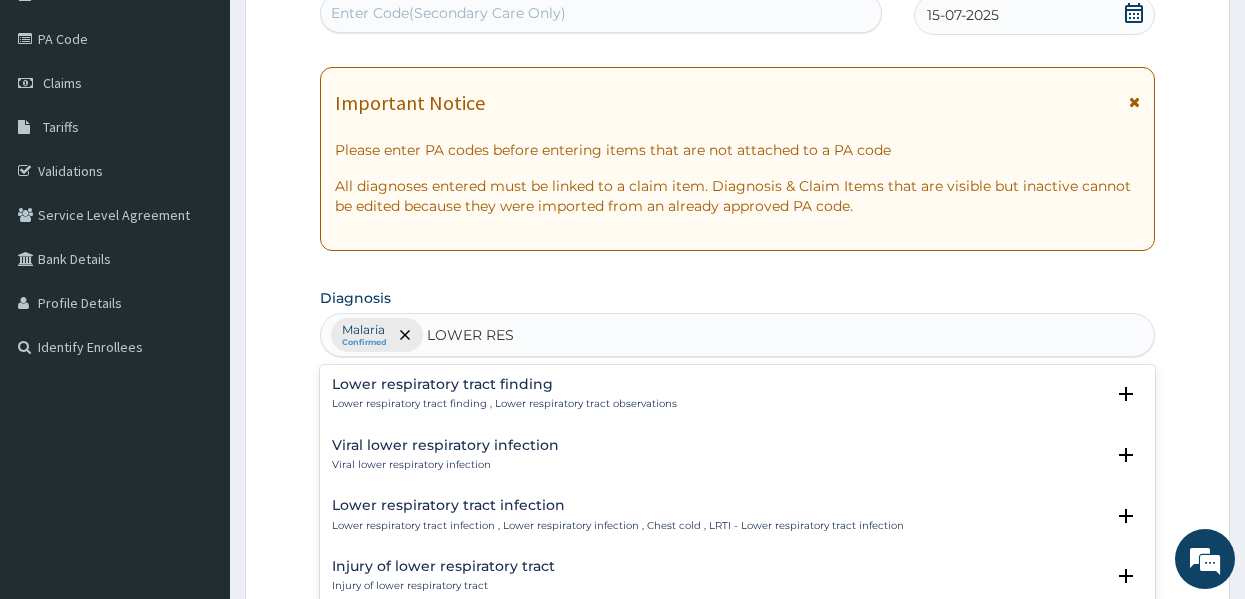 type on "LOWER RESP" 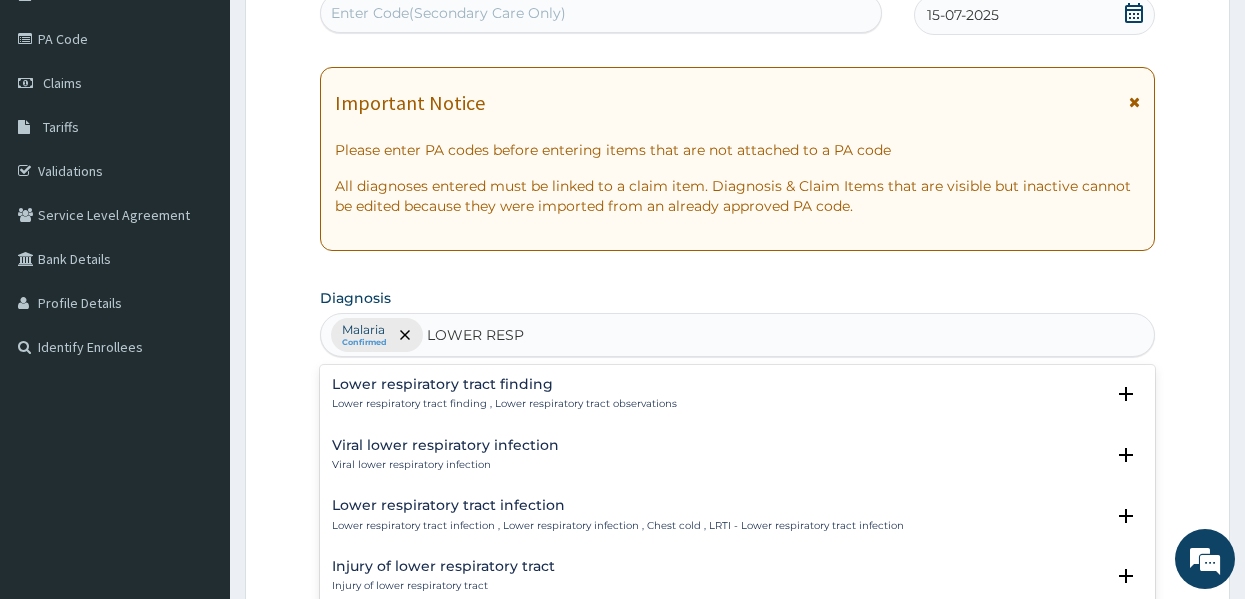 click on "Lower respiratory tract infection" at bounding box center [618, 505] 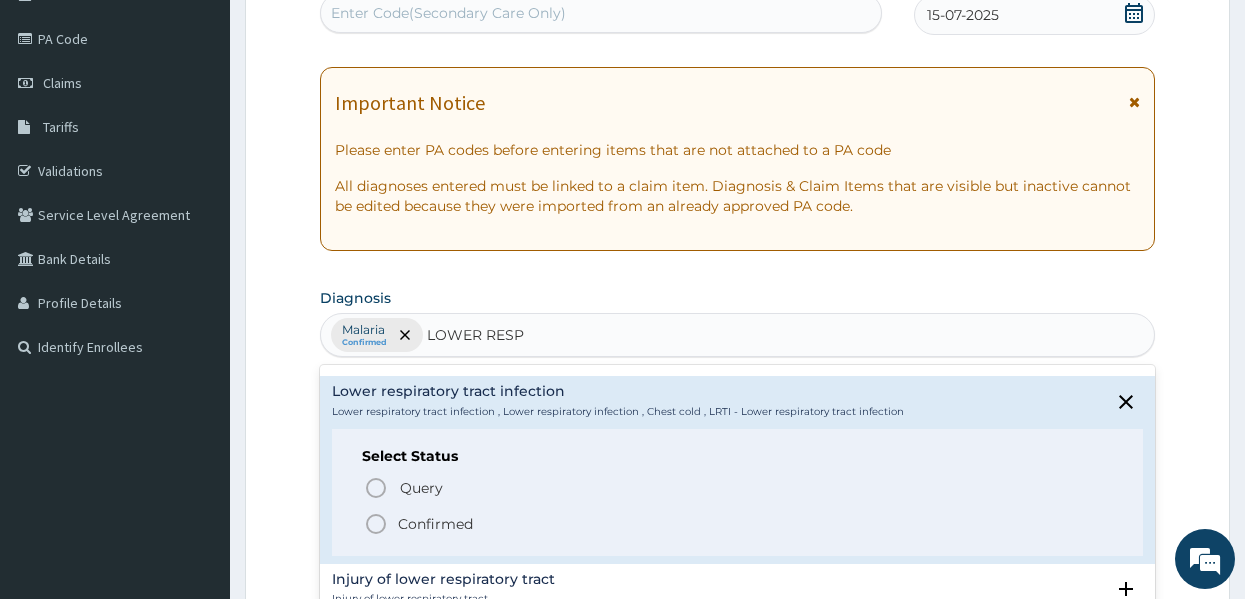 scroll, scrollTop: 121, scrollLeft: 0, axis: vertical 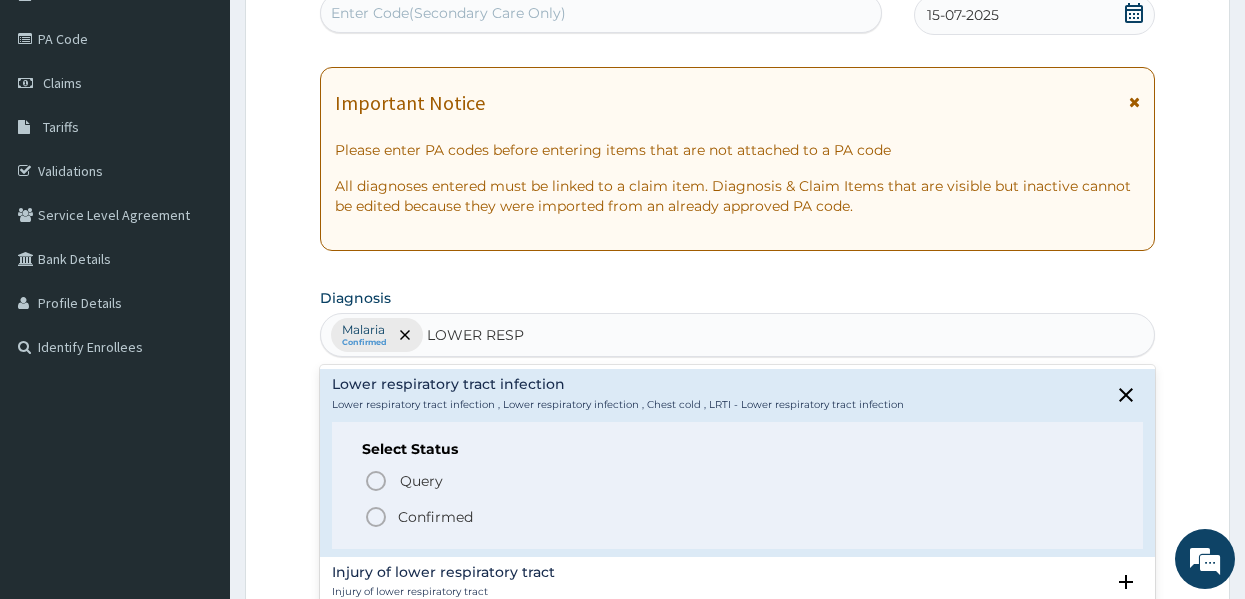 click on "Confirmed" at bounding box center [435, 517] 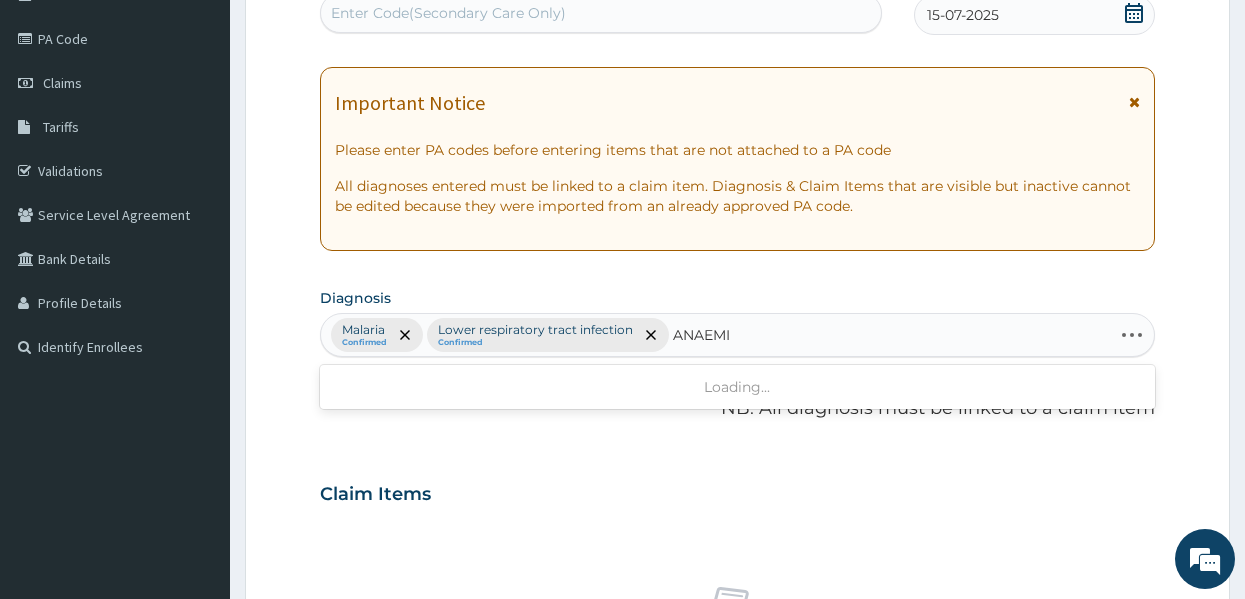 type on "ANAEMIA" 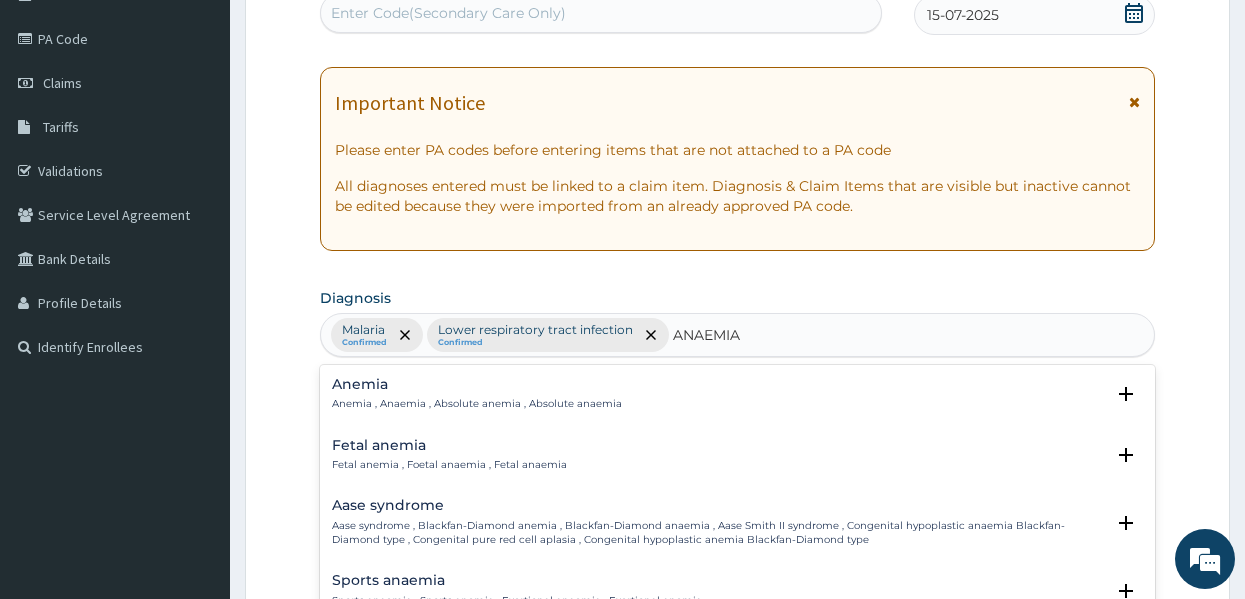 click on "Anemia , Anaemia , Absolute anemia , Absolute anaemia" at bounding box center (477, 404) 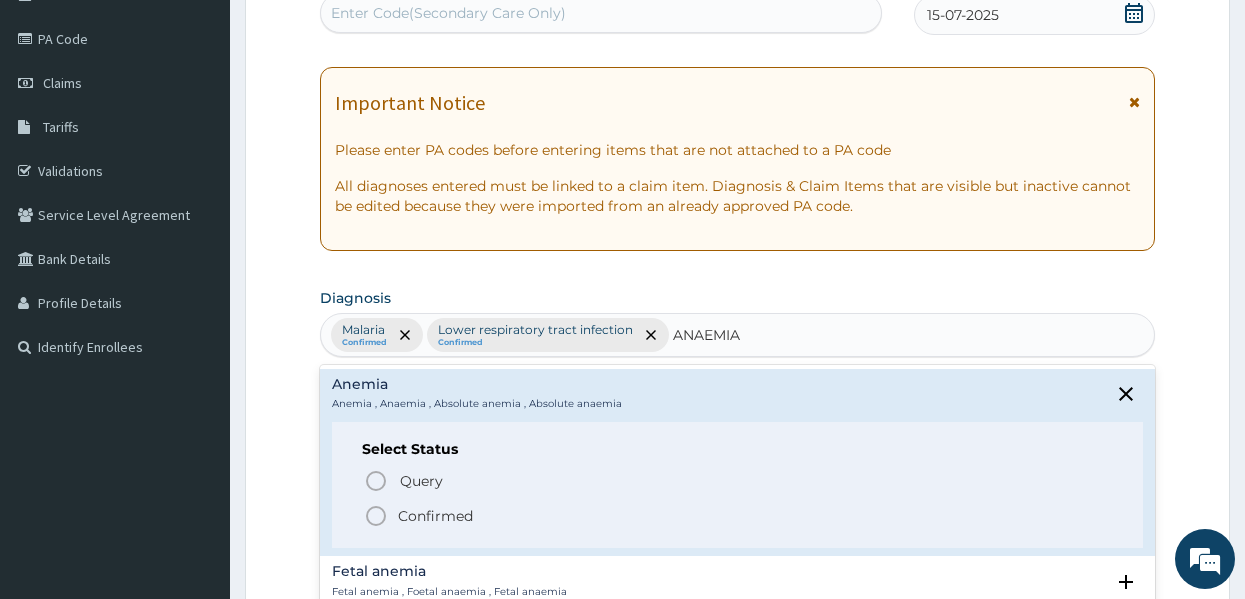 click on "Confirmed" at bounding box center (435, 516) 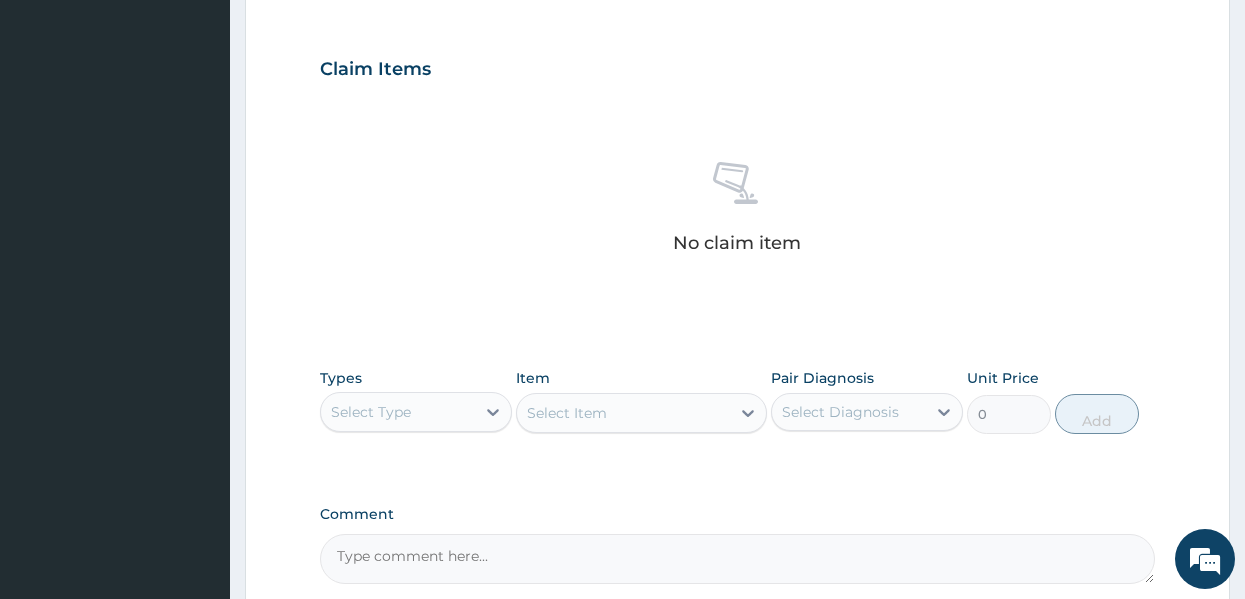 scroll, scrollTop: 661, scrollLeft: 0, axis: vertical 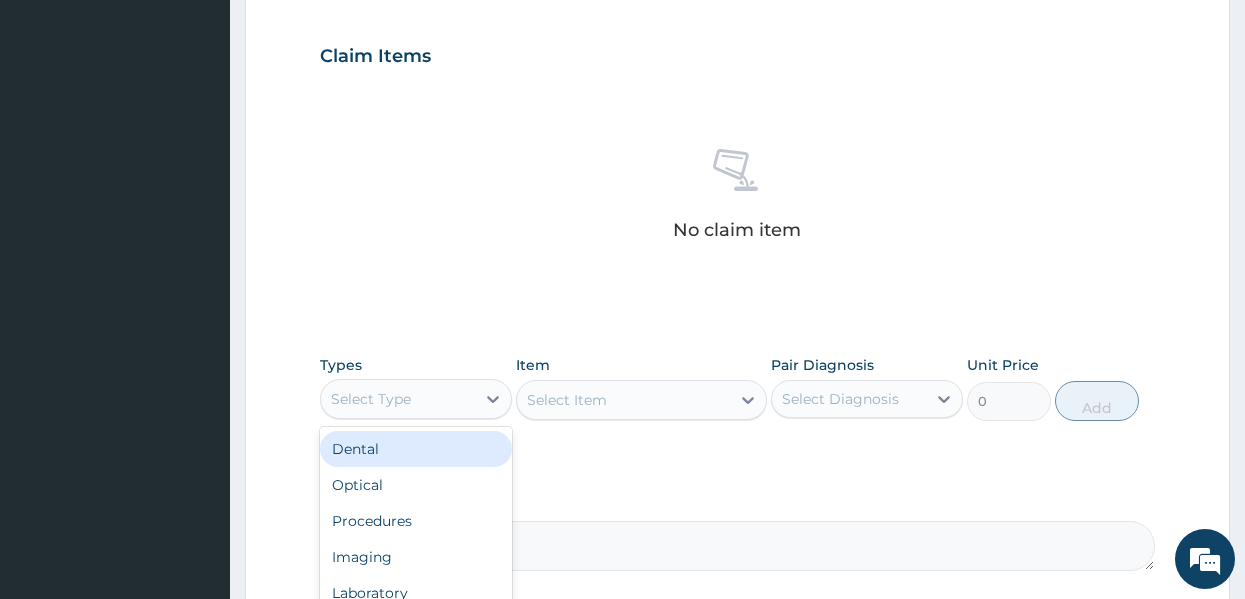 click on "Select Type" at bounding box center (398, 399) 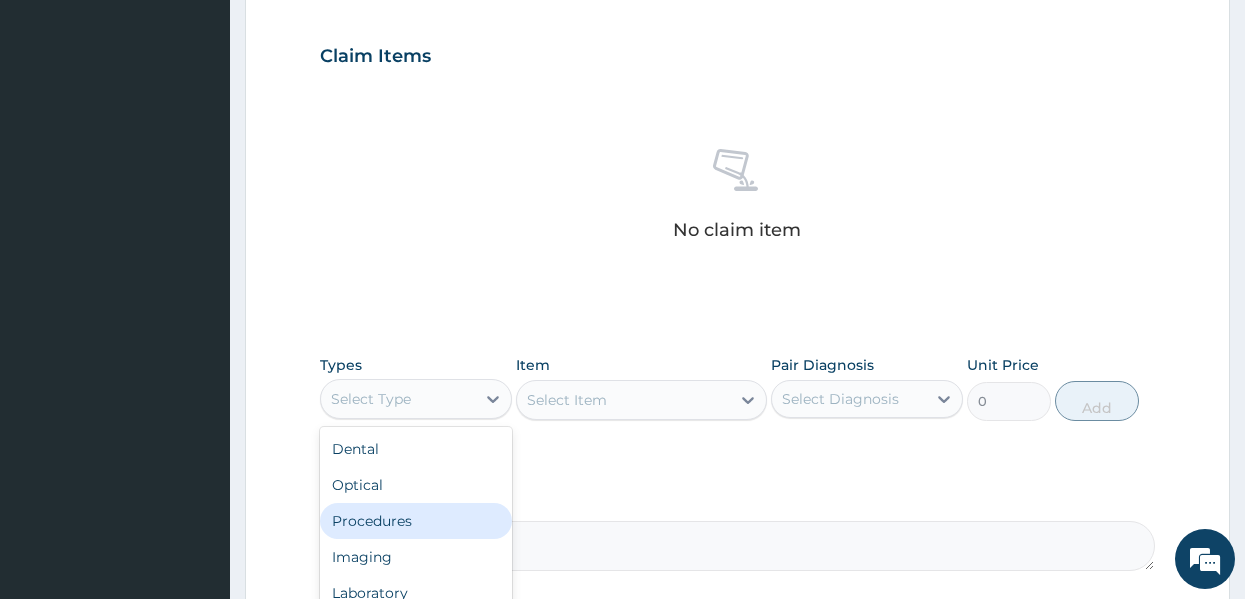 click on "Procedures" at bounding box center [416, 521] 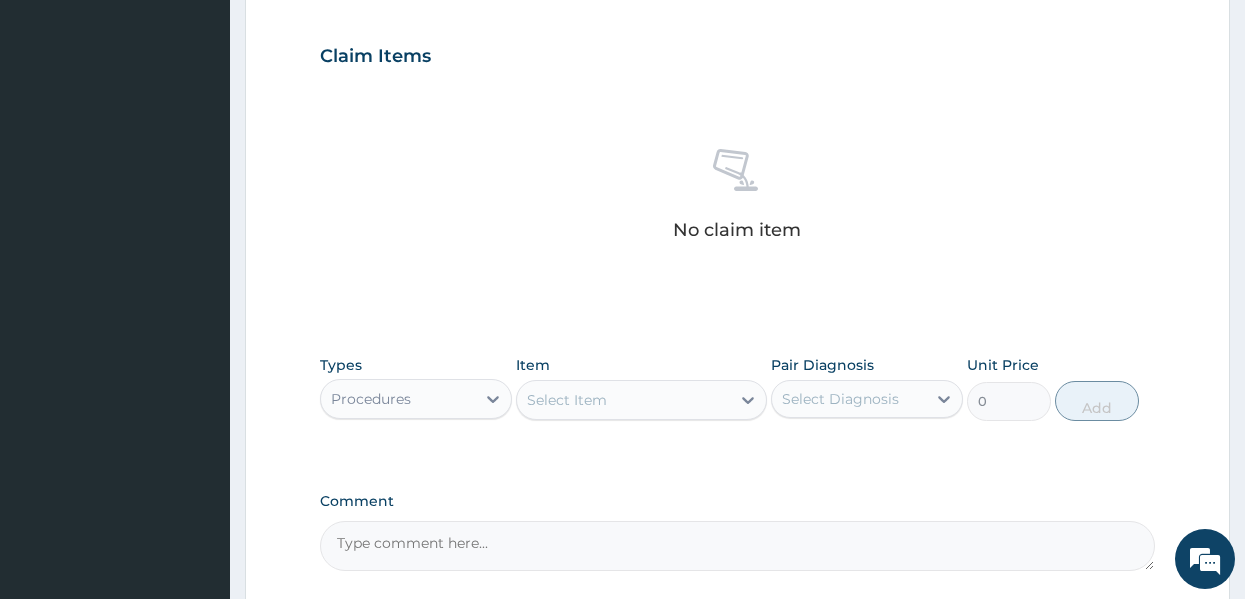 click on "Select Item" at bounding box center (567, 400) 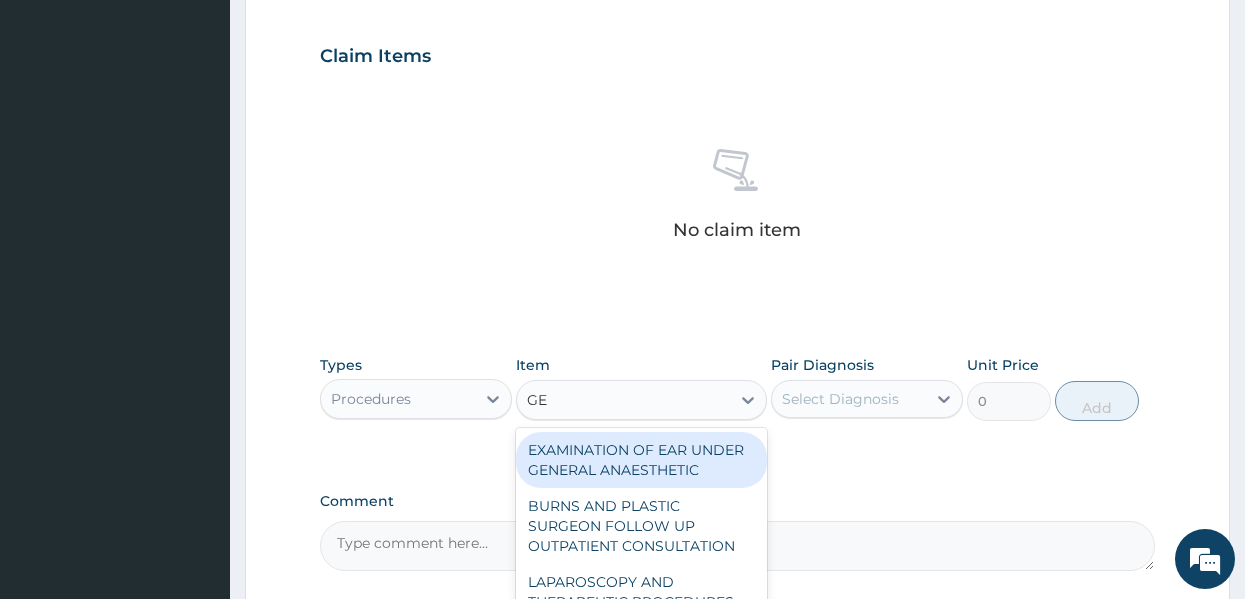 type on "GEN" 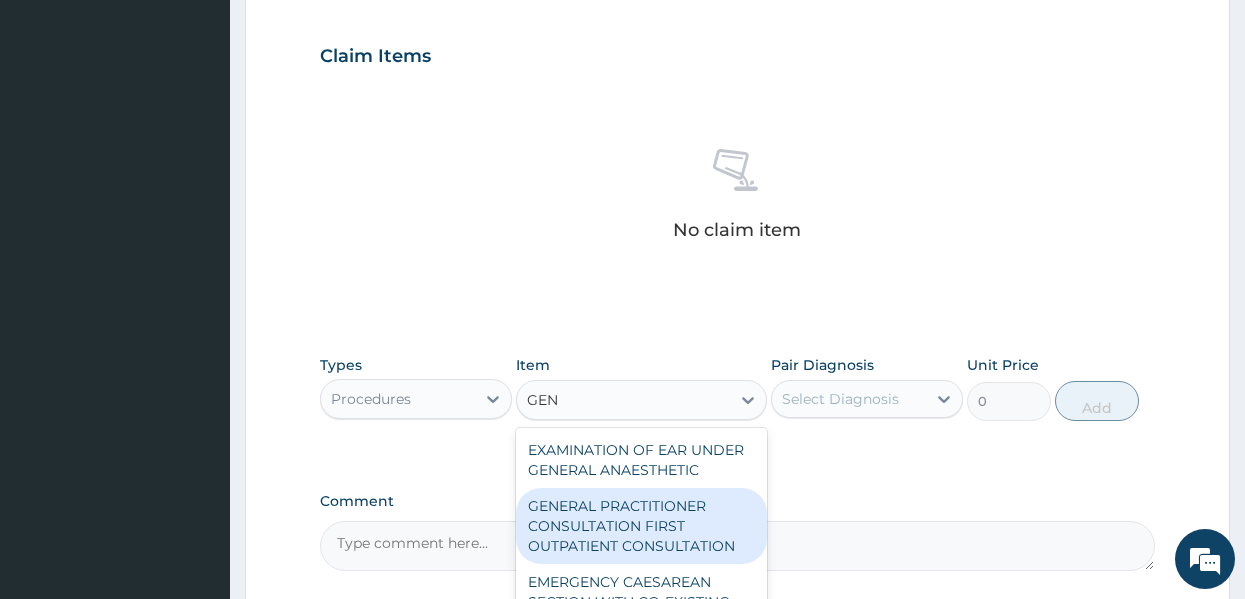 click on "GENERAL PRACTITIONER CONSULTATION FIRST OUTPATIENT CONSULTATION" at bounding box center (641, 526) 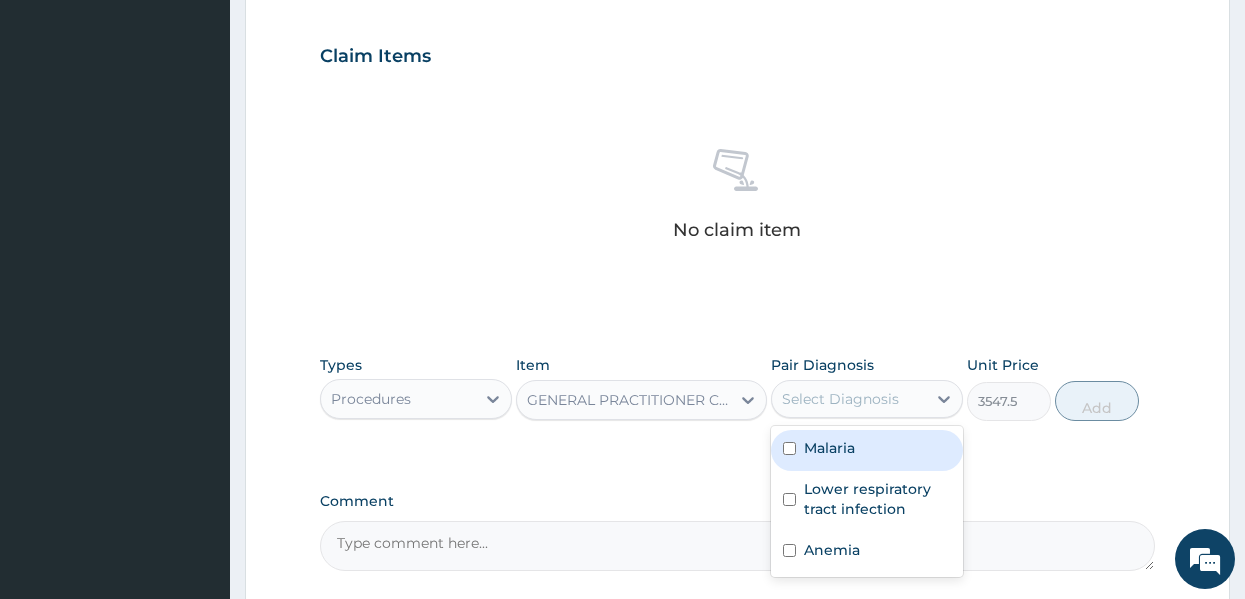 click on "Select Diagnosis" at bounding box center (840, 399) 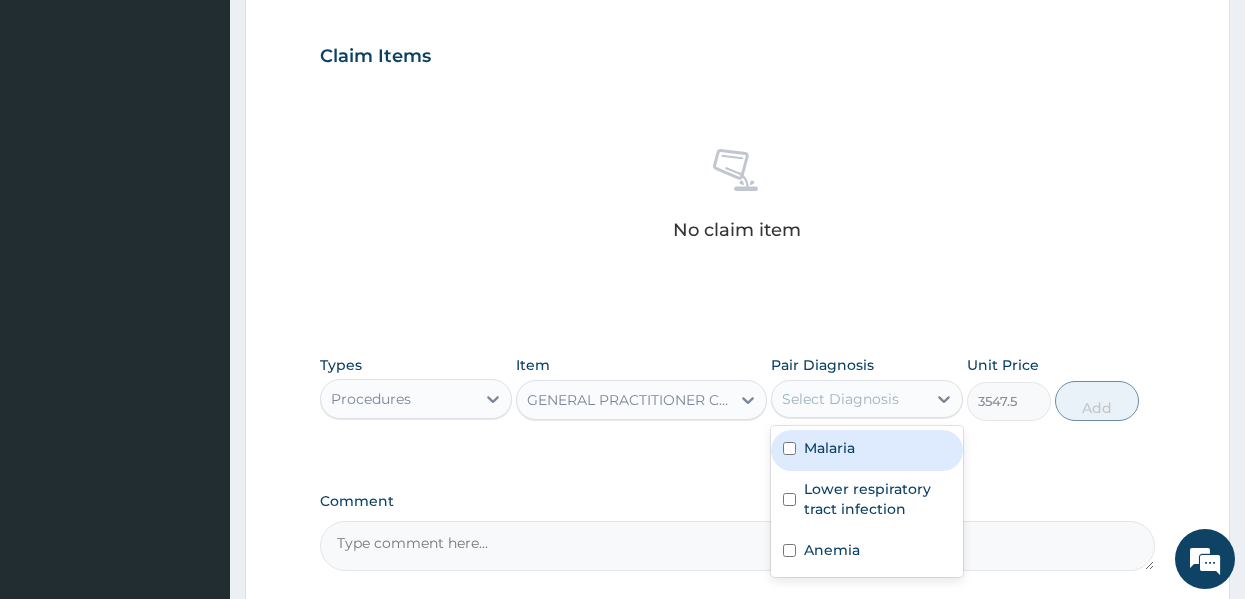 click on "Malaria" at bounding box center (829, 448) 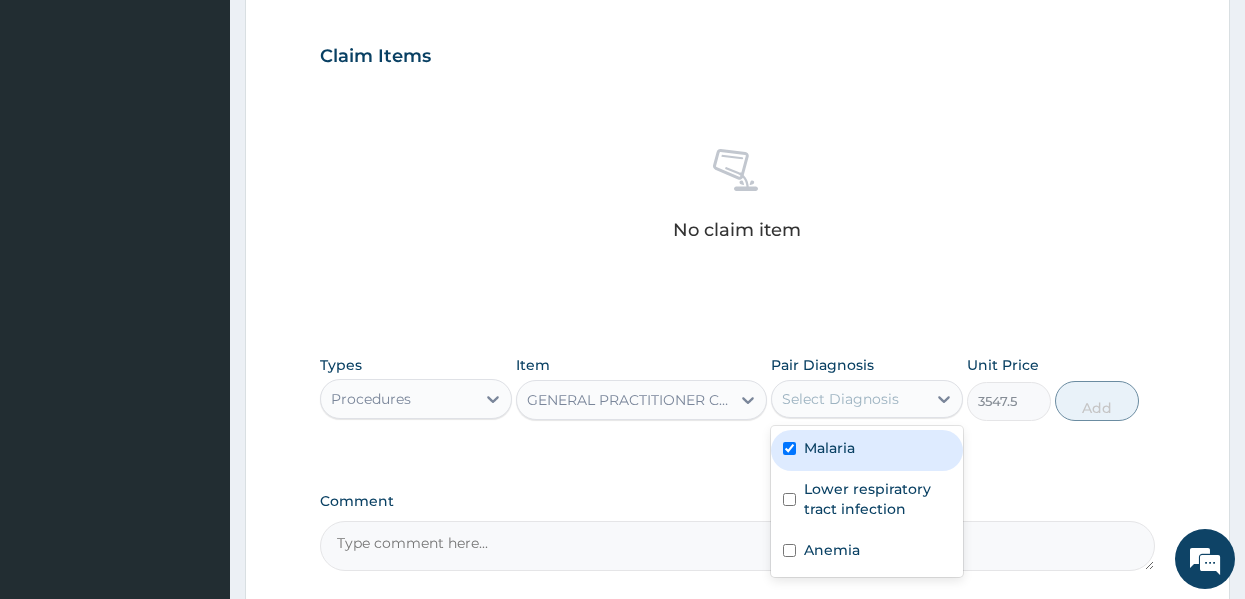 checkbox on "true" 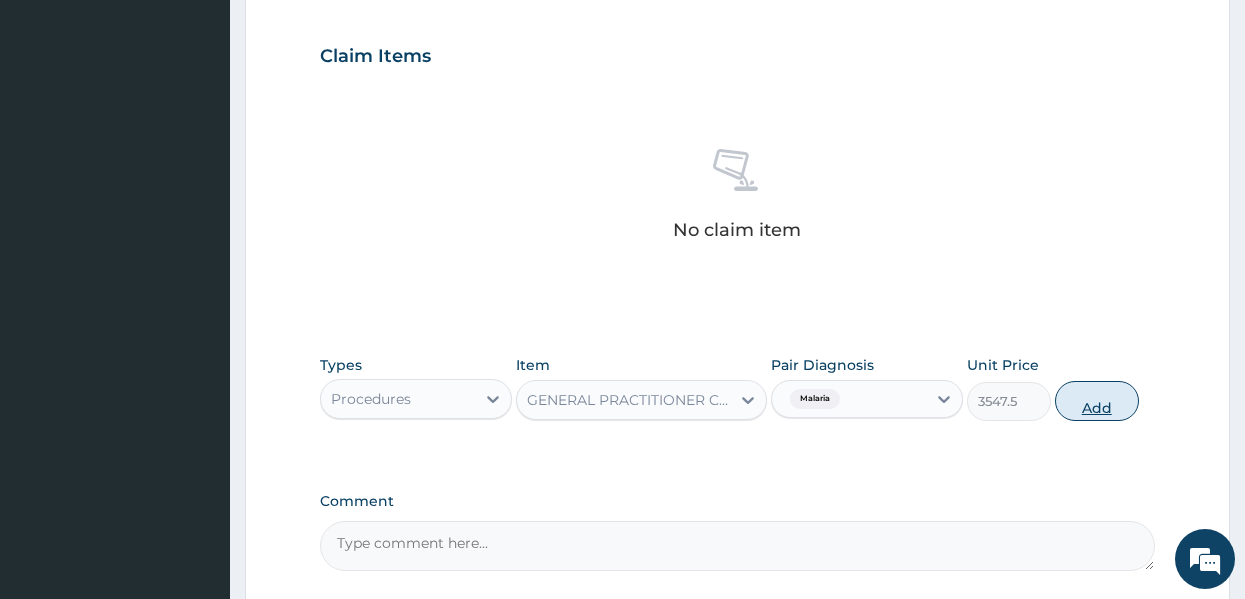 click on "Add" at bounding box center (1097, 401) 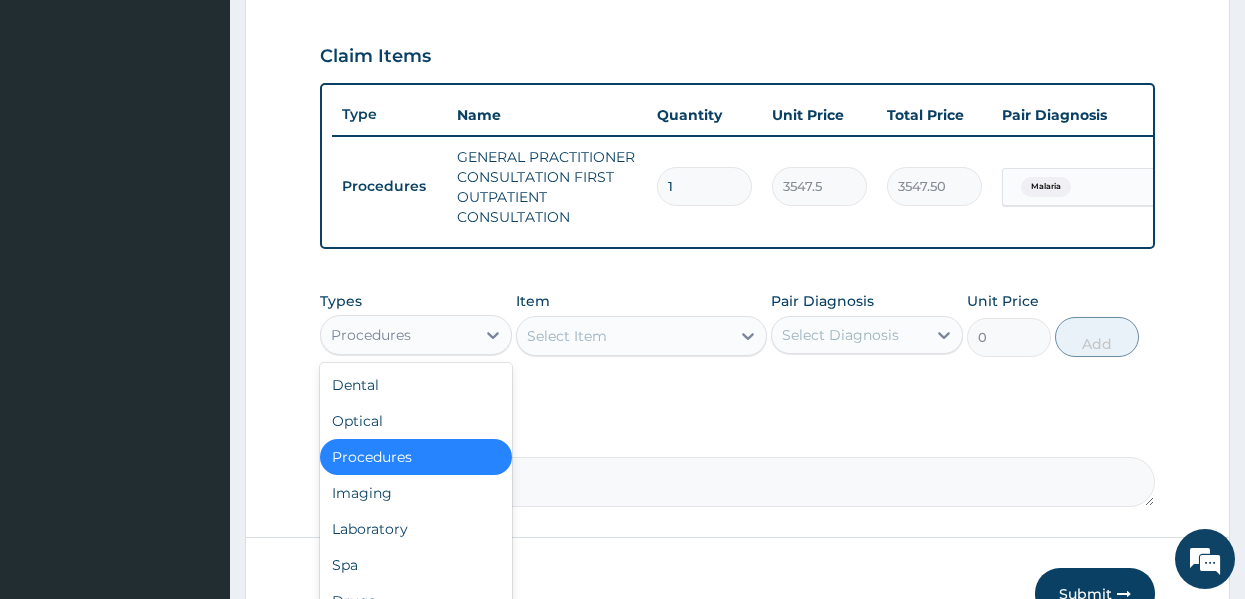 click on "Procedures" at bounding box center (398, 335) 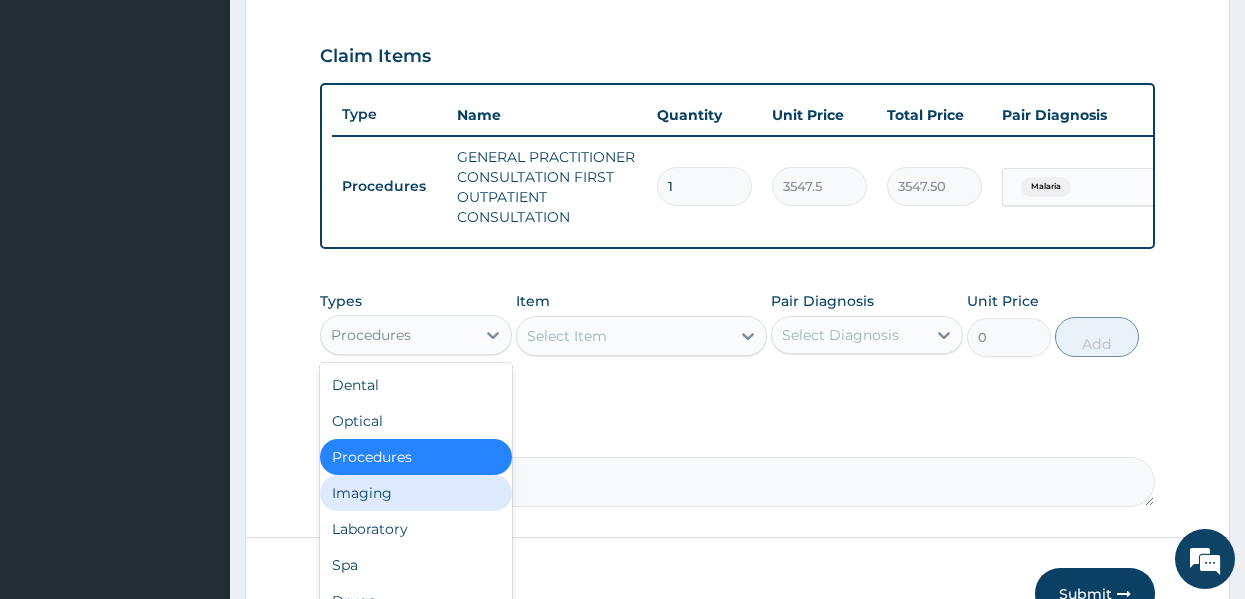 drag, startPoint x: 385, startPoint y: 545, endPoint x: 442, endPoint y: 533, distance: 58.249462 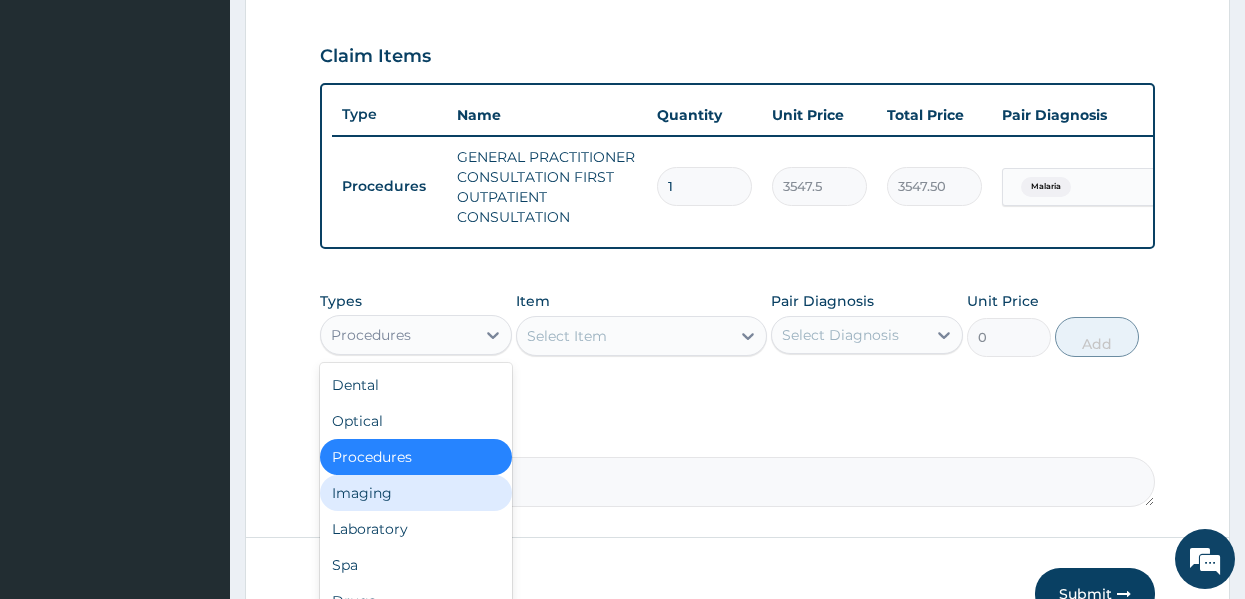 click on "Laboratory" at bounding box center [416, 529] 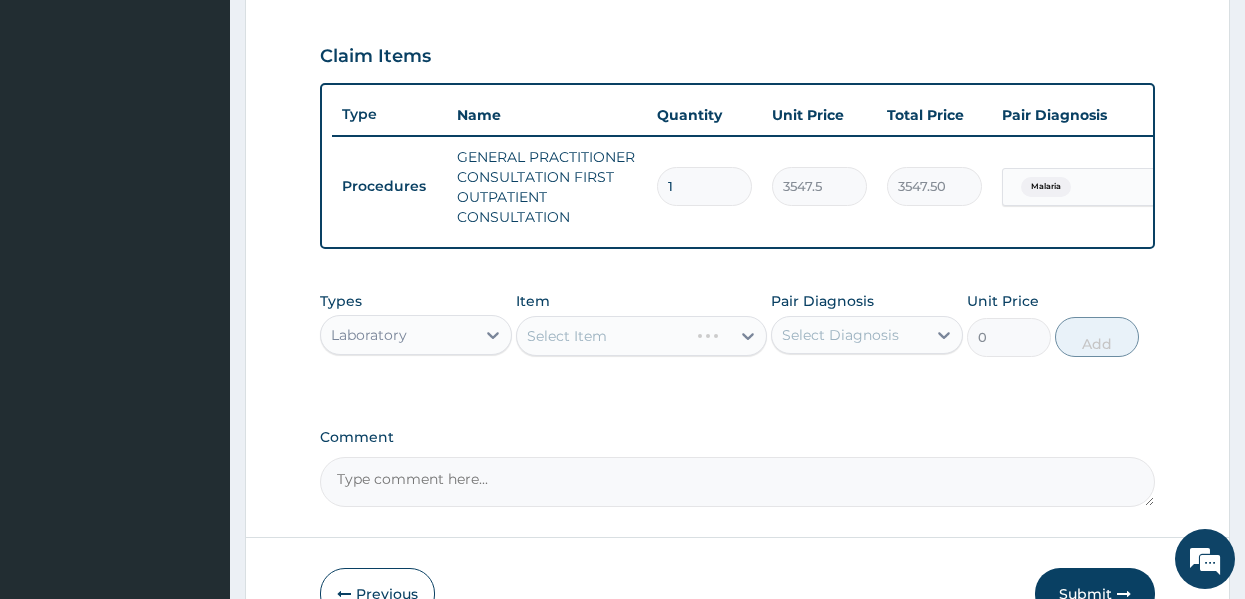 click on "Step  2  of 2 PA Code / Prescription Code Enter Code(Secondary Care Only) Encounter Date 15-07-2025 Important Notice Please enter PA codes before entering items that are not attached to a PA code   All diagnoses entered must be linked to a claim item. Diagnosis & Claim Items that are visible but inactive cannot be edited because they were imported from an already approved PA code. Diagnosis Malaria Confirmed Lower respiratory tract infection Confirmed Anemia Confirmed NB: All diagnosis must be linked to a claim item Claim Items Type Name Quantity Unit Price Total Price Pair Diagnosis Actions Procedures GENERAL PRACTITIONER CONSULTATION FIRST OUTPATIENT CONSULTATION 1 3547.5 3547.50 Malaria Delete Types Laboratory Item Select Item Pair Diagnosis Select Diagnosis Unit Price 0 Add Comment     Previous   Submit" at bounding box center (737, 47) 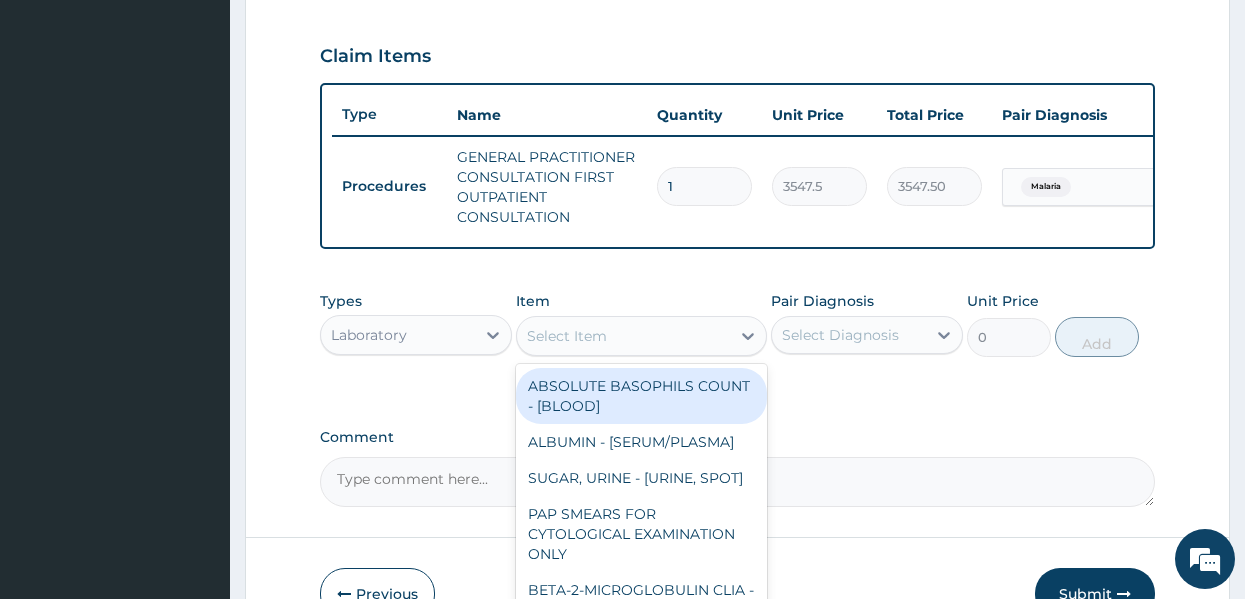 click on "Select Item" at bounding box center (623, 336) 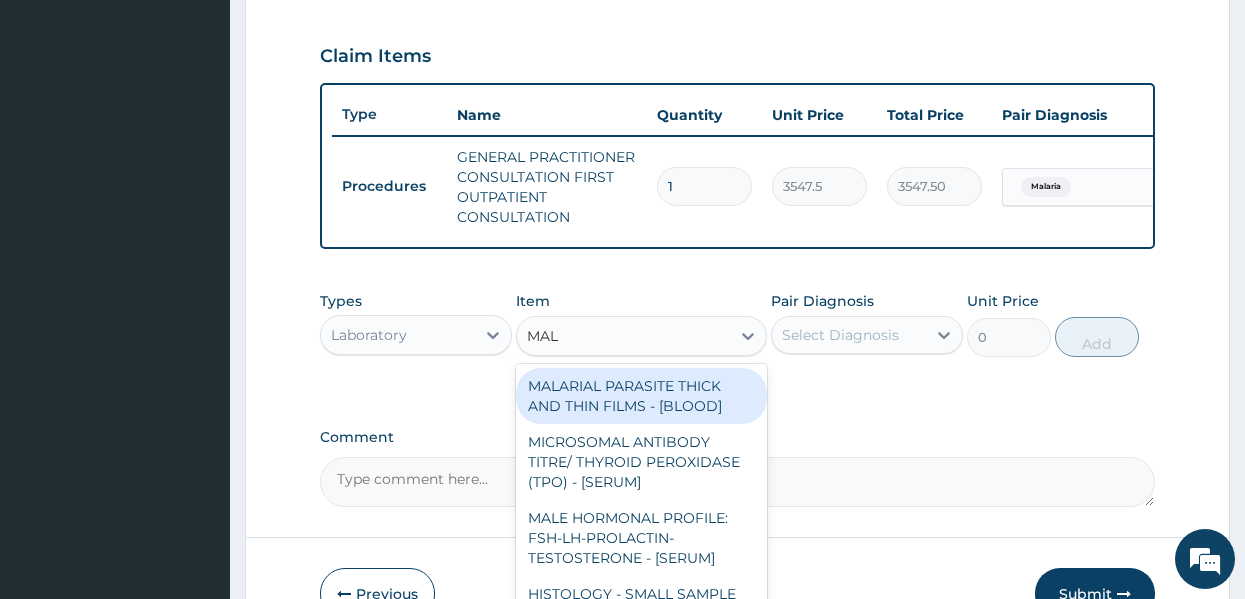type on "MALA" 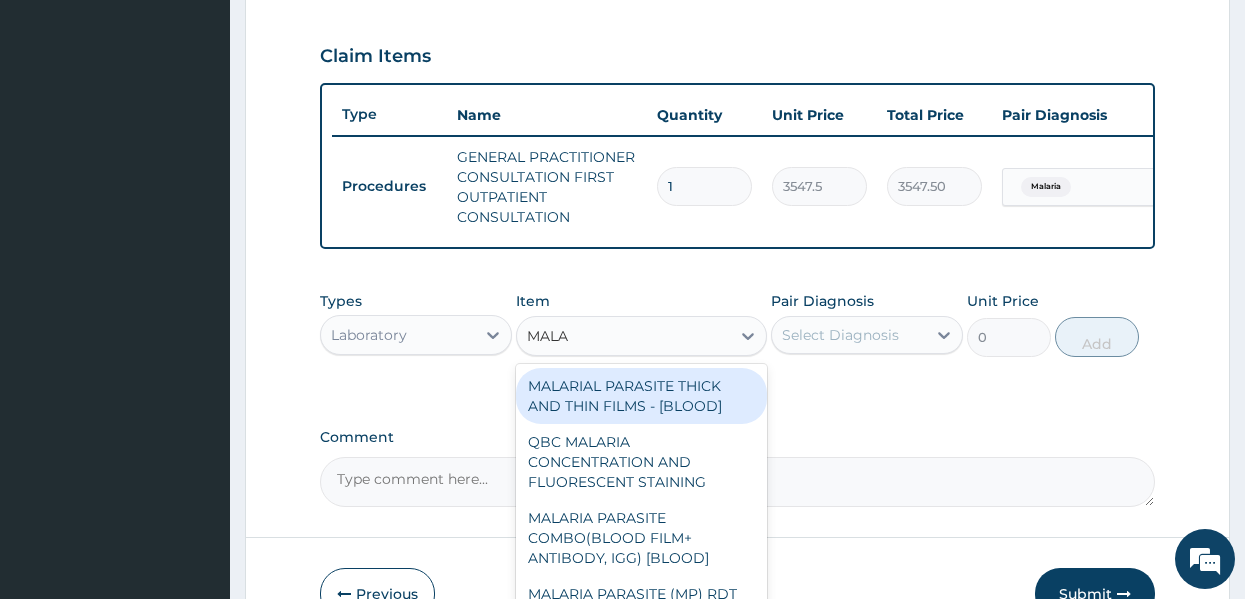 click on "MALARIAL PARASITE THICK AND THIN FILMS - [BLOOD]" at bounding box center [641, 396] 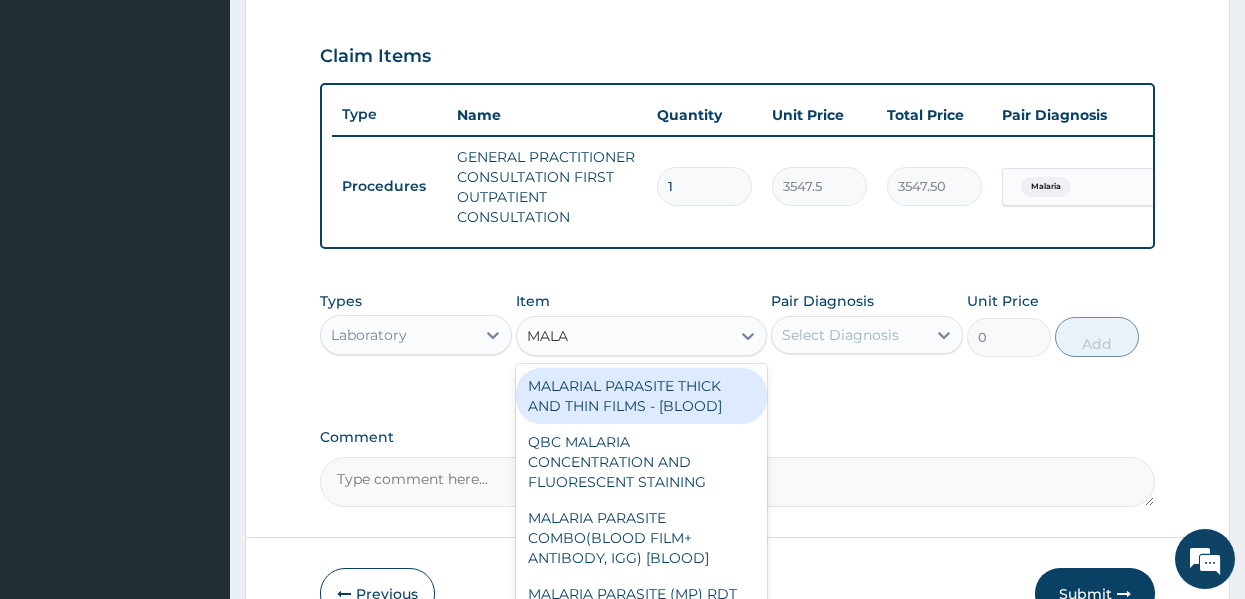type 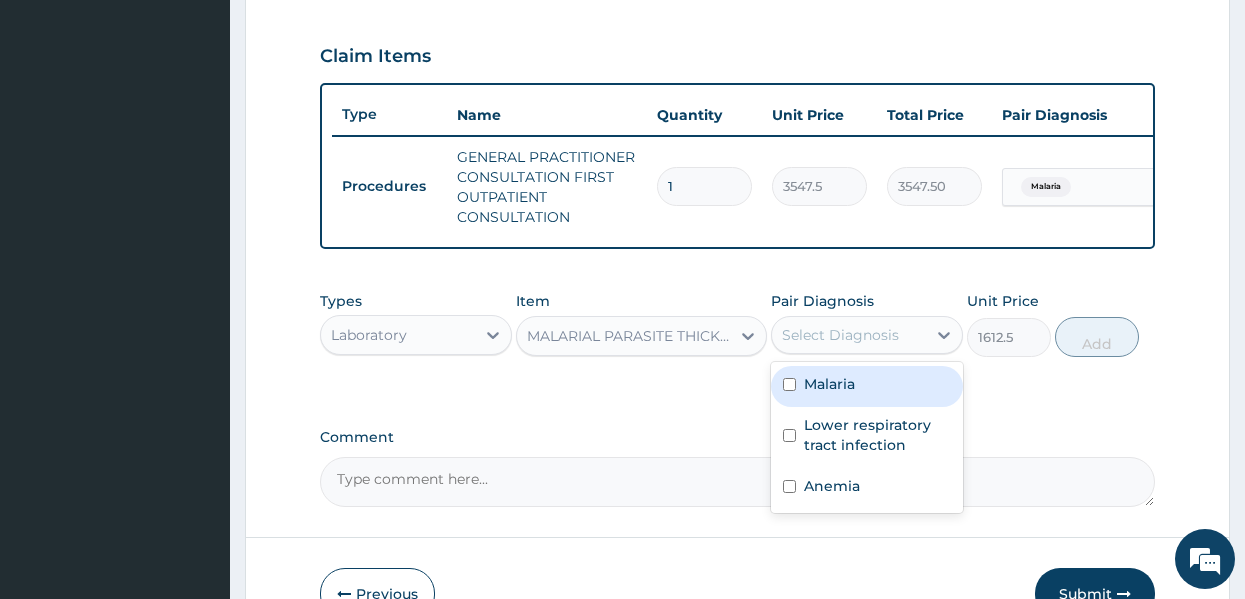 click on "Select Diagnosis" at bounding box center (840, 335) 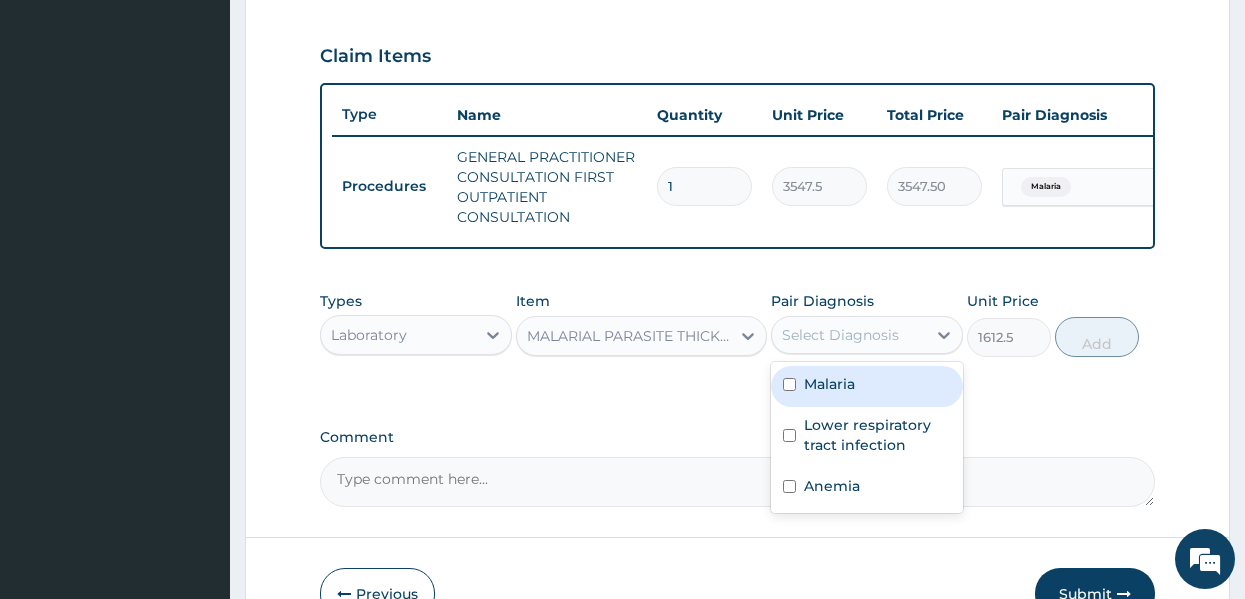 click on "Malaria" at bounding box center (829, 384) 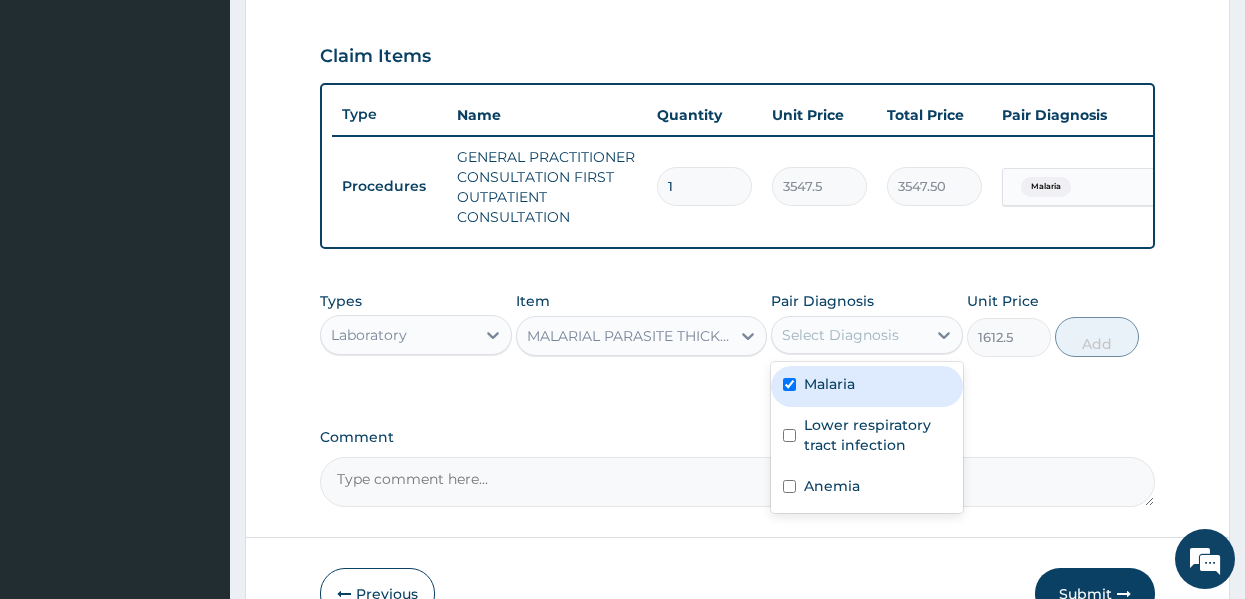 checkbox on "true" 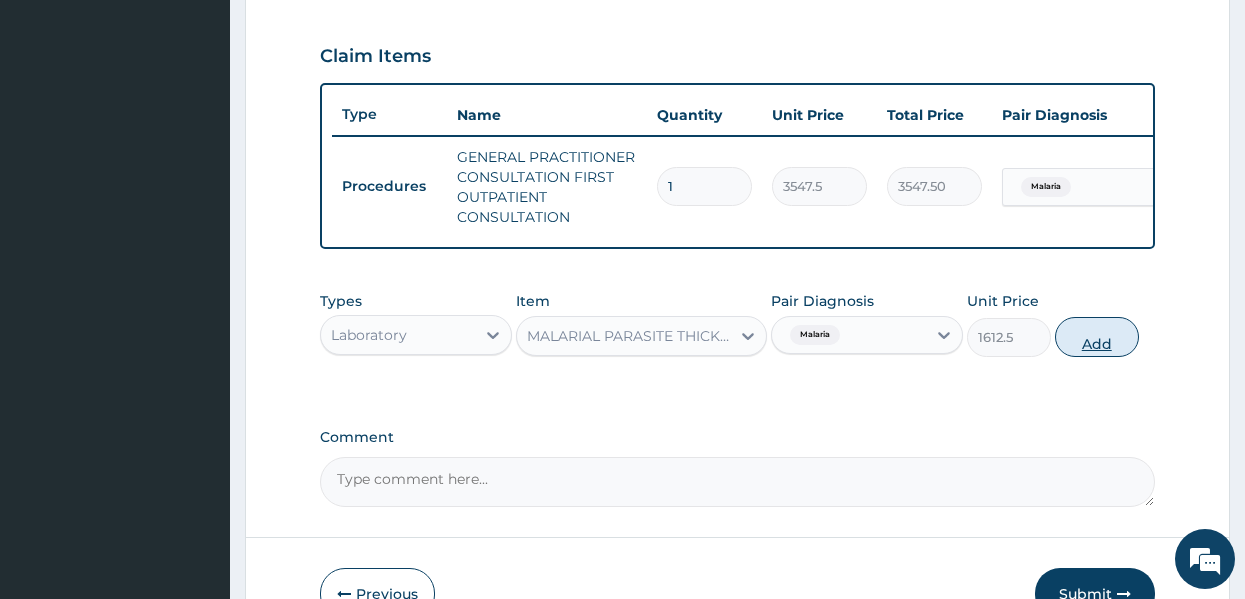 click on "Add" at bounding box center [1097, 337] 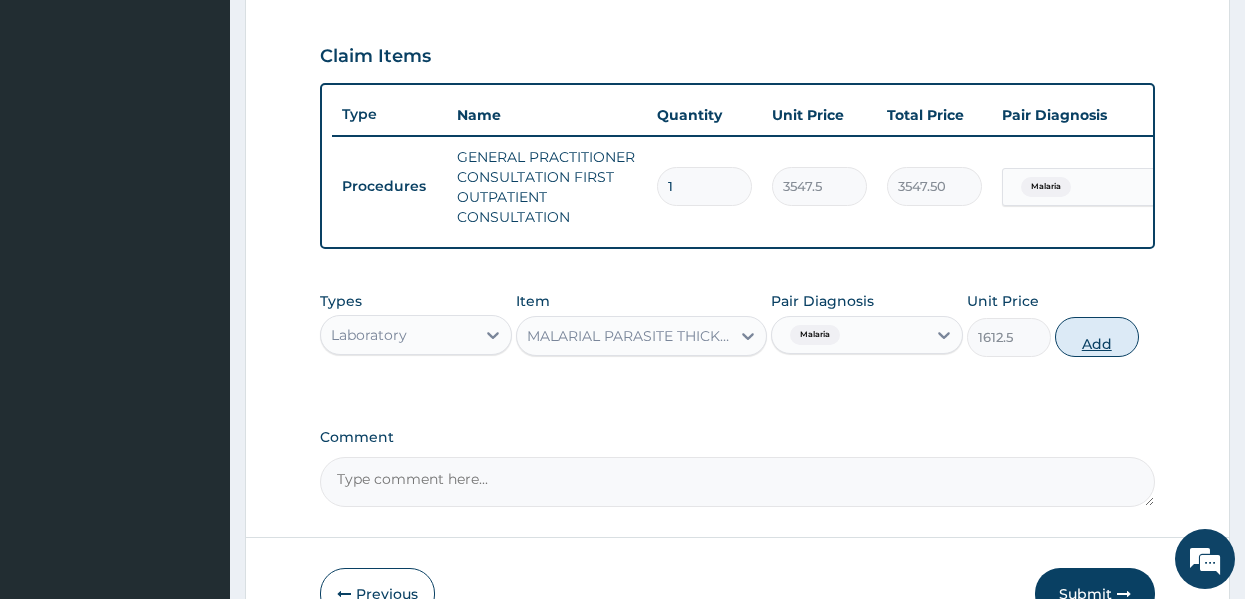 type on "0" 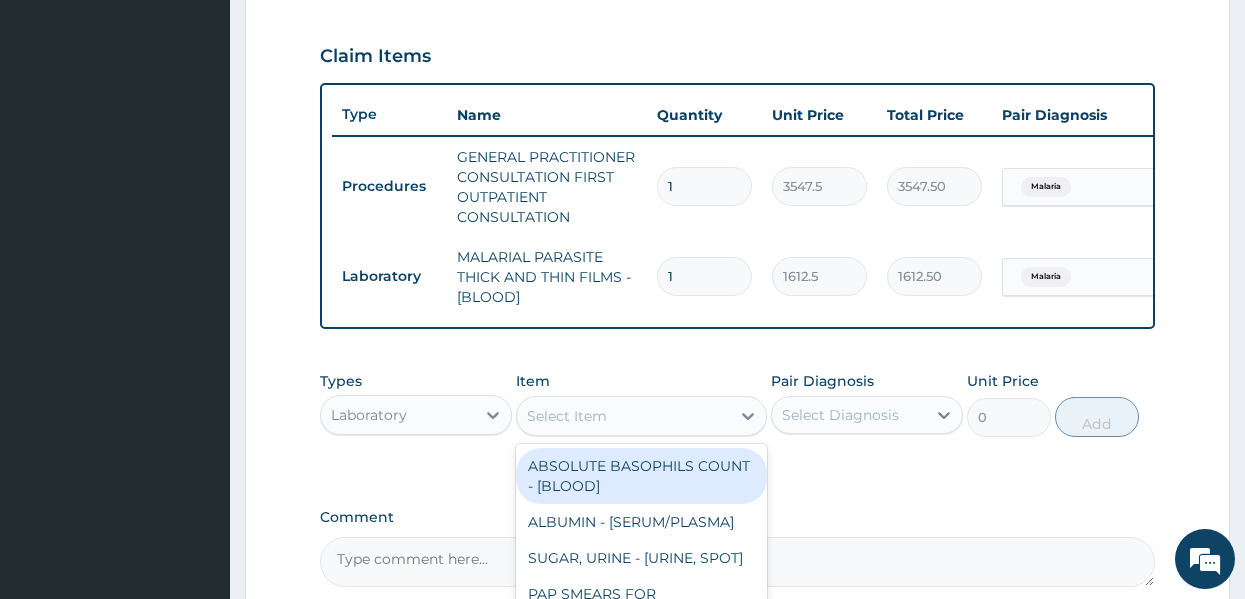 click on "Select Item" at bounding box center [623, 416] 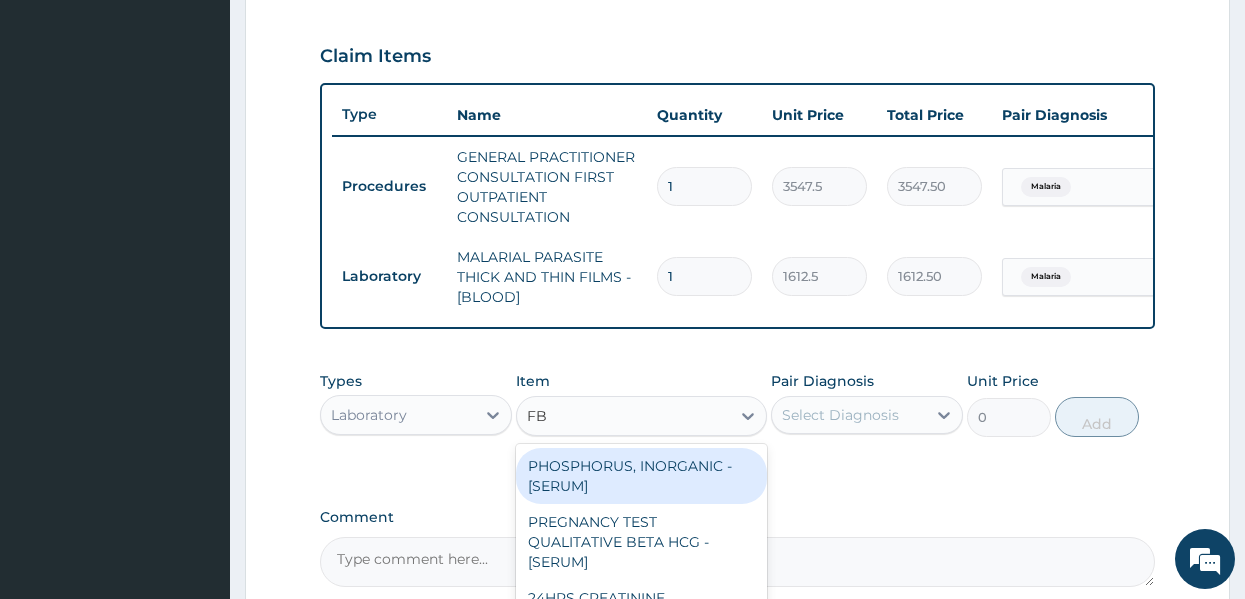 type on "FBC" 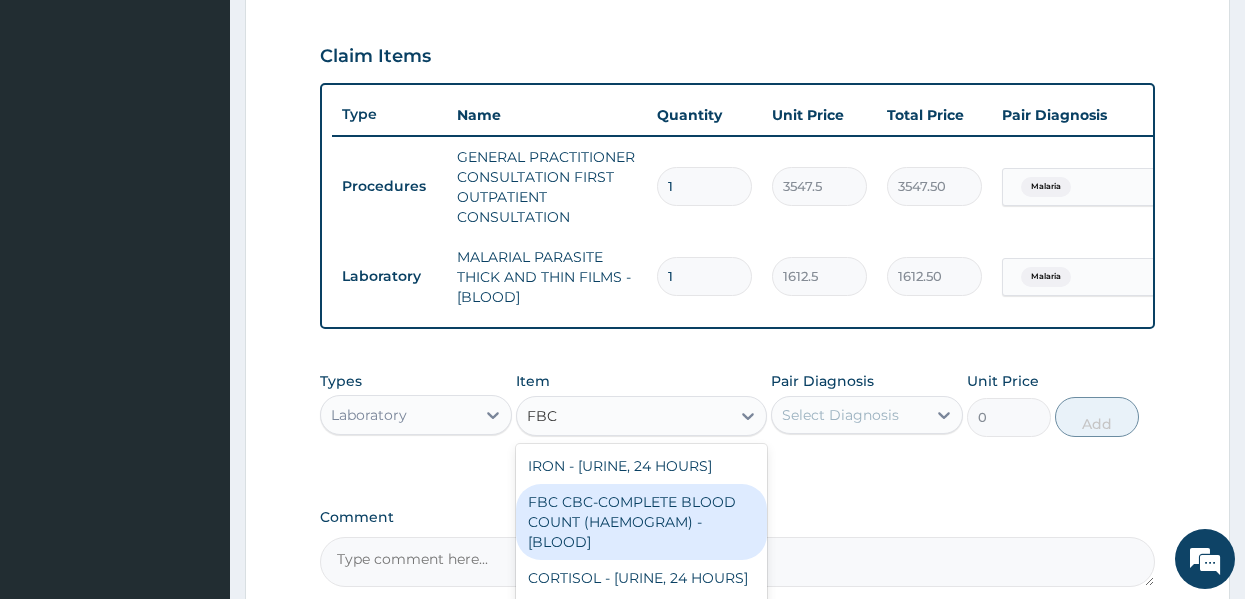 click on "FBC CBC-COMPLETE BLOOD COUNT (HAEMOGRAM) - [BLOOD]" at bounding box center (641, 522) 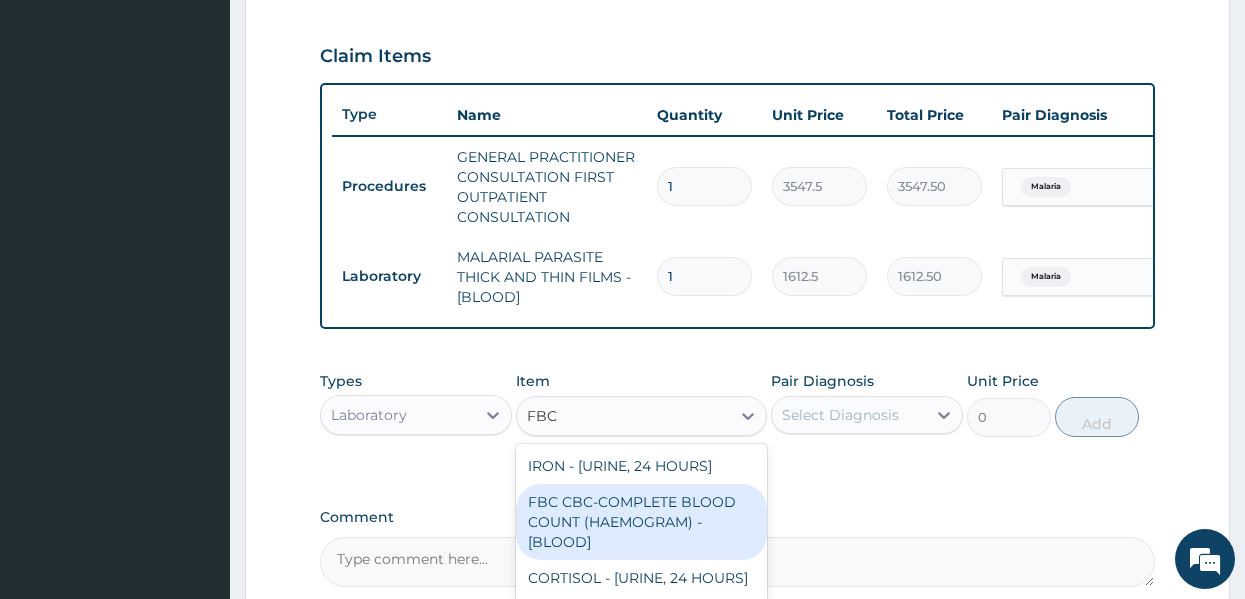 type 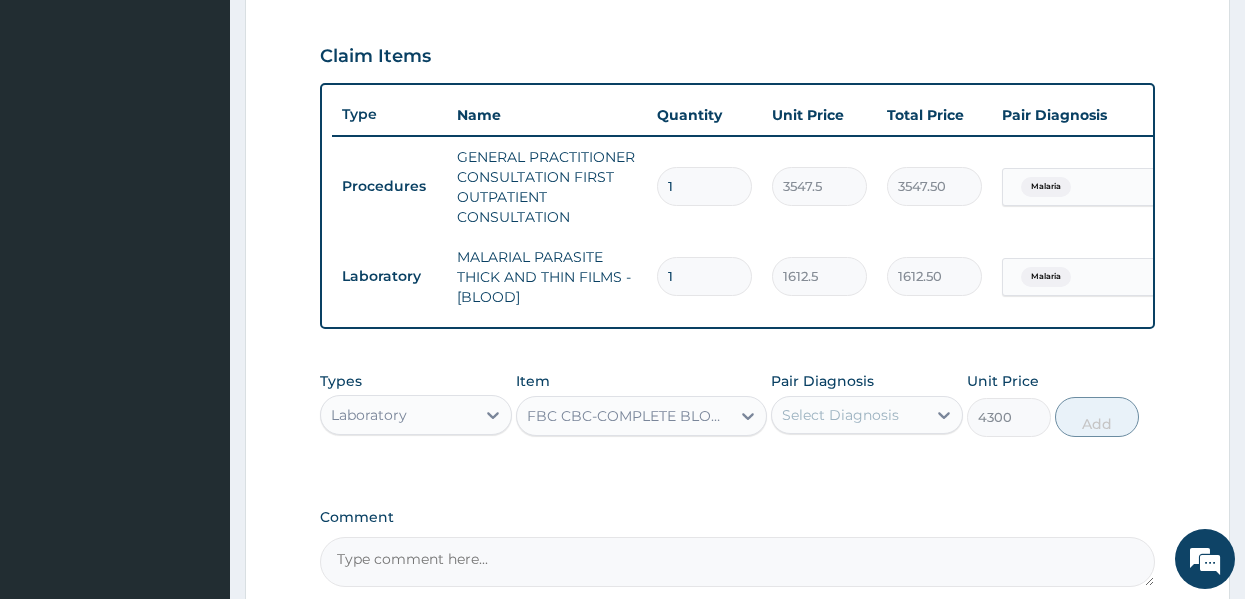 click on "Select Diagnosis" at bounding box center [840, 415] 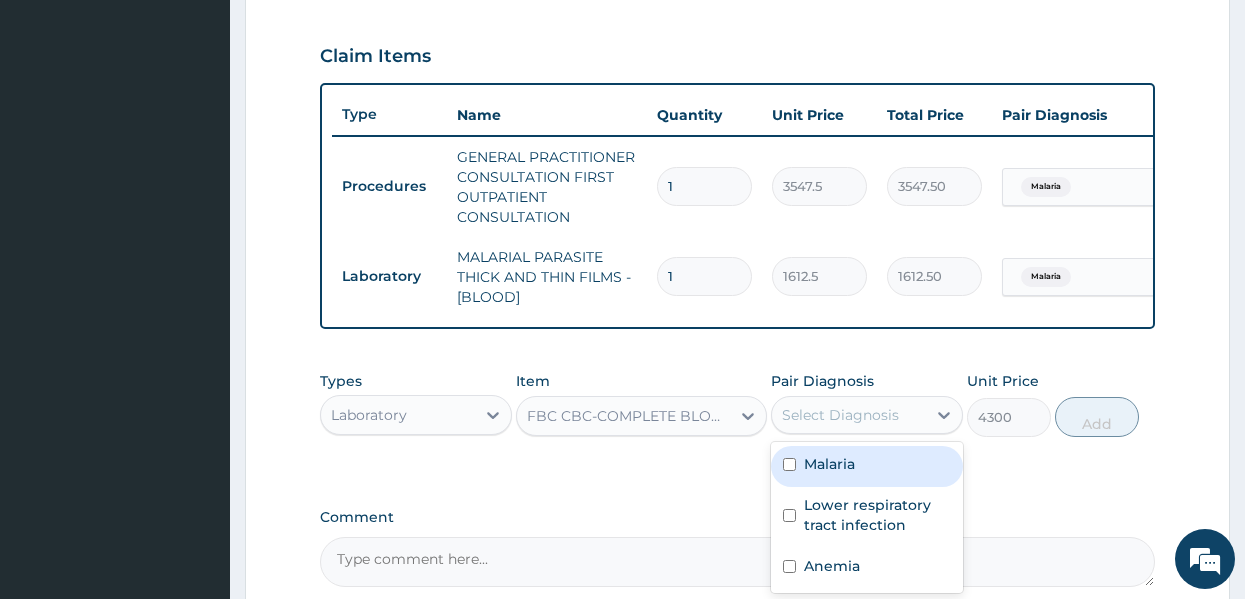 click on "Malaria" at bounding box center [829, 464] 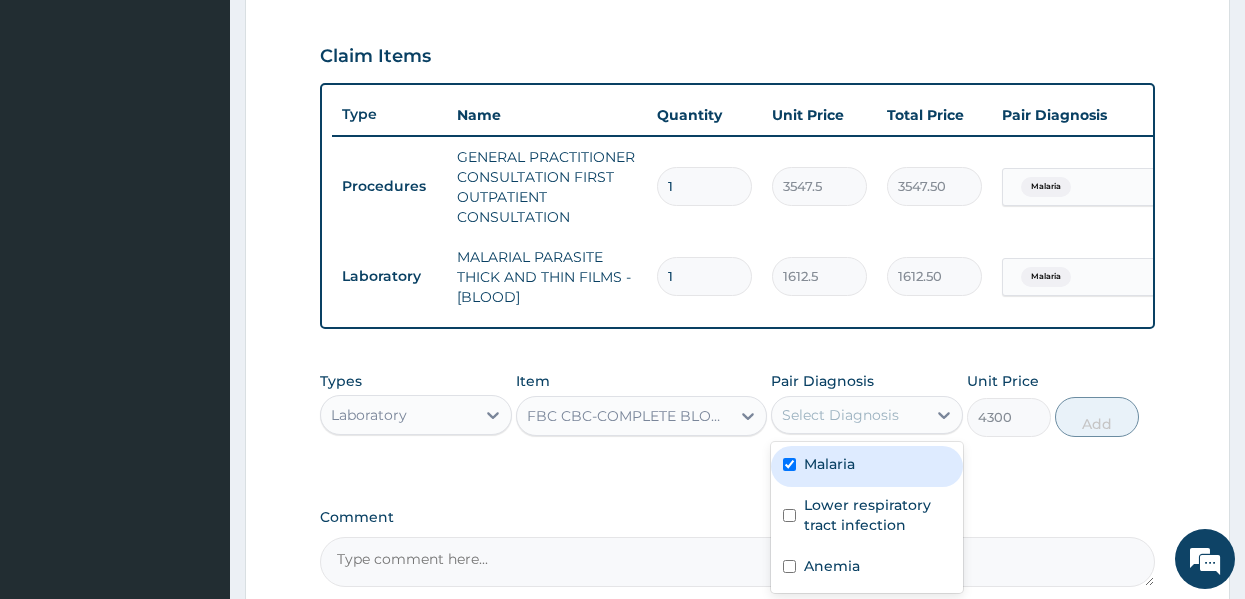 checkbox on "true" 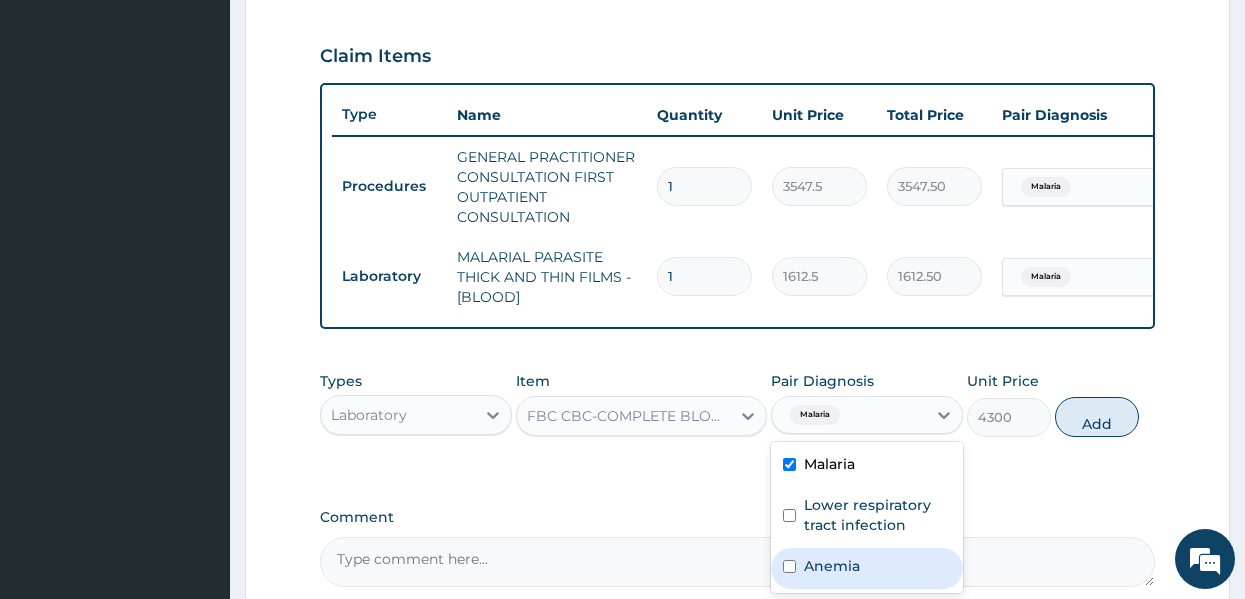 click on "Anemia" at bounding box center [832, 566] 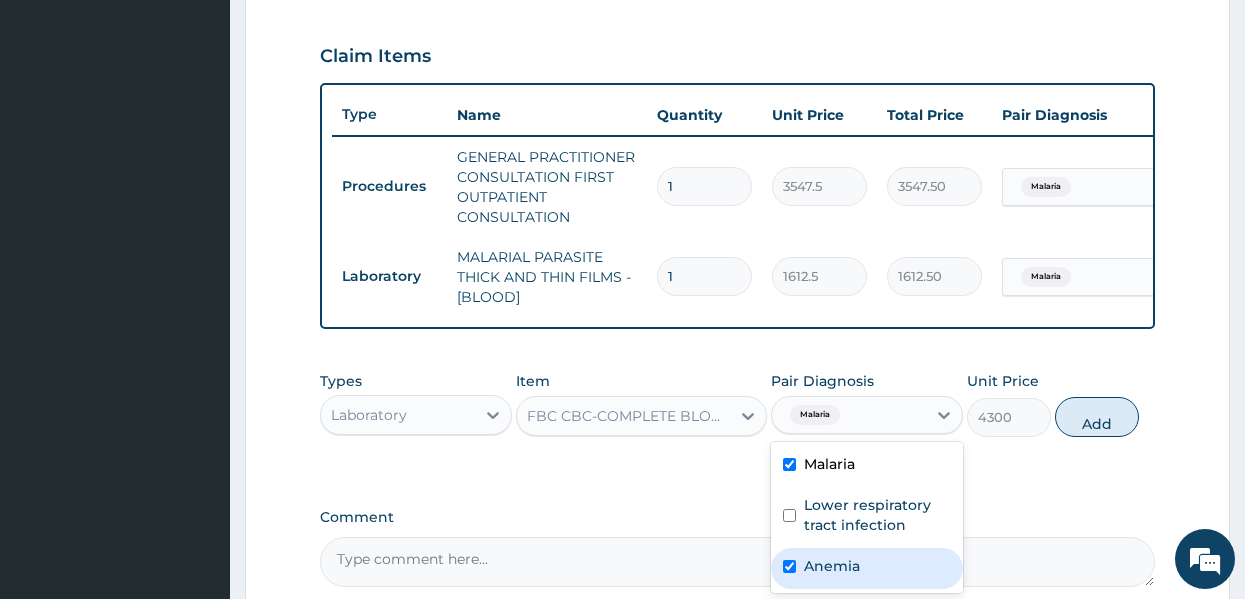checkbox on "true" 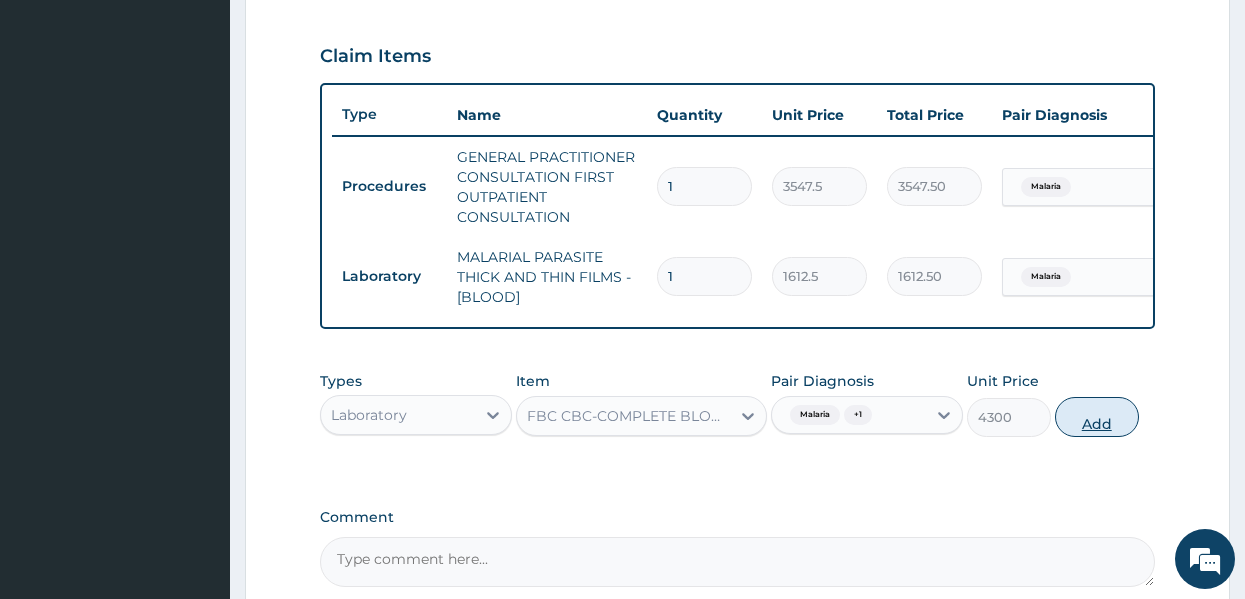 click on "Add" at bounding box center [1097, 417] 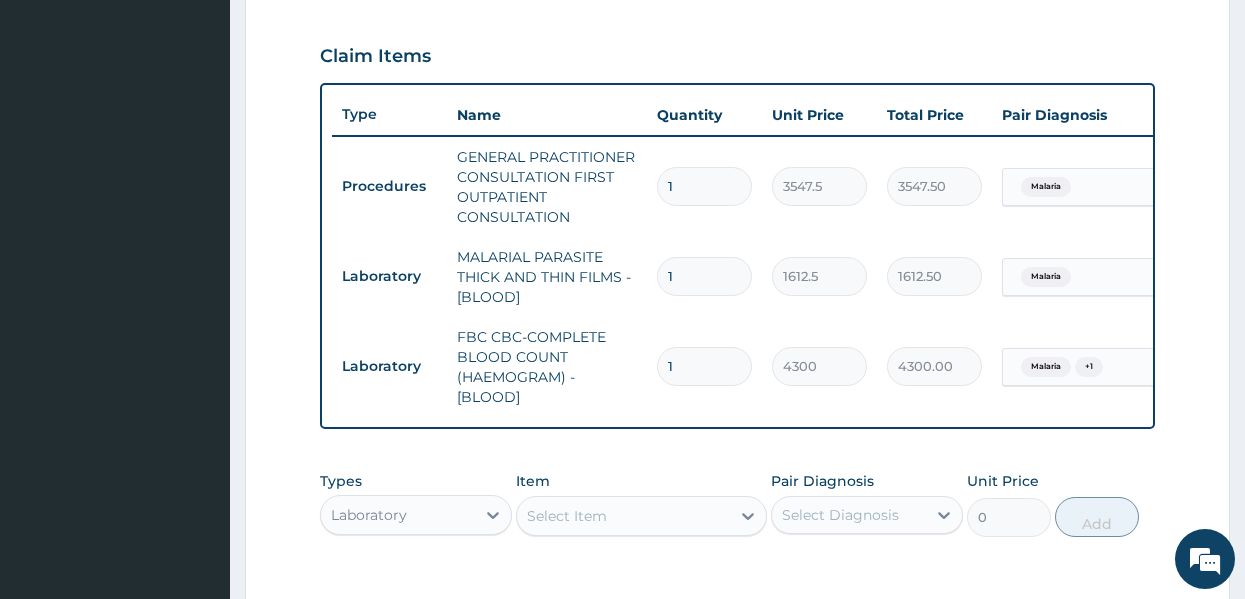 click on "PA Code / Prescription Code Enter Code(Secondary Care Only) Encounter Date 15-07-2025 Important Notice Please enter PA codes before entering items that are not attached to a PA code   All diagnoses entered must be linked to a claim item. Diagnosis & Claim Items that are visible but inactive cannot be edited because they were imported from an already approved PA code. Diagnosis Malaria Confirmed Lower respiratory tract infection Confirmed Anemia Confirmed NB: All diagnosis must be linked to a claim item Claim Items Type Name Quantity Unit Price Total Price Pair Diagnosis Actions Procedures GENERAL PRACTITIONER CONSULTATION FIRST OUTPATIENT CONSULTATION 1 3547.5 3547.50 Malaria Delete Laboratory MALARIAL PARASITE THICK AND THIN FILMS - [BLOOD] 1 1612.5 1612.50 Malaria Delete Laboratory FBC CBC-COMPLETE BLOOD COUNT (HAEMOGRAM) - [BLOOD] 1 4300 4300.00 Malaria  + 1 Delete Types Laboratory Item Select Item Pair Diagnosis Select Diagnosis Unit Price 0 Add Comment" at bounding box center [738, 108] 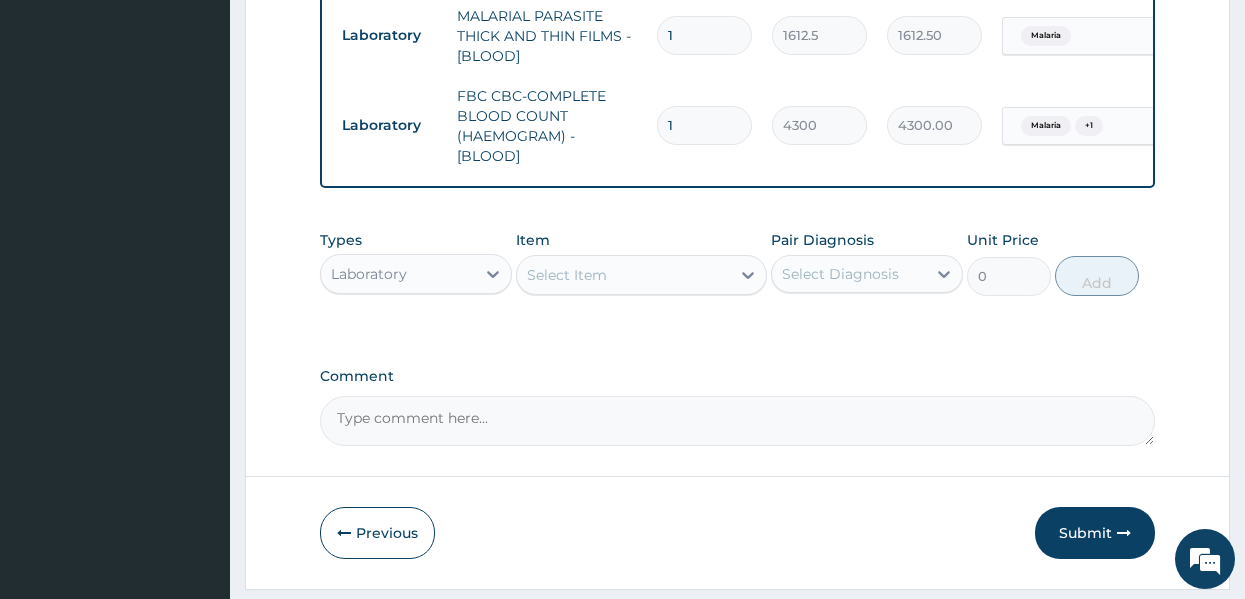 scroll, scrollTop: 974, scrollLeft: 0, axis: vertical 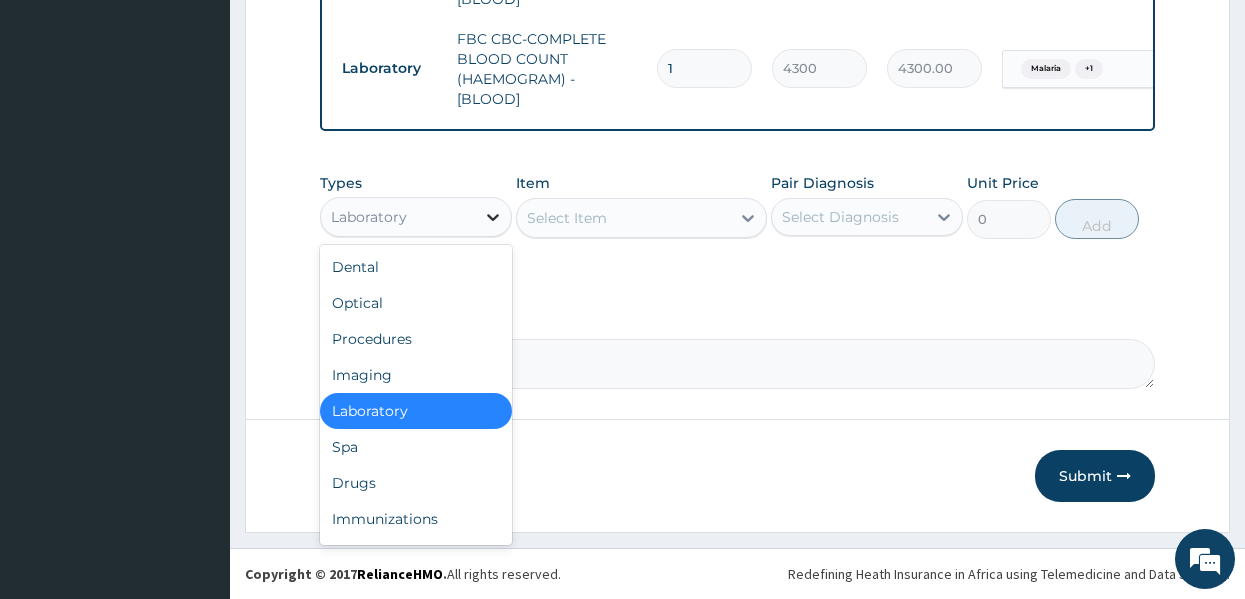 click 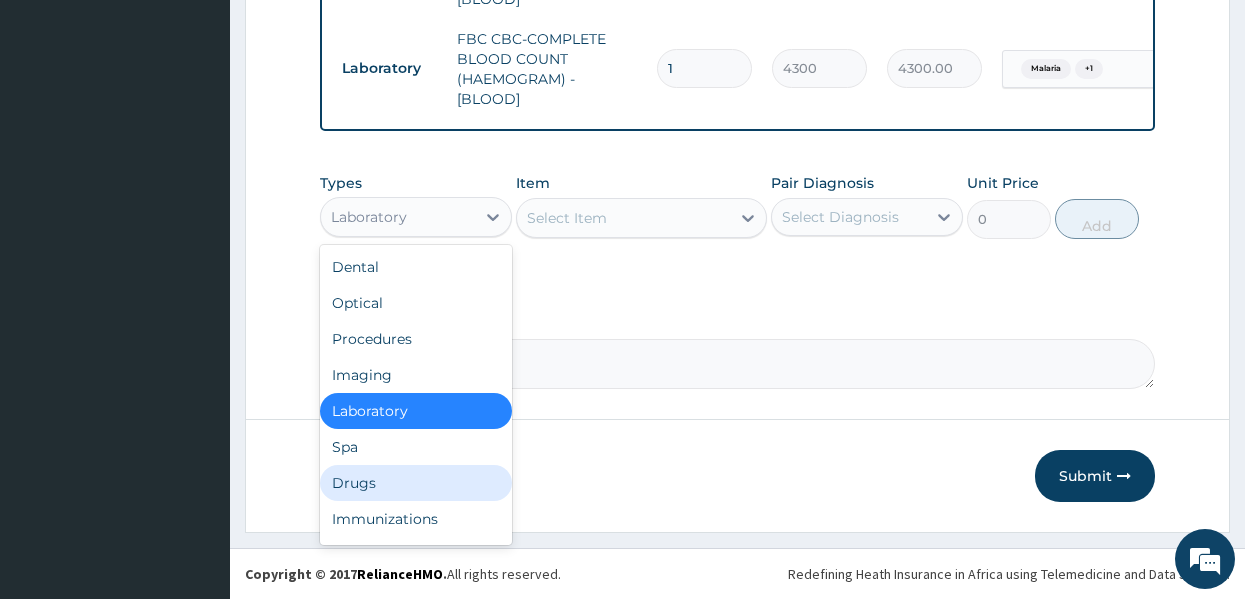 click on "Drugs" at bounding box center [416, 483] 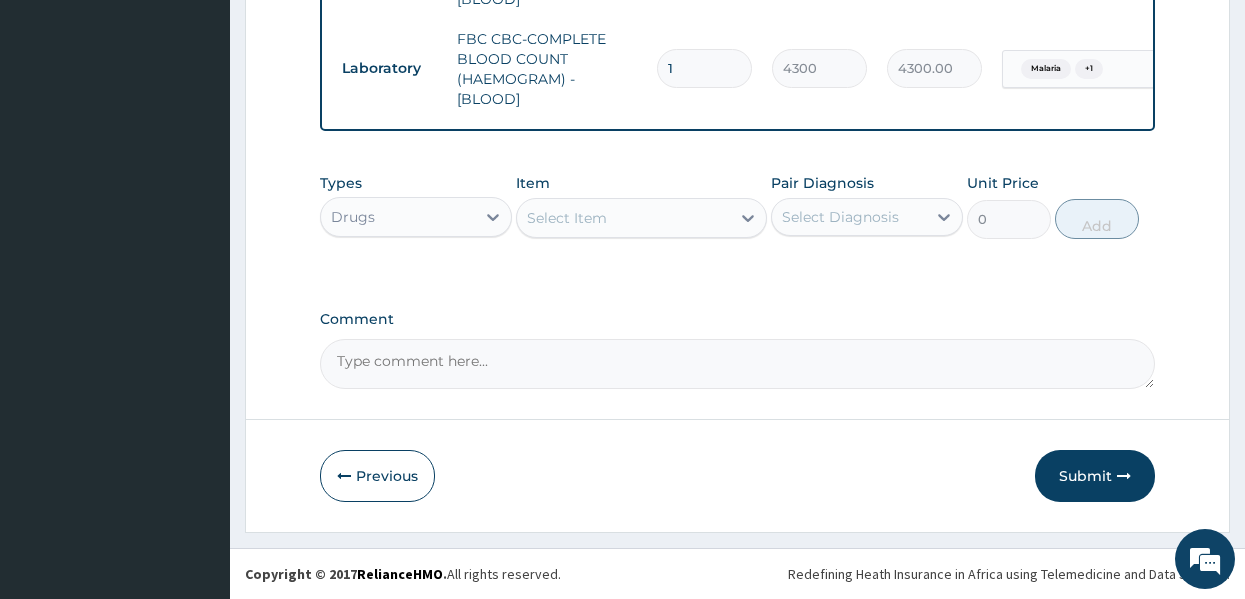 click on "Comment" at bounding box center (738, 364) 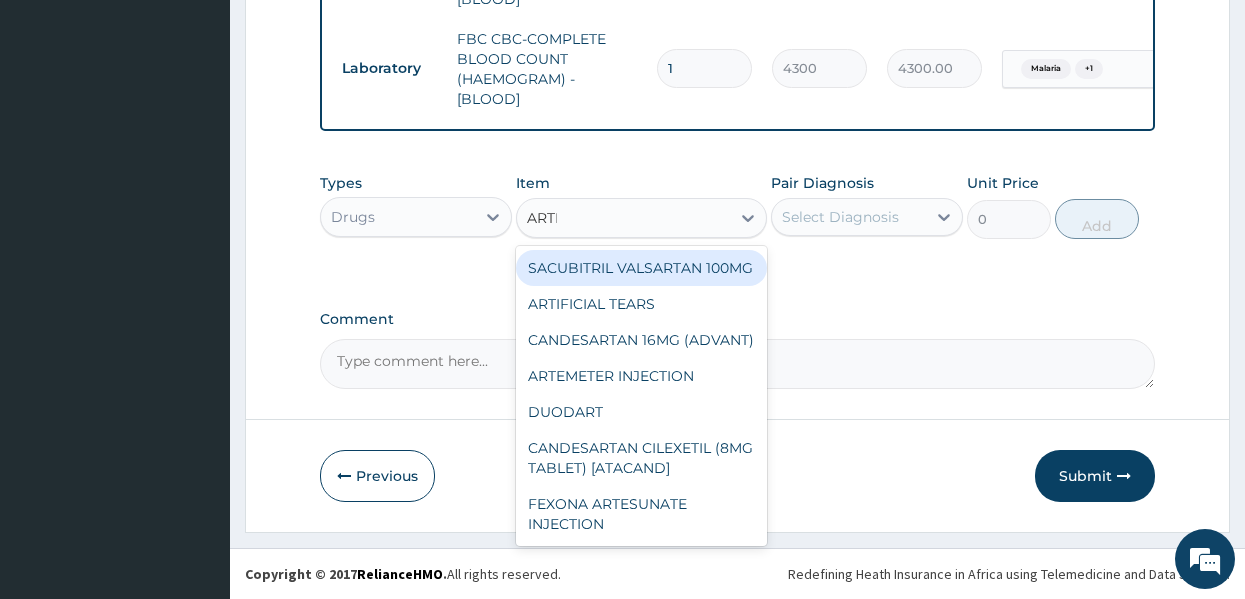 type on "ARTEE" 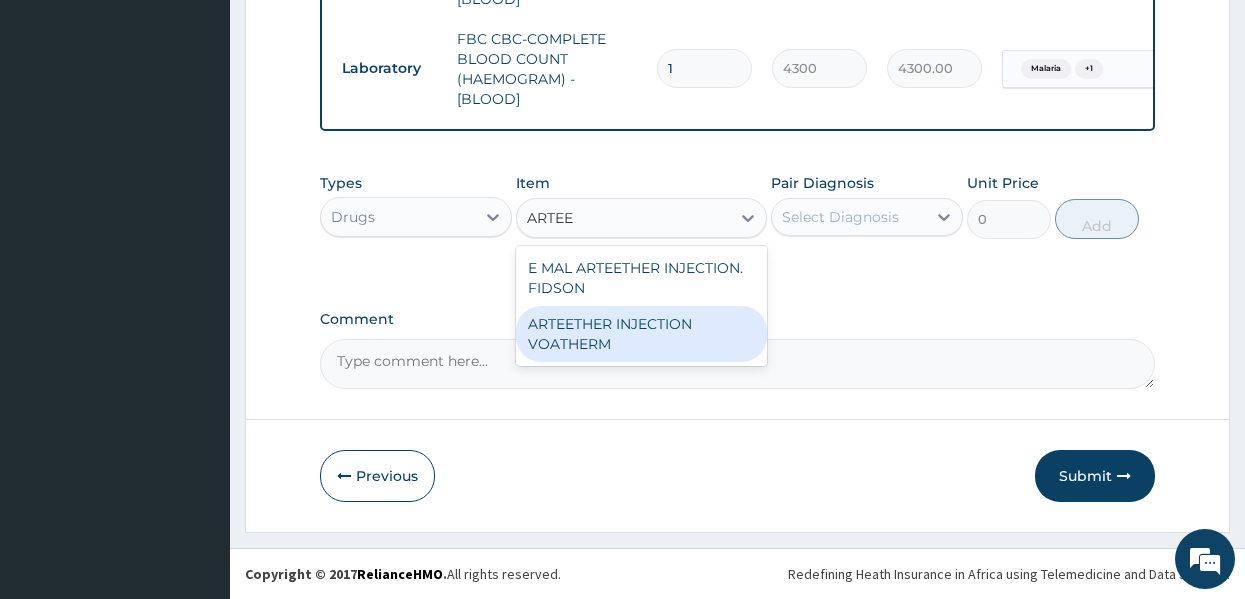 click on "ARTEETHER INJECTION VOATHERM" at bounding box center [641, 334] 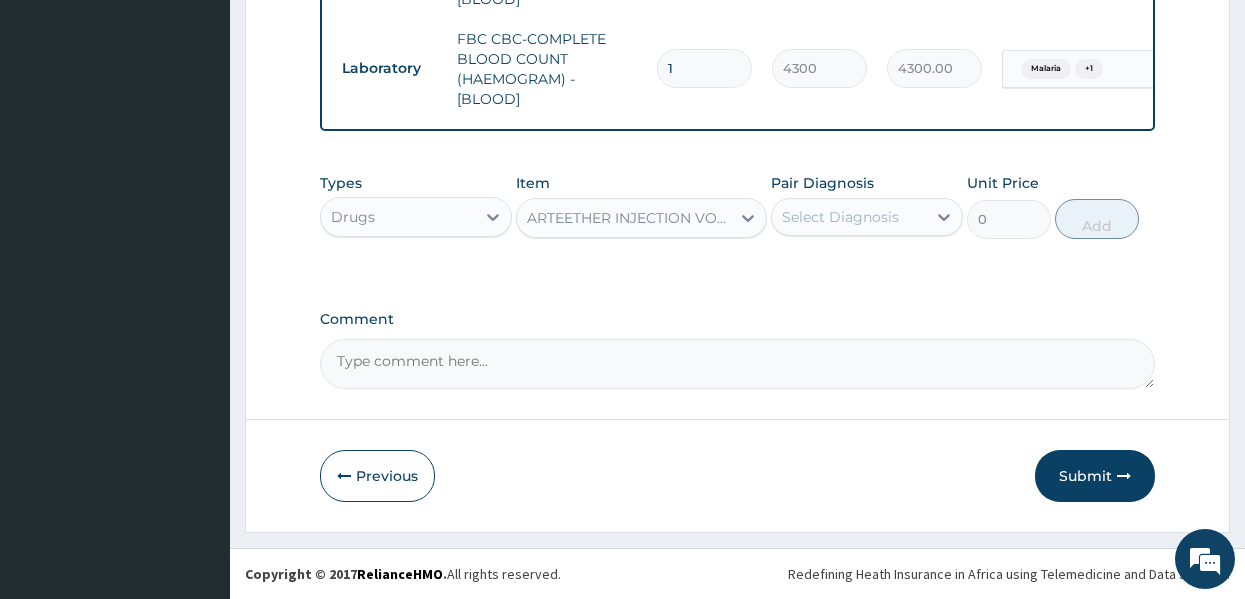 type 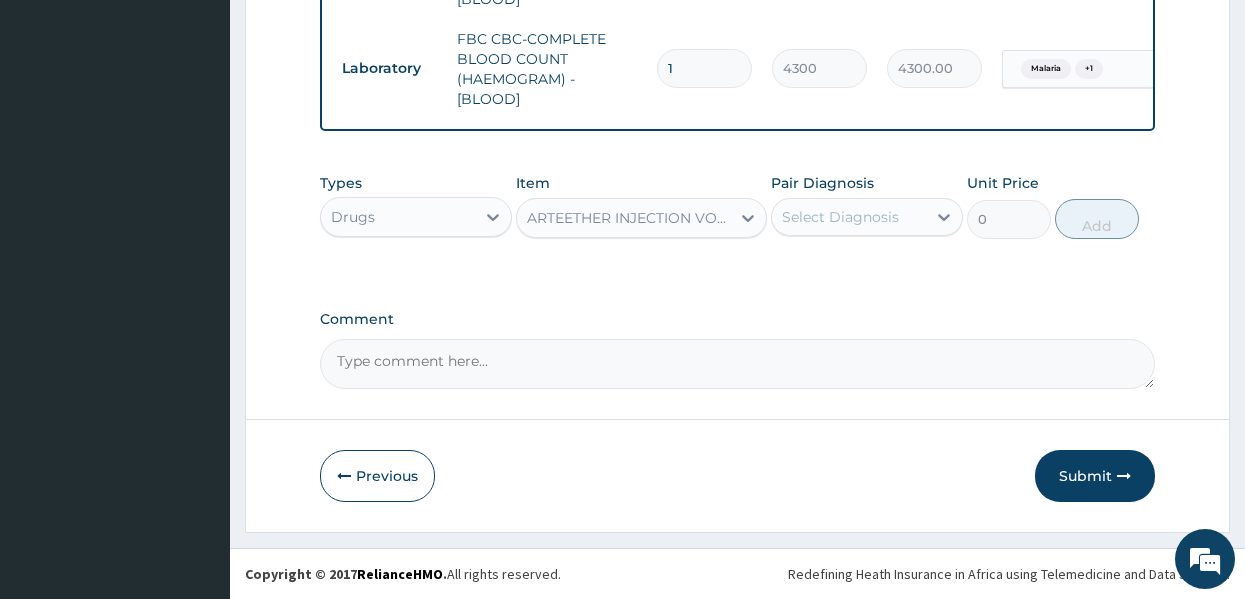 type on "1500" 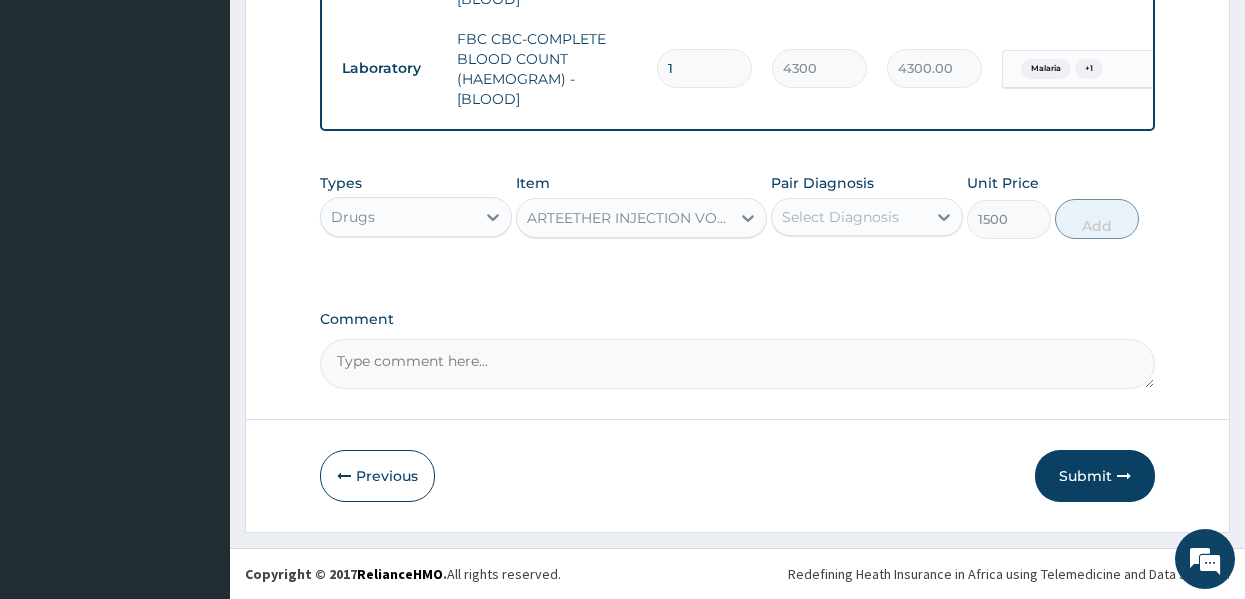 click on "Select Diagnosis" at bounding box center (840, 217) 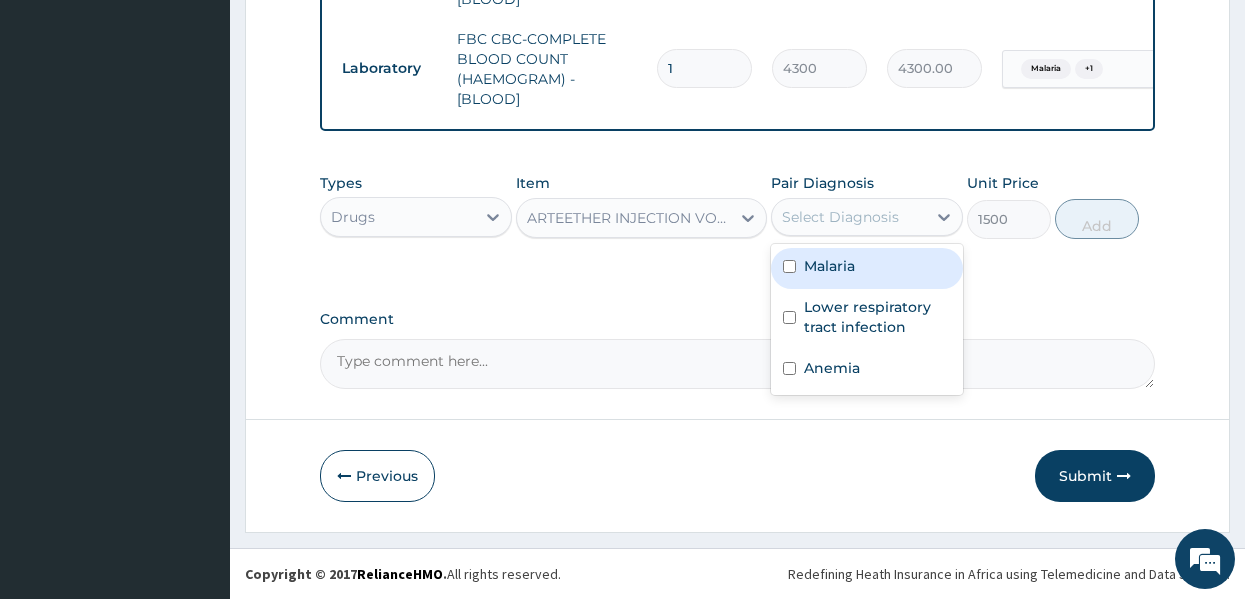 click on "Malaria" at bounding box center [829, 266] 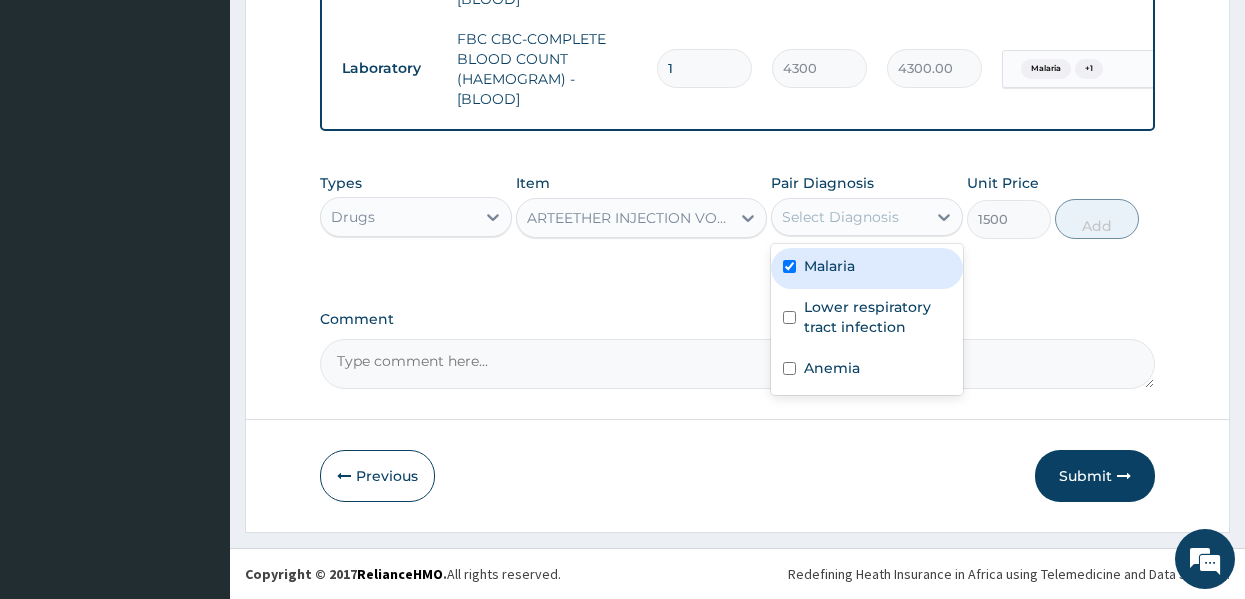 checkbox on "true" 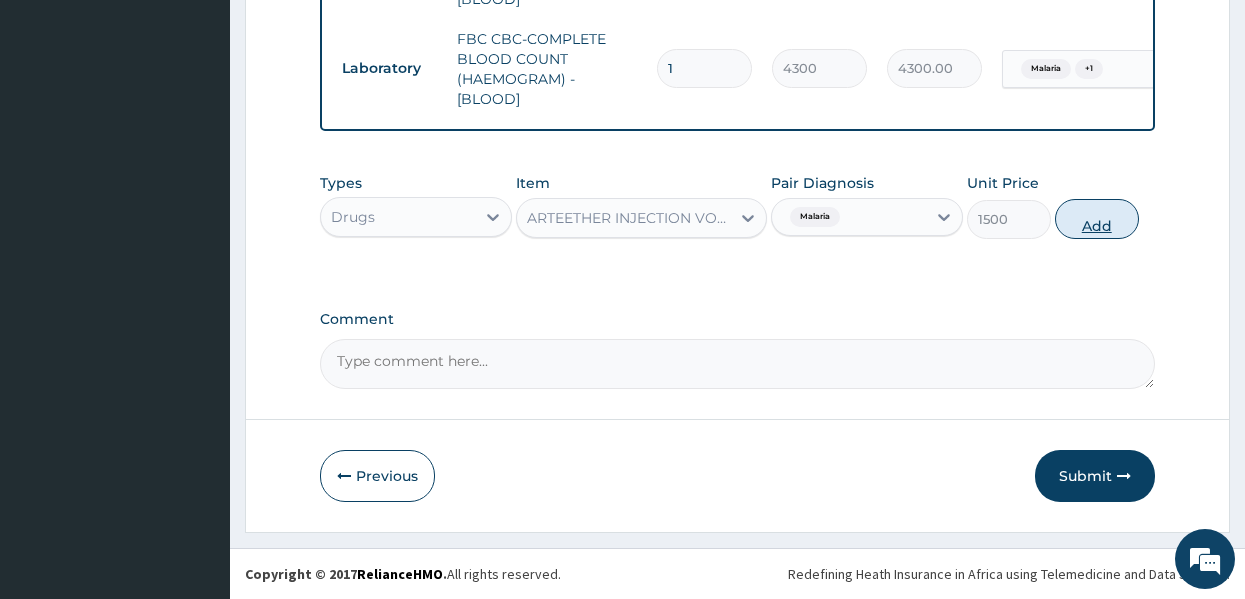 click on "Add" at bounding box center [1097, 219] 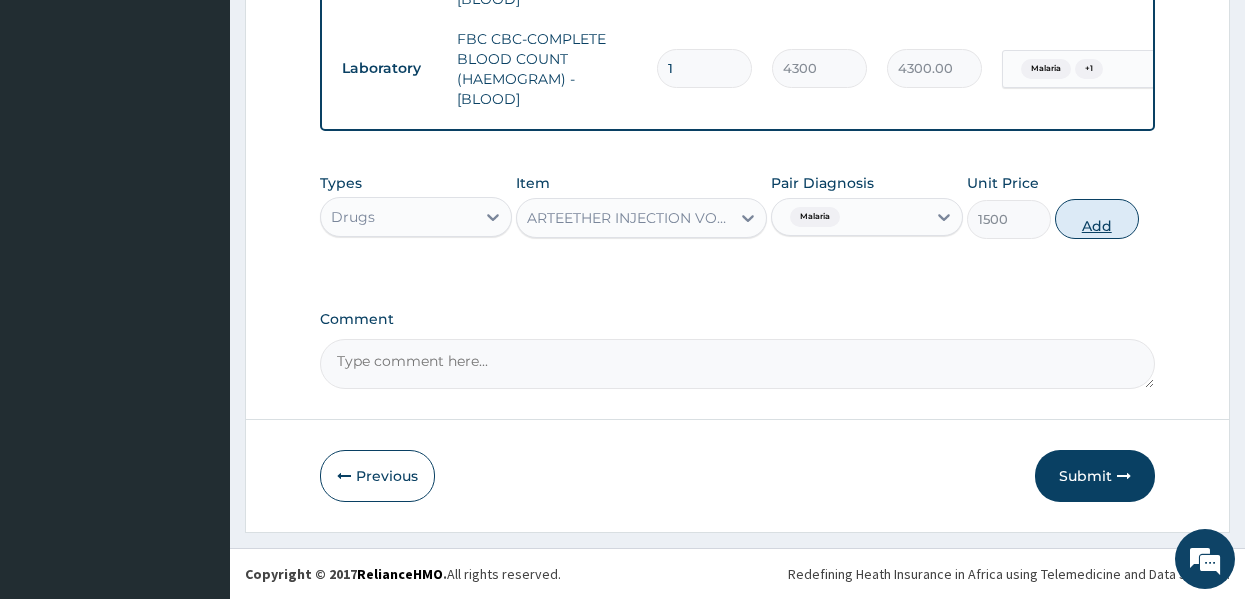 type on "0" 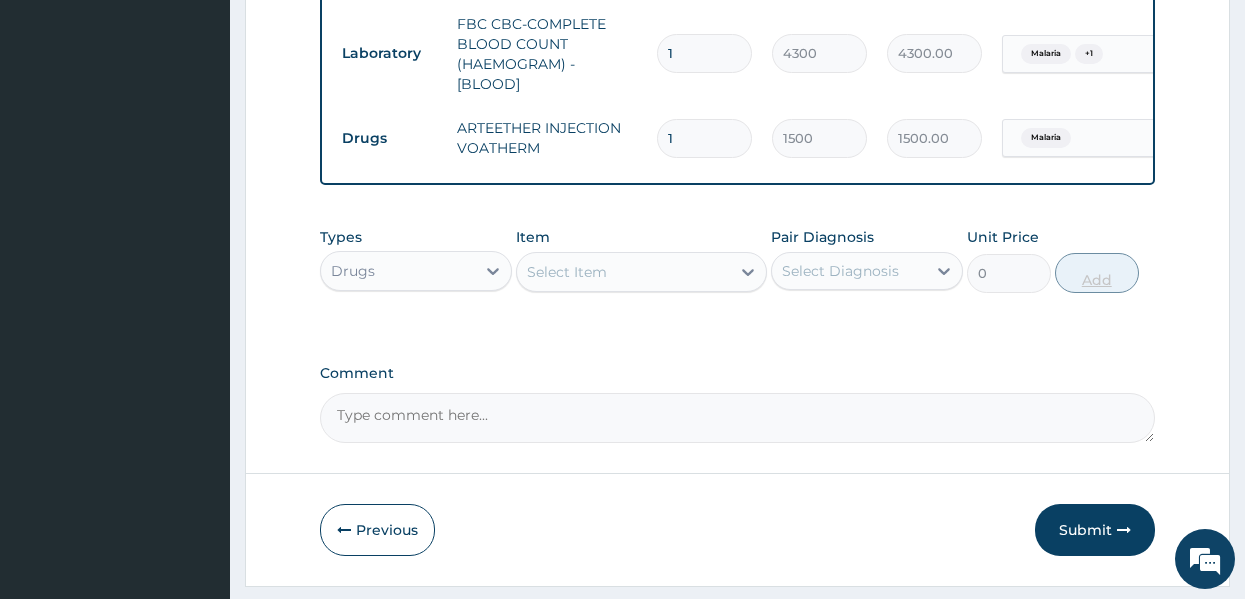 type 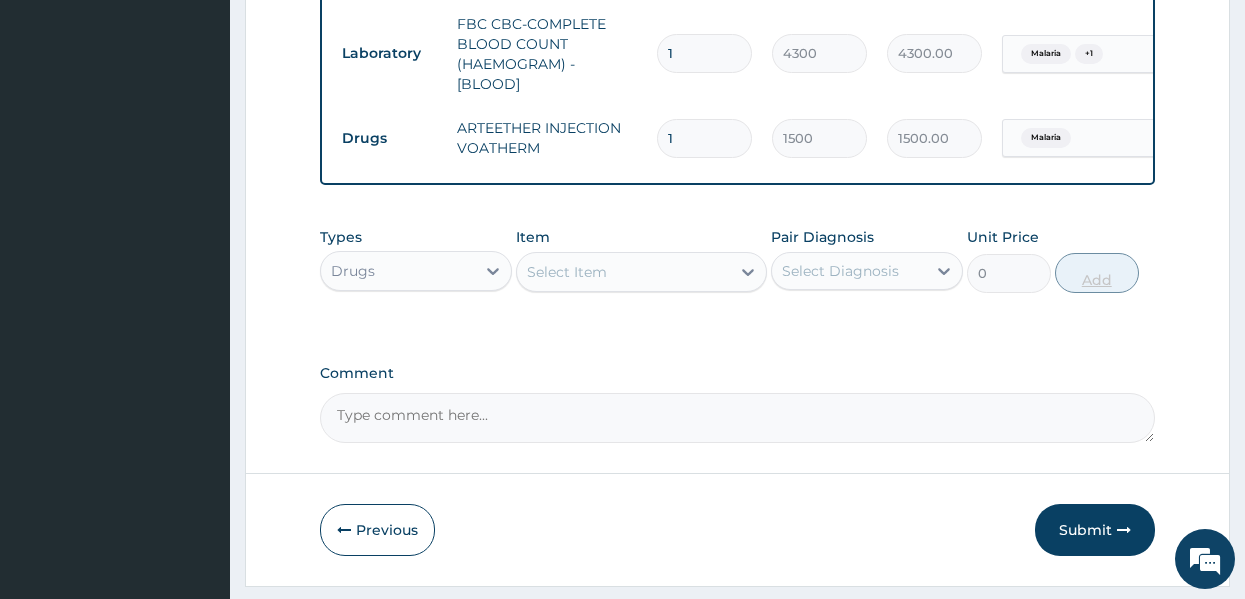 type on "0.00" 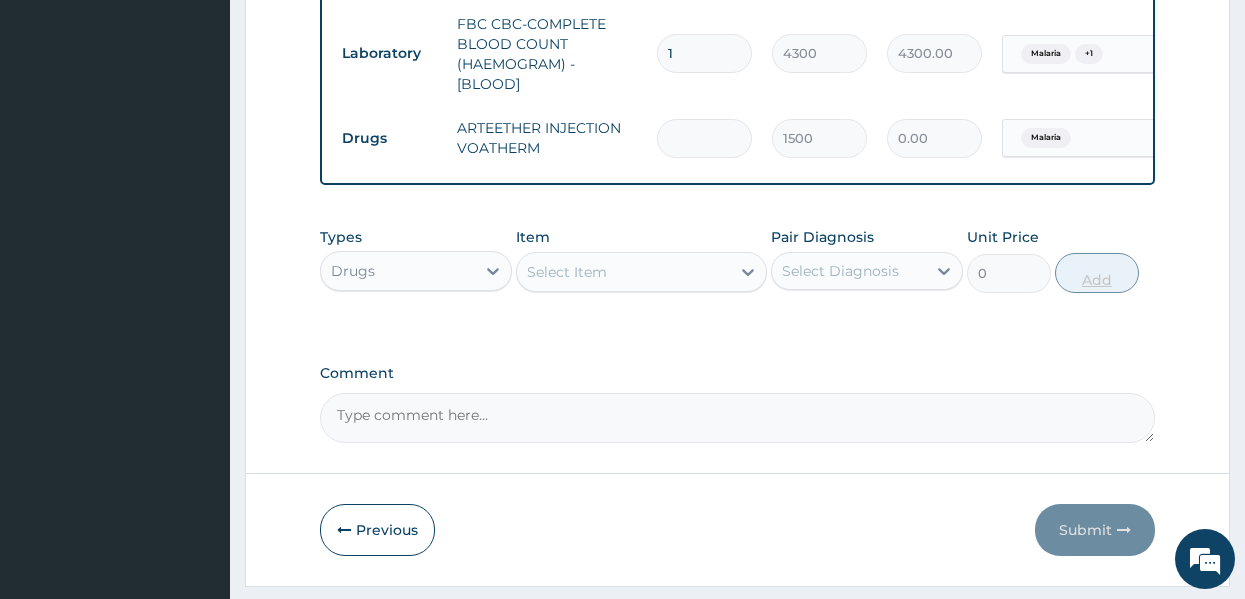 type on "3" 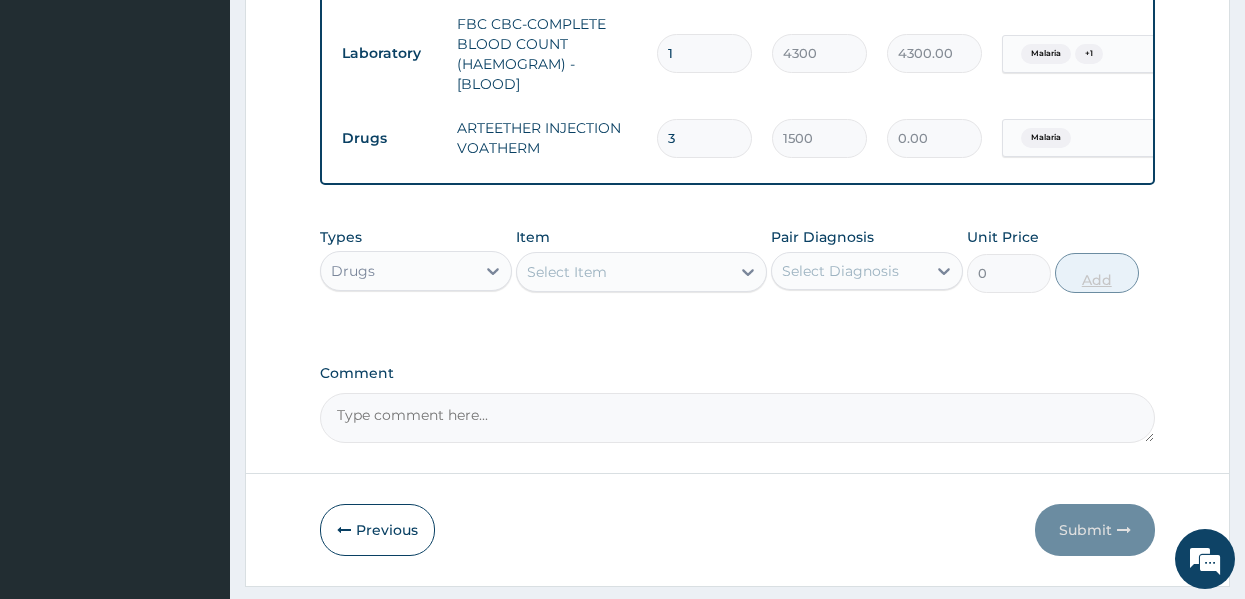 type on "4500.00" 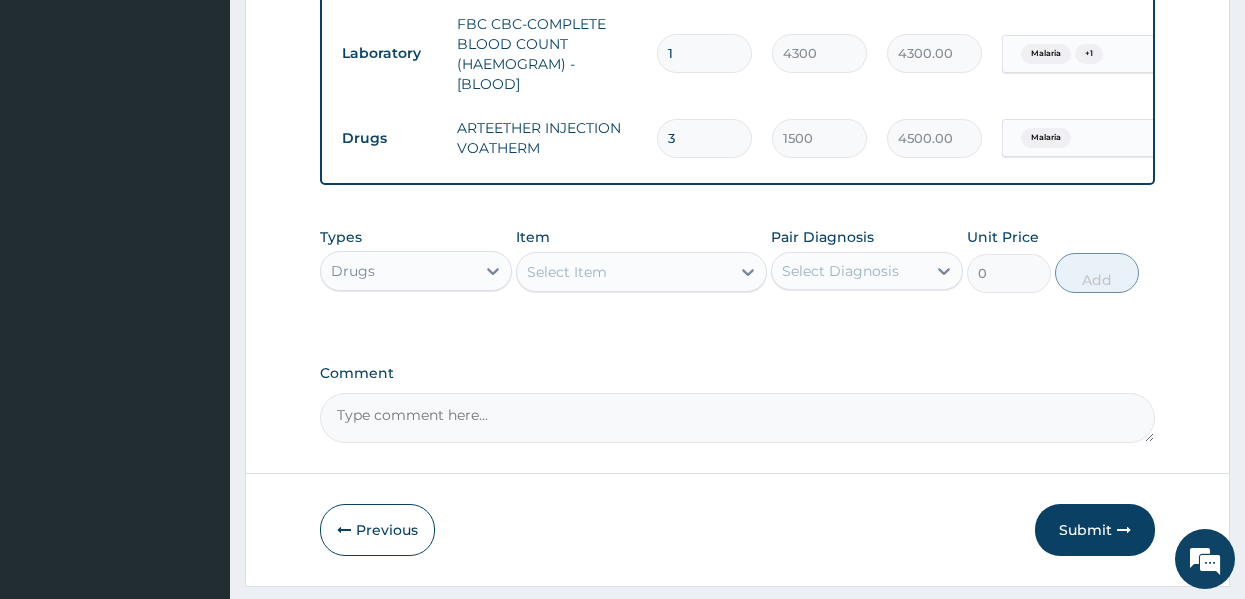 type on "3" 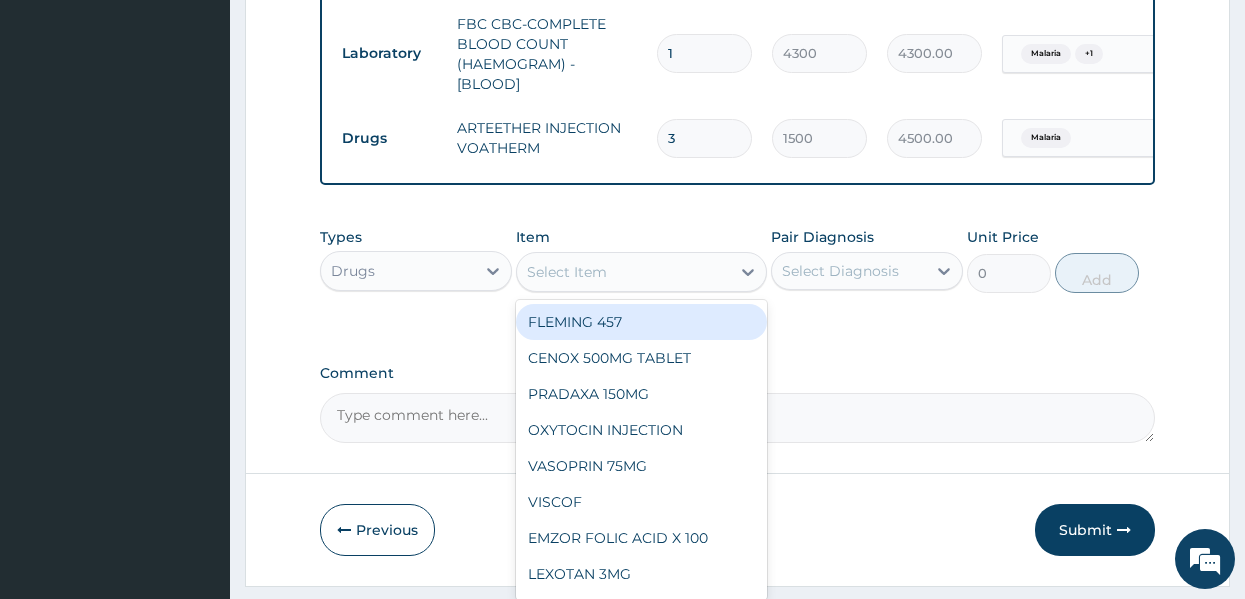 click on "Select Item" at bounding box center [623, 272] 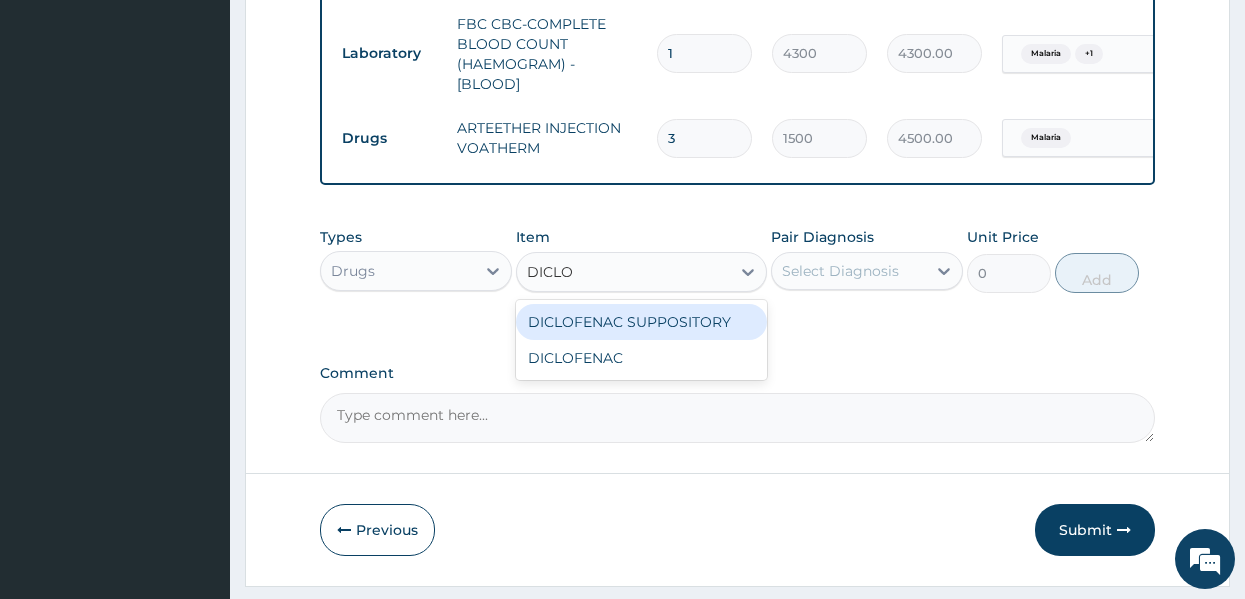 type on "DICLOF" 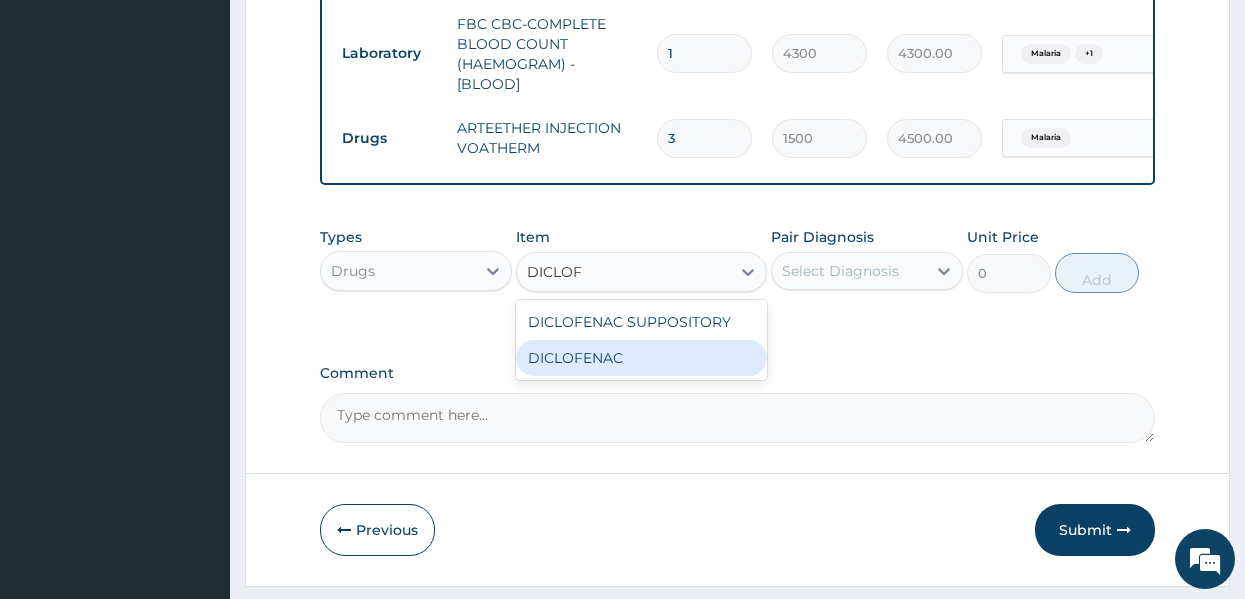 click on "DICLOFENAC" at bounding box center [641, 358] 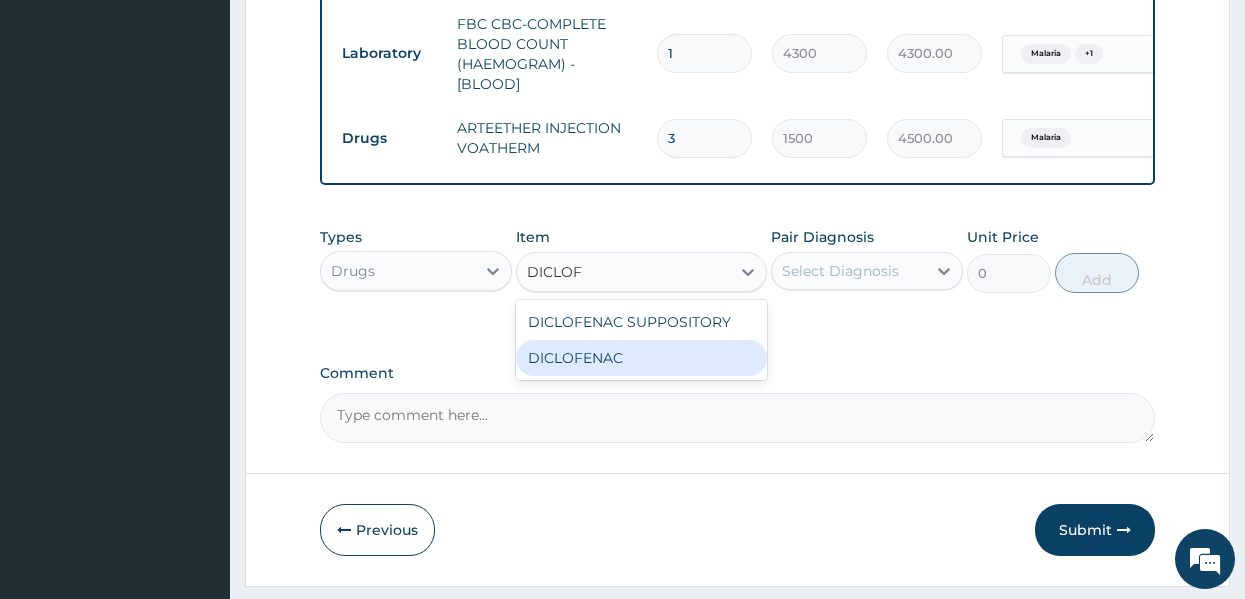 type 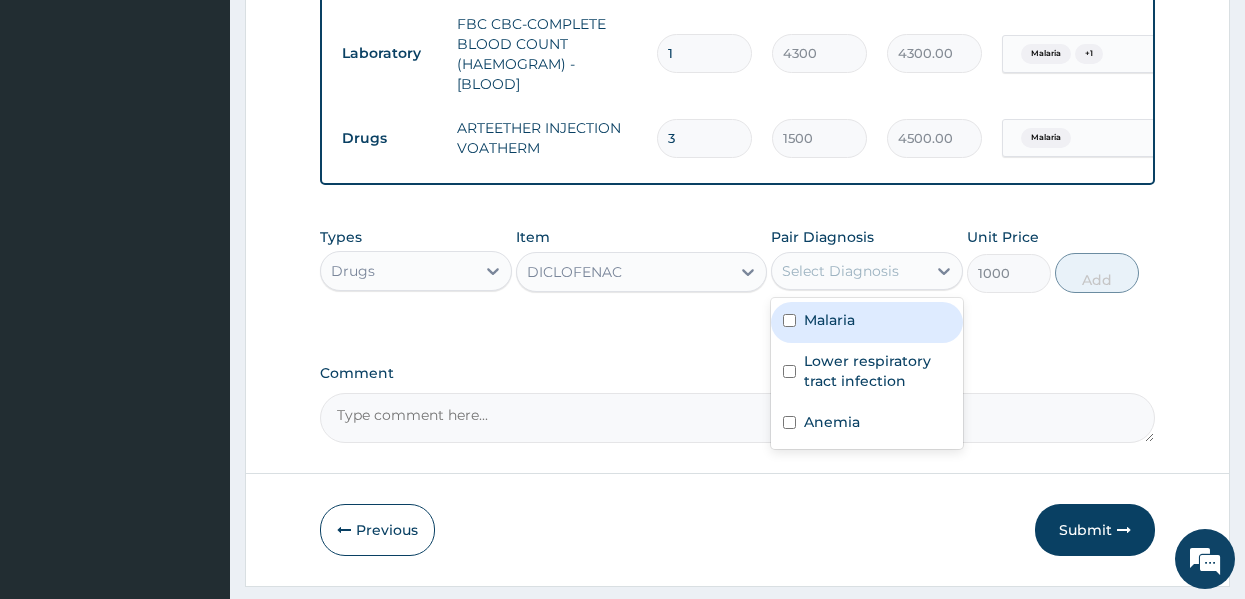 click on "Select Diagnosis" at bounding box center [840, 271] 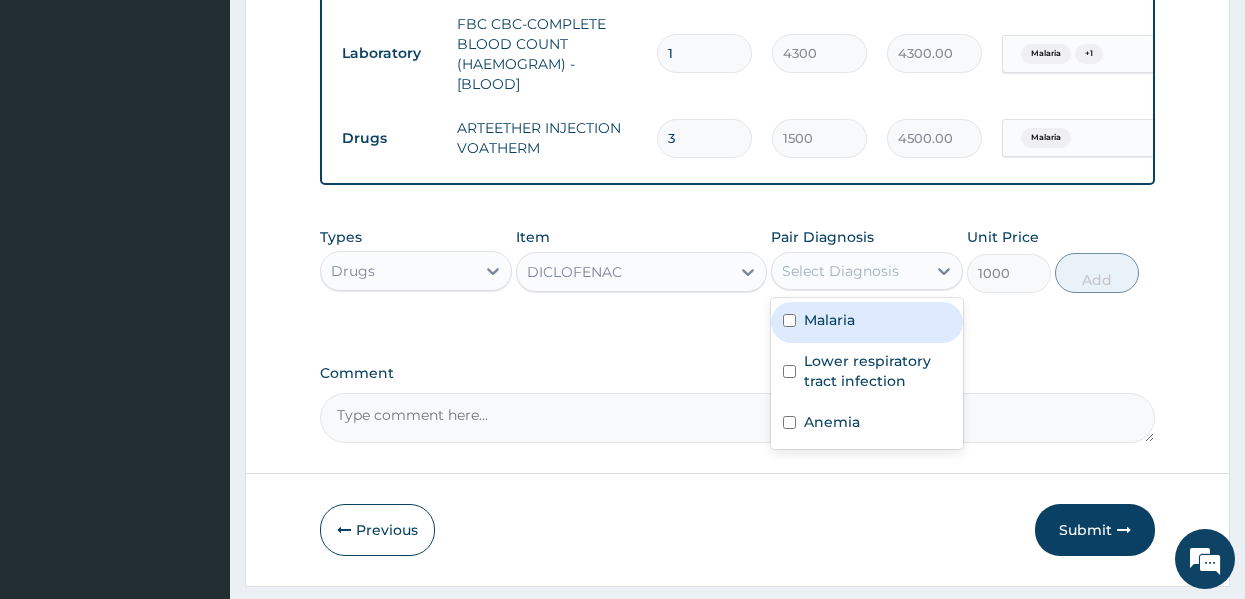 click on "Malaria" at bounding box center [829, 320] 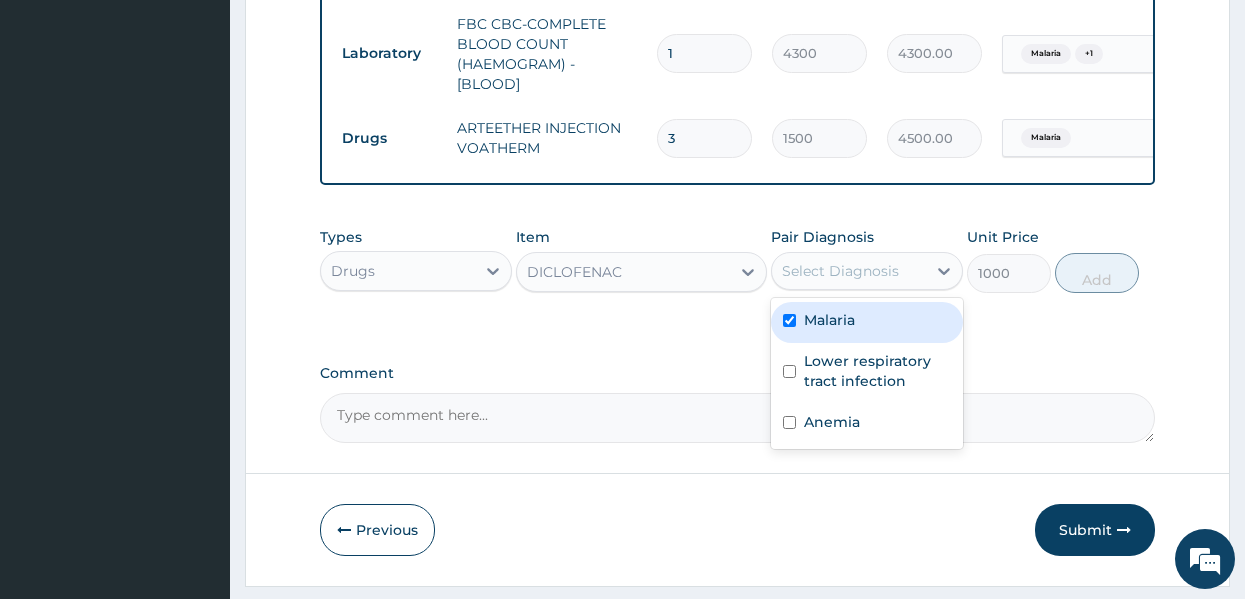 checkbox on "true" 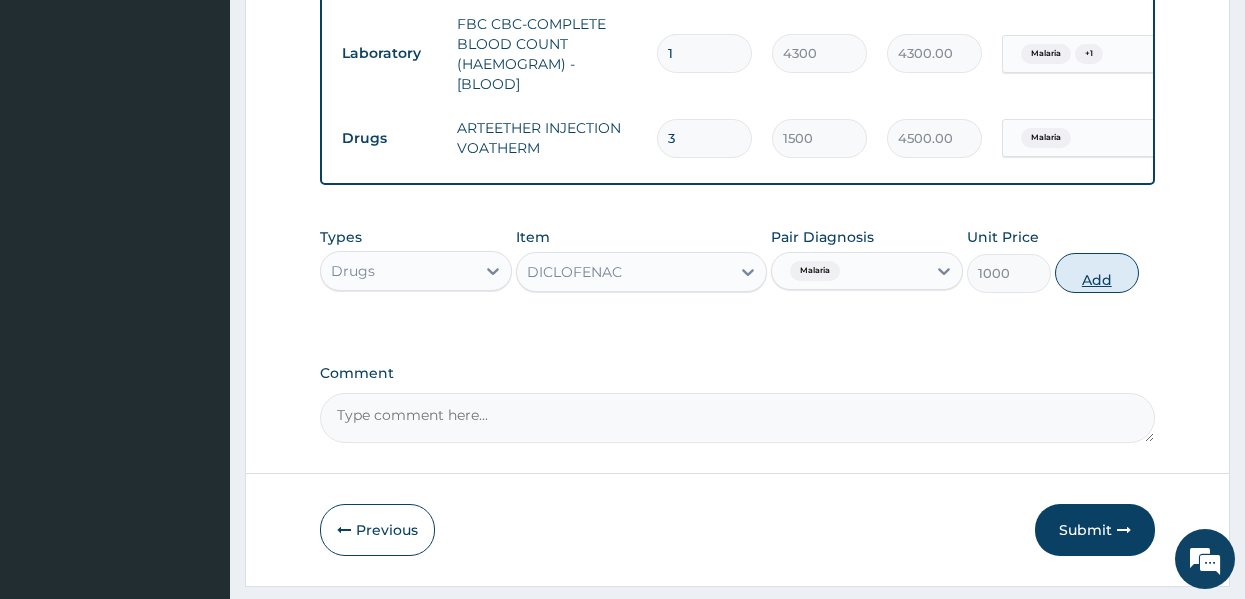 click on "Add" at bounding box center (1097, 273) 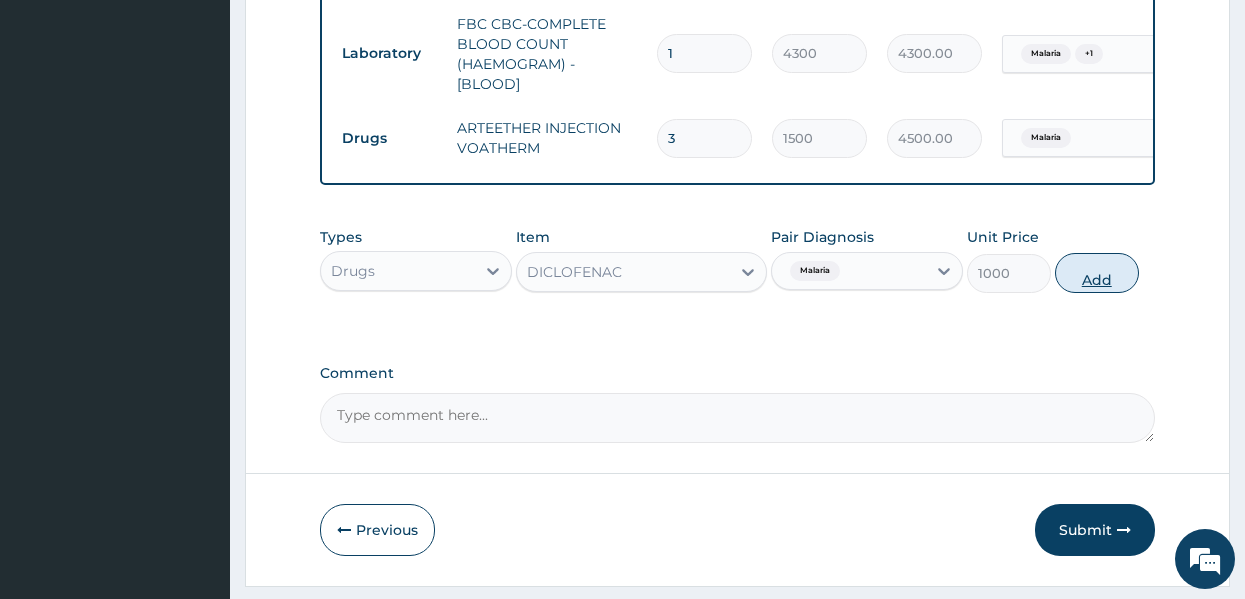 type on "0" 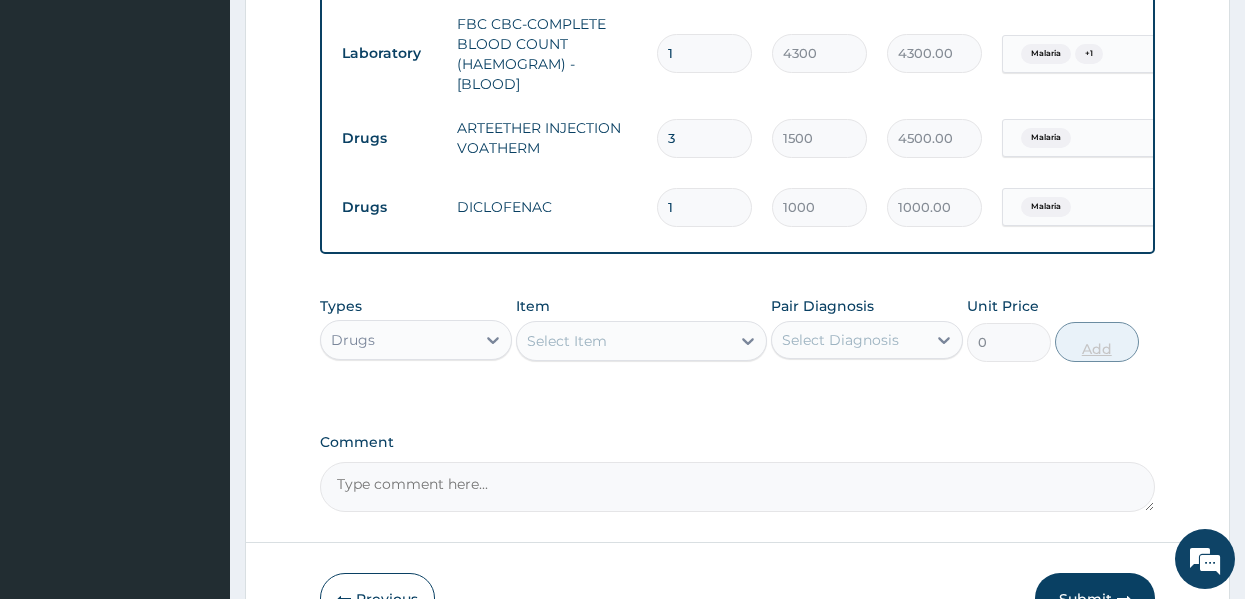 type 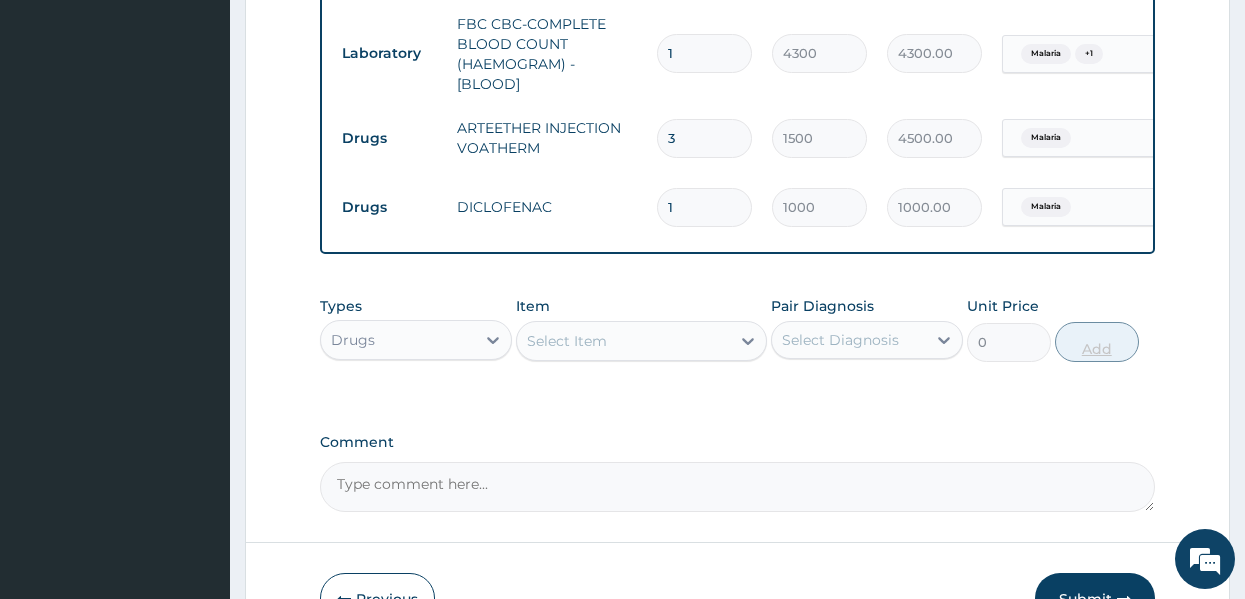 type on "0.00" 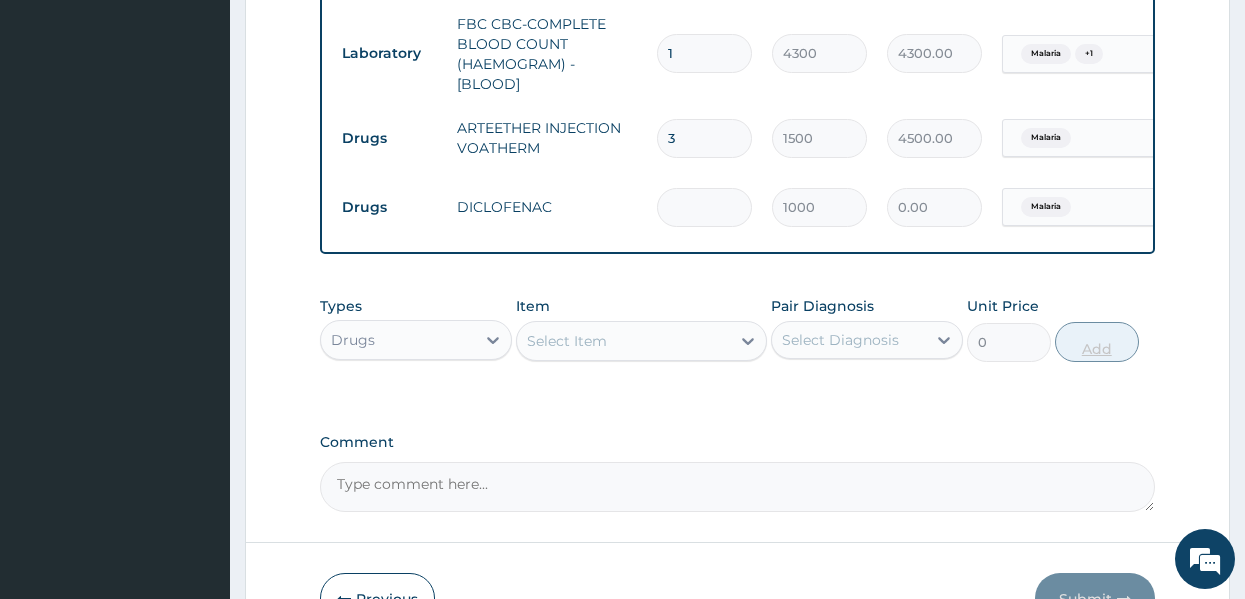 type on "3" 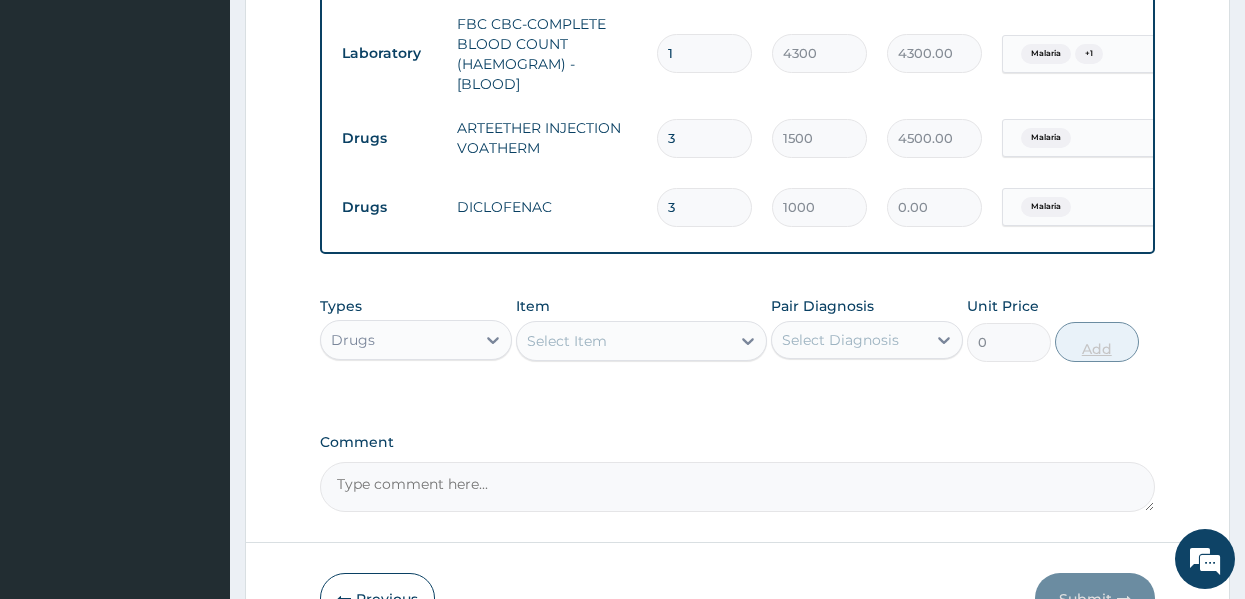type on "3000.00" 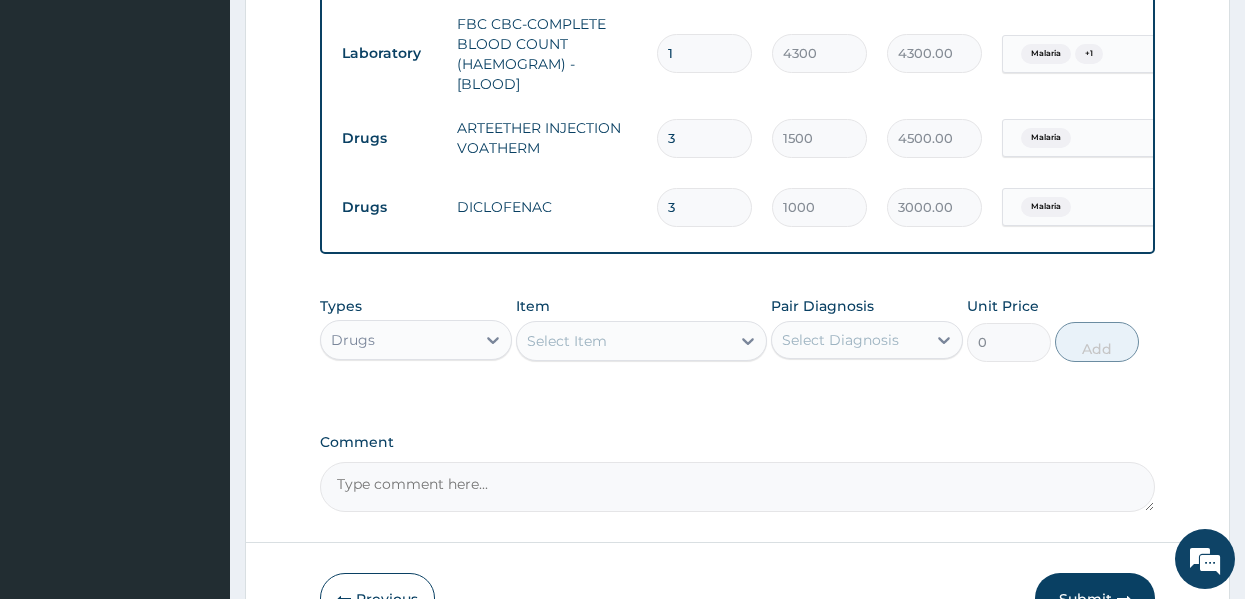 type on "3" 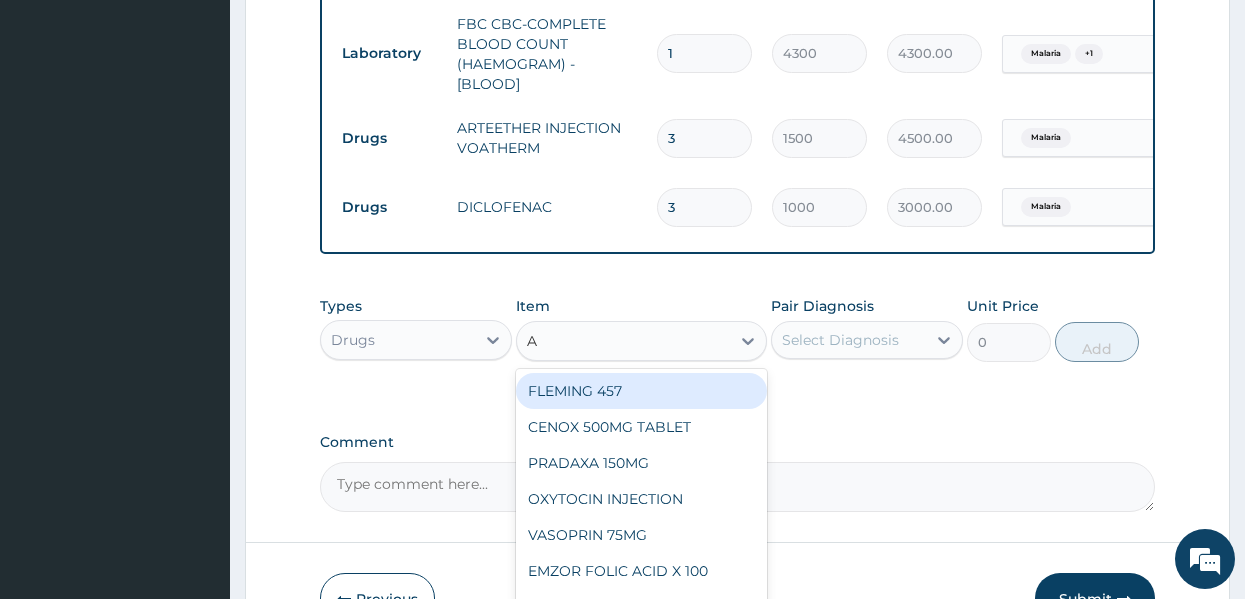 type on "AQ" 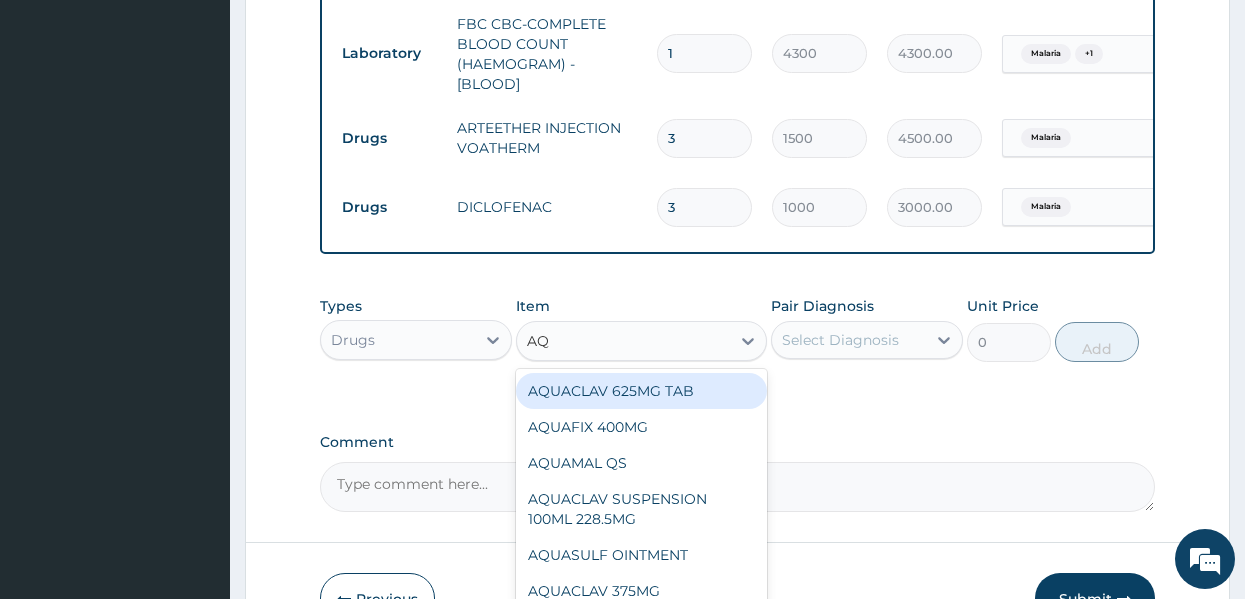 click on "AQUACLAV 625MG TAB" at bounding box center (641, 391) 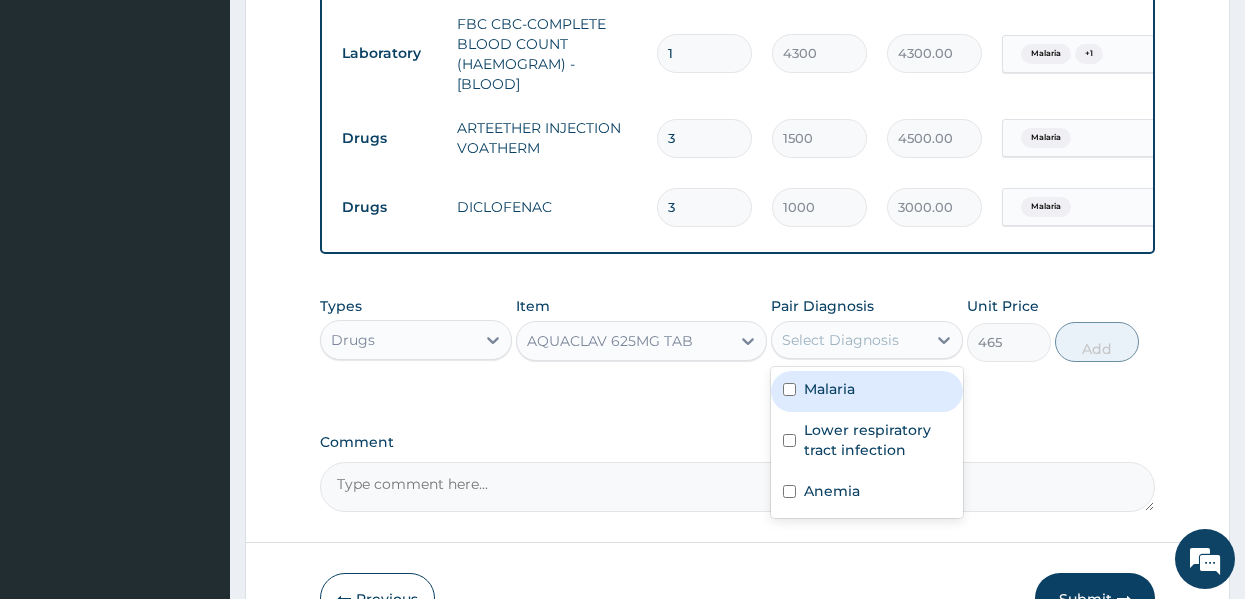 click on "Select Diagnosis" at bounding box center [840, 340] 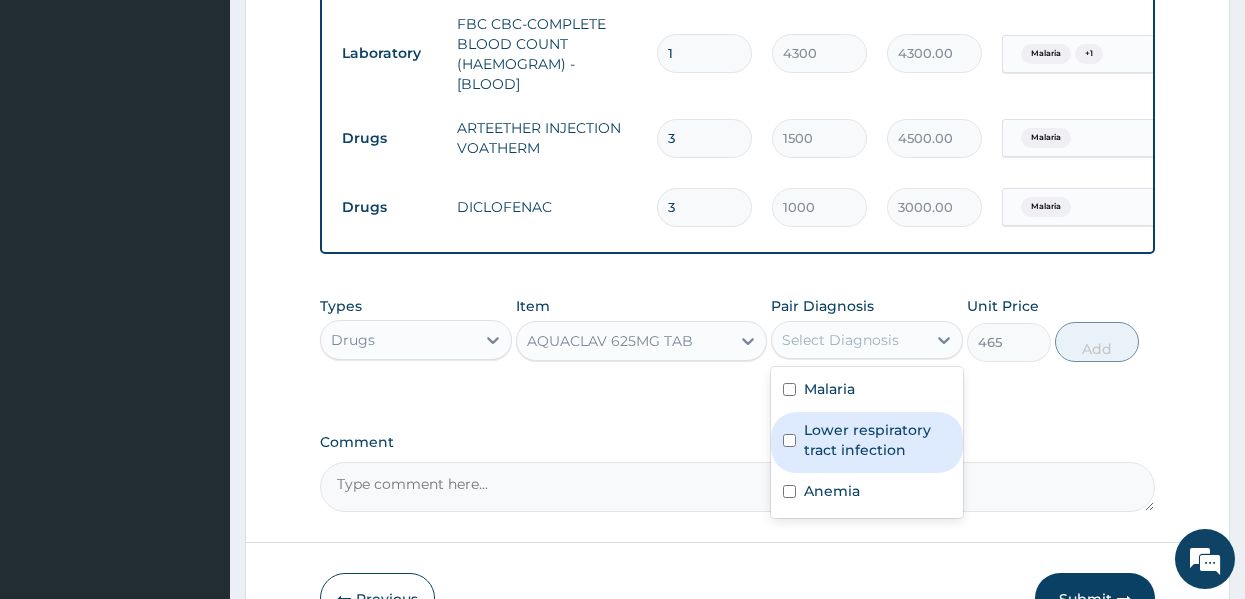 click on "Lower respiratory tract infection" at bounding box center [877, 440] 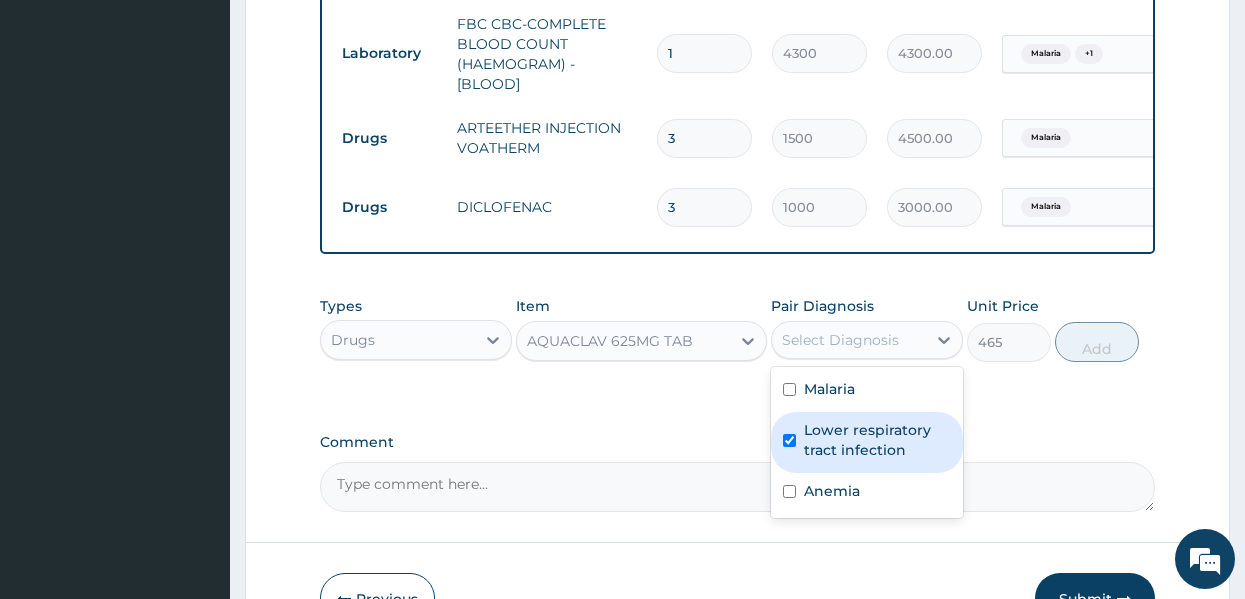 checkbox on "true" 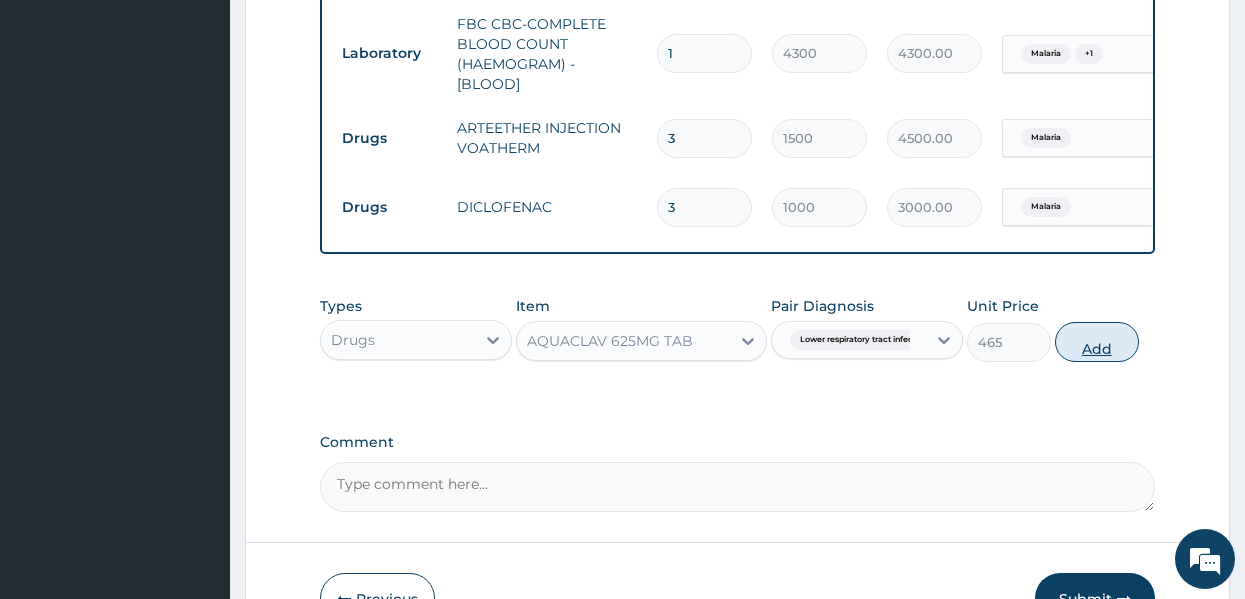 click on "Add" at bounding box center (1097, 342) 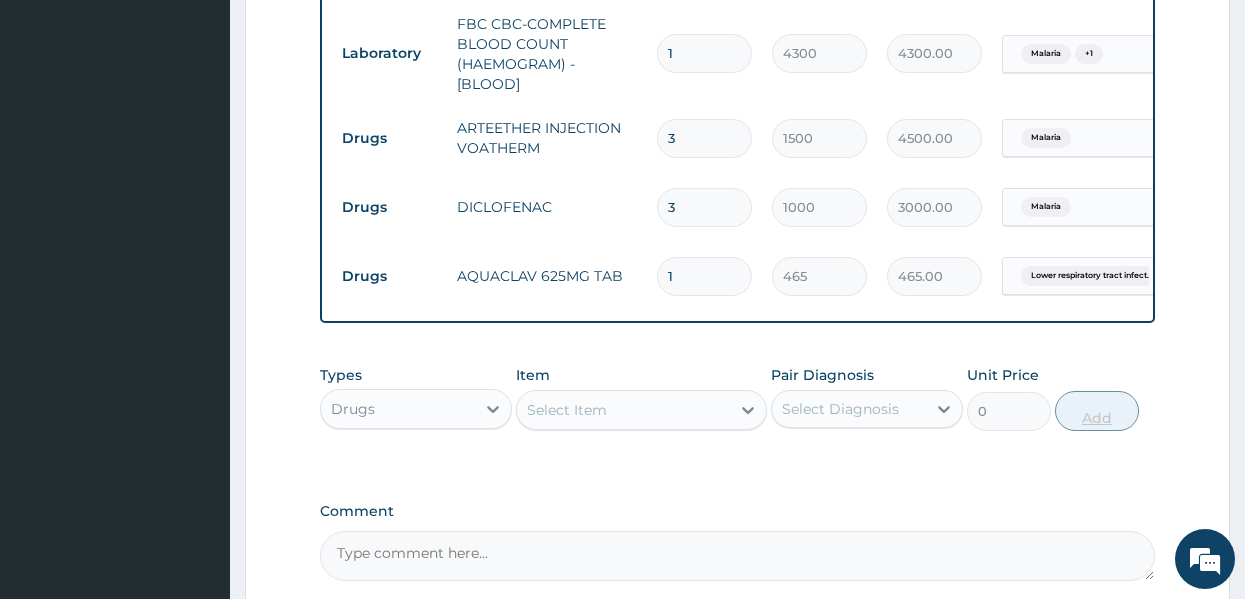 type on "14" 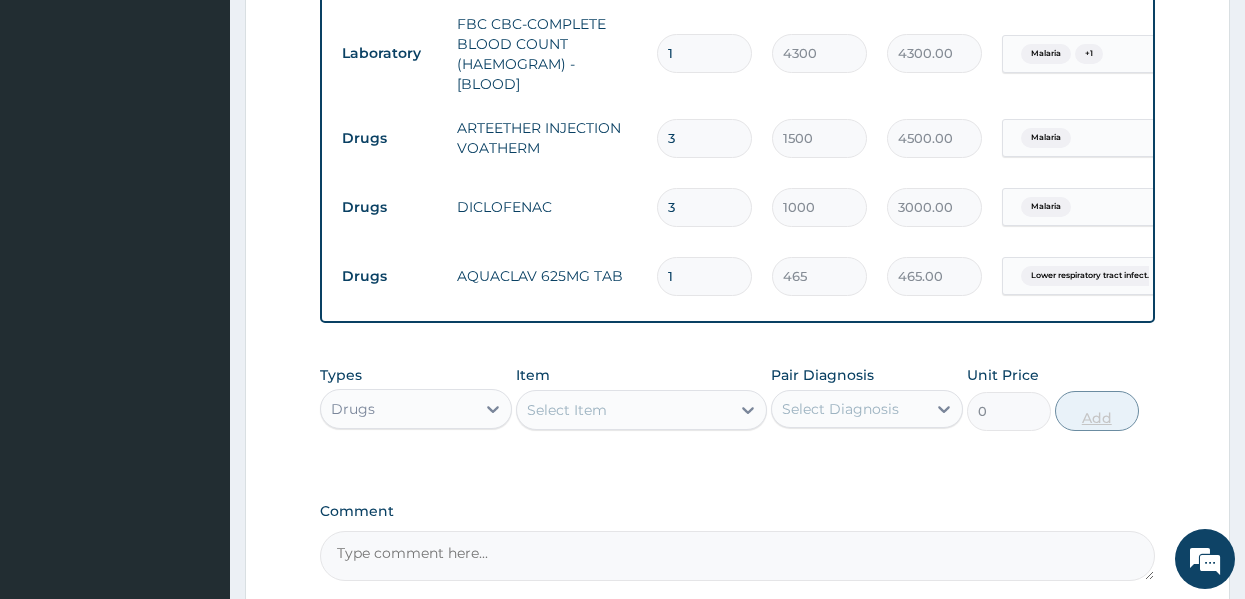 type on "6510.00" 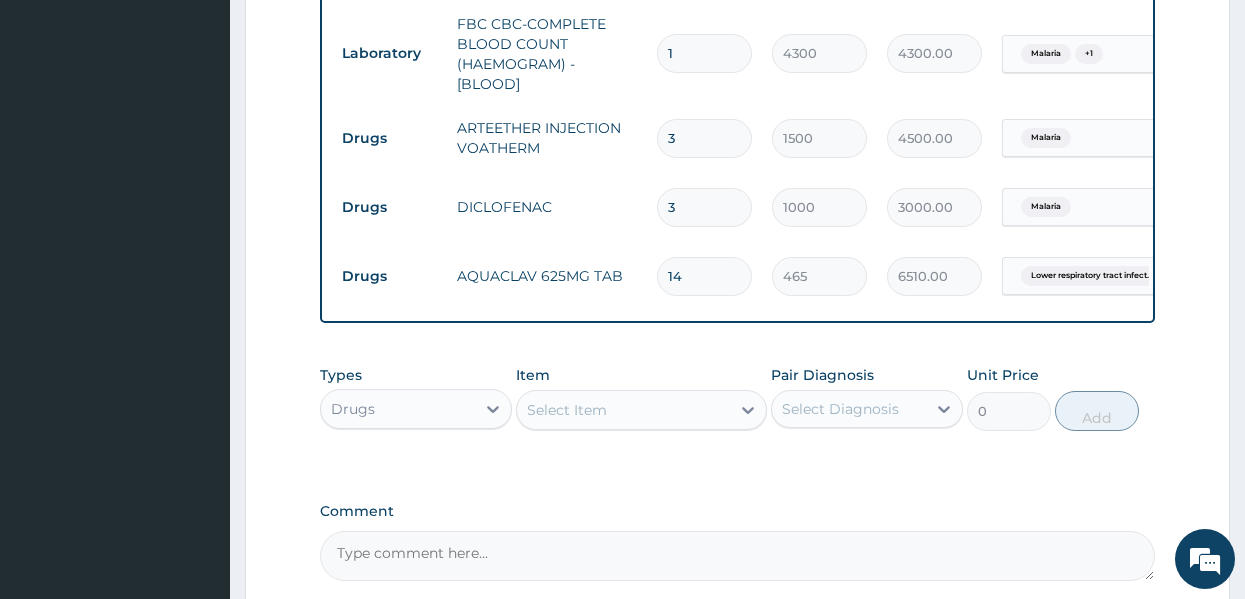 type on "14" 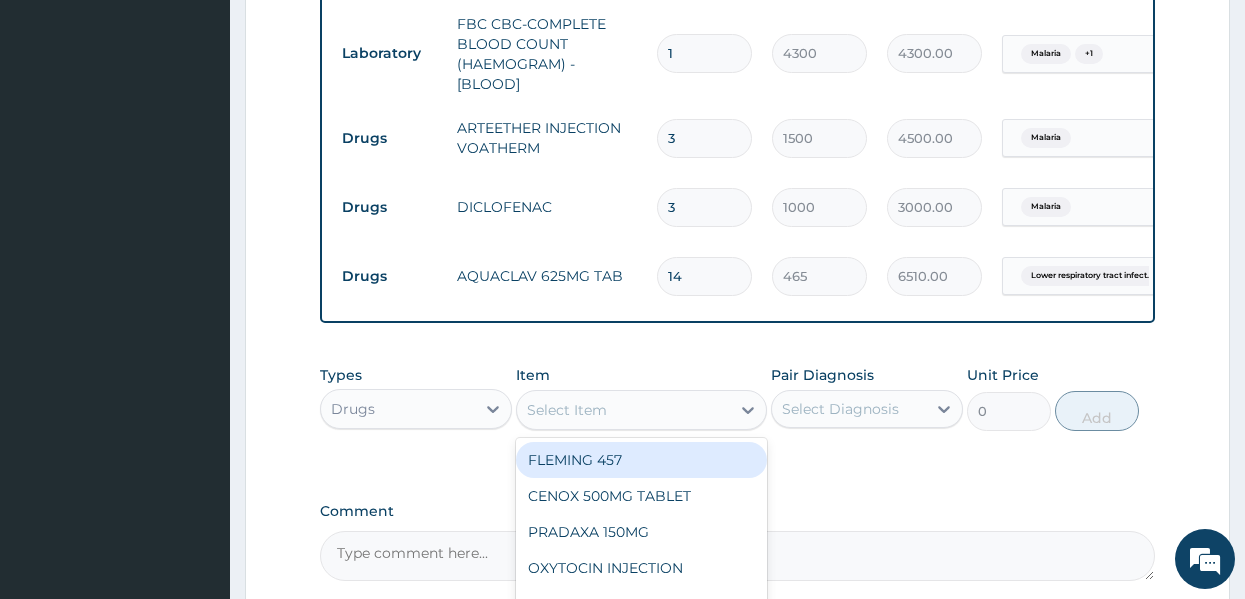 click on "Select Item" at bounding box center [623, 410] 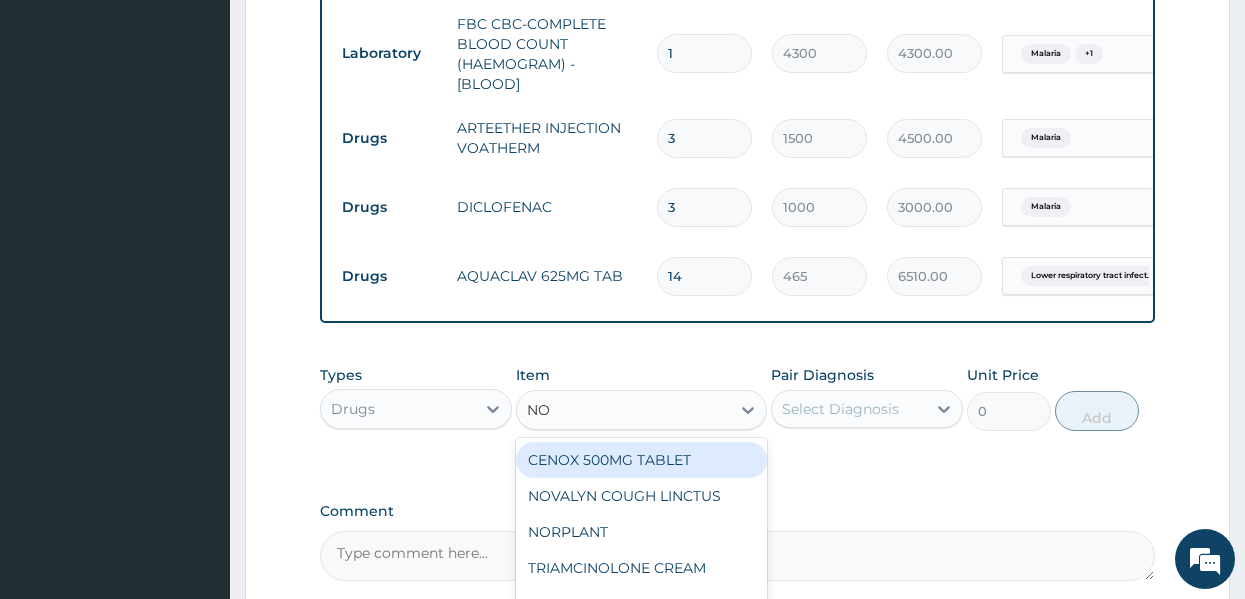 type on "NOV" 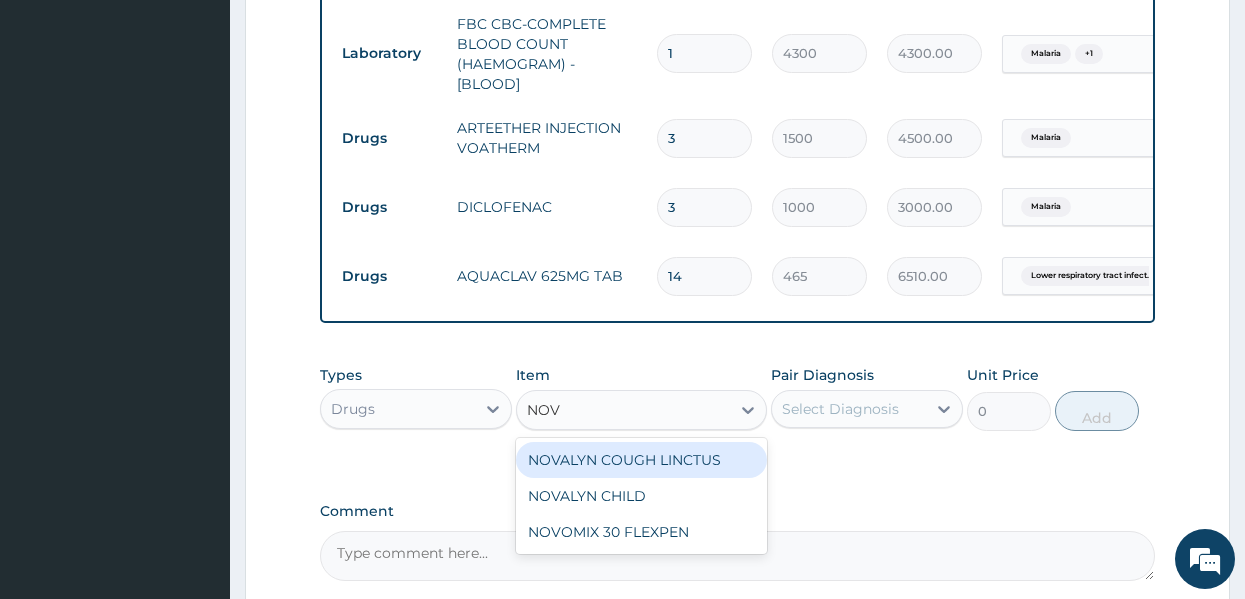 click on "NOVALYN COUGH LINCTUS" at bounding box center [641, 460] 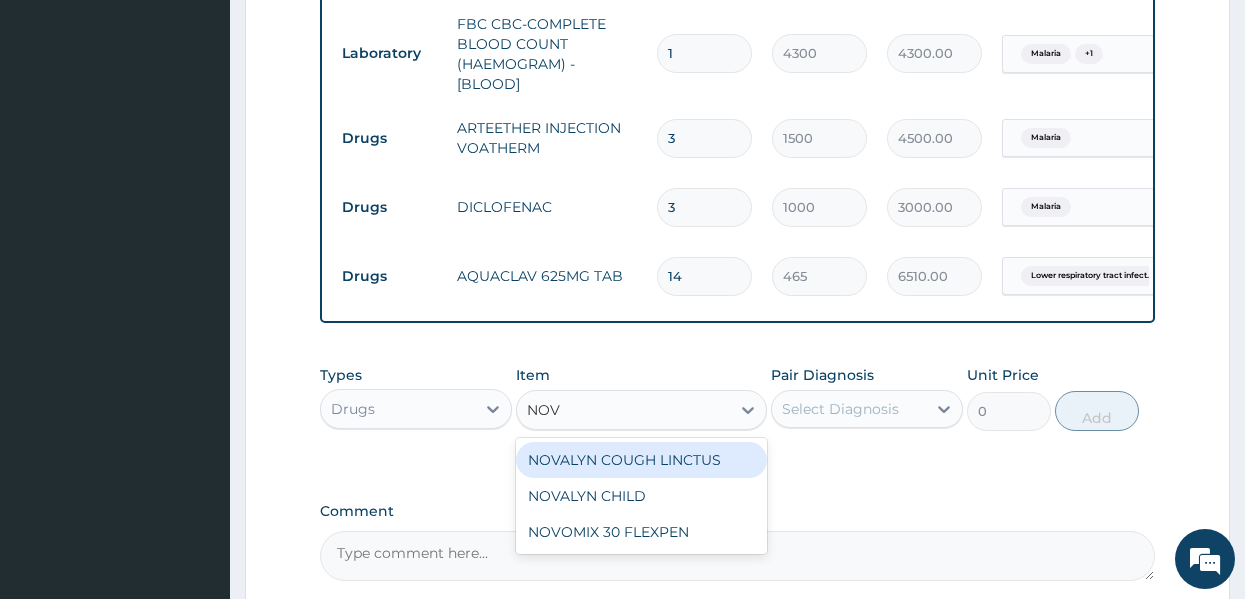 type 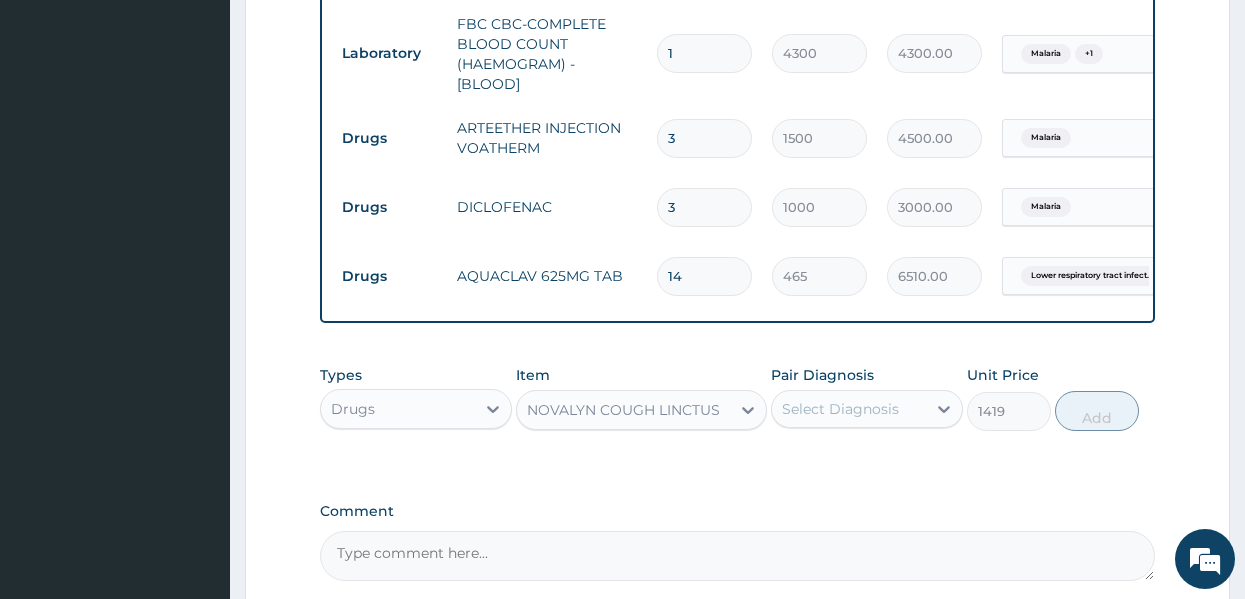 click on "Select Diagnosis" at bounding box center (849, 409) 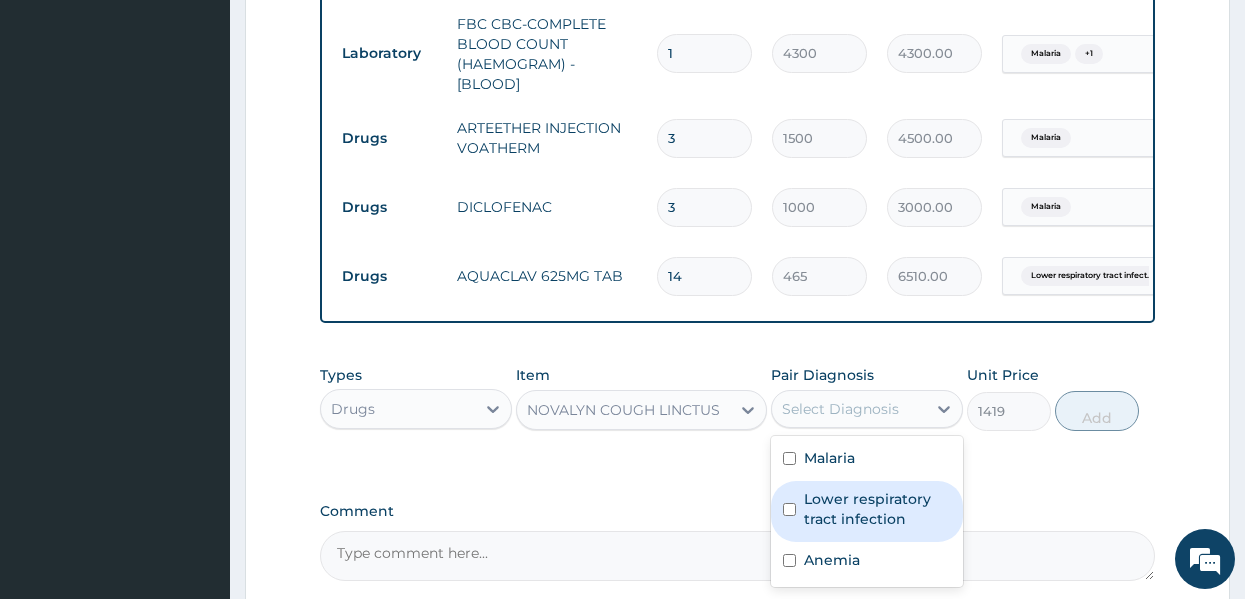 click on "Lower respiratory tract infection" at bounding box center (877, 509) 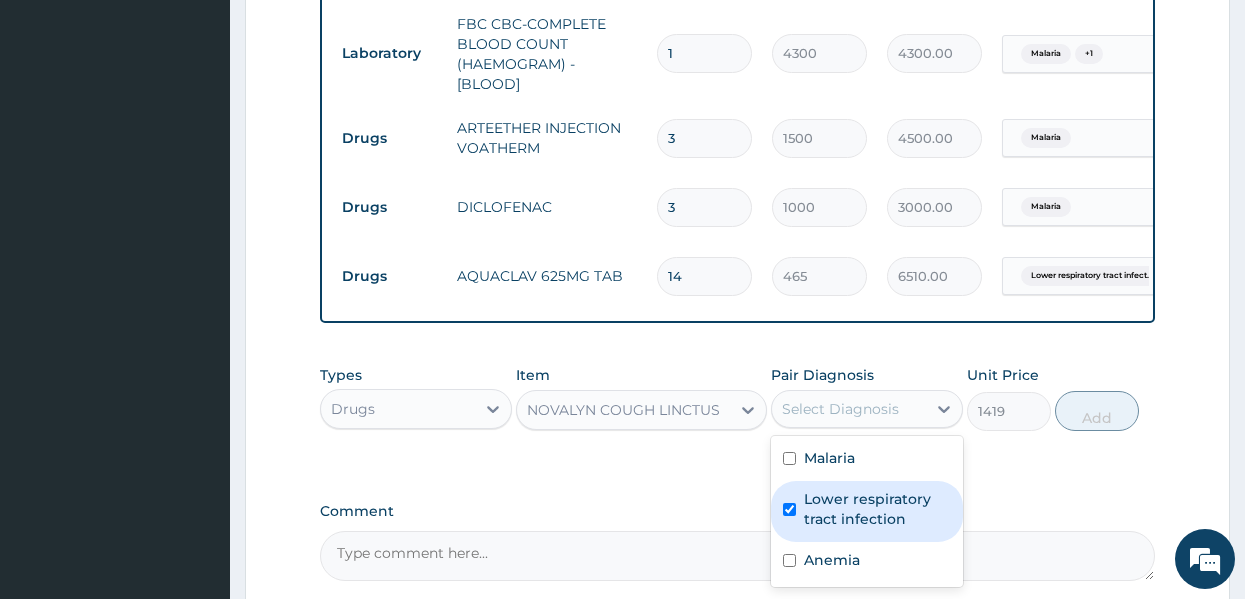 checkbox on "true" 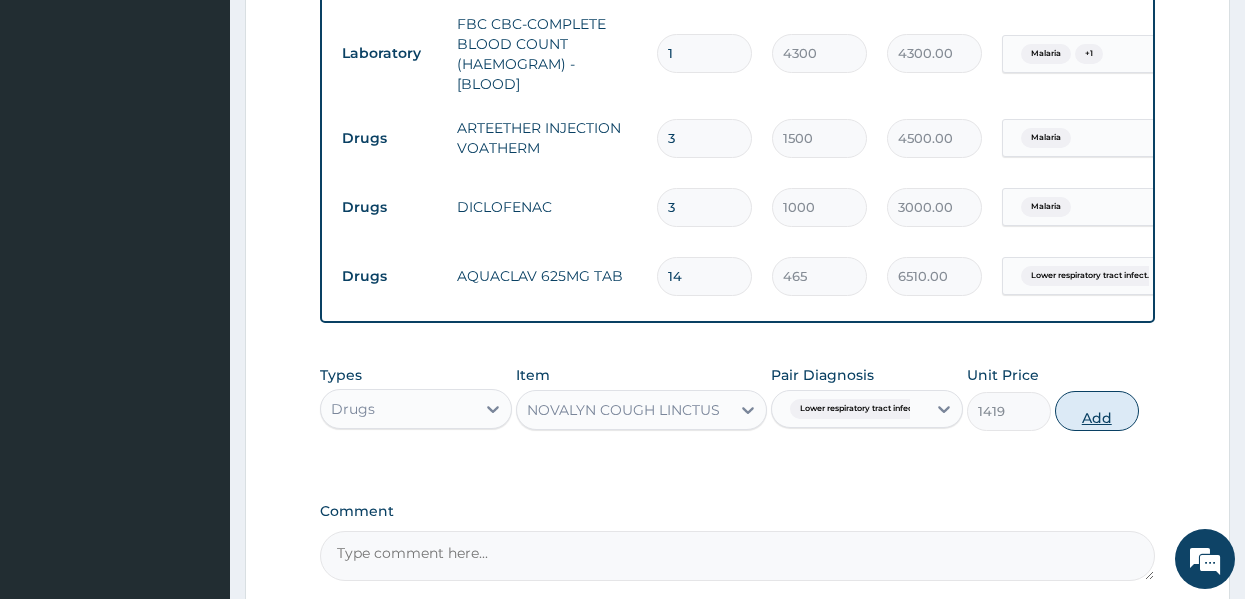 click on "Add" at bounding box center (1097, 411) 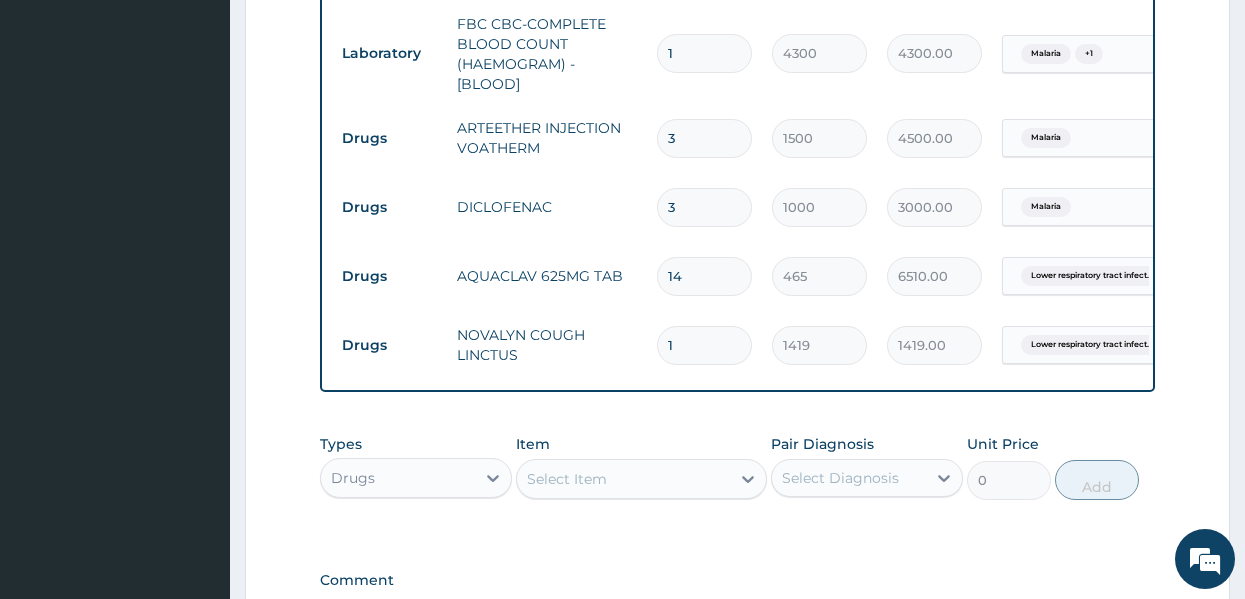 click on "PA Code / Prescription Code Enter Code(Secondary Care Only) Encounter Date 15-07-2025 Important Notice Please enter PA codes before entering items that are not attached to a PA code   All diagnoses entered must be linked to a claim item. Diagnosis & Claim Items that are visible but inactive cannot be edited because they were imported from an already approved PA code. Diagnosis Malaria Confirmed Lower respiratory tract infection Confirmed Anemia Confirmed NB: All diagnosis must be linked to a claim item Claim Items Type Name Quantity Unit Price Total Price Pair Diagnosis Actions Procedures GENERAL PRACTITIONER CONSULTATION FIRST OUTPATIENT CONSULTATION 1 3547.5 3547.50 Malaria Delete Laboratory MALARIAL PARASITE THICK AND THIN FILMS - [BLOOD] 1 1612.5 1612.50 Malaria Delete Laboratory FBC CBC-COMPLETE BLOOD COUNT (HAEMOGRAM) - [BLOOD] 1 4300 4300.00 Malaria  + 1 Delete Drugs ARTEETHER INJECTION VOATHERM 3 1500 4500.00 Malaria Delete Drugs DICLOFENAC 3 1000 3000.00 Malaria Delete Drugs AQUACLAV 625MG TAB 14 465" at bounding box center [738, -67] 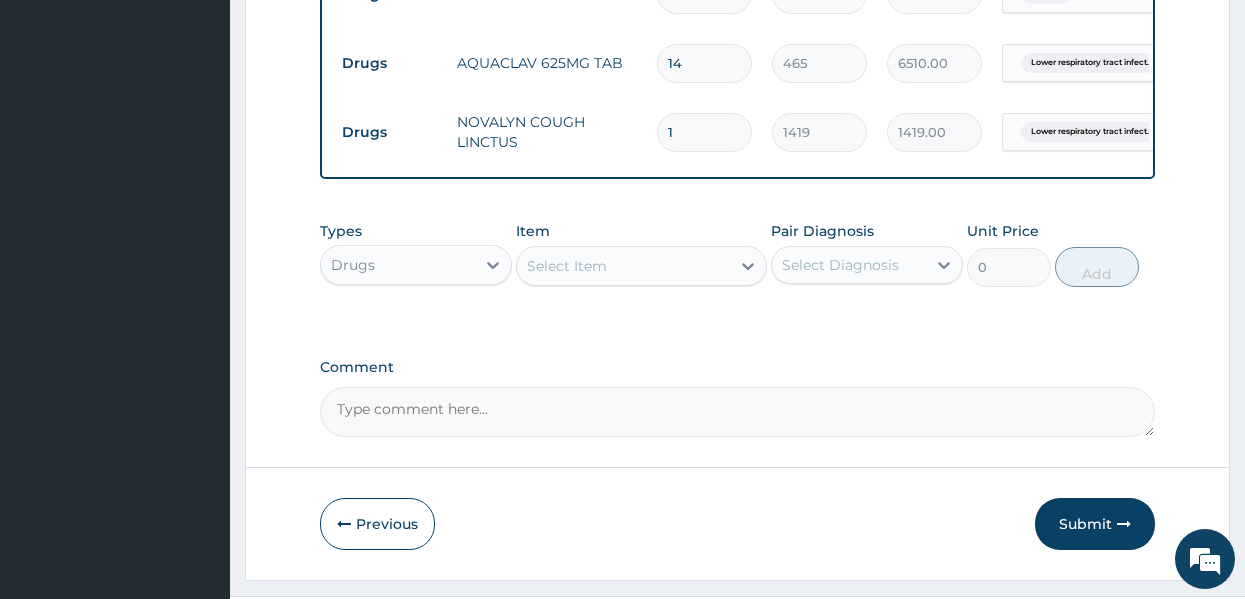 scroll, scrollTop: 1214, scrollLeft: 0, axis: vertical 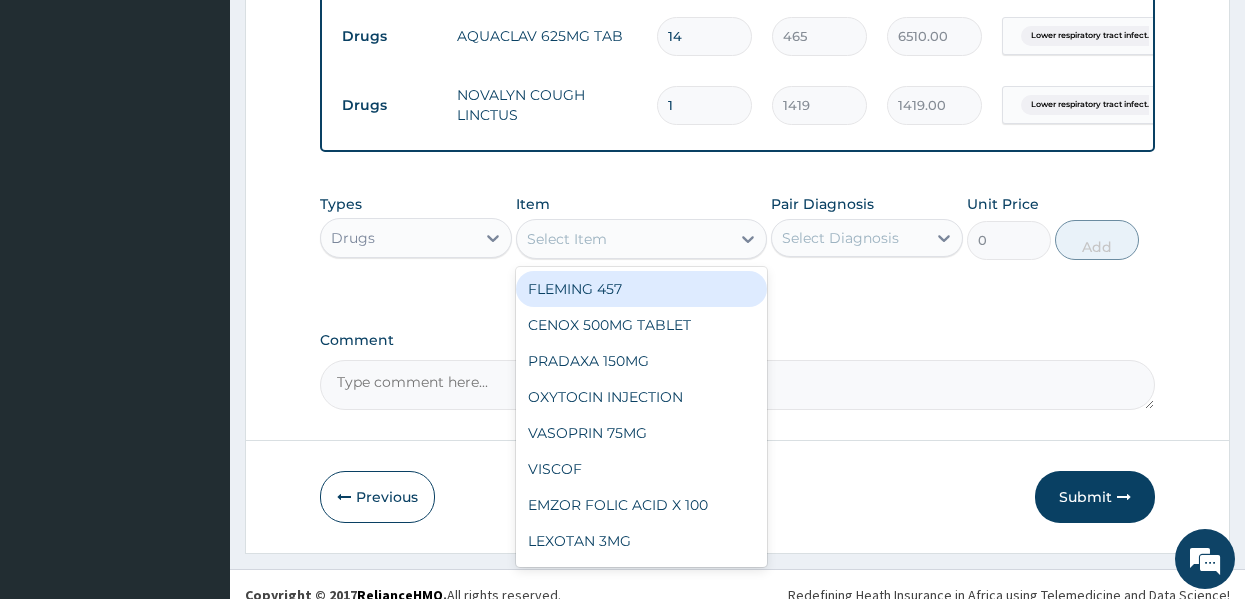 click on "Select Item" at bounding box center [623, 239] 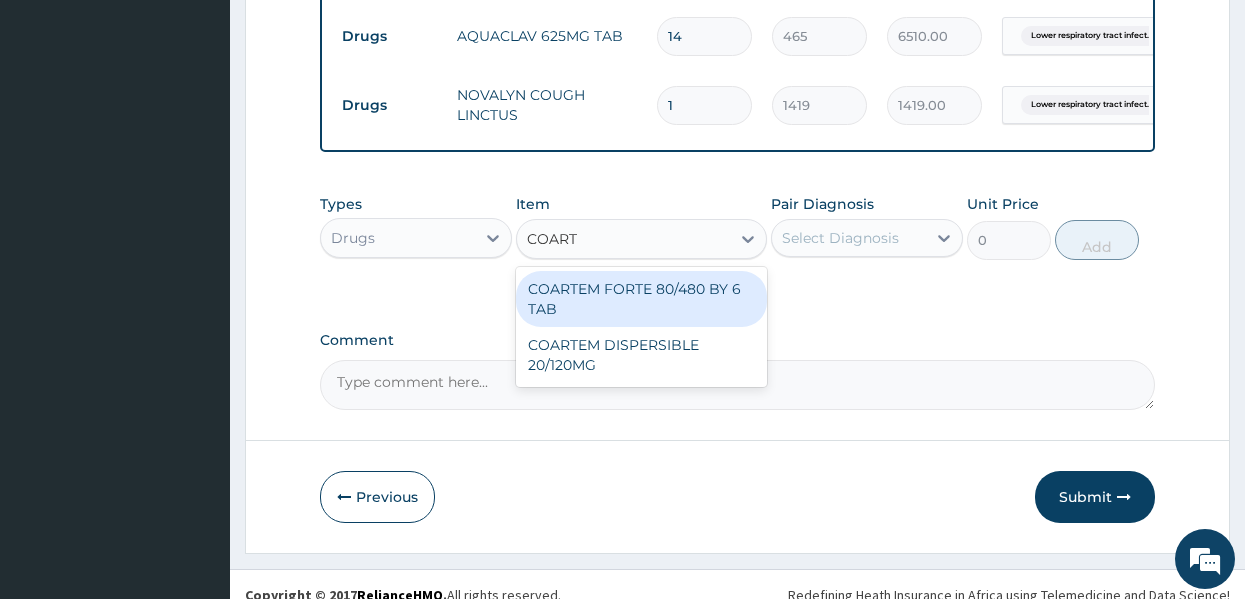 type on "COARTE" 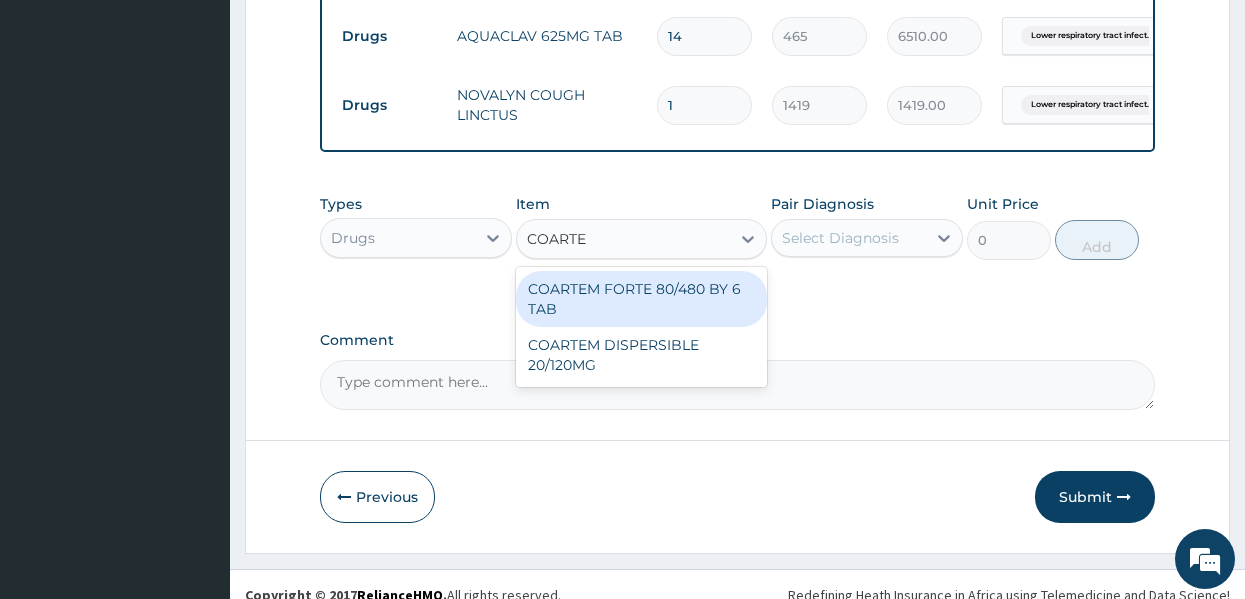 click on "COARTEM FORTE 80/480 BY 6 TAB" at bounding box center [641, 299] 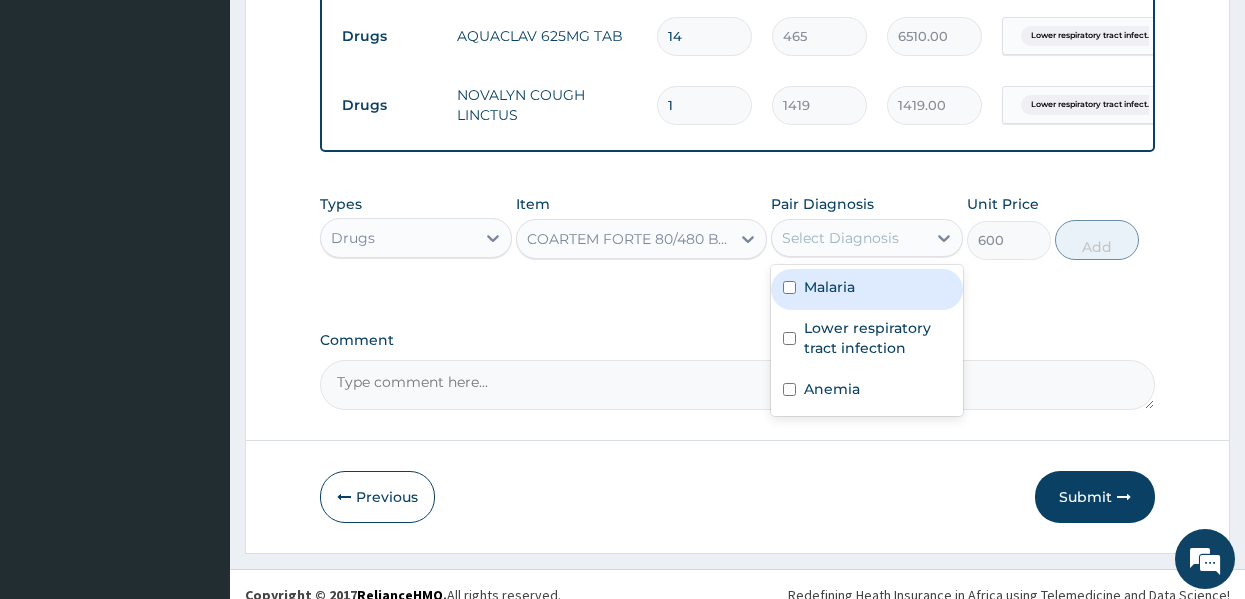 click on "Select Diagnosis" at bounding box center (849, 238) 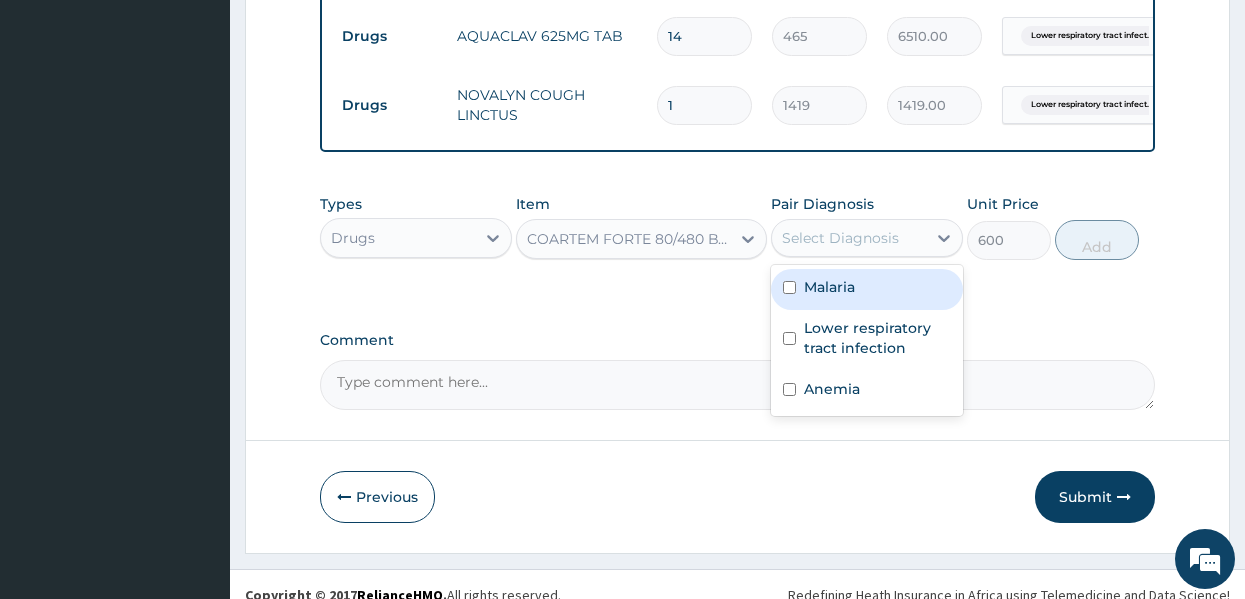 click on "Malaria" at bounding box center (829, 287) 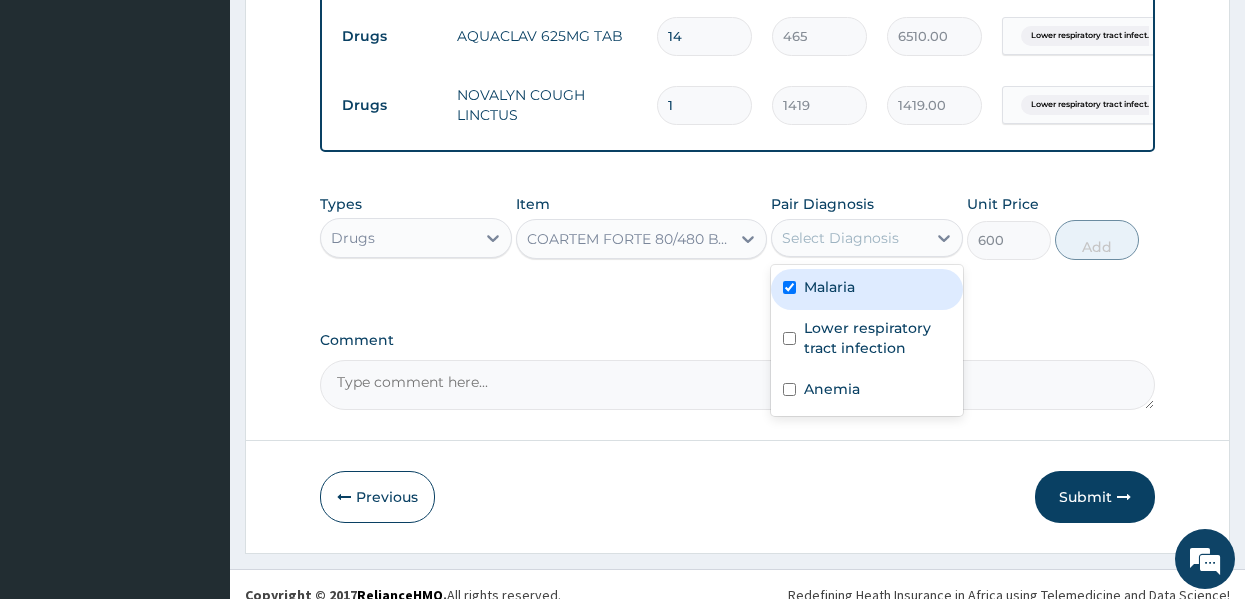 checkbox on "true" 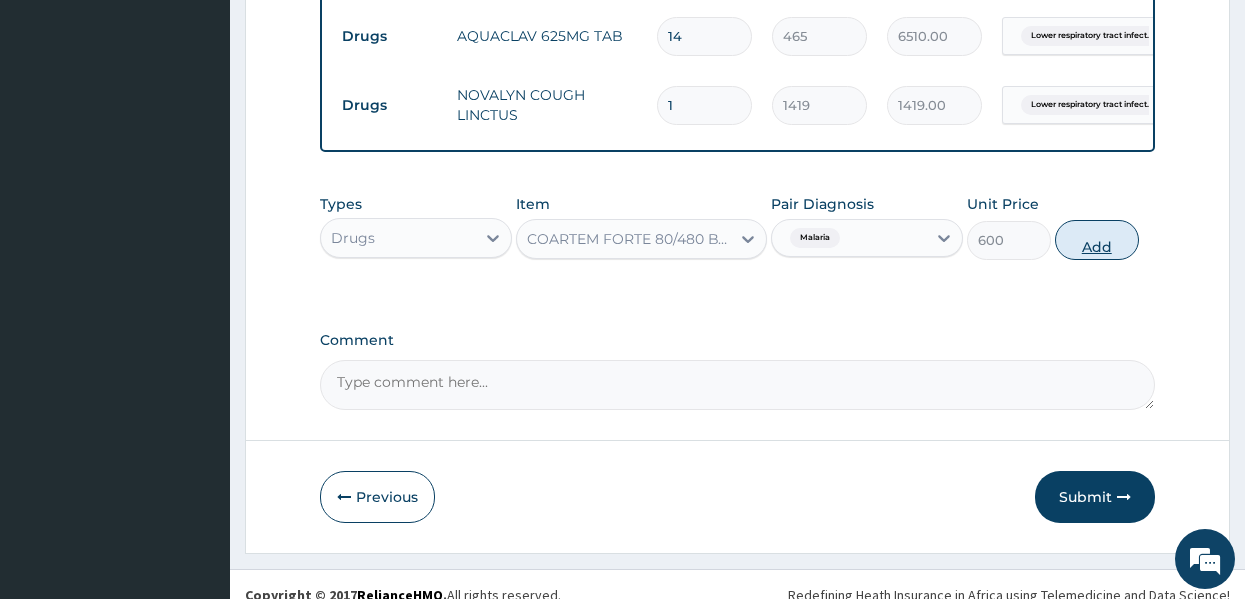 click on "Add" at bounding box center (1097, 240) 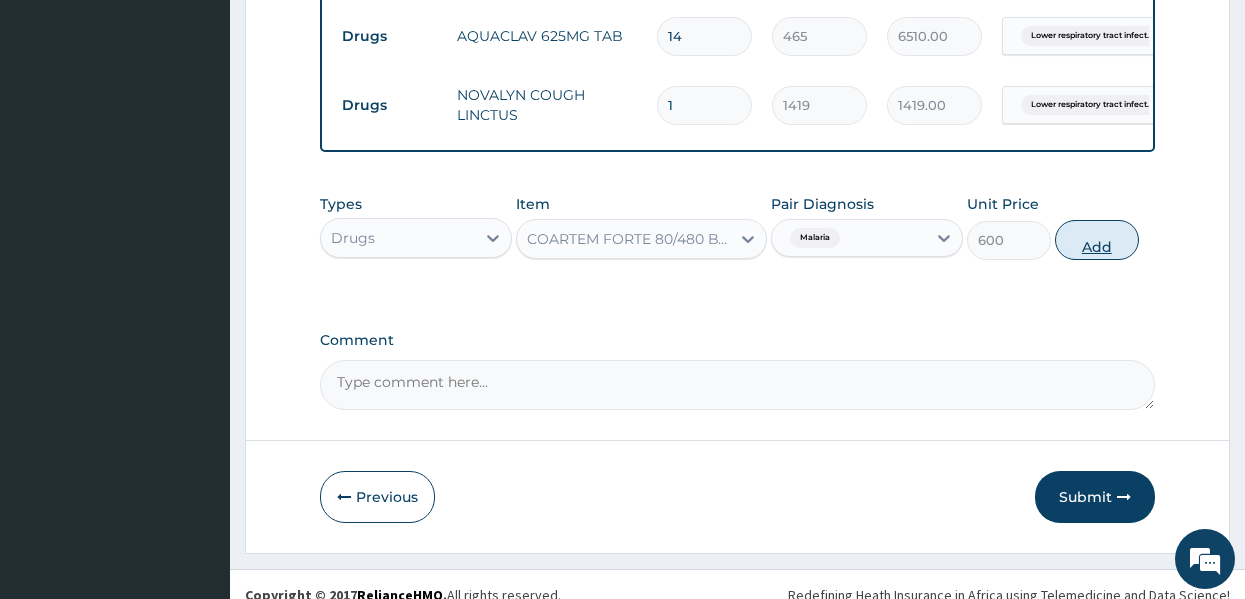 type on "0" 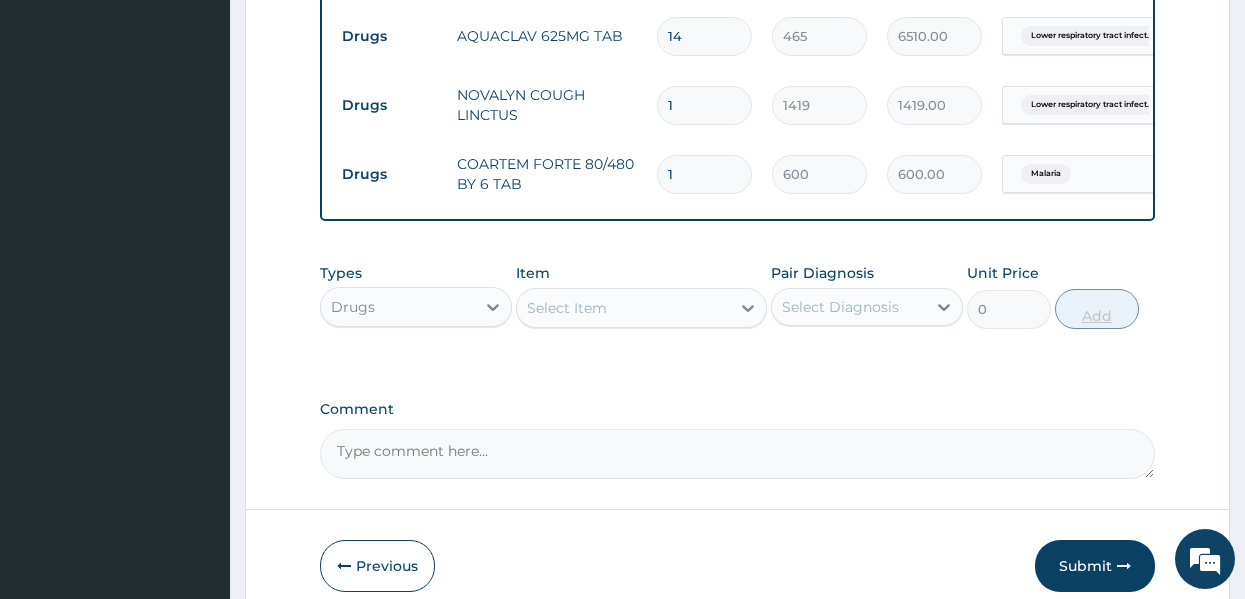 type 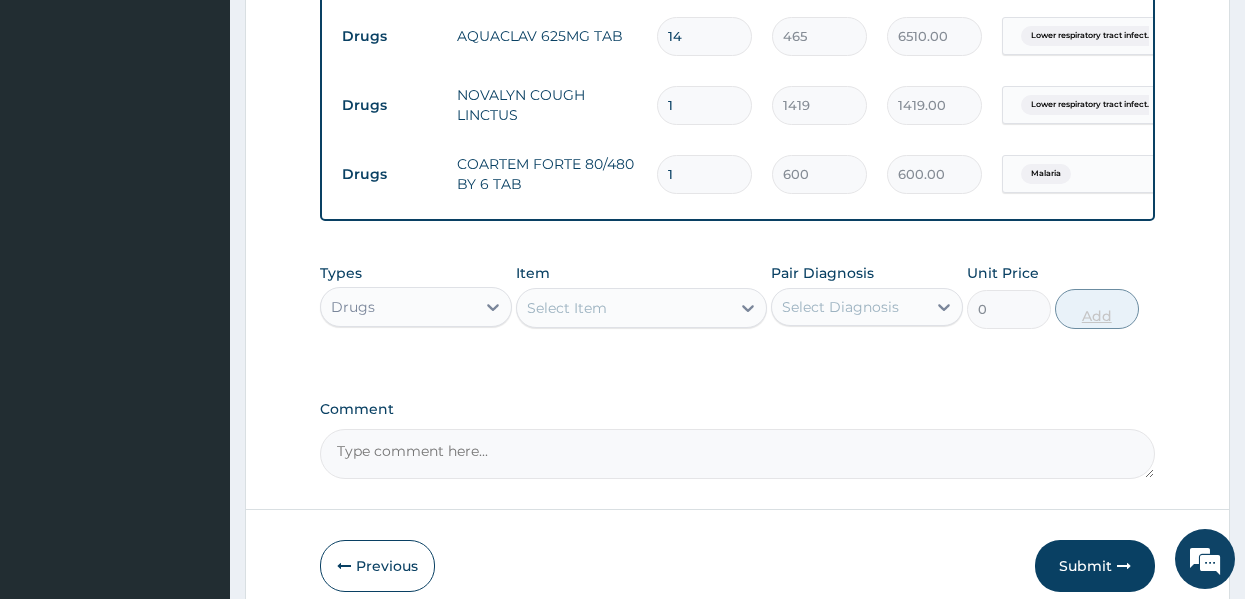 type on "0.00" 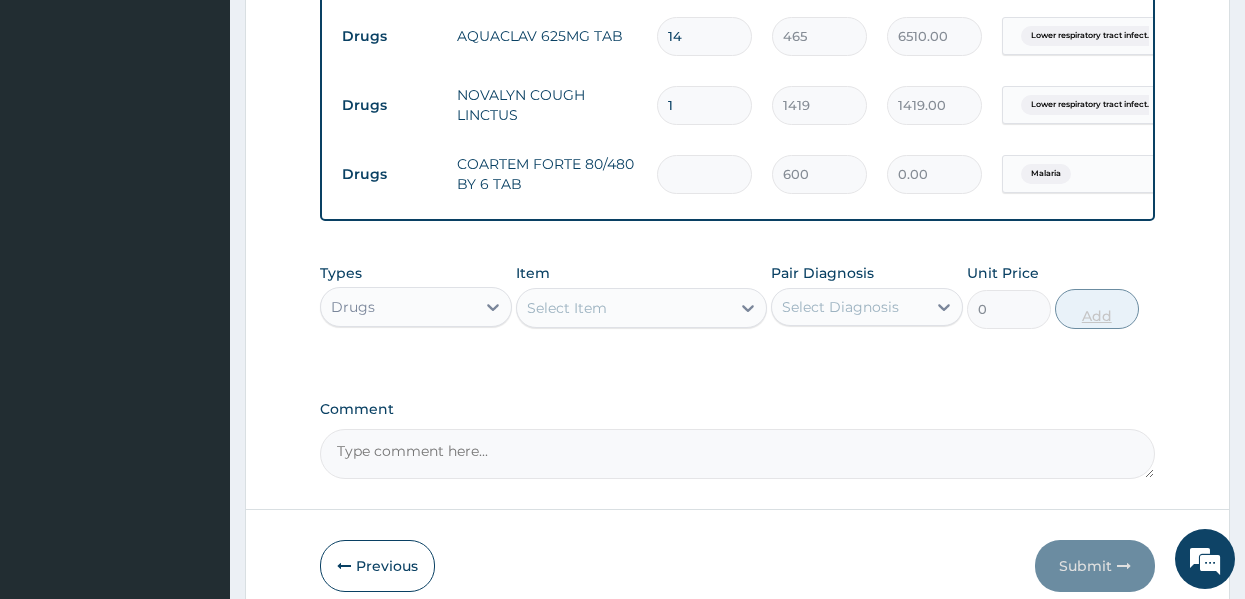 type on "6" 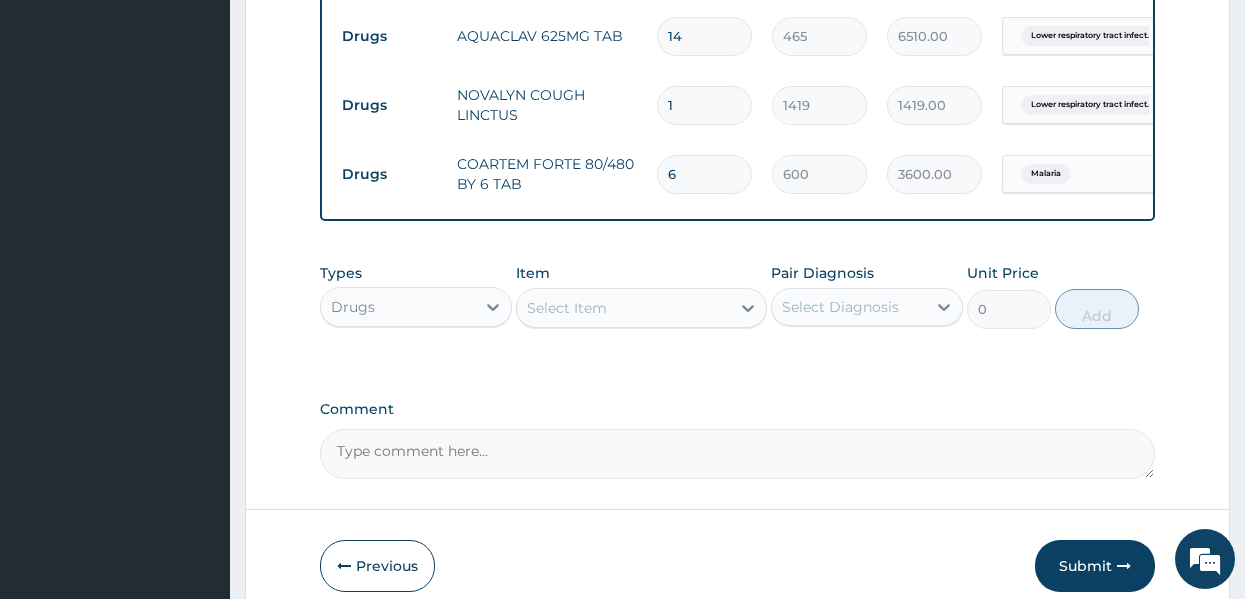 type on "6" 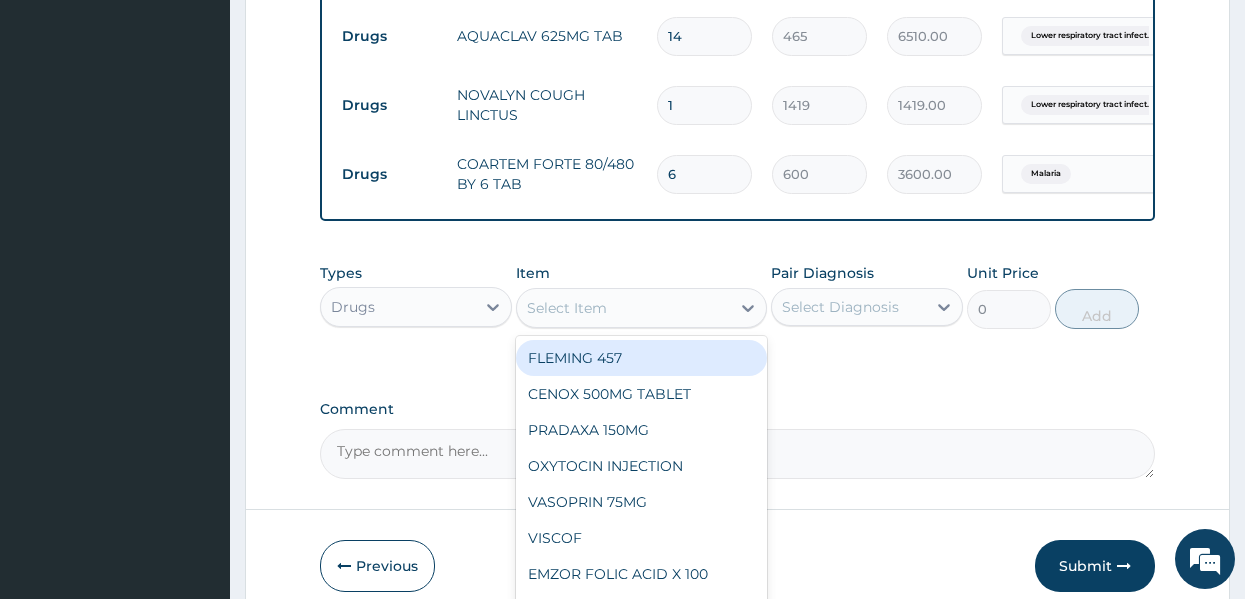 click on "Select Item" at bounding box center [641, 308] 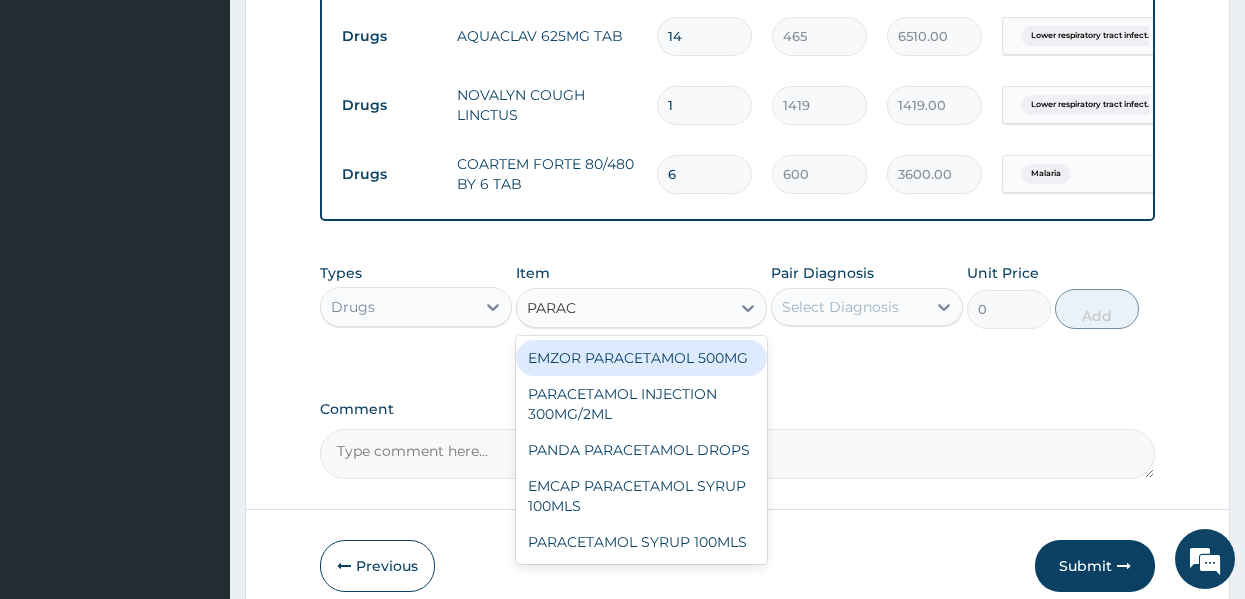 type on "PARACE" 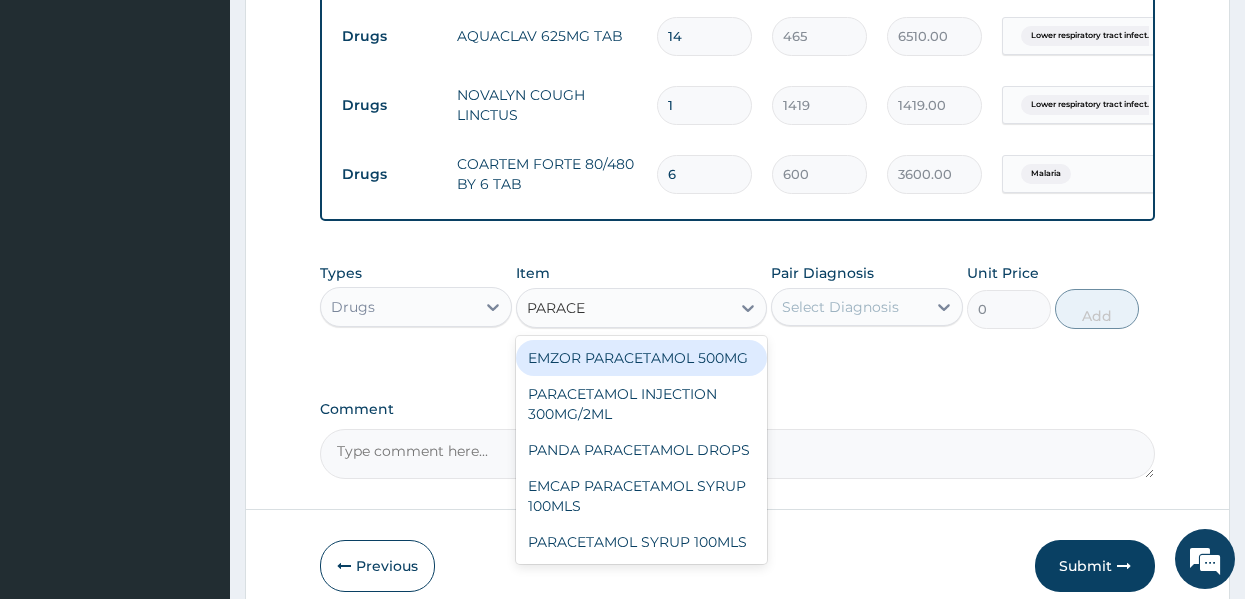 click on "EMZOR PARACETAMOL 500MG" at bounding box center [641, 358] 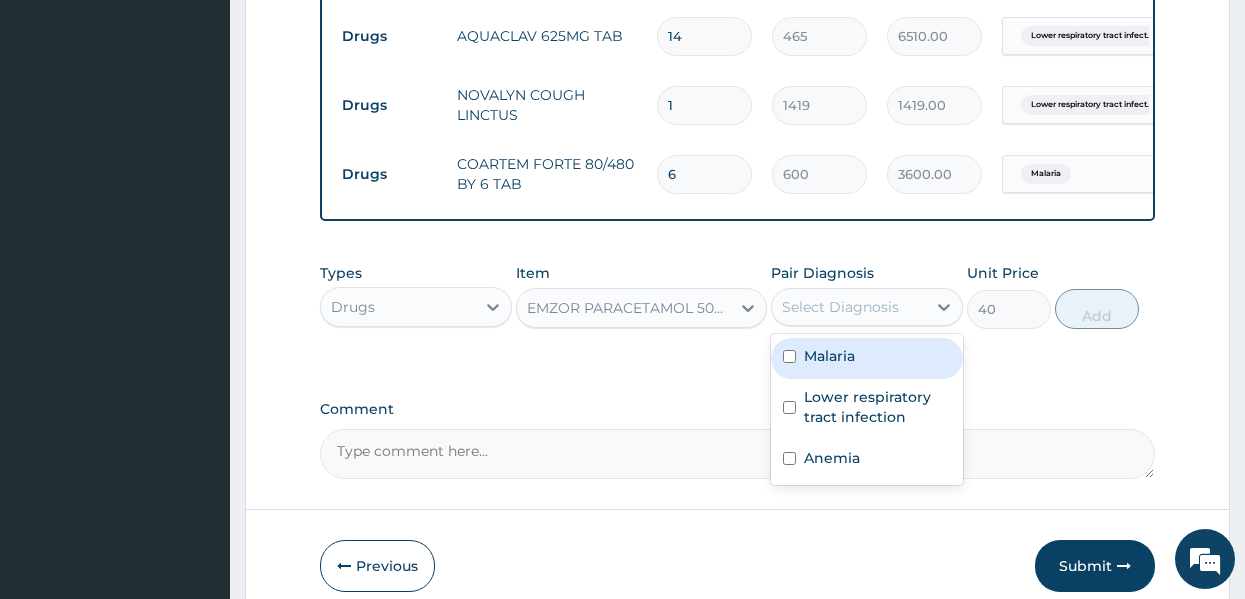 click on "Select Diagnosis" at bounding box center (840, 307) 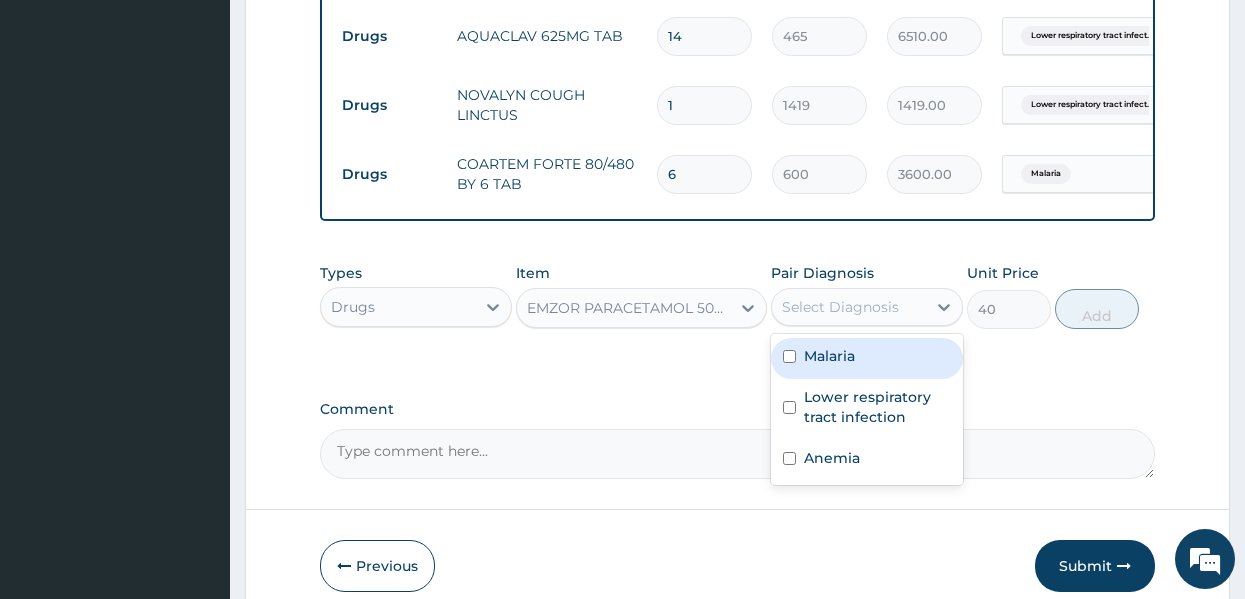 click on "Malaria" at bounding box center [829, 356] 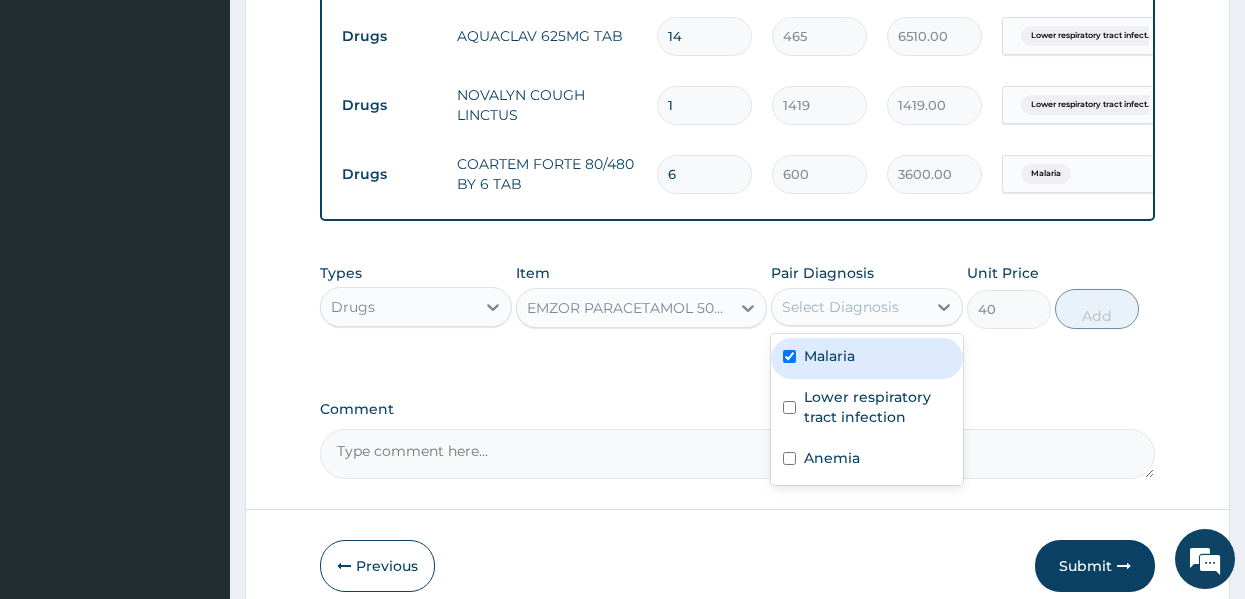checkbox on "true" 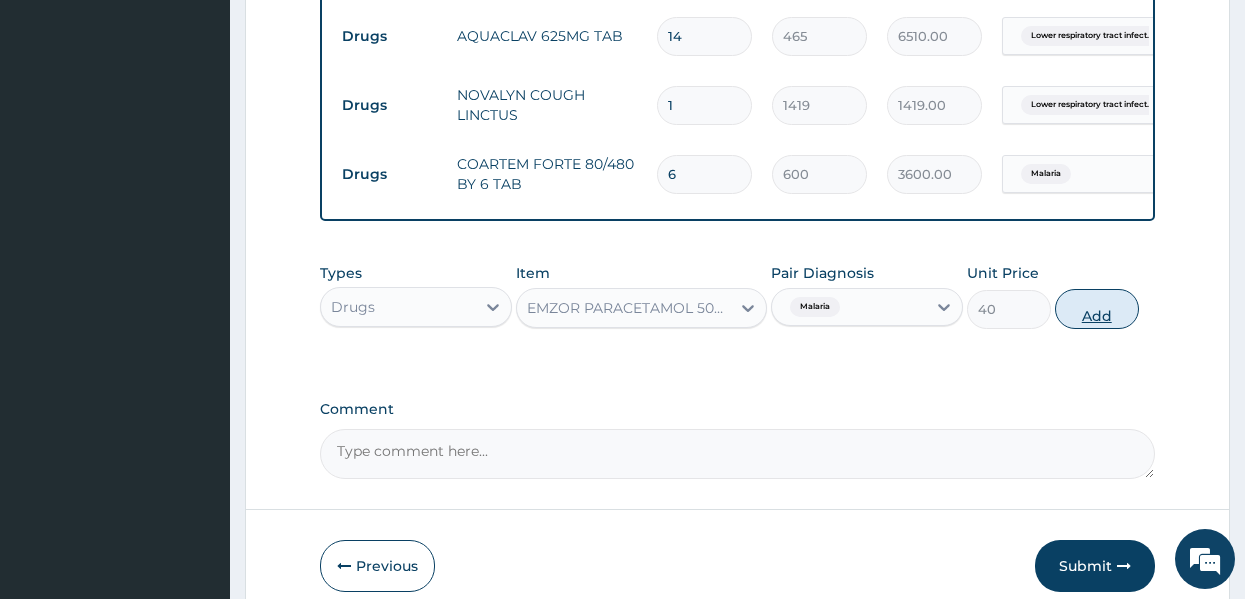click on "Add" at bounding box center (1097, 309) 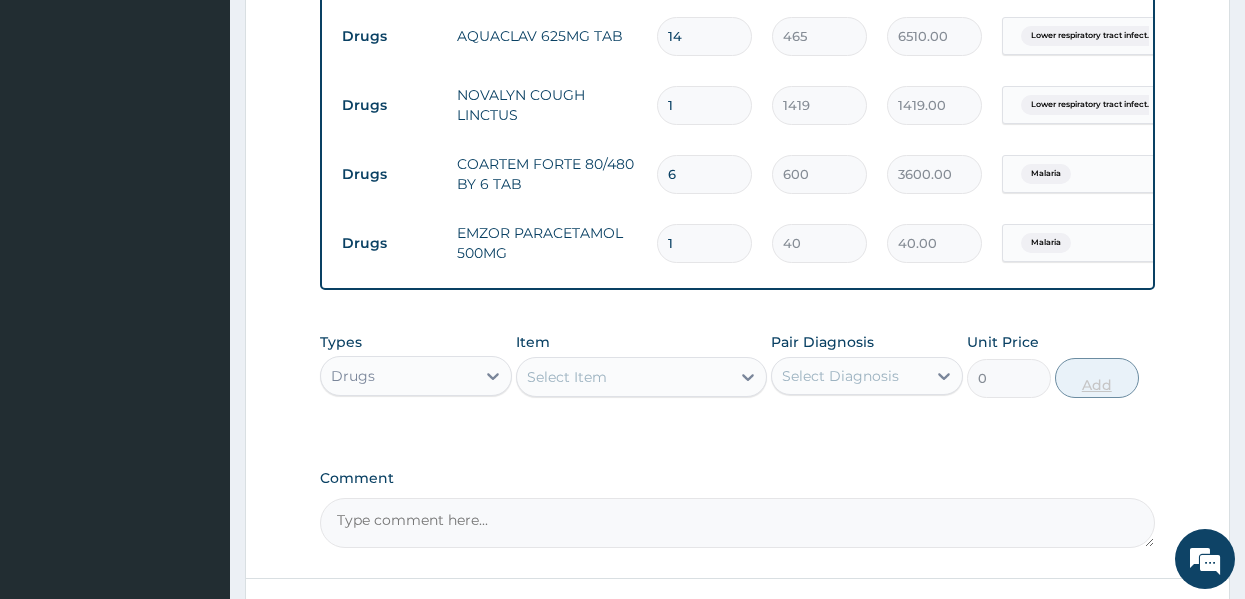 type on "18" 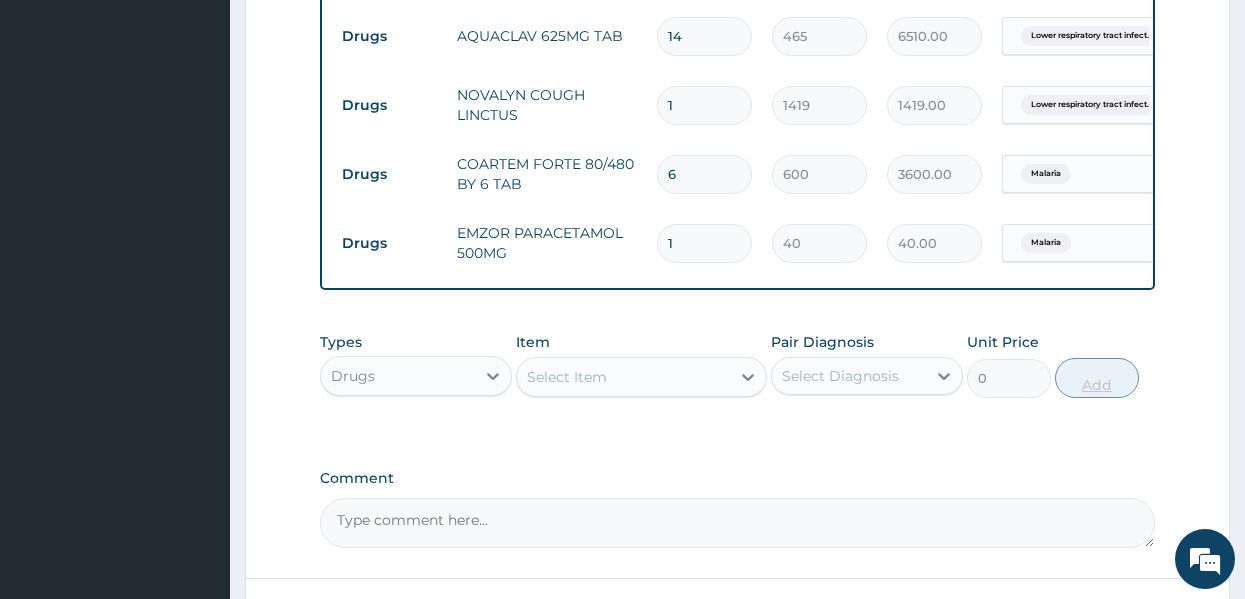 type on "720.00" 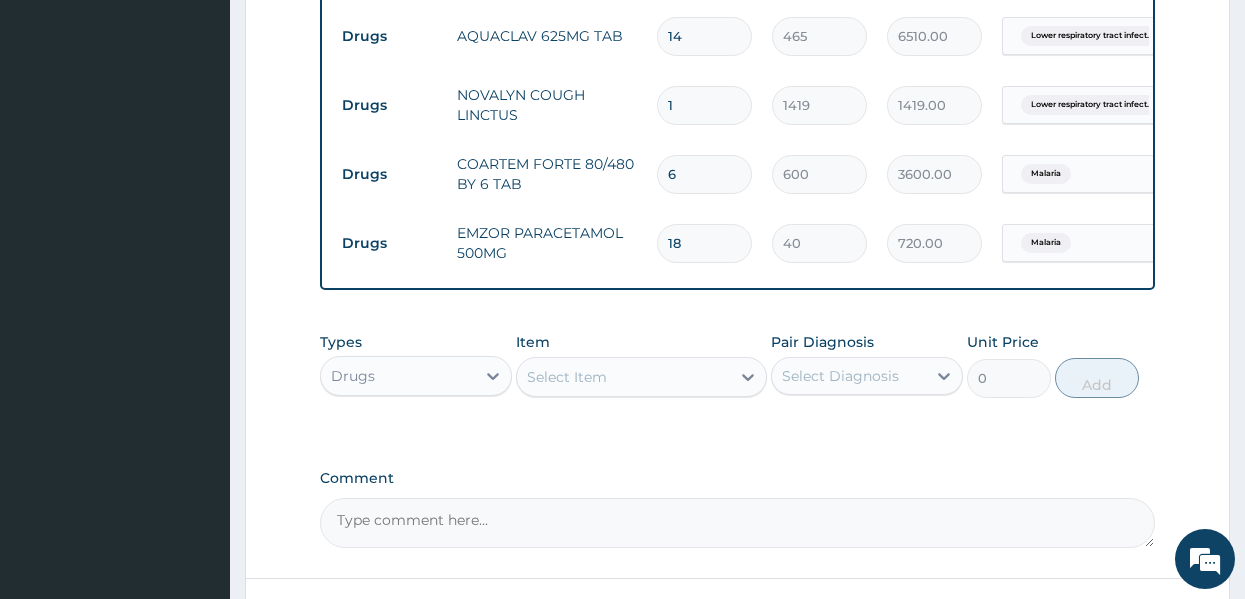 type on "18" 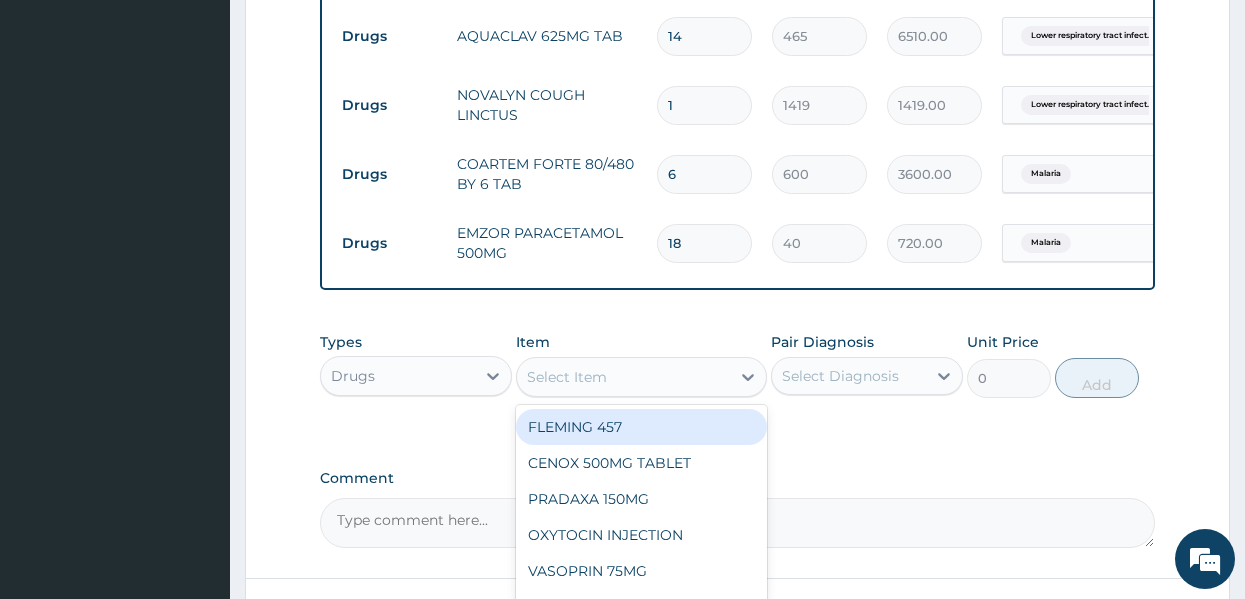 click on "Select Item" at bounding box center [623, 377] 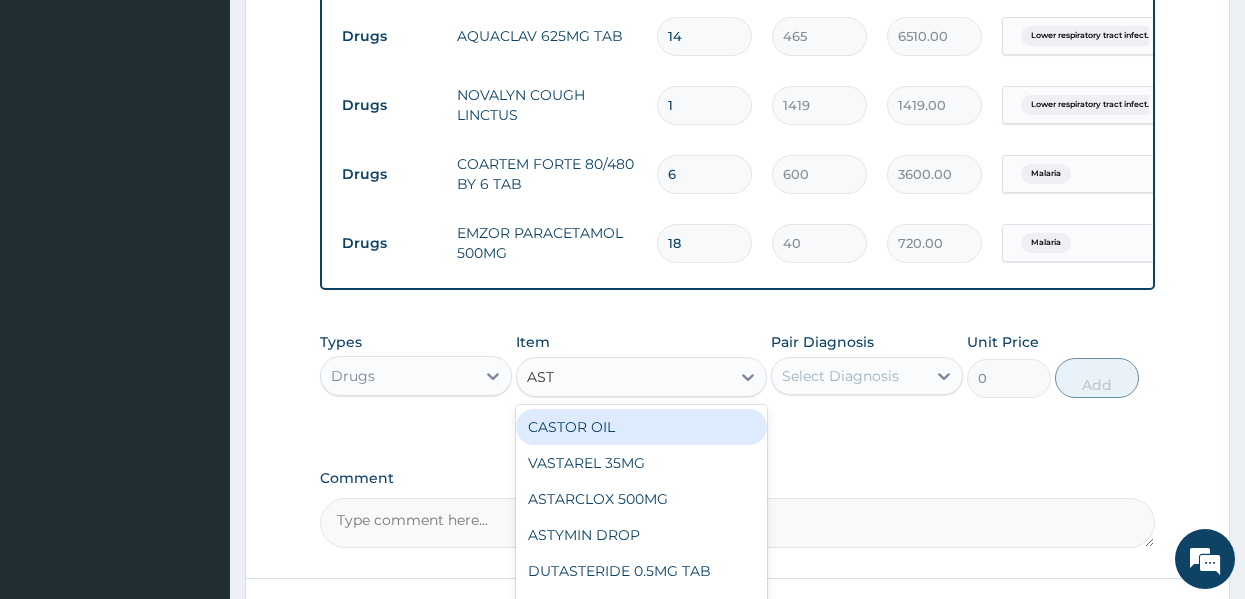 type on "ASTY" 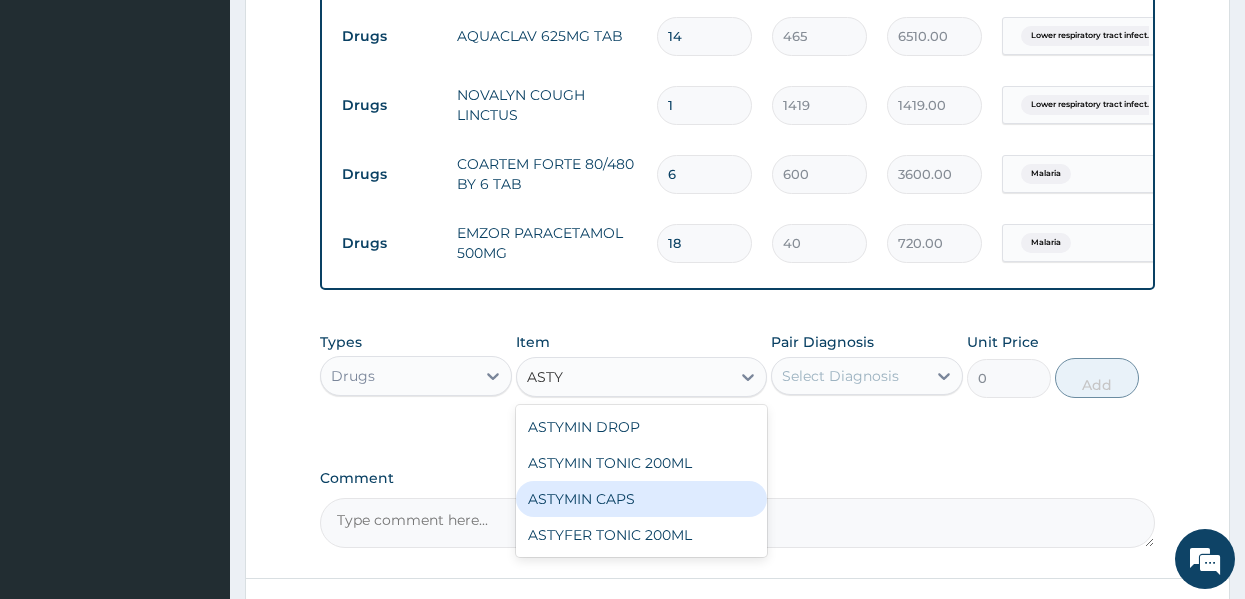 click on "ASTYMIN CAPS" at bounding box center (641, 499) 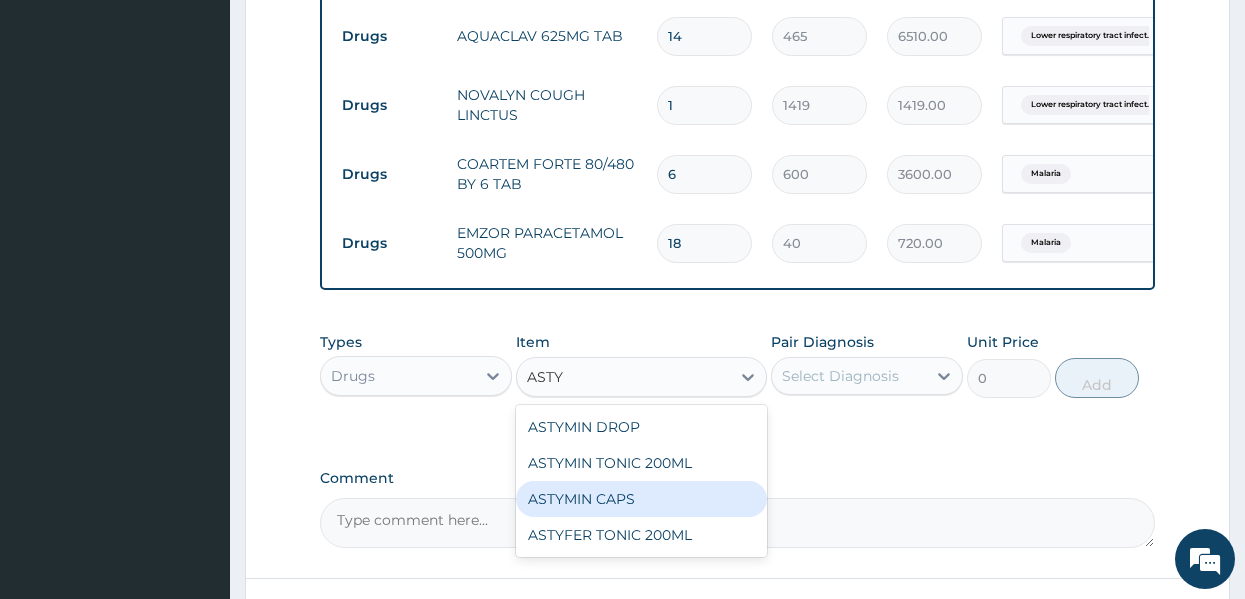 type 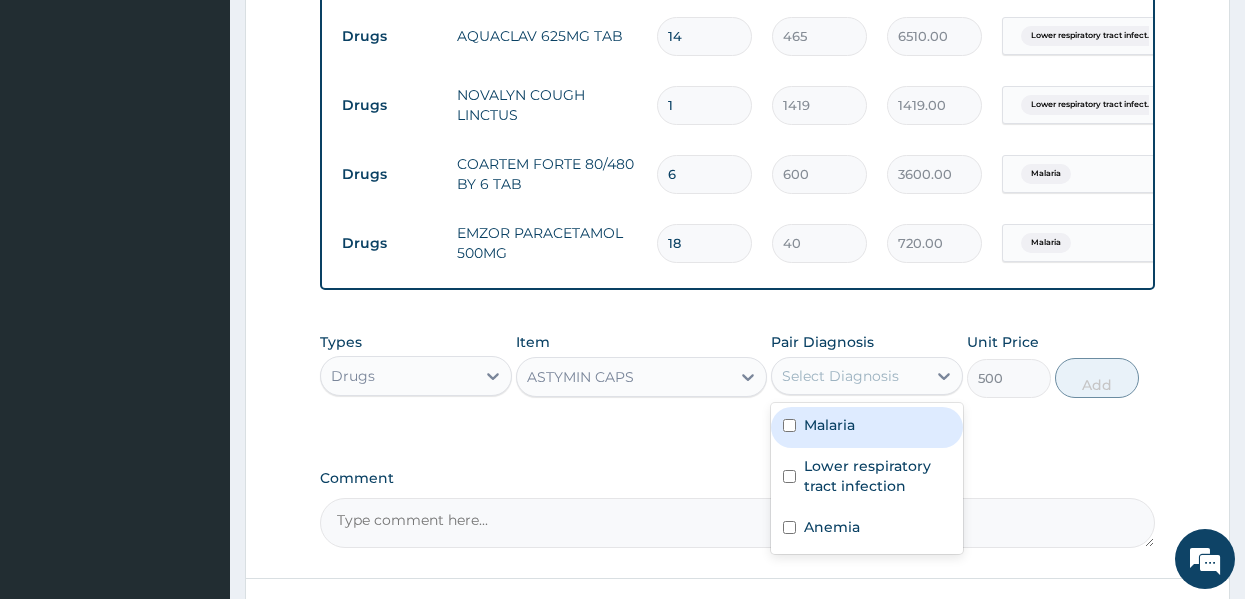 click on "Select Diagnosis" at bounding box center (840, 376) 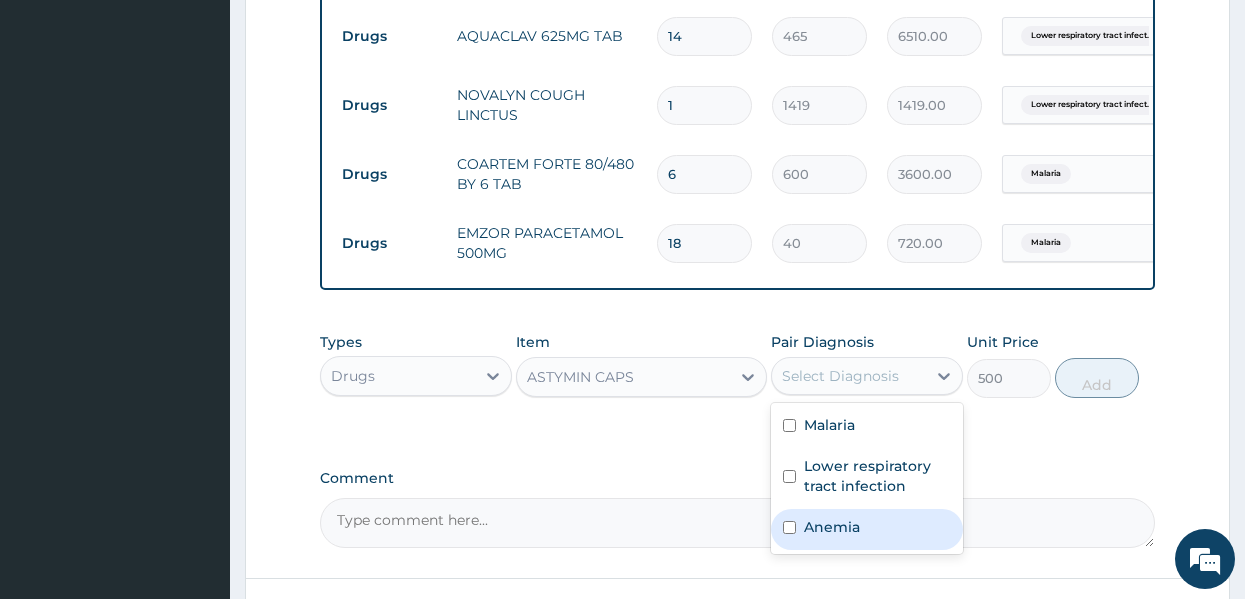 click on "Anemia" at bounding box center (832, 527) 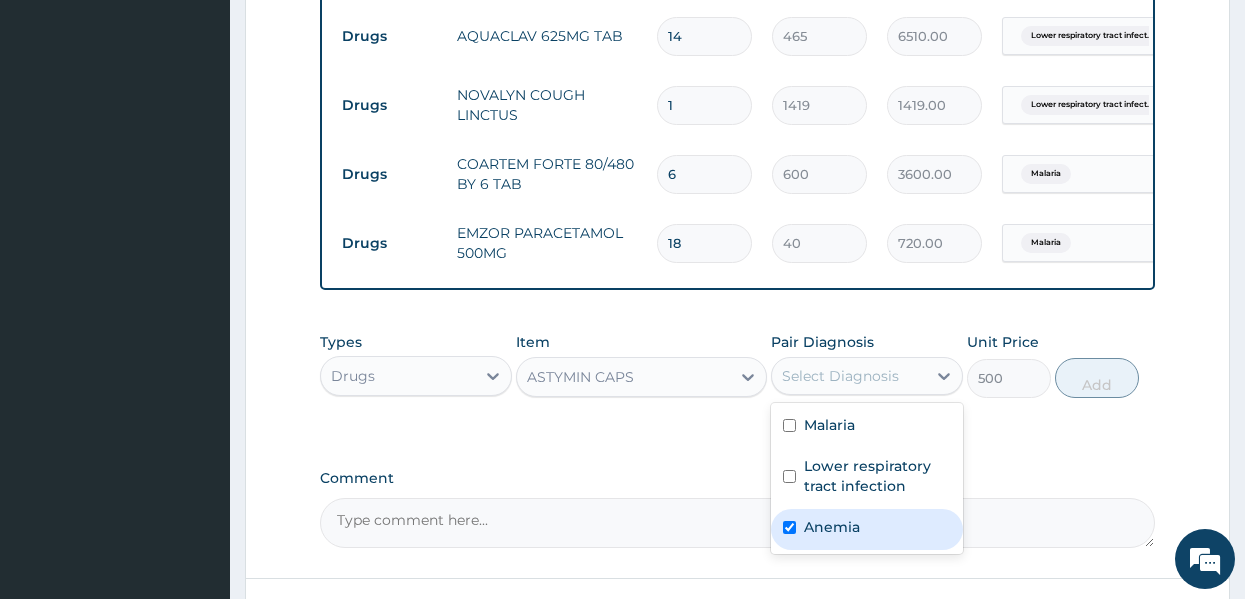 checkbox on "true" 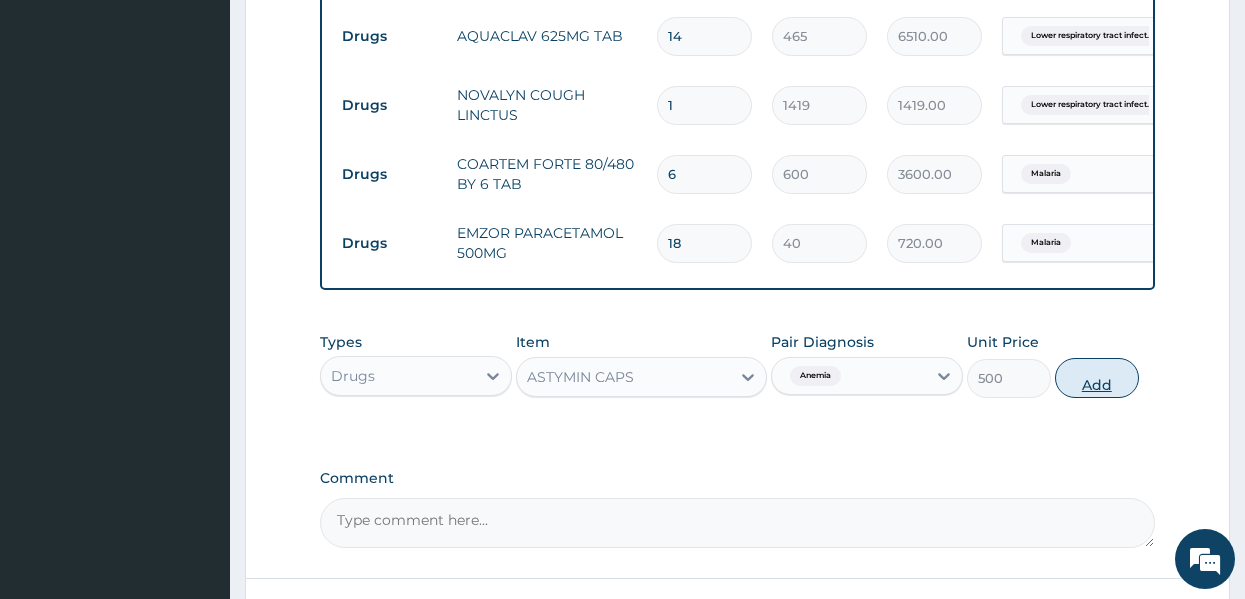 click on "Add" at bounding box center [1097, 378] 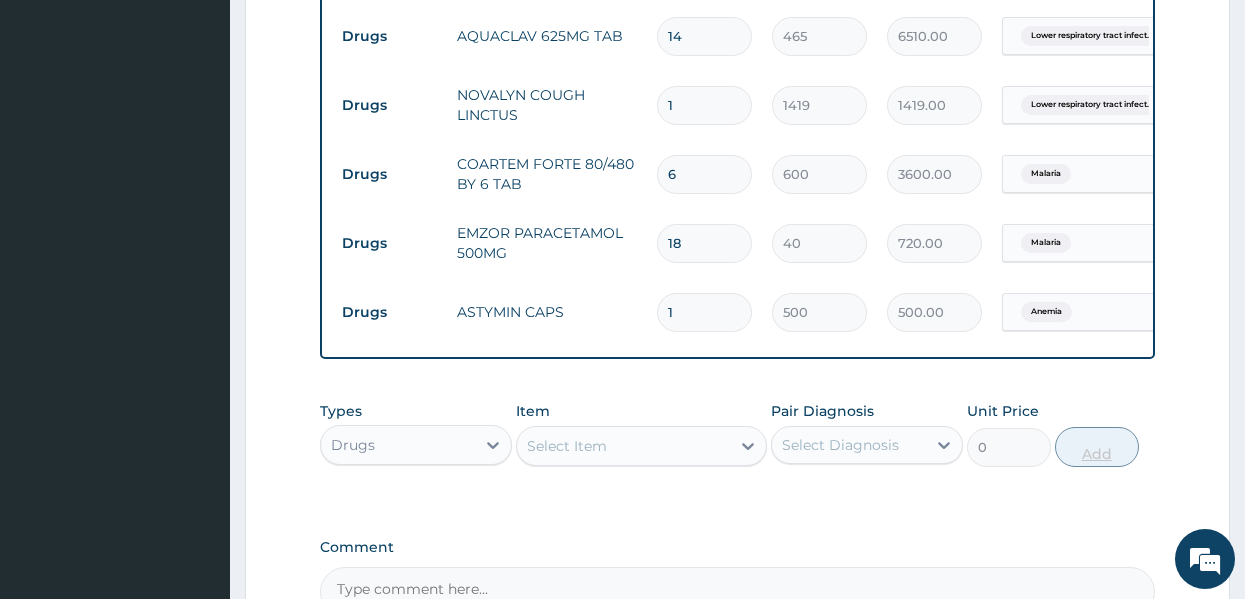 type 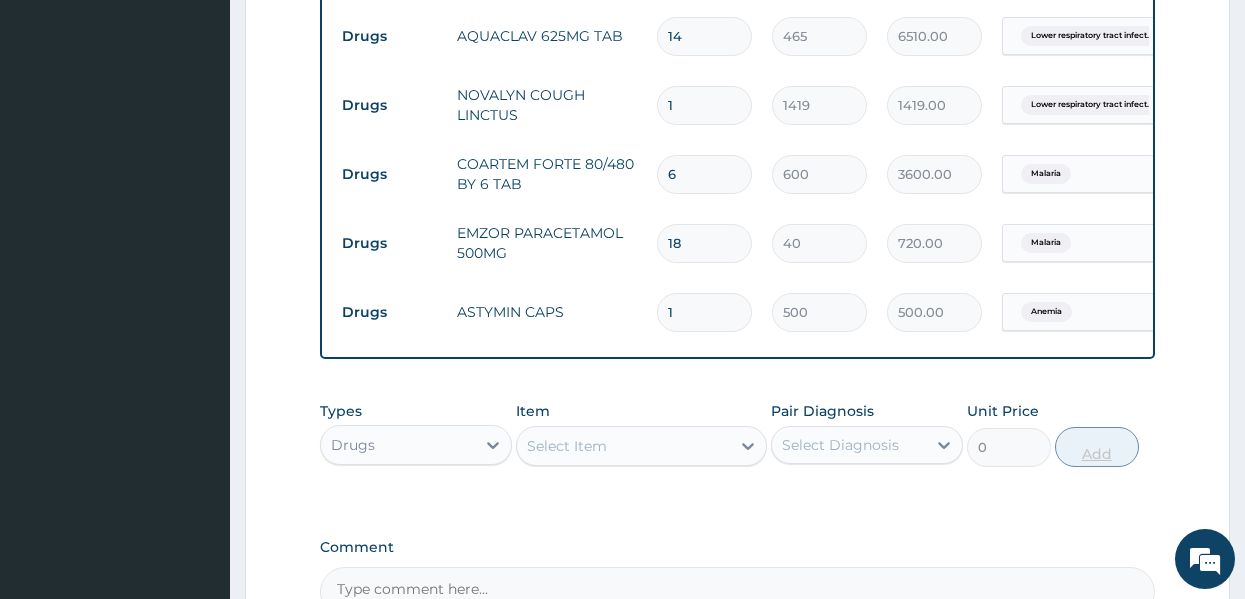 type on "0.00" 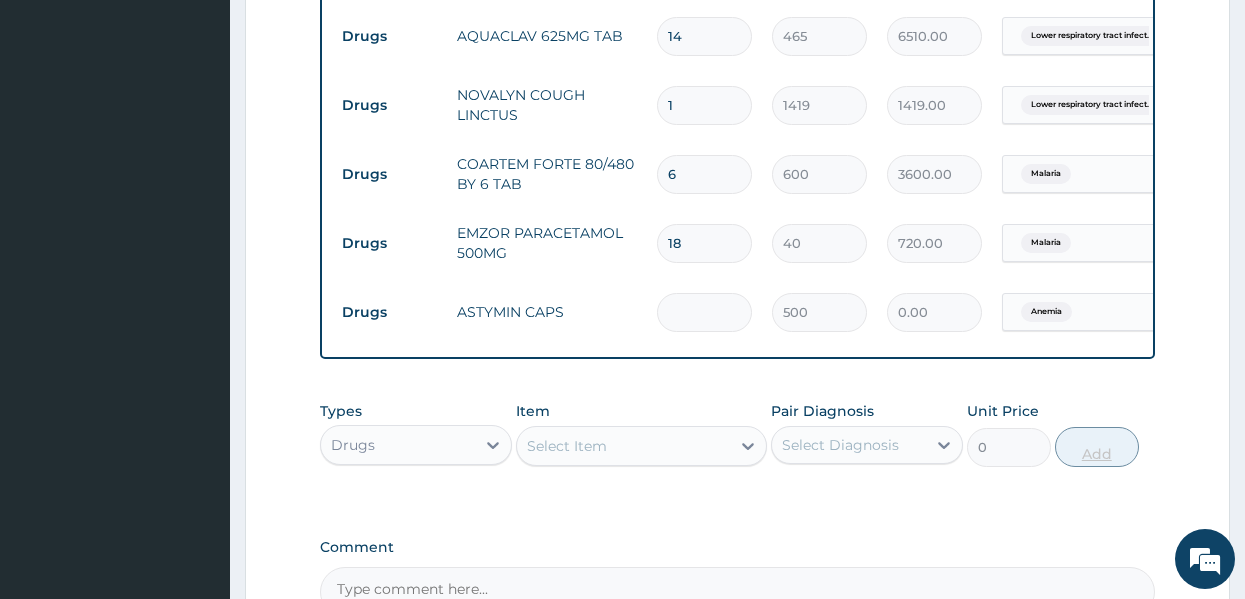 type on "1" 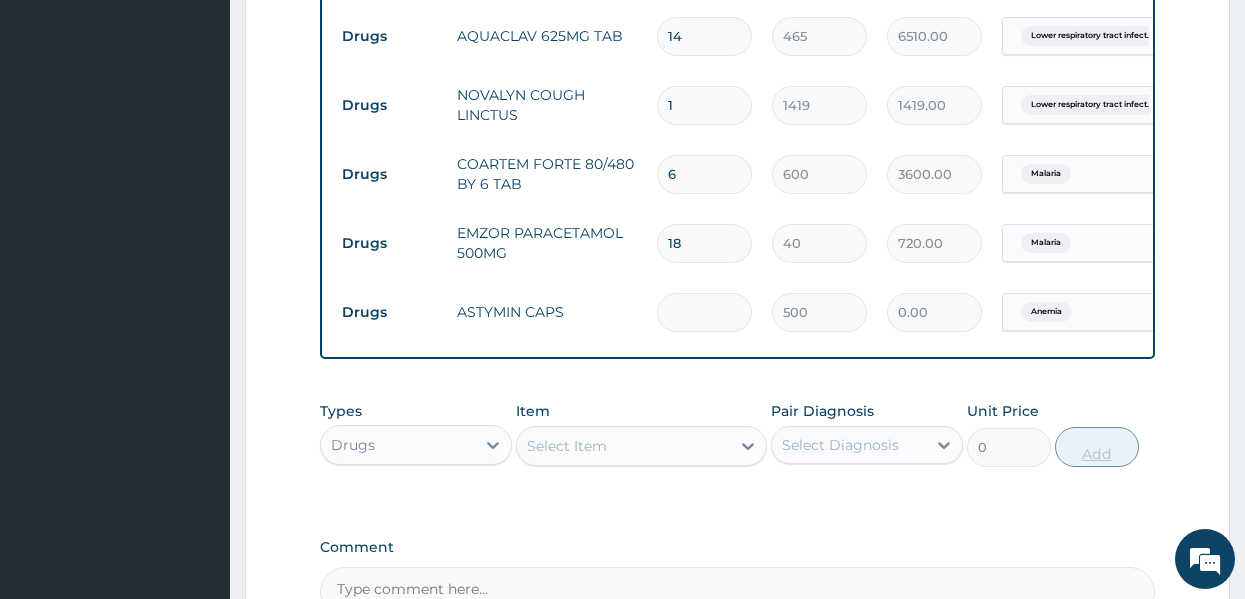type on "500.00" 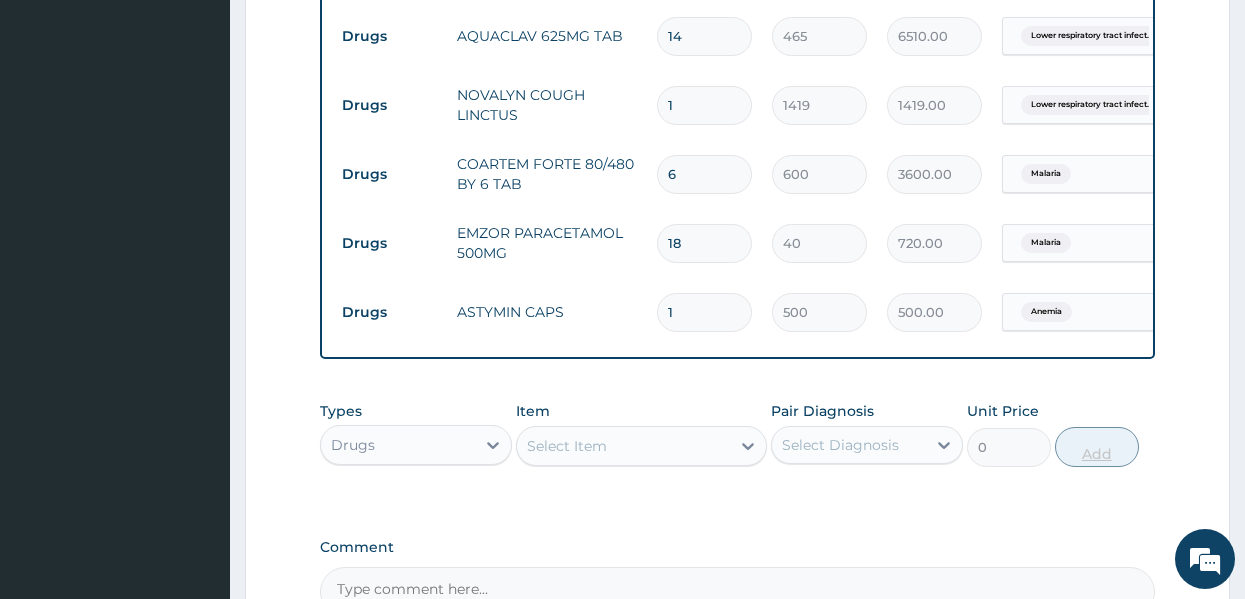 type on "14" 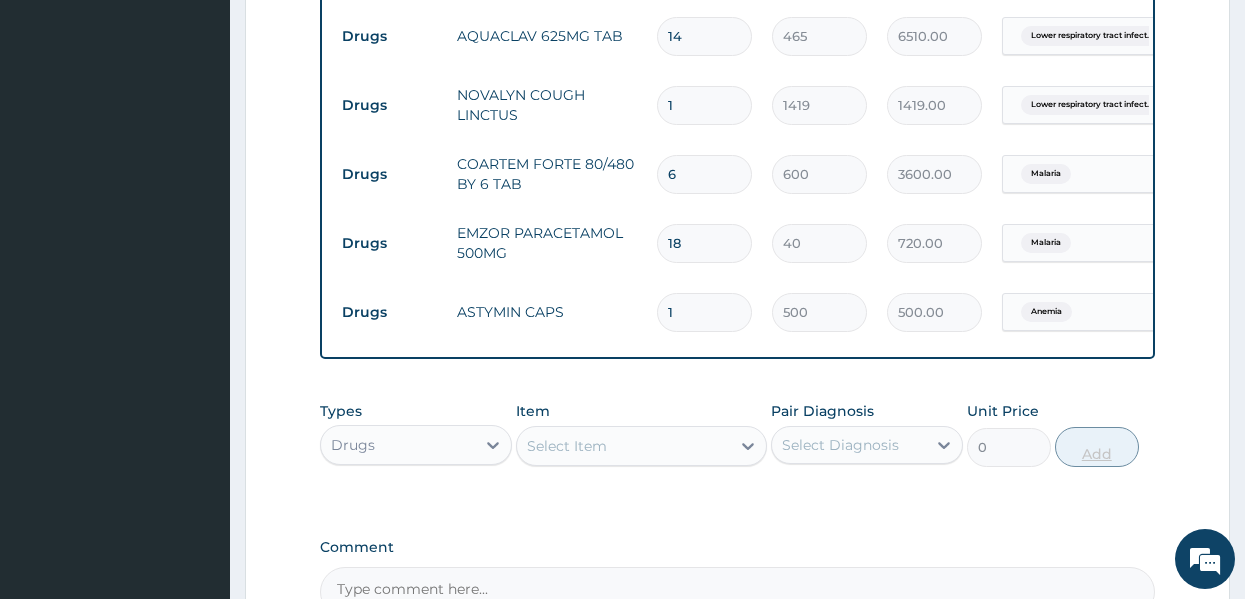 type on "7000.00" 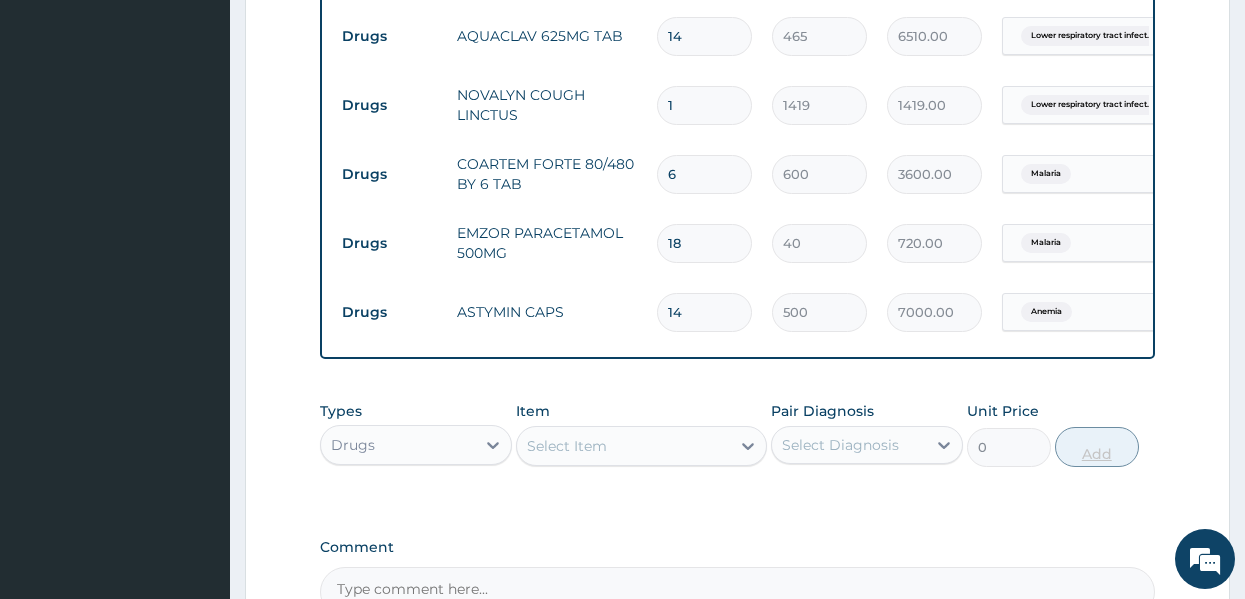 type on "1" 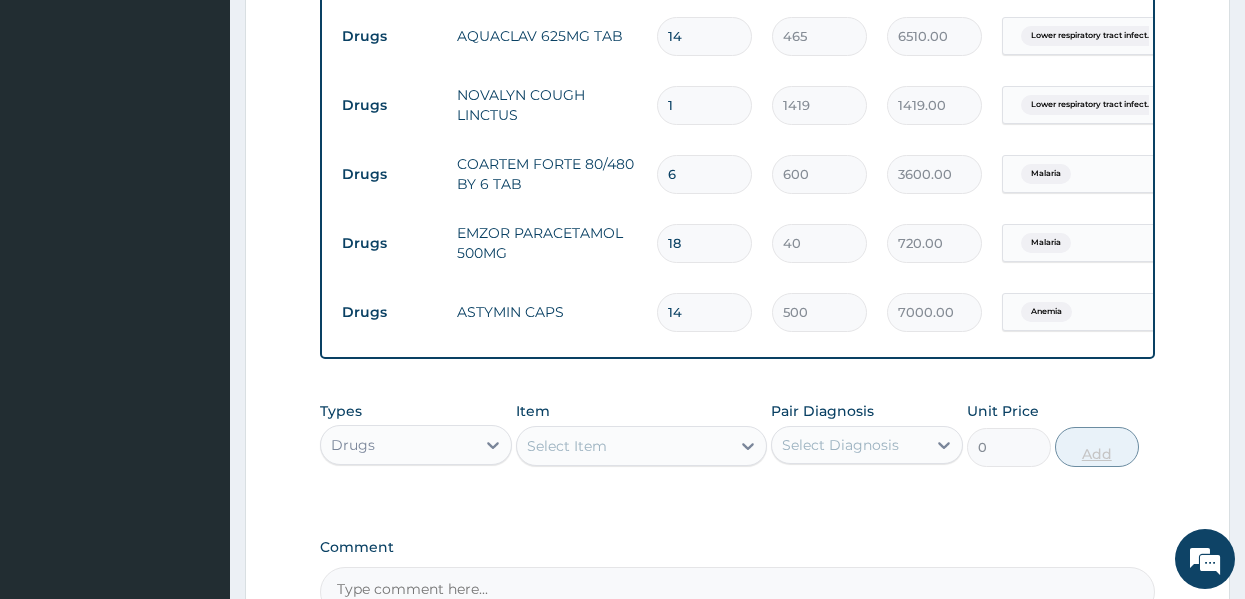 type on "500.00" 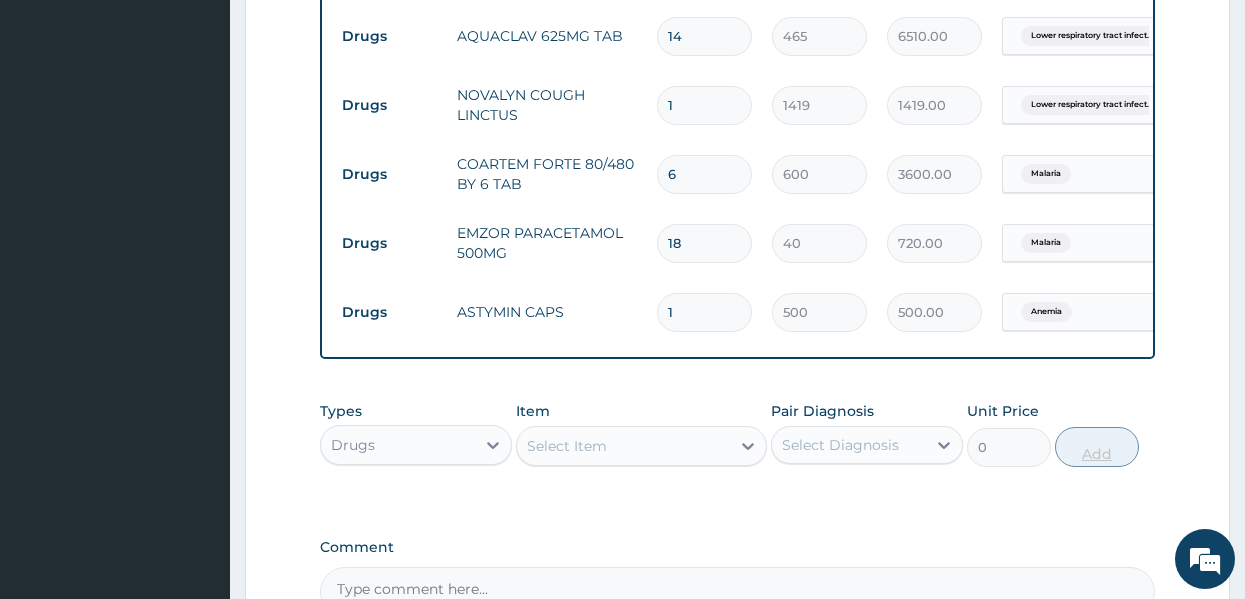 type 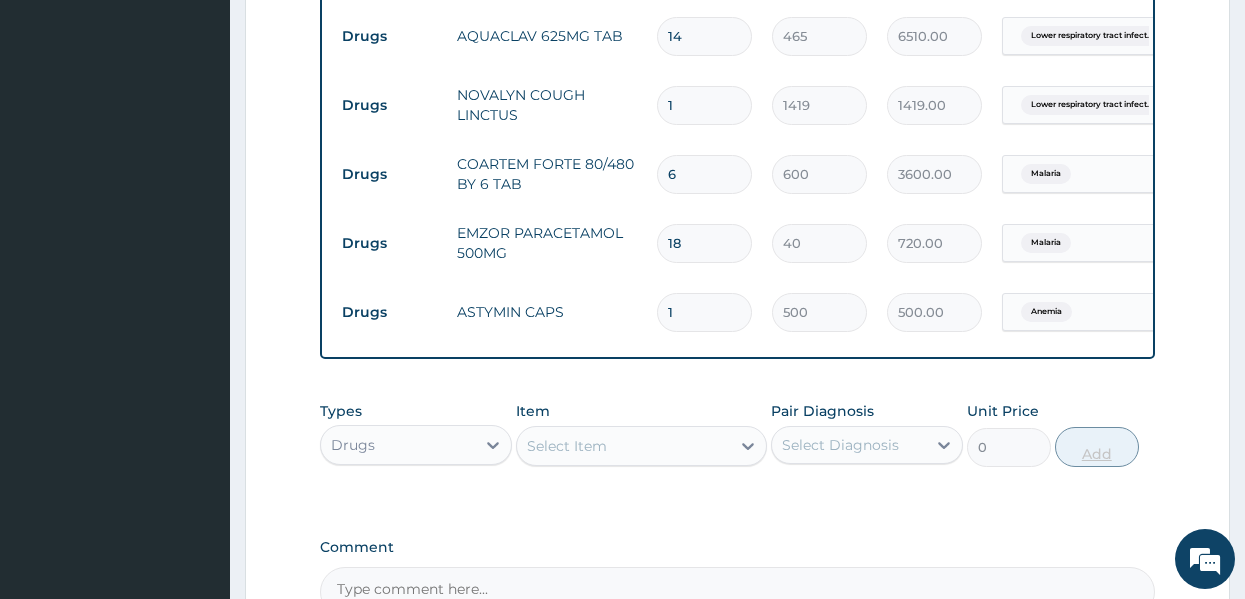 type on "0.00" 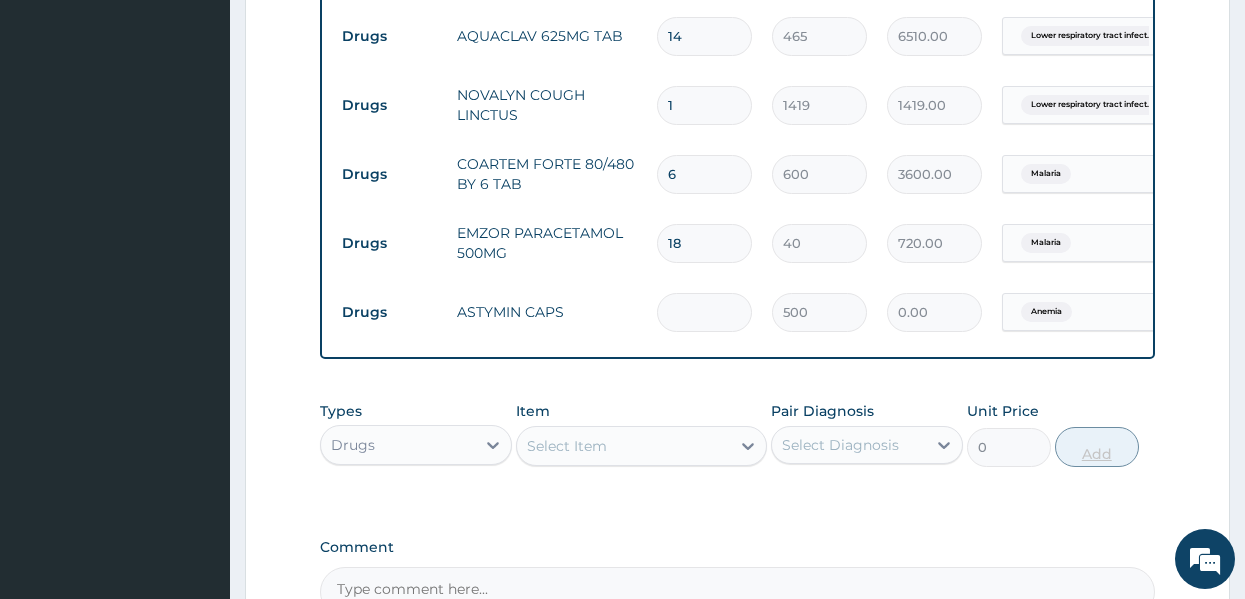 type on "2" 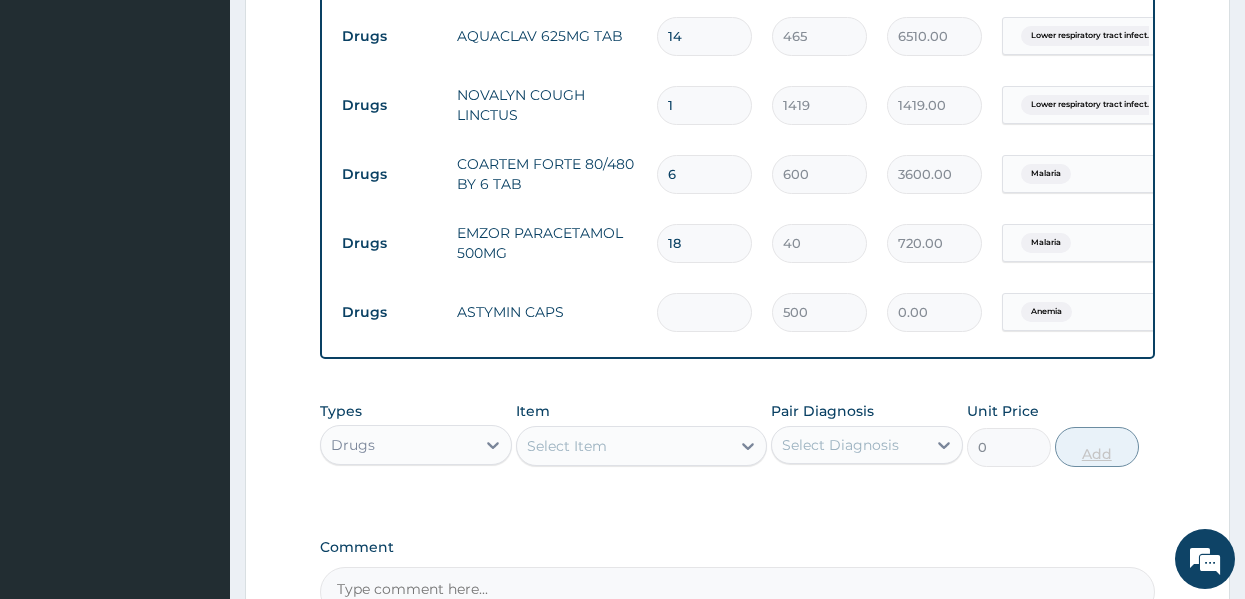 type on "1000.00" 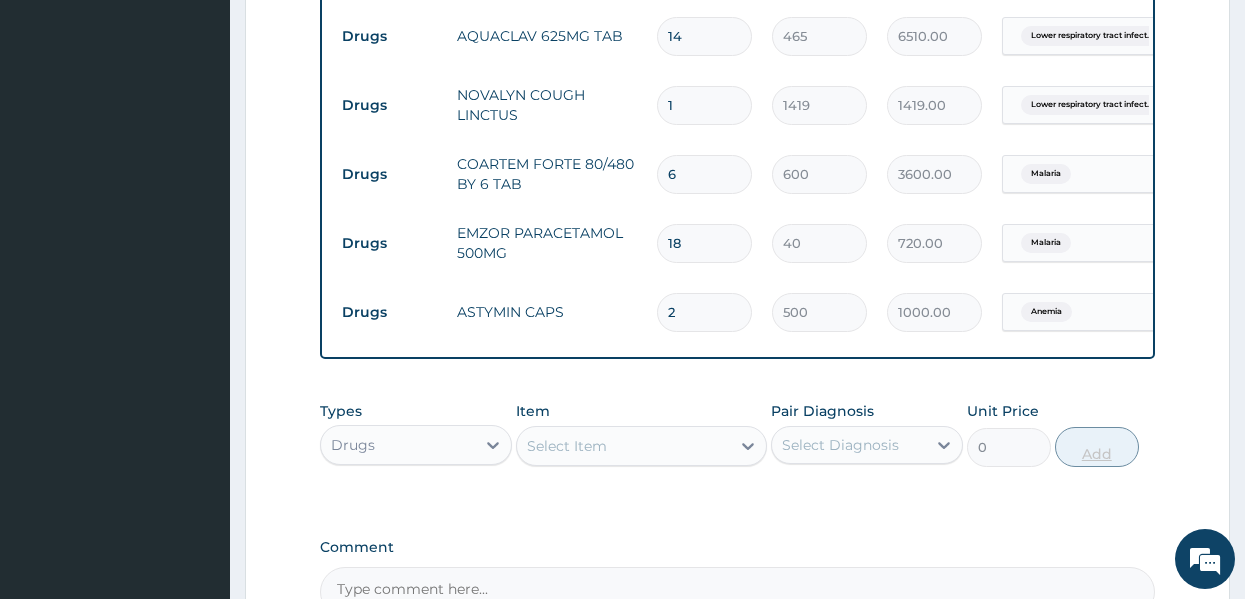 type on "20" 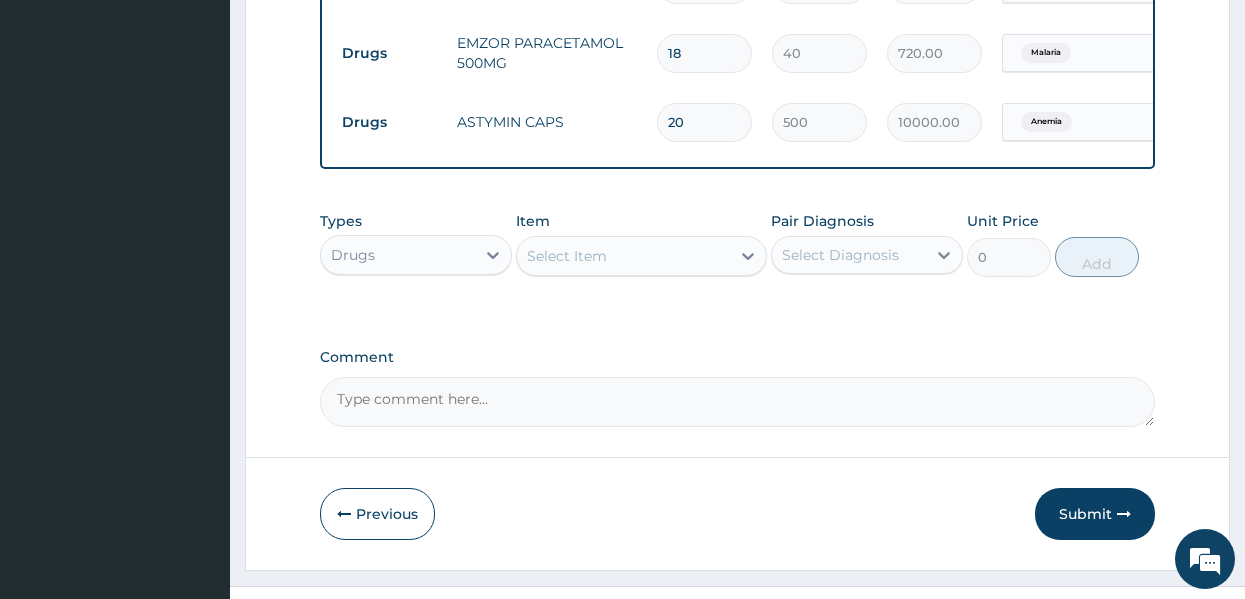 scroll, scrollTop: 1411, scrollLeft: 0, axis: vertical 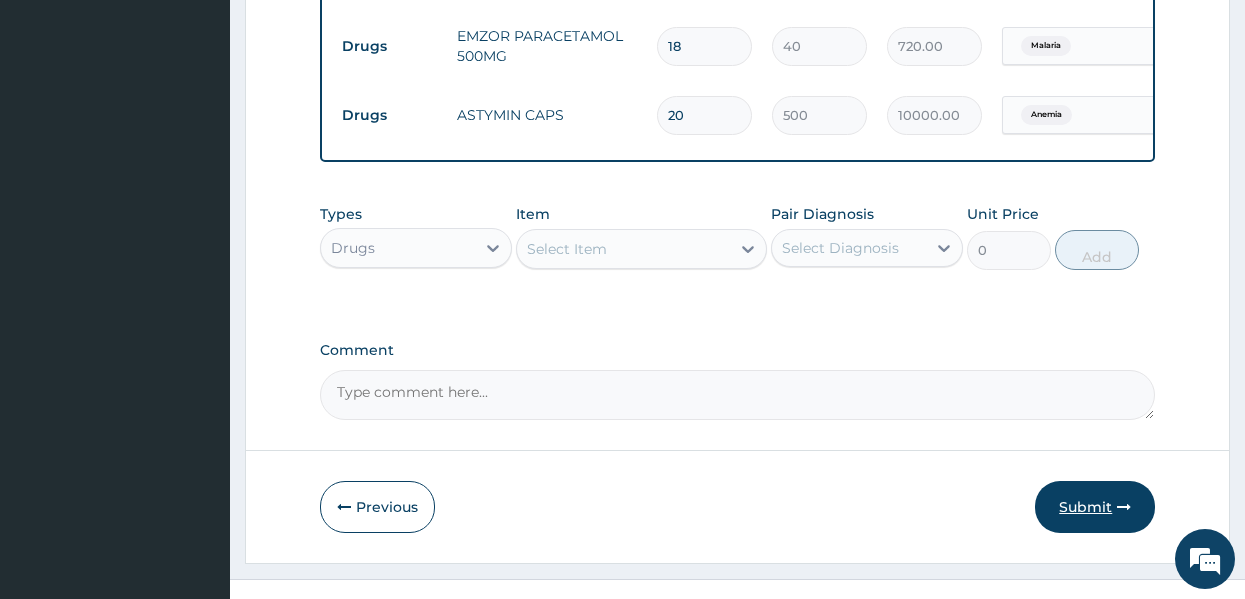type on "20" 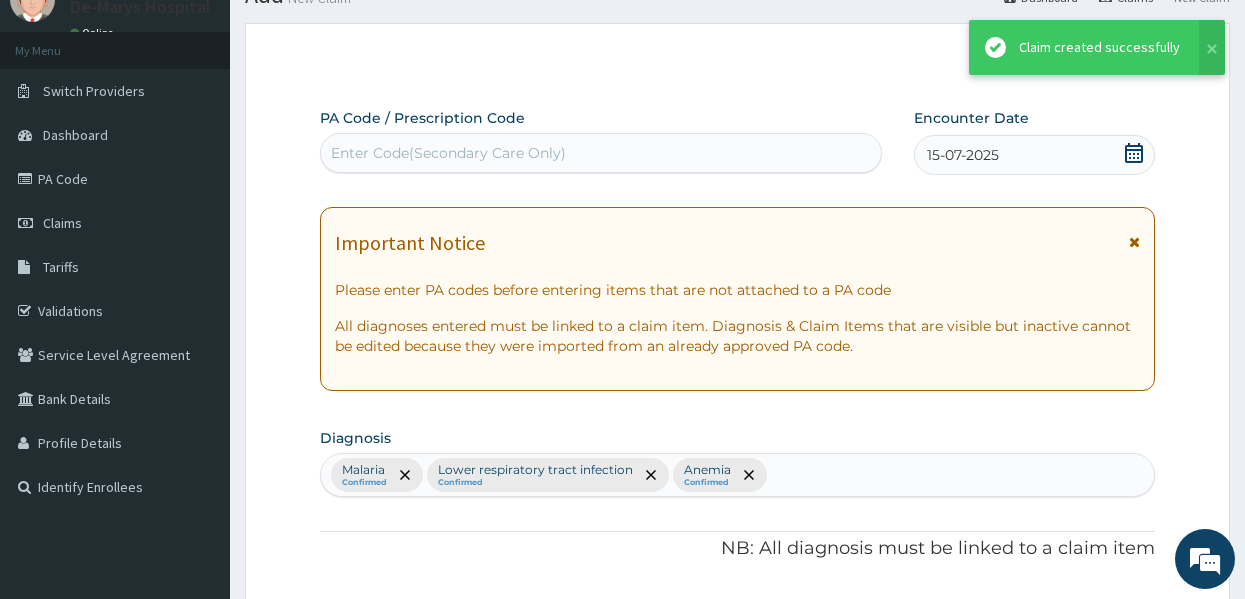 scroll, scrollTop: 1411, scrollLeft: 0, axis: vertical 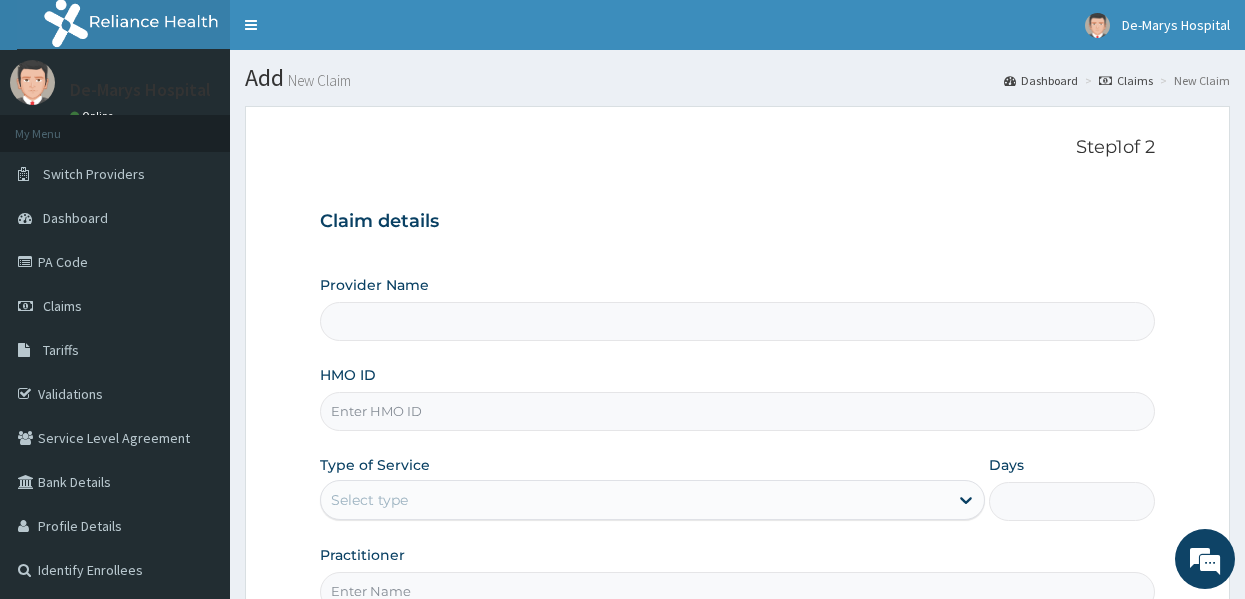 click on "HMO ID" at bounding box center (738, 398) 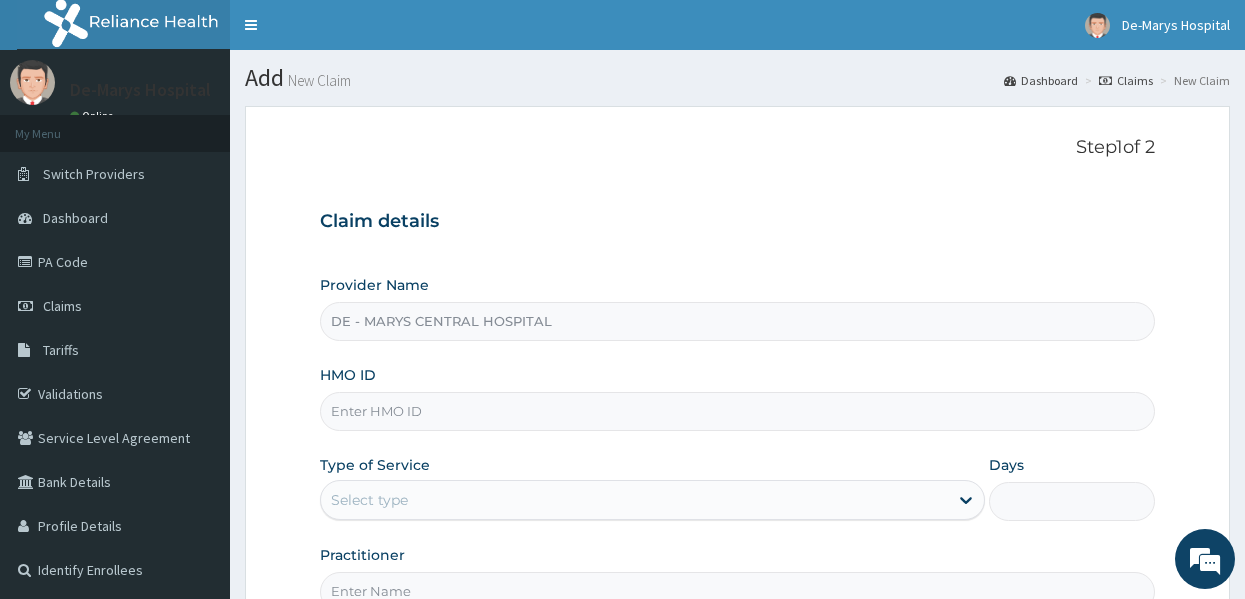 click on "HMO ID" at bounding box center [738, 411] 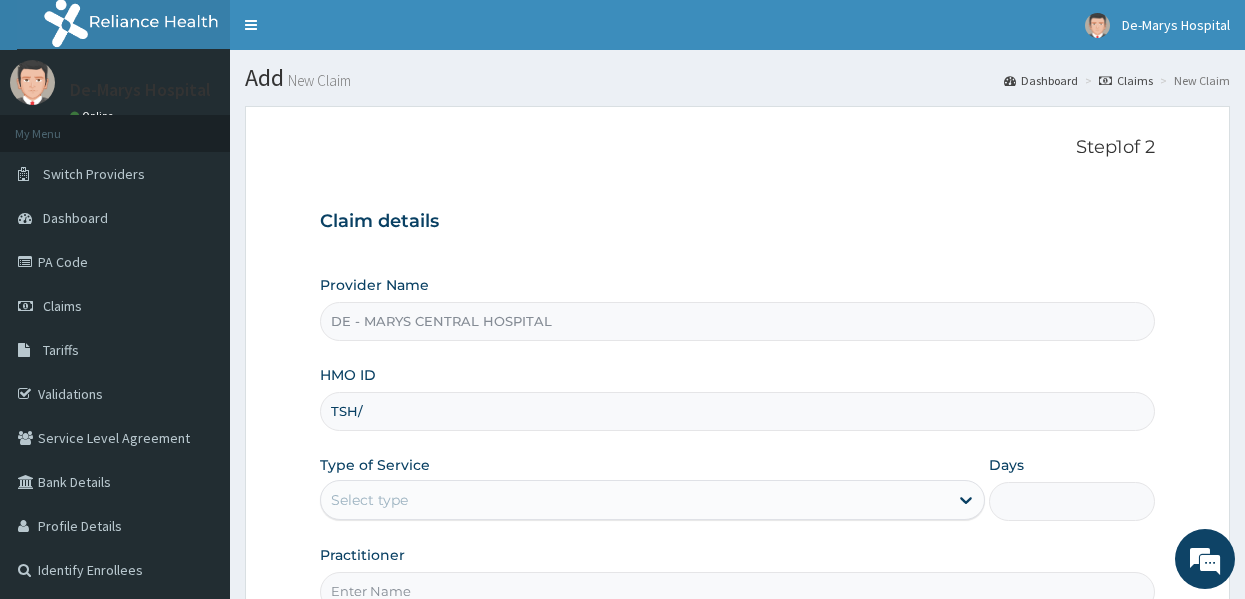 scroll, scrollTop: 0, scrollLeft: 0, axis: both 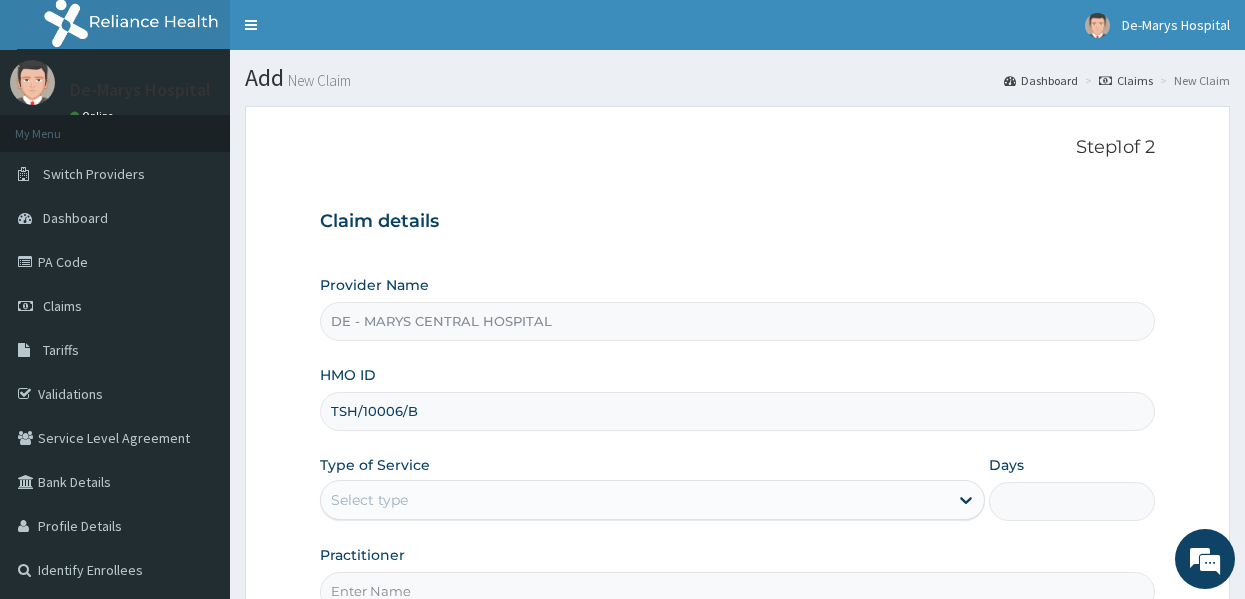 type on "TSH/10006/B" 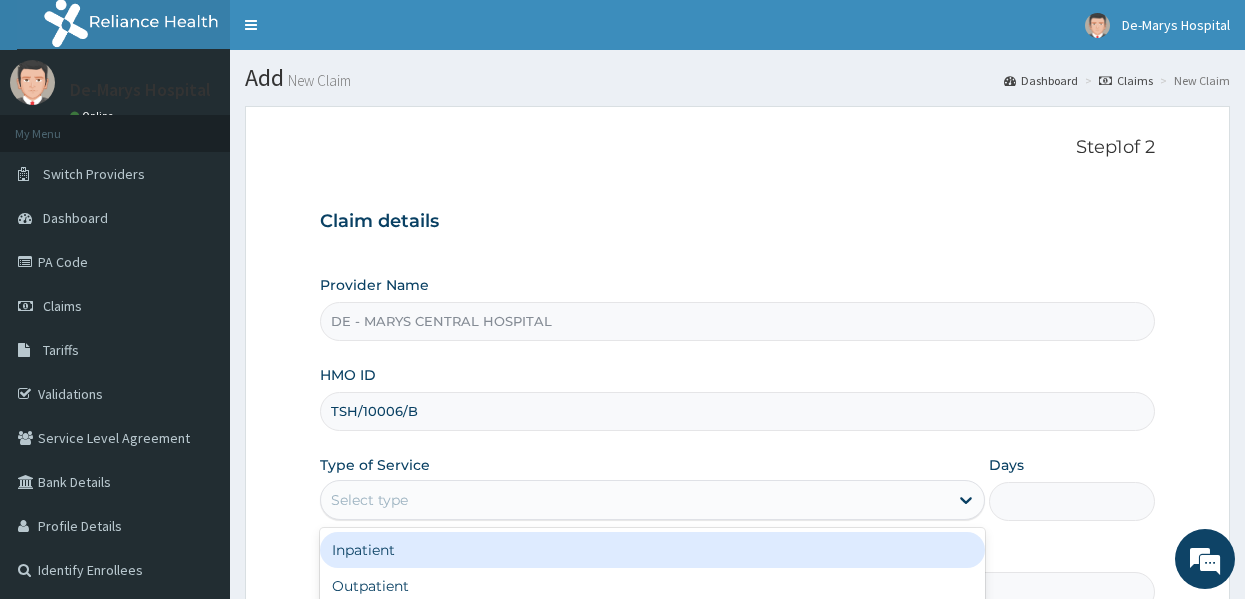 click on "Select type" at bounding box center (634, 500) 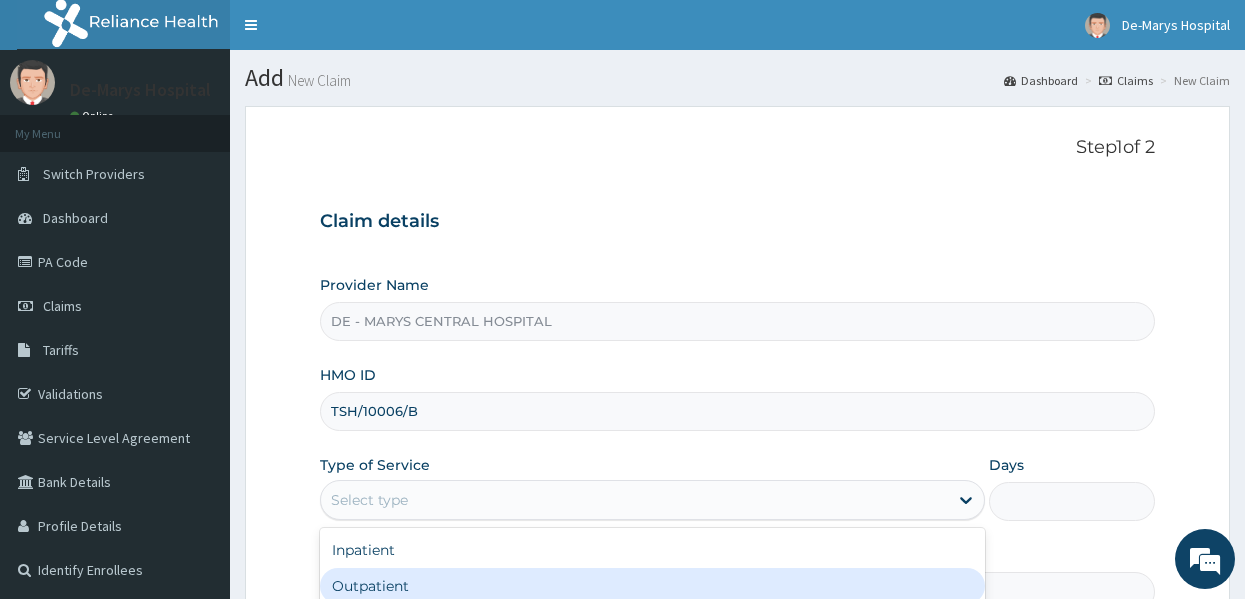 click on "Outpatient" at bounding box center (652, 586) 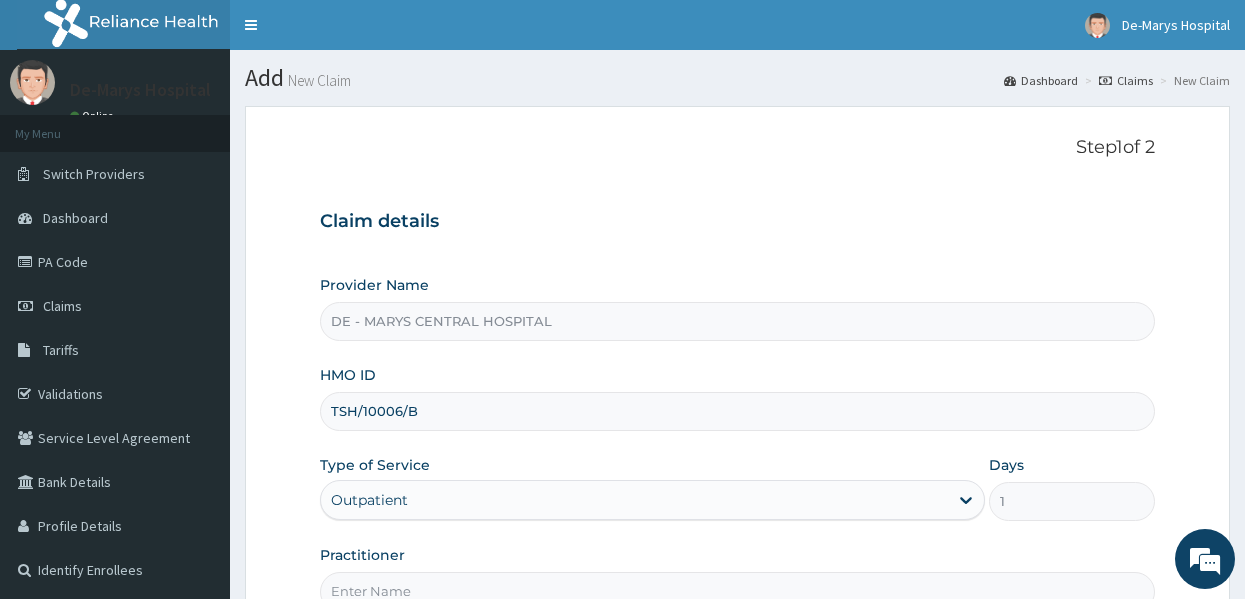 click on "Practitioner" at bounding box center [738, 578] 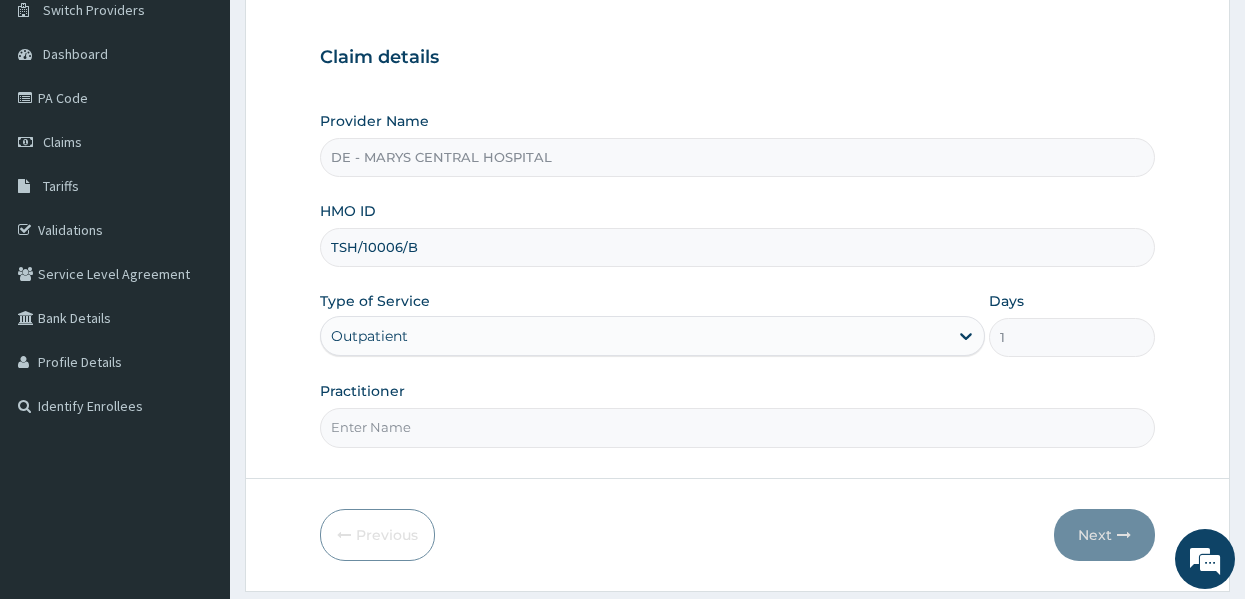 scroll, scrollTop: 223, scrollLeft: 0, axis: vertical 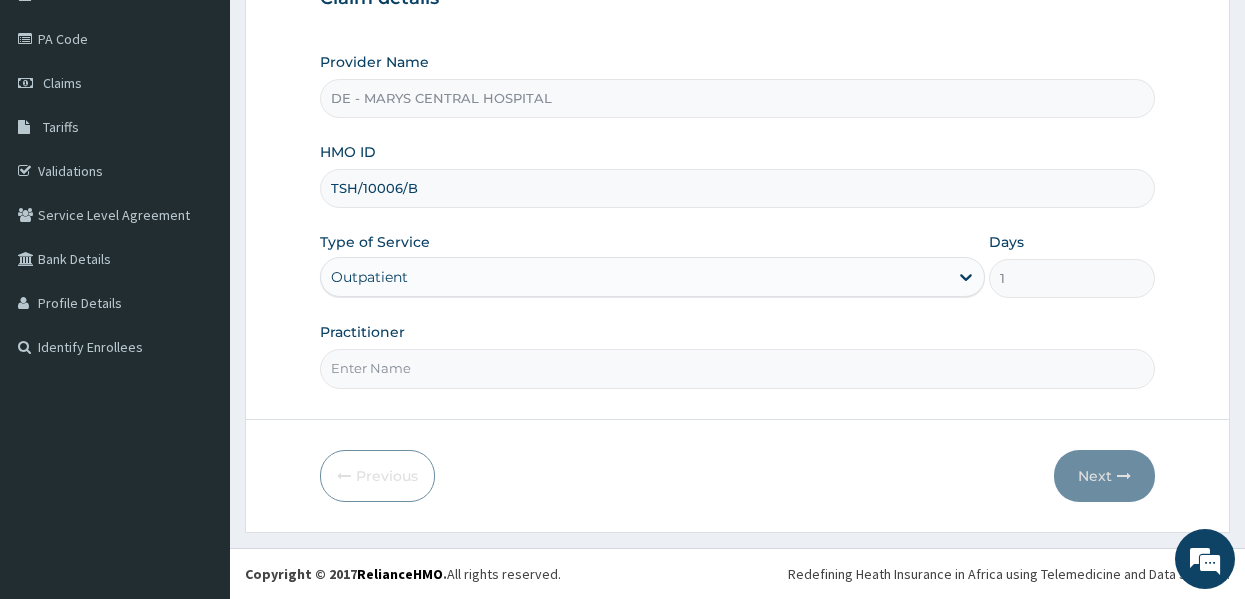 click on "Practitioner" at bounding box center (738, 368) 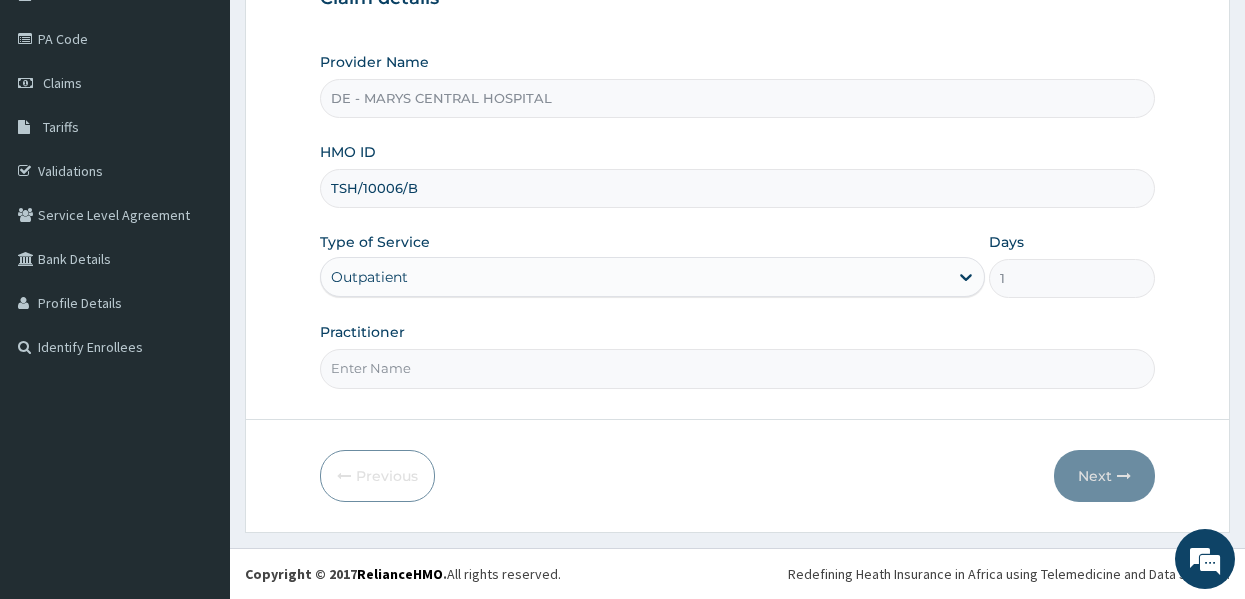 type on "DR MUSA" 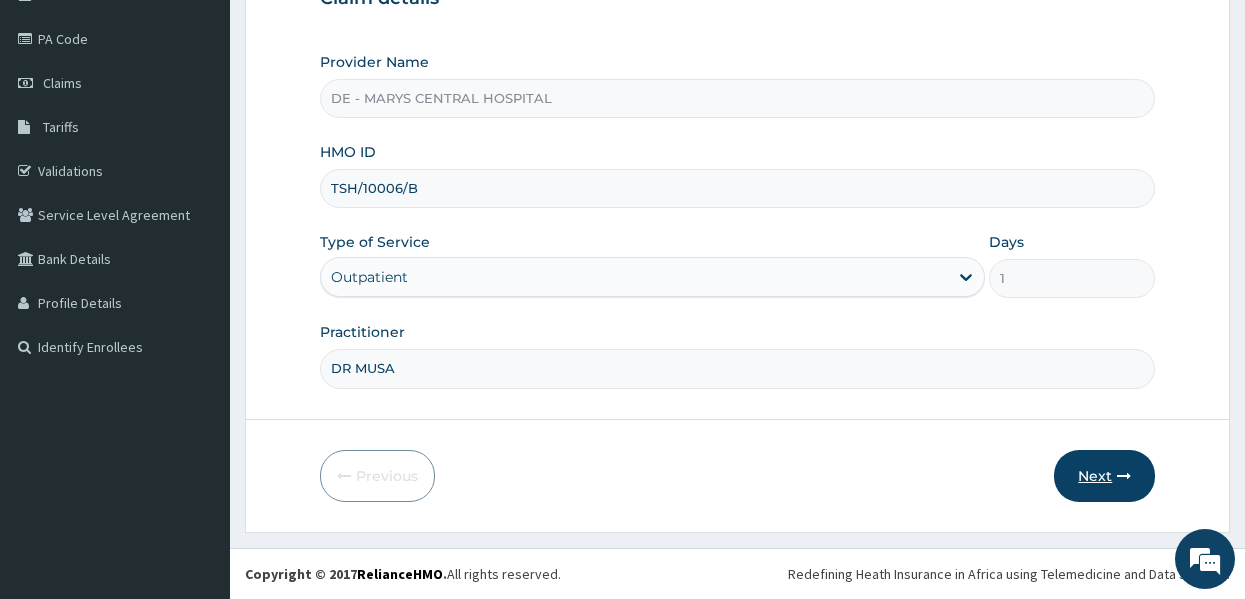 click on "Next" at bounding box center (1104, 476) 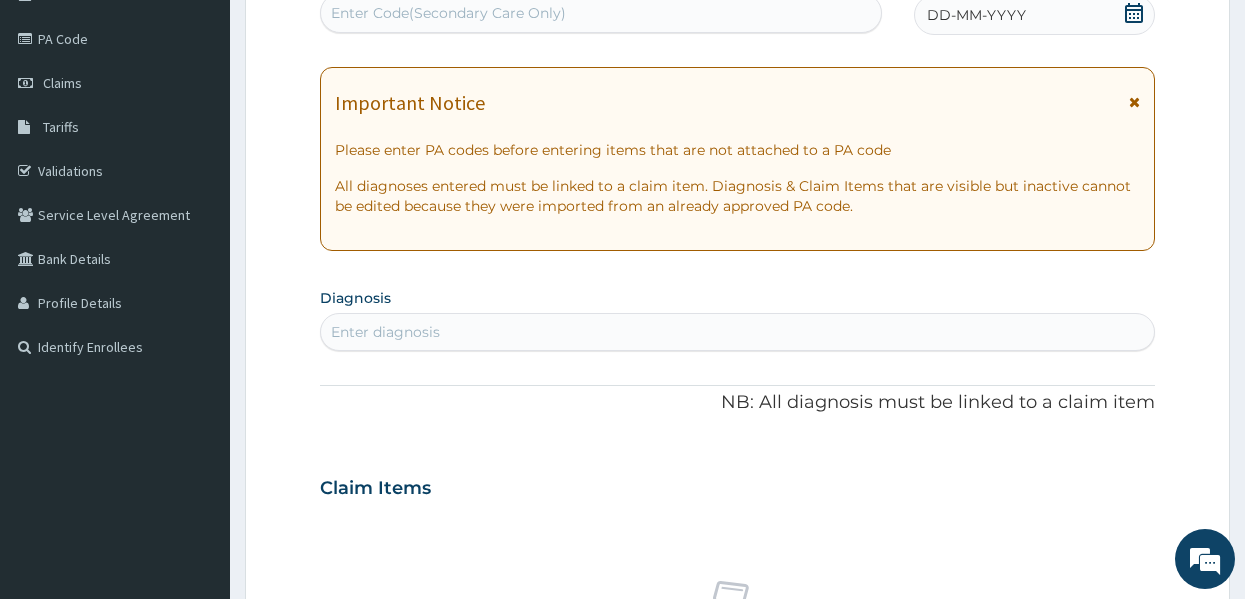 click on "DD-MM-YYYY" at bounding box center [976, 15] 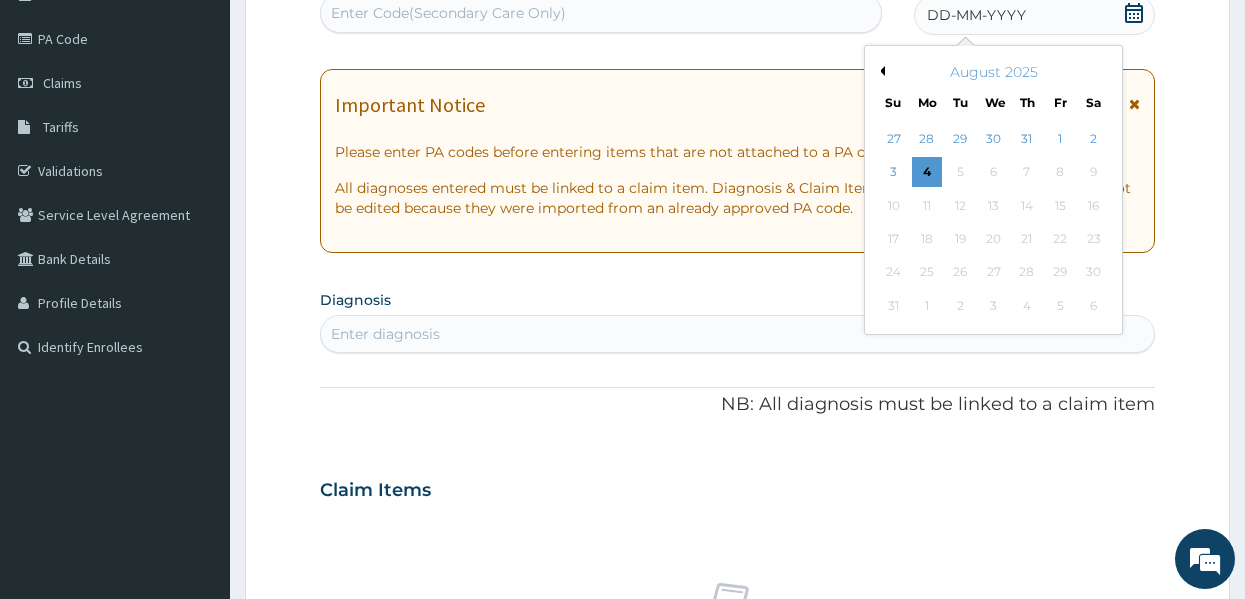 click on "Previous Month" at bounding box center (880, 71) 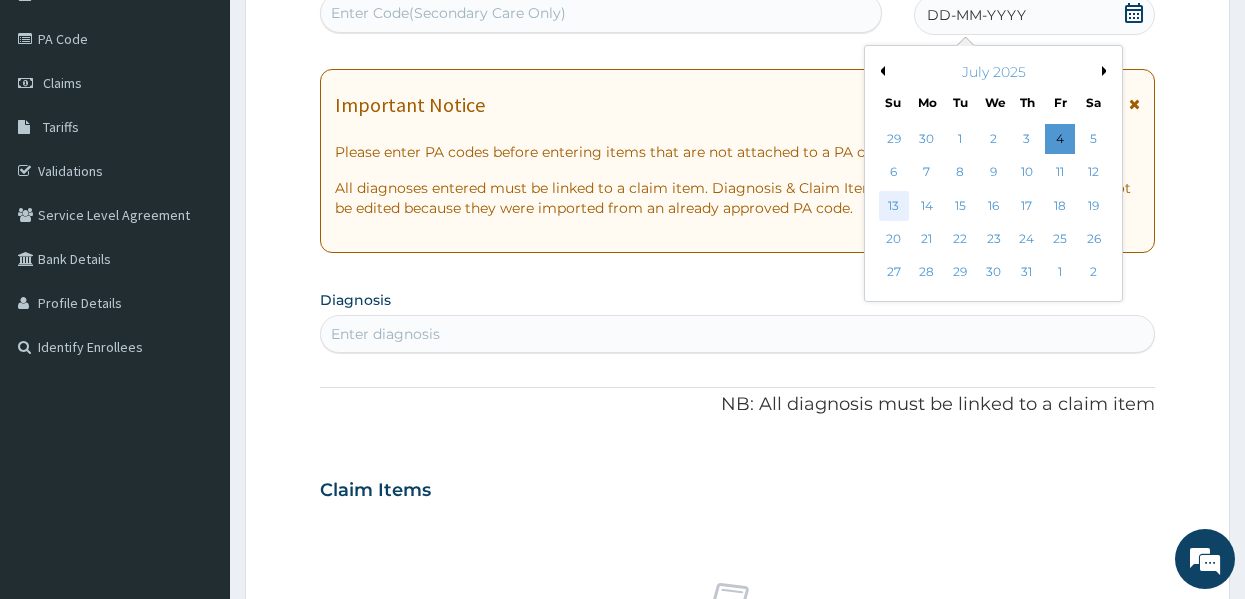 click on "13" at bounding box center (894, 206) 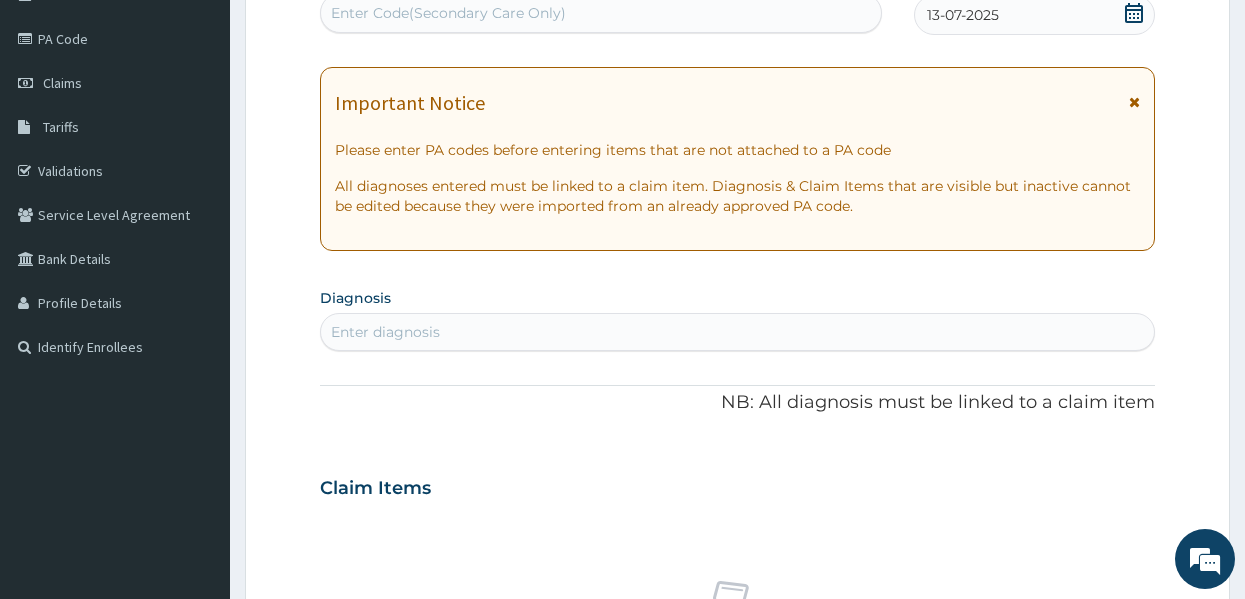 click on "Diagnosis Enter diagnosis" at bounding box center [738, 317] 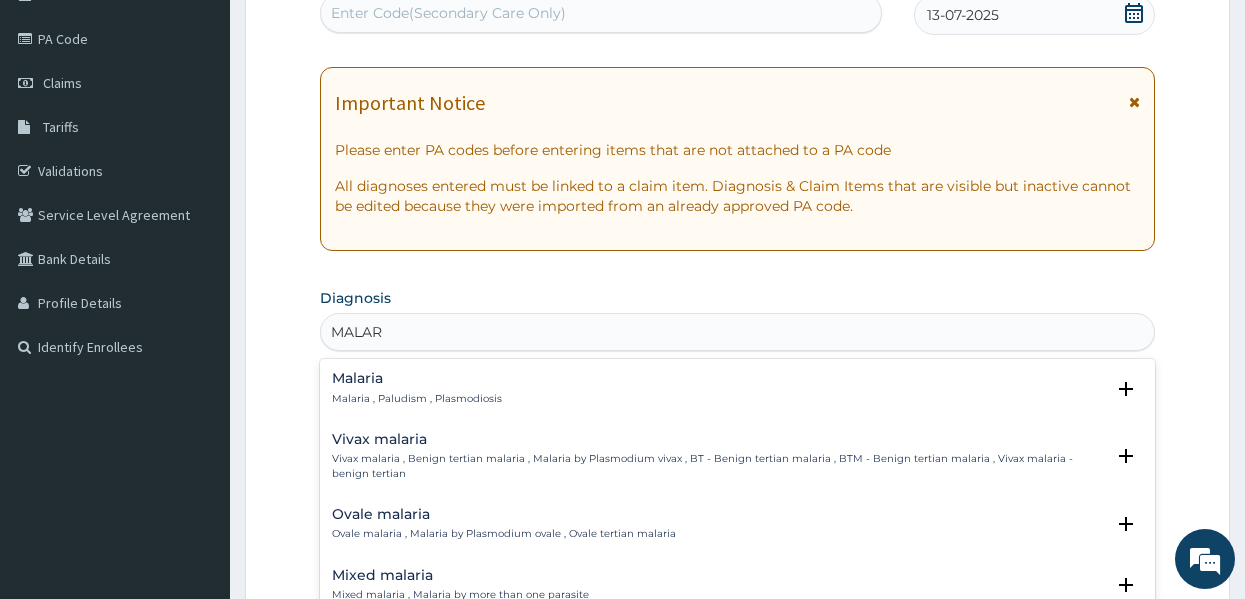 type on "MALARI" 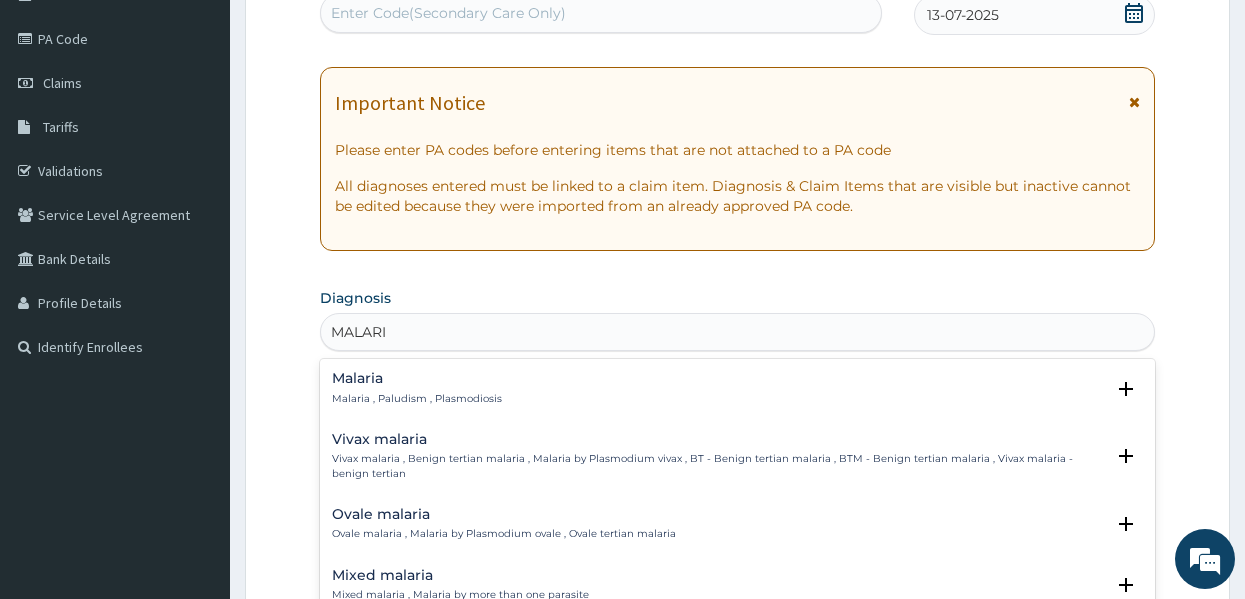 click on "Malaria" at bounding box center (417, 378) 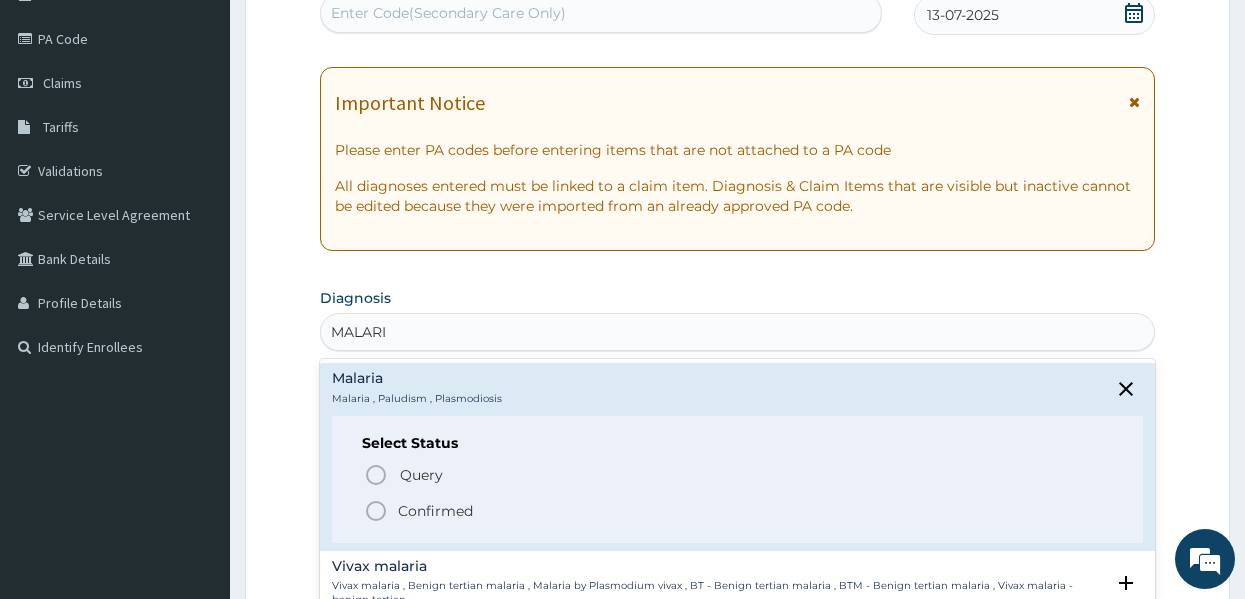 click on "Confirmed" at bounding box center (435, 511) 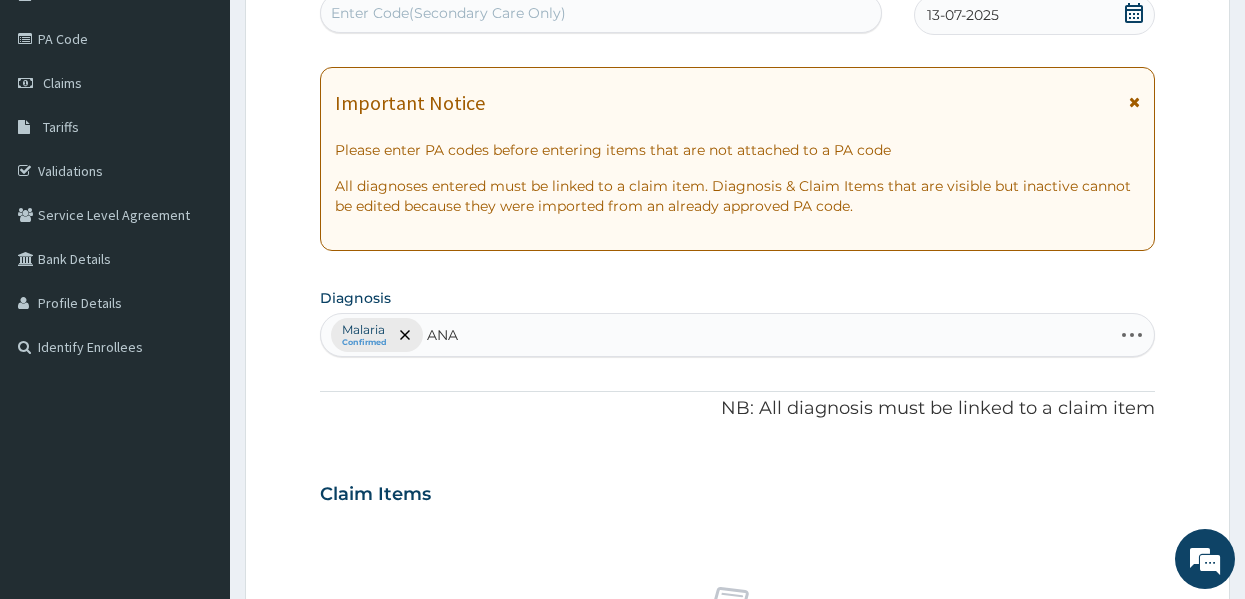 type on "ANAE" 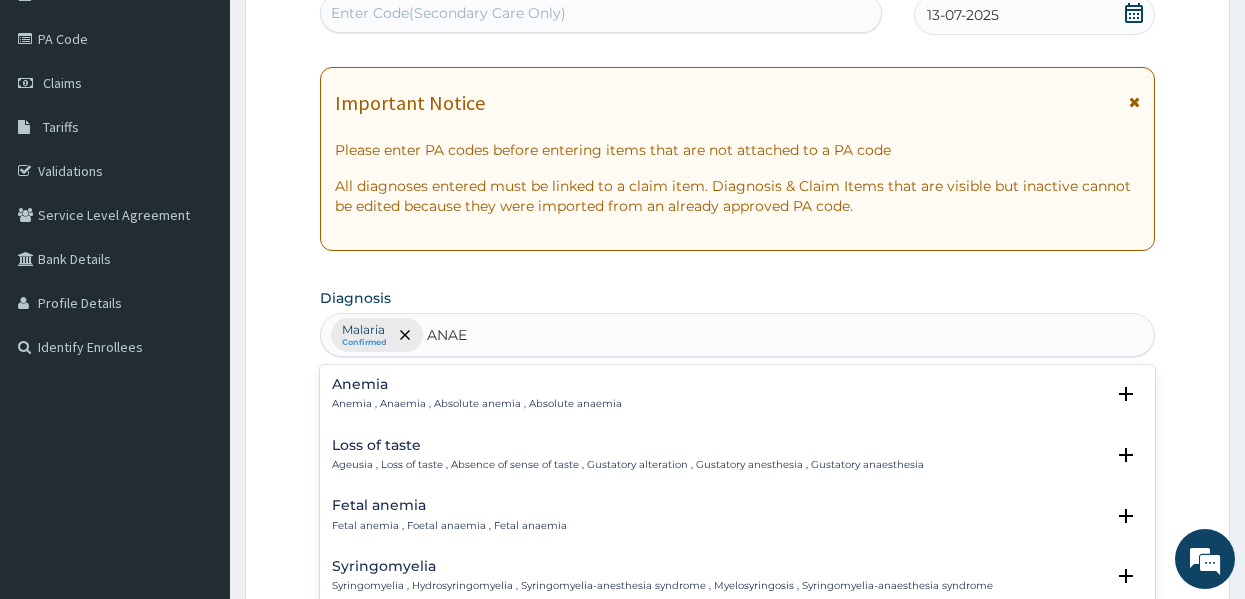click on "Anemia , Anaemia , Absolute anemia , Absolute anaemia" at bounding box center [477, 404] 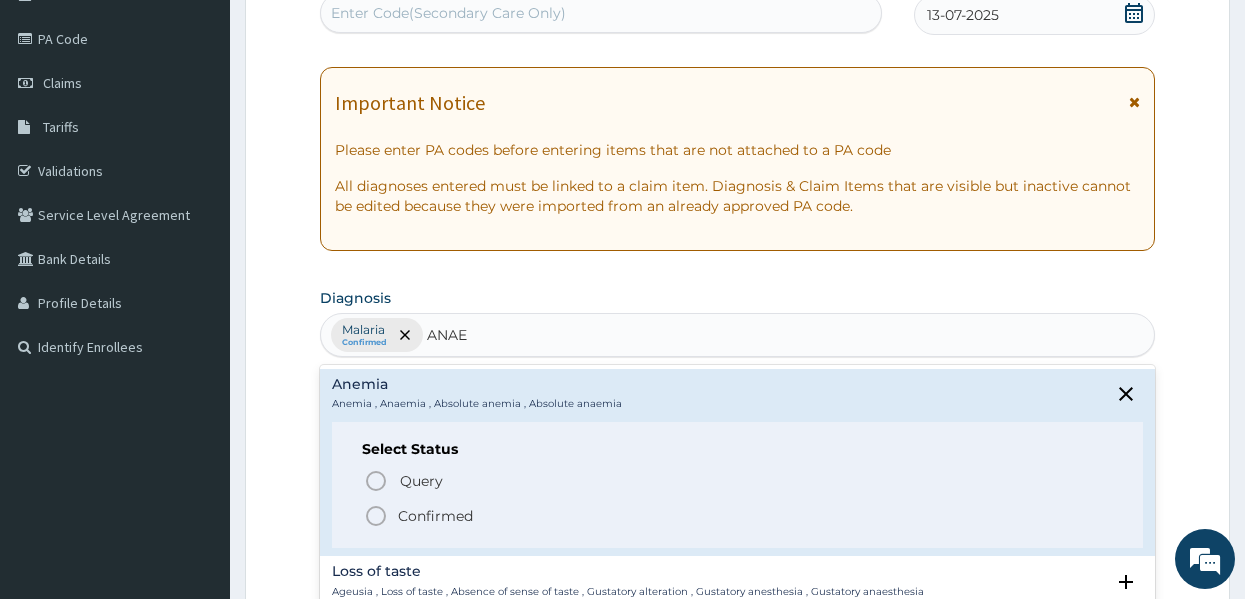 click on "Confirmed" at bounding box center (435, 516) 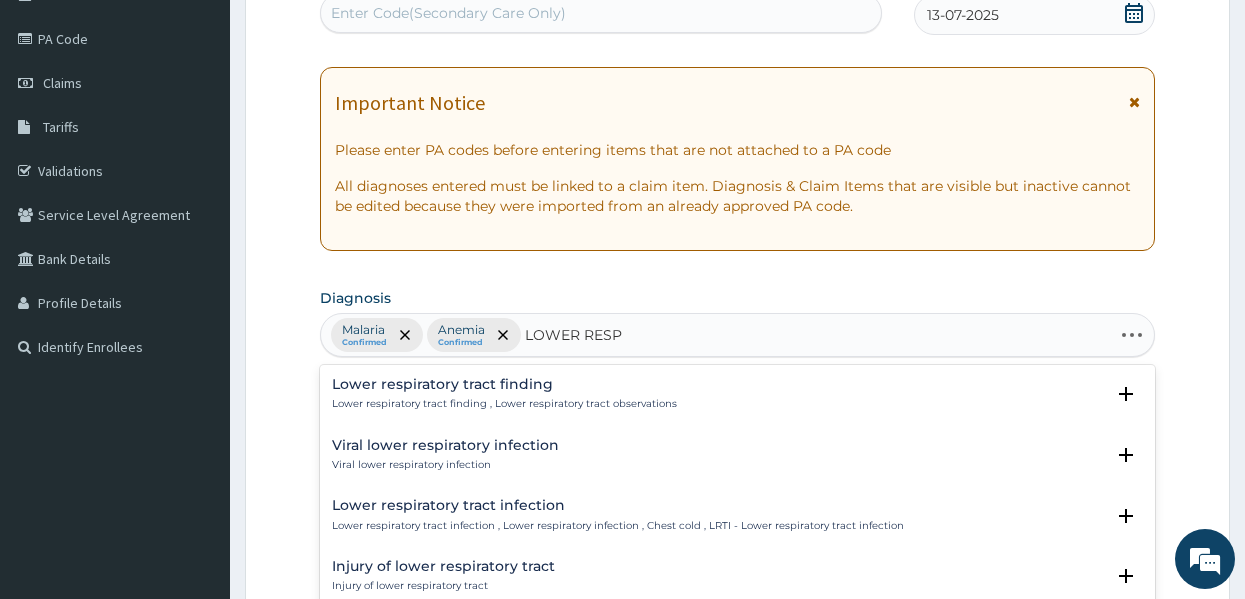 type on "LOWER RESPI" 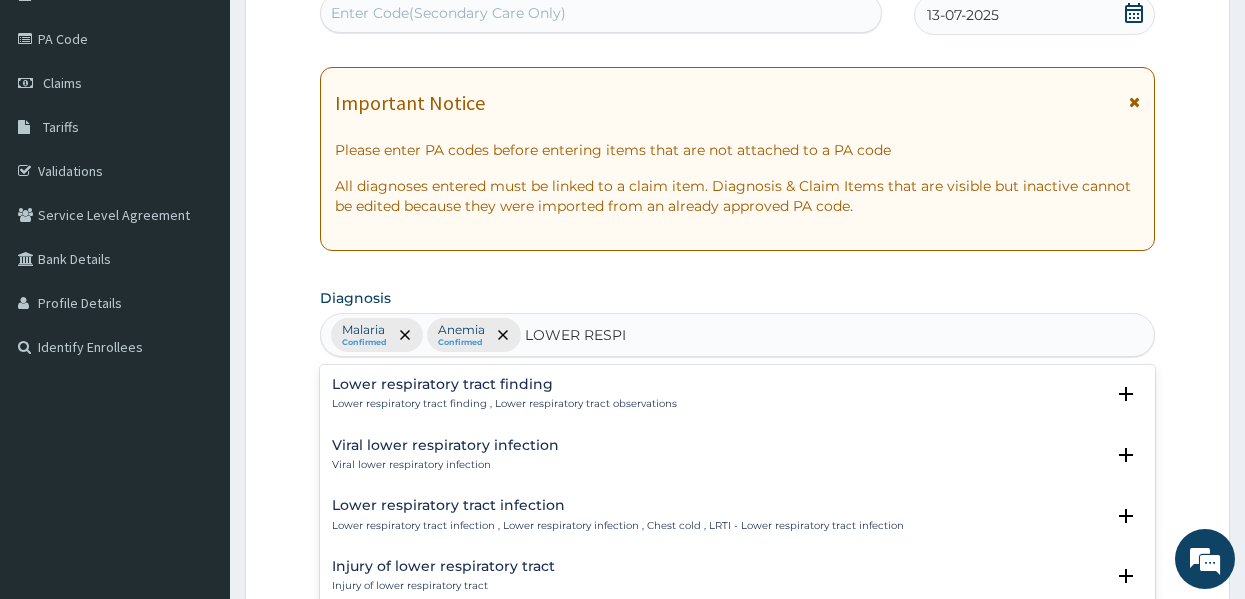 click on "Lower respiratory tract infection" at bounding box center [618, 505] 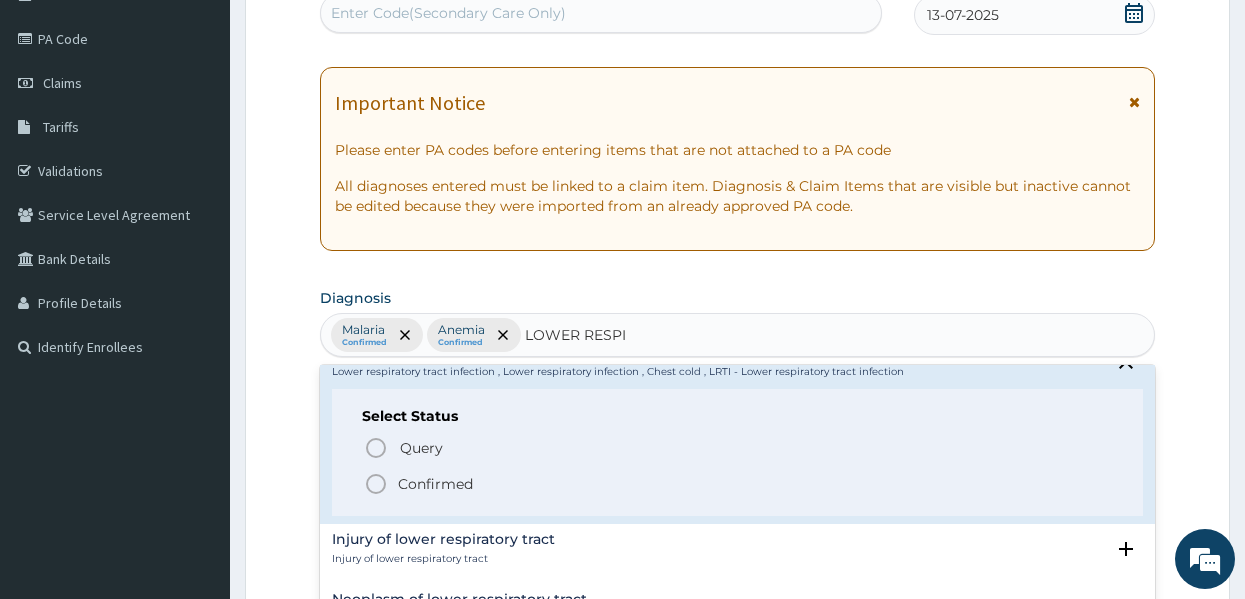 scroll, scrollTop: 188, scrollLeft: 0, axis: vertical 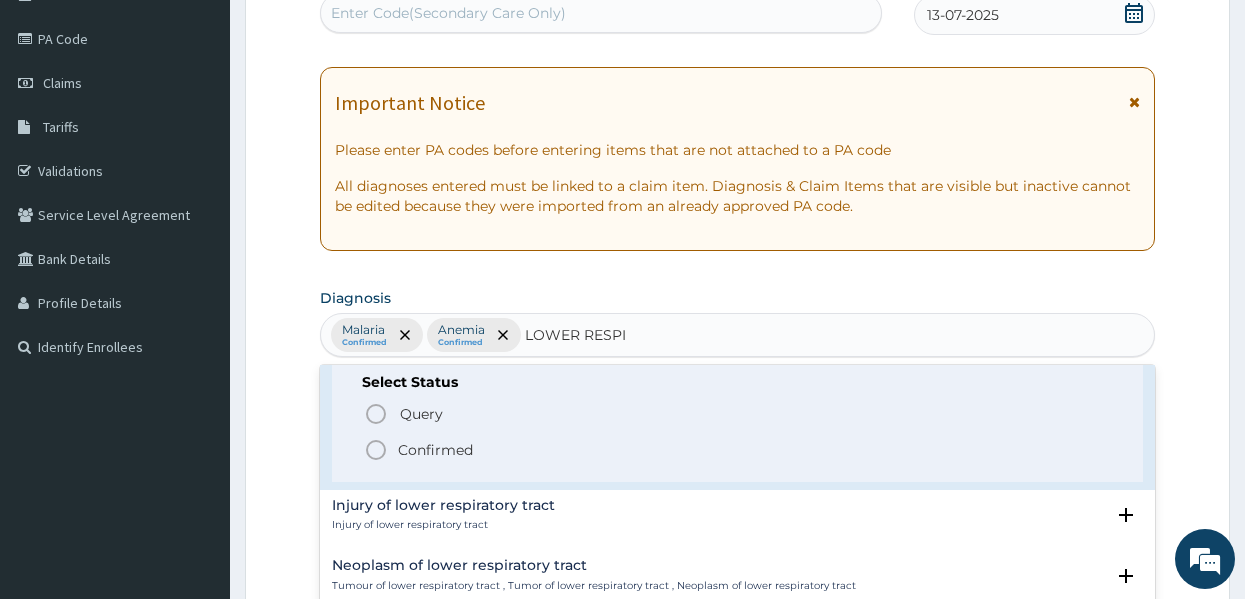 click on "Confirmed" at bounding box center (435, 450) 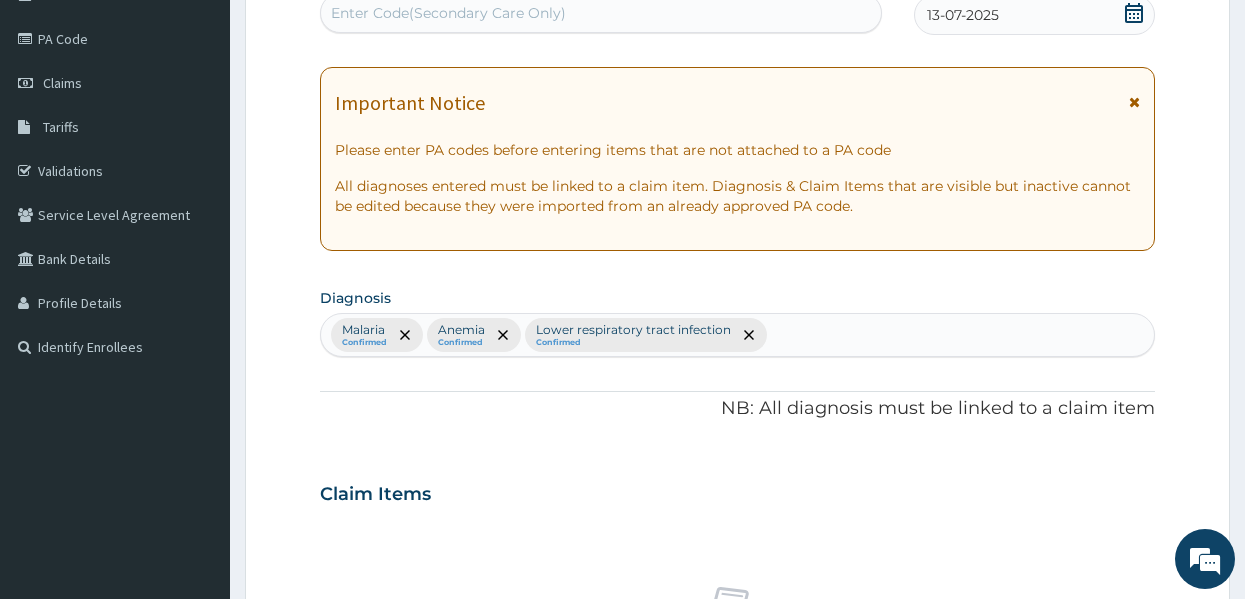 click on "Claim Items" at bounding box center [738, 490] 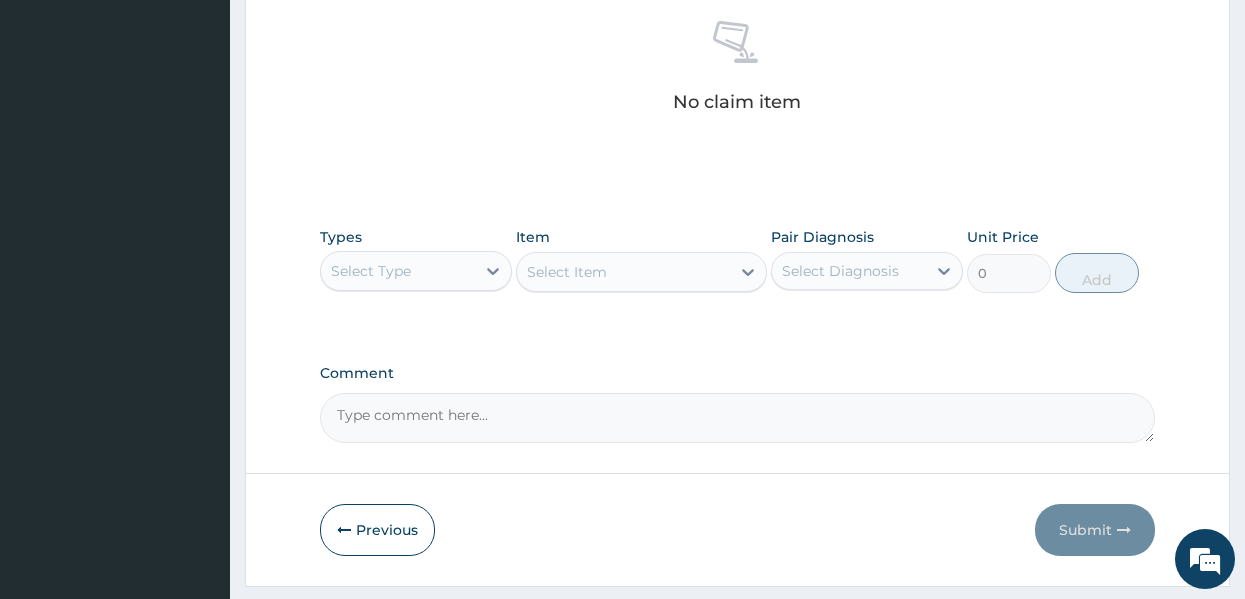 scroll, scrollTop: 843, scrollLeft: 0, axis: vertical 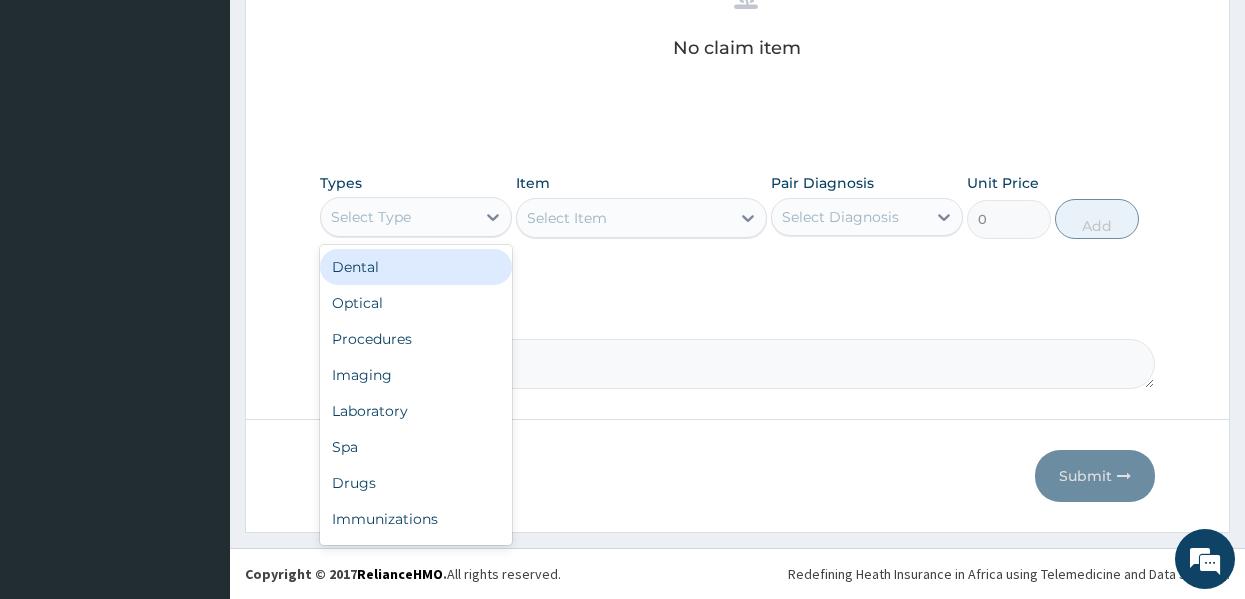 click on "Select Type" at bounding box center [398, 217] 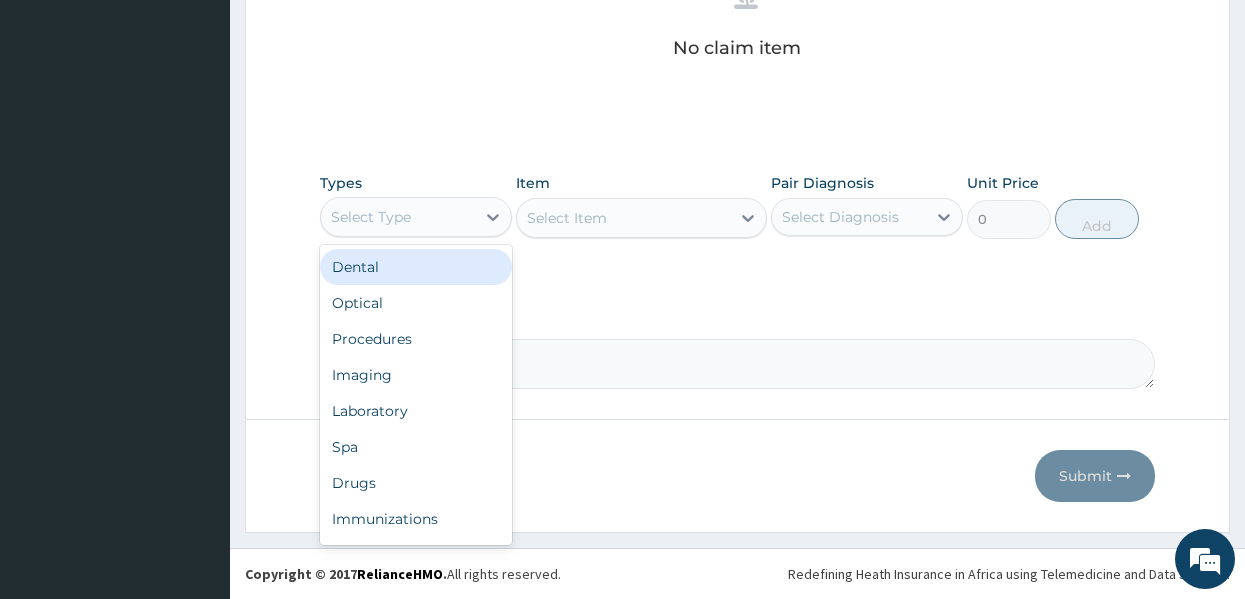 drag, startPoint x: 412, startPoint y: 331, endPoint x: 607, endPoint y: 219, distance: 224.87552 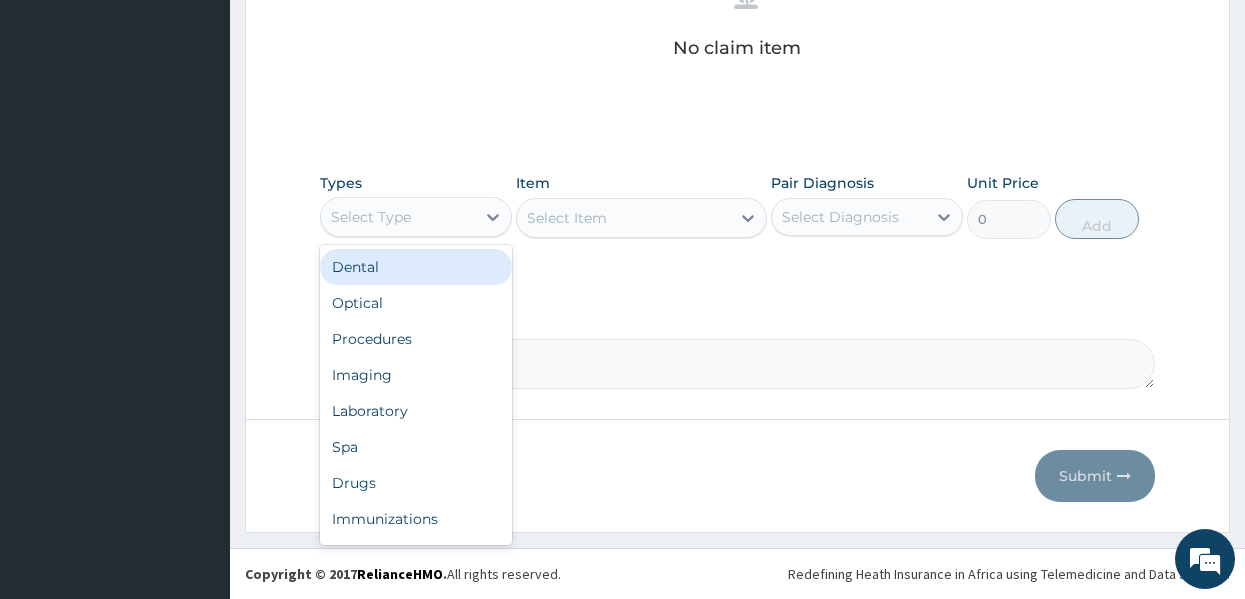 click on "Select Type" at bounding box center (398, 217) 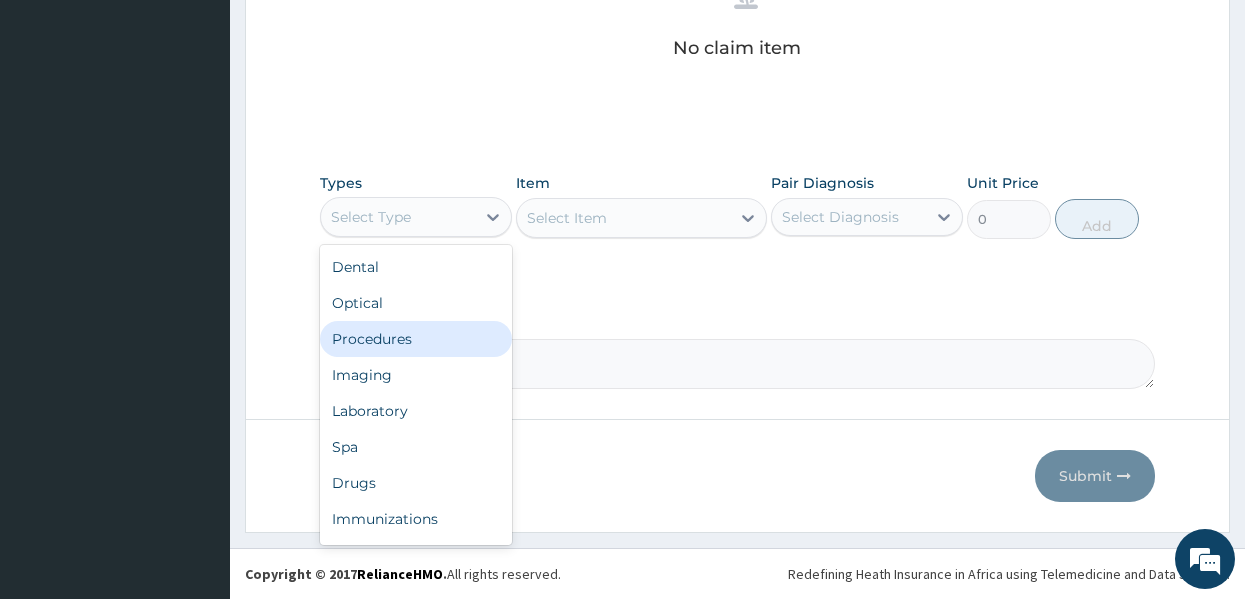 click on "Procedures" at bounding box center (416, 339) 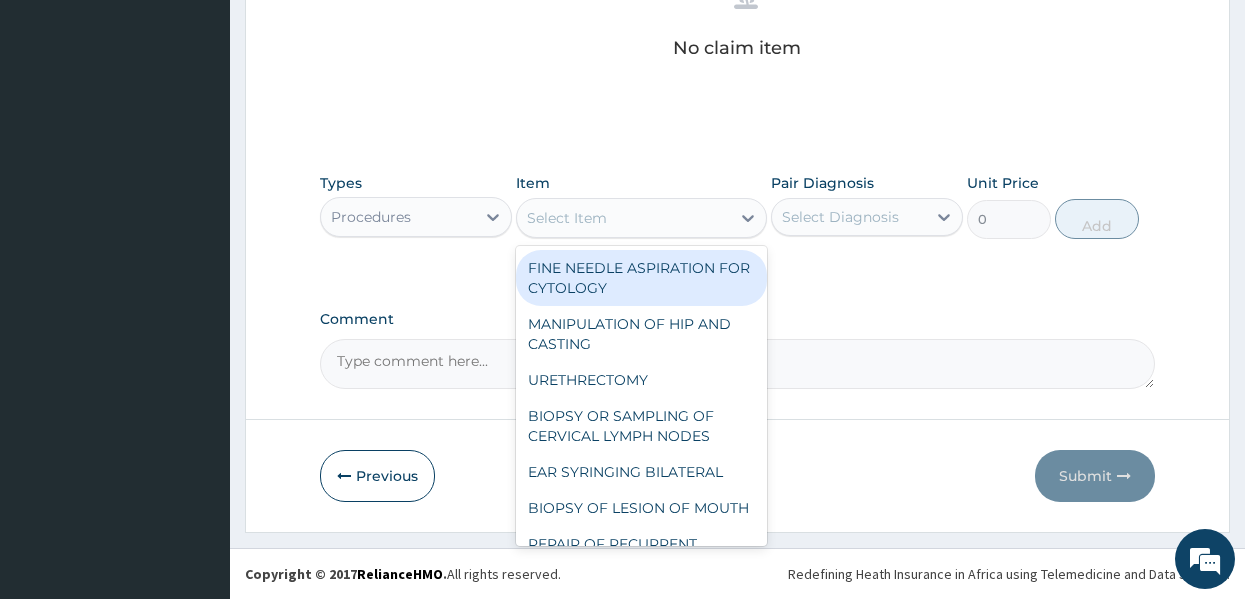 click on "Select Item" at bounding box center (641, 218) 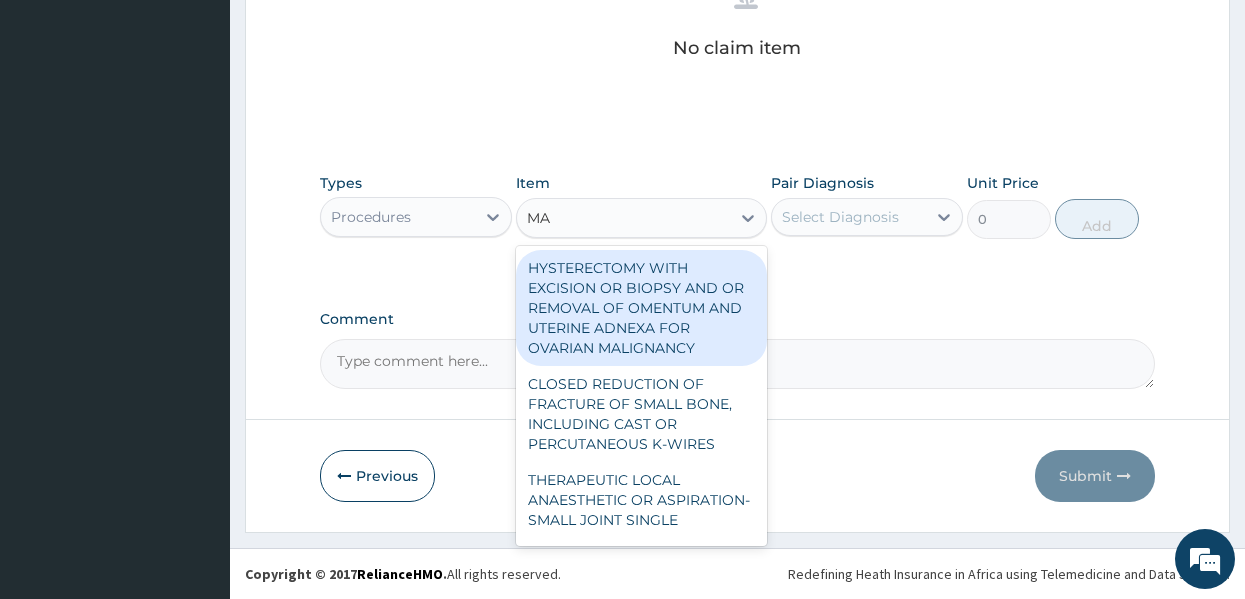 type on "M" 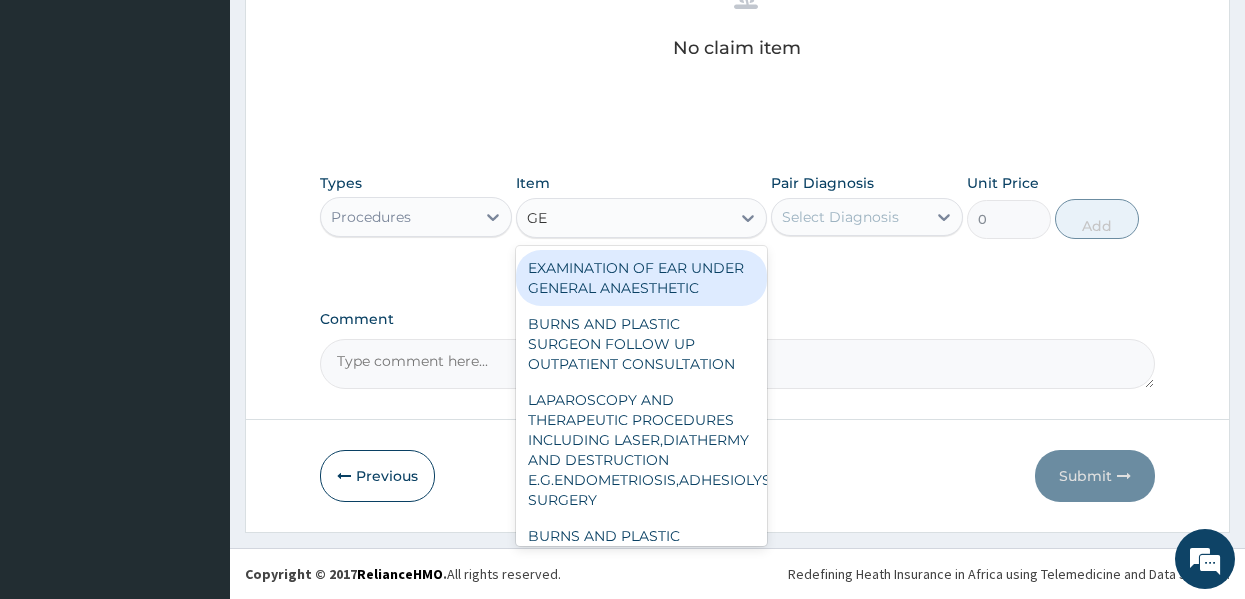 type on "GEN" 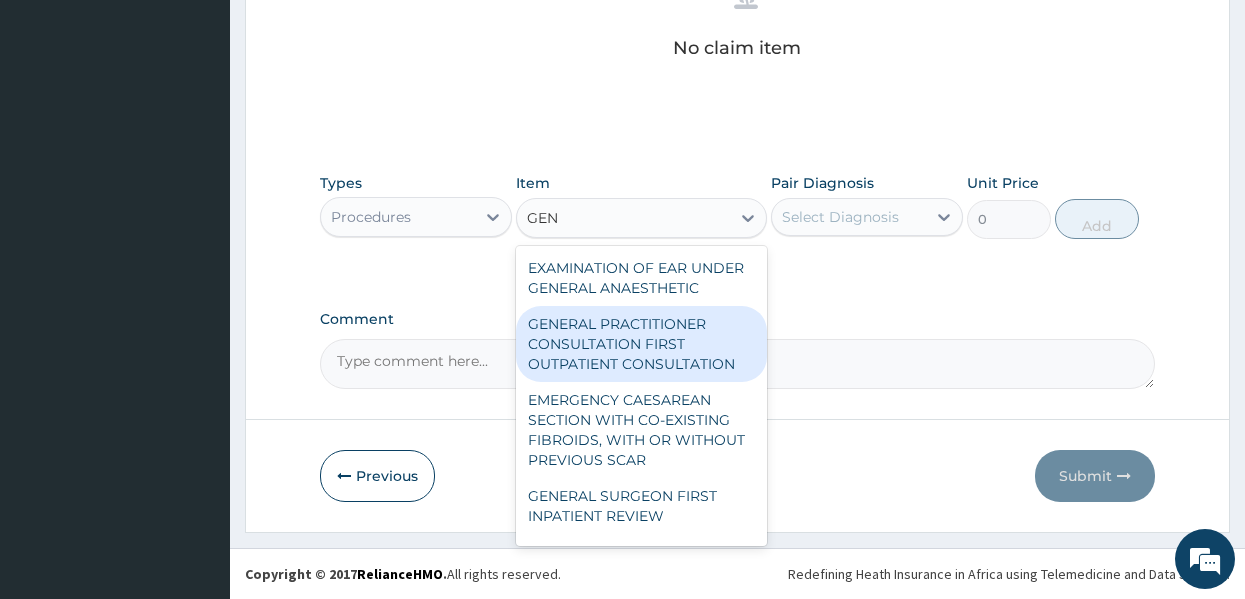 click on "GENERAL PRACTITIONER CONSULTATION FIRST OUTPATIENT CONSULTATION" at bounding box center (641, 344) 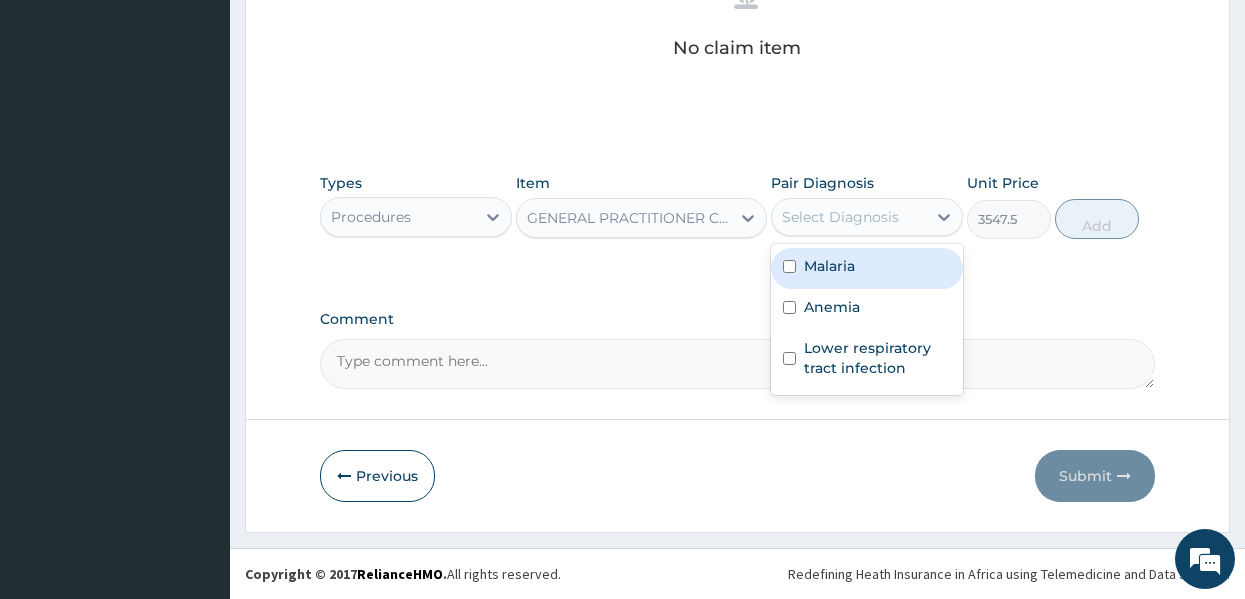 click on "Select Diagnosis" at bounding box center (840, 217) 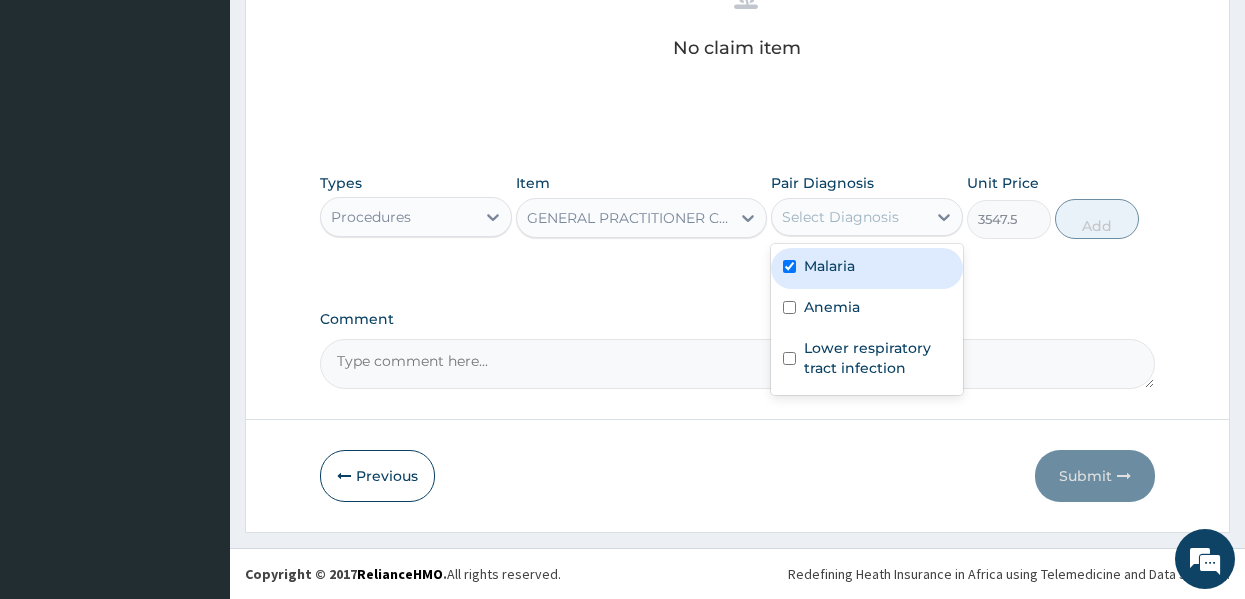 checkbox on "true" 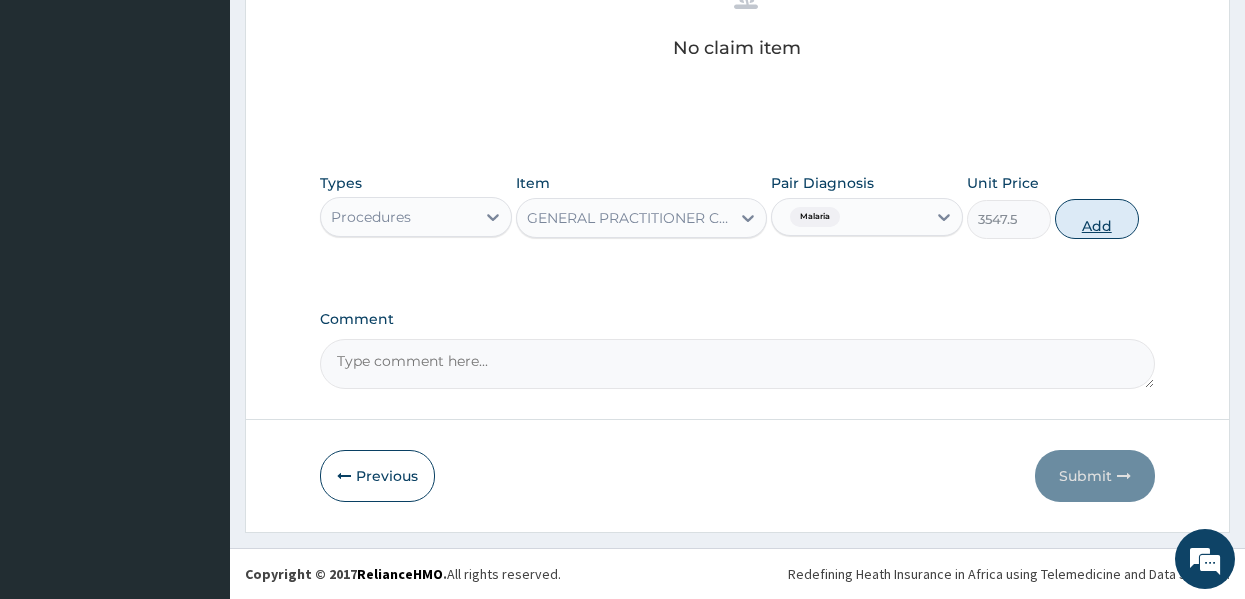 click on "Add" at bounding box center (1097, 219) 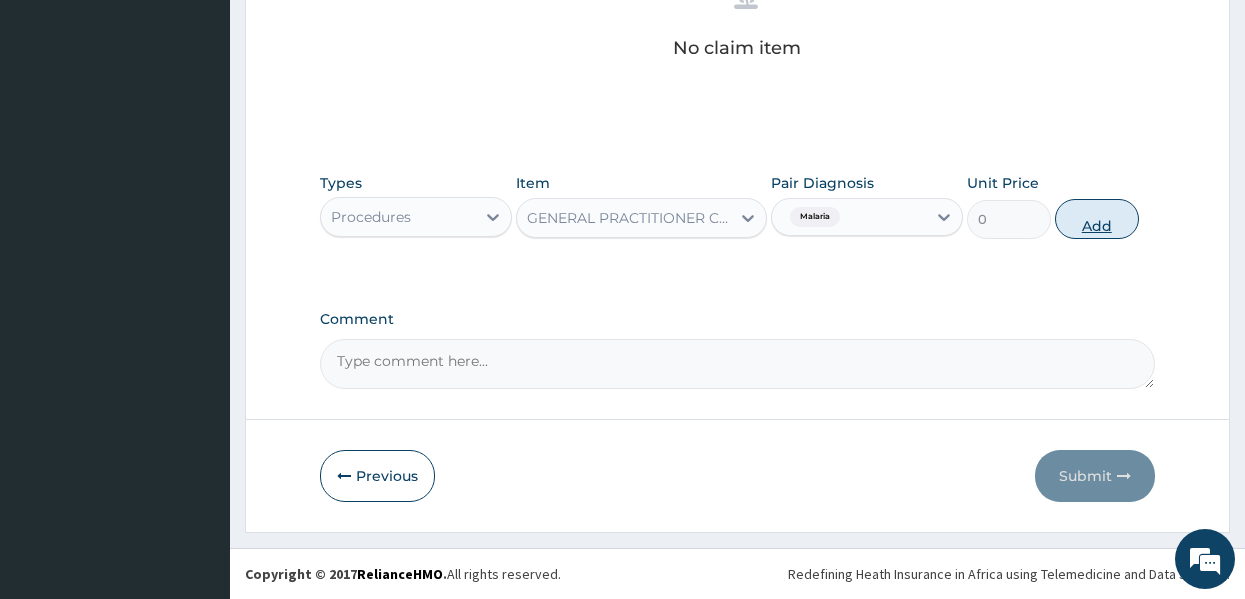 scroll, scrollTop: 794, scrollLeft: 0, axis: vertical 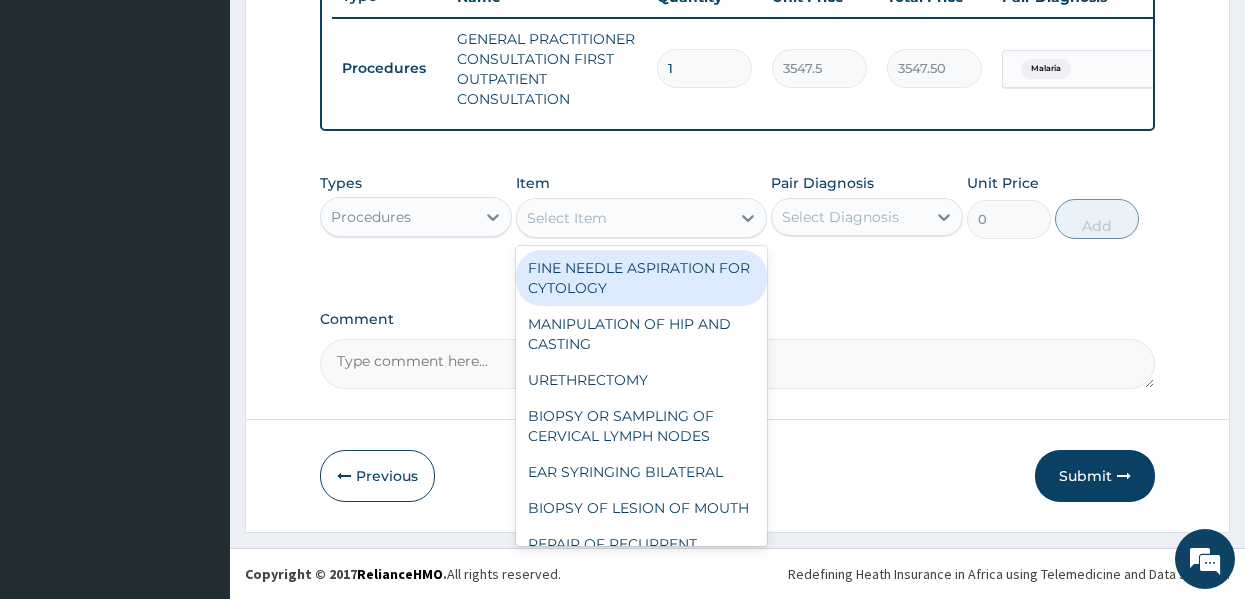 click on "Select Item" at bounding box center [623, 218] 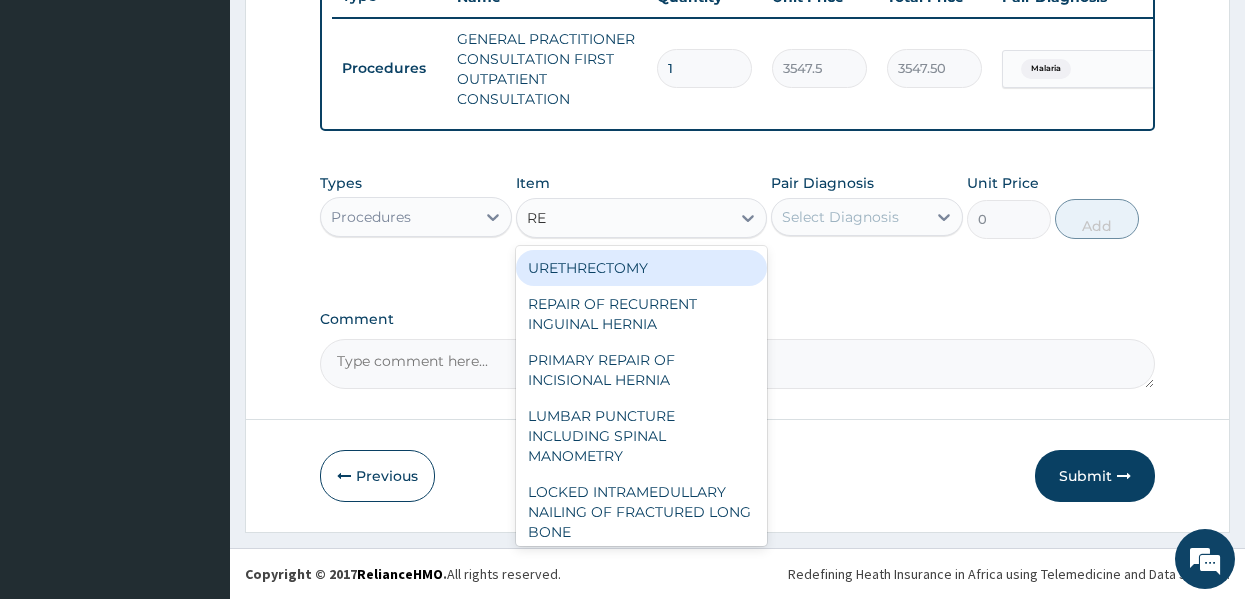 type on "REG" 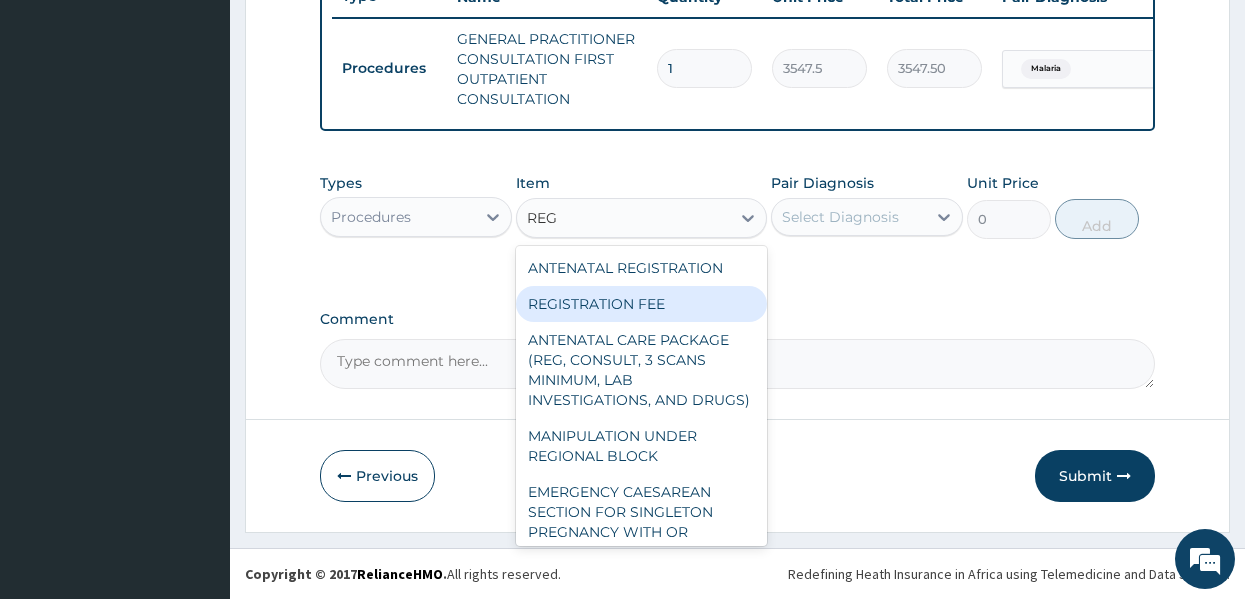 click on "REGISTRATION FEE" at bounding box center (641, 304) 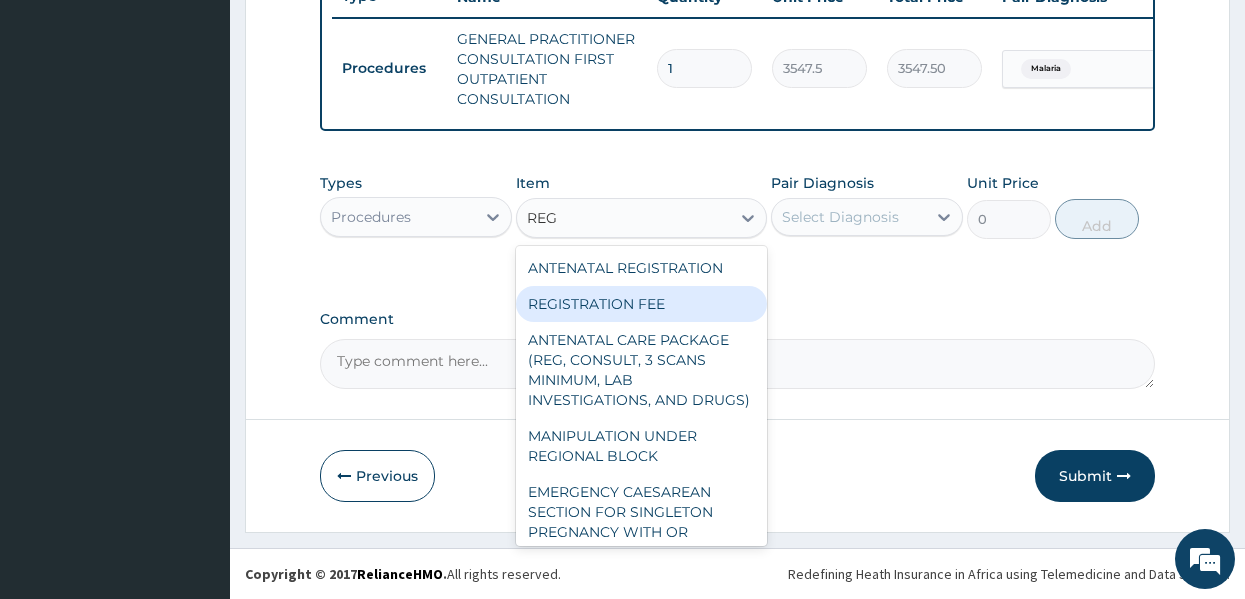 type 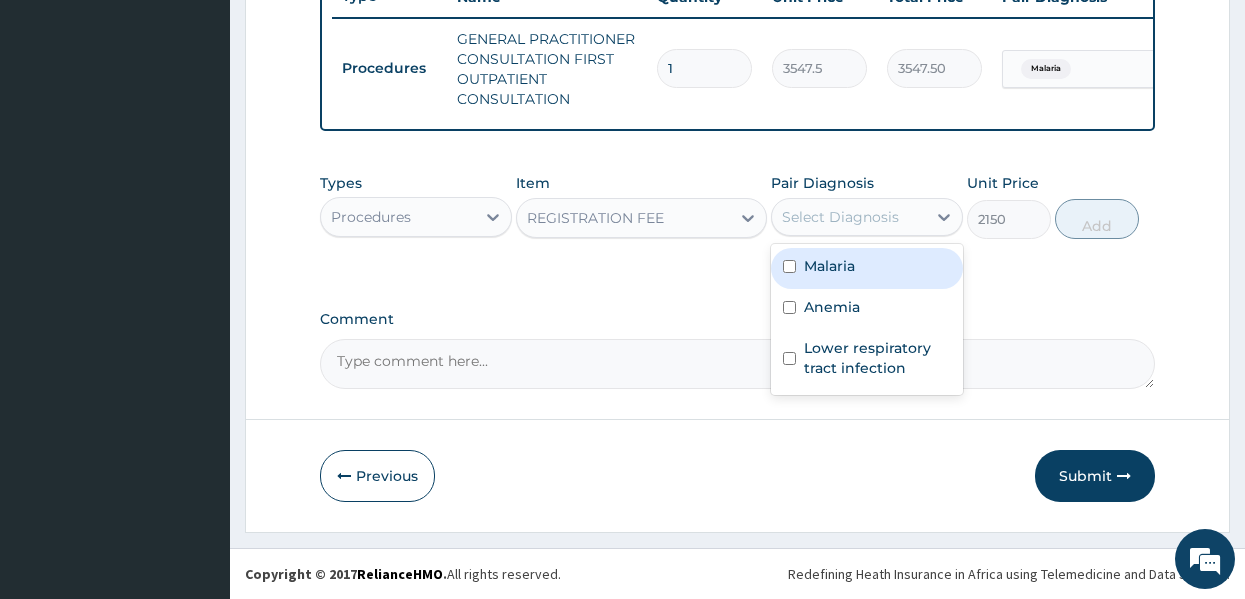 click on "Select Diagnosis" at bounding box center [840, 217] 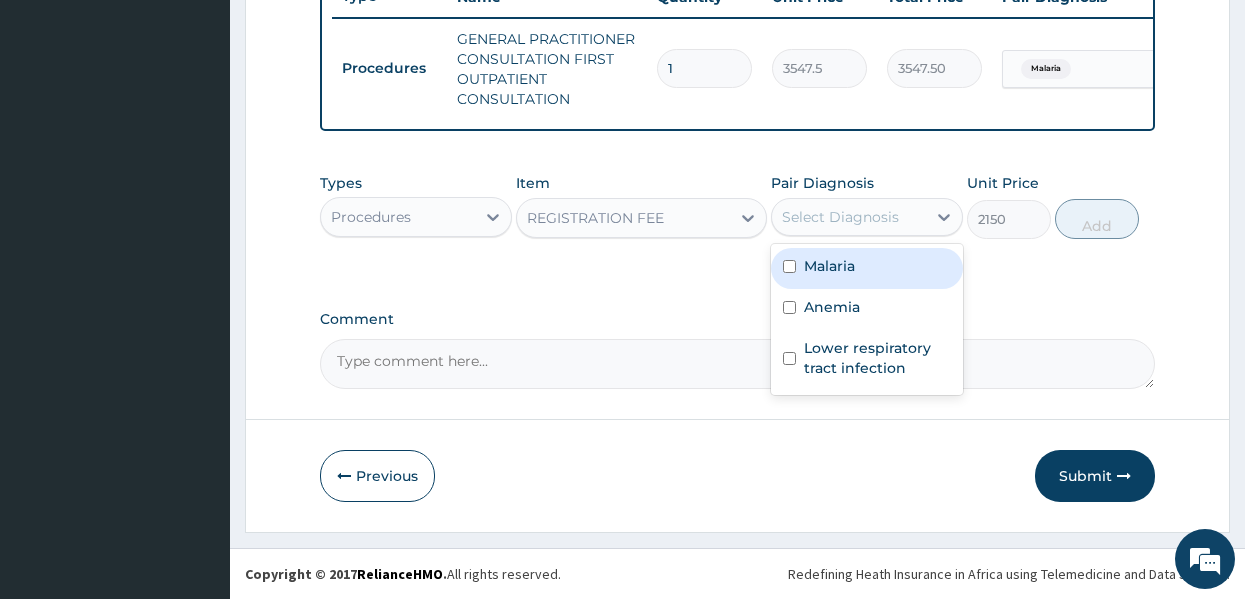 click on "Malaria" at bounding box center [867, 268] 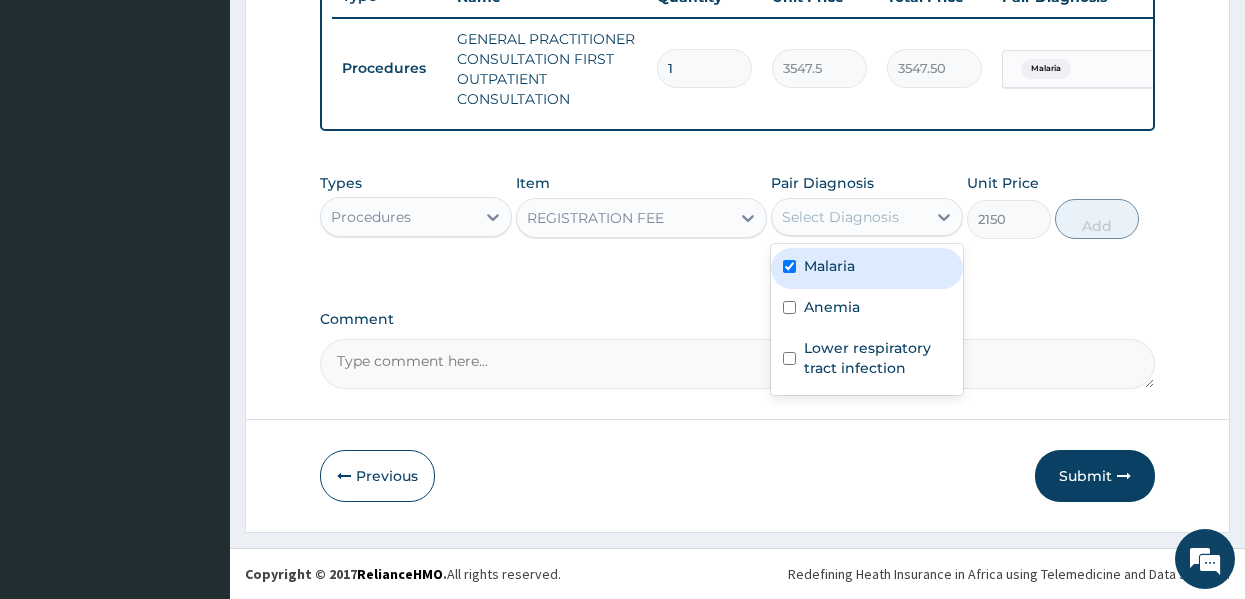 checkbox on "true" 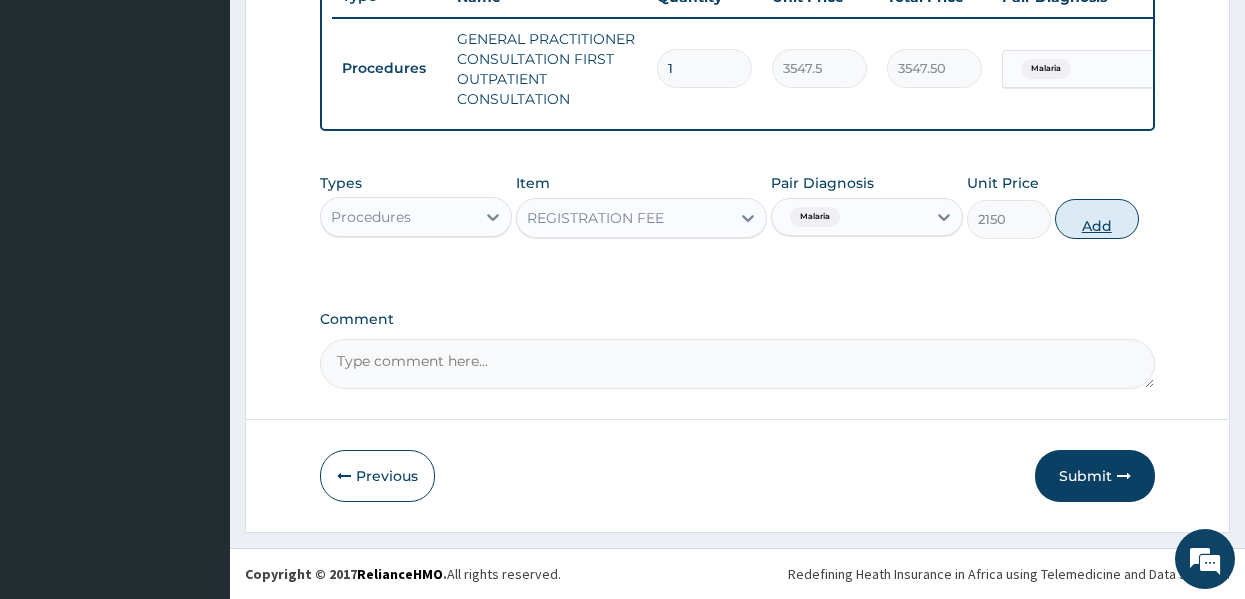 click on "Add" at bounding box center [1097, 219] 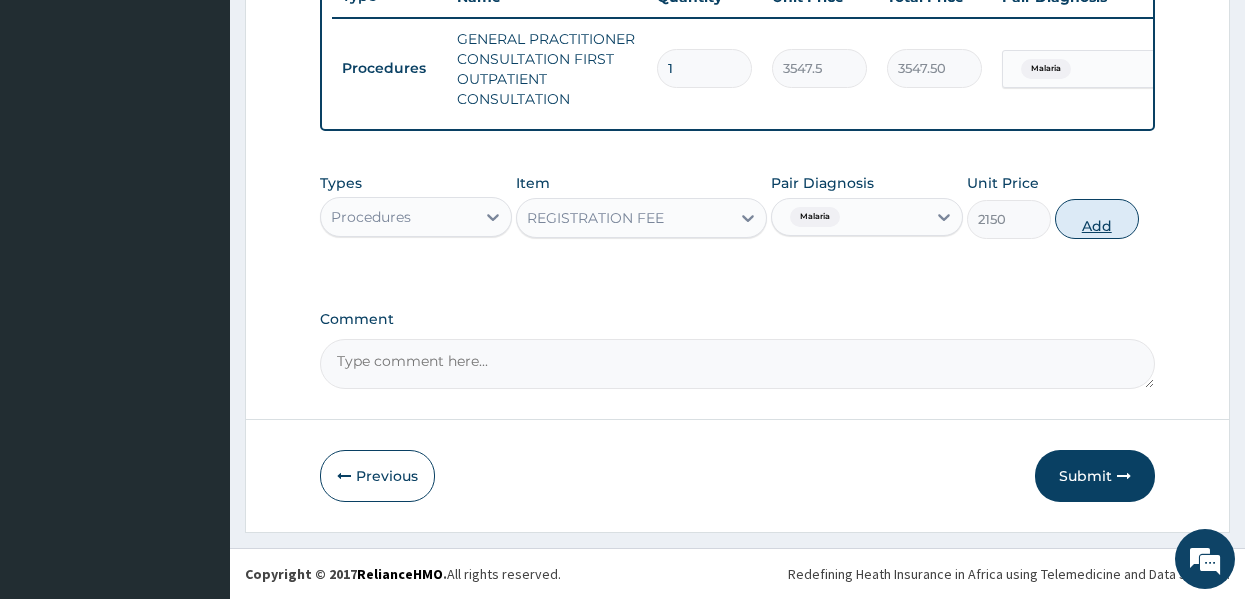 type on "0" 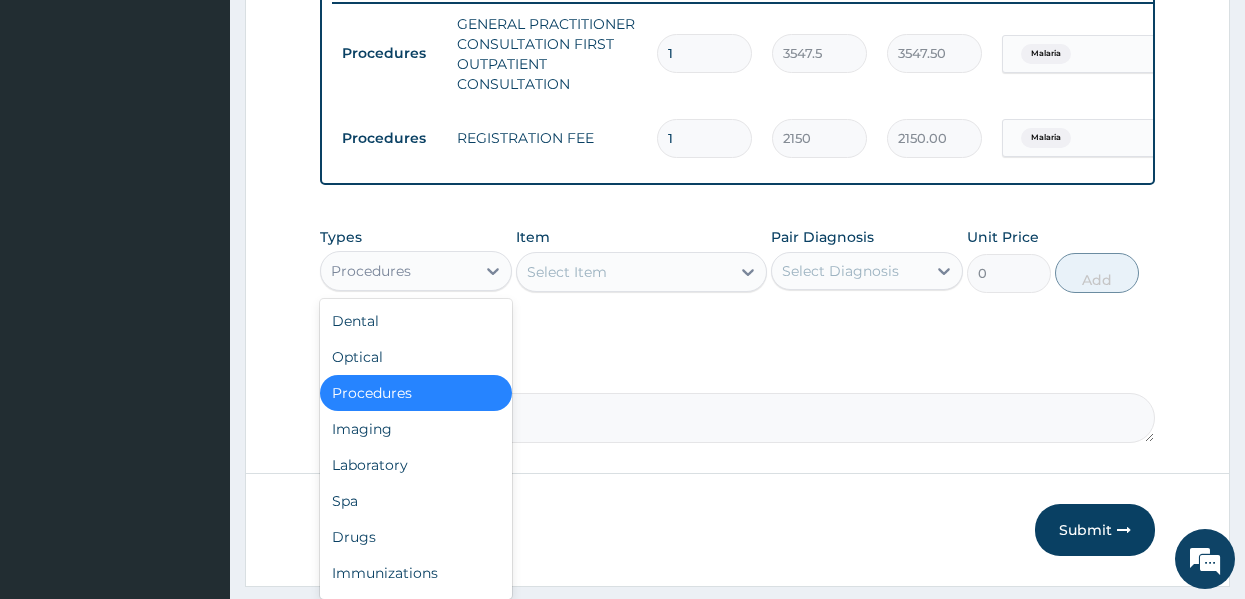 click on "Procedures" at bounding box center [398, 271] 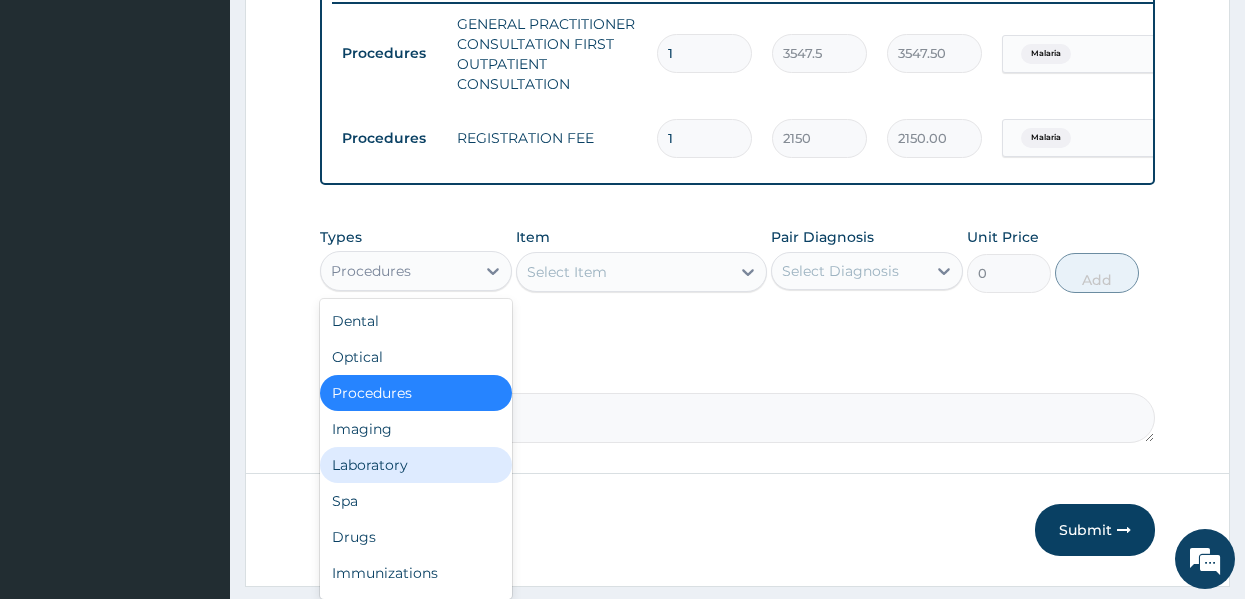 click on "Laboratory" at bounding box center (416, 465) 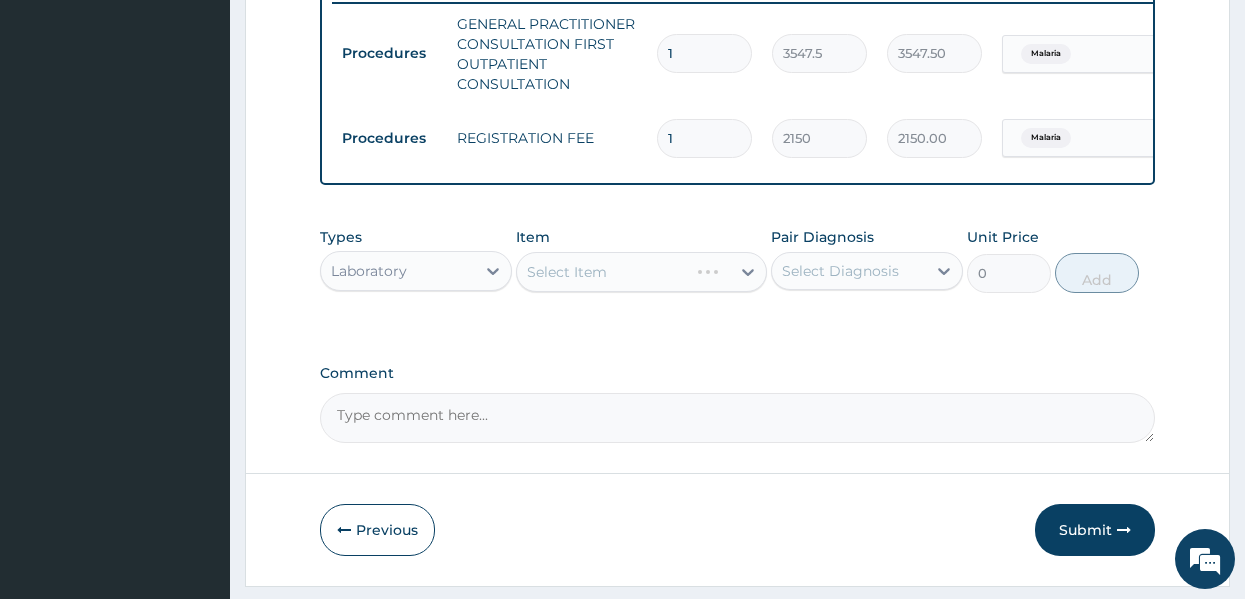 click on "Types option Laboratory, selected.   Select is focused ,type to refine list, press Down to open the menu,  Laboratory Item Select Item Pair Diagnosis Select Diagnosis Unit Price 0 Add" at bounding box center [738, 275] 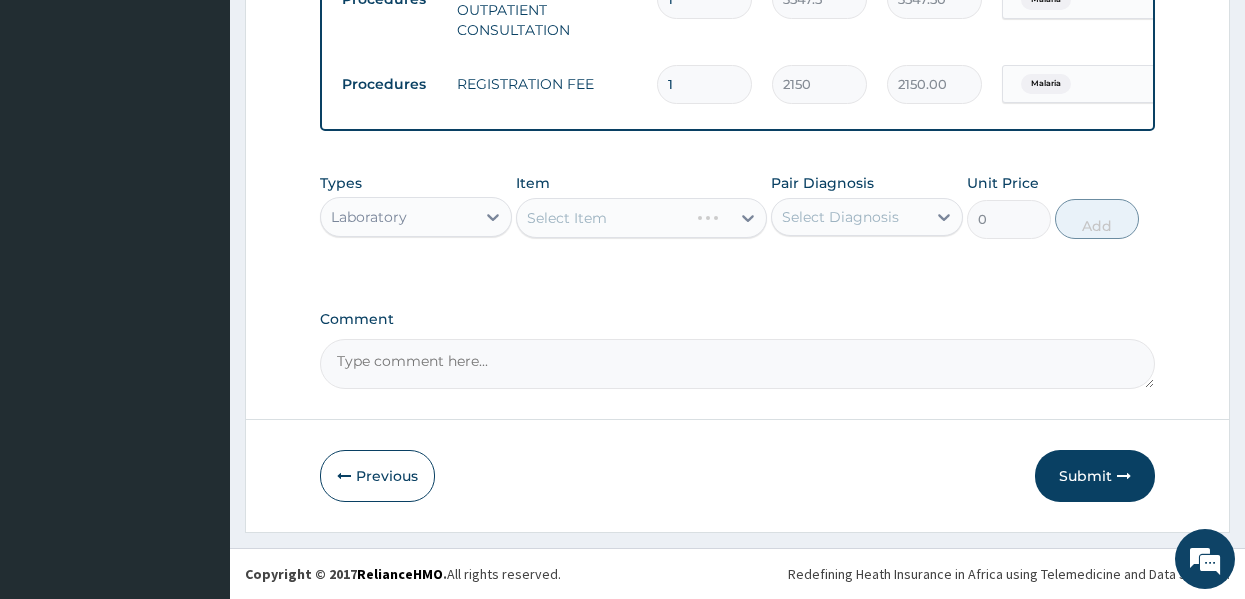 scroll, scrollTop: 863, scrollLeft: 0, axis: vertical 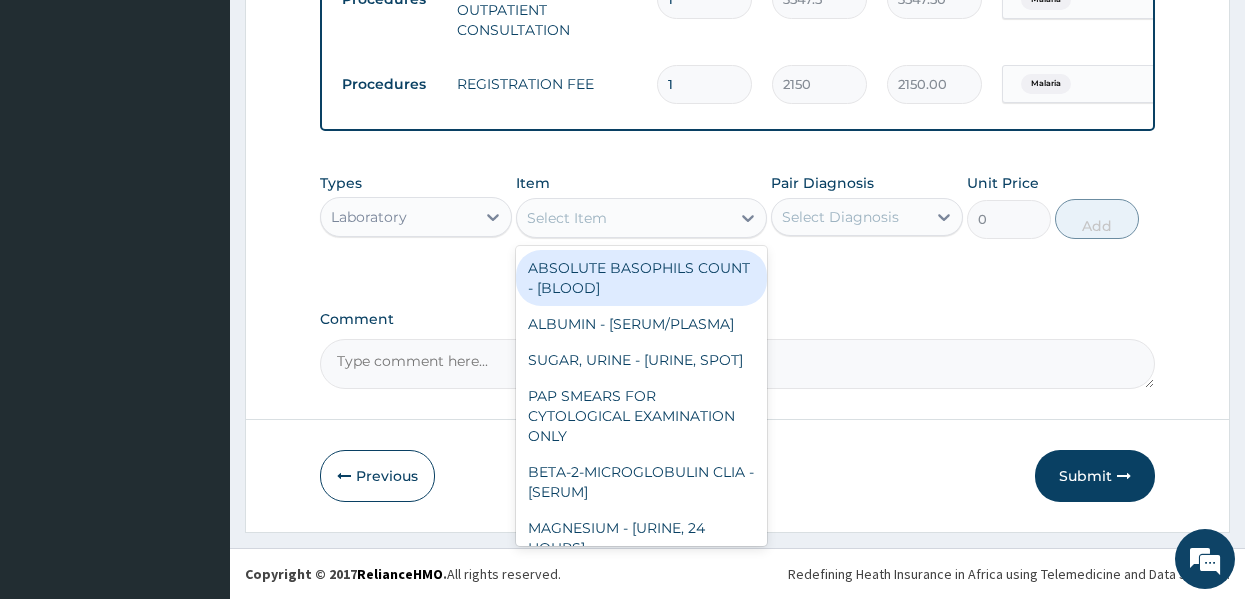 click on "Select Item" at bounding box center [623, 218] 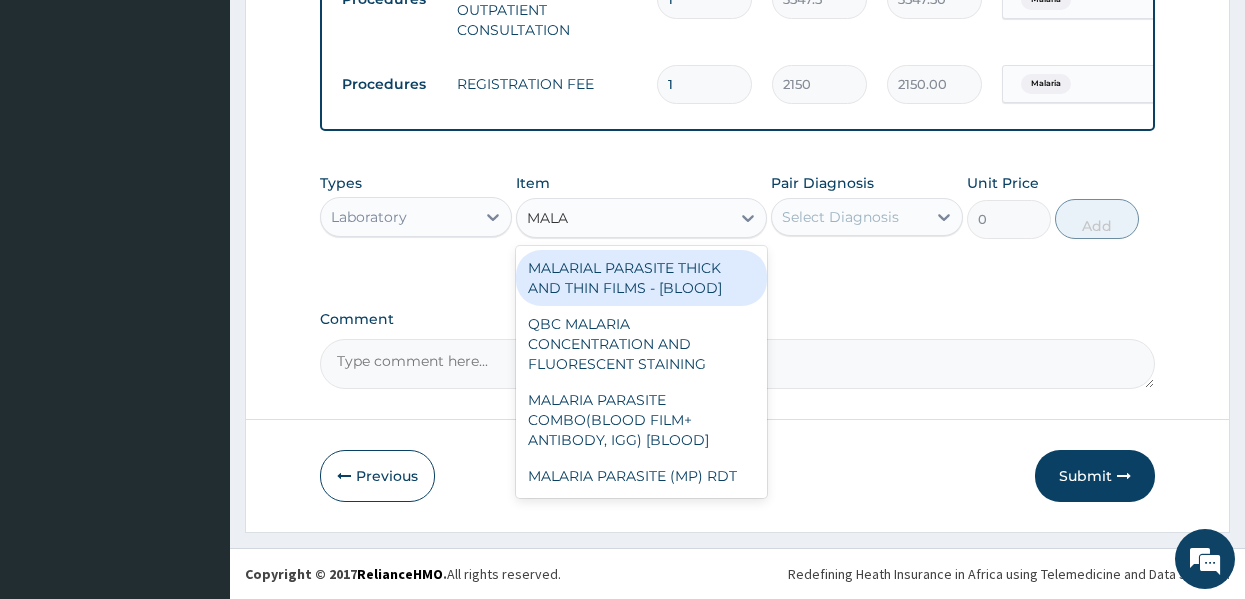 type on "MALAR" 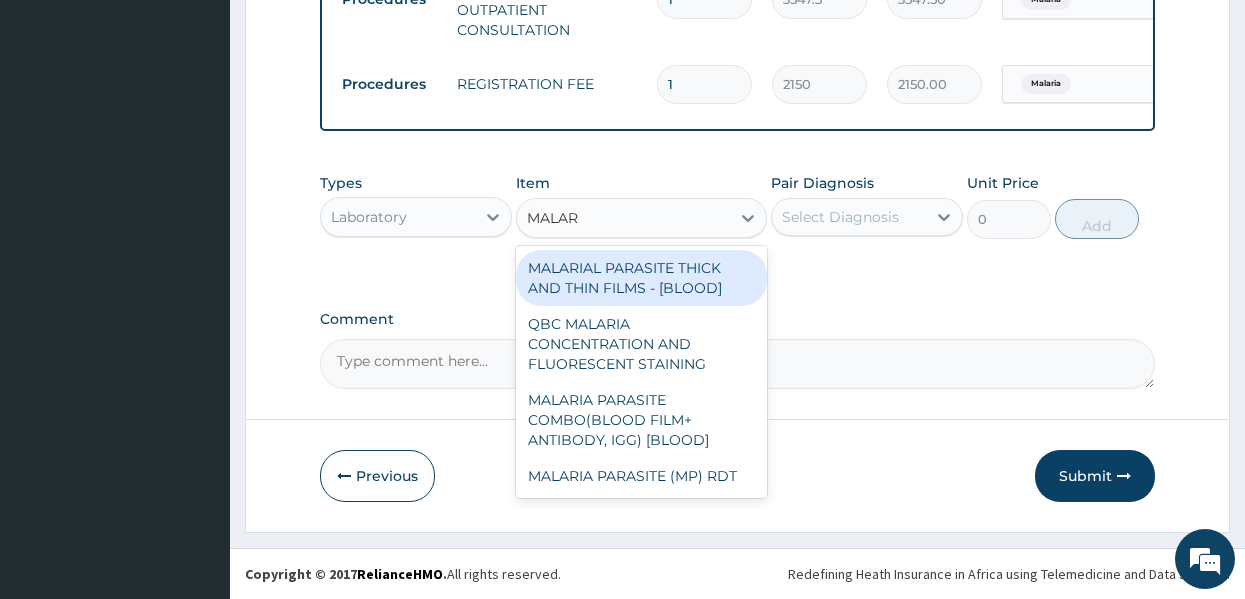click on "MALARIAL PARASITE THICK AND THIN FILMS - [BLOOD]" at bounding box center [641, 278] 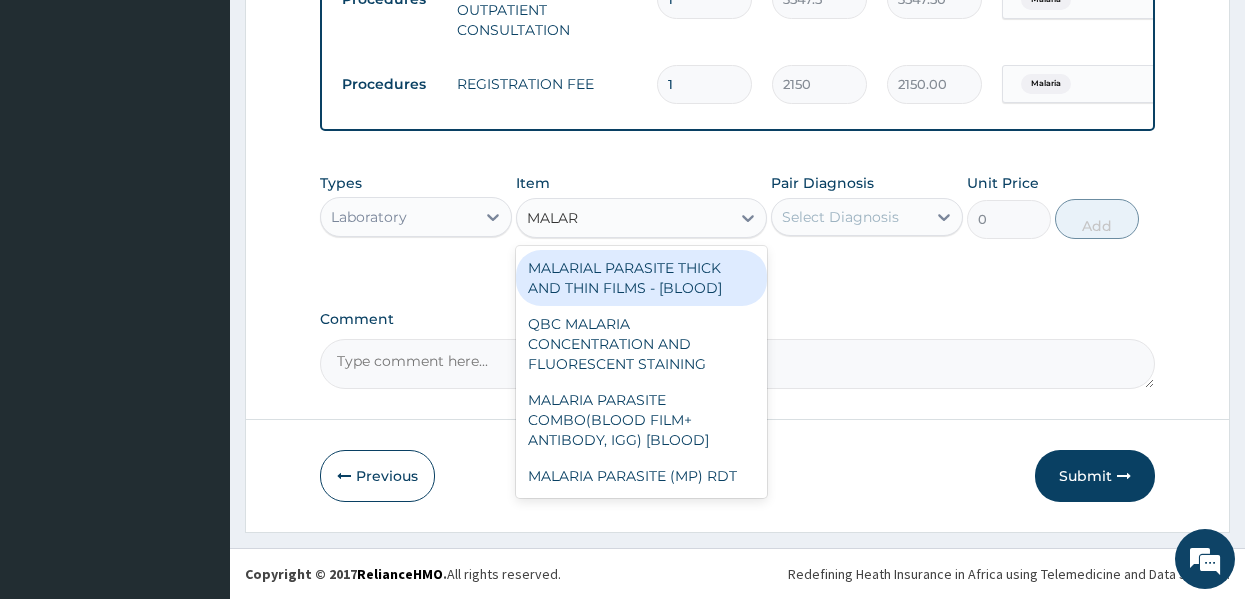 type 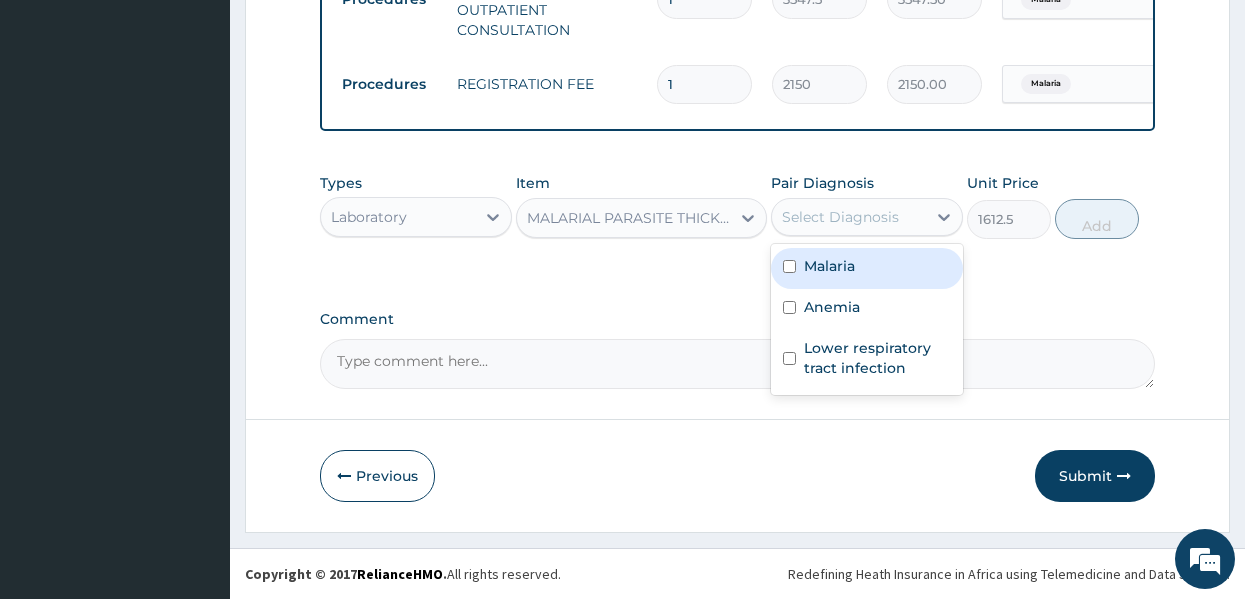 click on "Select Diagnosis" at bounding box center [840, 217] 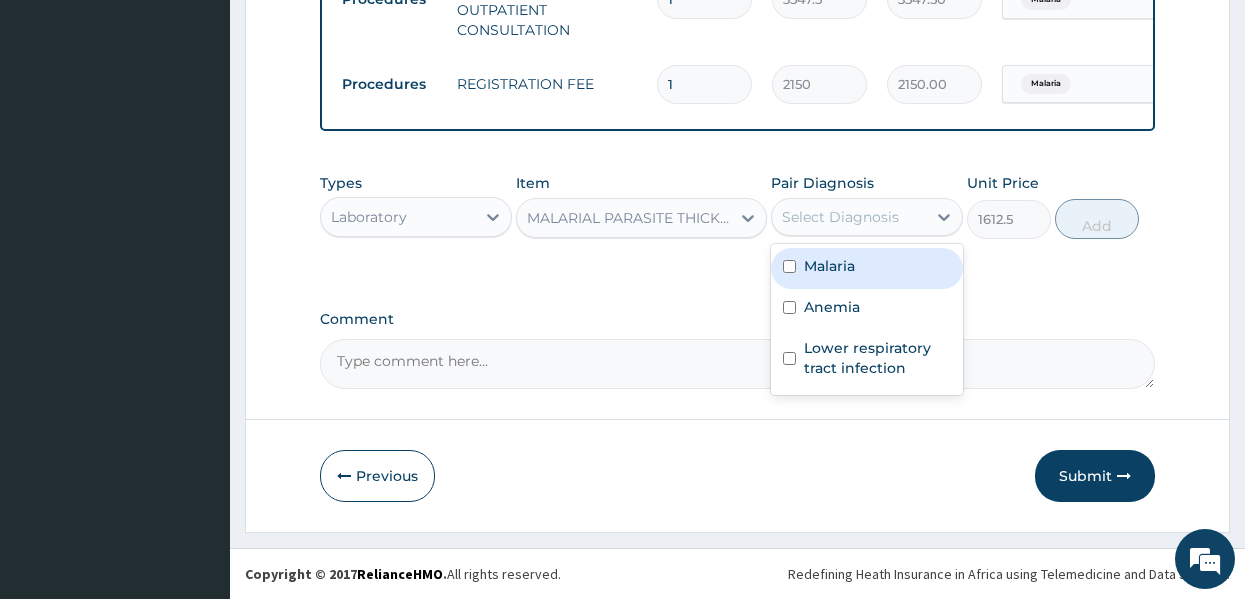 click on "Malaria" at bounding box center (829, 266) 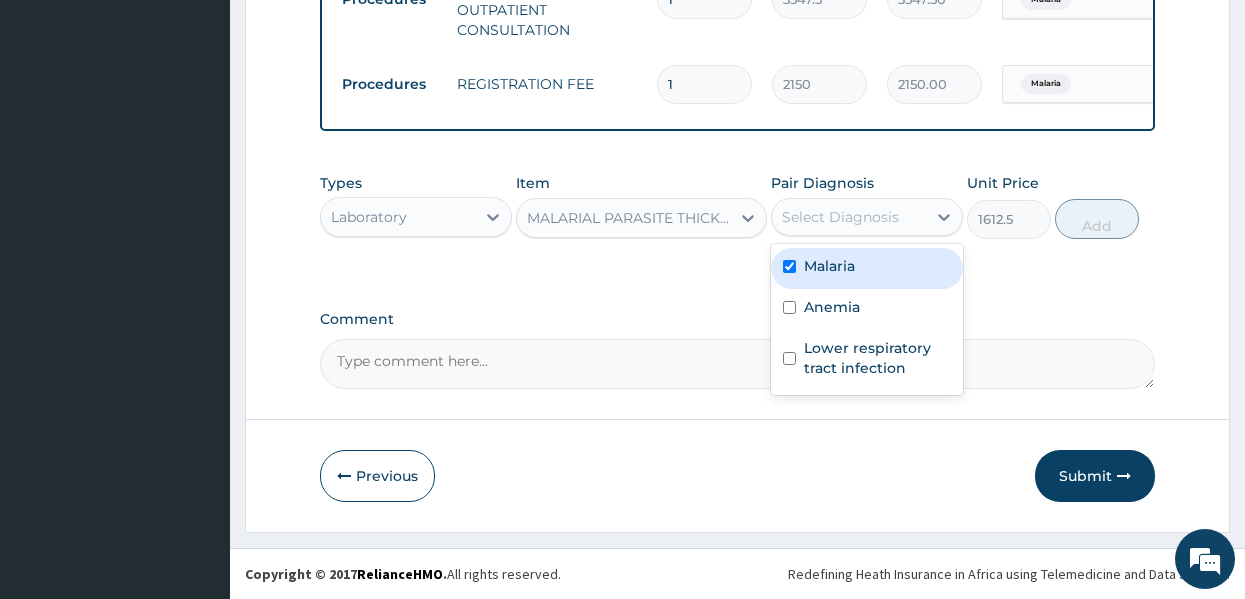 checkbox on "true" 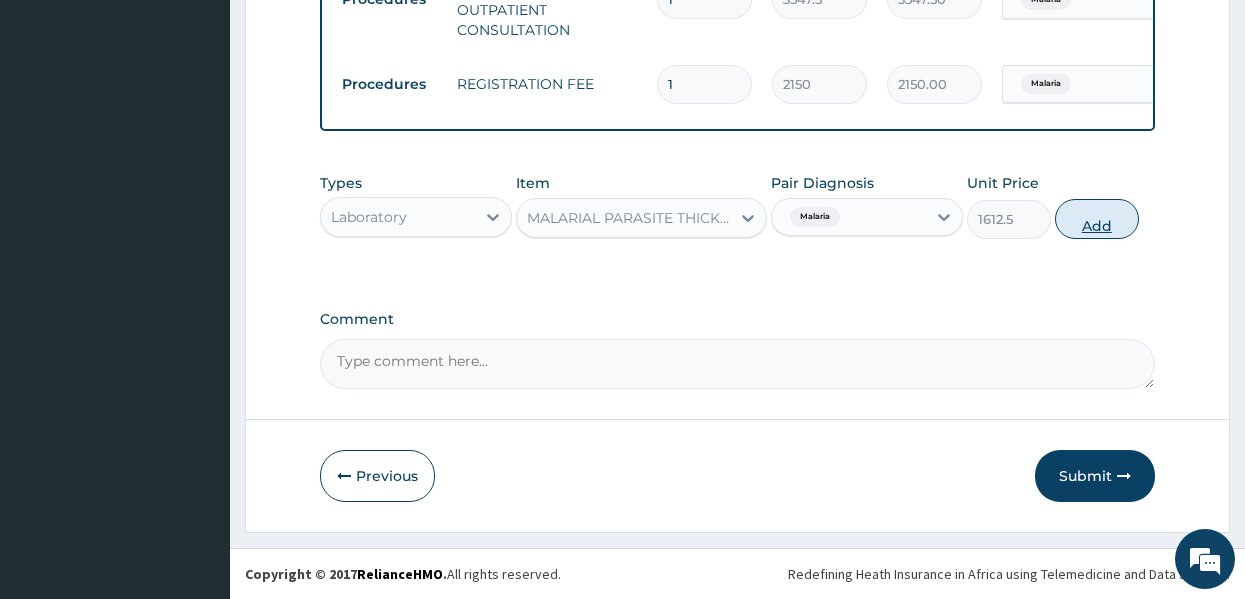 click on "Add" at bounding box center (1097, 219) 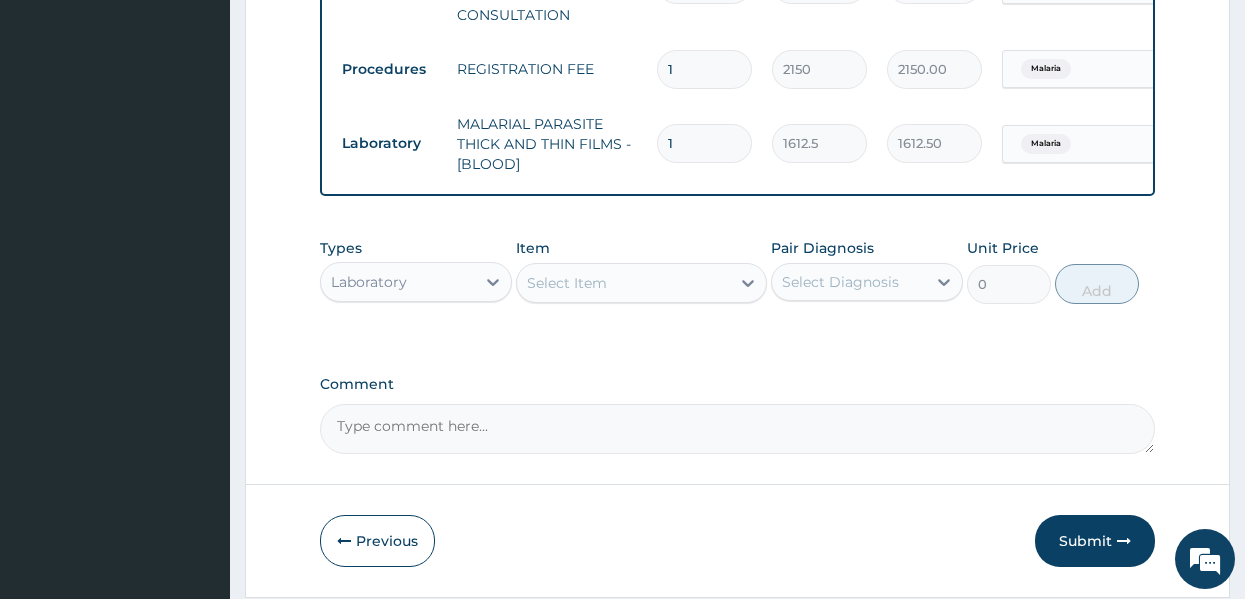 click on "Select Item" at bounding box center [623, 283] 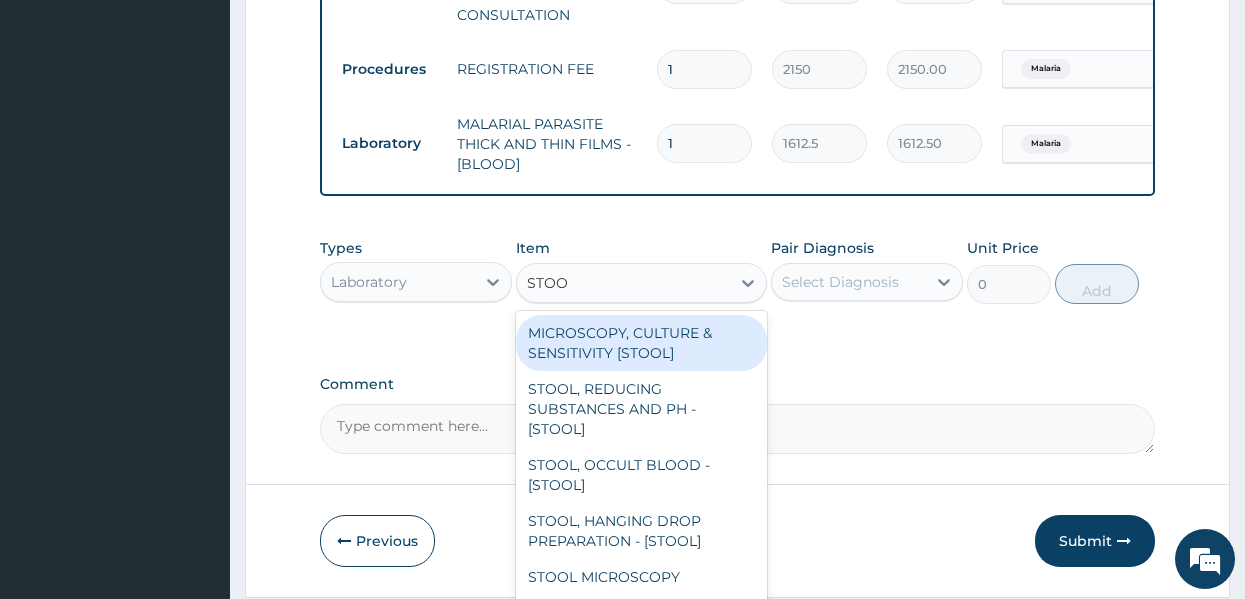 type on "STOOL" 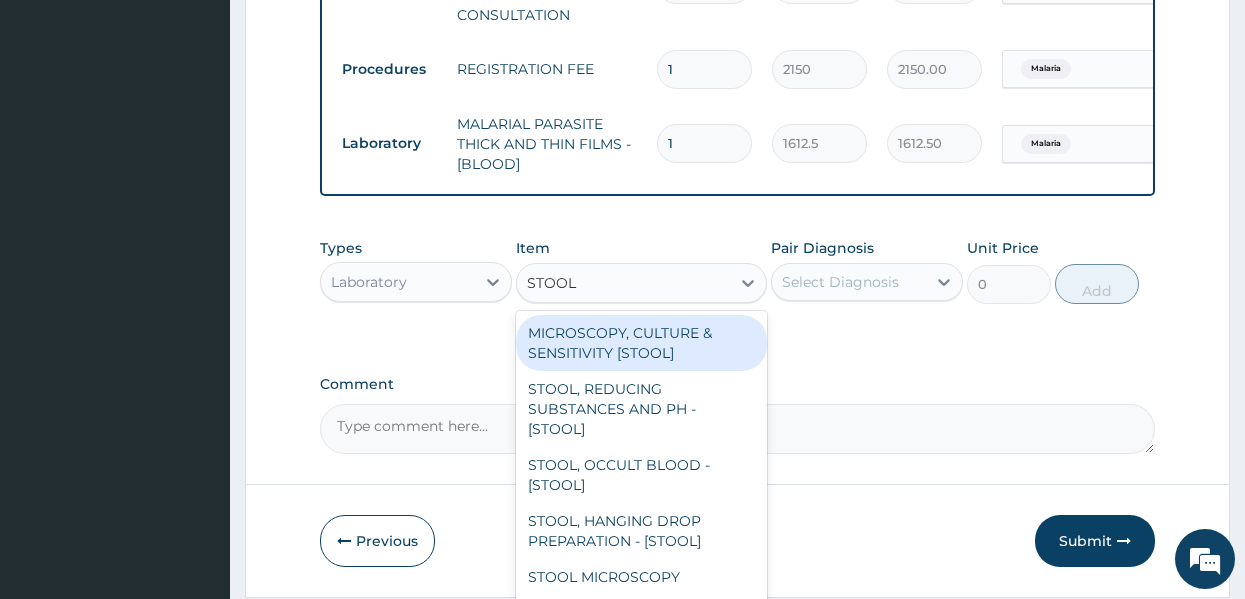 click on "MICROSCOPY, CULTURE & SENSITIVITY [STOOL]" at bounding box center (641, 343) 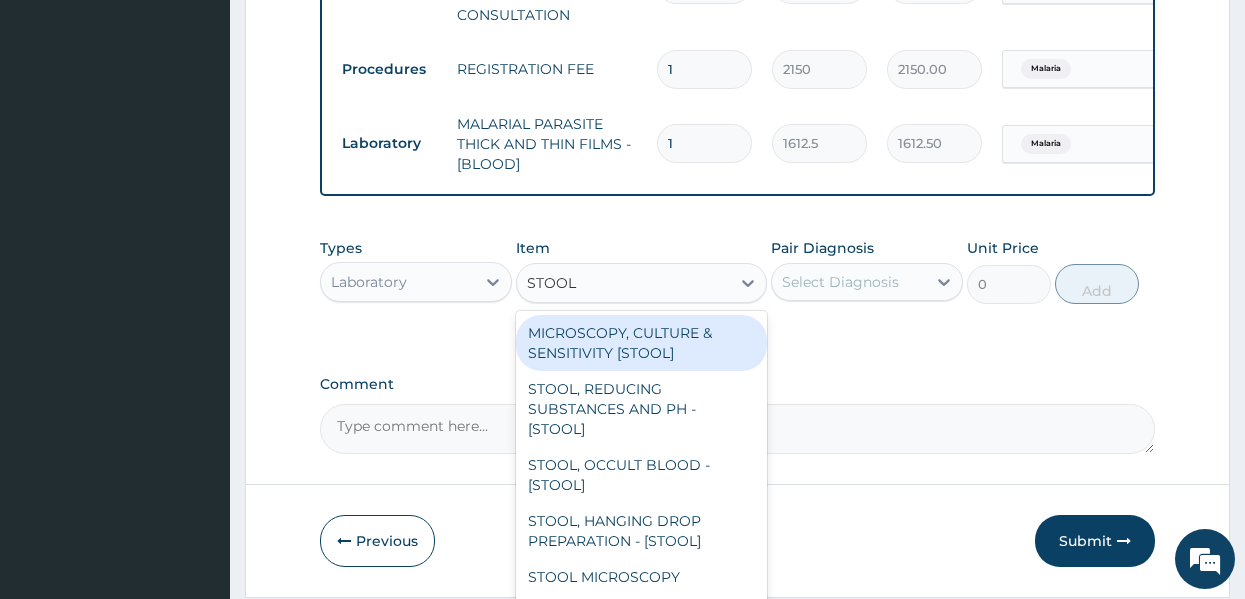 type 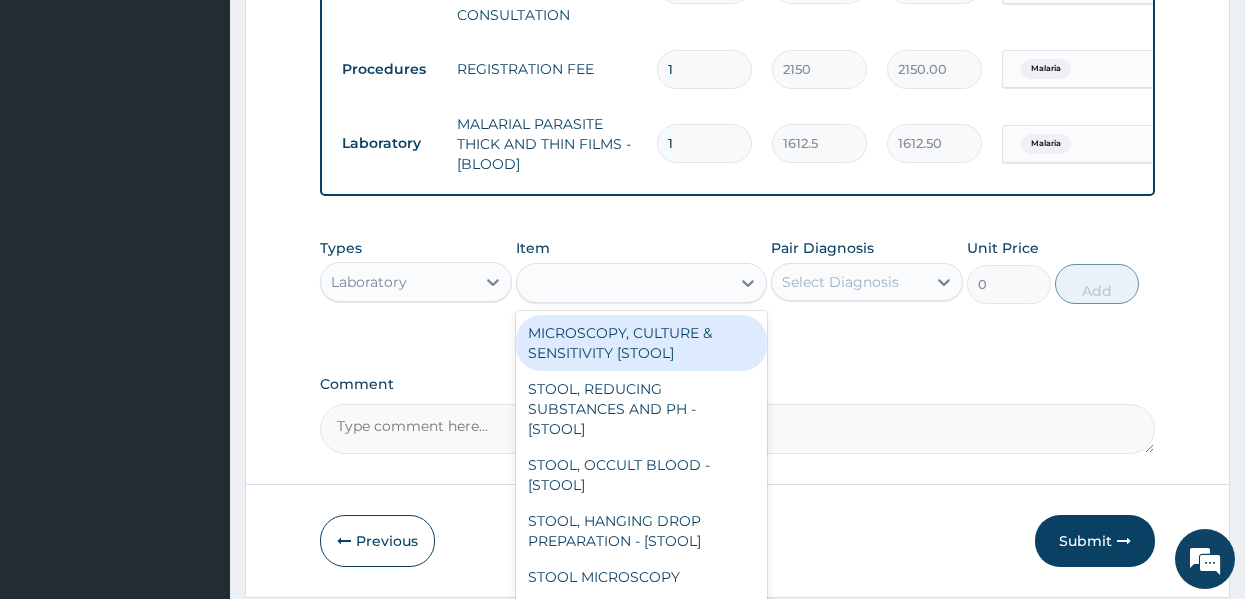 type on "4837.5" 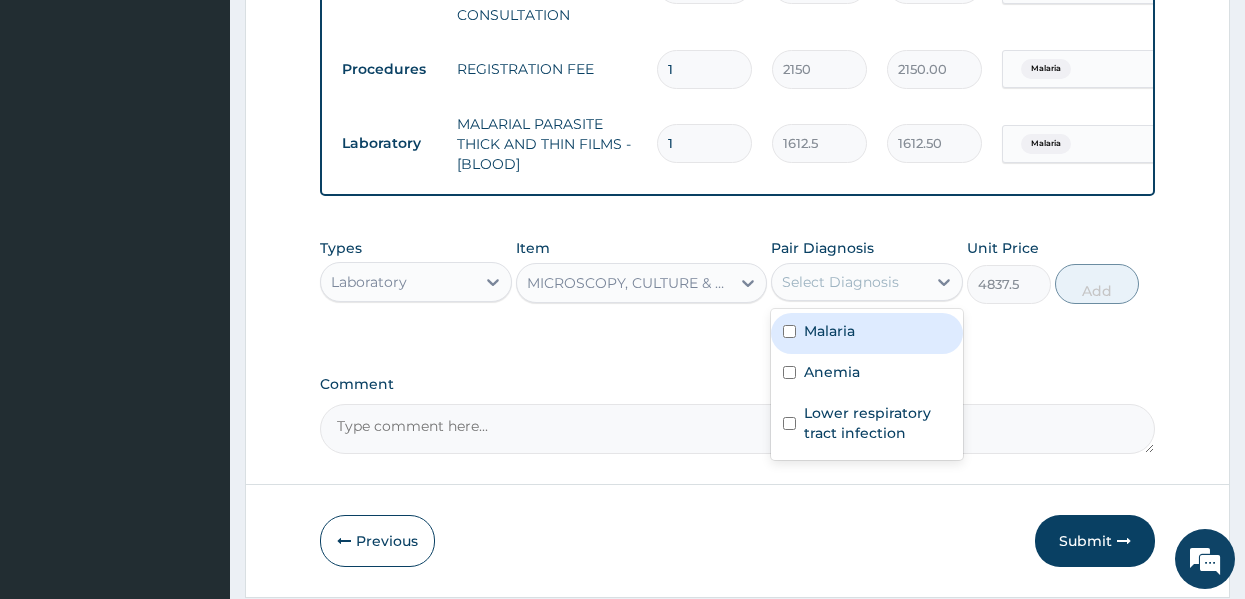 click on "Select Diagnosis" at bounding box center [840, 282] 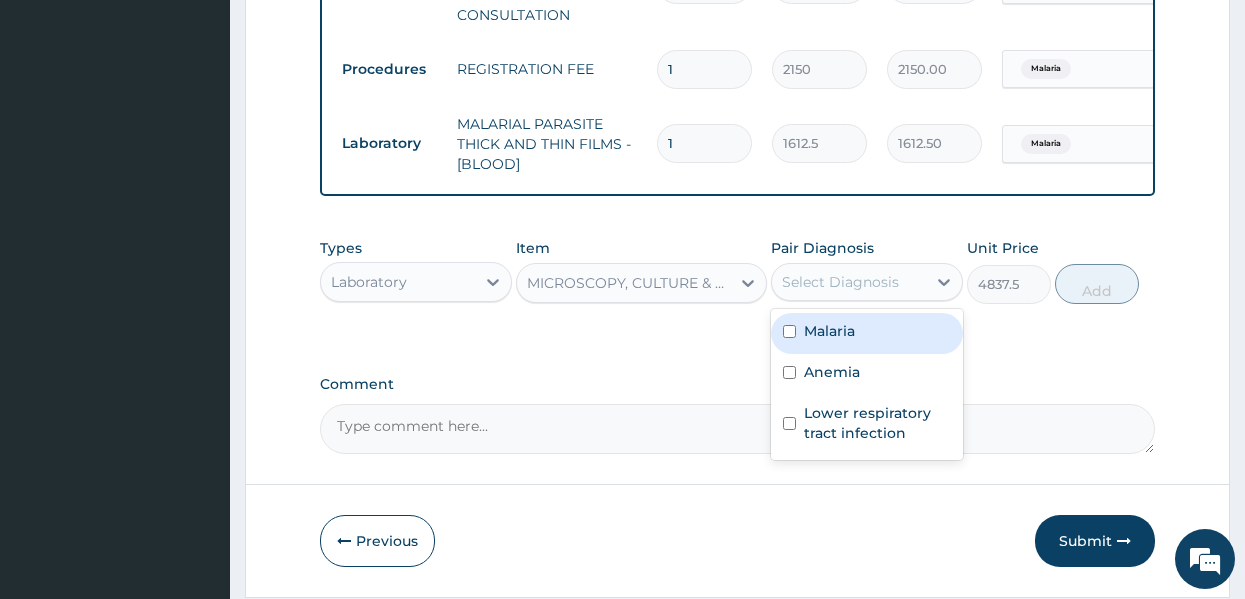 click on "Malaria" at bounding box center [829, 331] 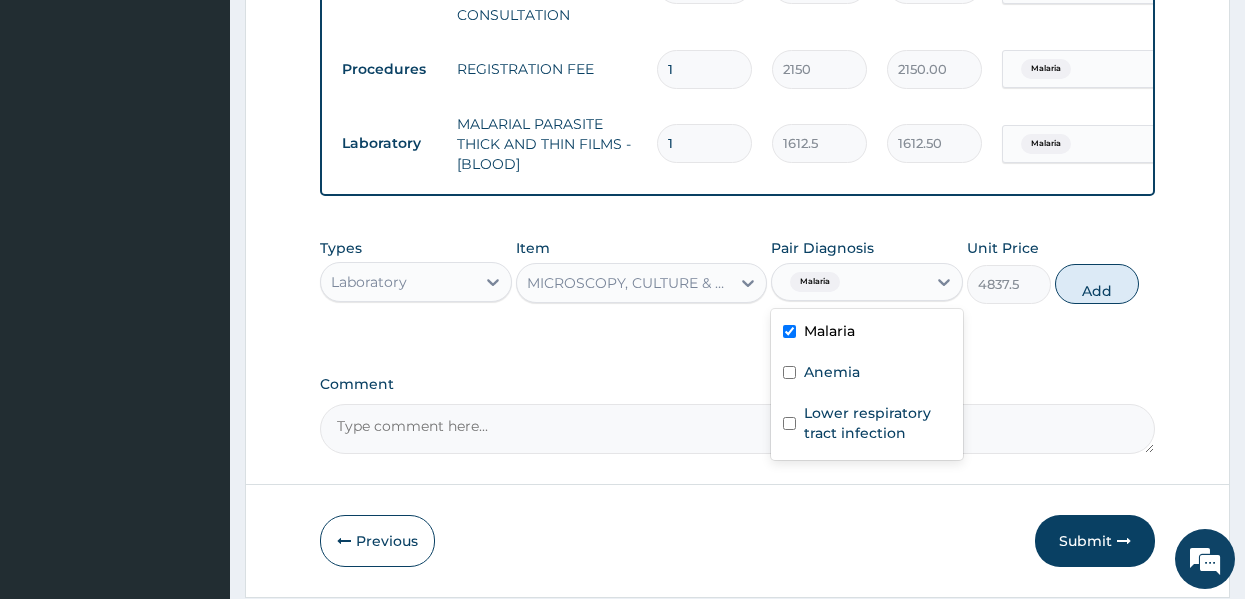 click on "Malaria" at bounding box center [829, 331] 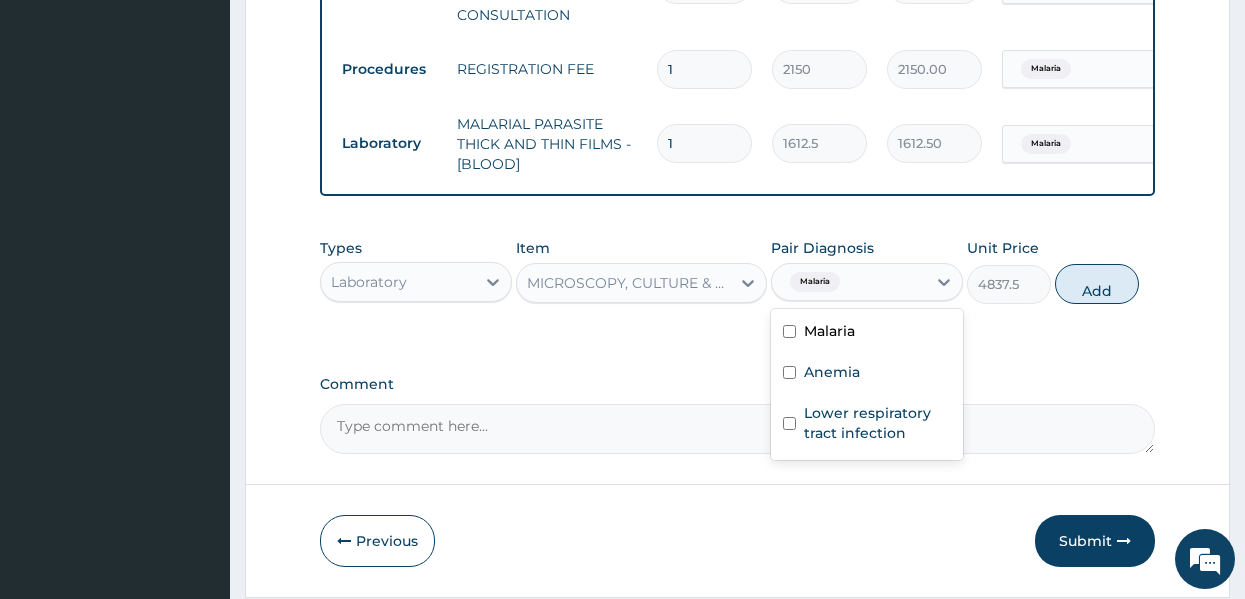 checkbox on "false" 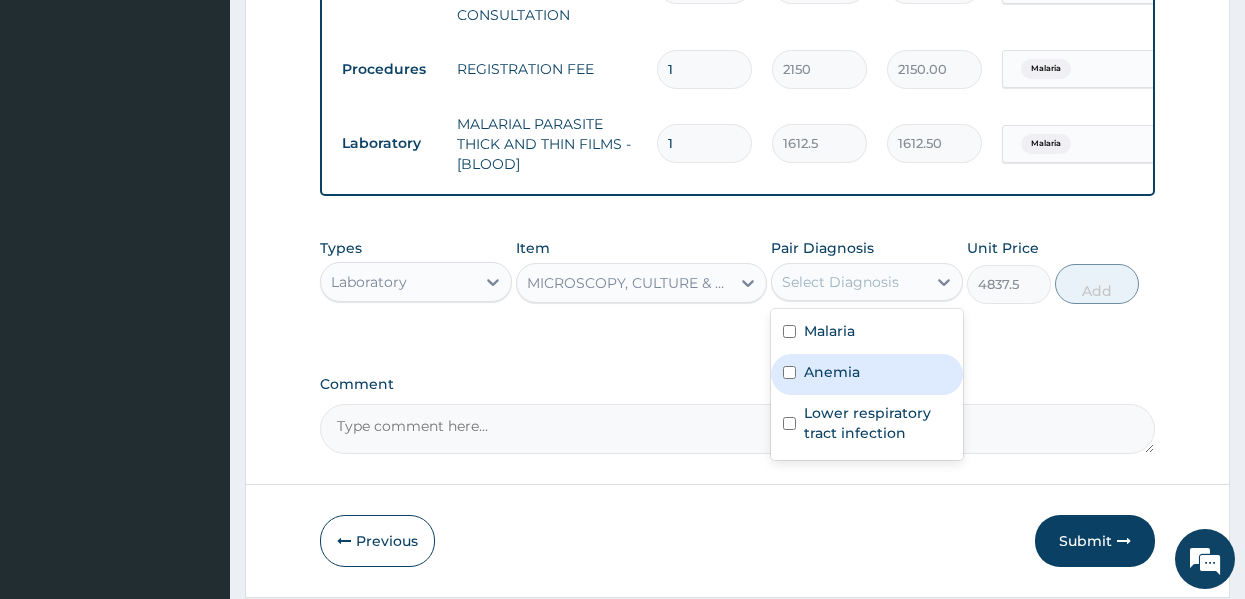 click on "PA Code / Prescription Code Enter Code(Secondary Care Only) Encounter Date 13-07-2025 Important Notice Please enter PA codes before entering items that are not attached to a PA code   All diagnoses entered must be linked to a claim item. Diagnosis & Claim Items that are visible but inactive cannot be edited because they were imported from an already approved PA code. Diagnosis Malaria Confirmed Anemia Confirmed Lower respiratory tract infection Confirmed NB: All diagnosis must be linked to a claim item Claim Items Type Name Quantity Unit Price Total Price Pair Diagnosis Actions Procedures GENERAL PRACTITIONER CONSULTATION FIRST OUTPATIENT CONSULTATION 1 3547.5 3547.50 Malaria Delete Procedures REGISTRATION FEE 1 2150 2150.00 Malaria Delete Laboratory MALARIAL PARASITE THICK AND THIN FILMS - [BLOOD] 1 1612.5 1612.50 Malaria Delete Types Laboratory Item MICROSCOPY, CULTURE & SENSITIVITY [STOOL] Pair Diagnosis option Malaria, deselected. Select Diagnosis Malaria Anemia Lower respiratory tract infection 4837.5" at bounding box center (738, -109) 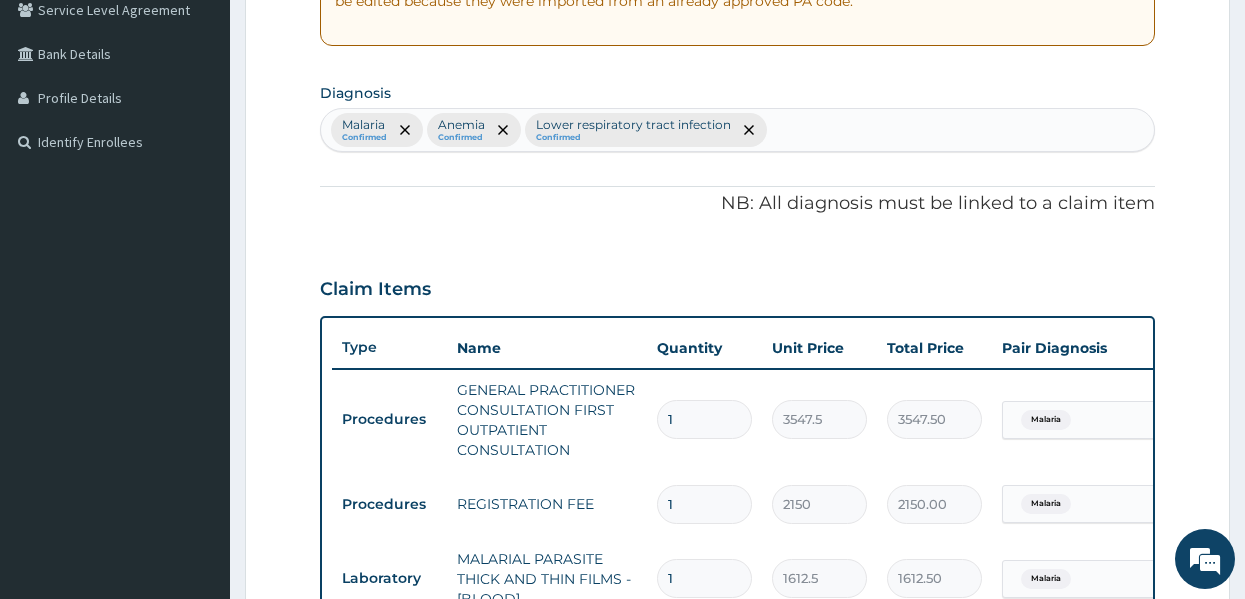 scroll, scrollTop: 423, scrollLeft: 0, axis: vertical 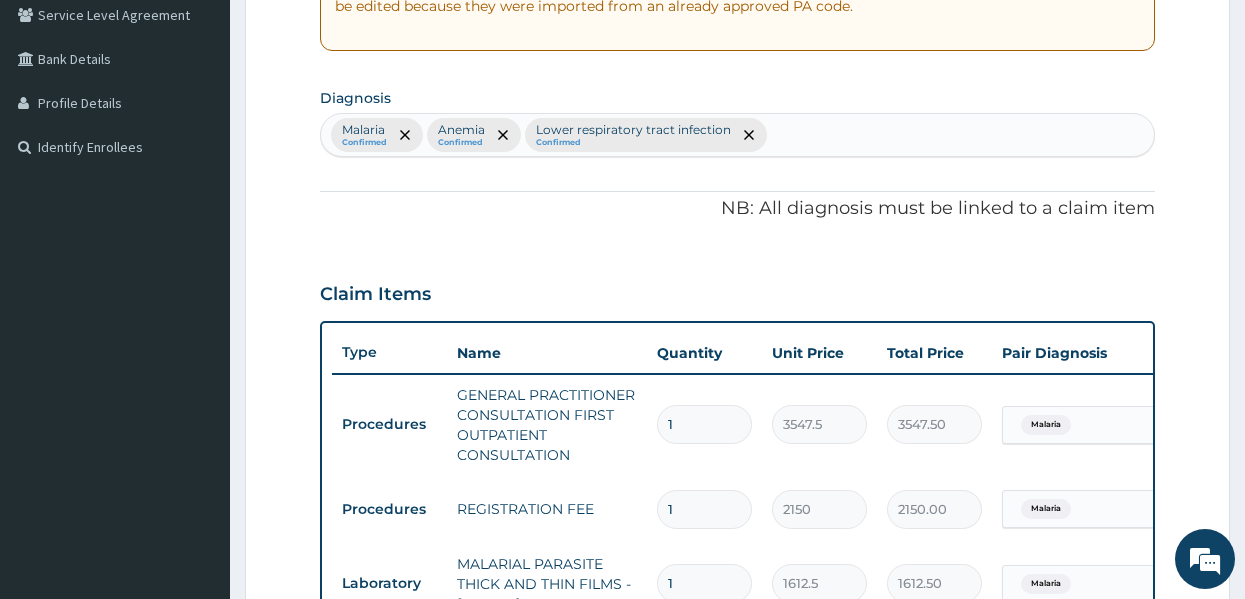 click on "Malaria Confirmed Anemia Confirmed Lower respiratory tract infection Confirmed" at bounding box center (738, 135) 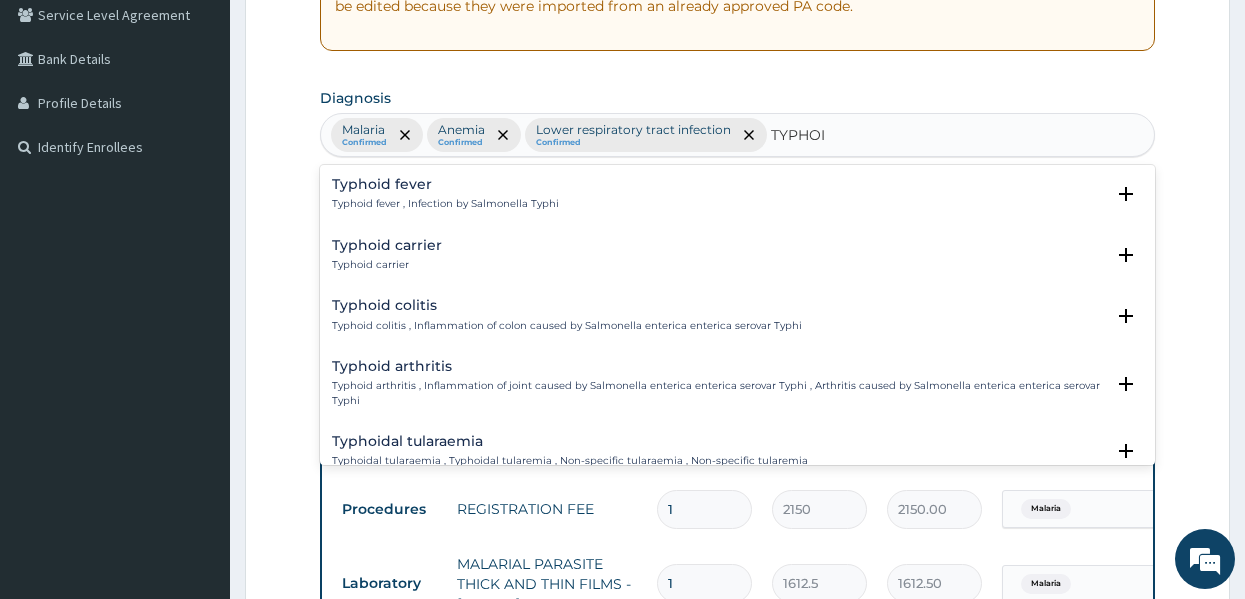 type on "TYPHOID" 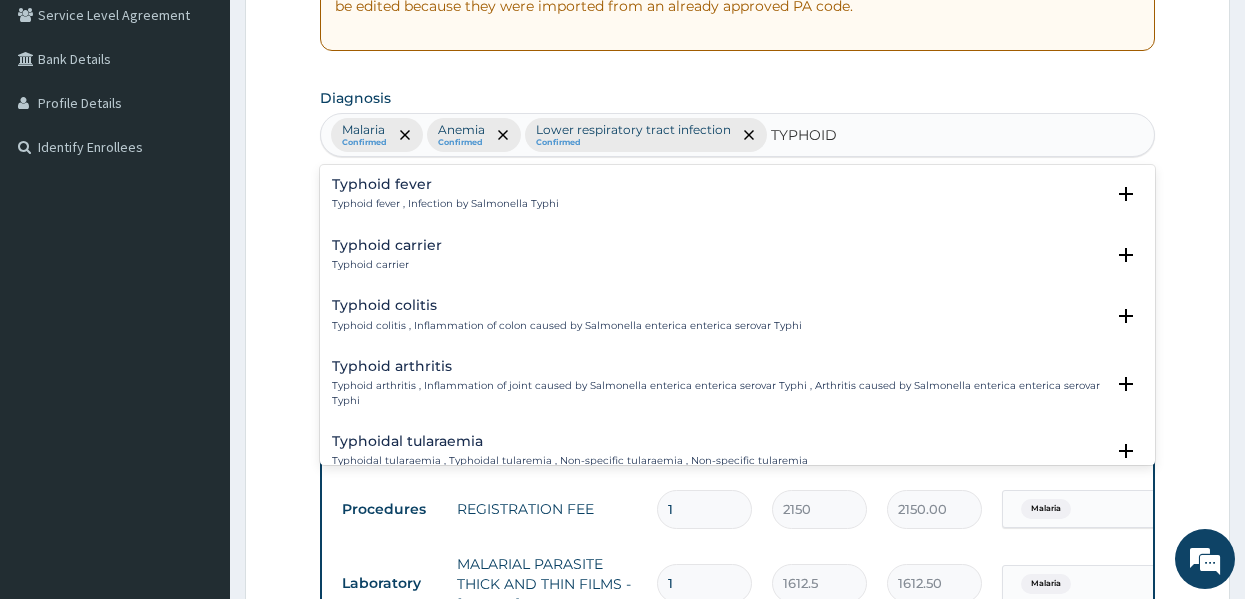 click on "Typhoid fever" at bounding box center (445, 184) 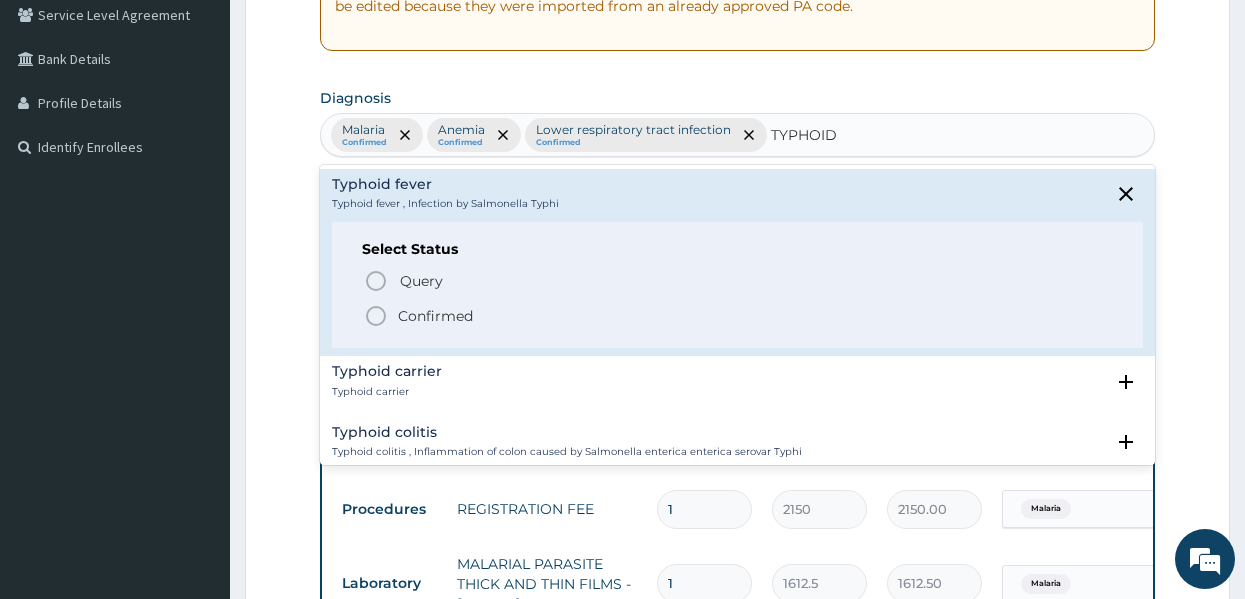 click on "Confirmed" at bounding box center (435, 316) 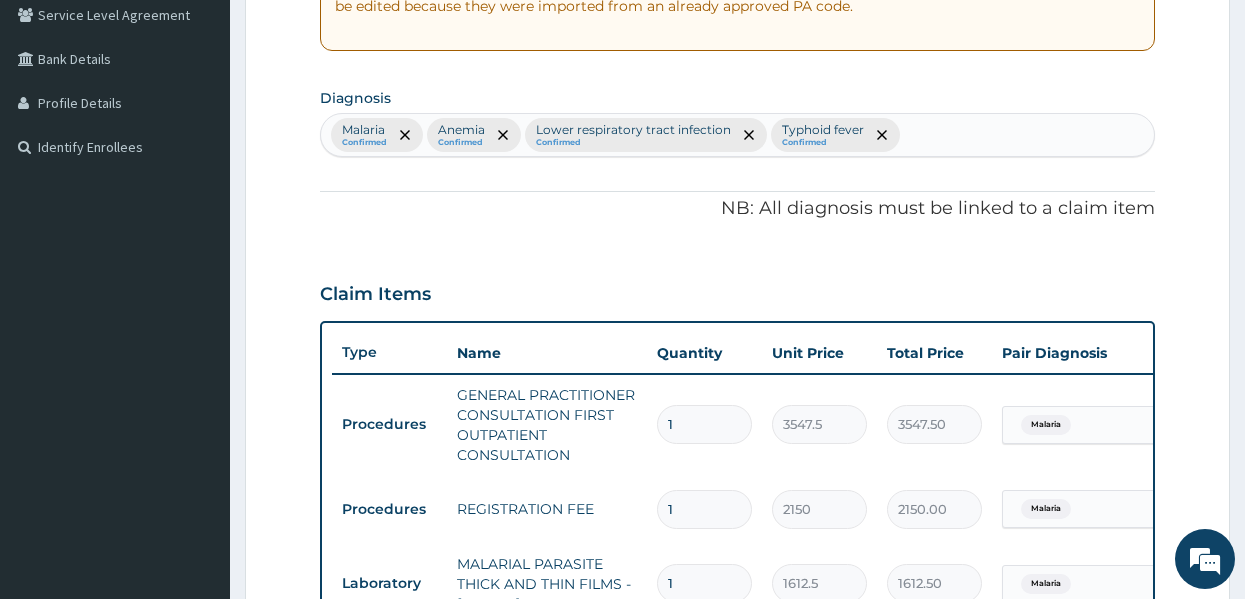 click on "PA Code / Prescription Code Enter Code(Secondary Care Only) Encounter Date 13-07-2025 Important Notice Please enter PA codes before entering items that are not attached to a PA code   All diagnoses entered must be linked to a claim item. Diagnosis & Claim Items that are visible but inactive cannot be edited because they were imported from an already approved PA code. Diagnosis Malaria Confirmed Anemia Confirmed Lower respiratory tract infection Confirmed Typhoid fever Confirmed NB: All diagnosis must be linked to a claim item Claim Items Type Name Quantity Unit Price Total Price Pair Diagnosis Actions Procedures GENERAL PRACTITIONER CONSULTATION FIRST OUTPATIENT CONSULTATION 1 3547.5 3547.50 Malaria Delete Procedures REGISTRATION FEE 1 2150 2150.00 Malaria Delete Laboratory MALARIAL PARASITE THICK AND THIN FILMS - [BLOOD] 1 1612.5 1612.50 Malaria Delete Types Laboratory Item MICROSCOPY, CULTURE & SENSITIVITY [STOOL] Pair Diagnosis Select Diagnosis Unit Price 4837.5 Add Comment" at bounding box center [738, 331] 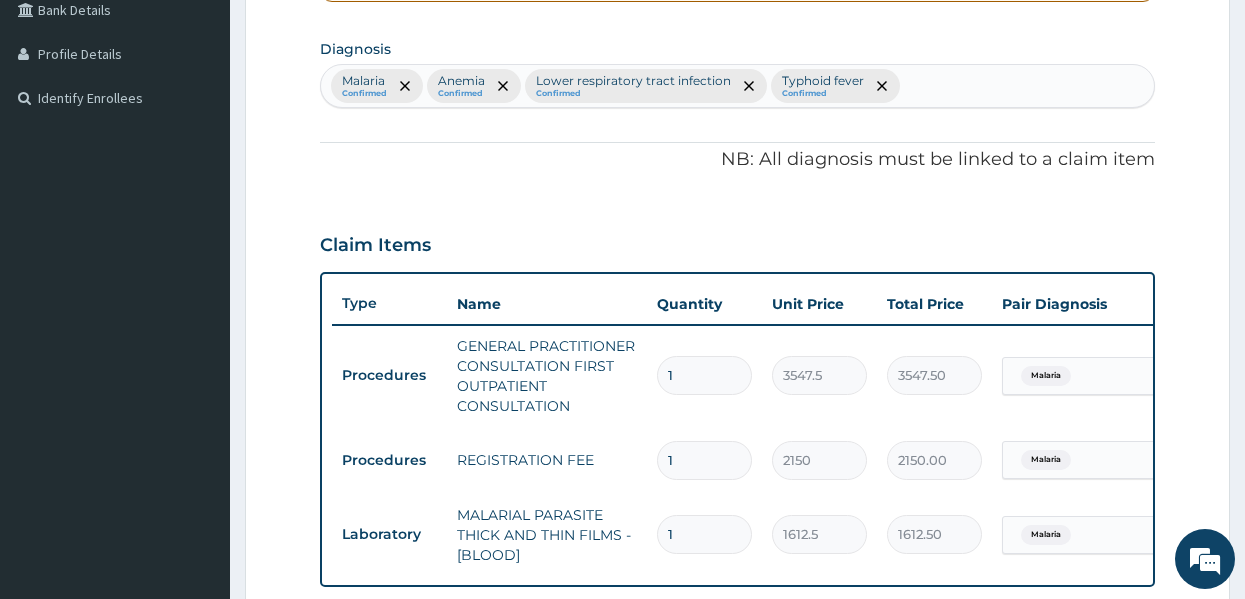 scroll, scrollTop: 503, scrollLeft: 0, axis: vertical 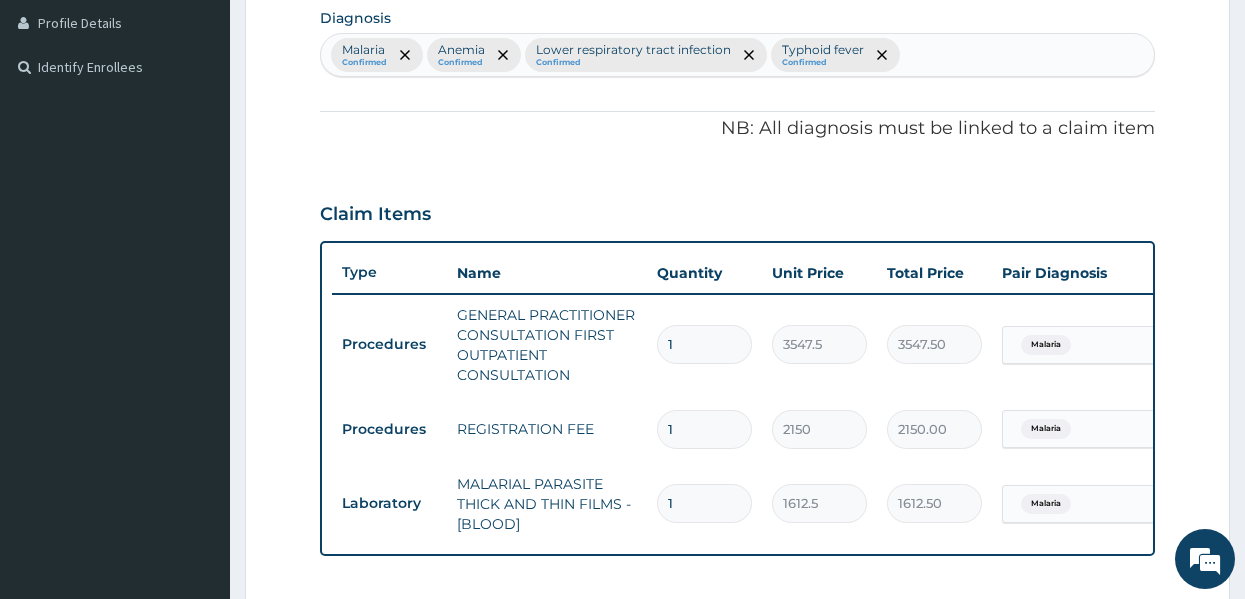 click on "Claim Items" at bounding box center (738, 210) 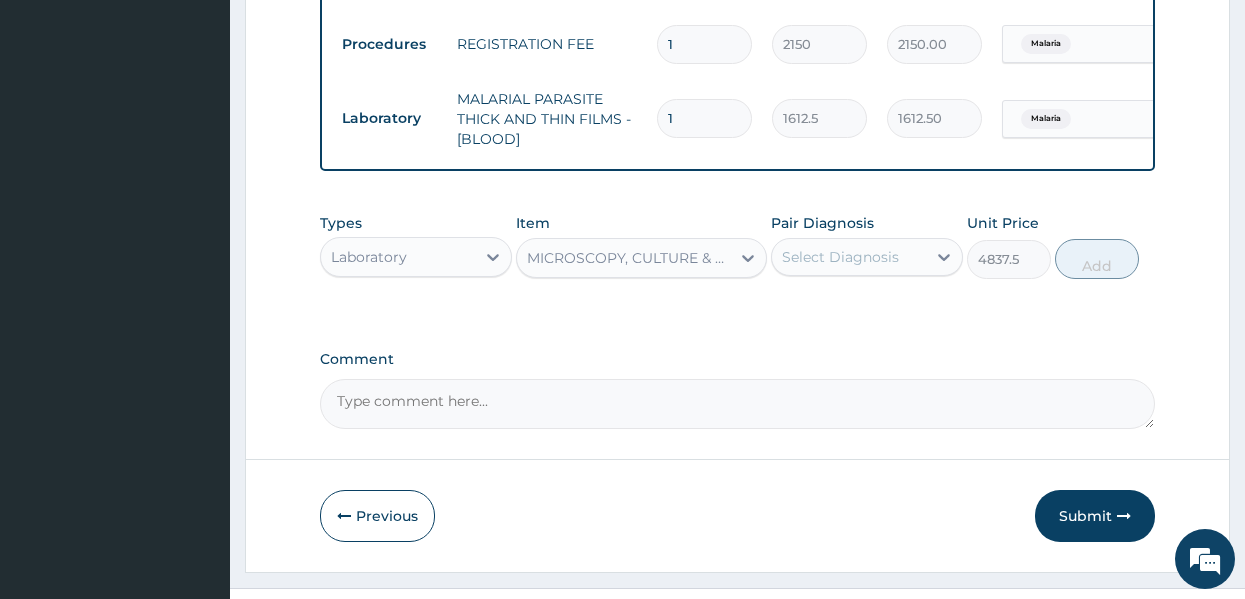 scroll, scrollTop: 943, scrollLeft: 0, axis: vertical 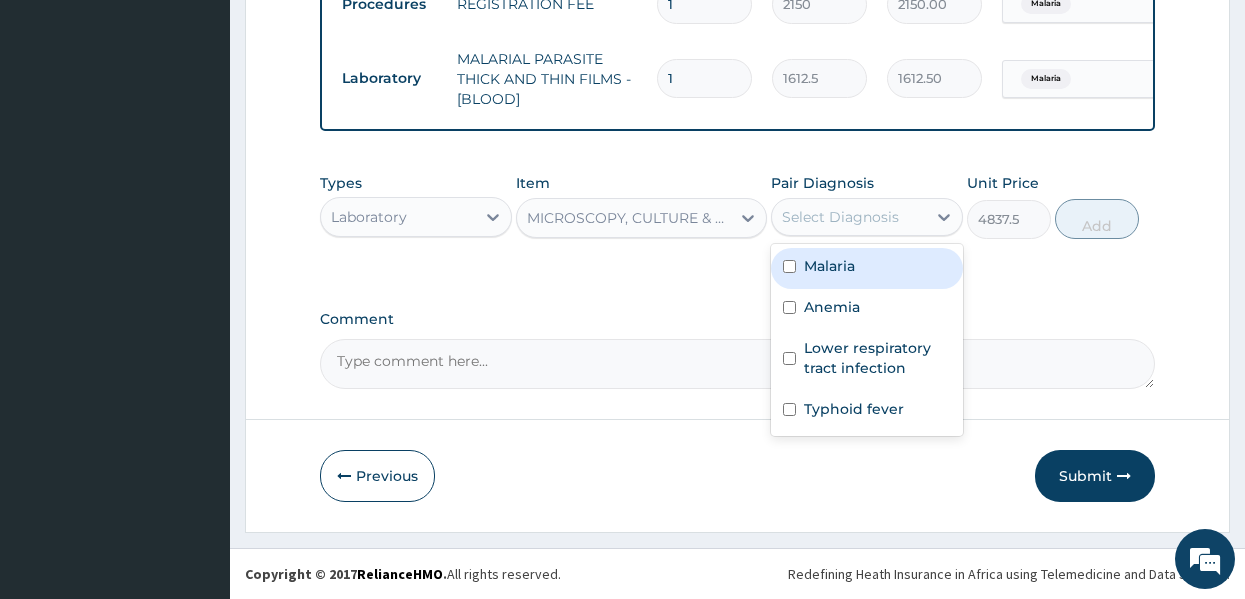 click on "Select Diagnosis" at bounding box center (849, 217) 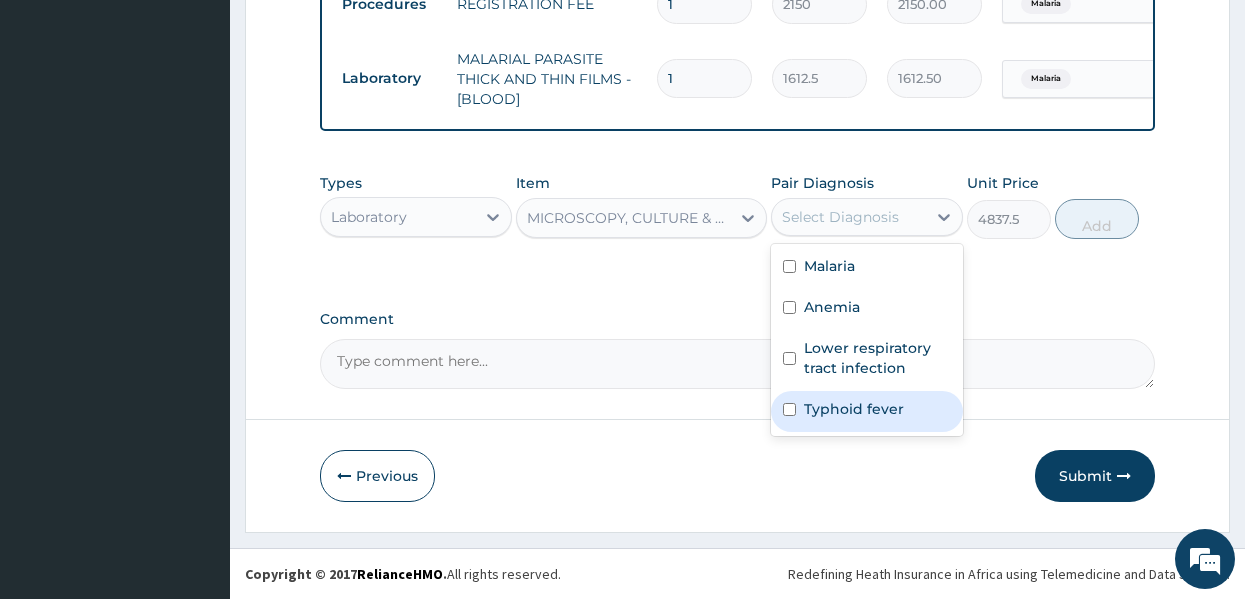 click on "Typhoid fever" at bounding box center (854, 409) 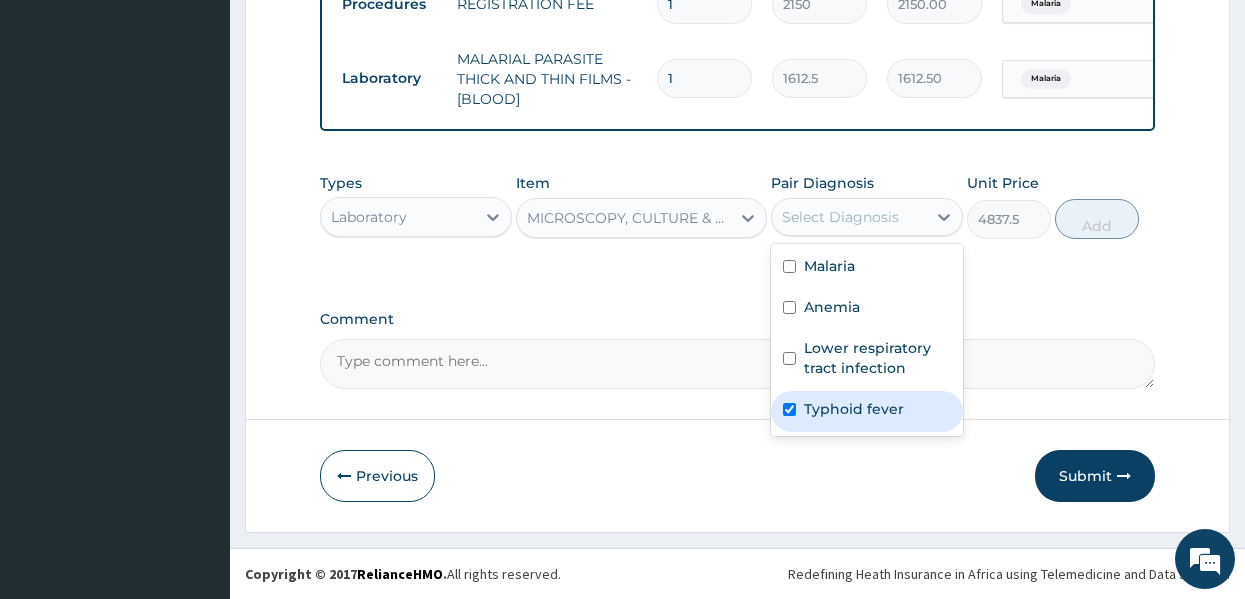 checkbox on "true" 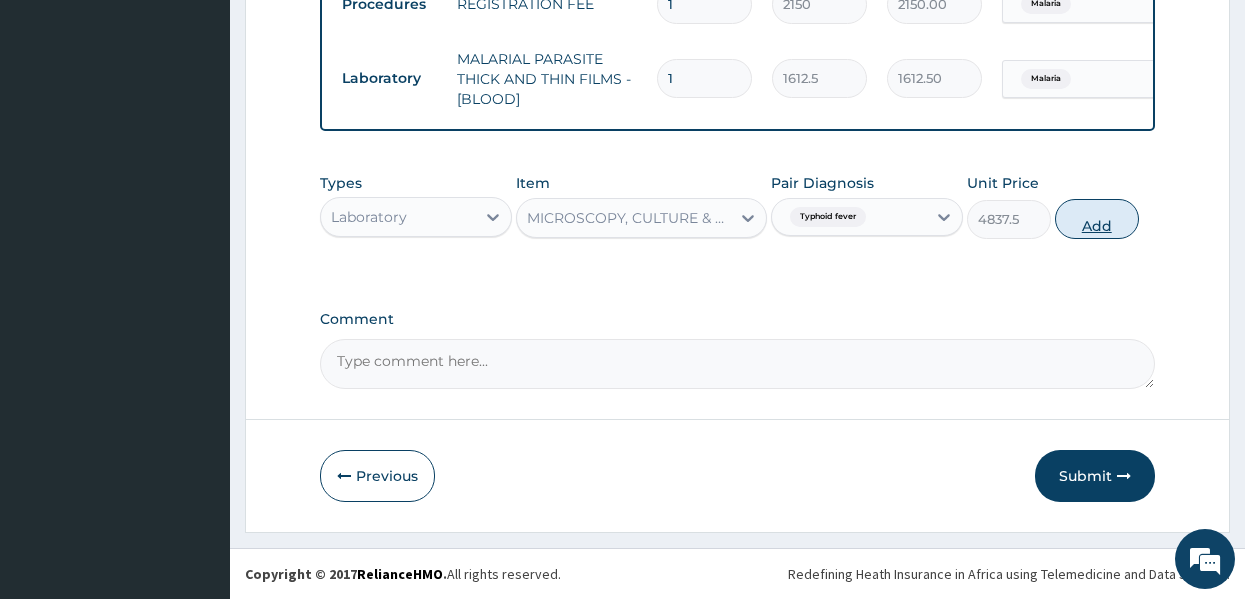 click on "Add" at bounding box center [1097, 219] 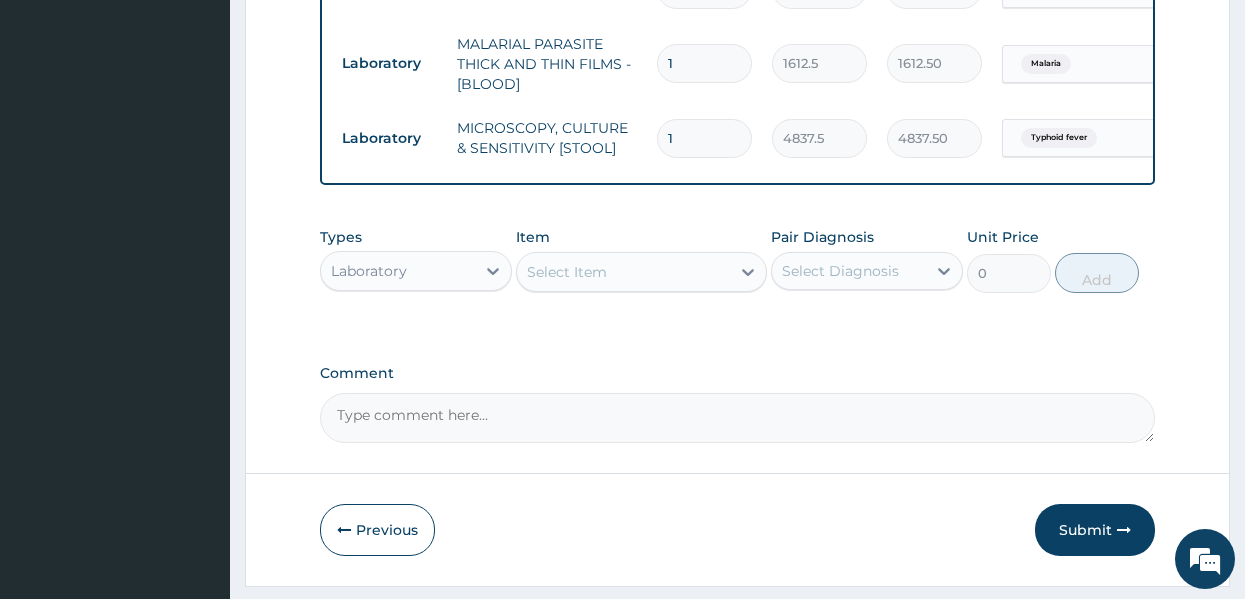 click on "Types Laboratory Item Select Item Pair Diagnosis Select Diagnosis Unit Price 0 Add" at bounding box center (738, 275) 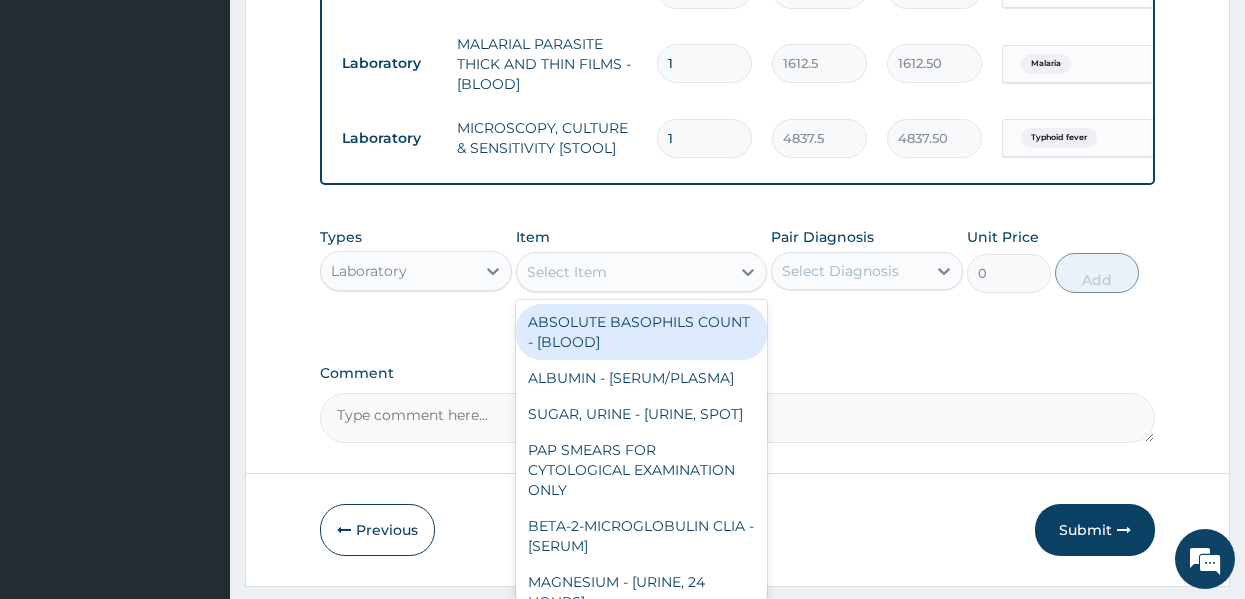 click on "Select Item" at bounding box center [623, 272] 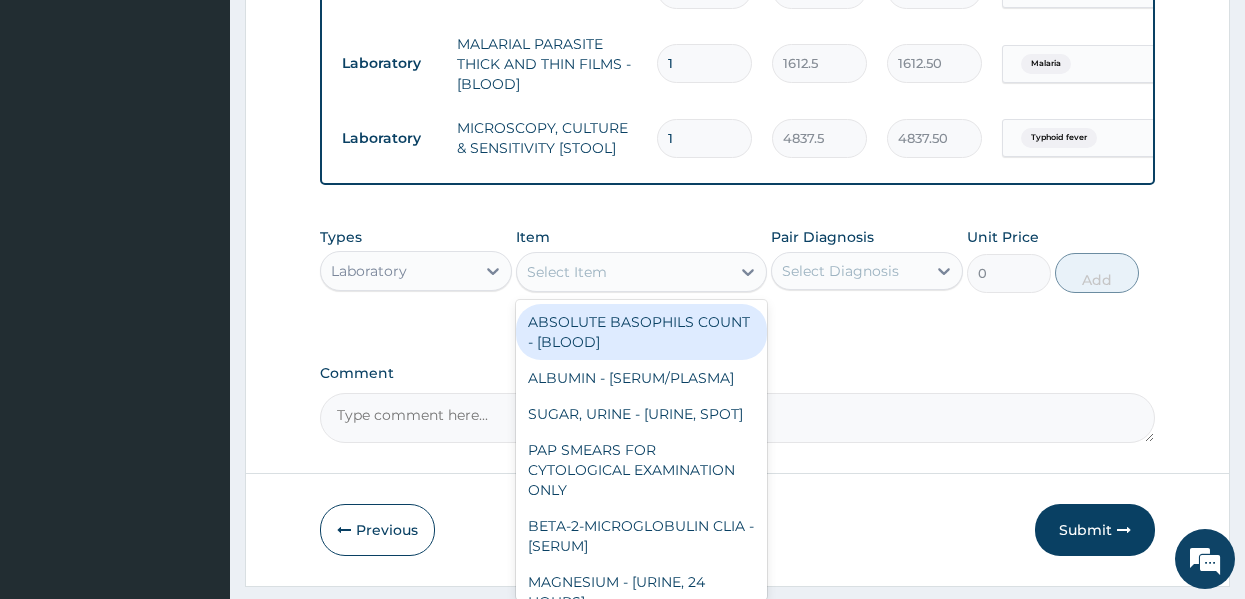 click on "Select Item" at bounding box center (567, 272) 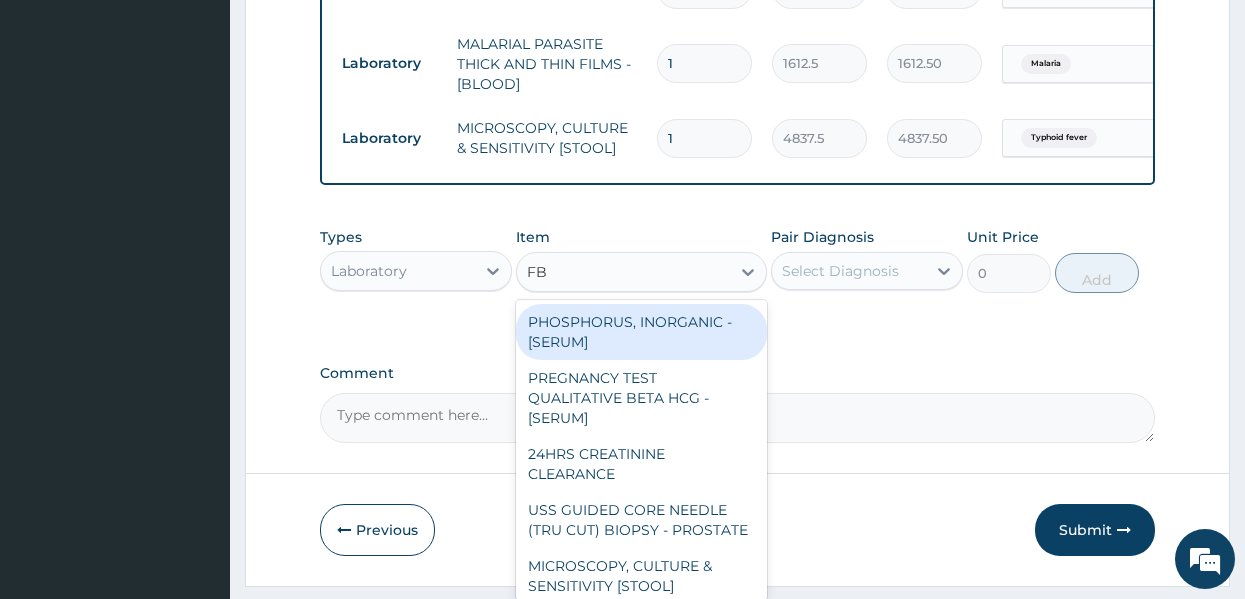 type on "FBC" 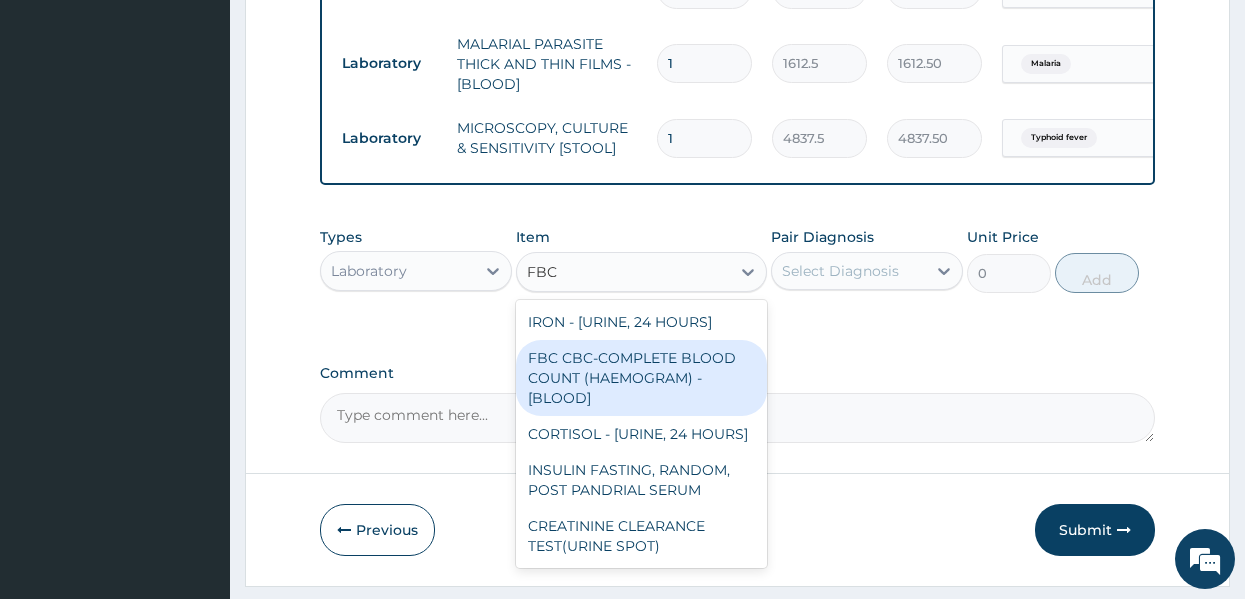 click on "FBC CBC-COMPLETE BLOOD COUNT (HAEMOGRAM) - [BLOOD]" at bounding box center [641, 378] 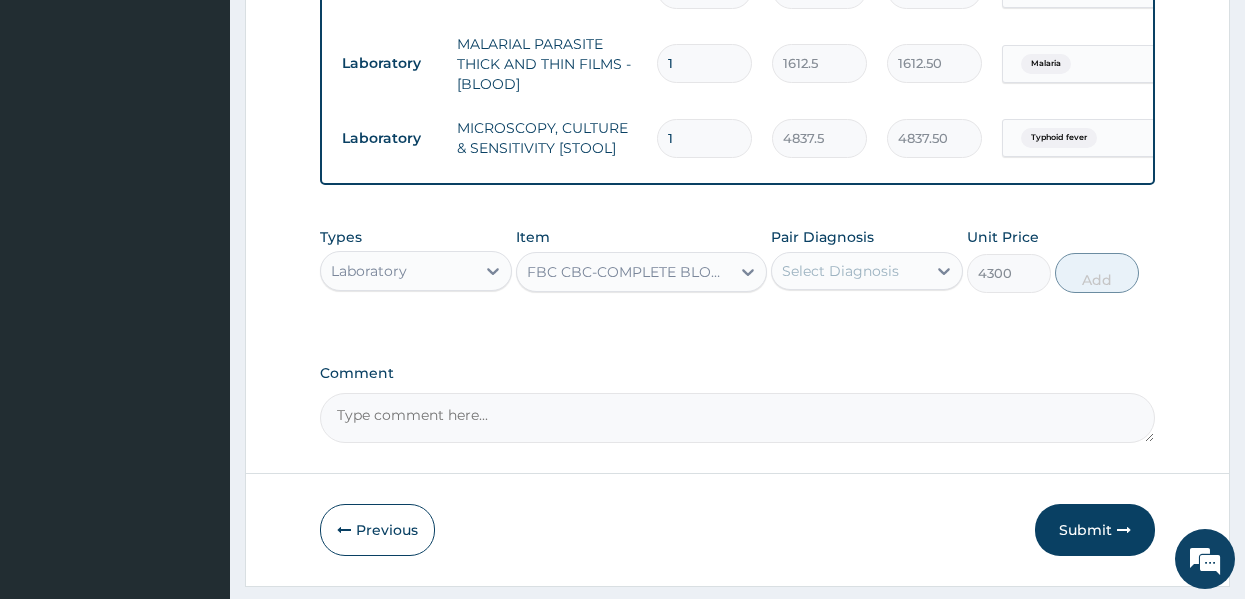 click on "Select Diagnosis" at bounding box center (840, 271) 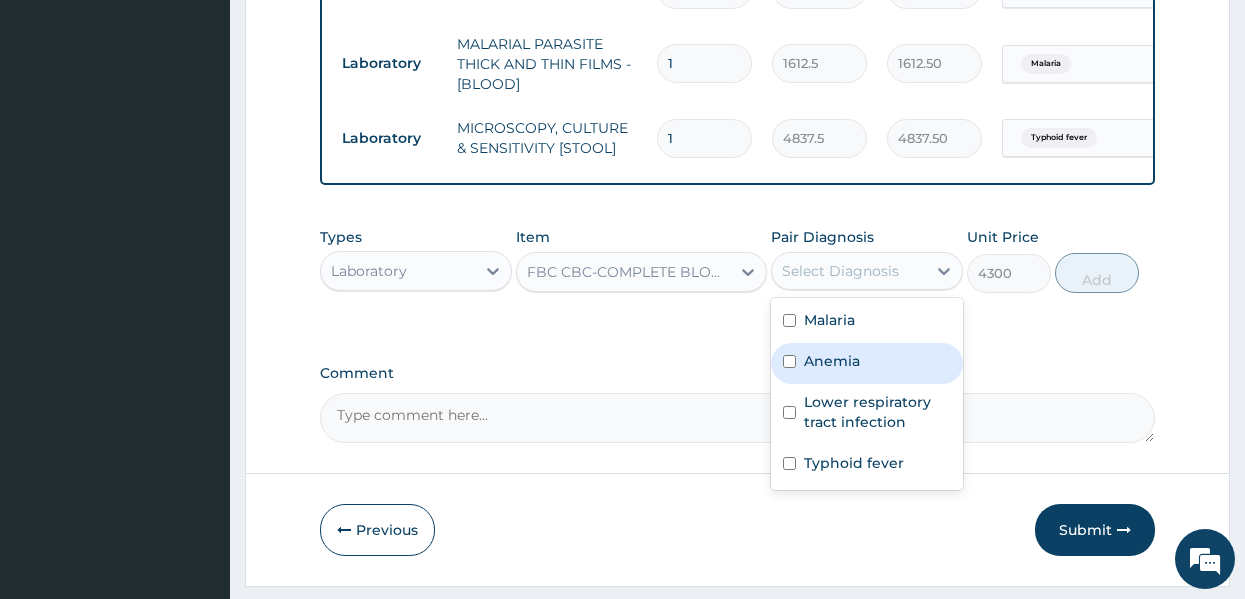 click on "Anemia" at bounding box center [832, 361] 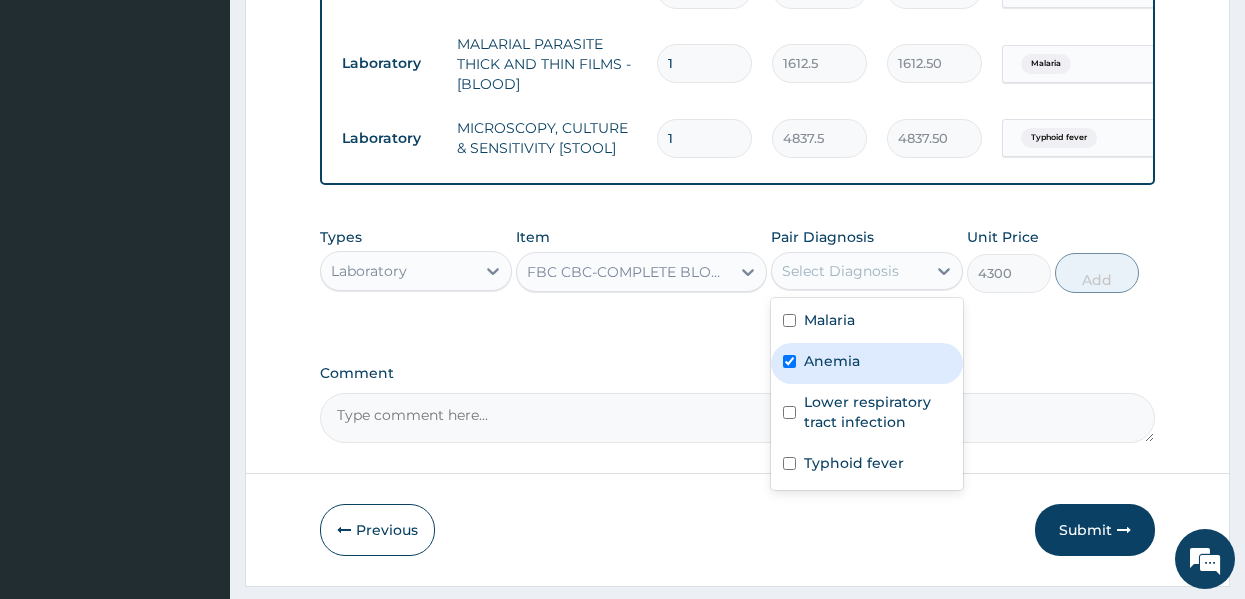 checkbox on "true" 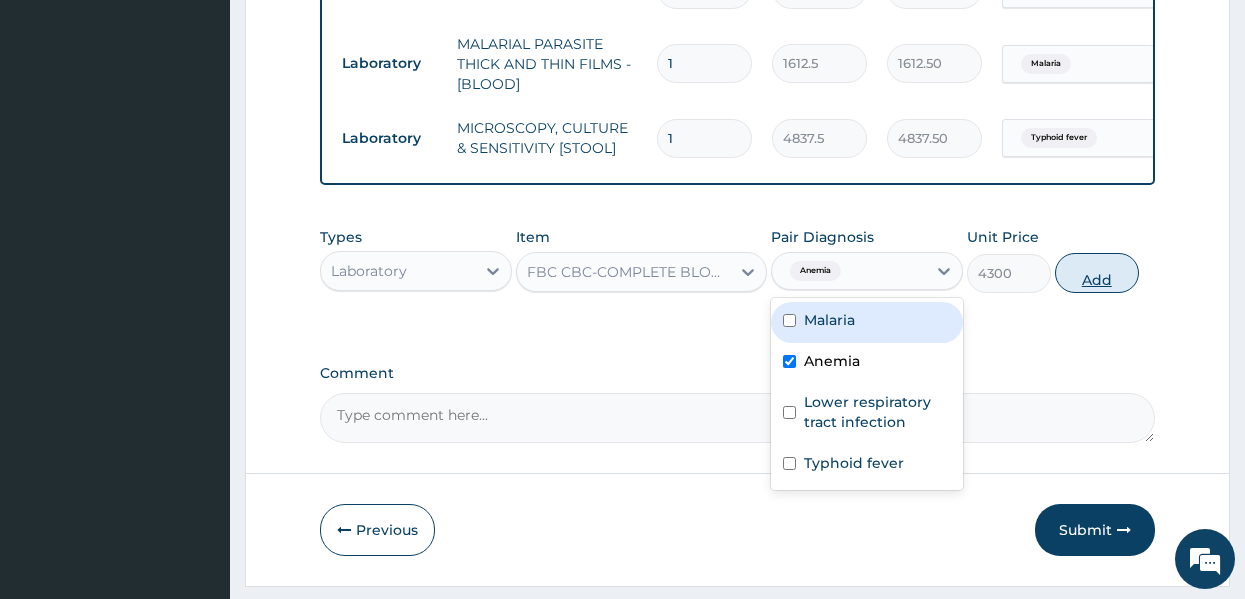 click on "Add" at bounding box center (1097, 273) 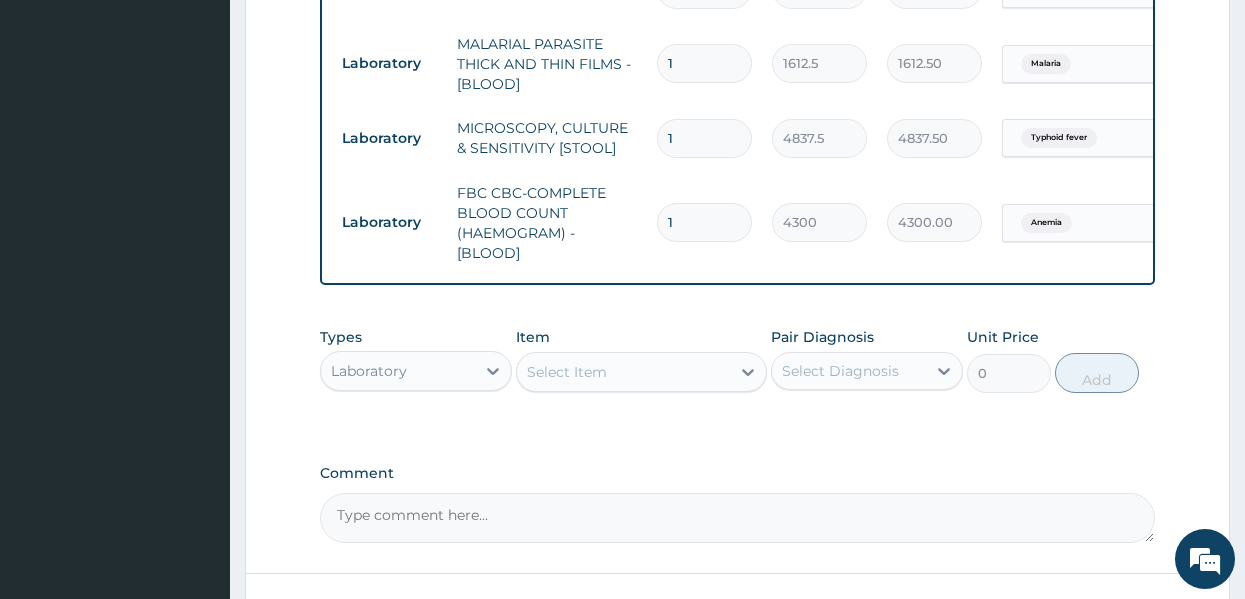 click on "Laboratory" at bounding box center (398, 371) 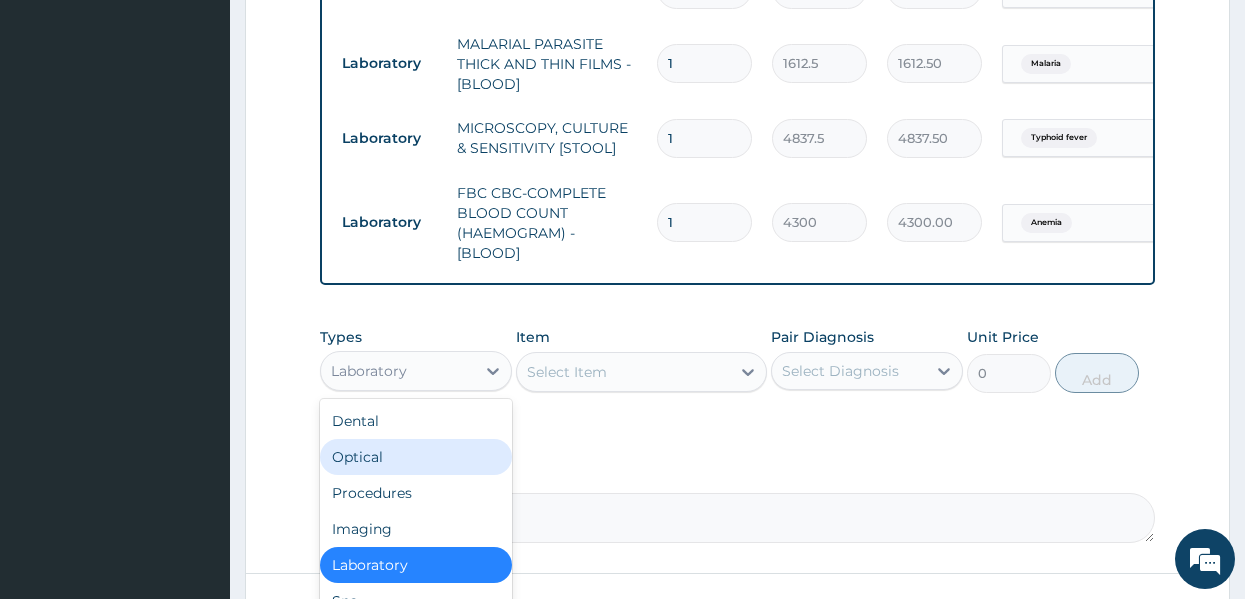 scroll, scrollTop: 68, scrollLeft: 0, axis: vertical 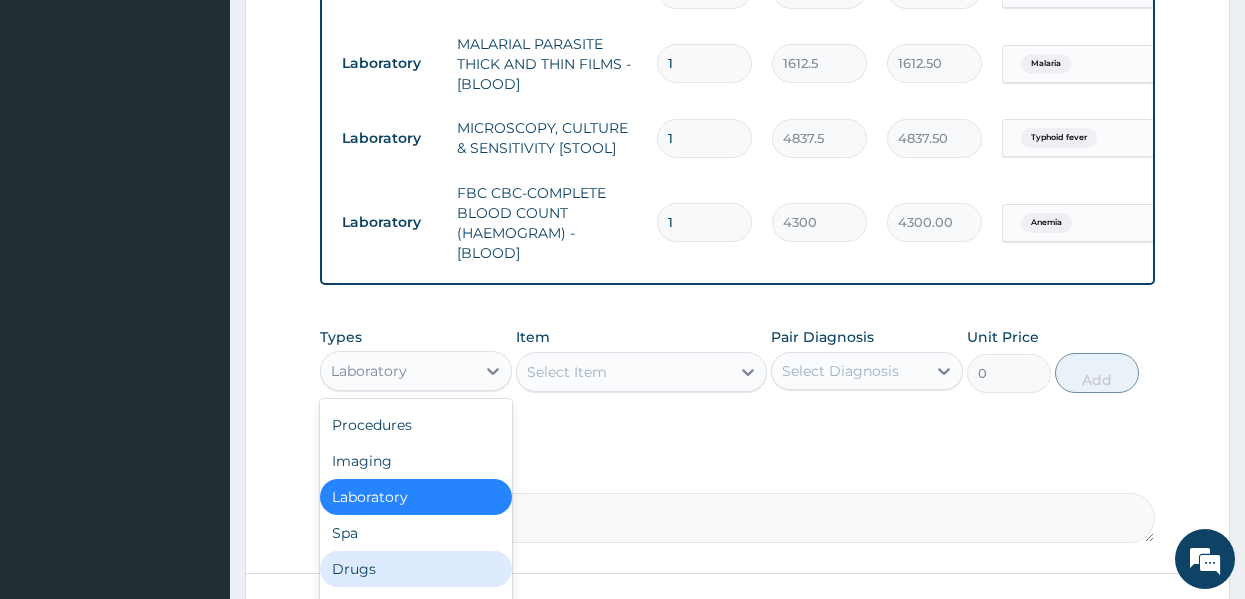 click on "Drugs" at bounding box center (416, 569) 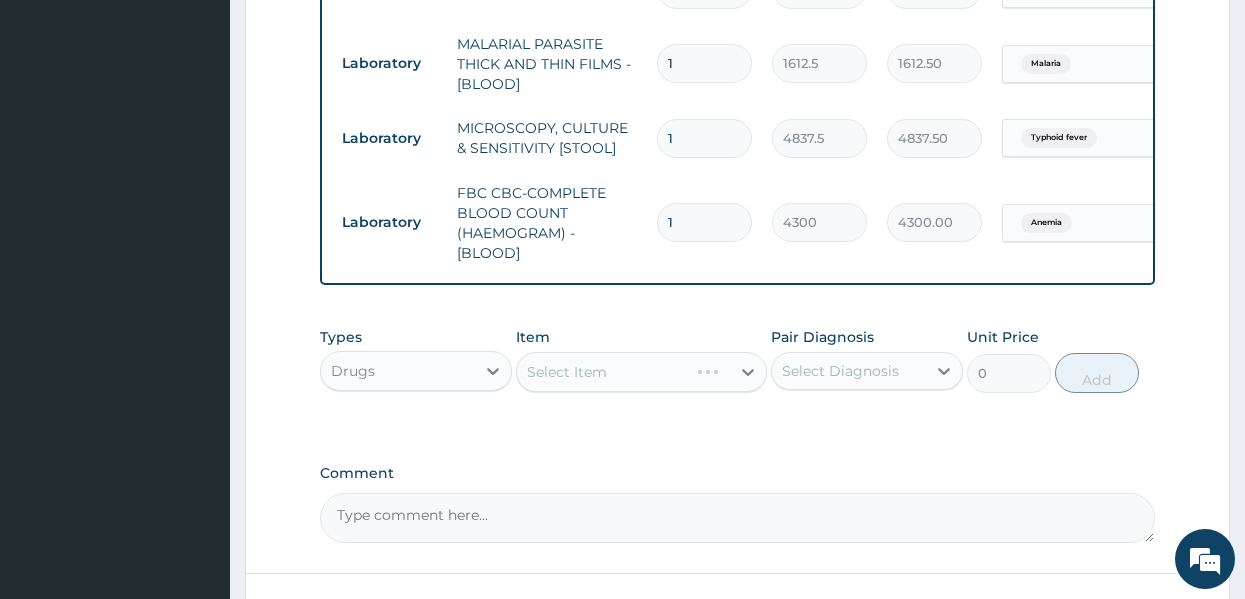 click on "Select Item" at bounding box center (641, 372) 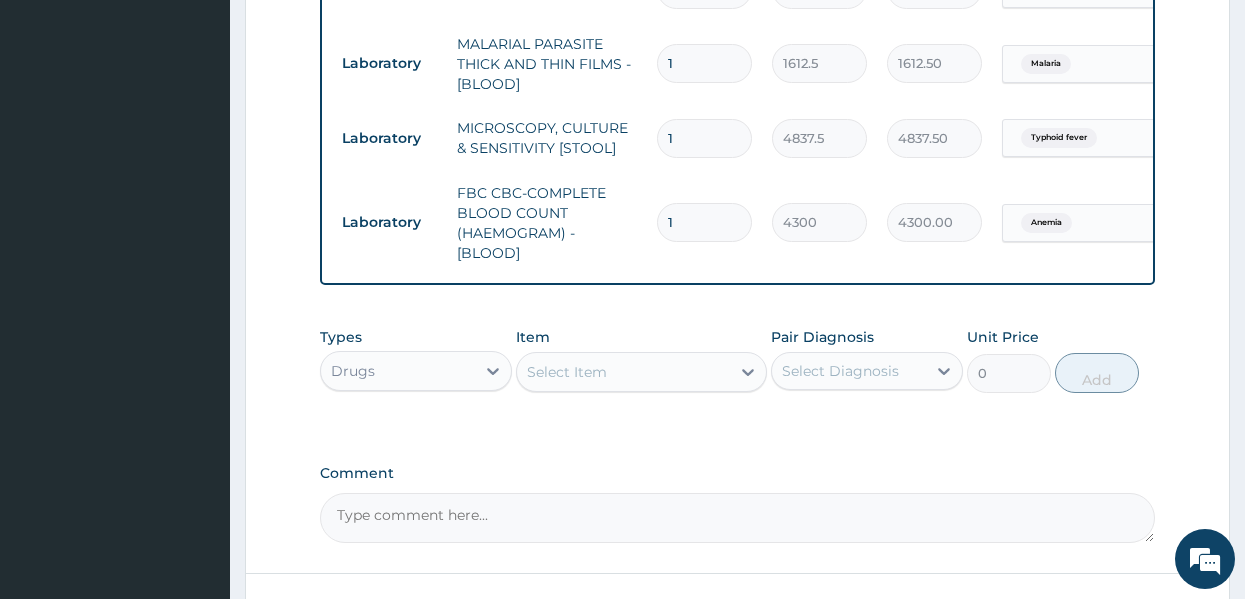 click on "Select Item" at bounding box center (623, 372) 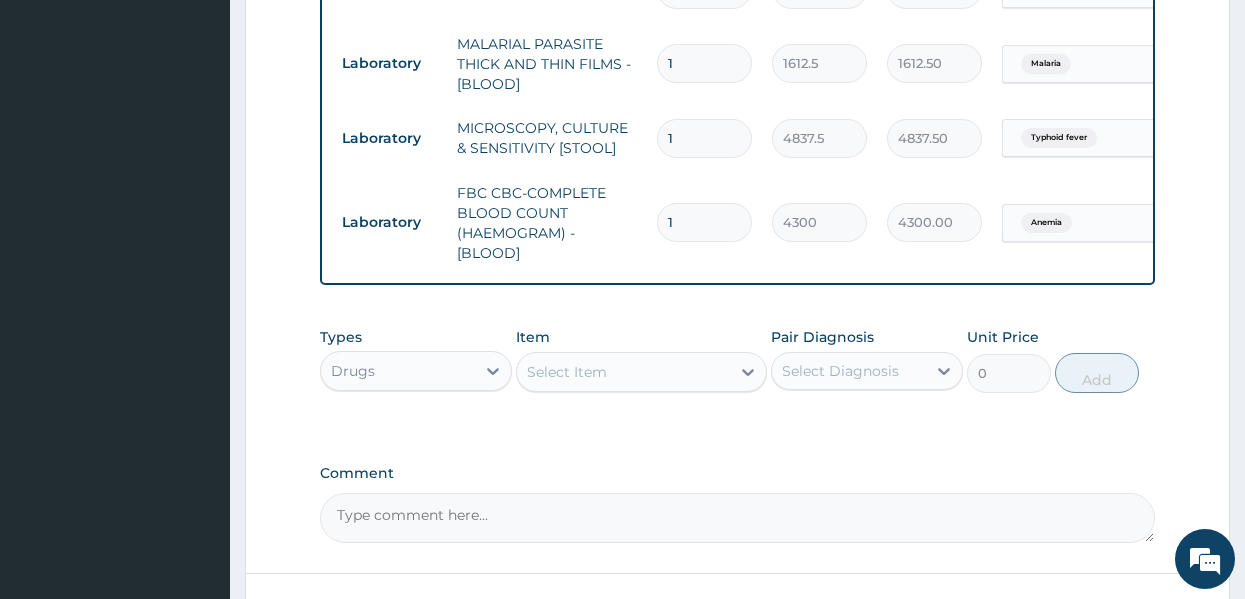 click on "Types Drugs Item Select Item Pair Diagnosis Select Diagnosis Unit Price 0 Add" at bounding box center [738, 375] 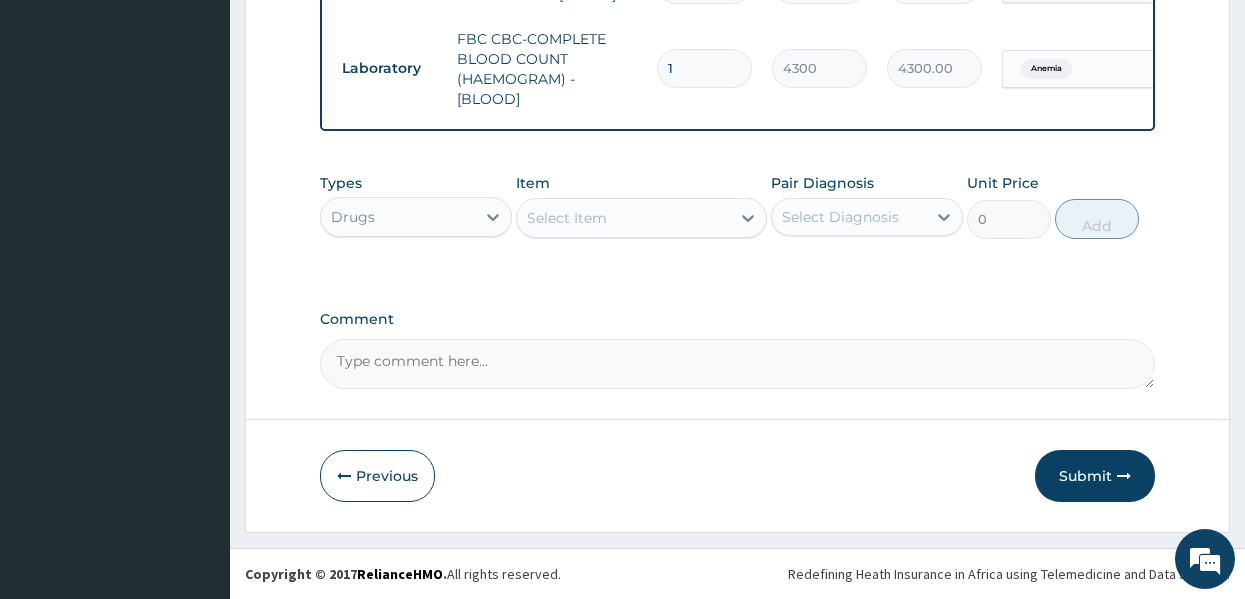 scroll, scrollTop: 1112, scrollLeft: 0, axis: vertical 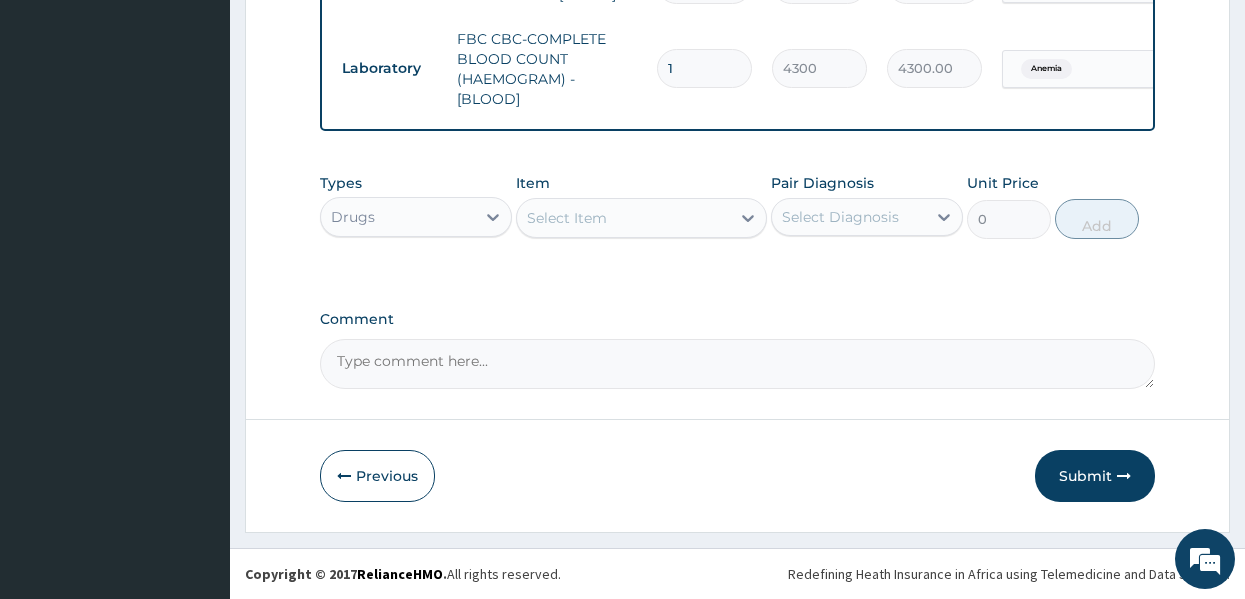 click on "Select Item" at bounding box center [623, 218] 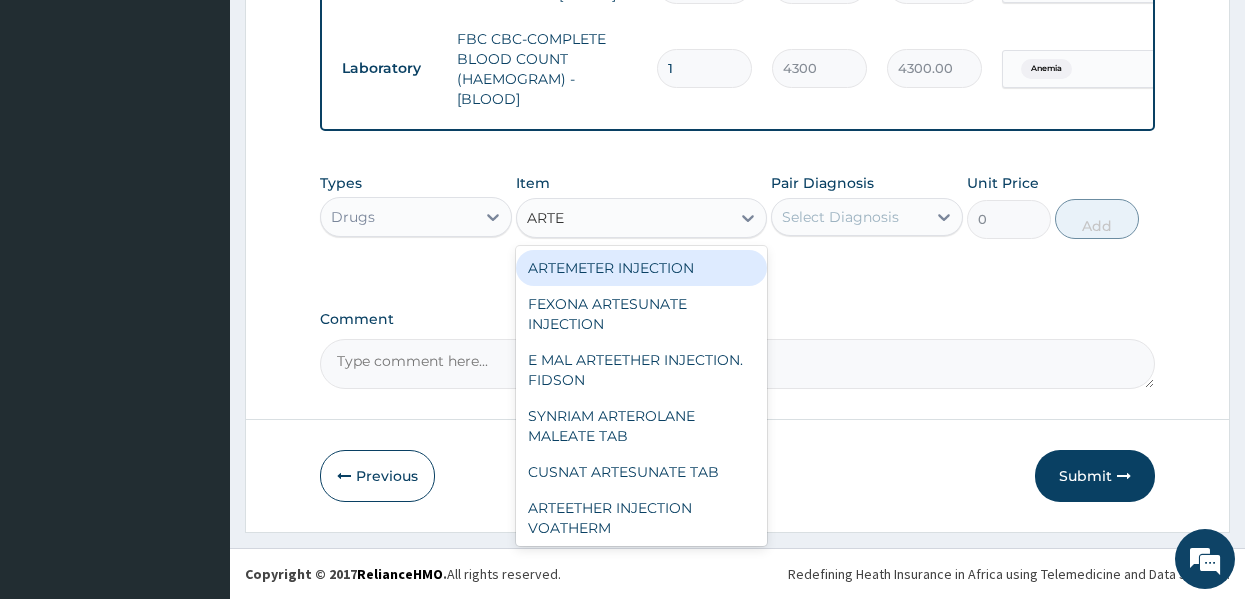 type on "ARTEE" 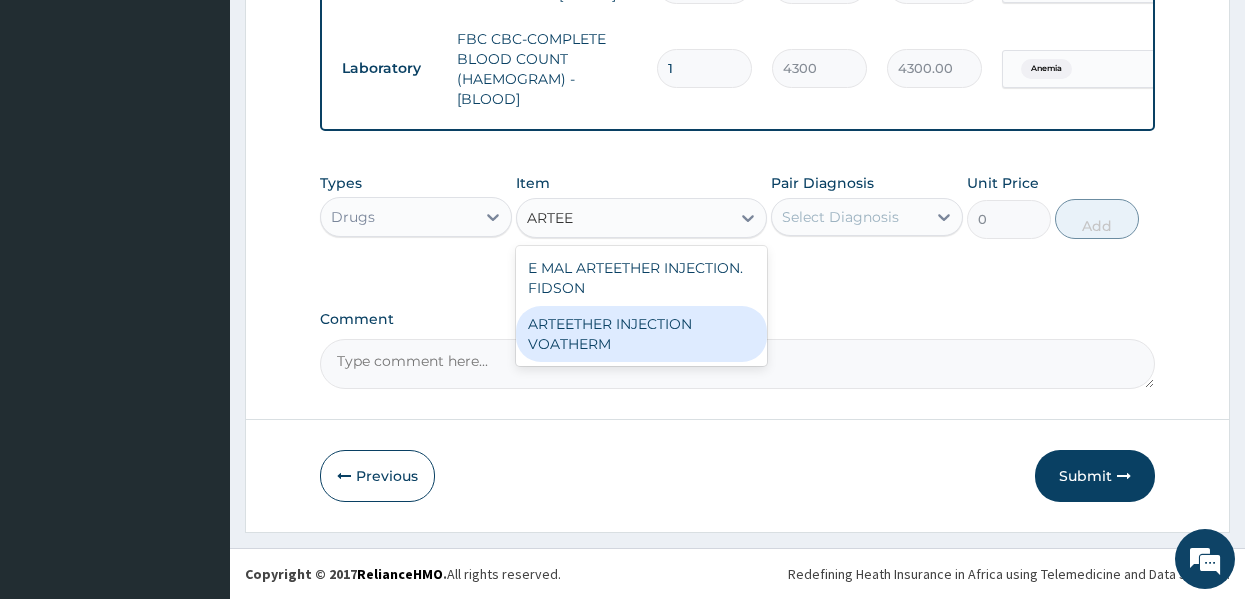 click on "ARTEETHER INJECTION VOATHERM" at bounding box center (641, 334) 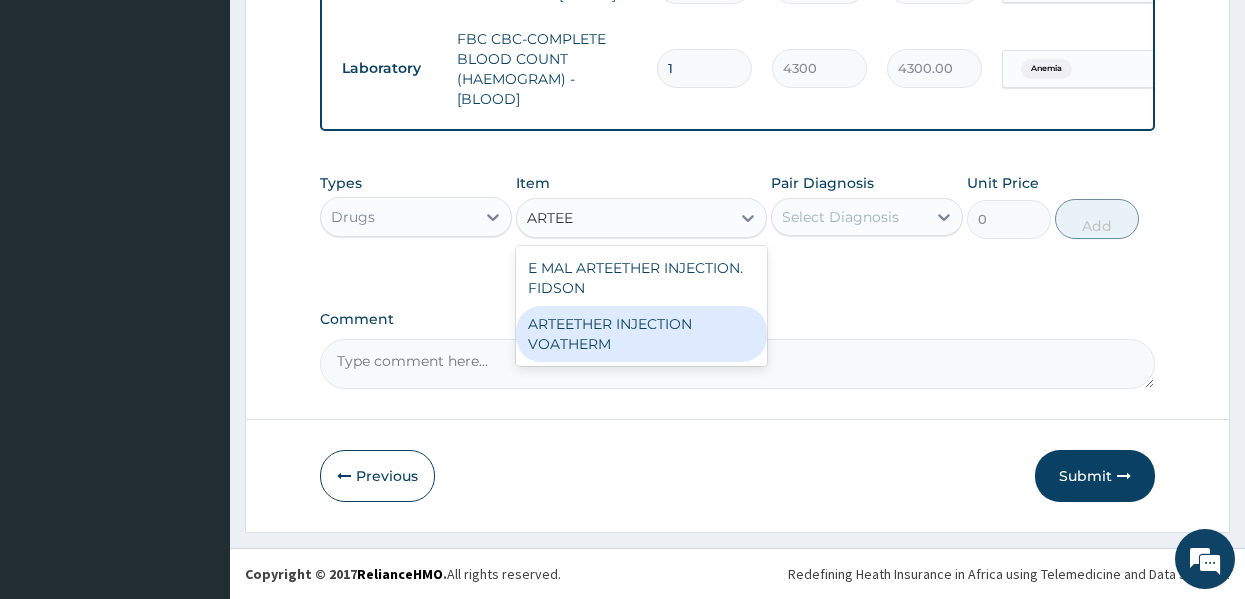 type 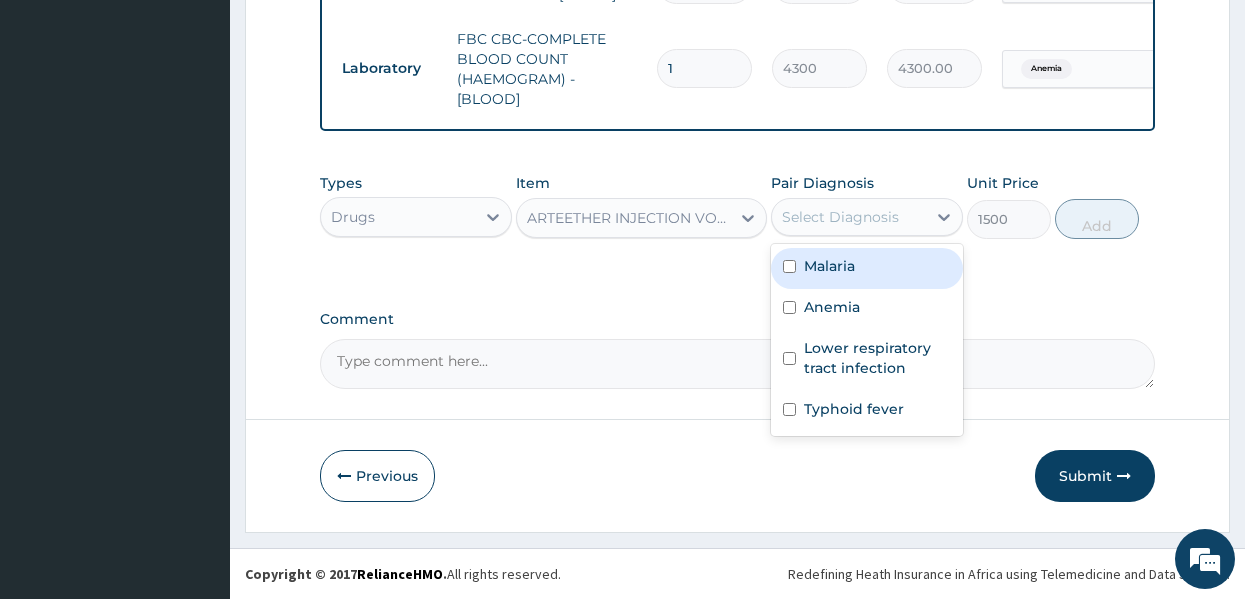 click on "Select Diagnosis" at bounding box center (849, 217) 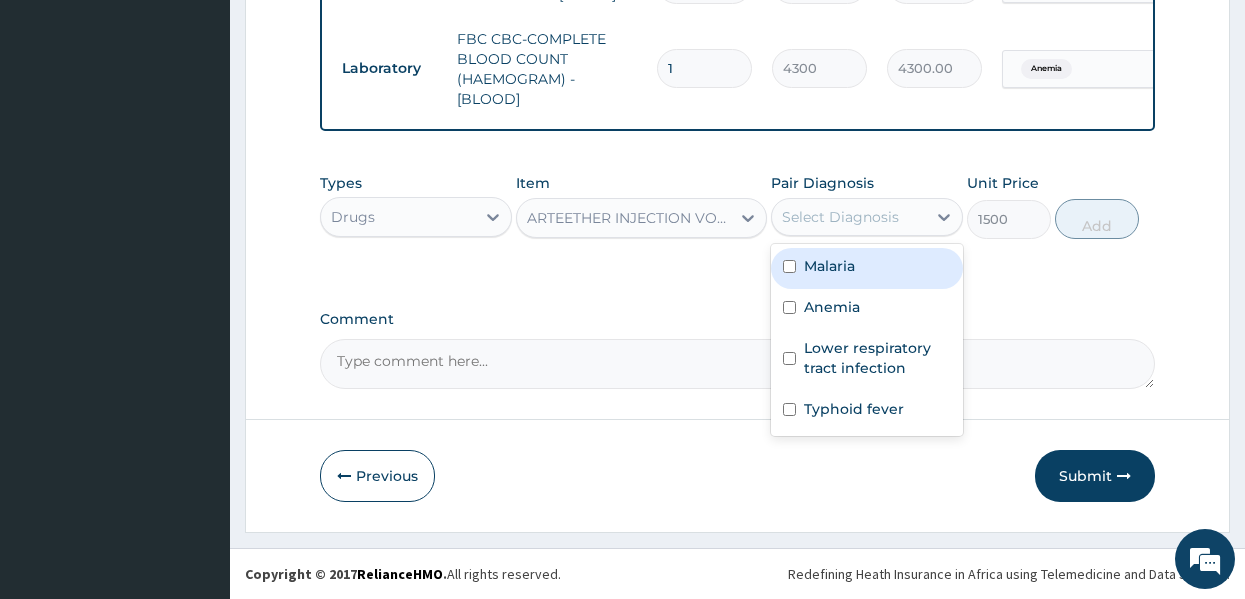 click on "Malaria" at bounding box center [829, 266] 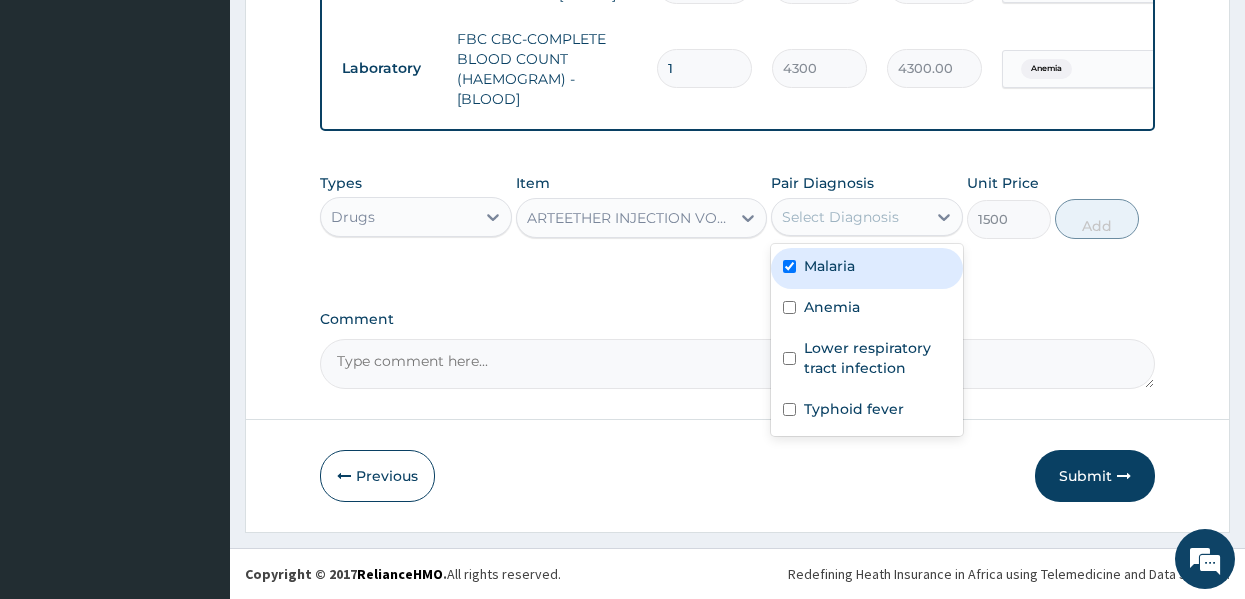 checkbox on "true" 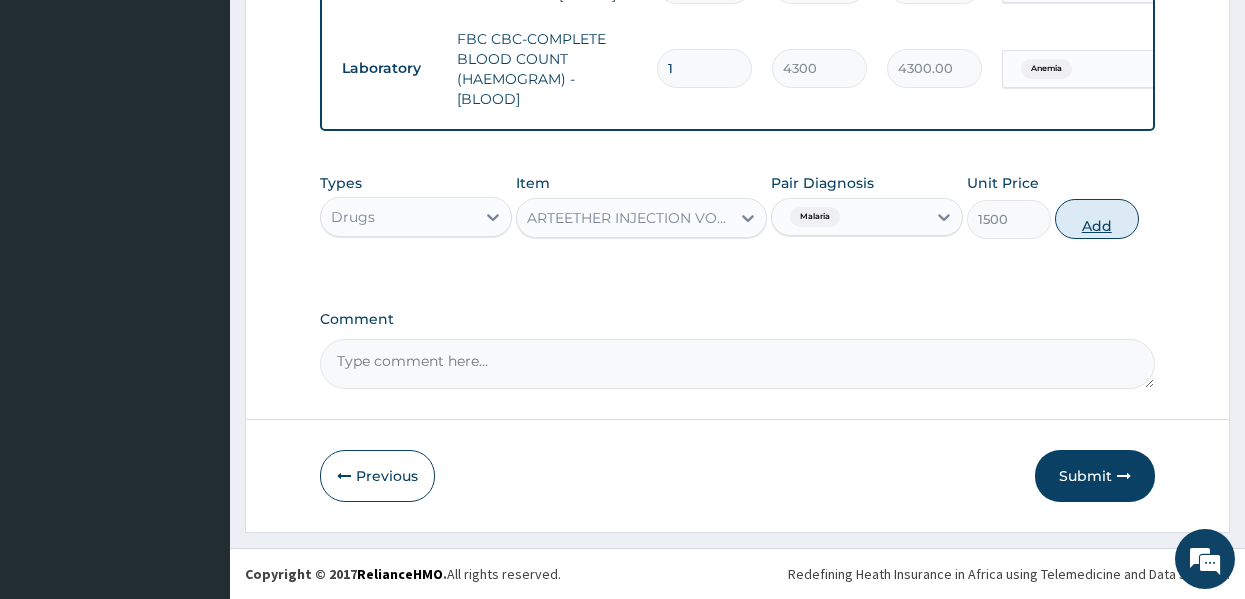 click on "Add" at bounding box center [1097, 219] 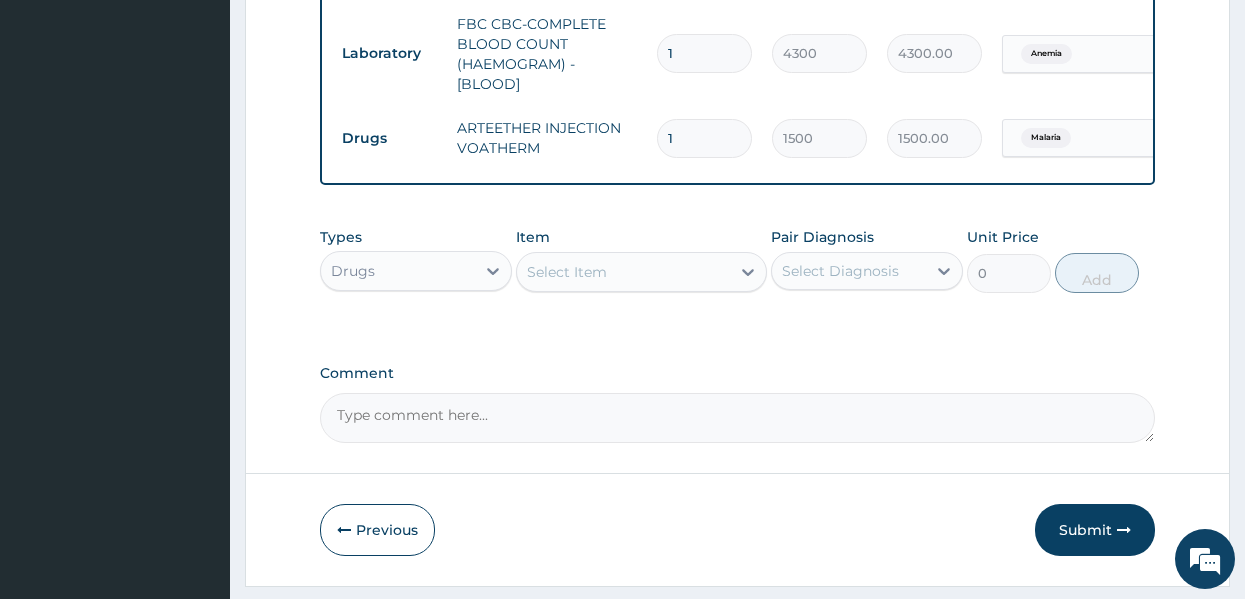 type 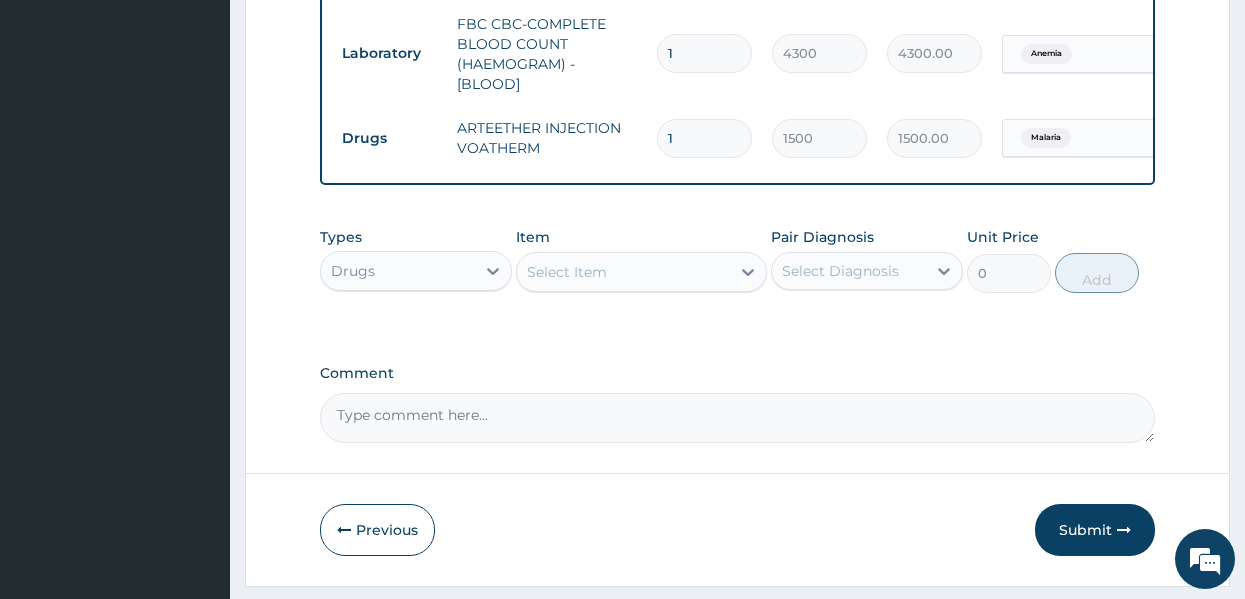 type on "0.00" 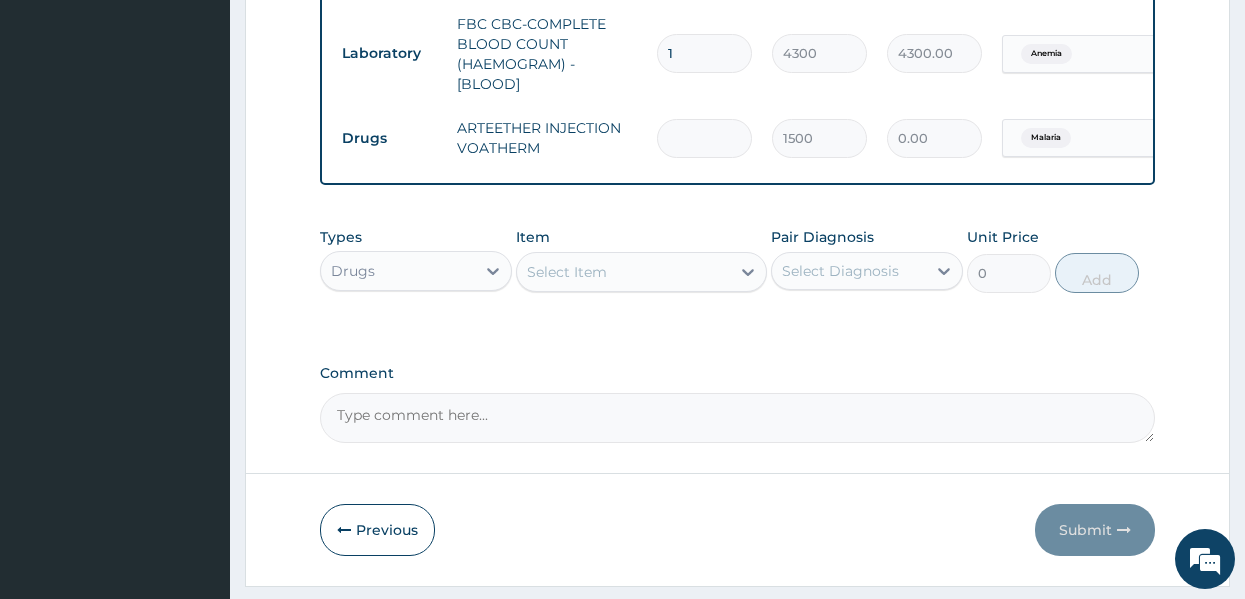 type on "3" 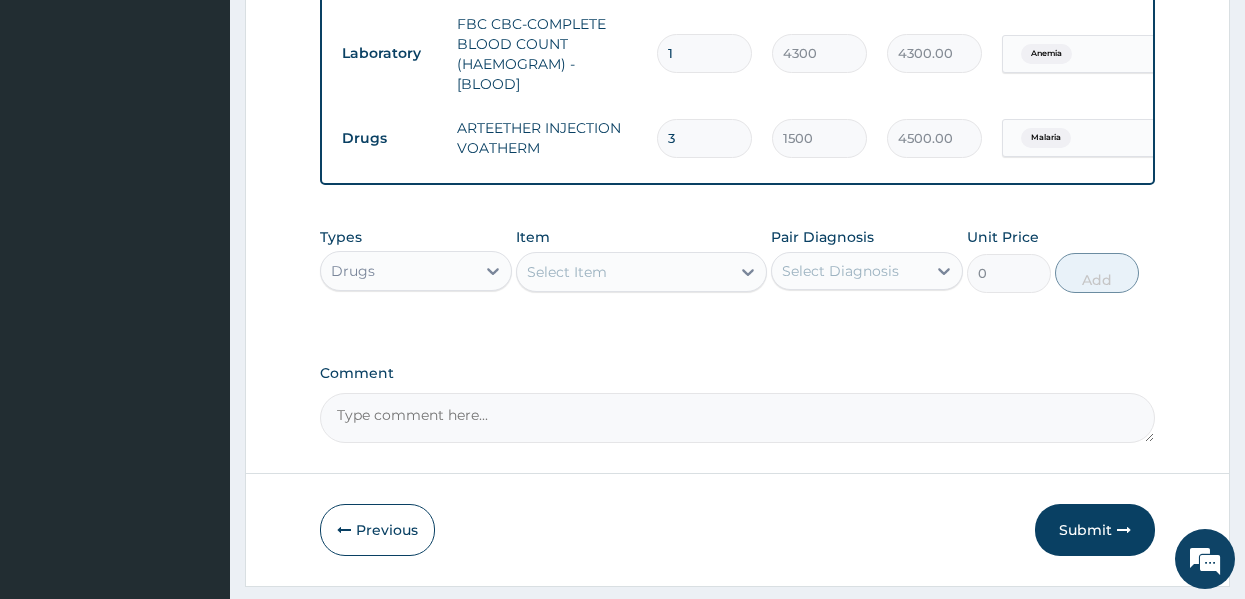 type on "3" 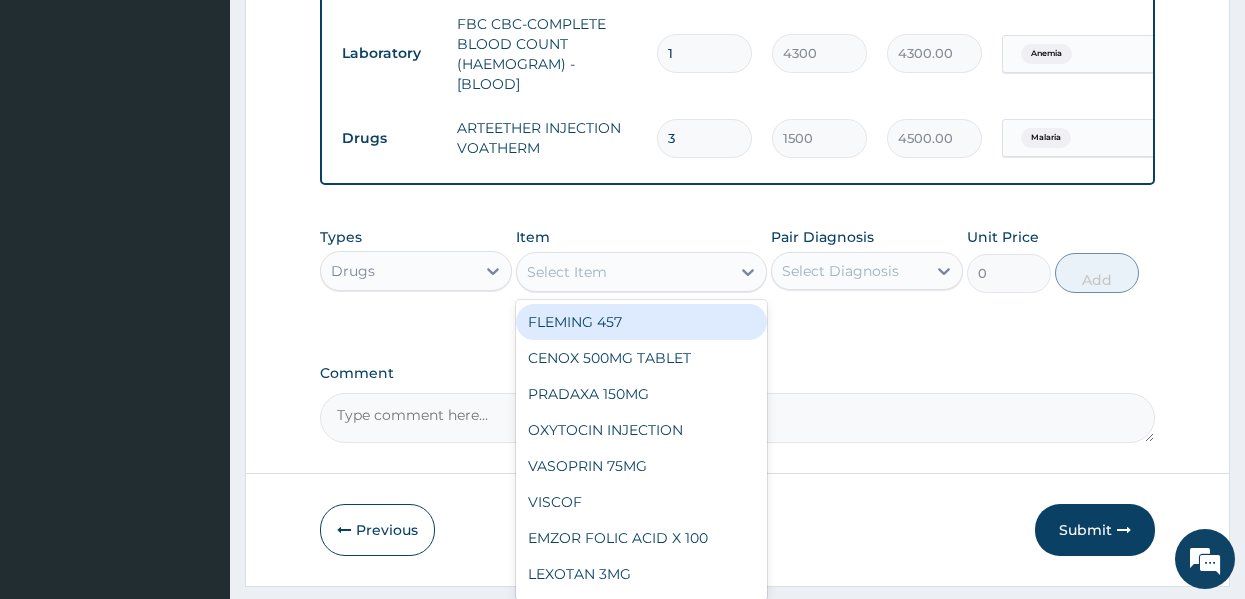 click on "Select Item" at bounding box center [567, 272] 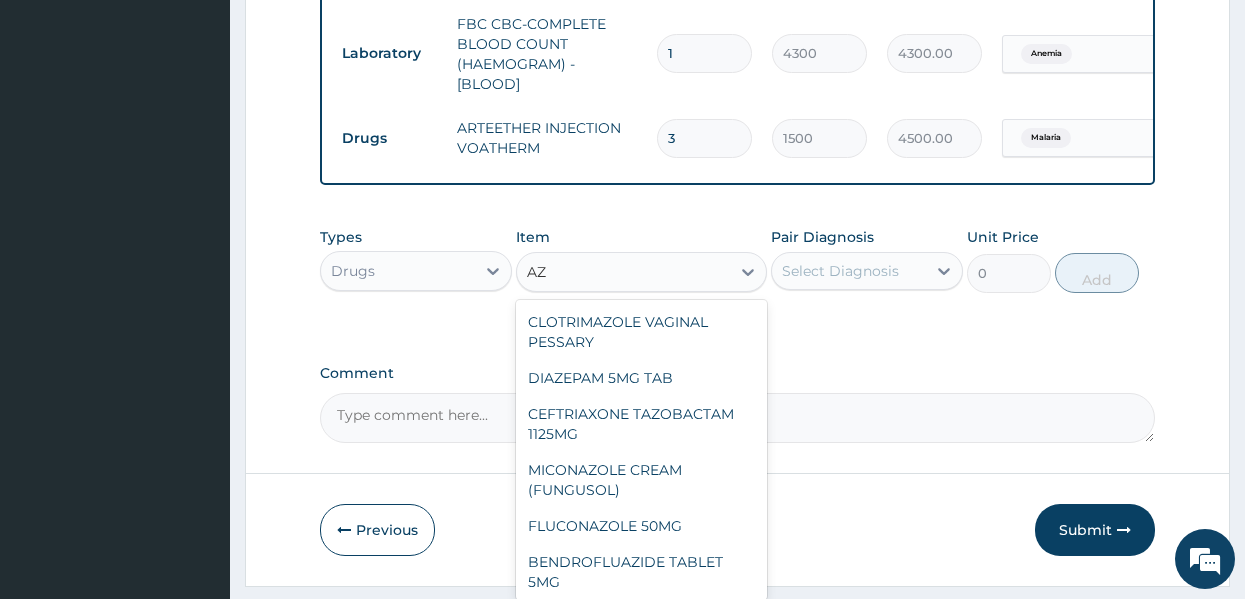 type on "A" 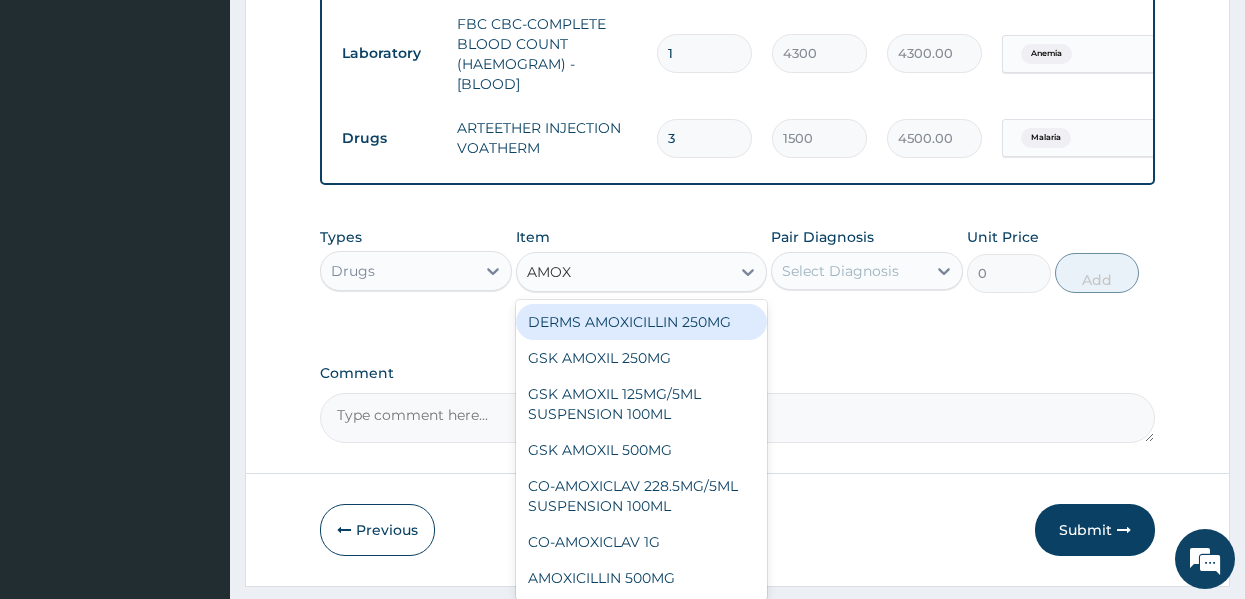 type on "AMOXI" 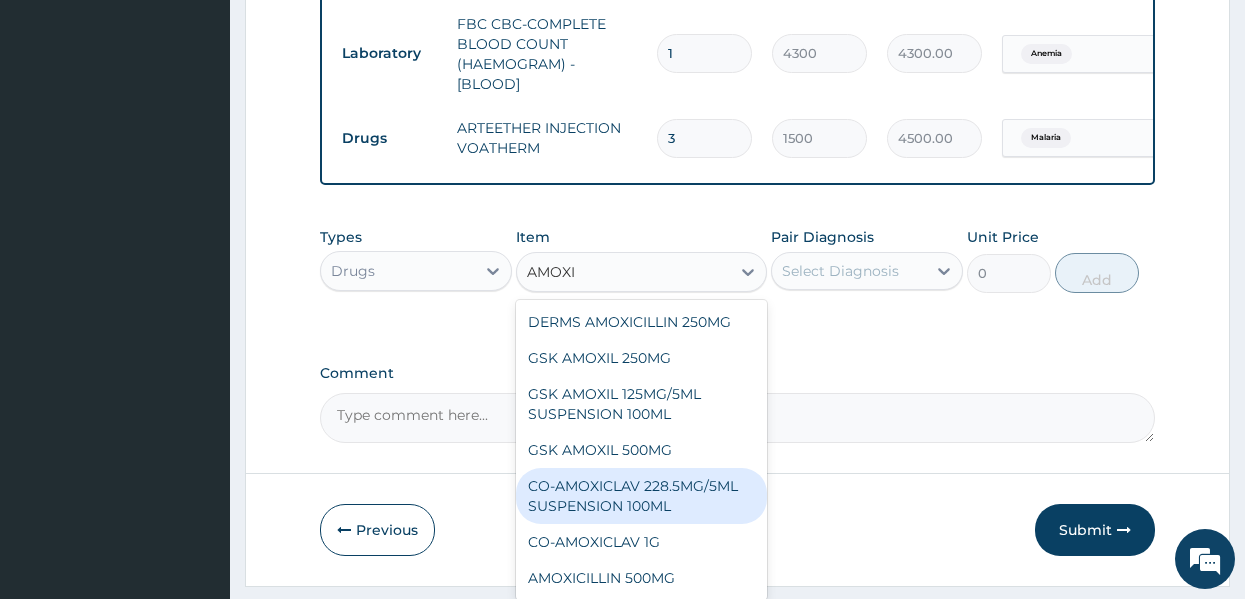 click on "CO-AMOXICLAV 228.5MG/5ML SUSPENSION 100ML" at bounding box center (641, 496) 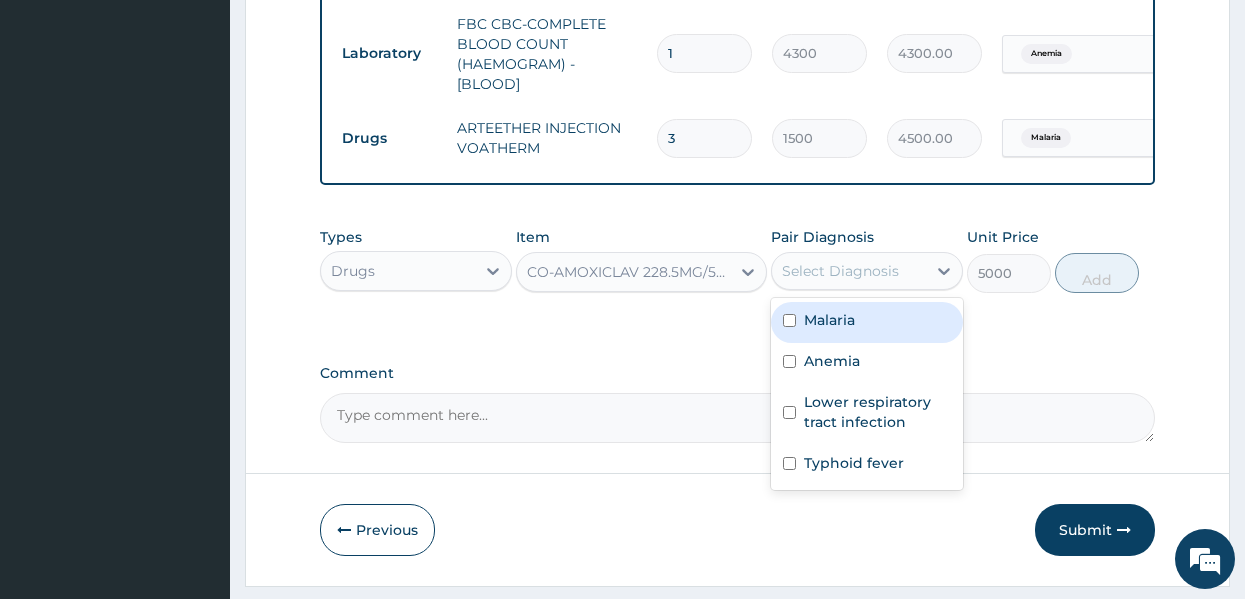 click on "Select Diagnosis" at bounding box center [840, 271] 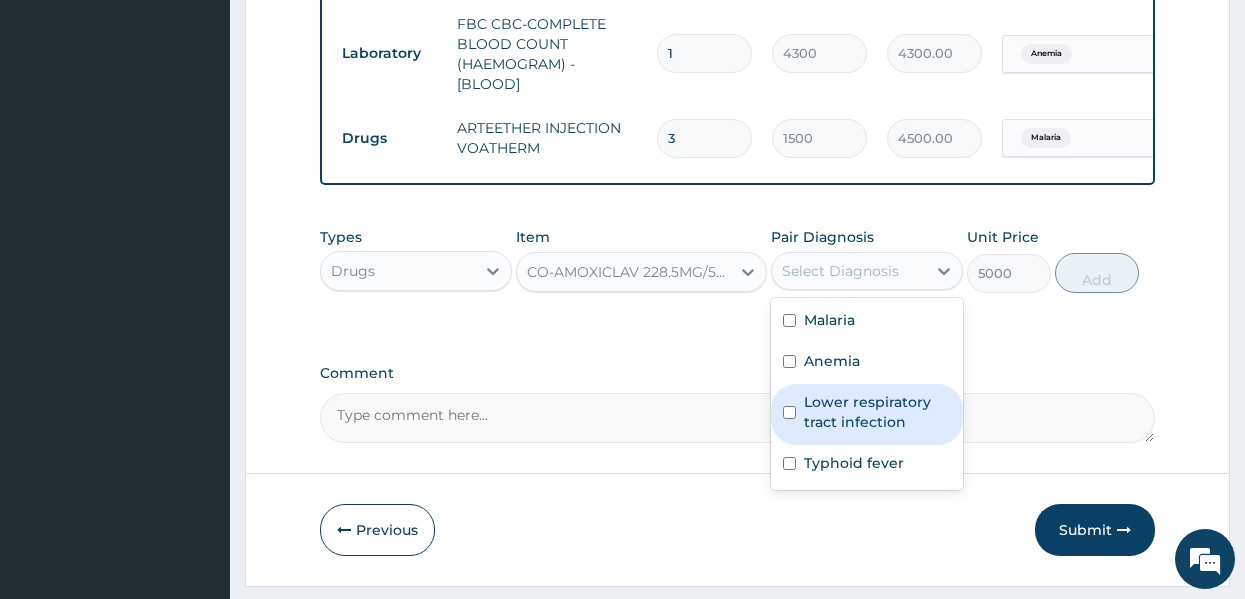 click on "Lower respiratory tract infection" at bounding box center (877, 412) 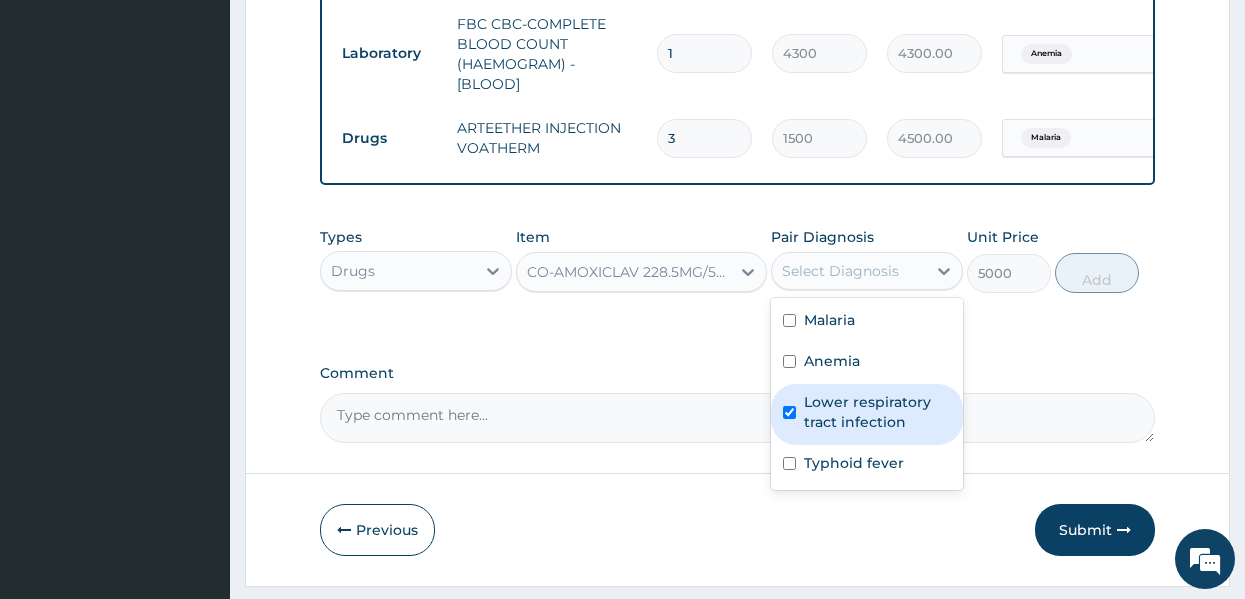 checkbox on "true" 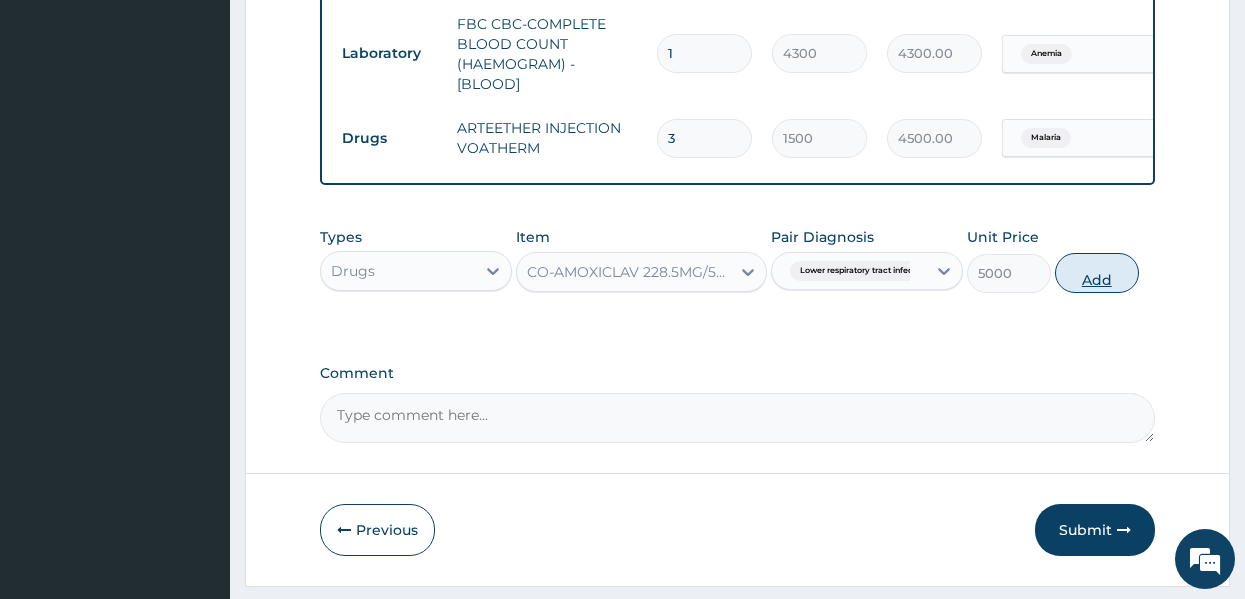 click on "Add" at bounding box center [1097, 273] 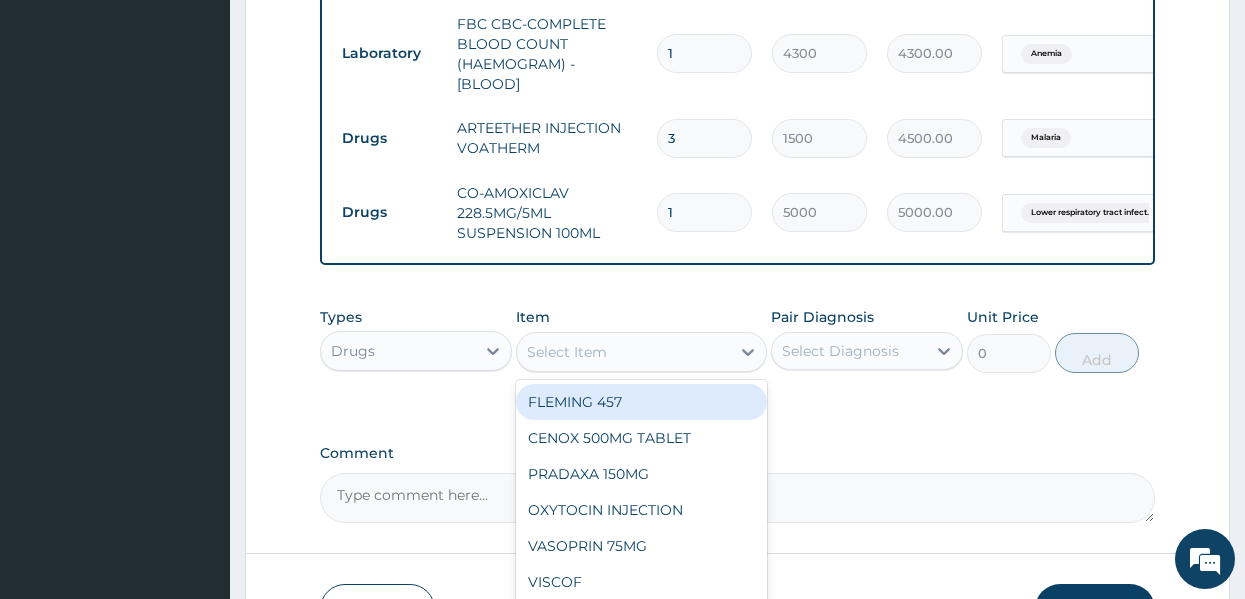 click on "Select Item" at bounding box center [623, 352] 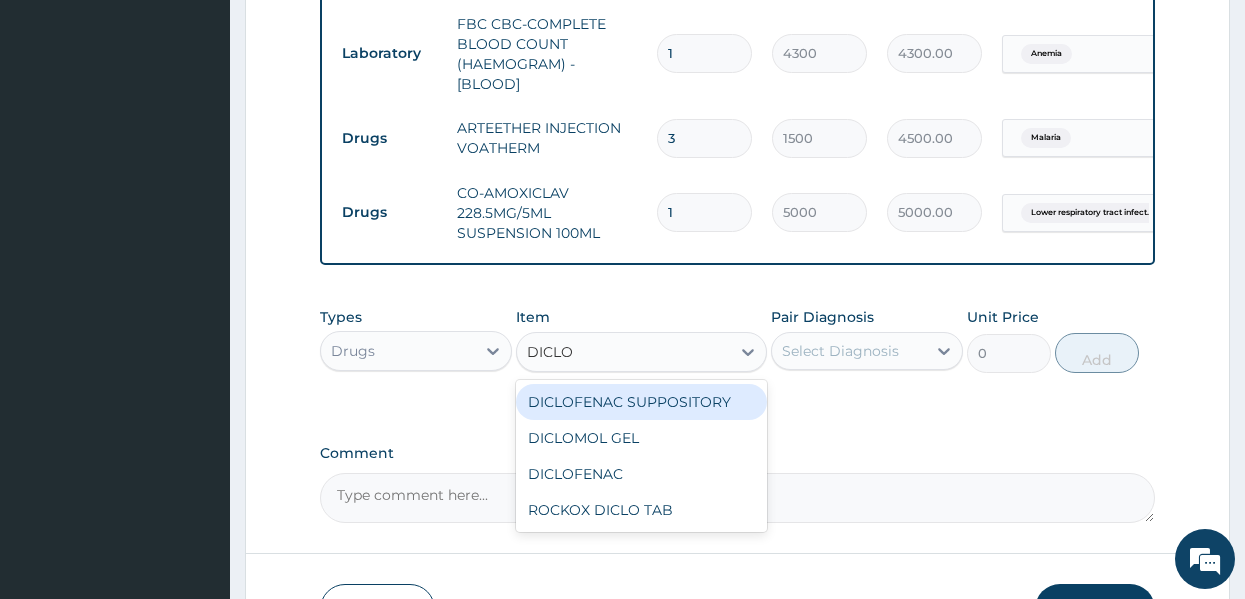 type on "DICLOF" 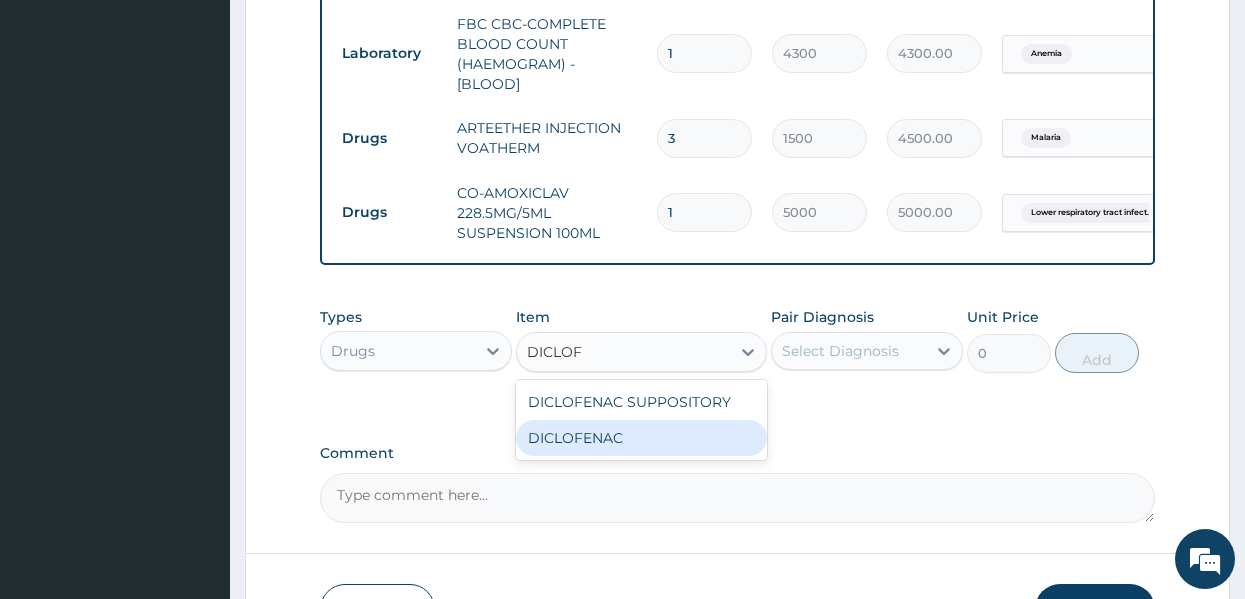 click on "DICLOFENAC" at bounding box center (641, 438) 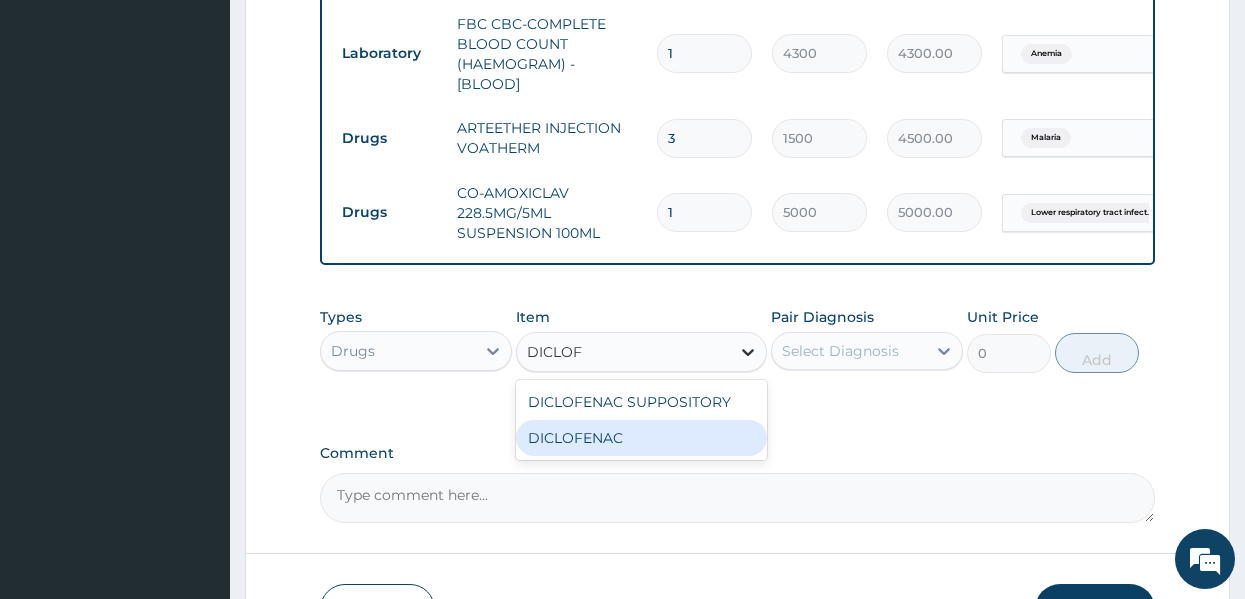 type 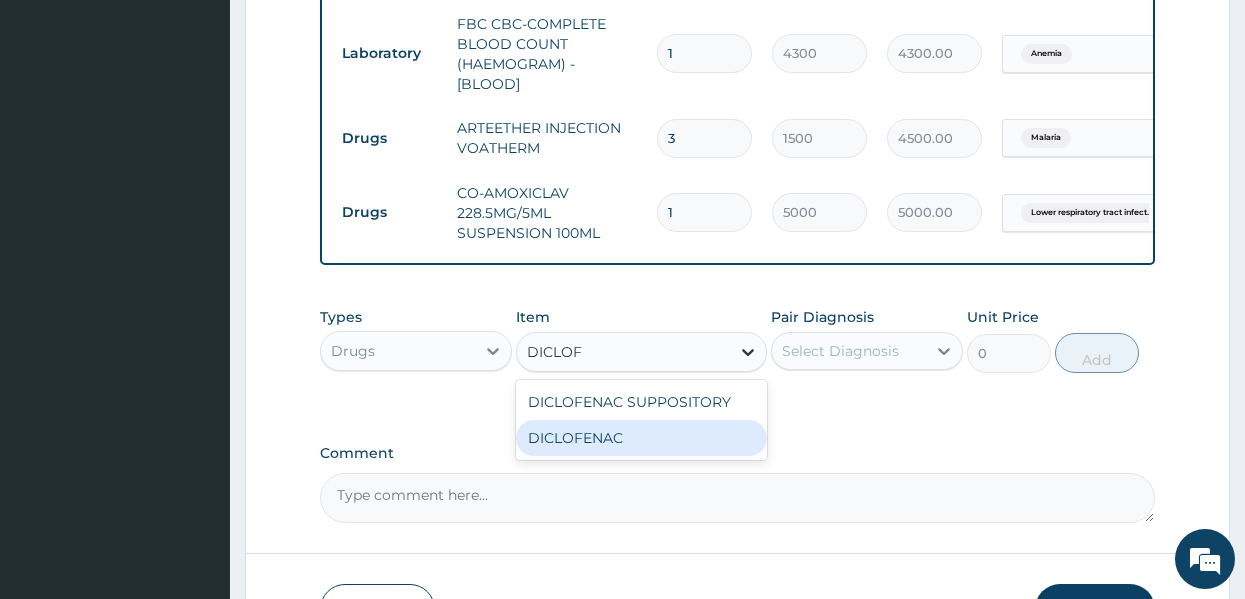 type on "1000" 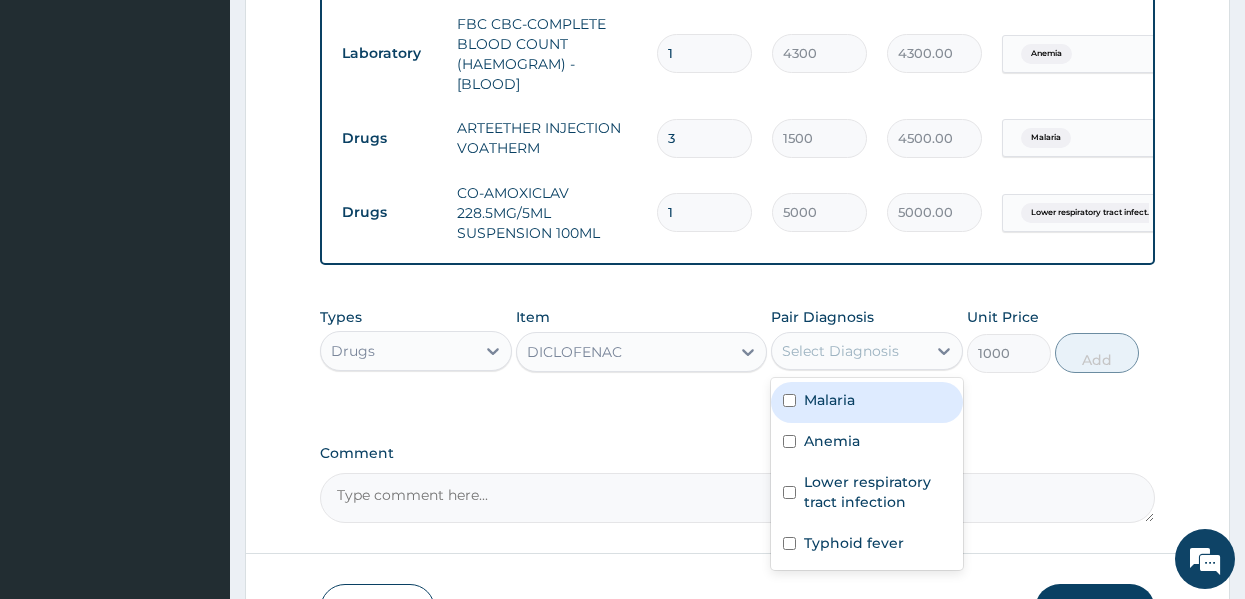 click on "Select Diagnosis" at bounding box center (840, 351) 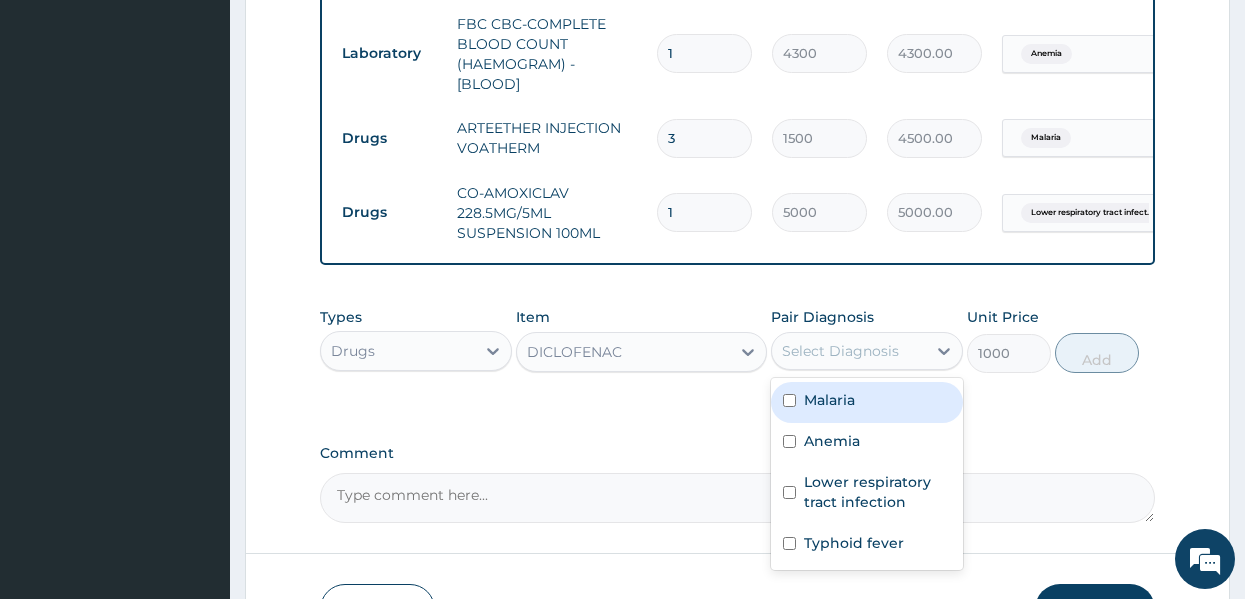 click on "Malaria" at bounding box center (829, 400) 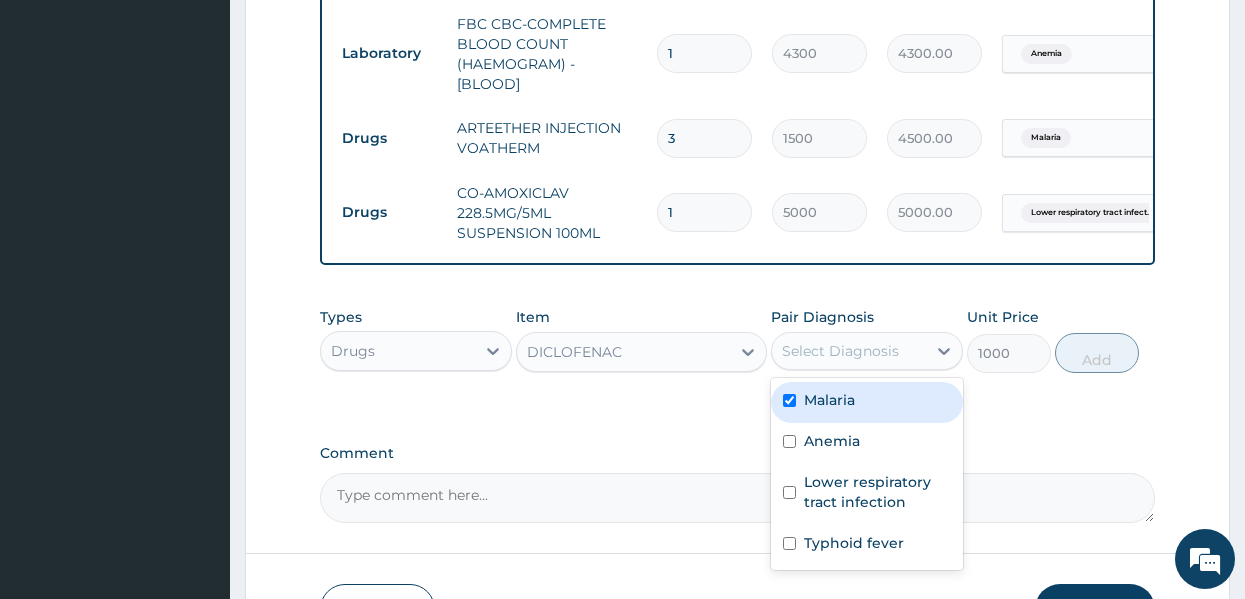 checkbox on "true" 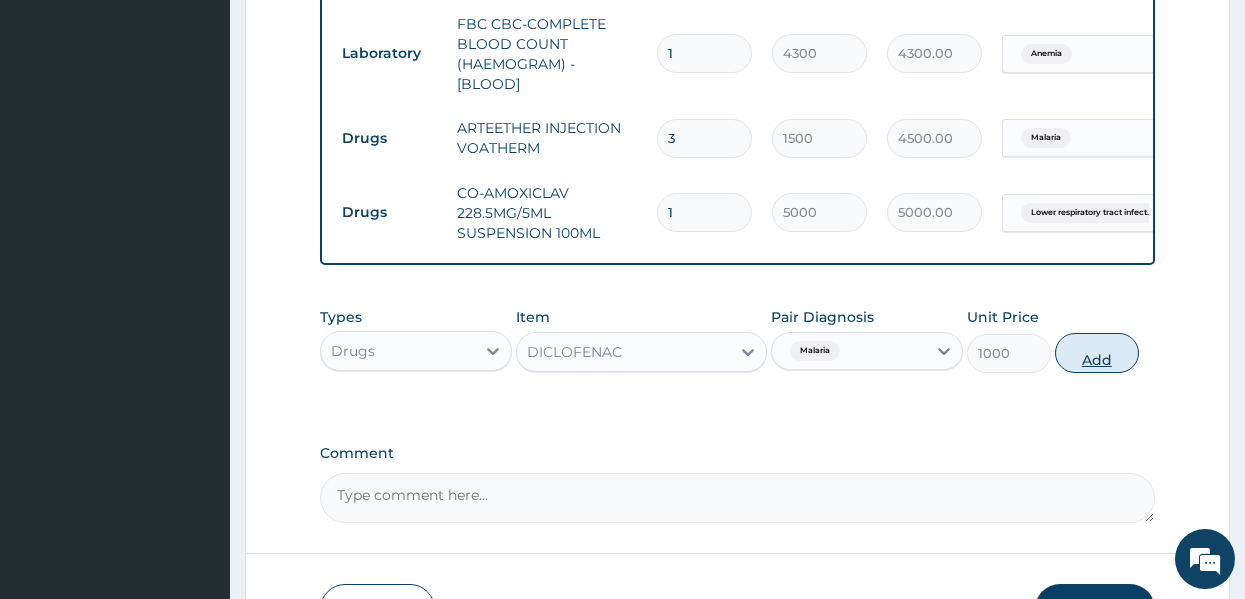 click on "Add" at bounding box center (1097, 353) 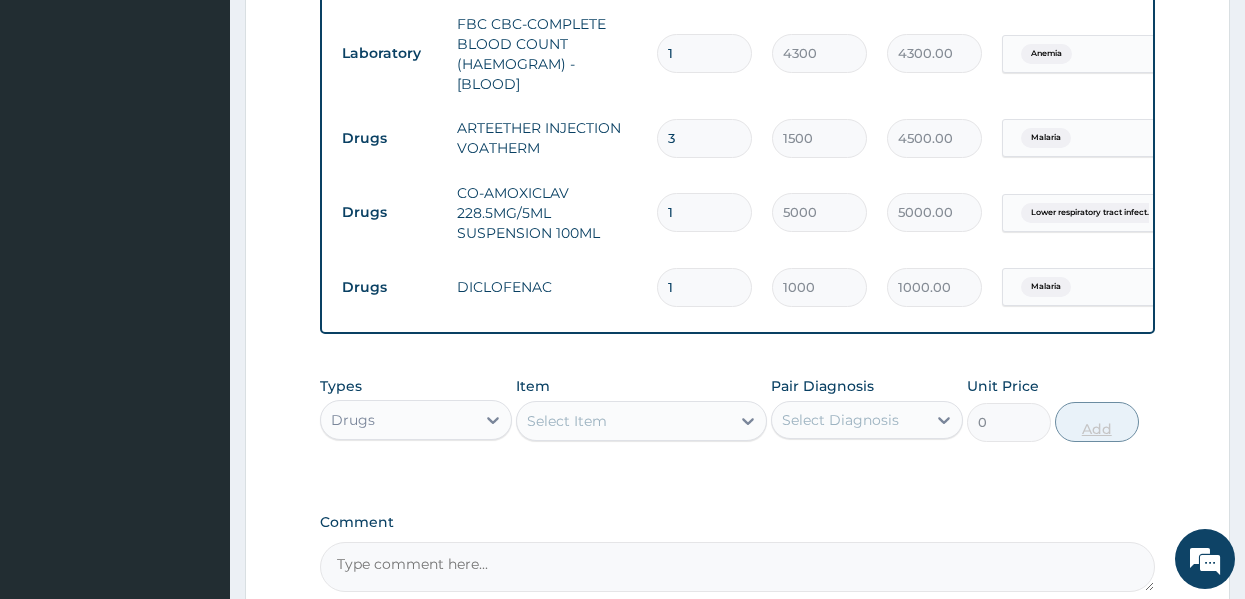 type 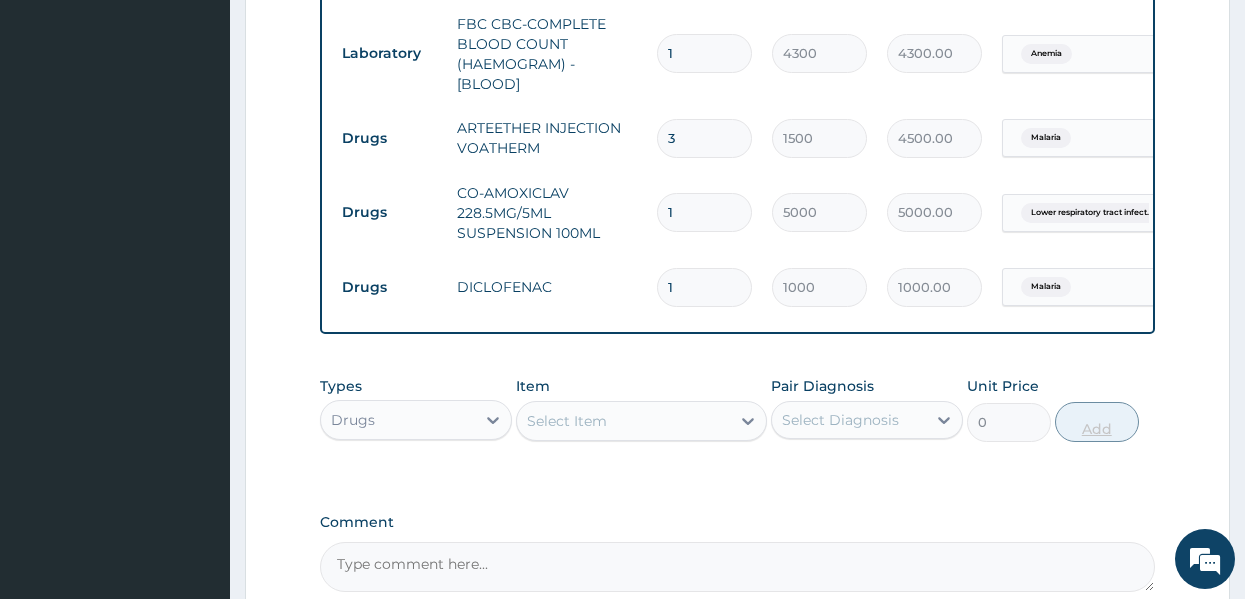 type on "0.00" 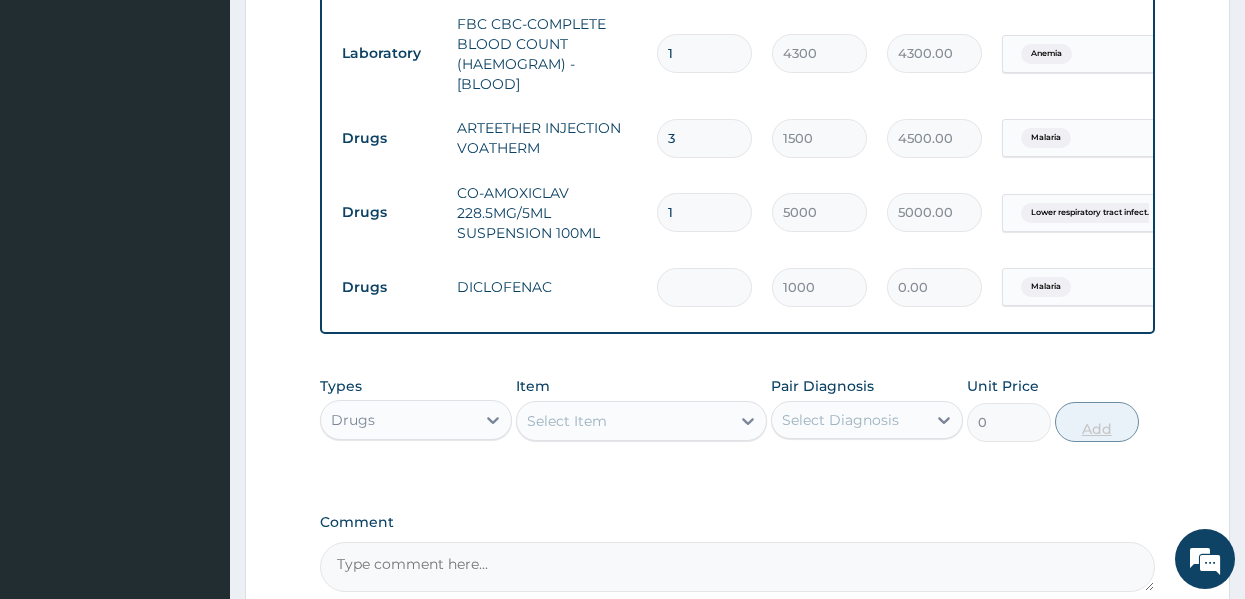 type on "3" 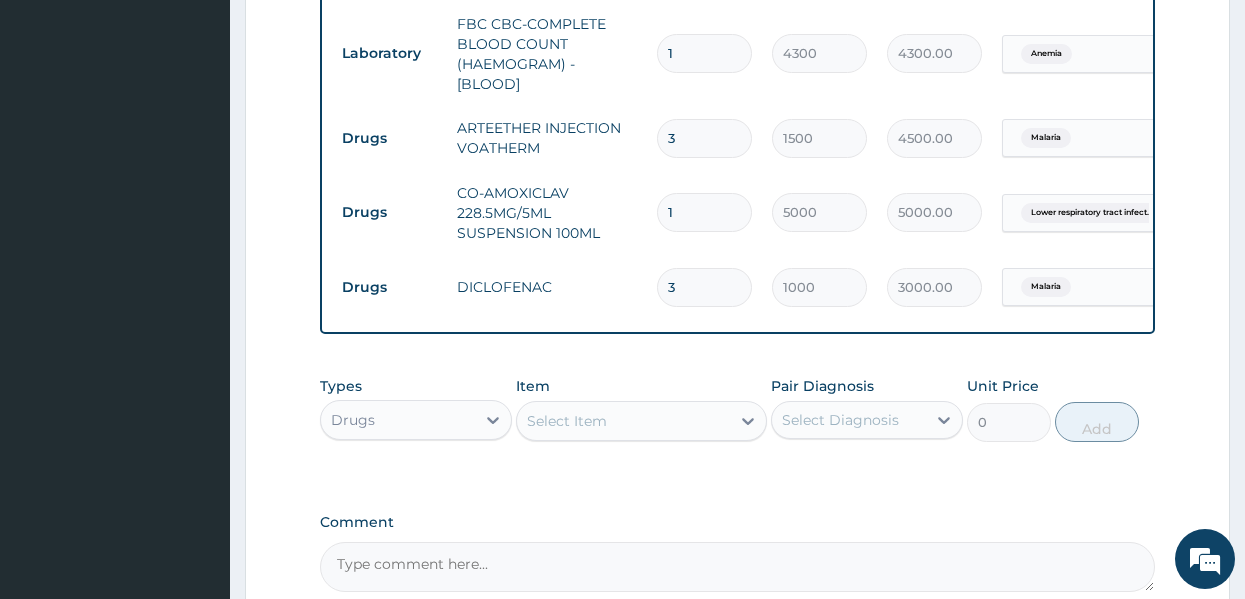 type on "3" 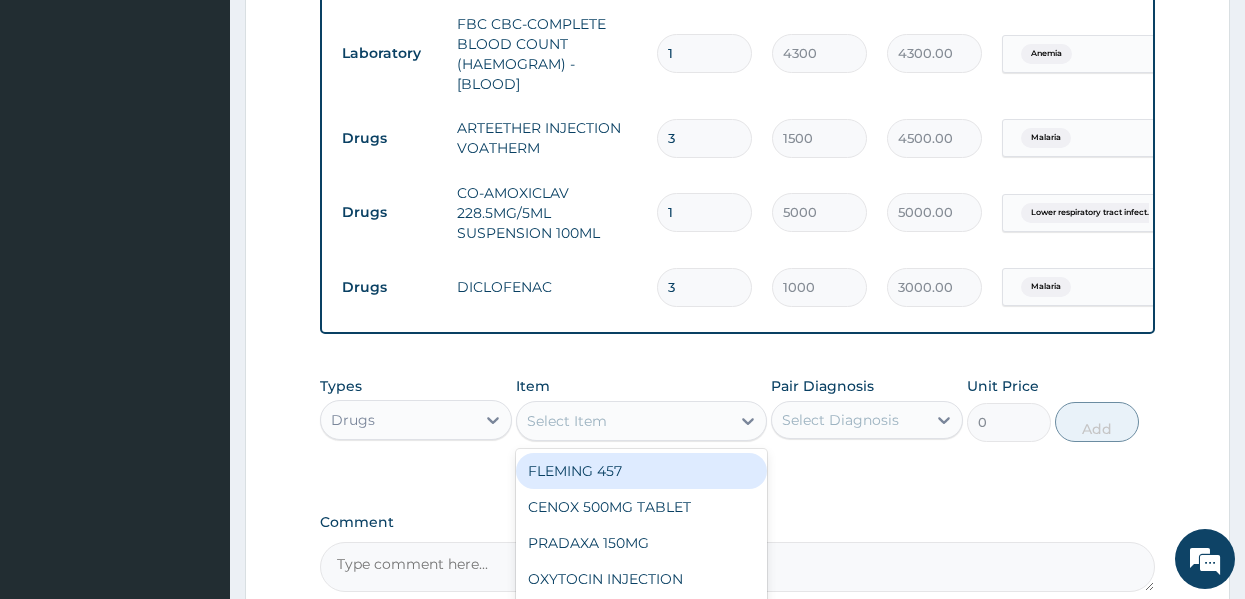 click on "Select Item" at bounding box center (623, 421) 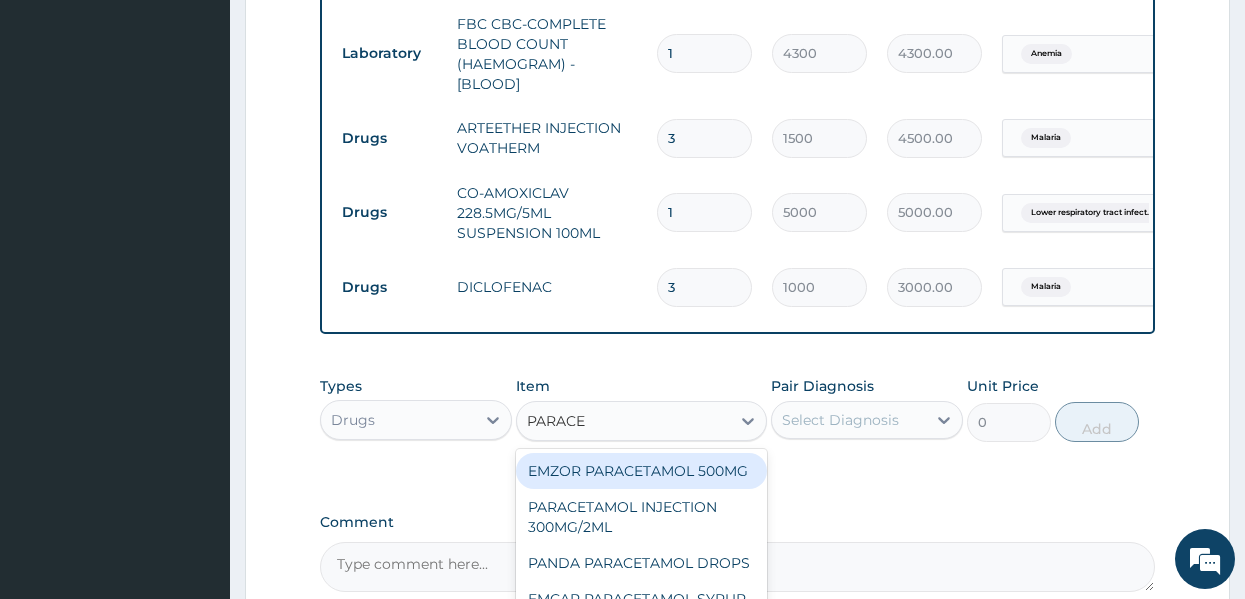 type on "PARACET" 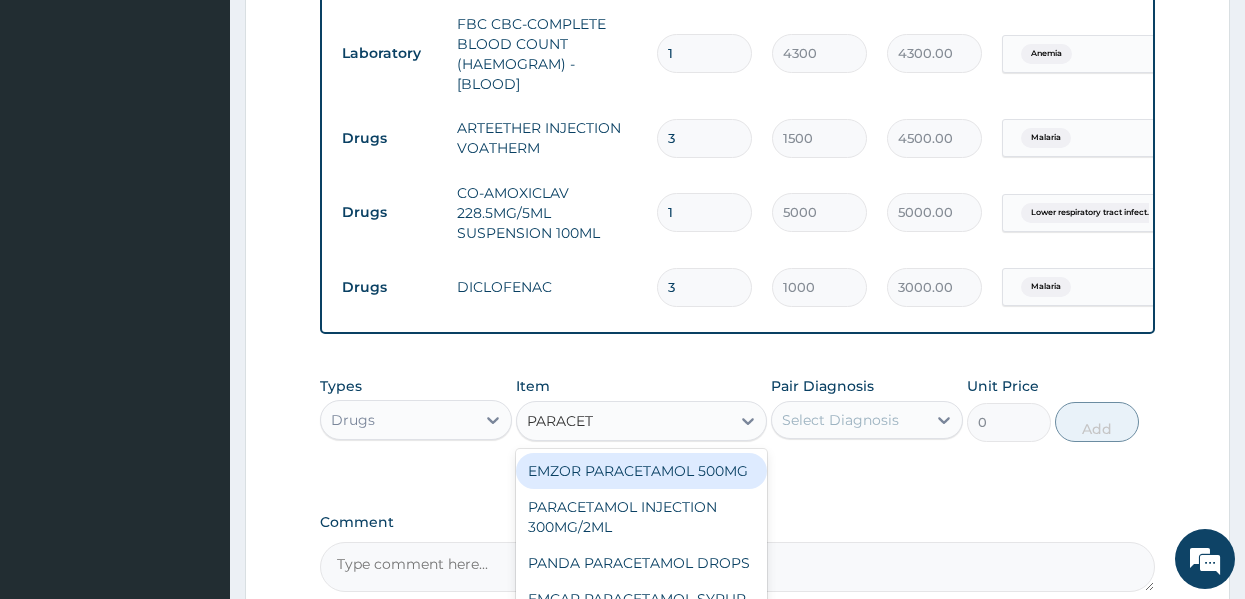 click on "EMZOR PARACETAMOL 500MG" at bounding box center [641, 471] 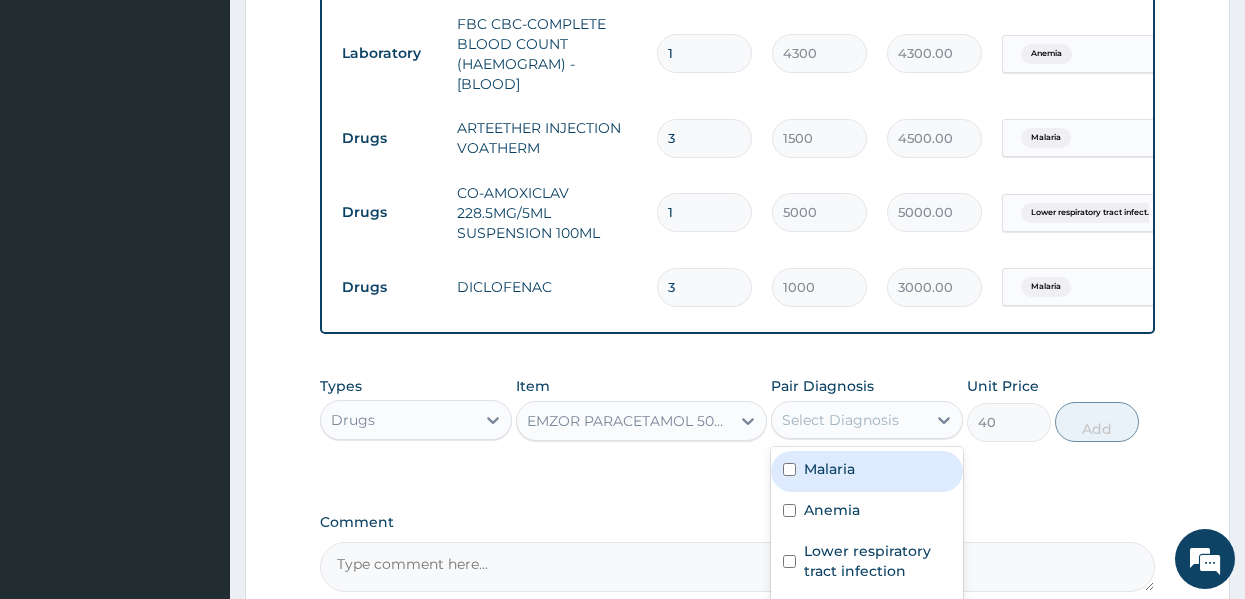 click on "Select Diagnosis" at bounding box center (840, 420) 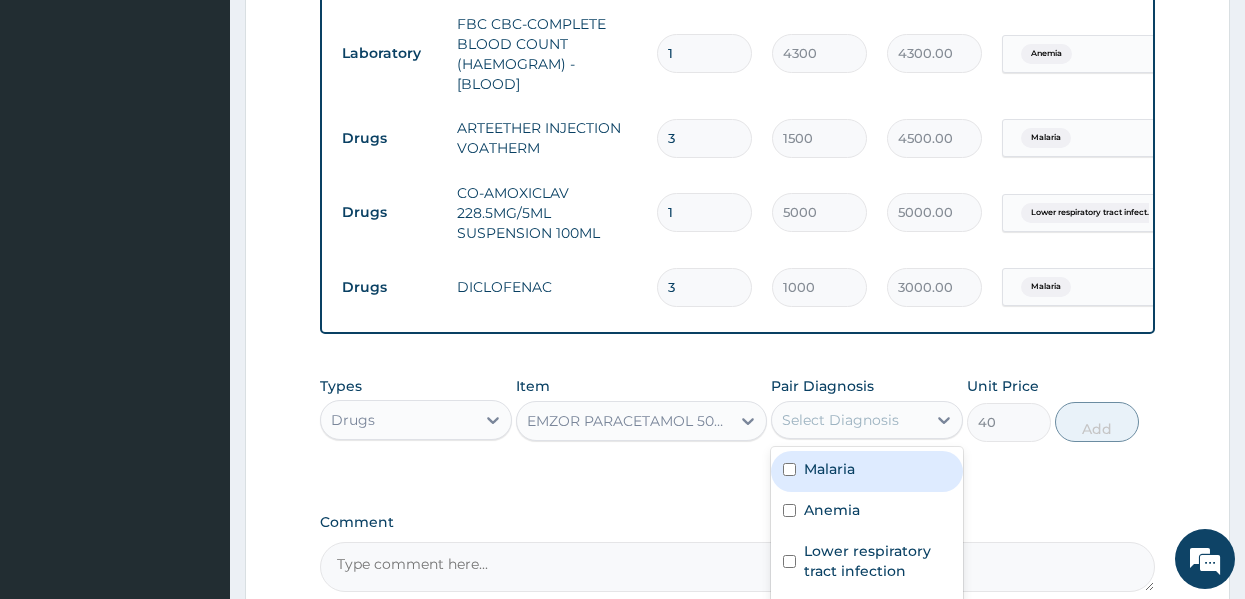 click on "Malaria" at bounding box center [829, 469] 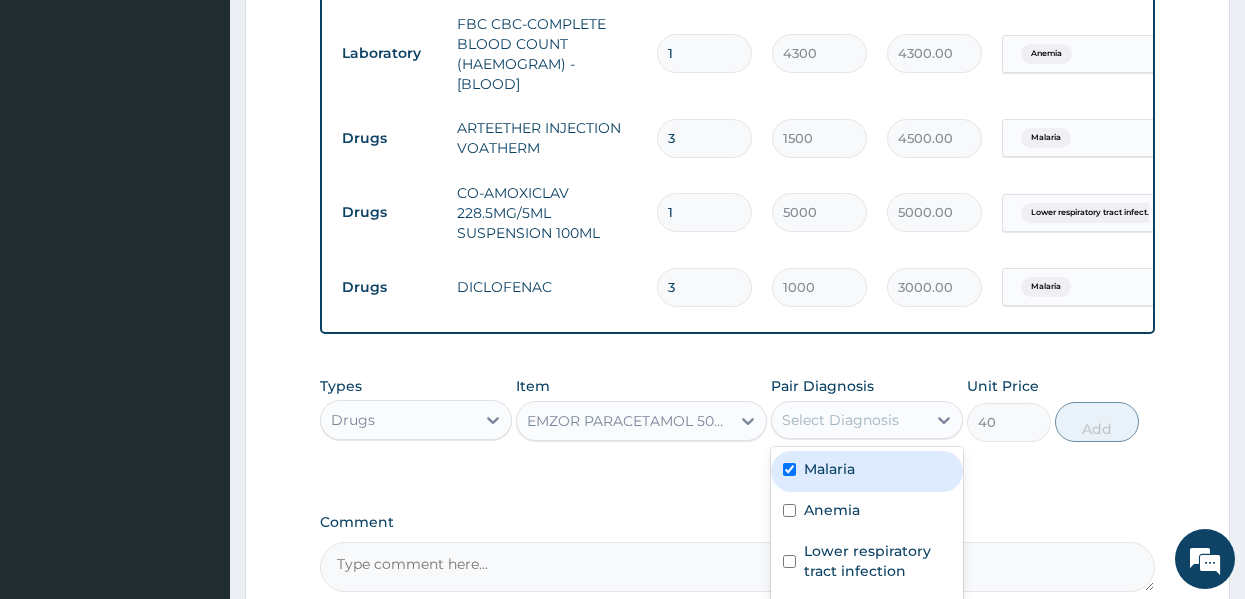 checkbox on "true" 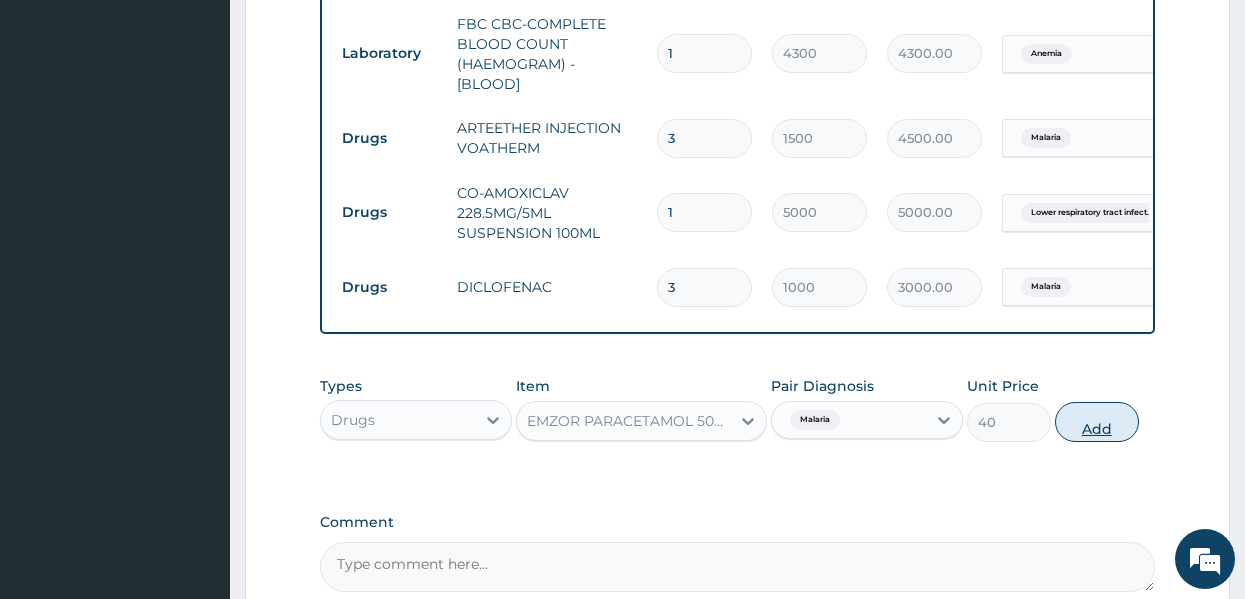 click on "Add" at bounding box center (1097, 422) 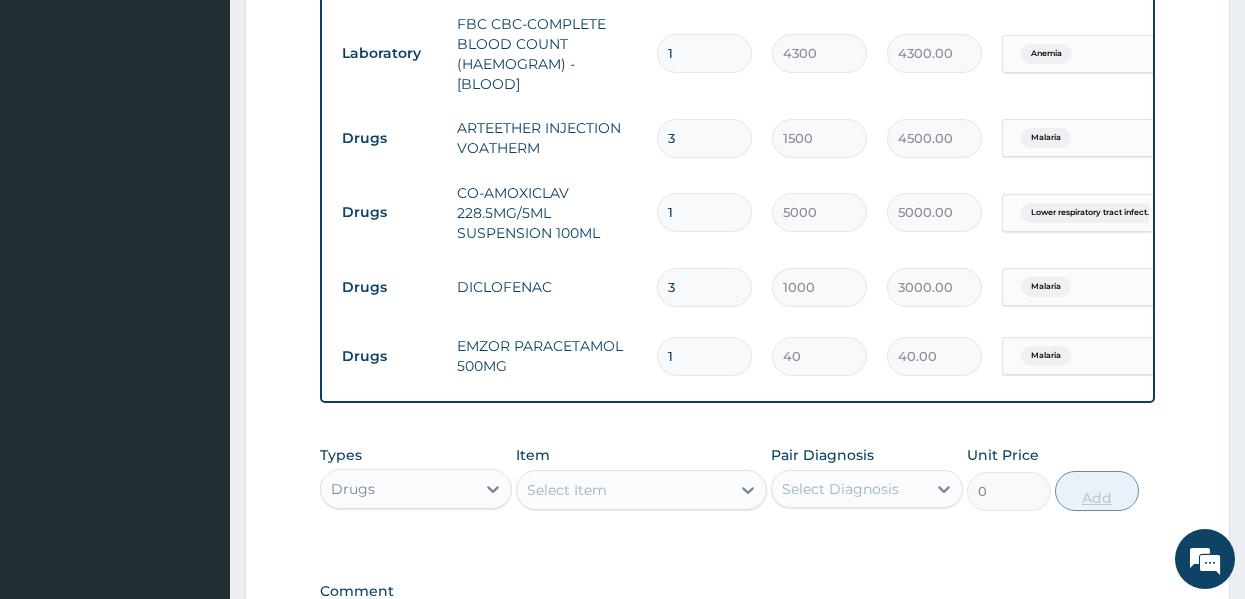 type 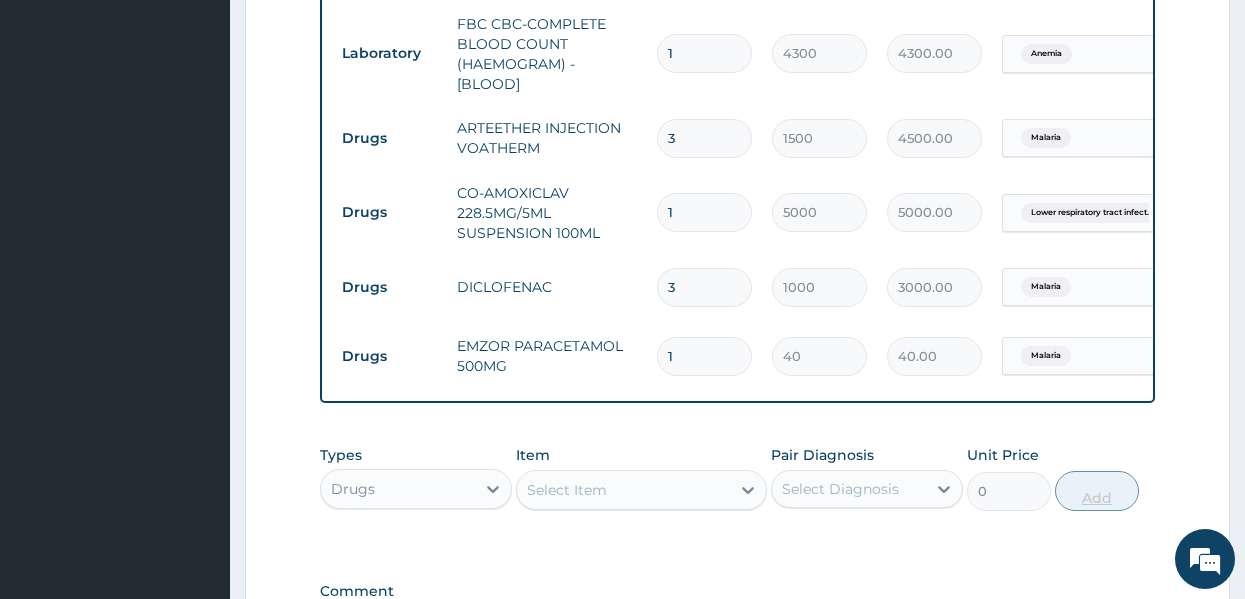 type on "0.00" 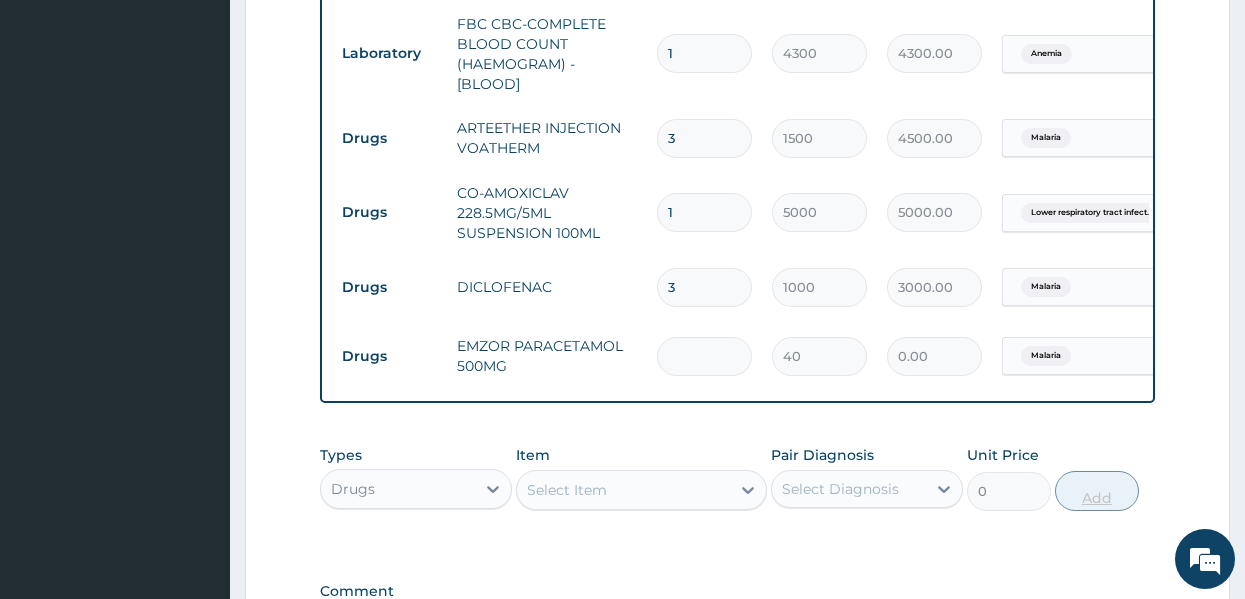 type on "9" 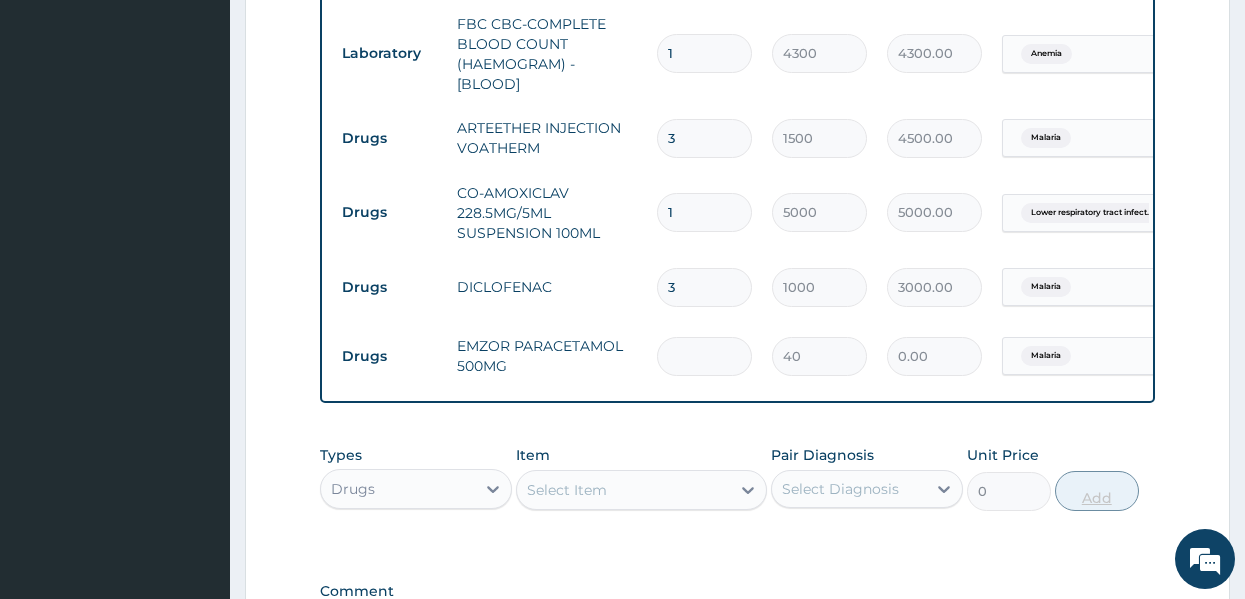 type on "360.00" 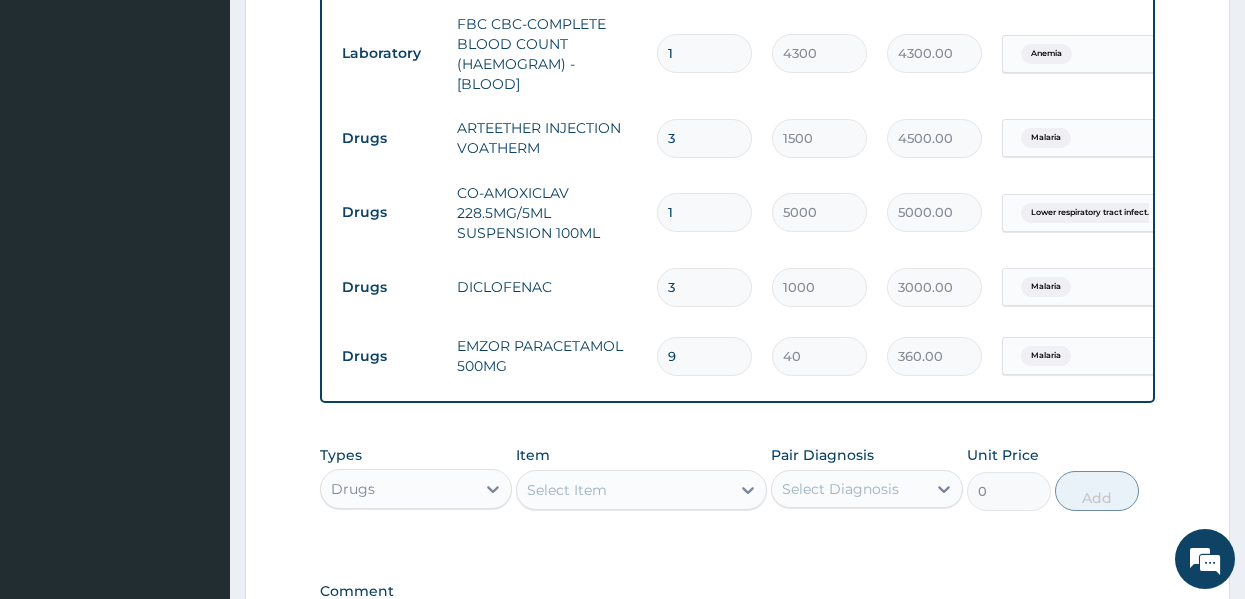 type on "9" 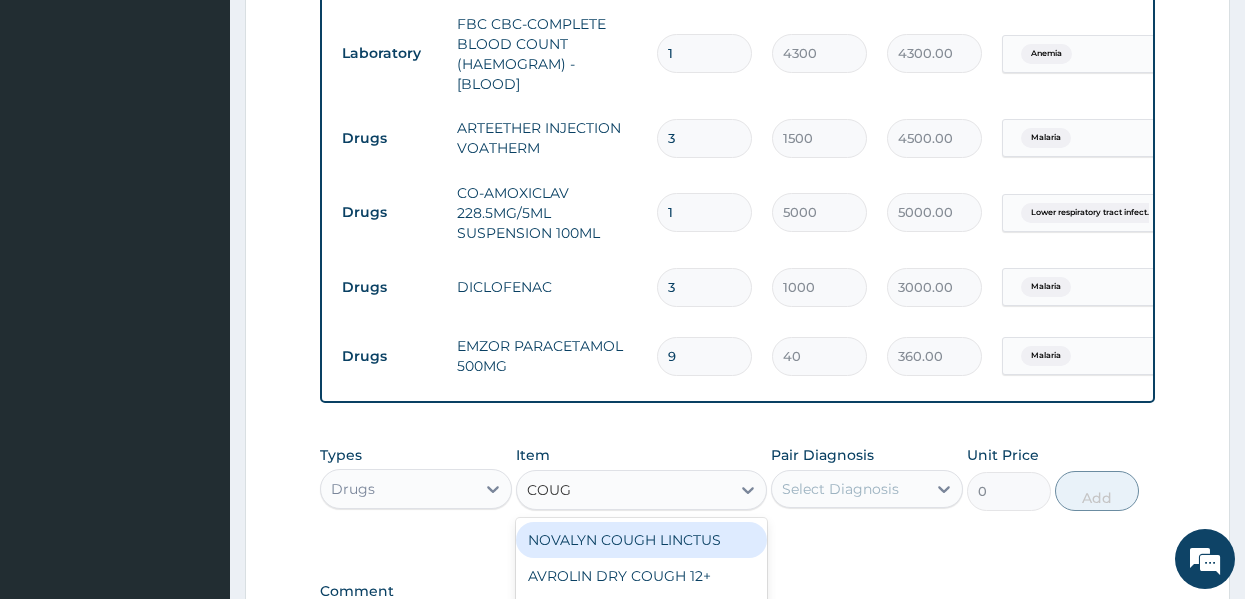 type on "COUGH" 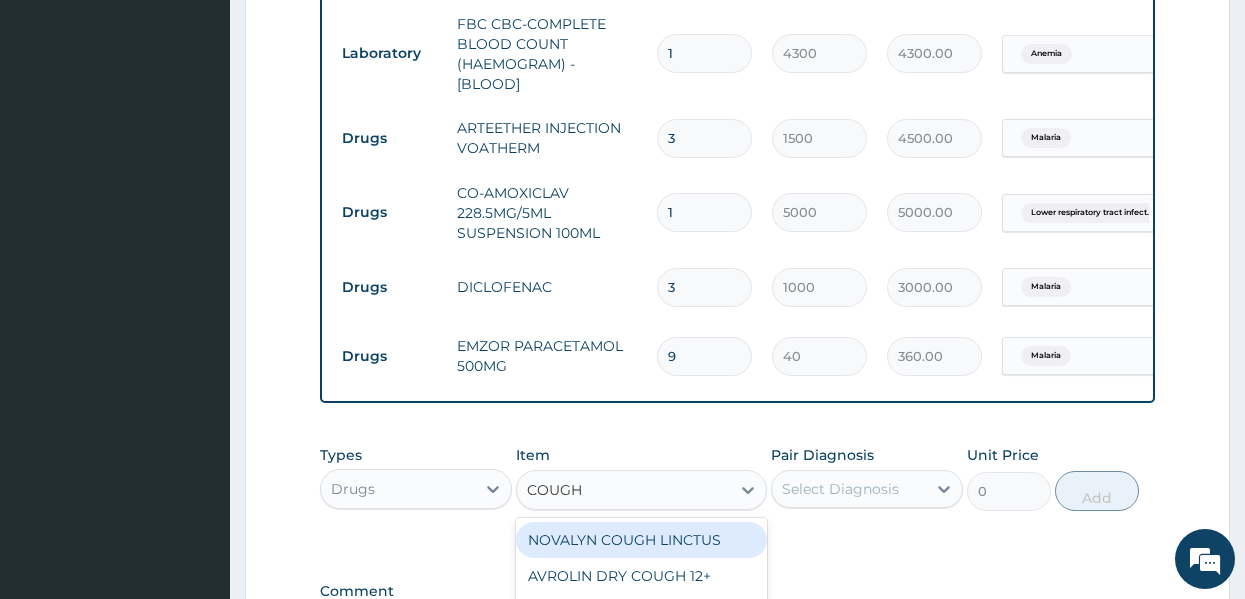 scroll, scrollTop: 1399, scrollLeft: 0, axis: vertical 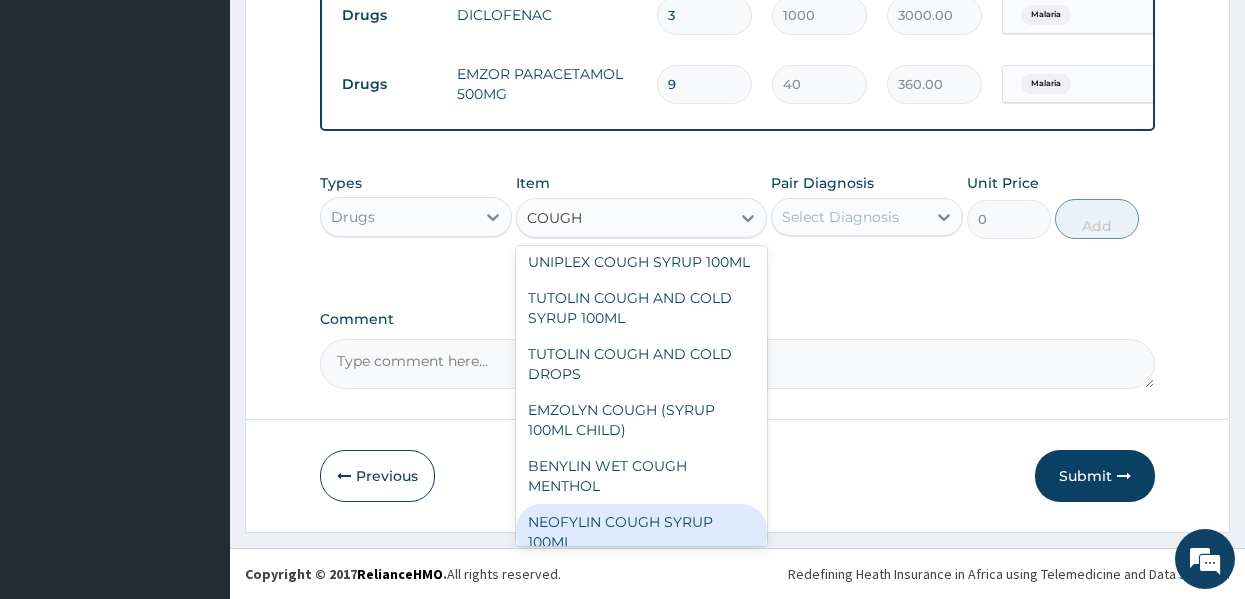 click on "NEOFYLIN COUGH SYRUP 100ML" at bounding box center [641, 532] 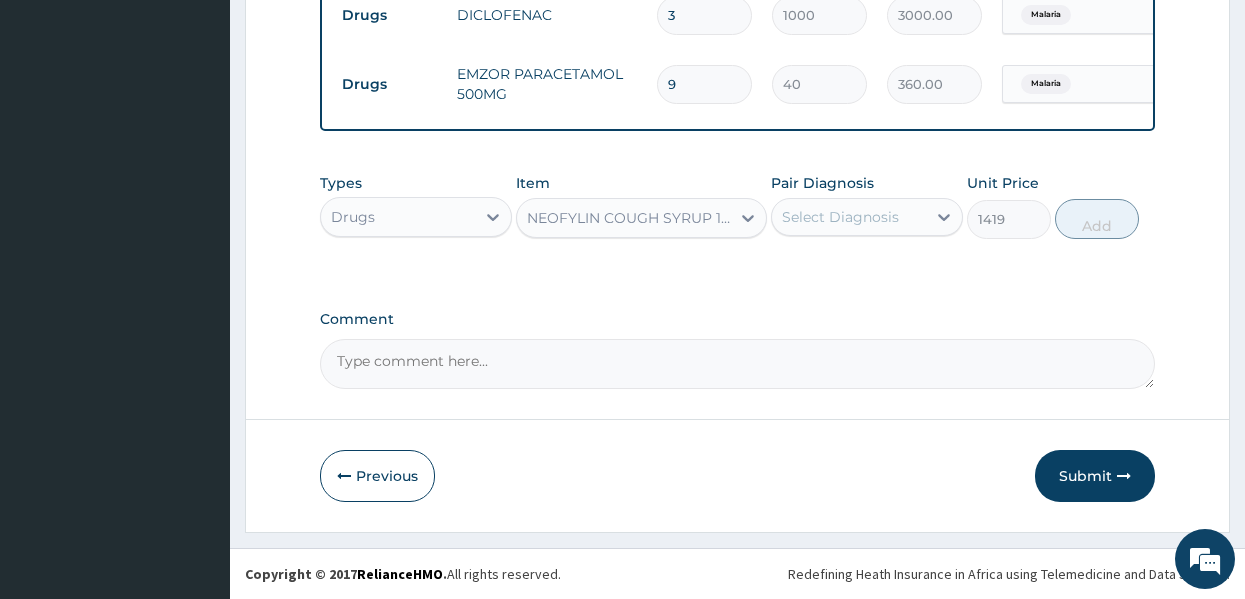 click on "Select Diagnosis" at bounding box center [840, 217] 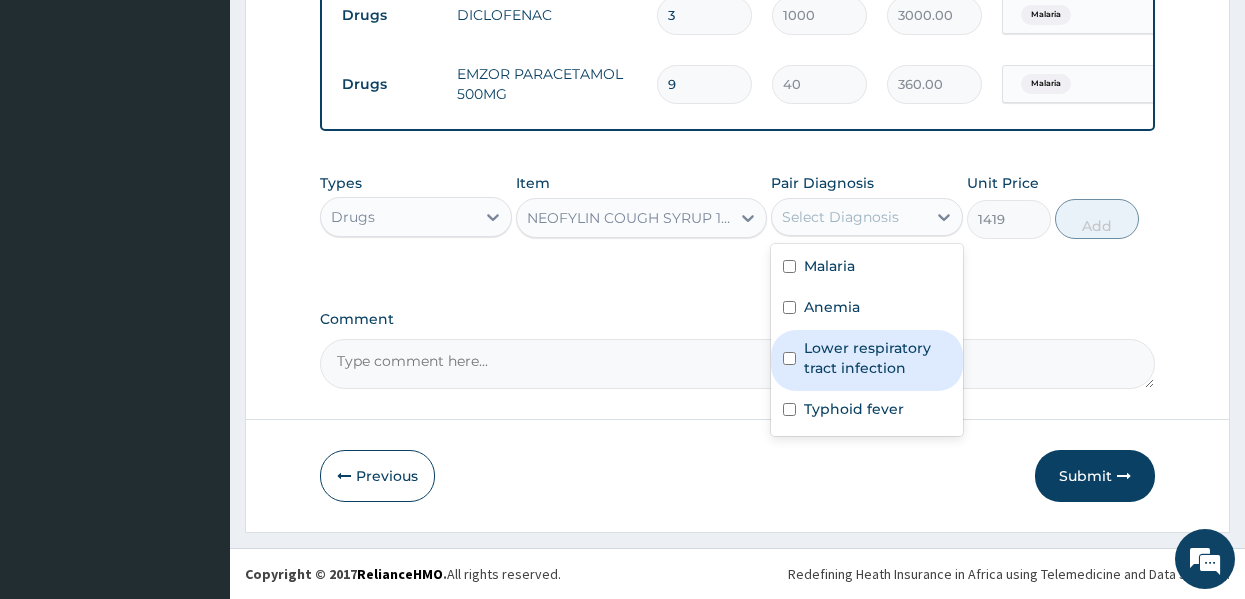 click on "Lower respiratory tract infection" at bounding box center [877, 358] 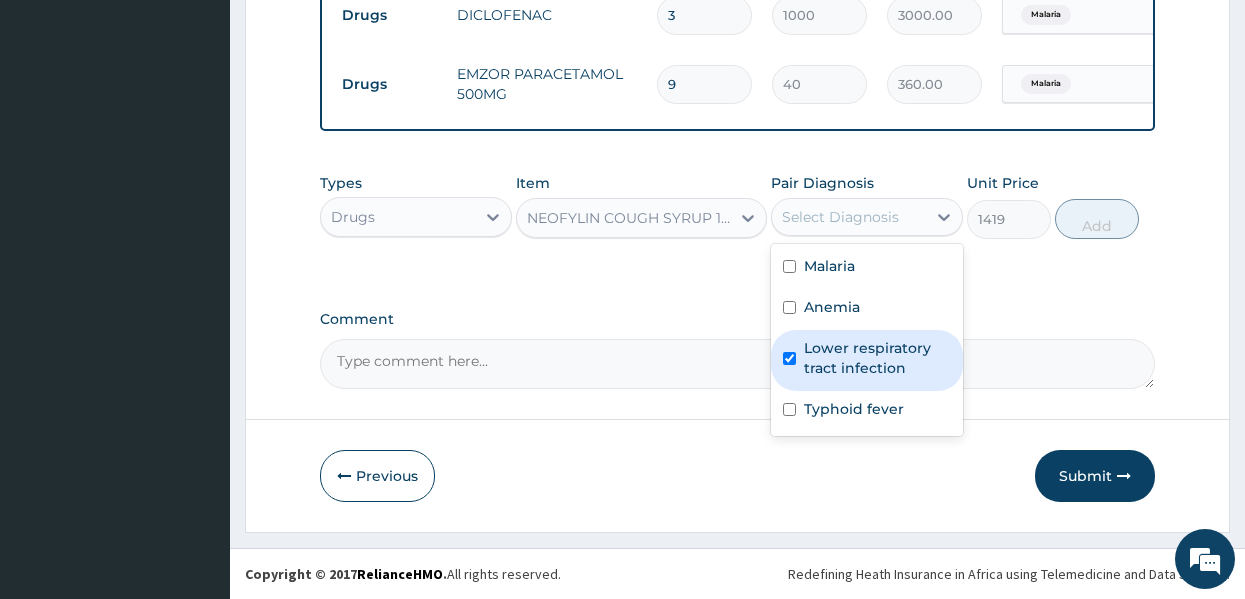 checkbox on "true" 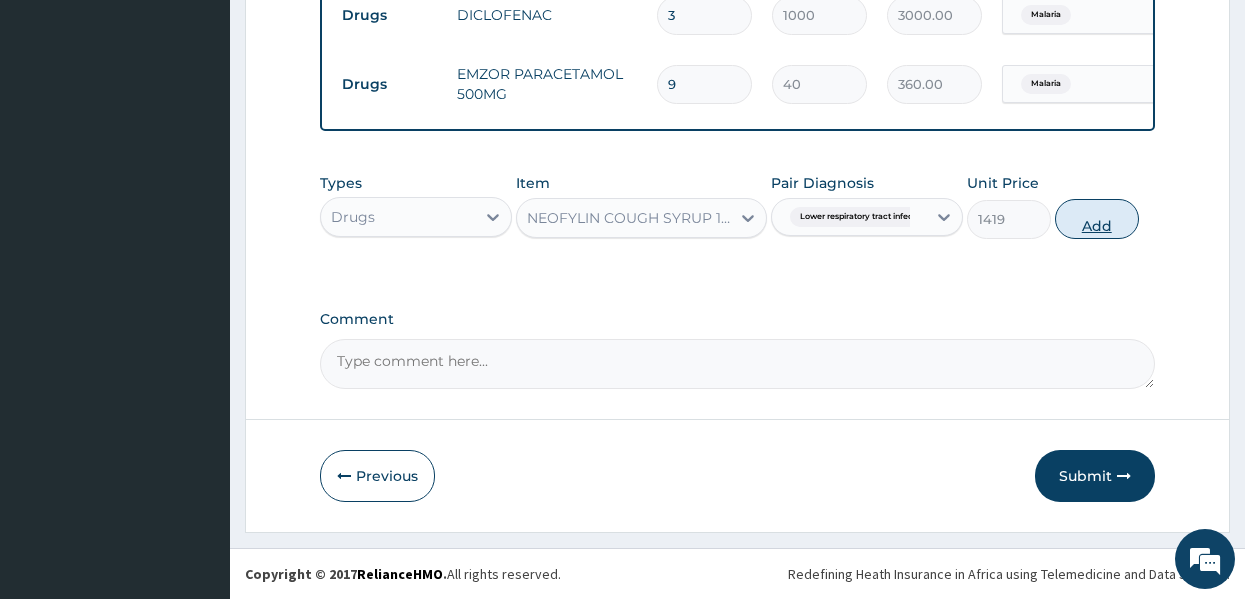 click on "Add" at bounding box center [1097, 219] 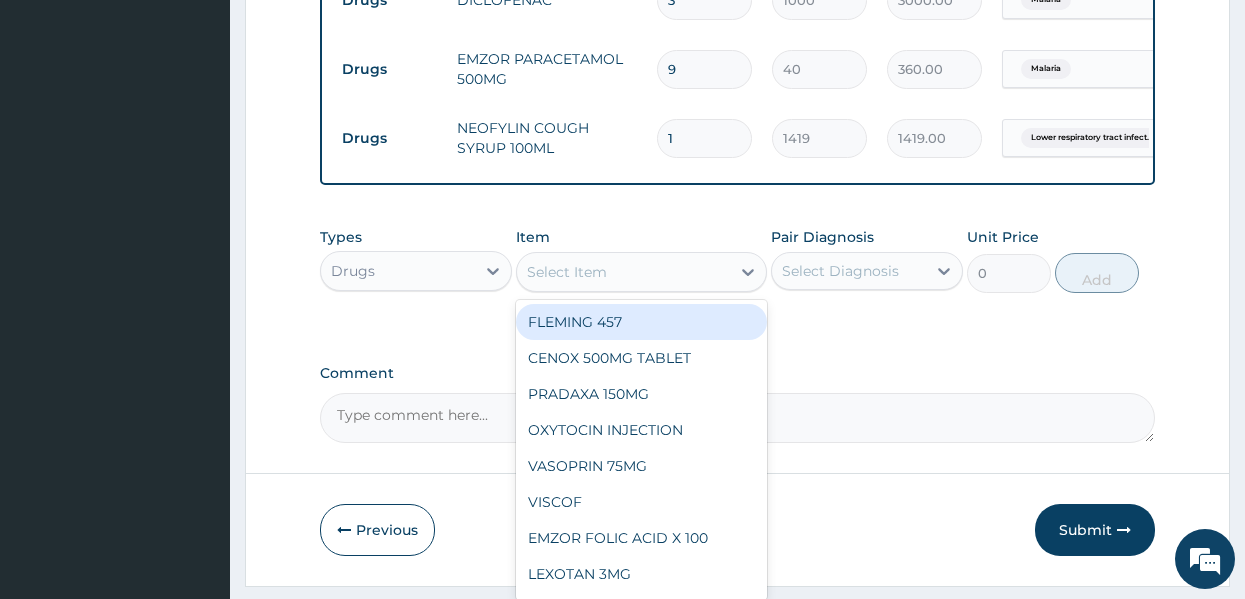 click on "Select Item" at bounding box center (623, 272) 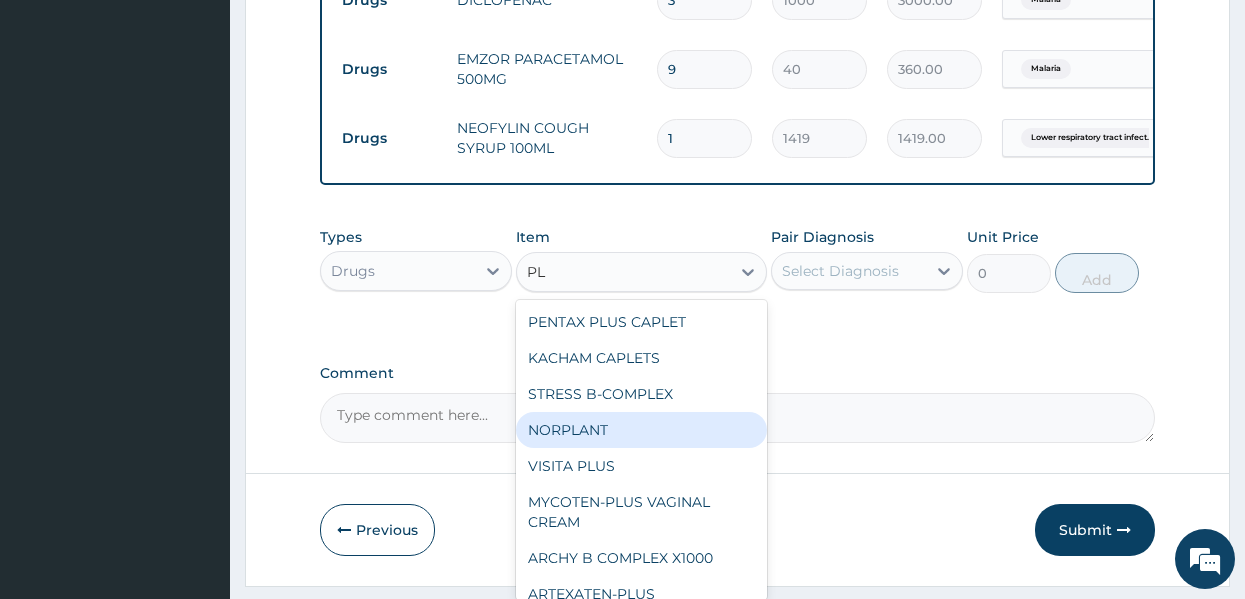 type on "P" 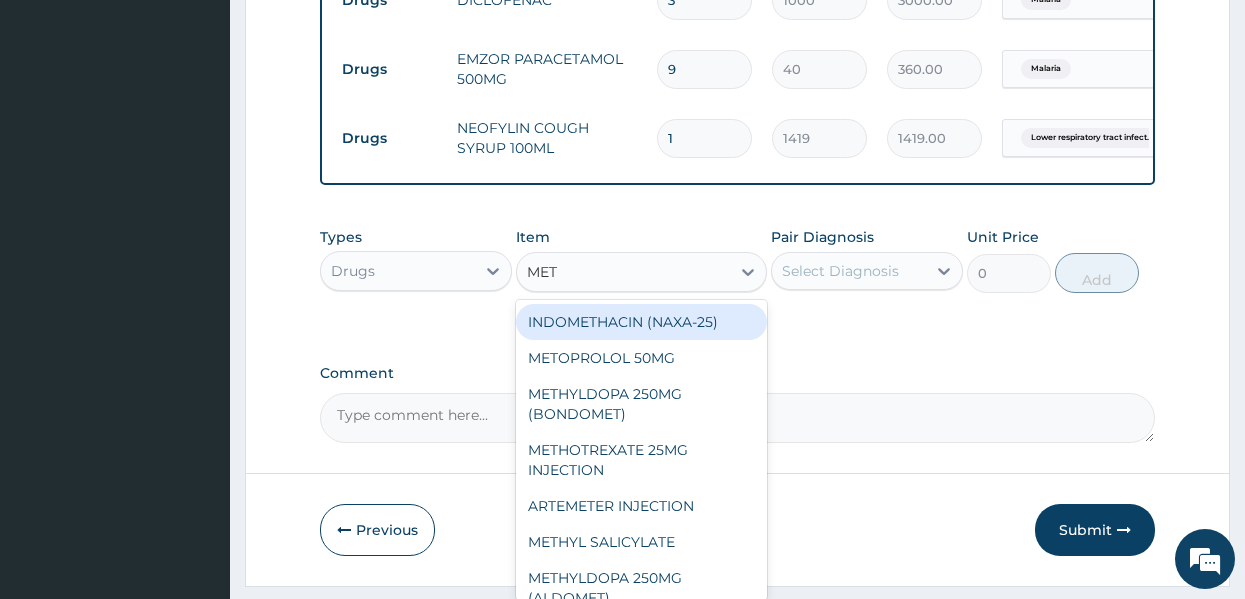 type on "METO" 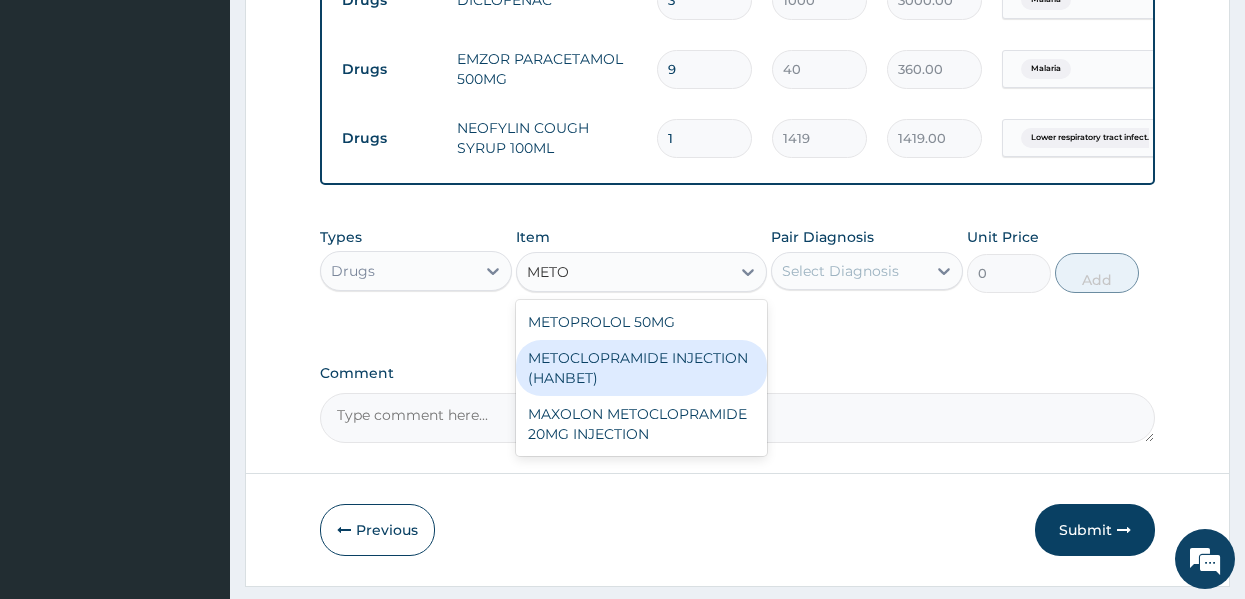 click on "METOCLOPRAMIDE INJECTION (HANBET)" at bounding box center [641, 368] 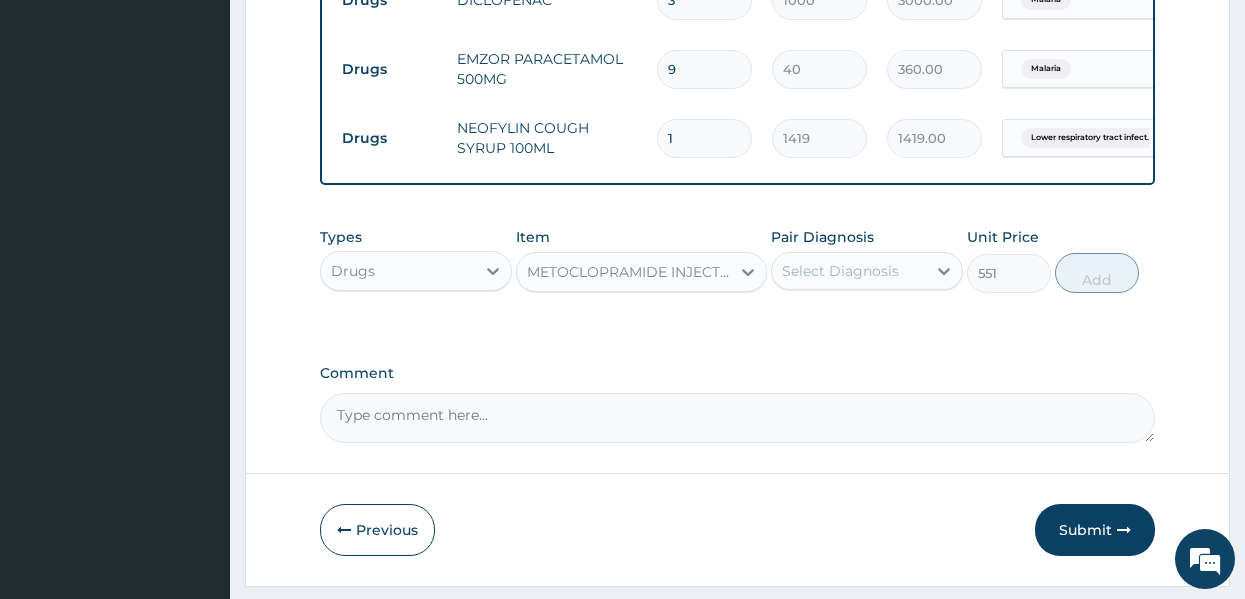 click on "Select Diagnosis" at bounding box center [840, 271] 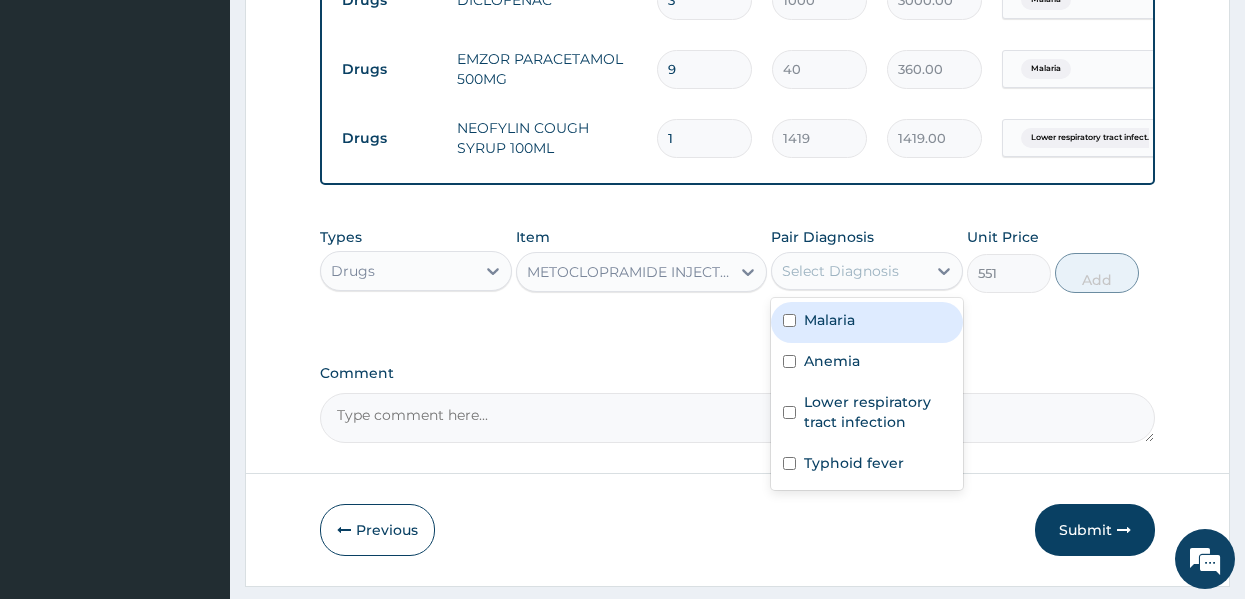 click on "Malaria" at bounding box center [829, 320] 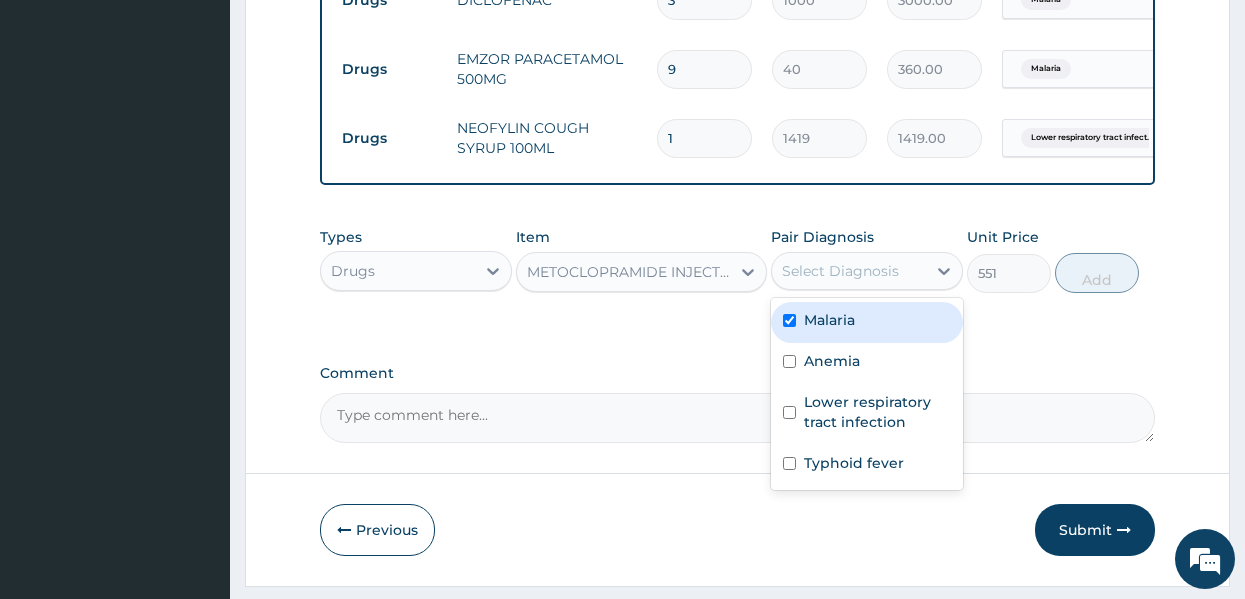 checkbox on "true" 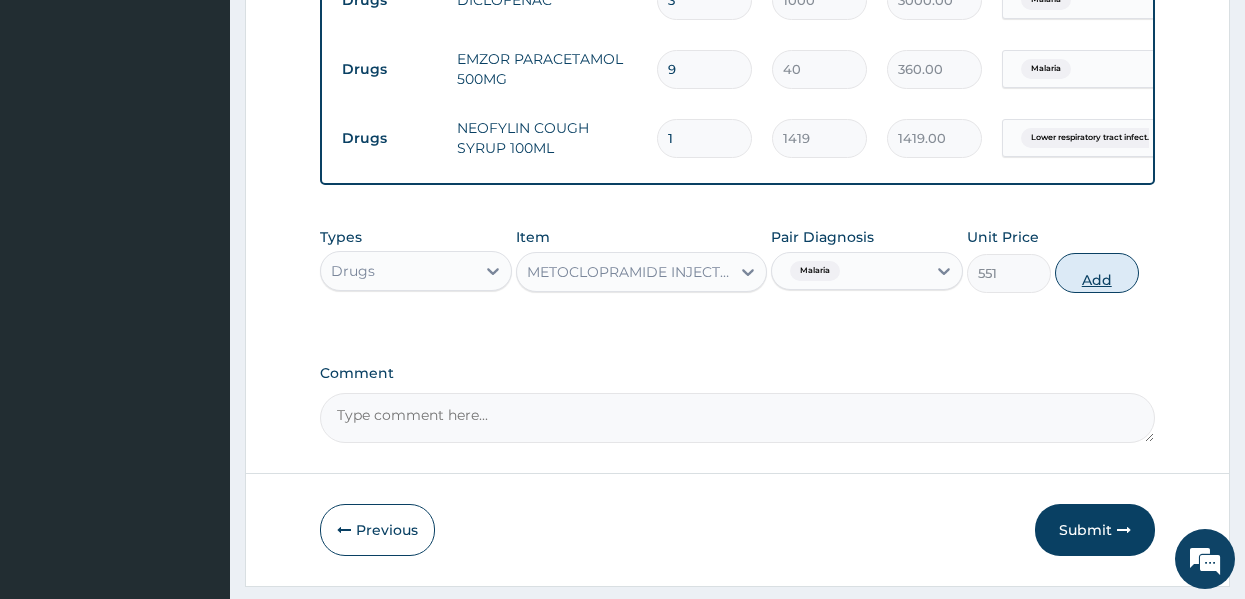 click on "Add" at bounding box center (1097, 273) 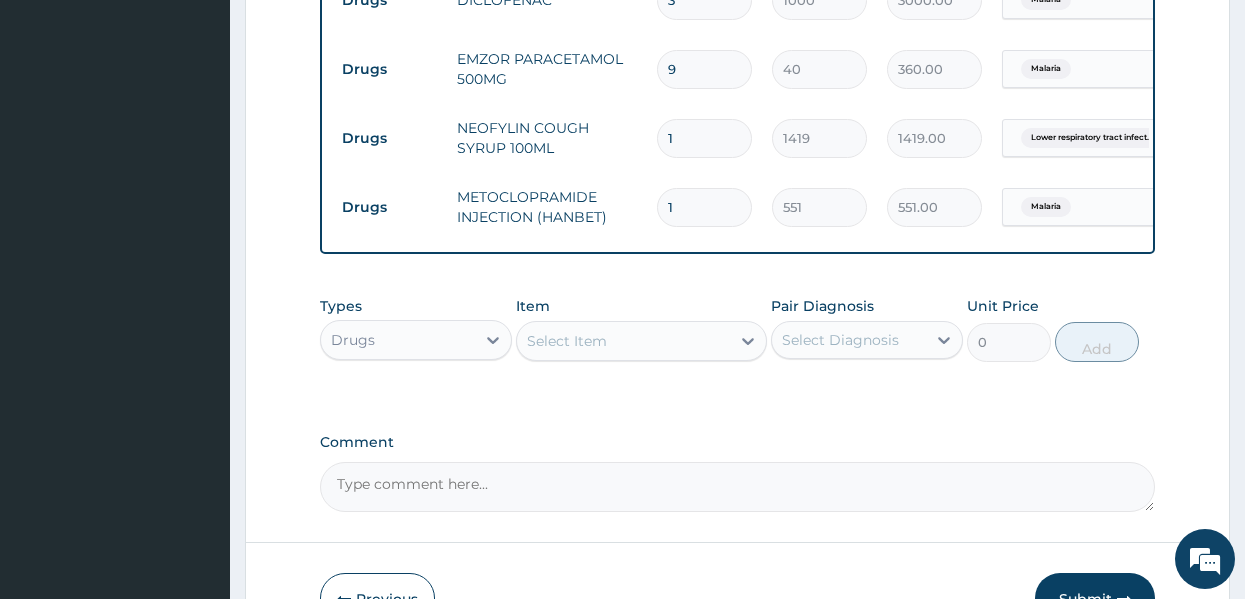 click on "Step  2  of 2 PA Code / Prescription Code Enter Code(Secondary Care Only) Encounter Date 13-07-2025 Important Notice Please enter PA codes before entering items that are not attached to a PA code   All diagnoses entered must be linked to a claim item. Diagnosis & Claim Items that are visible but inactive cannot be edited because they were imported from an already approved PA code. Diagnosis Malaria Confirmed Anemia Confirmed Lower respiratory tract infection Confirmed Typhoid fever Confirmed NB: All diagnosis must be linked to a claim item Claim Items Type Name Quantity Unit Price Total Price Pair Diagnosis Actions Procedures GENERAL PRACTITIONER CONSULTATION FIRST OUTPATIENT CONSULTATION 1 3547.5 3547.50 Malaria Delete Procedures REGISTRATION FEE 1 2150 2150.00 Malaria Delete Laboratory MALARIAL PARASITE THICK AND THIN FILMS - [BLOOD] 1 1612.5 1612.50 Malaria Delete Laboratory MICROSCOPY, CULTURE & SENSITIVITY [STOOL] 1 4837.5 4837.50 Typhoid fever Delete Laboratory 1 4300 4300.00 Anemia Delete Drugs 3 1500" at bounding box center [737, -319] 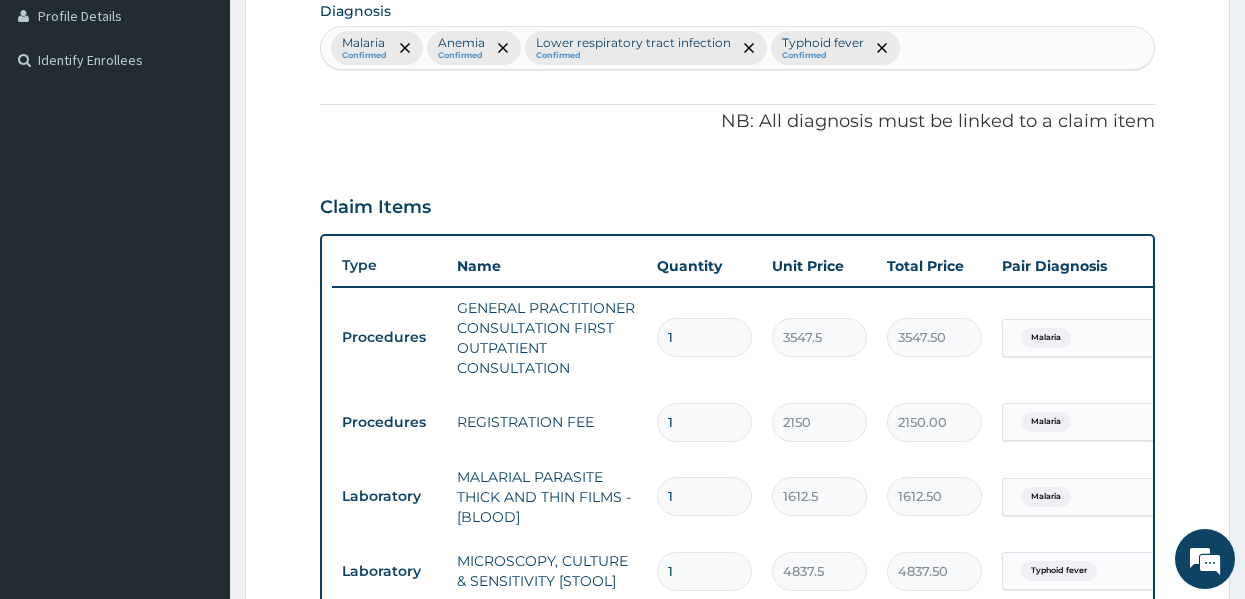 scroll, scrollTop: 479, scrollLeft: 0, axis: vertical 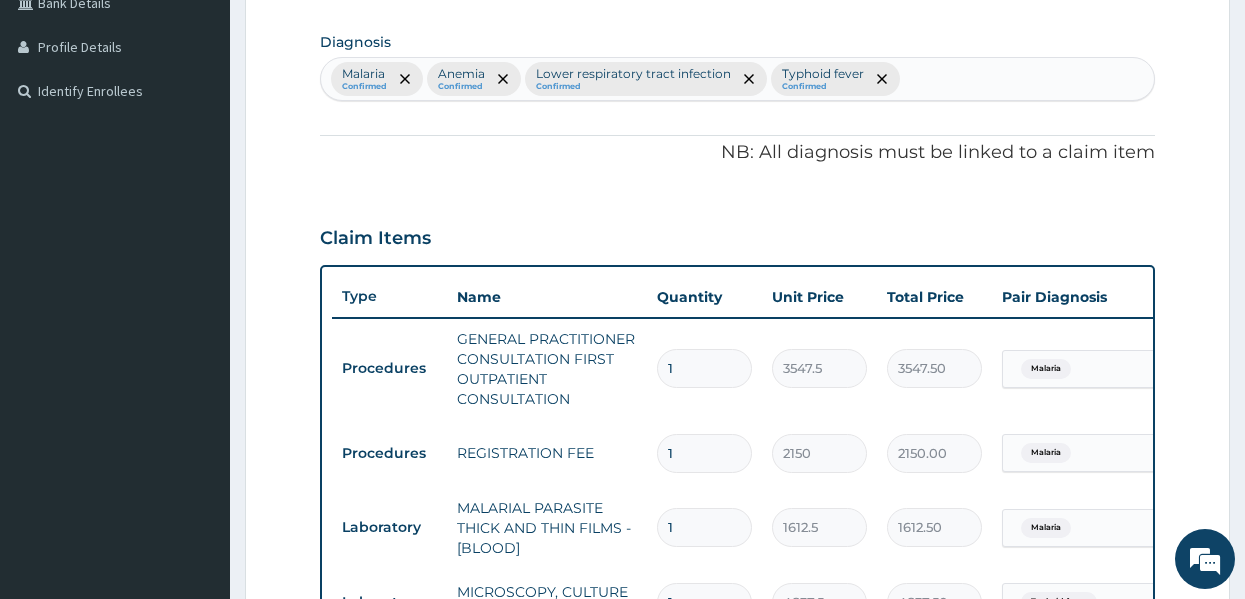 click on "Malaria Confirmed Anemia Confirmed Lower respiratory tract infection Confirmed Typhoid fever Confirmed" at bounding box center (738, 79) 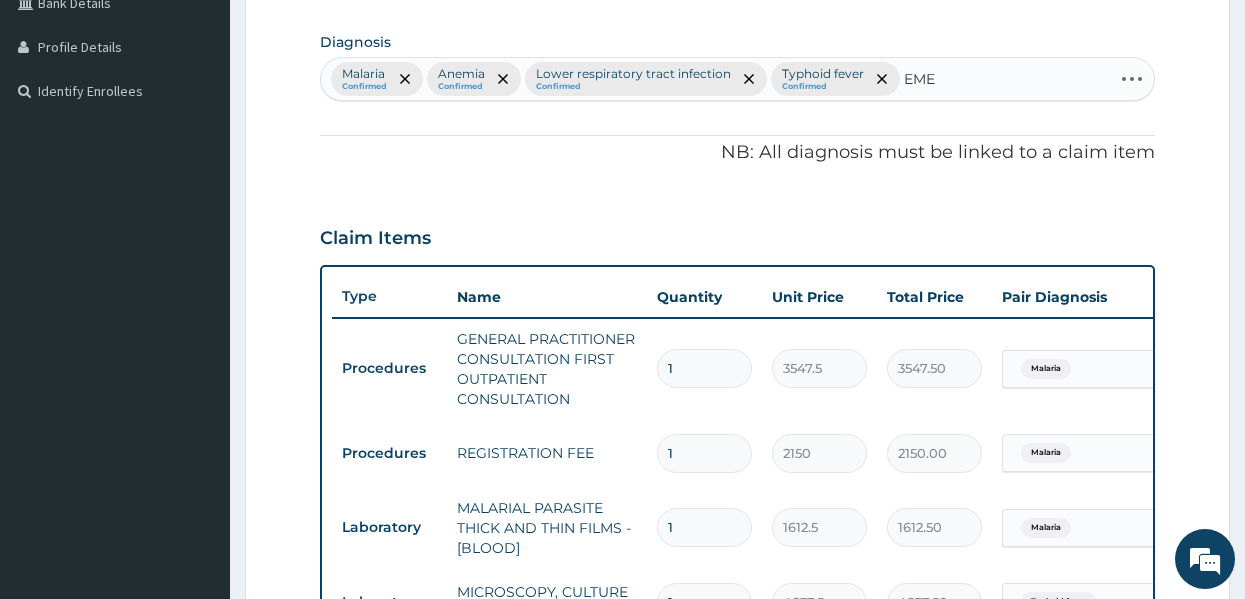 type on "EMES" 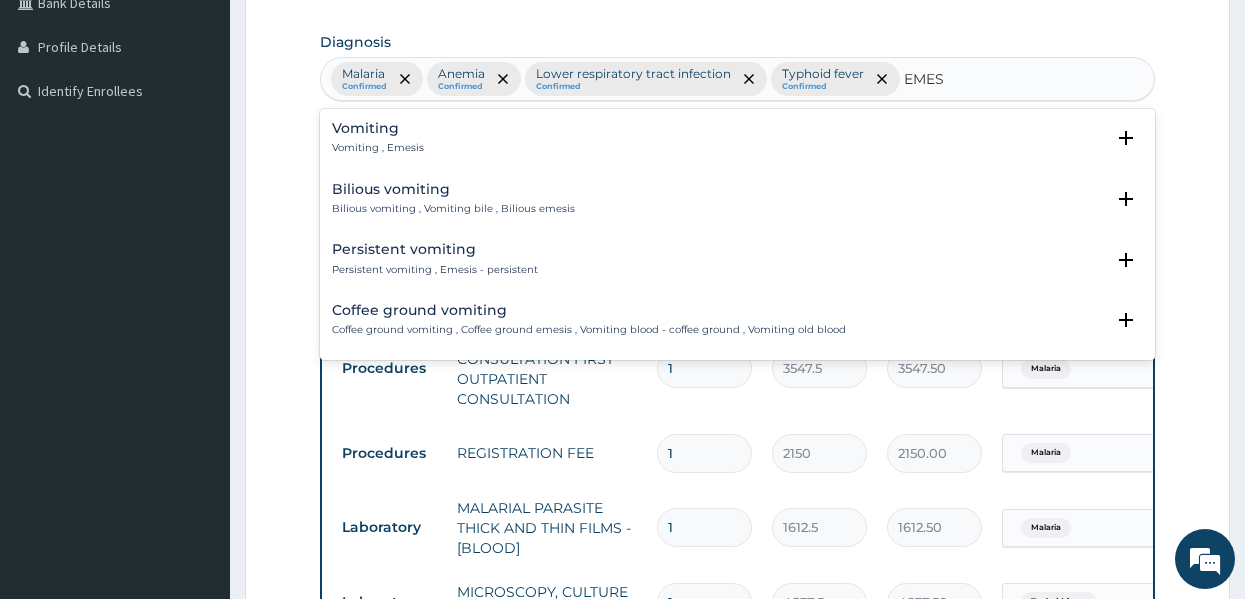 click on "Vomiting" at bounding box center (378, 128) 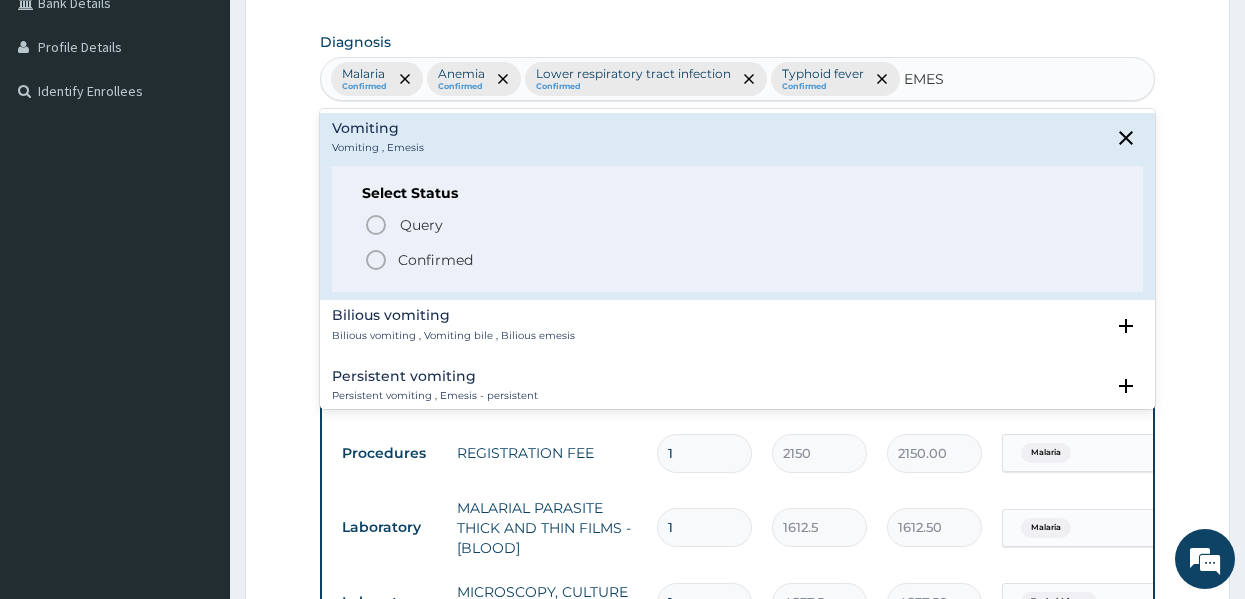 click on "Confirmed" at bounding box center [435, 260] 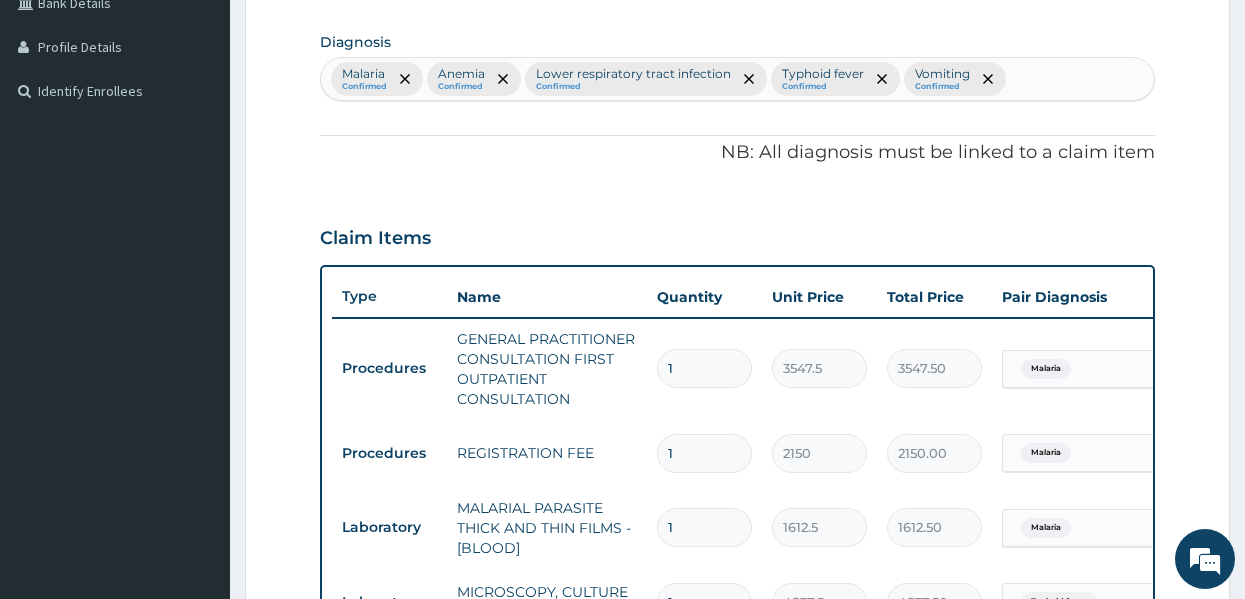 click on "Step  2  of 2 PA Code / Prescription Code Enter Code(Secondary Care Only) Encounter Date 13-07-2025 Important Notice Please enter PA codes before entering items that are not attached to a PA code   All diagnoses entered must be linked to a claim item. Diagnosis & Claim Items that are visible but inactive cannot be edited because they were imported from an already approved PA code. Diagnosis Malaria Confirmed Anemia Confirmed Lower respiratory tract infection Confirmed Typhoid fever Confirmed Vomiting Confirmed NB: All diagnosis must be linked to a claim item Claim Items Type Name Quantity Unit Price Total Price Pair Diagnosis Actions Procedures GENERAL PRACTITIONER CONSULTATION FIRST OUTPATIENT CONSULTATION 1 3547.5 3547.50 Malaria Delete Procedures REGISTRATION FEE 1 2150 2150.00 Malaria Delete Laboratory MALARIAL PARASITE THICK AND THIN FILMS - [BLOOD] 1 1612.5 1612.50 Malaria Delete Laboratory MICROSCOPY, CULTURE & SENSITIVITY [STOOL] 1 4837.5 4837.50 Typhoid fever Delete Laboratory 1 4300 4300.00 Anemia 3" at bounding box center (737, 601) 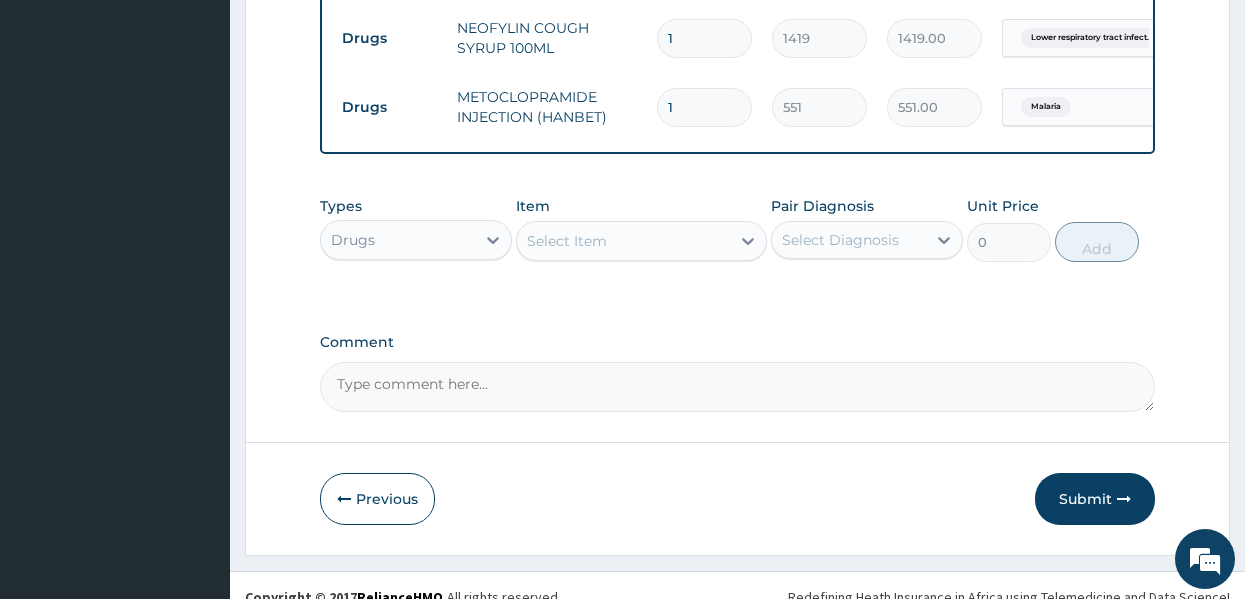 scroll, scrollTop: 1537, scrollLeft: 0, axis: vertical 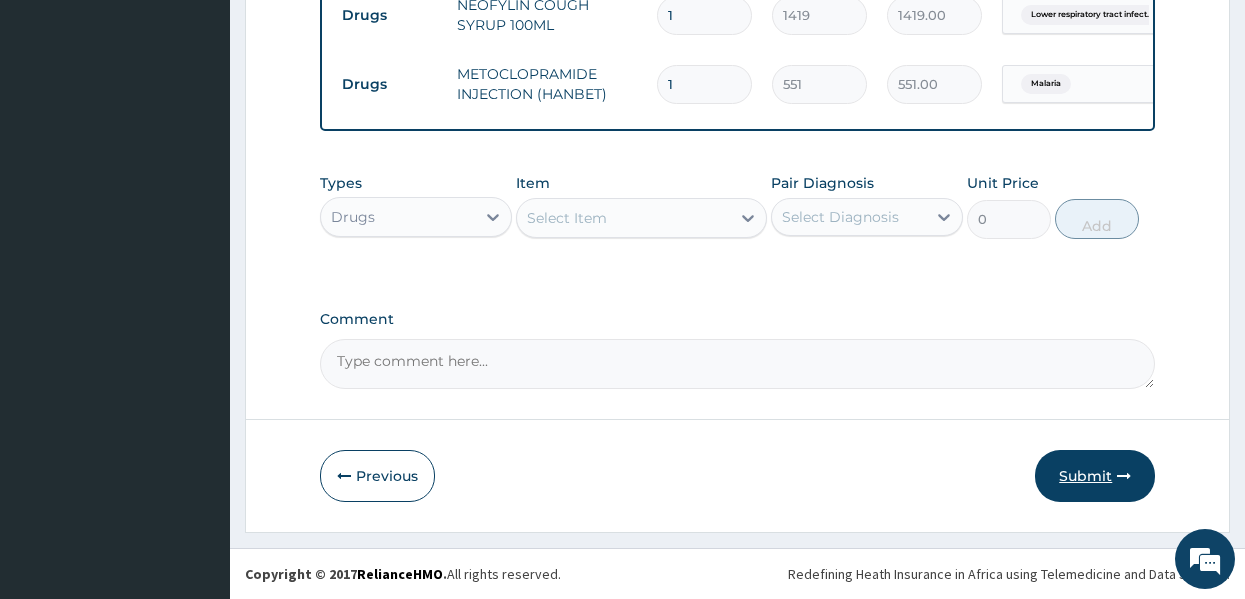 click on "Submit" at bounding box center (1095, 476) 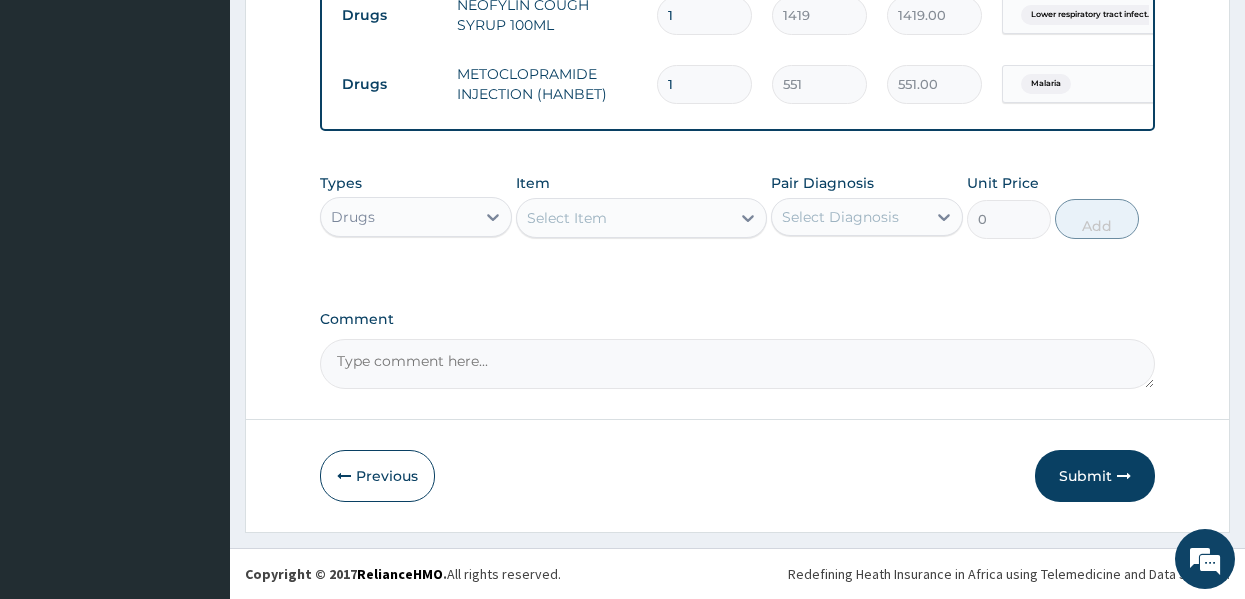 click on "Step  2  of 2 PA Code / Prescription Code Enter Code(Secondary Care Only) Encounter Date 13-07-2025 Important Notice Please enter PA codes before entering items that are not attached to a PA code   All diagnoses entered must be linked to a claim item. Diagnosis & Claim Items that are visible but inactive cannot be edited because they were imported from an already approved PA code. Diagnosis Malaria Confirmed Anemia Confirmed Lower respiratory tract infection Confirmed Typhoid fever Confirmed Vomiting Confirmed NB: All diagnosis must be linked to a claim item Claim Items Type Name Quantity Unit Price Total Price Pair Diagnosis Actions Procedures GENERAL PRACTITIONER CONSULTATION FIRST OUTPATIENT CONSULTATION 1 3547.5 3547.50 Malaria Delete Procedures REGISTRATION FEE 1 2150 2150.00 Malaria Delete Laboratory MALARIAL PARASITE THICK AND THIN FILMS - [BLOOD] 1 1612.5 1612.50 Malaria Delete Laboratory MICROSCOPY, CULTURE & SENSITIVITY [STOOL] 1 4837.5 4837.50 Typhoid fever Delete Laboratory 1 4300 4300.00 Anemia 3" at bounding box center [737, -442] 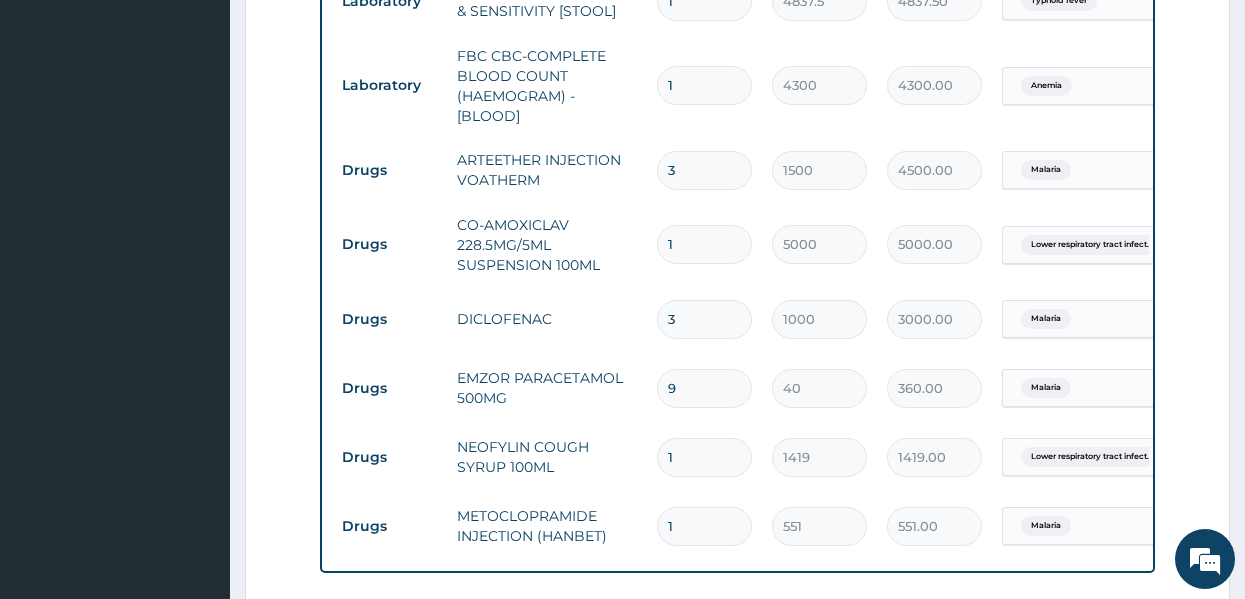 scroll, scrollTop: 1120, scrollLeft: 0, axis: vertical 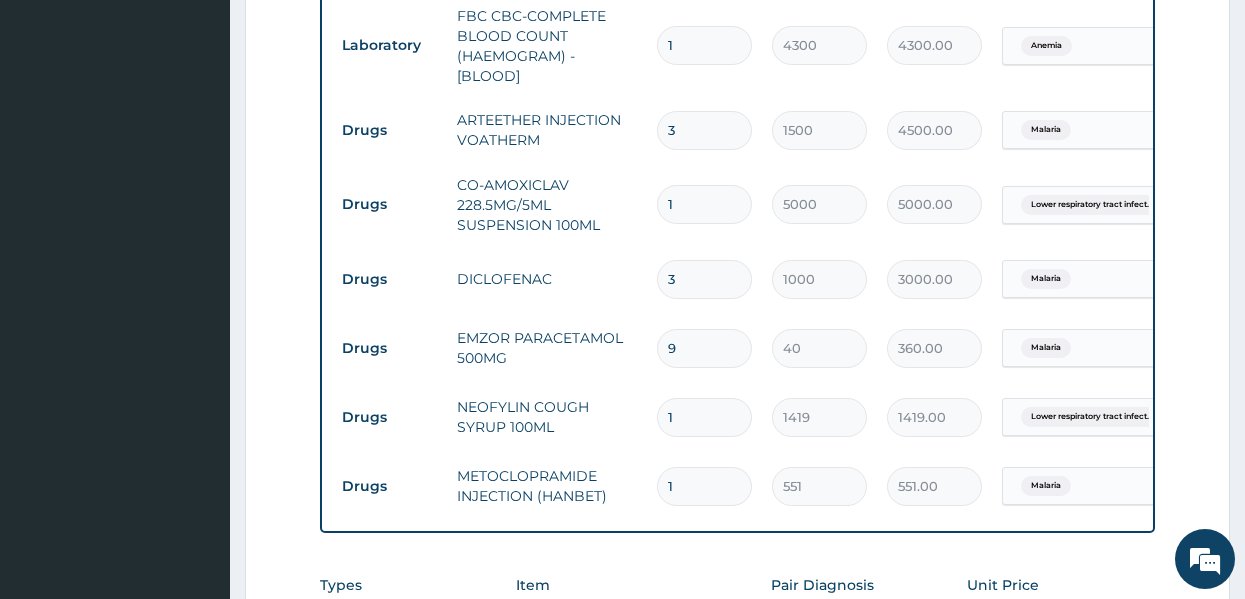 click on "Malaria" at bounding box center [1084, 486] 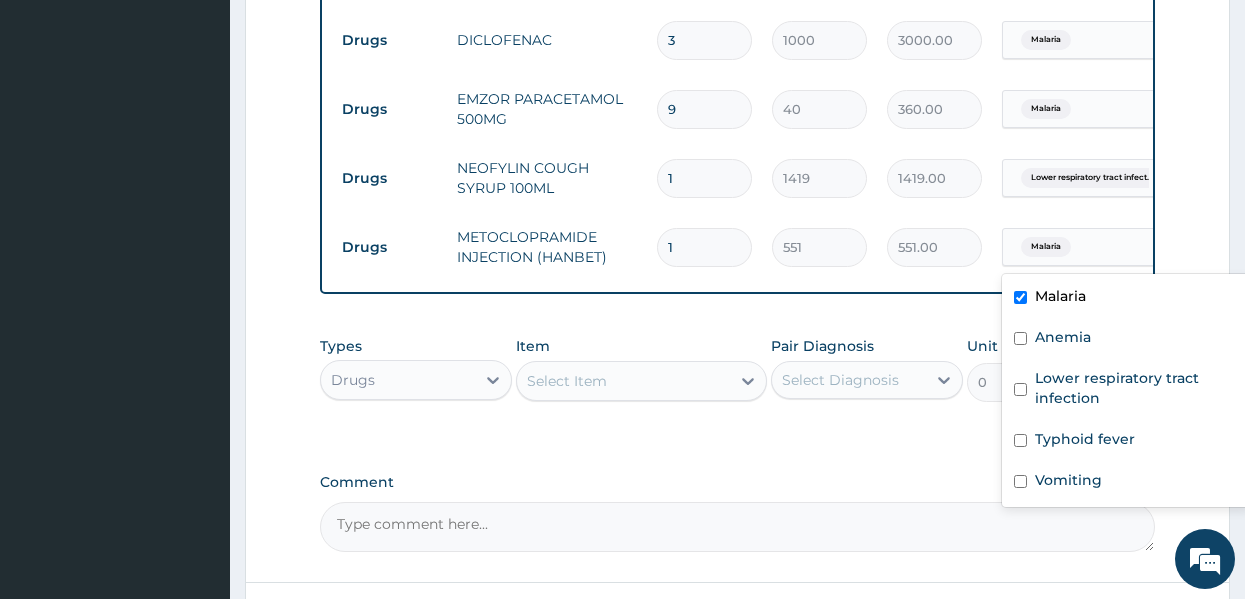 scroll, scrollTop: 1363, scrollLeft: 0, axis: vertical 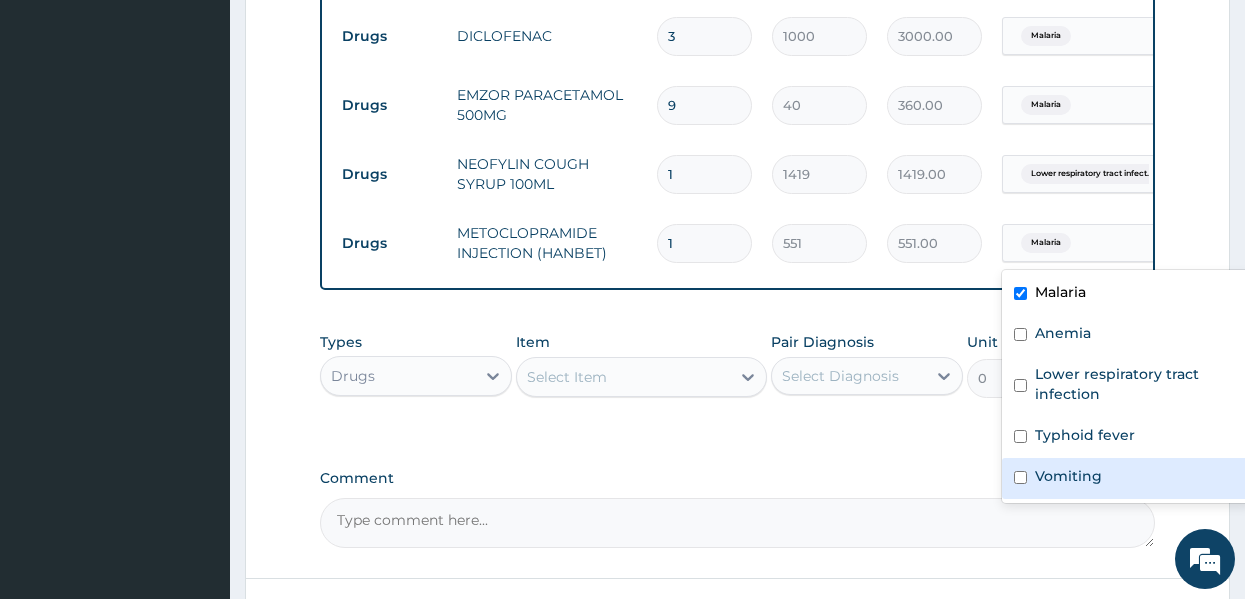click on "Vomiting" at bounding box center [1127, 478] 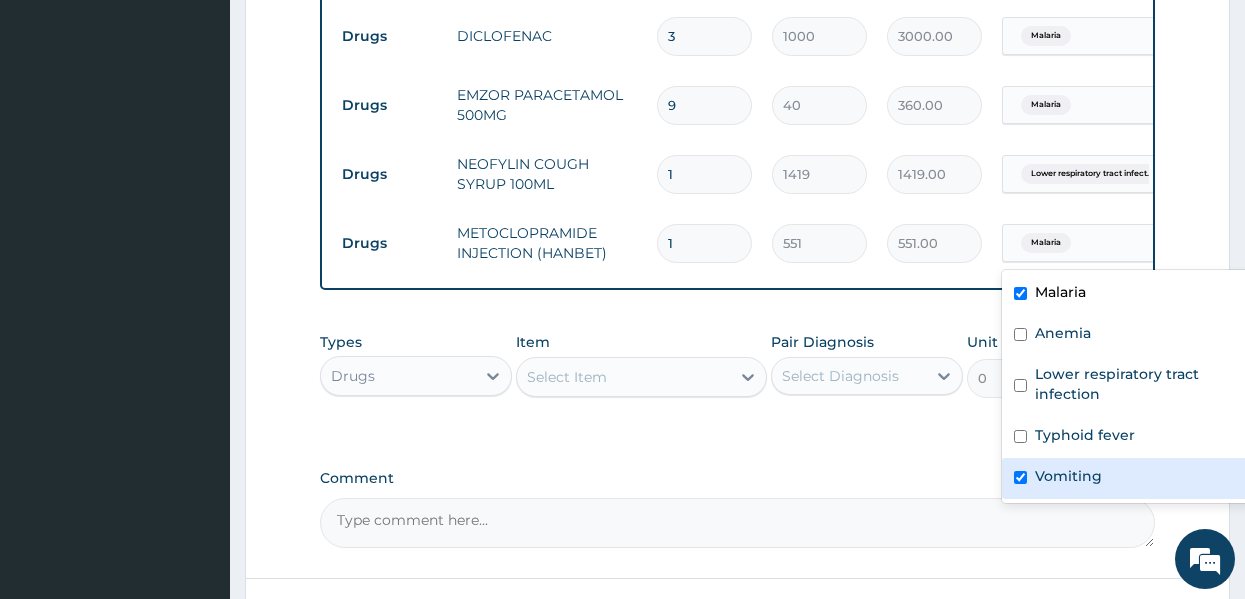 checkbox on "true" 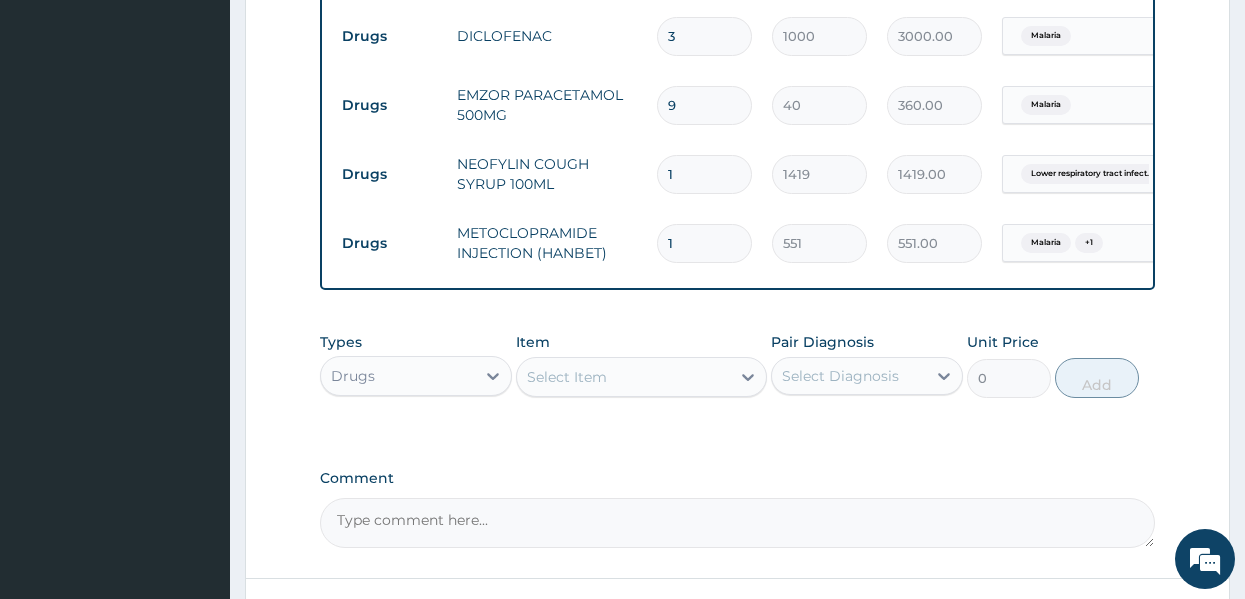 click on "PA Code / Prescription Code Enter Code(Secondary Care Only) Encounter Date 13-07-2025 Important Notice Please enter PA codes before entering items that are not attached to a PA code   All diagnoses entered must be linked to a claim item. Diagnosis & Claim Items that are visible but inactive cannot be edited because they were imported from an already approved PA code. Diagnosis Malaria Confirmed Anemia Confirmed Lower respiratory tract infection Confirmed Typhoid fever Confirmed Vomiting Confirmed NB: All diagnosis must be linked to a claim item Claim Items Type Name Quantity Unit Price Total Price Pair Diagnosis Actions Procedures GENERAL PRACTITIONER CONSULTATION FIRST OUTPATIENT CONSULTATION 1 3547.5 3547.50 Malaria Delete Procedures REGISTRATION FEE 1 2150 2150.00 Malaria Delete Laboratory MALARIAL PARASITE THICK AND THIN FILMS - [BLOOD] 1 1612.5 1612.50 Malaria Delete Laboratory MICROSCOPY, CULTURE & SENSITIVITY [STOOL] 1 4837.5 4837.50 Typhoid fever Delete Laboratory 1 4300 4300.00 Anemia Delete Drugs 3" at bounding box center [738, -312] 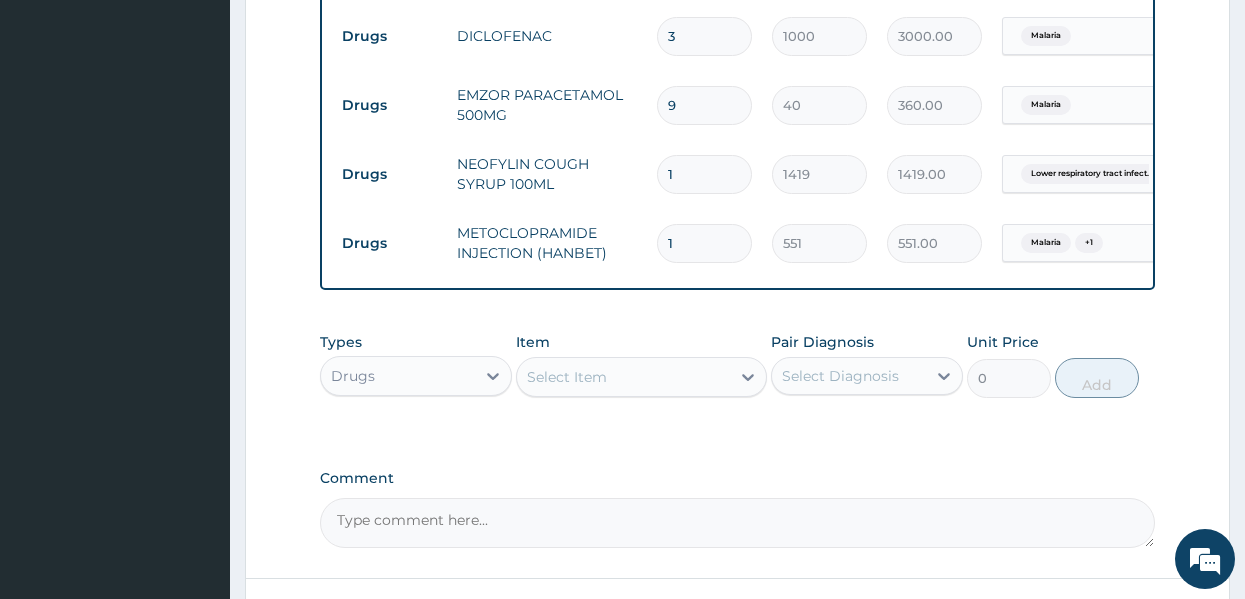 click on "Step  2  of 2 PA Code / Prescription Code Enter Code(Secondary Care Only) Encounter Date 13-07-2025 Important Notice Please enter PA codes before entering items that are not attached to a PA code   All diagnoses entered must be linked to a claim item. Diagnosis & Claim Items that are visible but inactive cannot be edited because they were imported from an already approved PA code. Diagnosis Malaria Confirmed Anemia Confirmed Lower respiratory tract infection Confirmed Typhoid fever Confirmed Vomiting Confirmed NB: All diagnosis must be linked to a claim item Claim Items Type Name Quantity Unit Price Total Price Pair Diagnosis Actions Procedures GENERAL PRACTITIONER CONSULTATION FIRST OUTPATIENT CONSULTATION 1 3547.5 3547.50 Malaria Delete Procedures REGISTRATION FEE 1 2150 2150.00 Malaria Delete Laboratory MALARIAL PARASITE THICK AND THIN FILMS - [BLOOD] 1 1612.5 1612.50 Malaria Delete Laboratory MICROSCOPY, CULTURE & SENSITIVITY [STOOL] 1 4837.5 4837.50 Typhoid fever Delete Laboratory 1 4300 4300.00 Anemia 3" at bounding box center (737, -283) 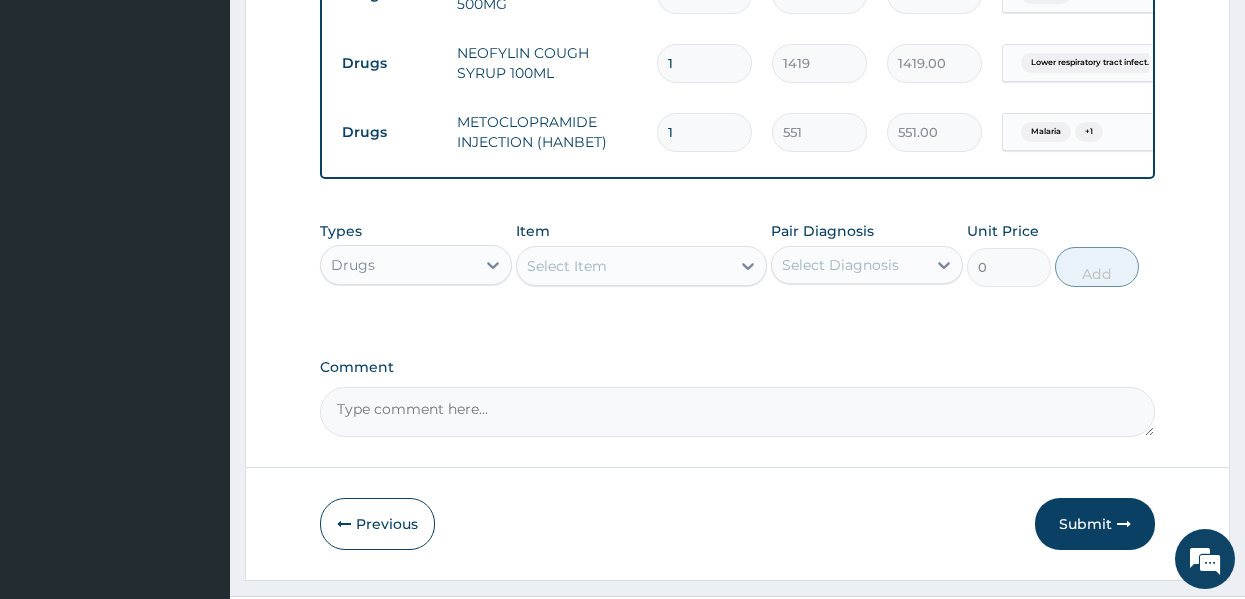 scroll, scrollTop: 1537, scrollLeft: 0, axis: vertical 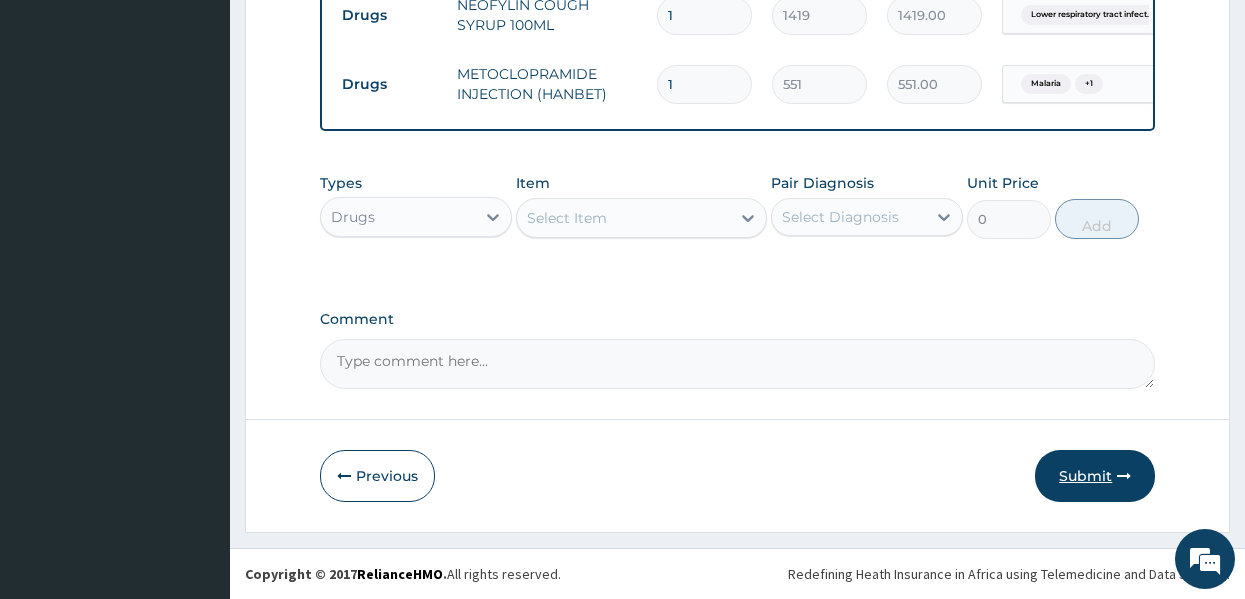 click on "Submit" at bounding box center [1095, 476] 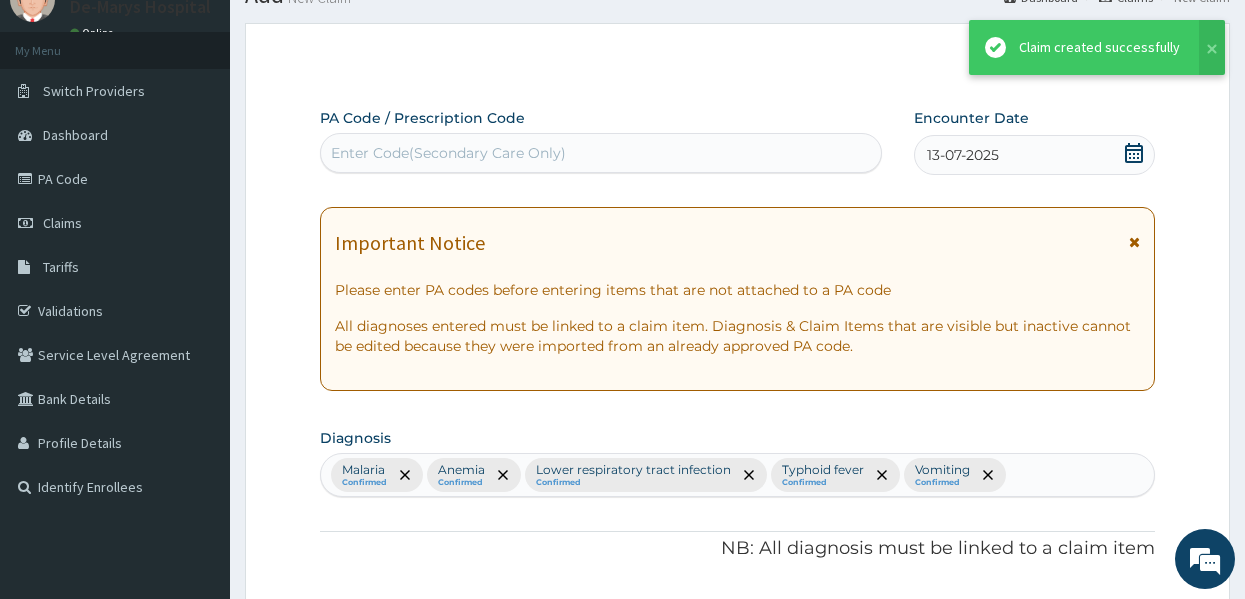 scroll, scrollTop: 1537, scrollLeft: 0, axis: vertical 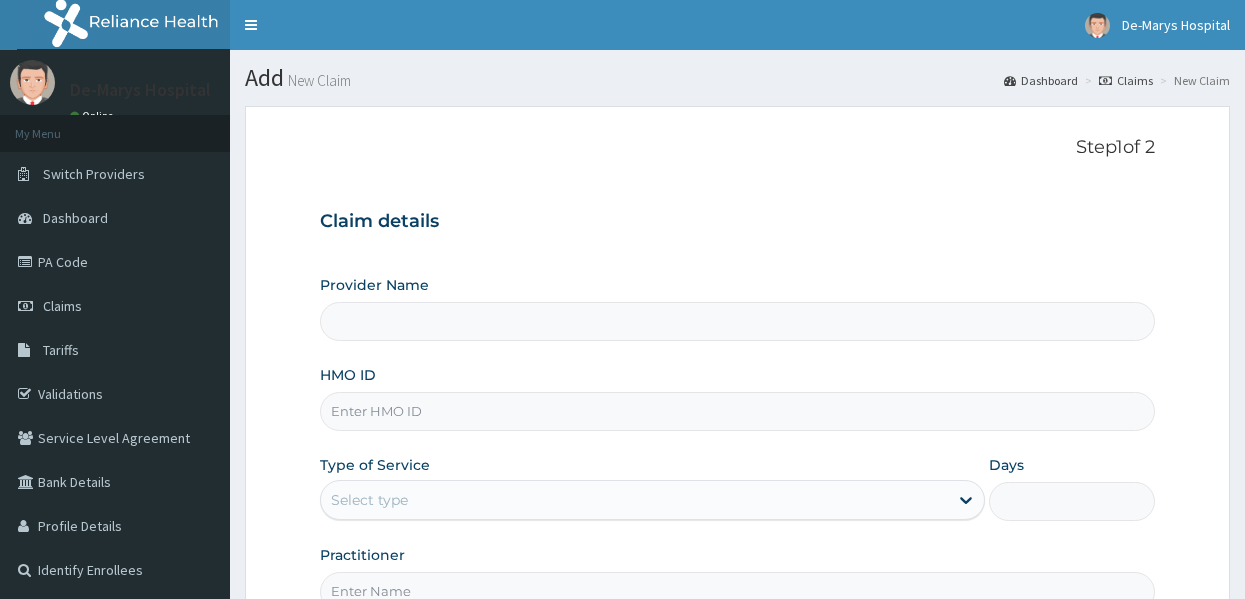 type on "DE - MARYS CENTRAL HOSPITAL" 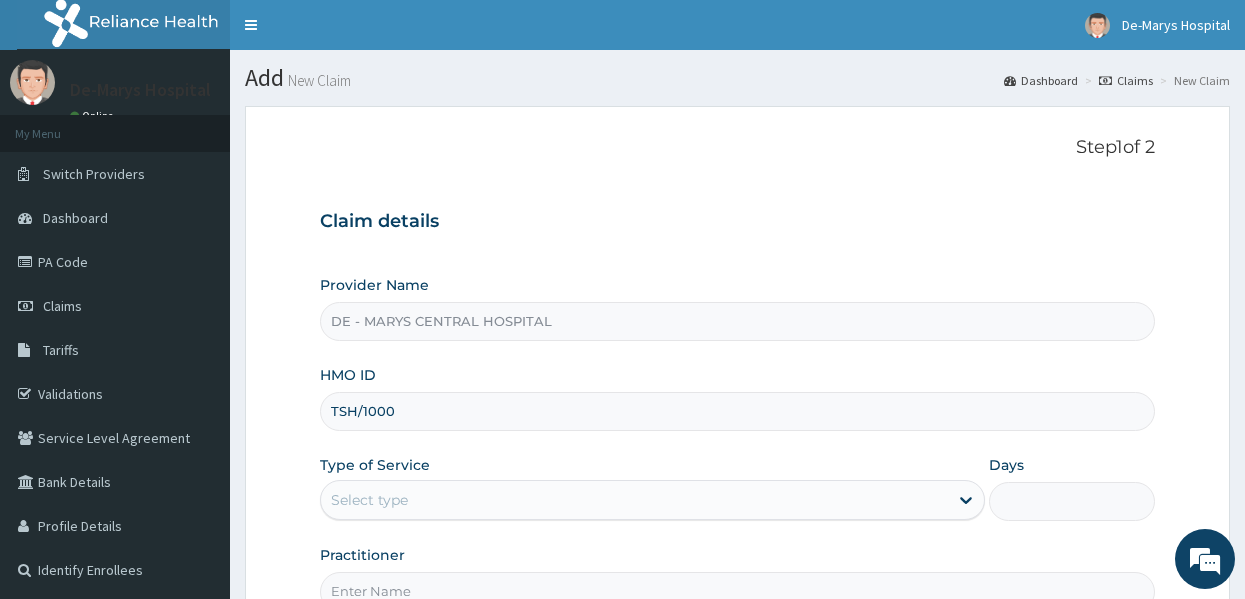 scroll, scrollTop: 0, scrollLeft: 0, axis: both 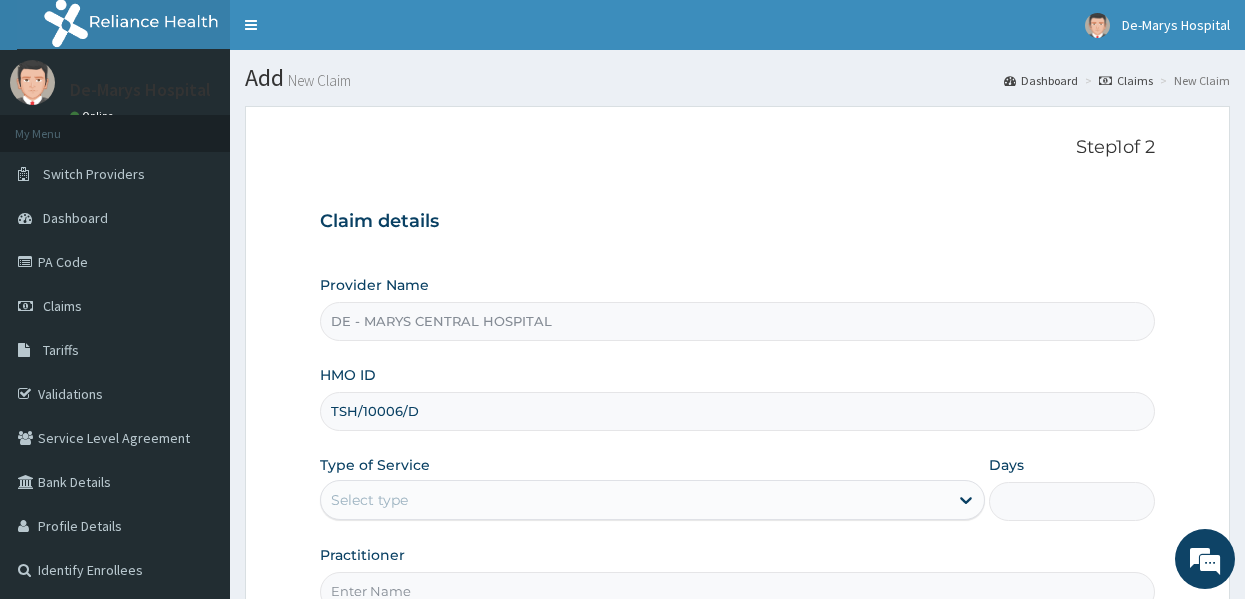 type on "TSH/10006/D" 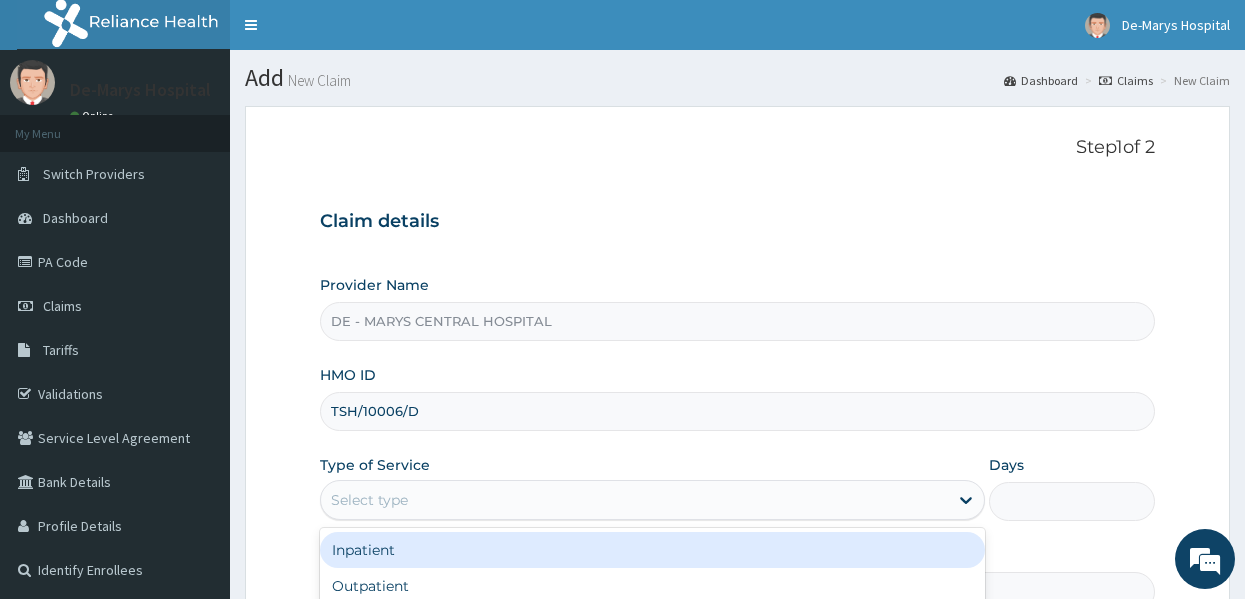 click on "Select type" at bounding box center (634, 500) 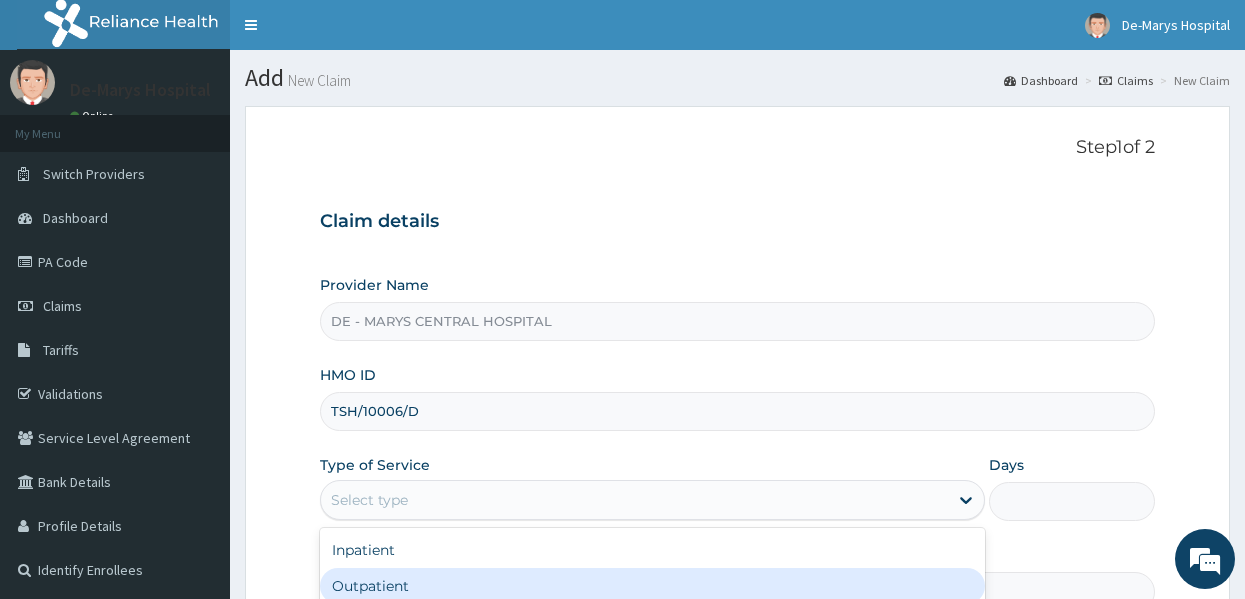 click on "Outpatient" at bounding box center [652, 586] 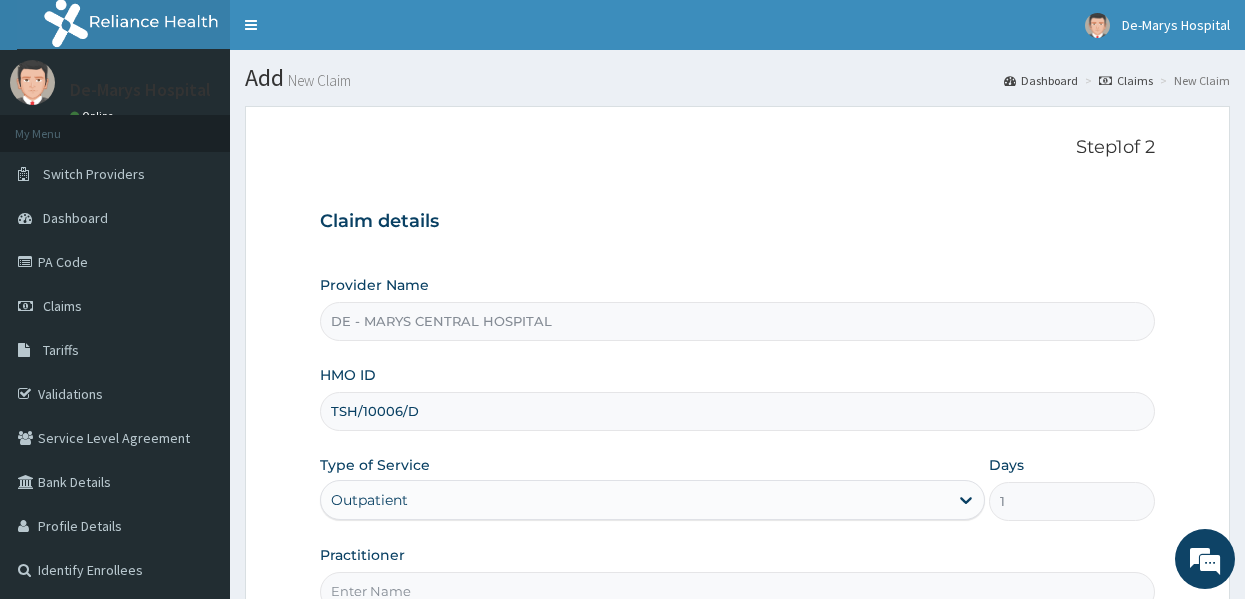 click on "Provider Name DE - MARYS CENTRAL HOSPITAL HMO ID TSH/10006/D Type of Service Outpatient Days 1 Practitioner" at bounding box center (738, 443) 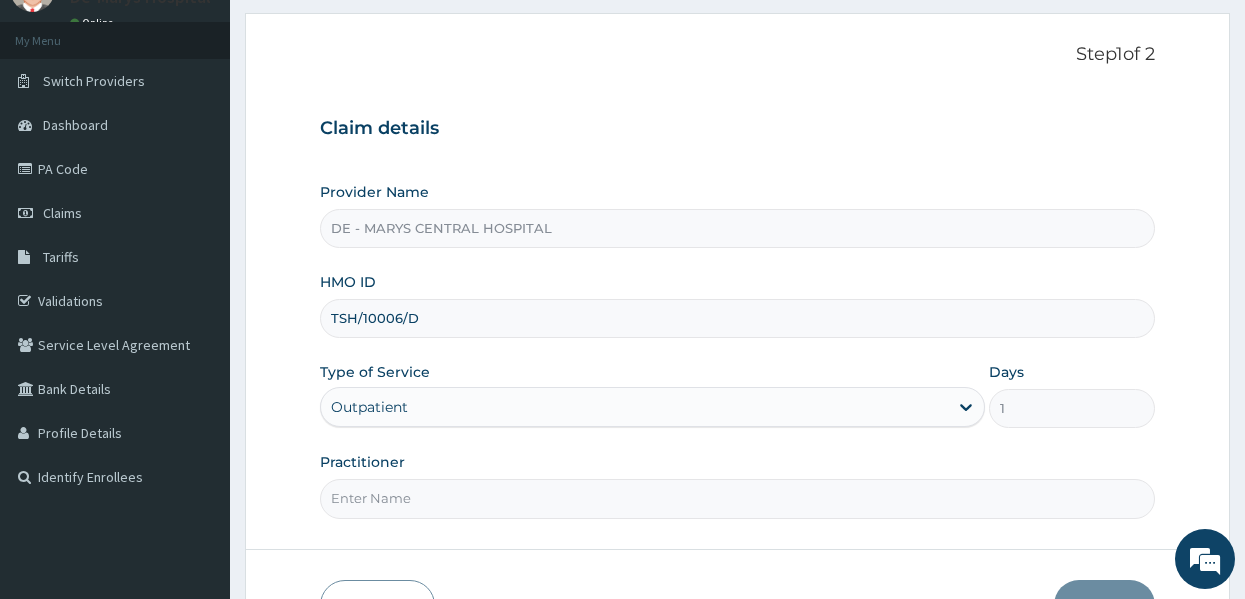 scroll, scrollTop: 223, scrollLeft: 0, axis: vertical 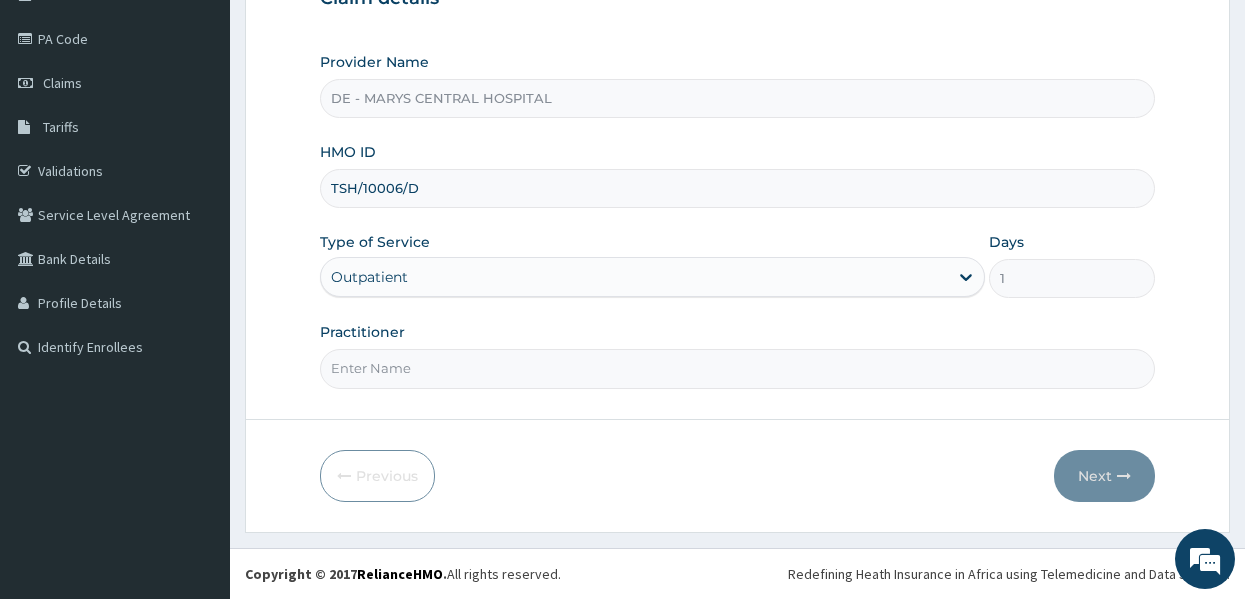 click on "Practitioner" at bounding box center [738, 368] 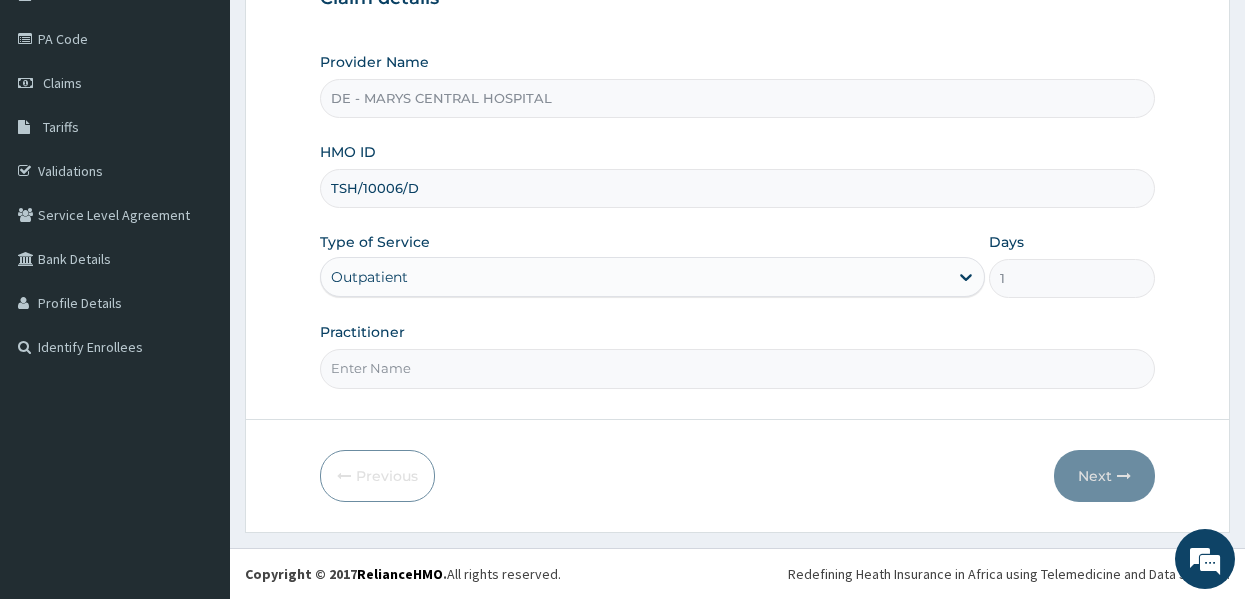 type on "DR MUSA" 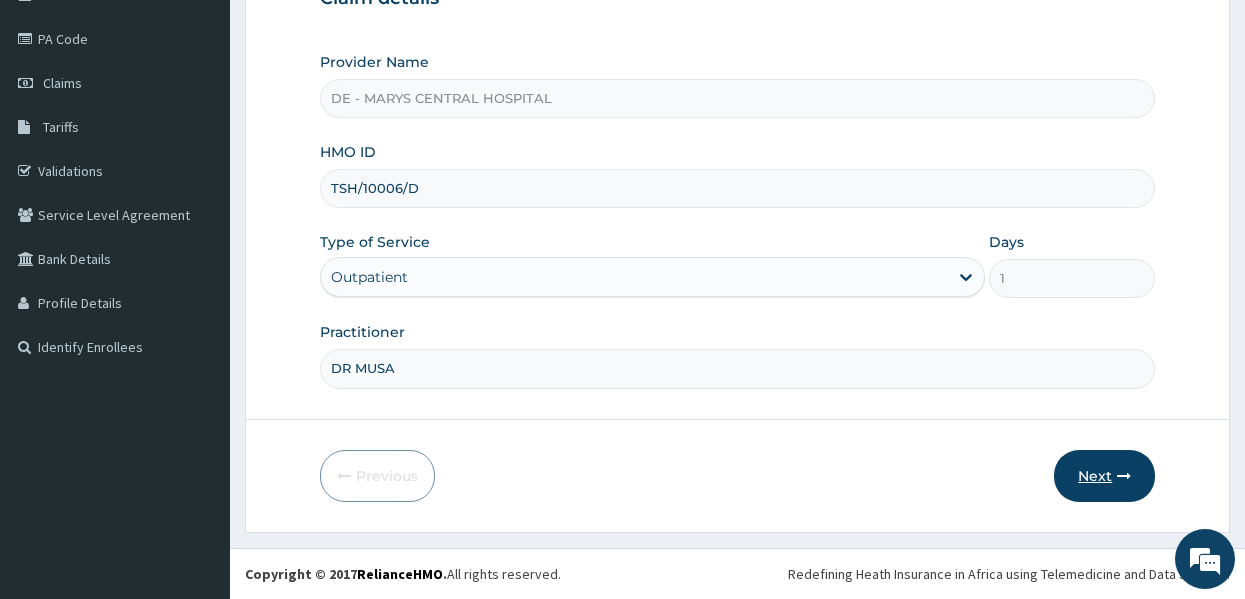 click on "Next" at bounding box center (1104, 476) 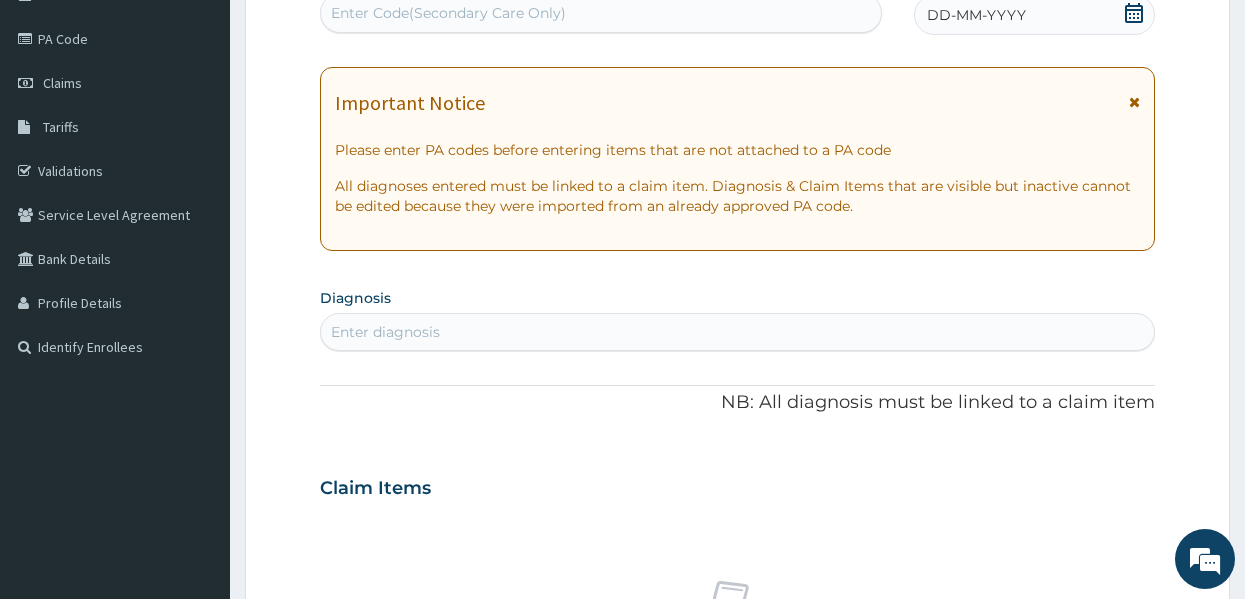 click on "DD-MM-YYYY" at bounding box center [976, 15] 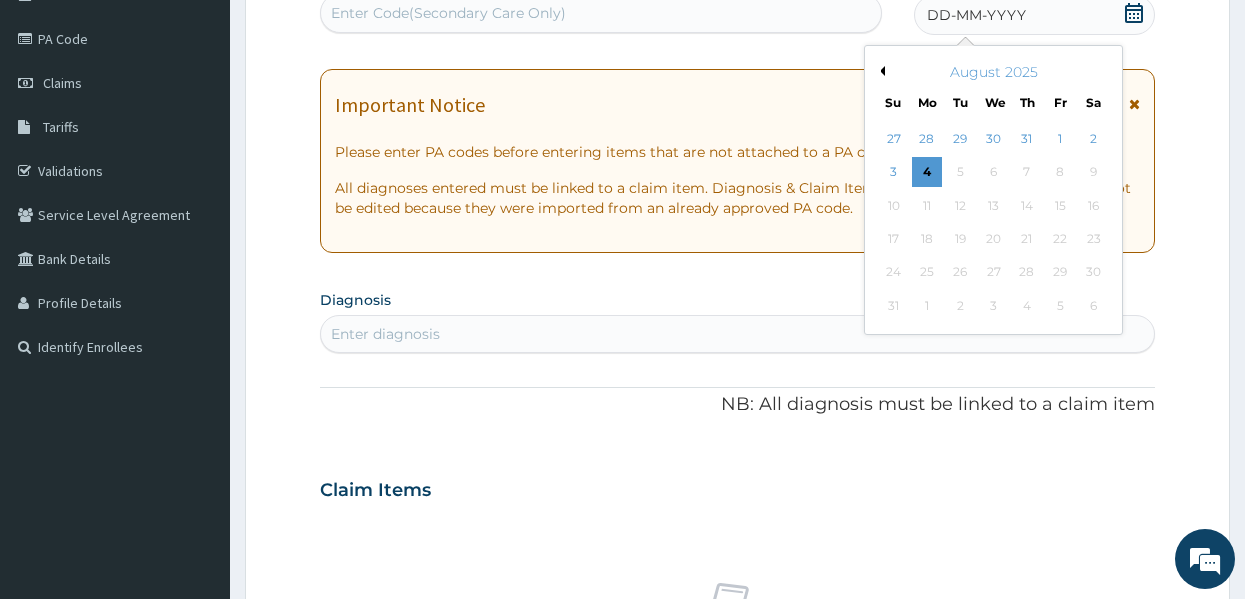 click on "Previous Month" at bounding box center [880, 71] 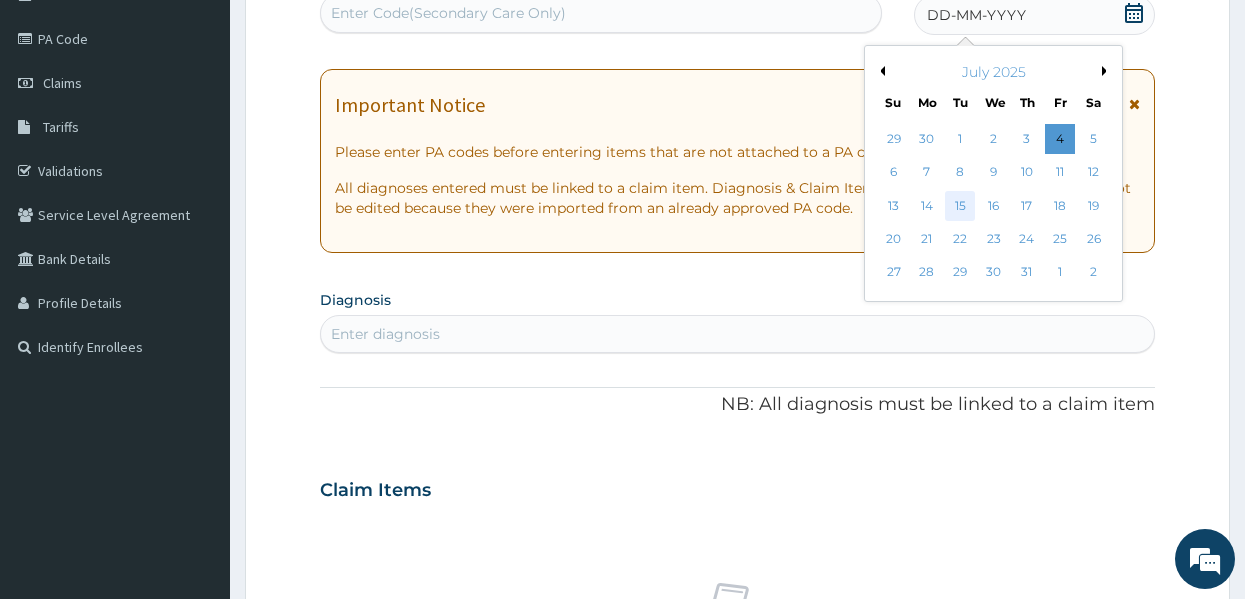 click on "15" at bounding box center [960, 206] 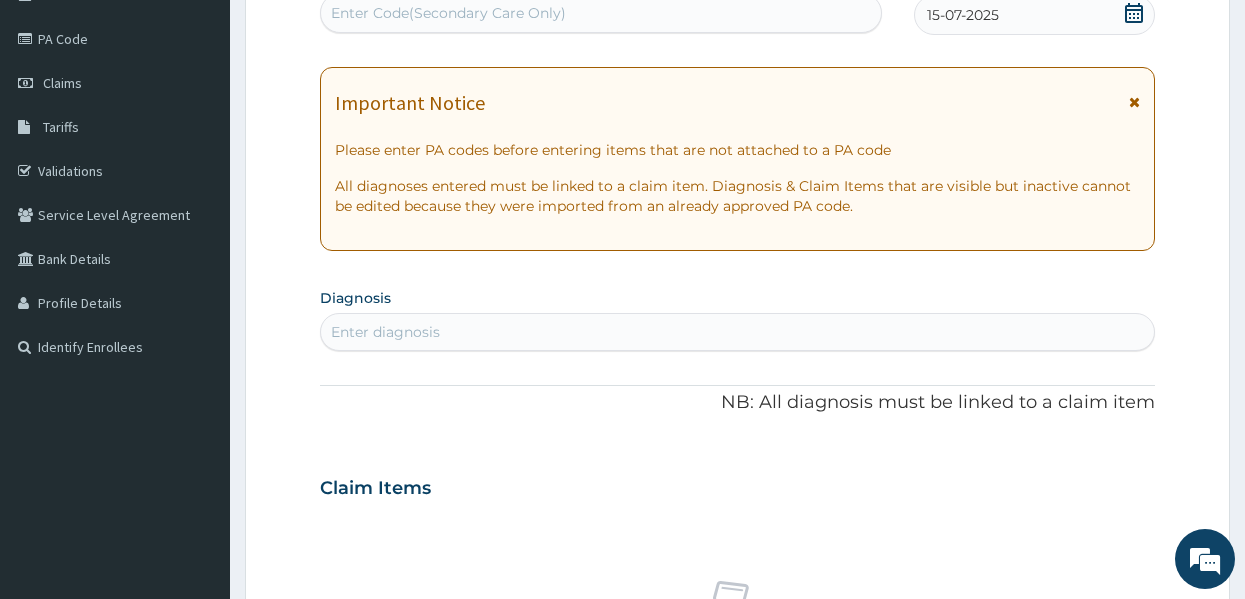 click on "Enter diagnosis" at bounding box center (738, 332) 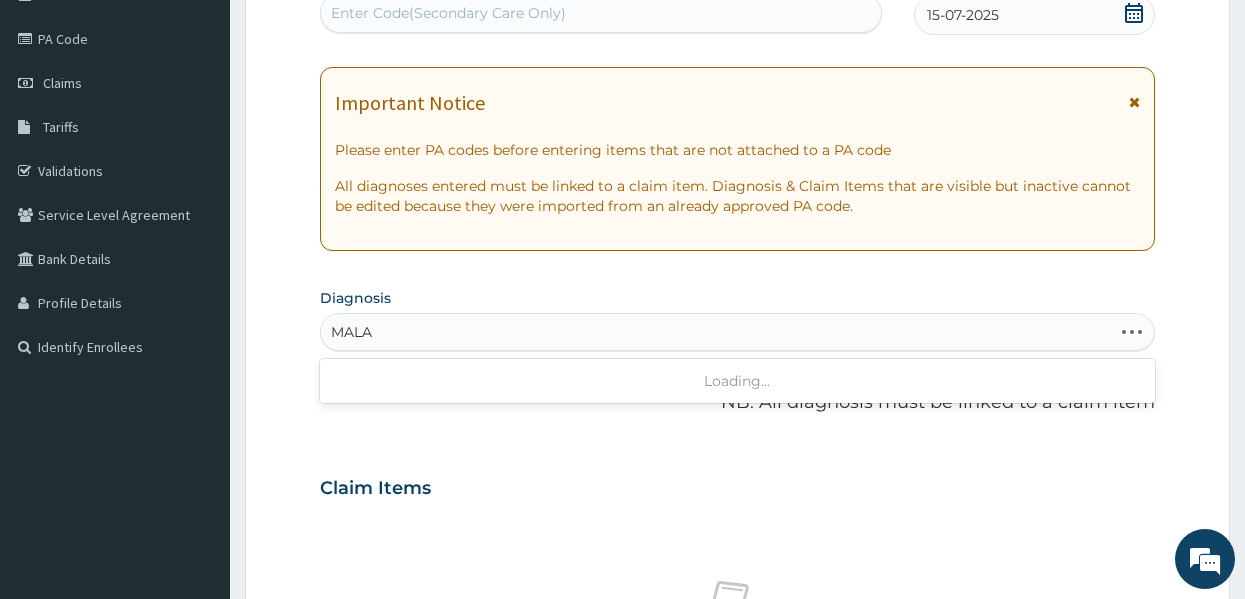 type on "MALAR" 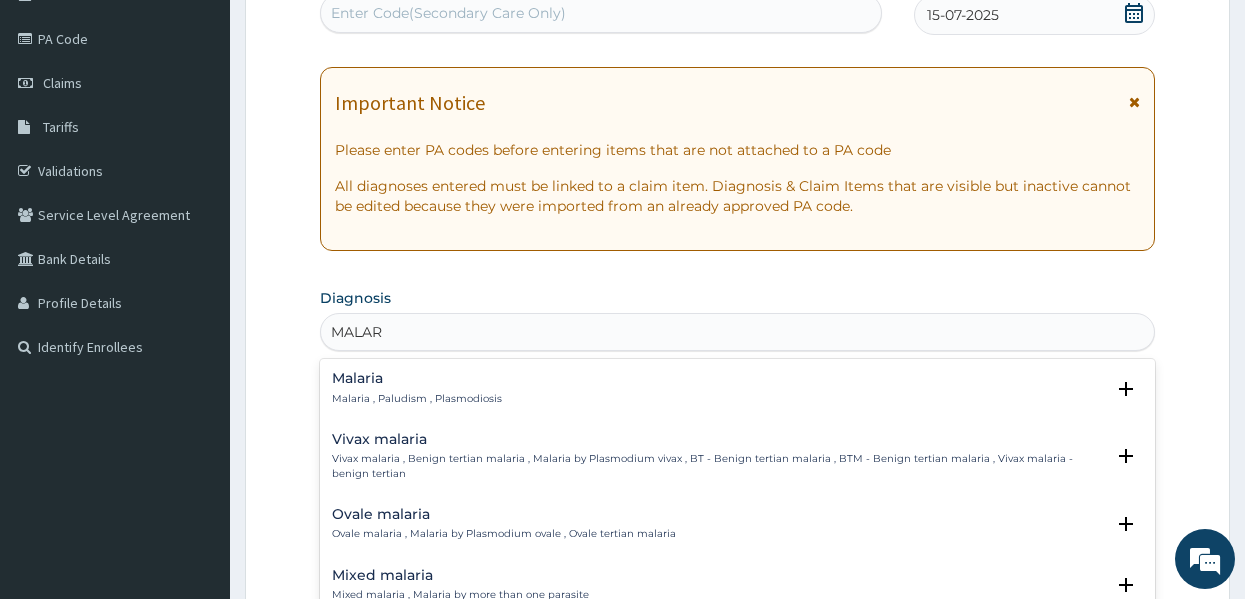 click on "Malaria" at bounding box center [417, 378] 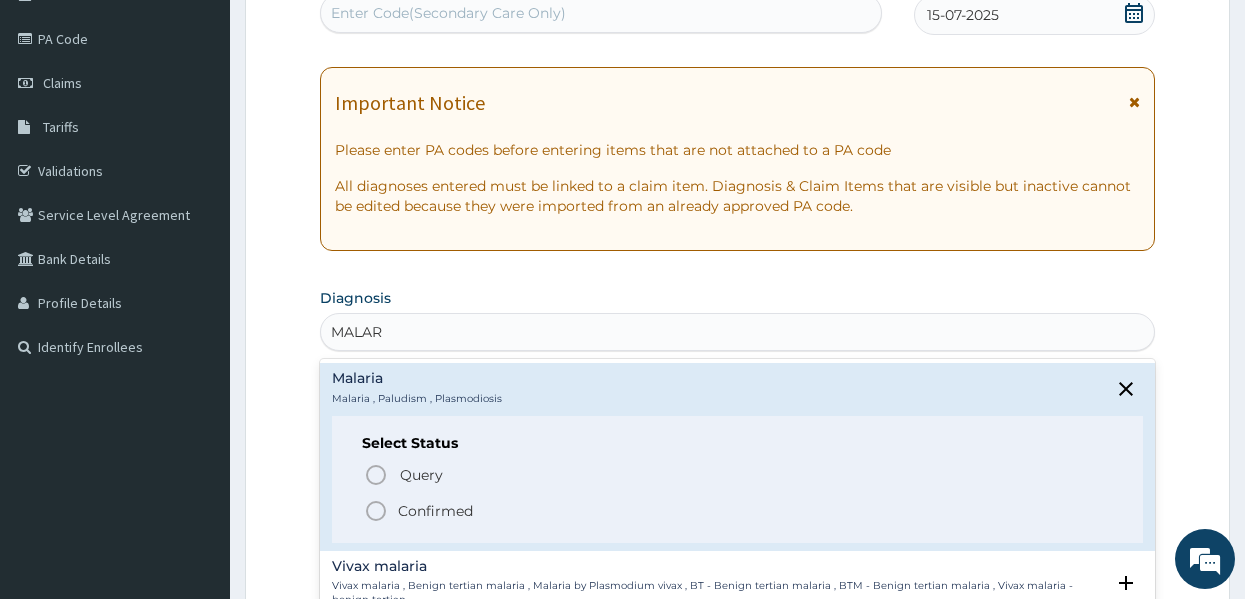 click on "Confirmed" at bounding box center [435, 511] 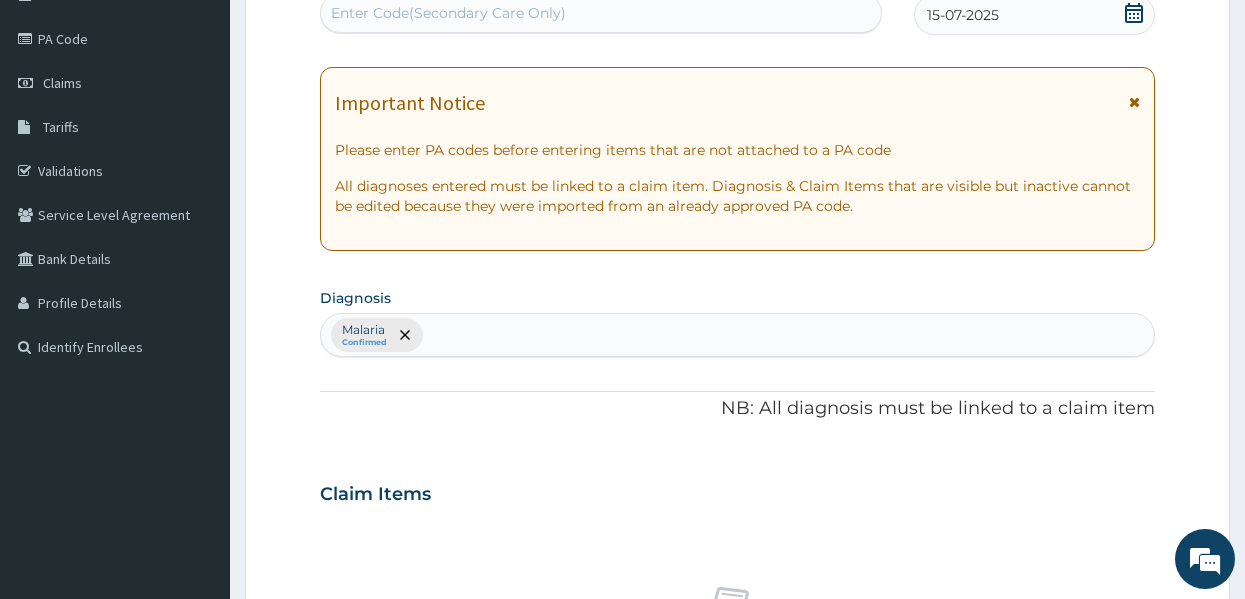 click on "Malaria Confirmed" at bounding box center [738, 335] 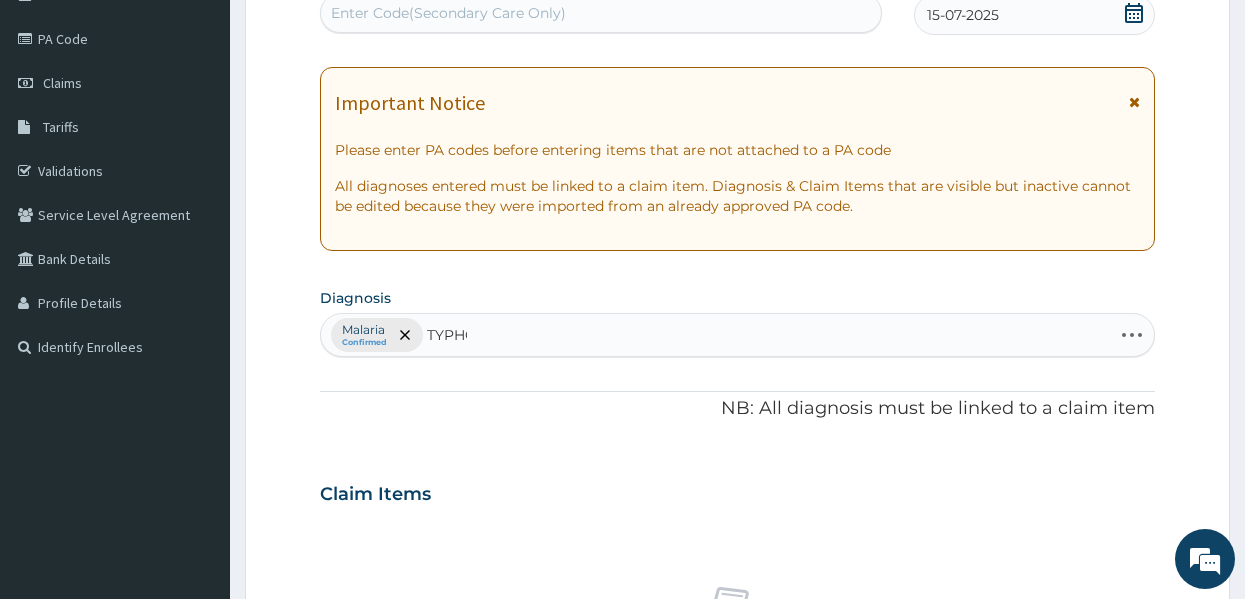 type on "TYPHOI" 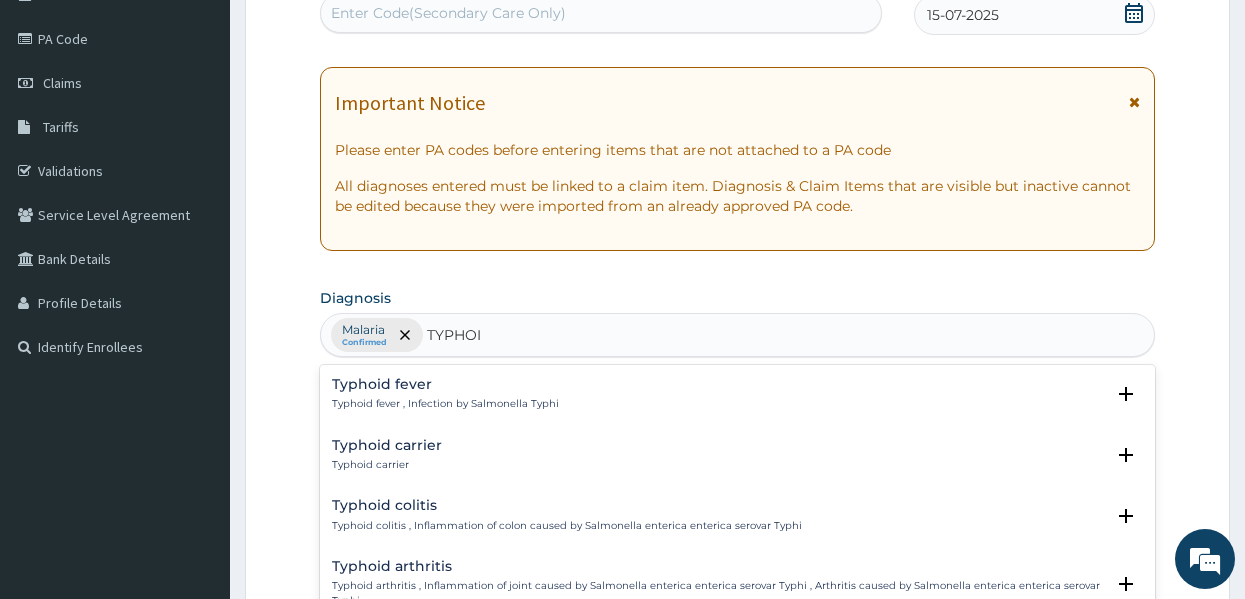 click on "Typhoid fever Typhoid fever , Infection by Salmonella Typhi" at bounding box center (445, 394) 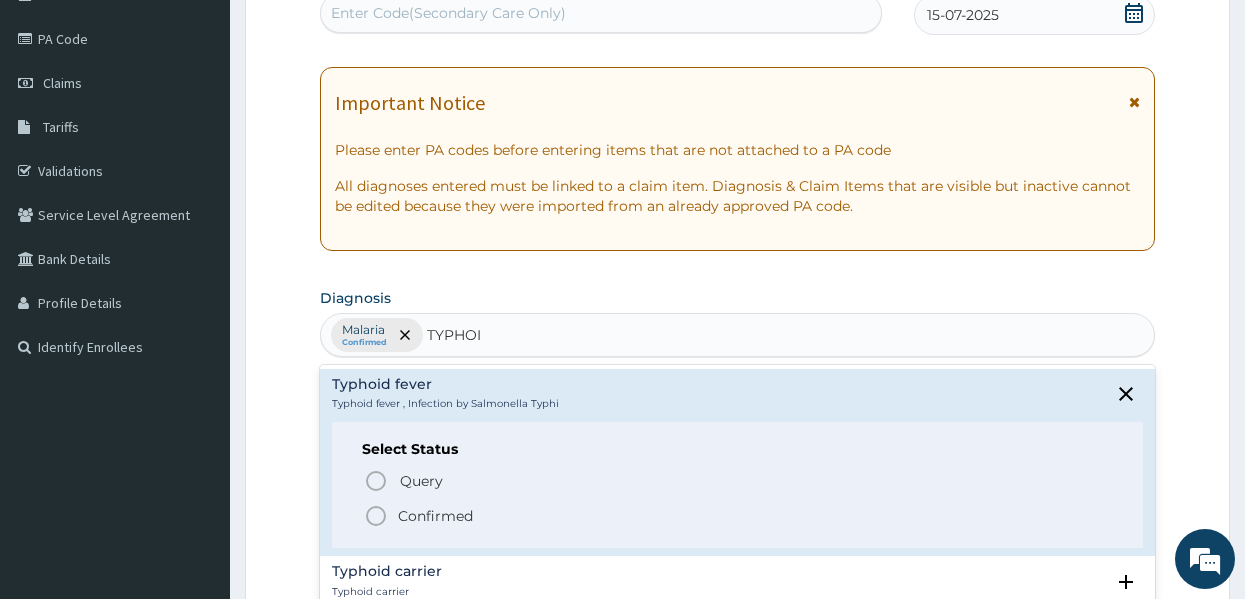 click on "Confirmed" at bounding box center [435, 516] 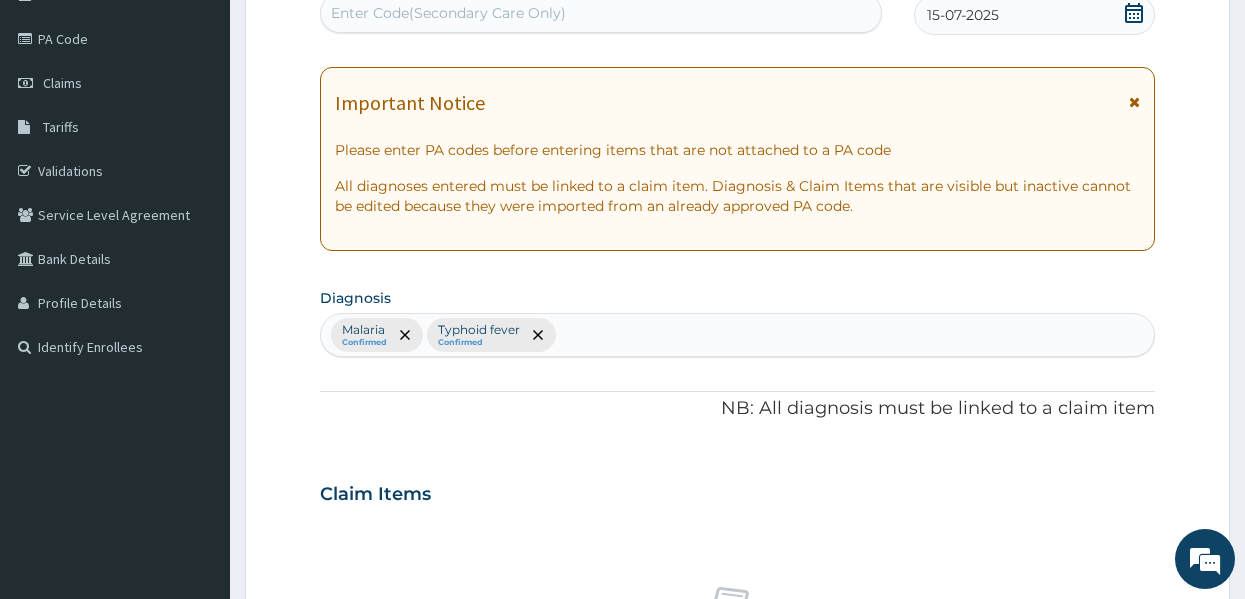 click on "PA Code / Prescription Code Enter Code(Secondary Care Only) Encounter Date [DATE] Important Notice Please enter PA codes before entering items that are not attached to a PA code   All diagnoses entered must be linked to a claim item. Diagnosis & Claim Items that are visible but inactive cannot be edited because they were imported from an already approved PA code. Diagnosis Malaria Confirmed Typhoid fever Confirmed NB: All diagnosis must be linked to a claim item Claim Items No claim item Types Select Type Item Select Item Pair Diagnosis Select Diagnosis Unit Price 0 Add Comment" at bounding box center (738, 488) 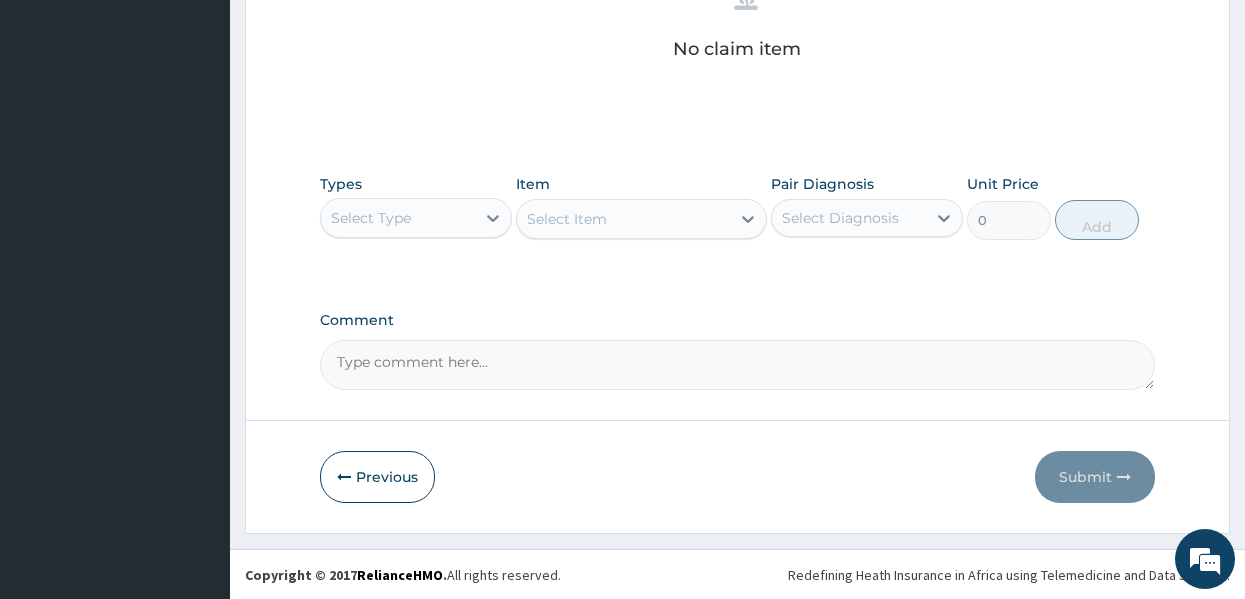 scroll, scrollTop: 843, scrollLeft: 0, axis: vertical 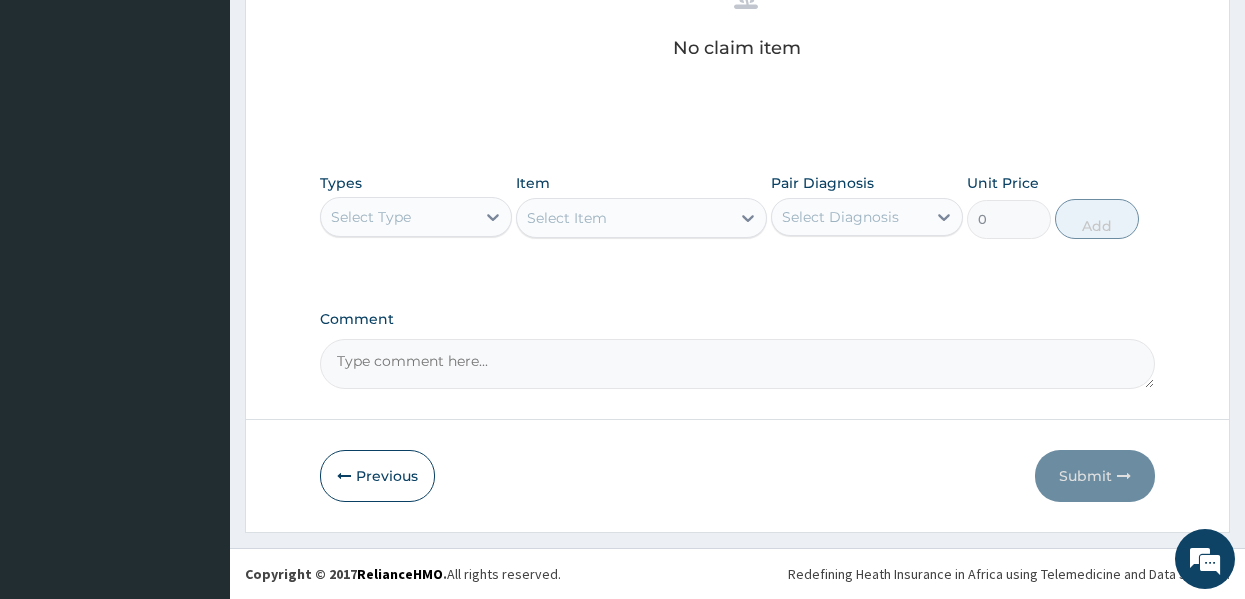 click on "Select Type" at bounding box center (398, 217) 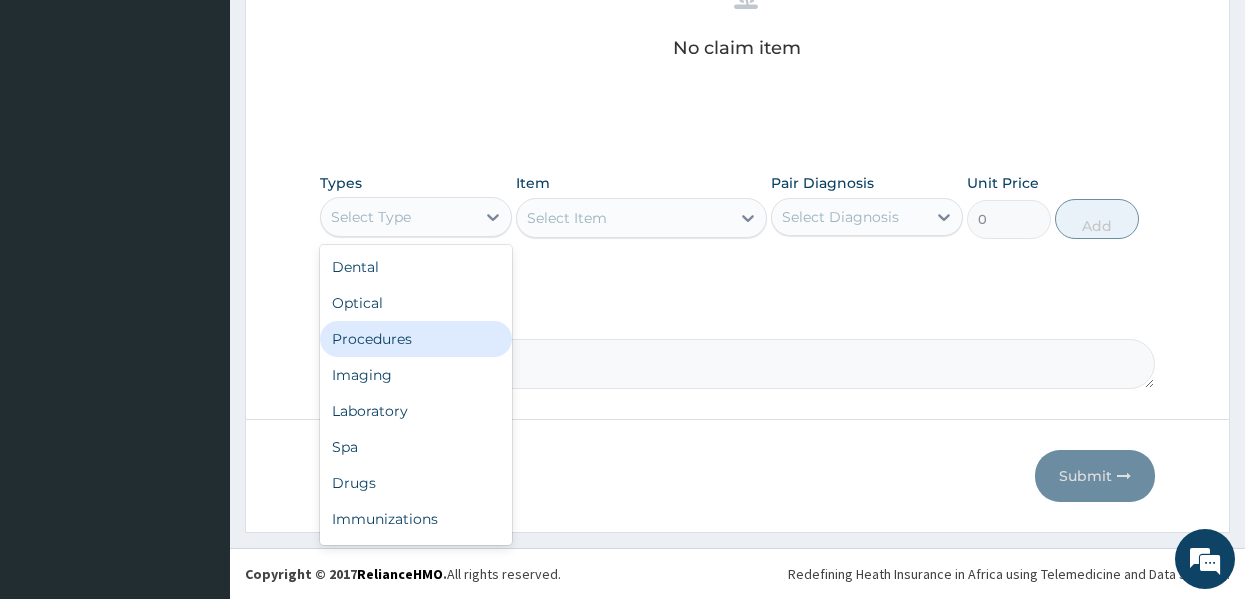 click on "Procedures" at bounding box center (416, 339) 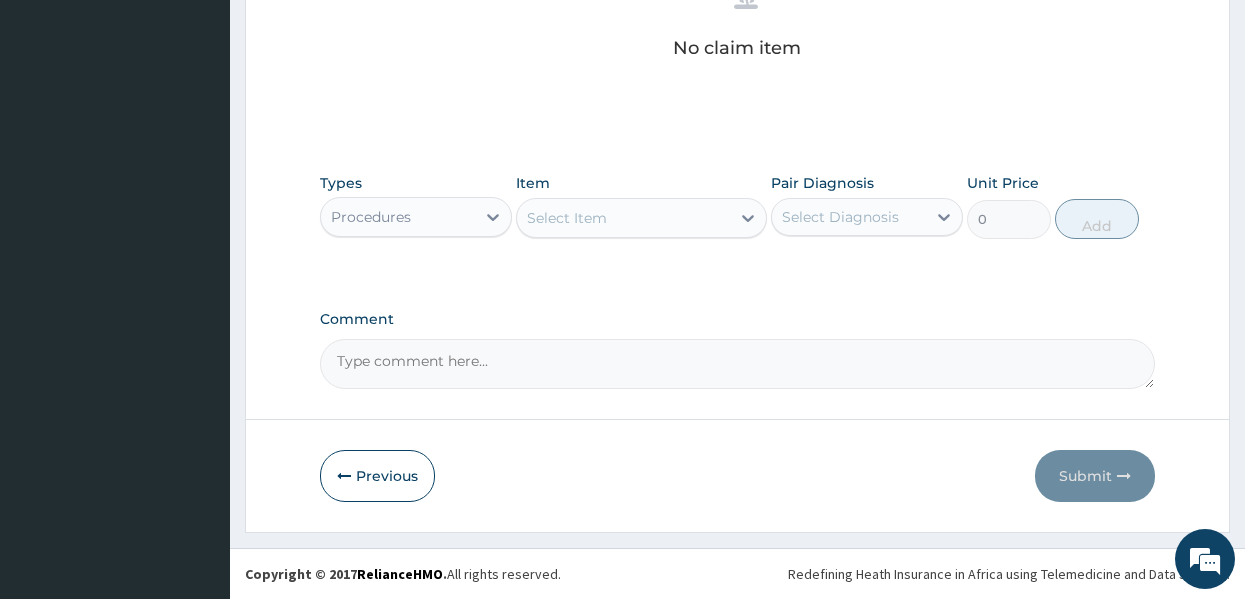 click on "Select Item" at bounding box center [567, 218] 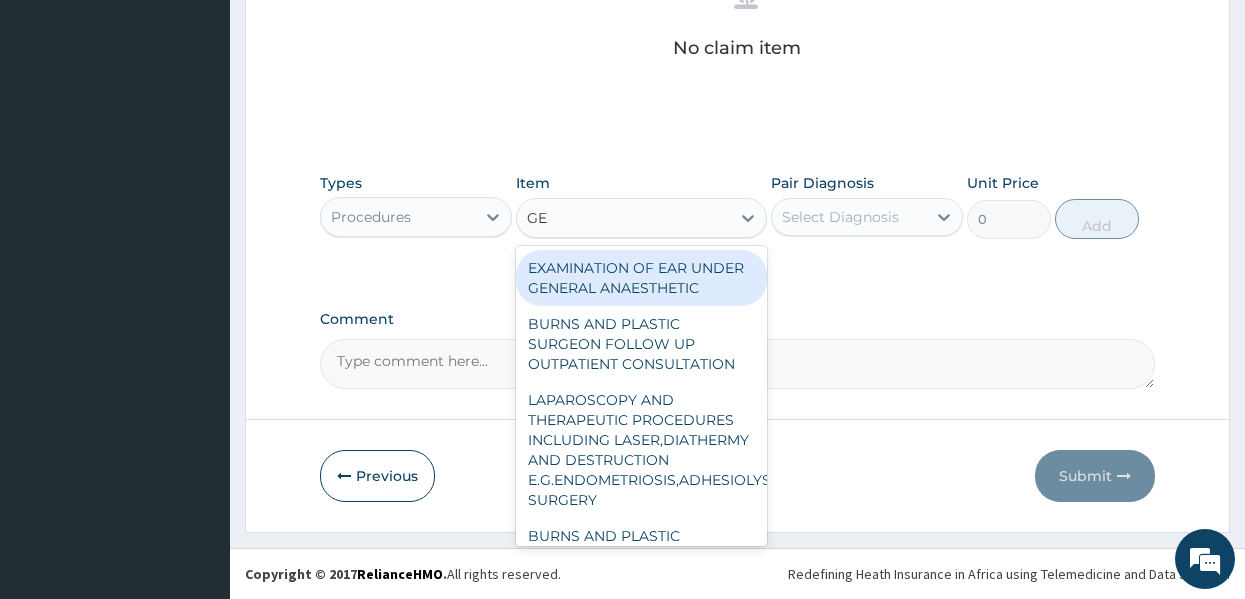 type on "GEN" 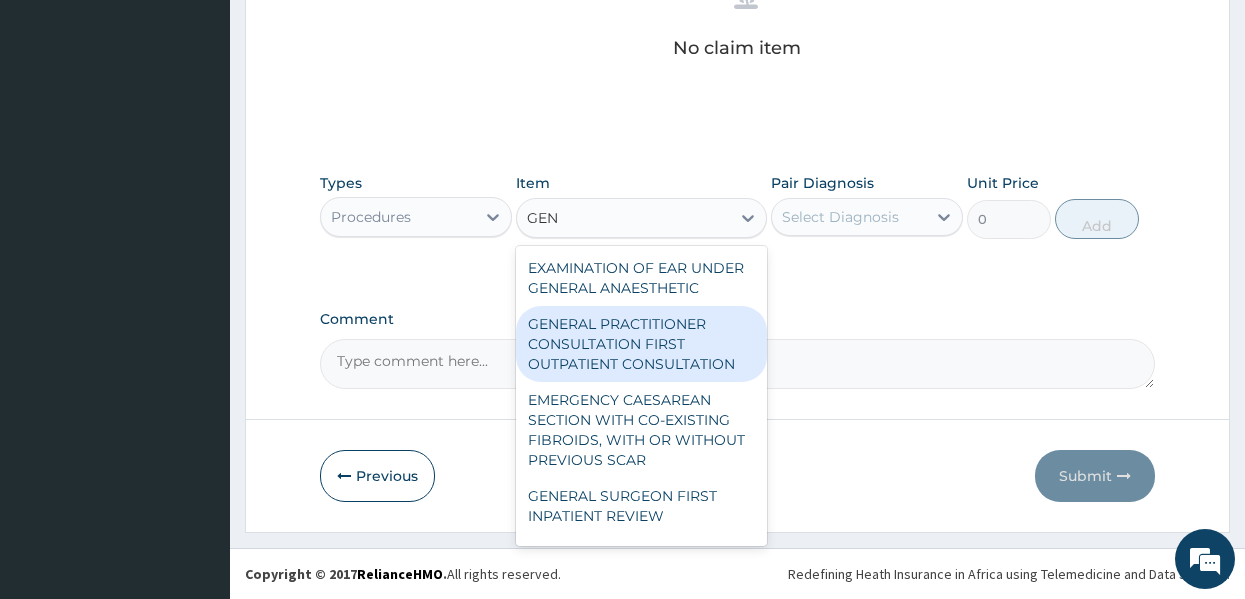 click on "GENERAL PRACTITIONER CONSULTATION FIRST OUTPATIENT CONSULTATION" at bounding box center [641, 344] 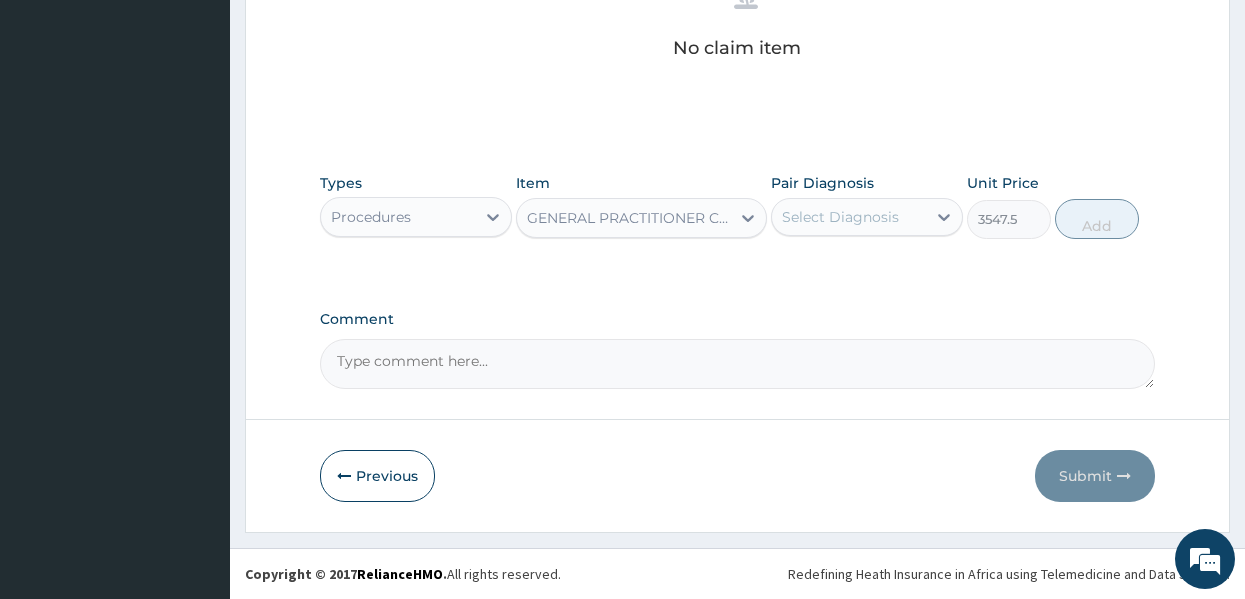 click on "Select Diagnosis" at bounding box center (840, 217) 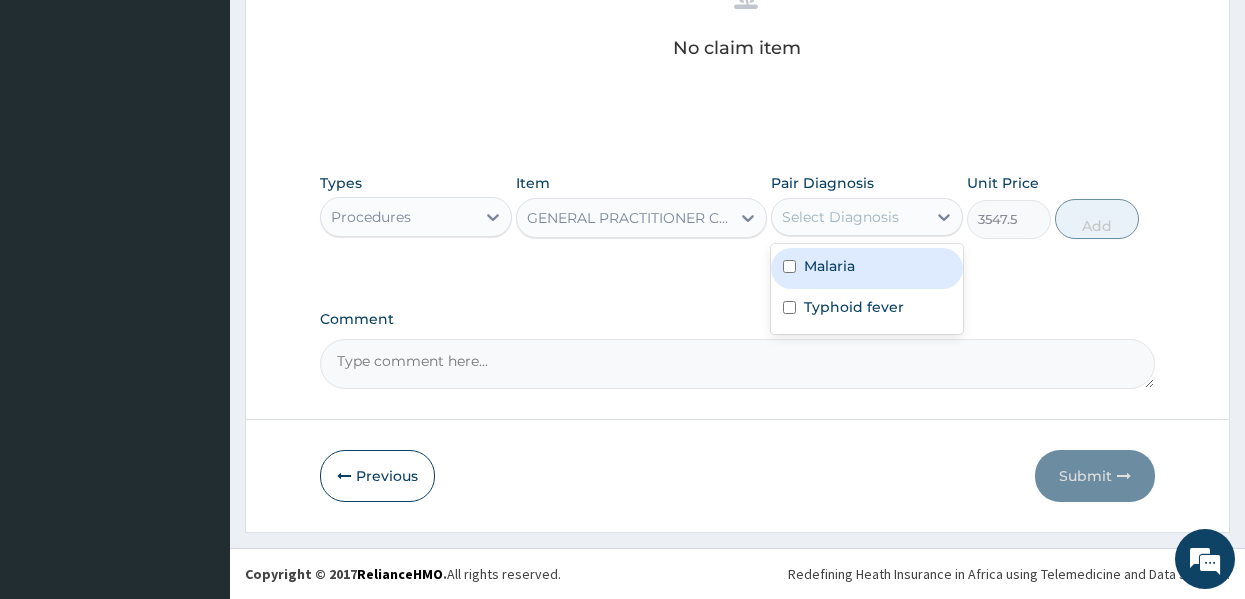 click on "Malaria" at bounding box center [829, 266] 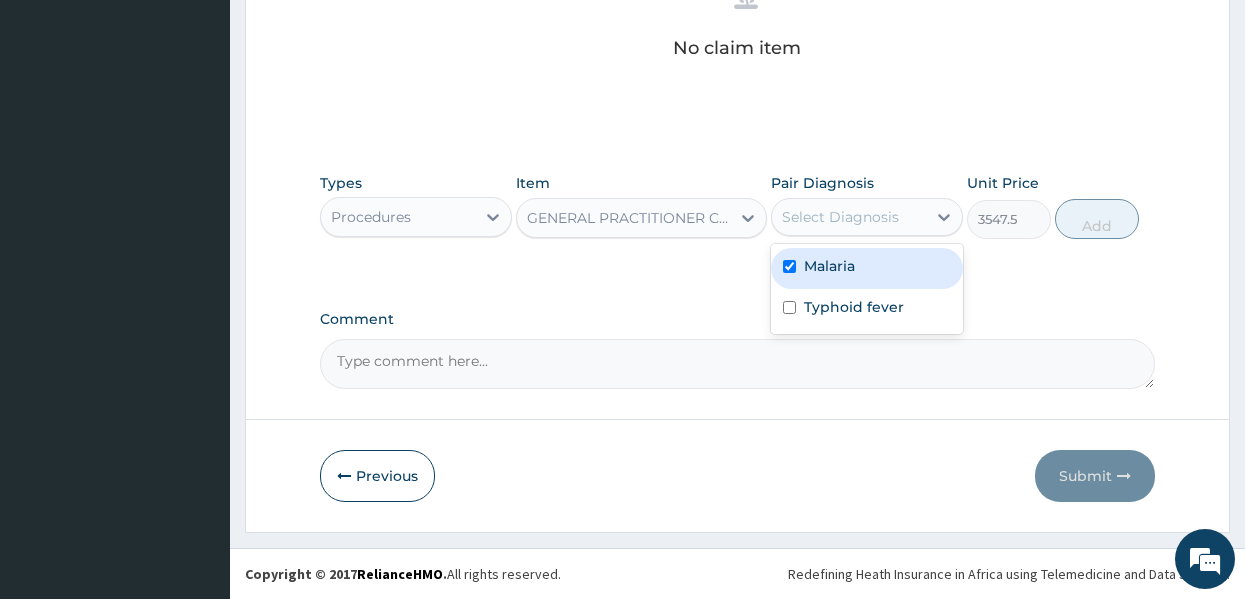 checkbox on "true" 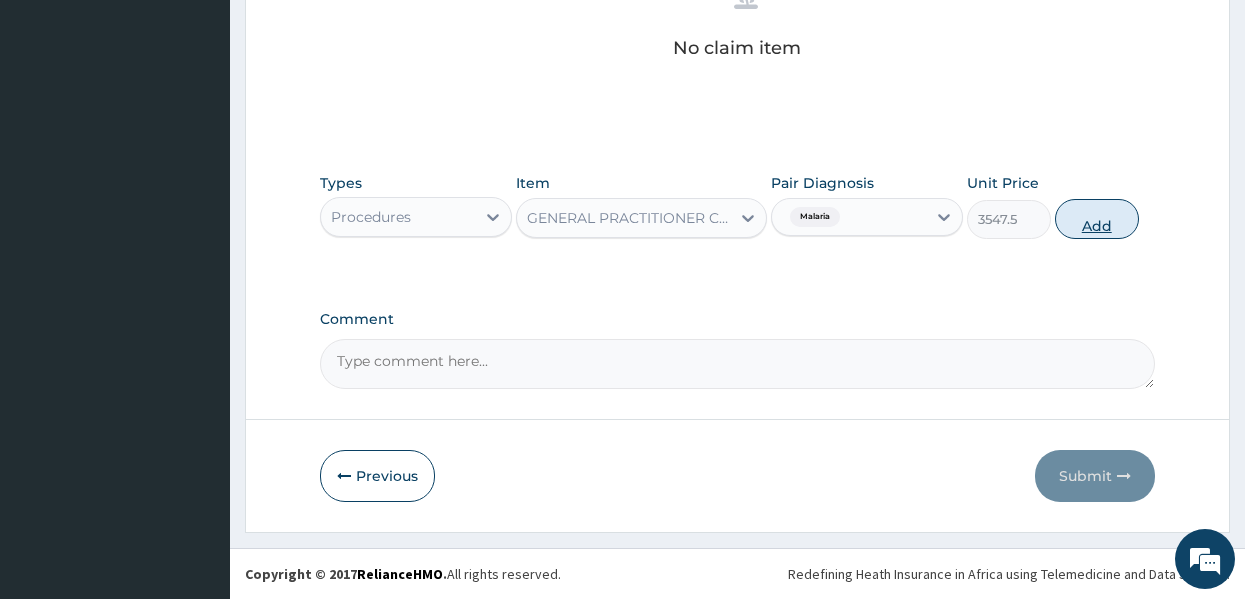 click on "Add" at bounding box center [1097, 219] 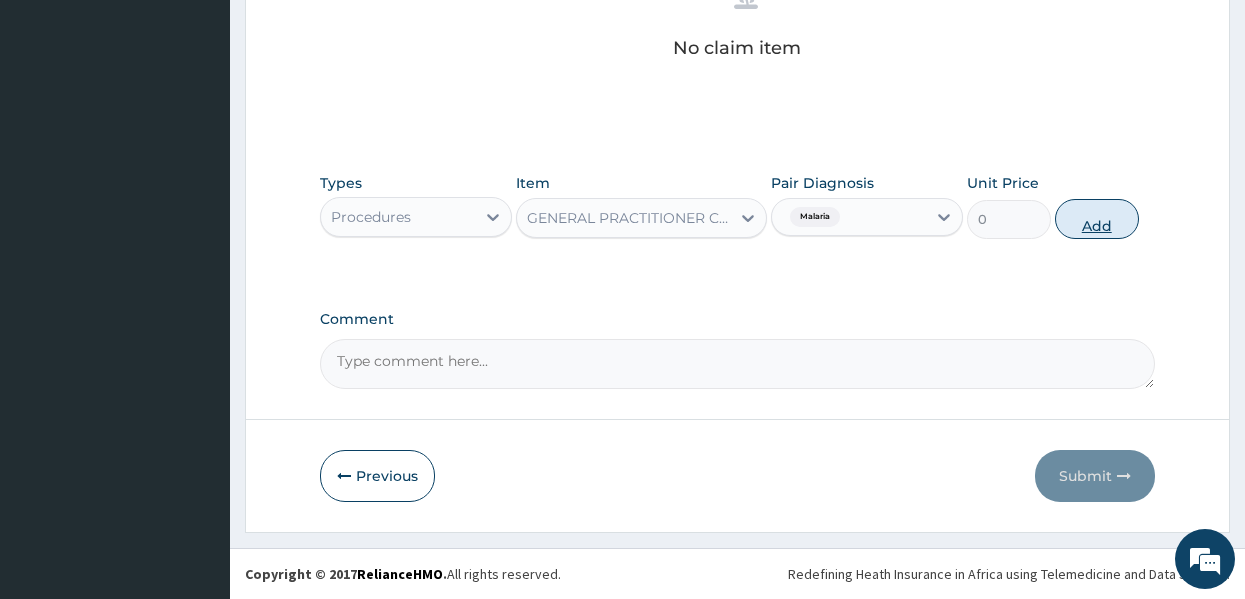 scroll, scrollTop: 794, scrollLeft: 0, axis: vertical 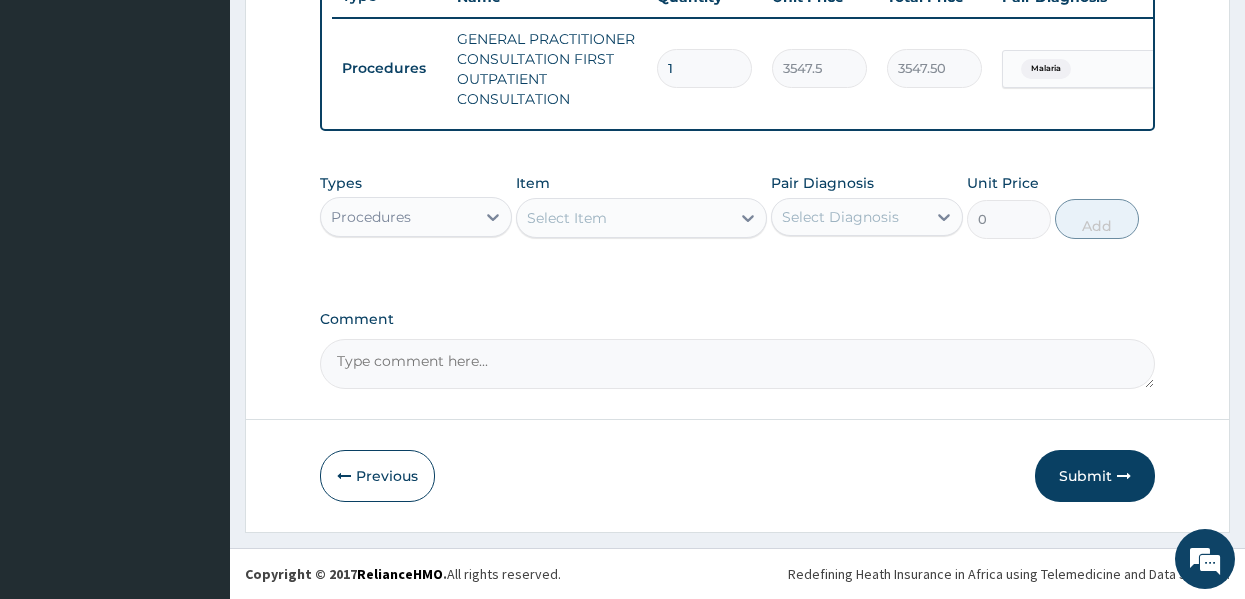 click on "Select Item" at bounding box center [623, 218] 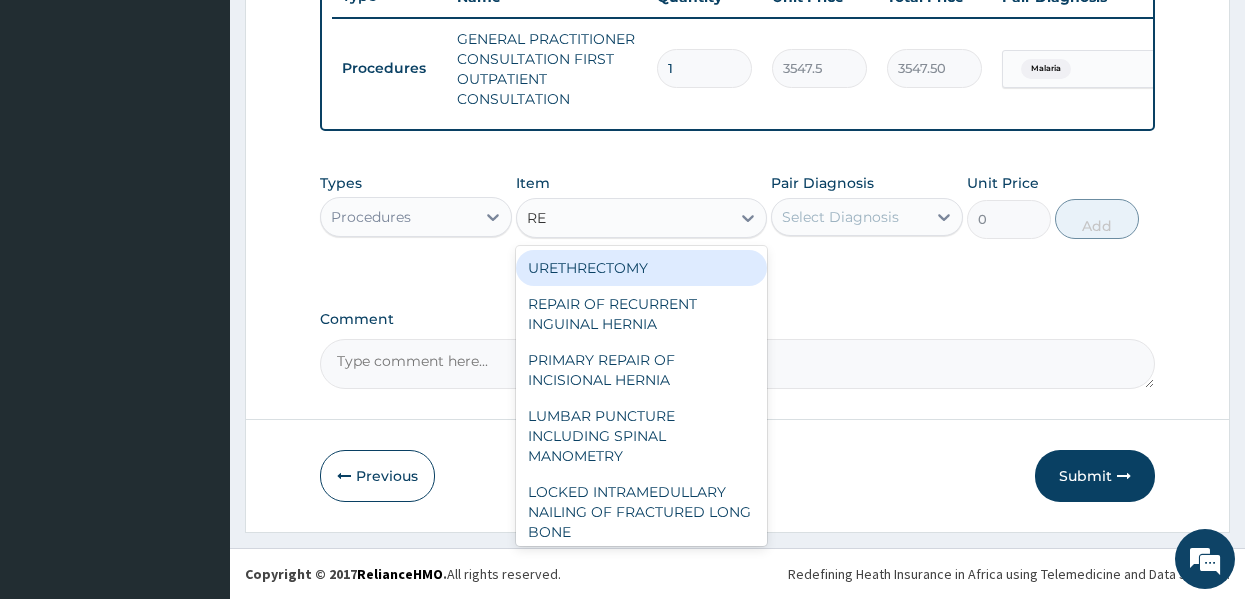 type on "REG" 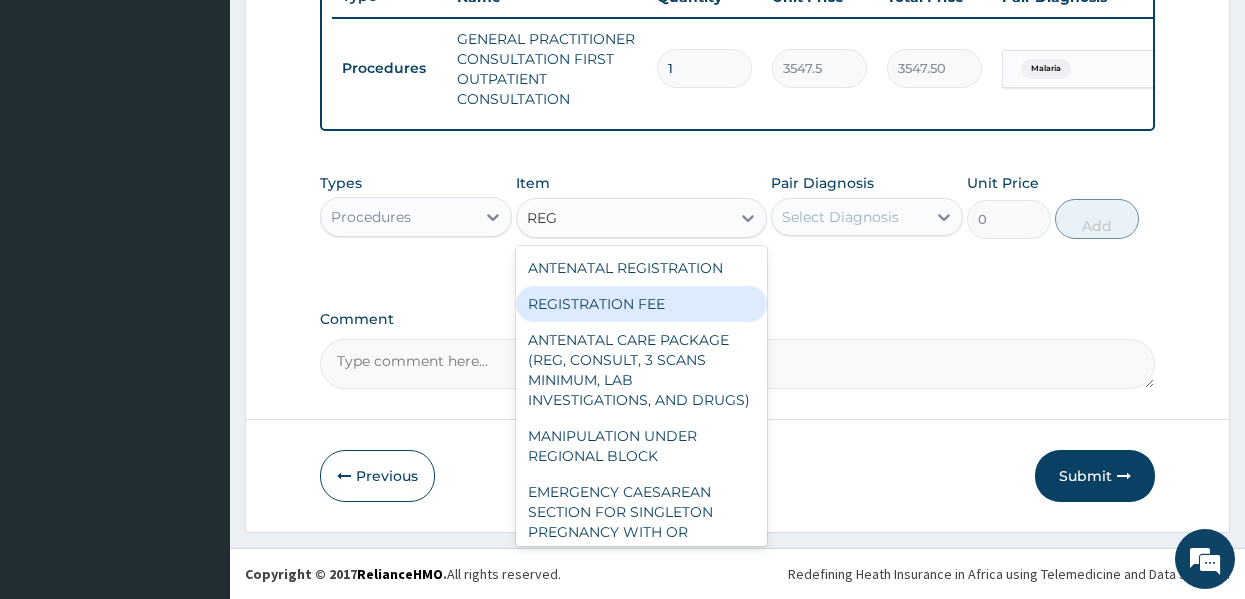click on "REGISTRATION FEE" at bounding box center [641, 304] 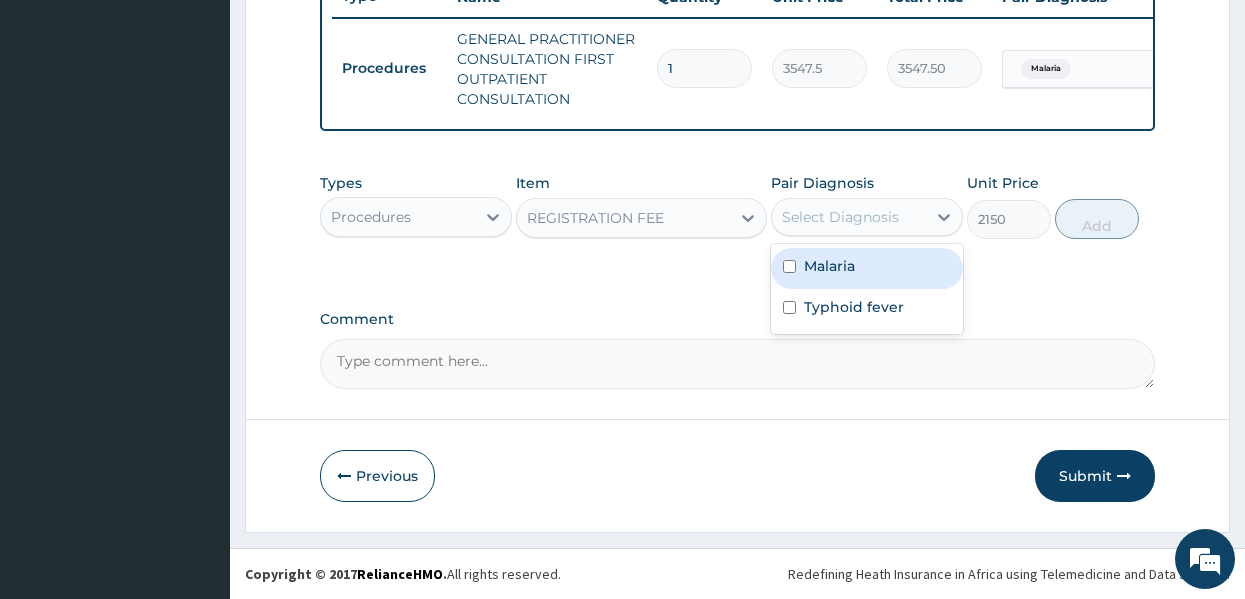 click on "Select Diagnosis" at bounding box center [840, 217] 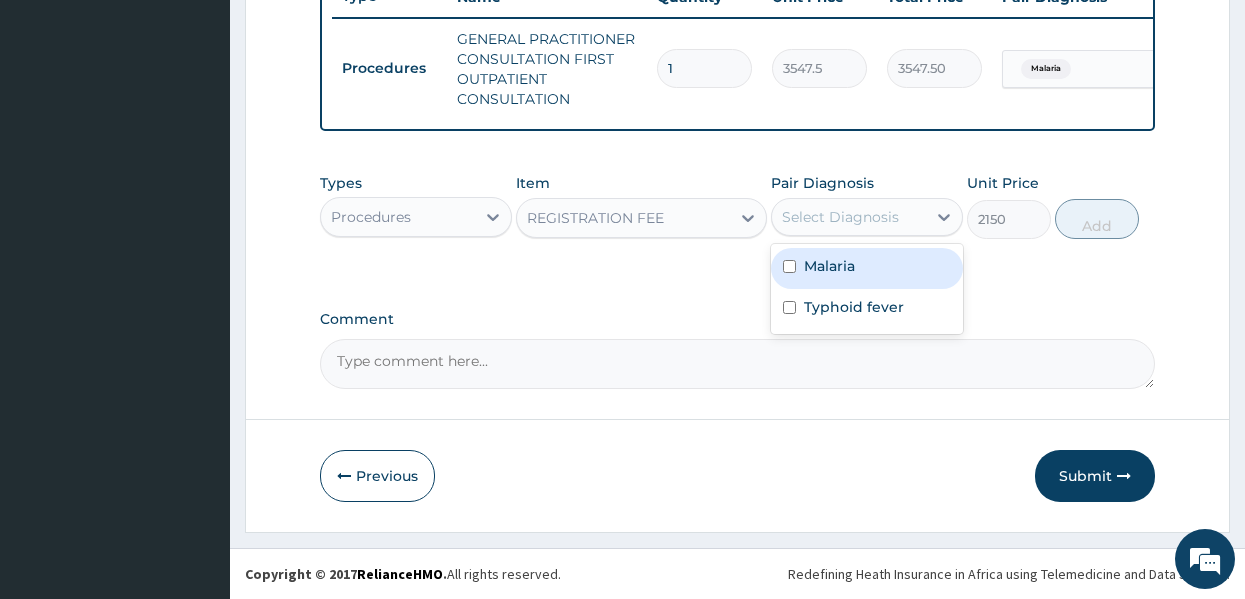 click on "Malaria" at bounding box center (829, 266) 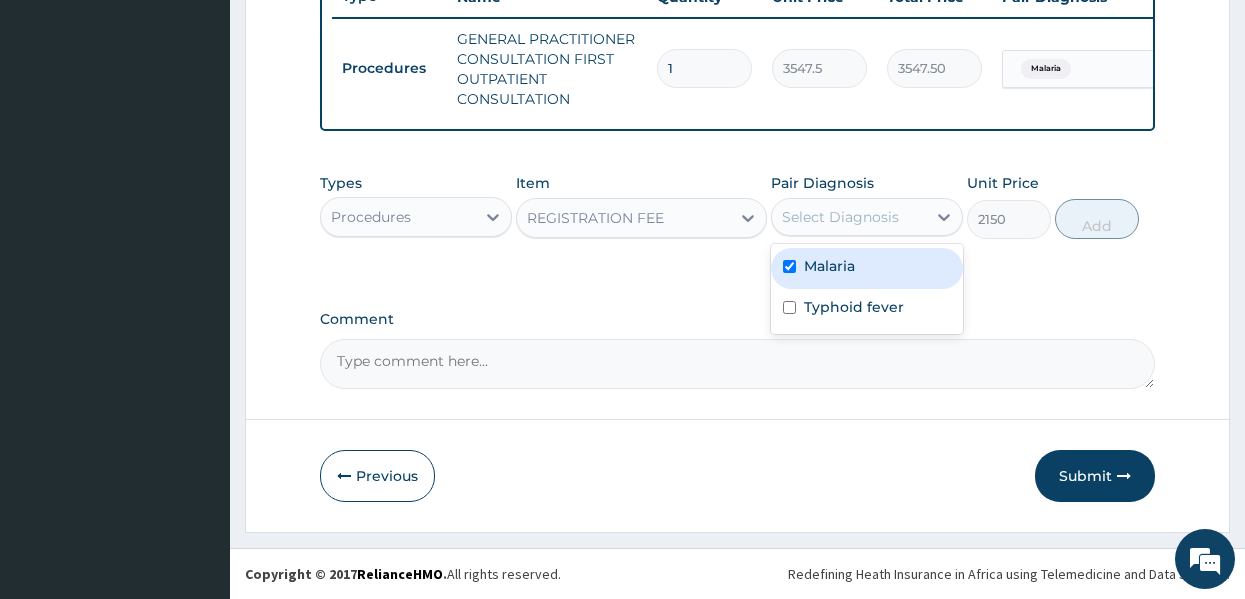 checkbox on "true" 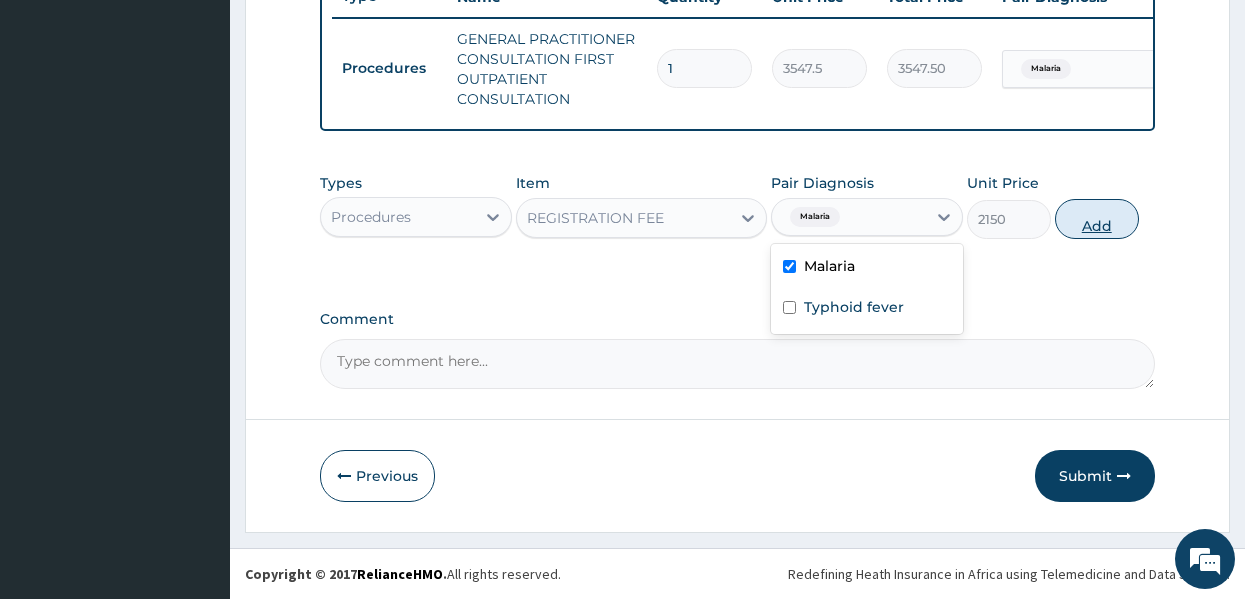 click on "Add" at bounding box center [1097, 219] 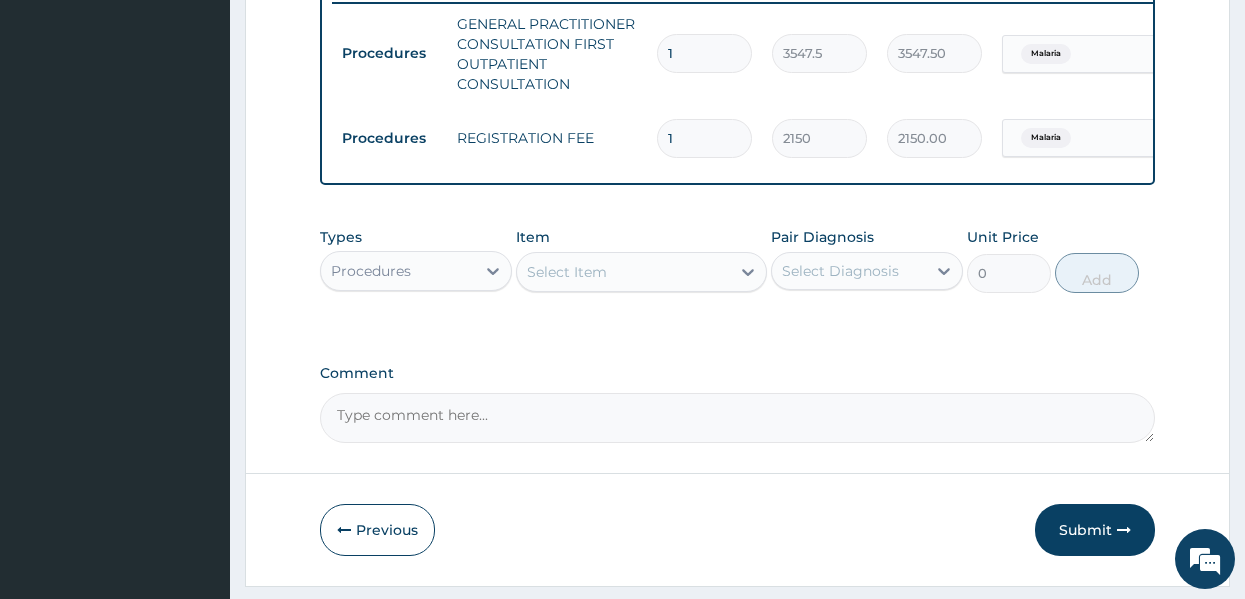 click on "Select Item" at bounding box center [623, 272] 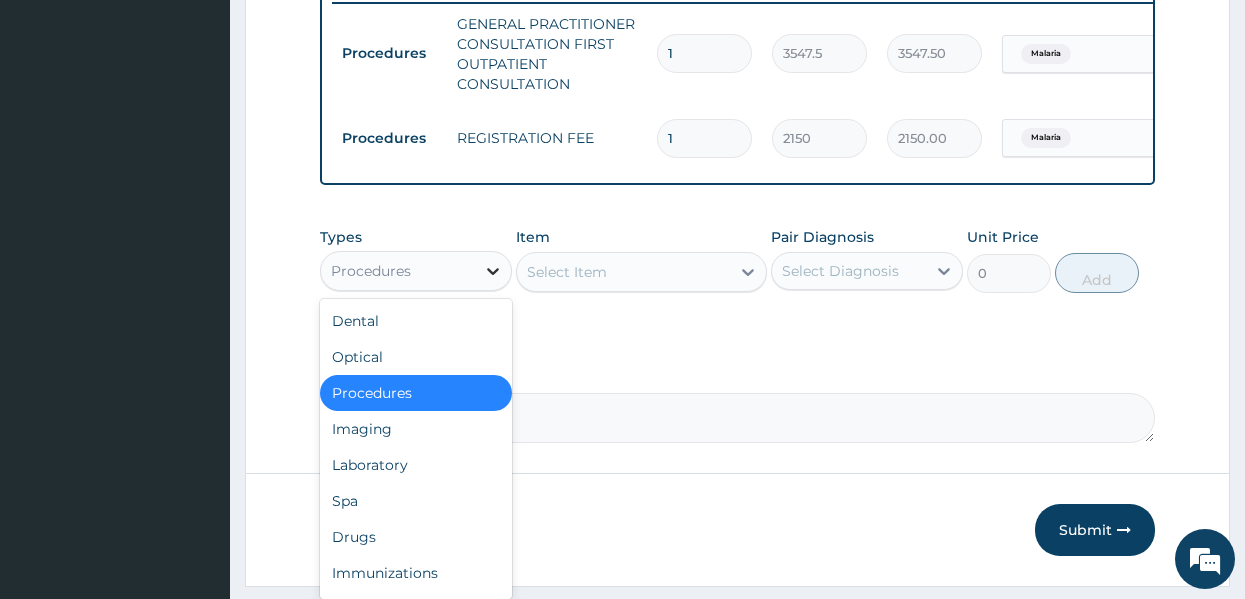 click at bounding box center (493, 271) 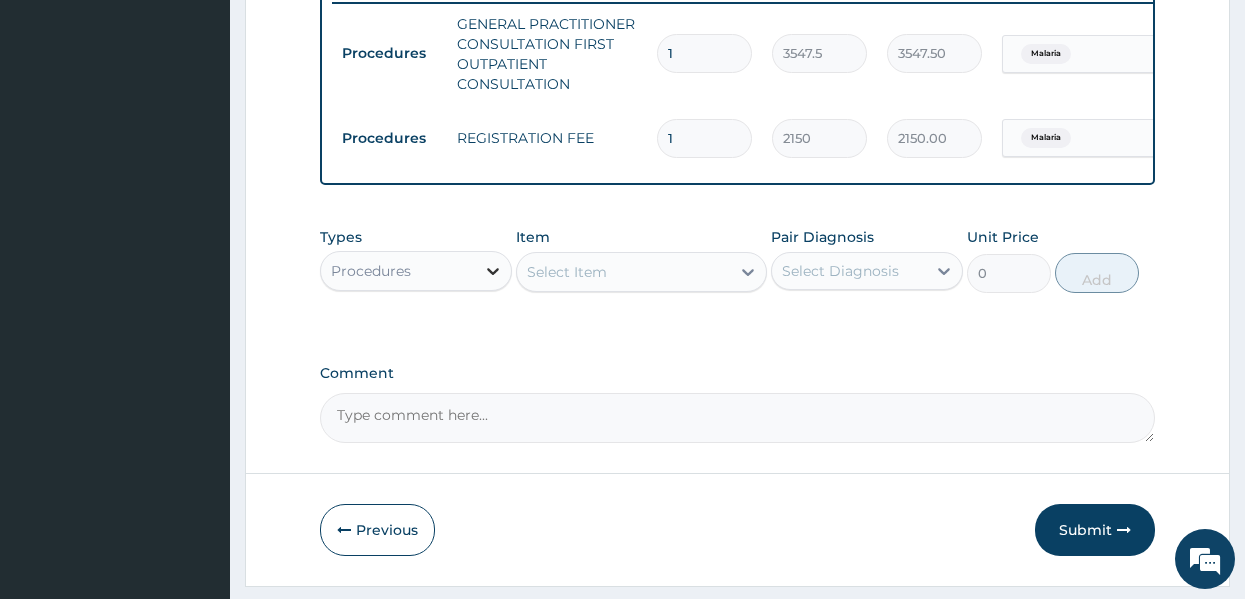 click at bounding box center [493, 271] 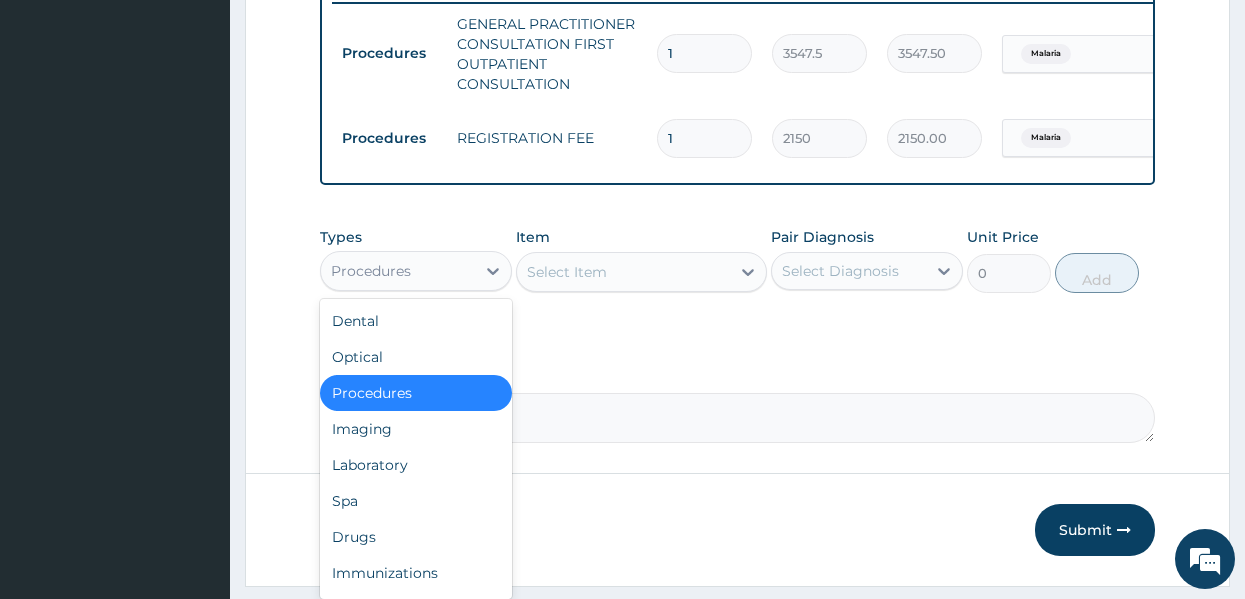 click on "Procedures" at bounding box center (398, 271) 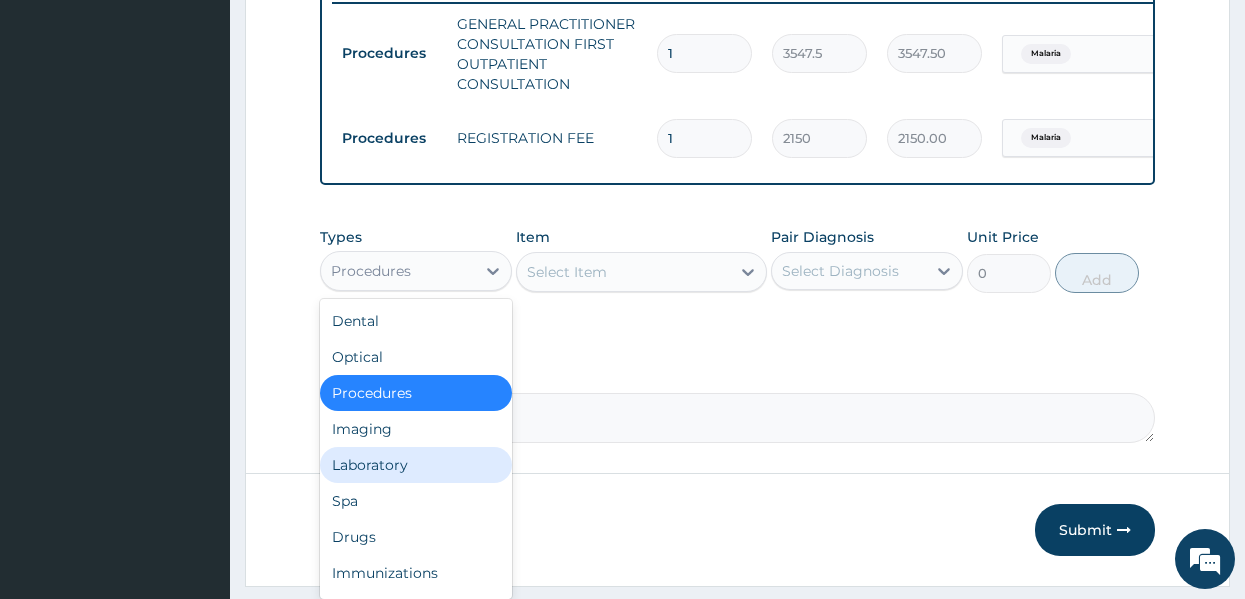 click on "Laboratory" at bounding box center [416, 465] 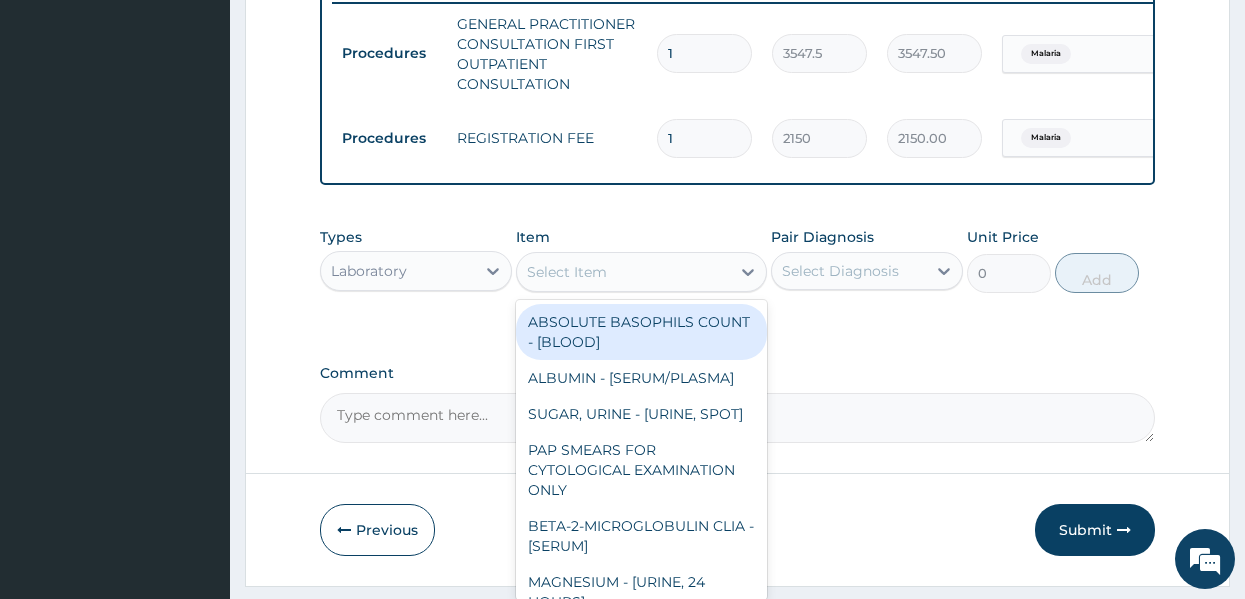 click on "Select Item" at bounding box center (567, 272) 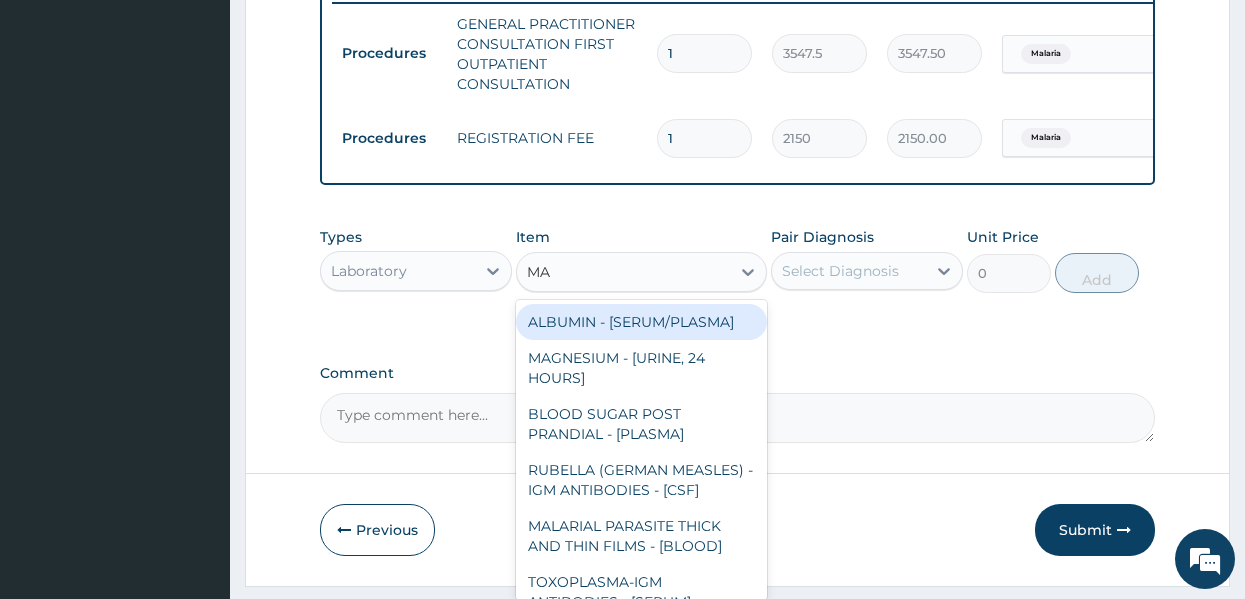 type on "MAL" 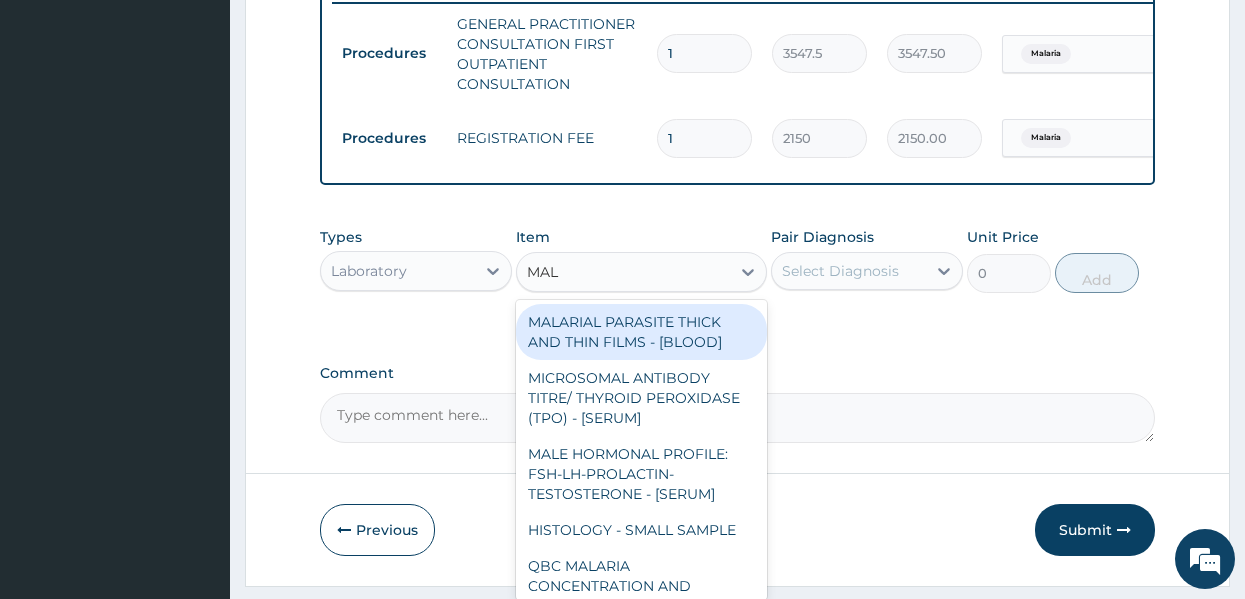 click on "MALARIAL PARASITE THICK AND THIN FILMS - [BLOOD]" at bounding box center [641, 332] 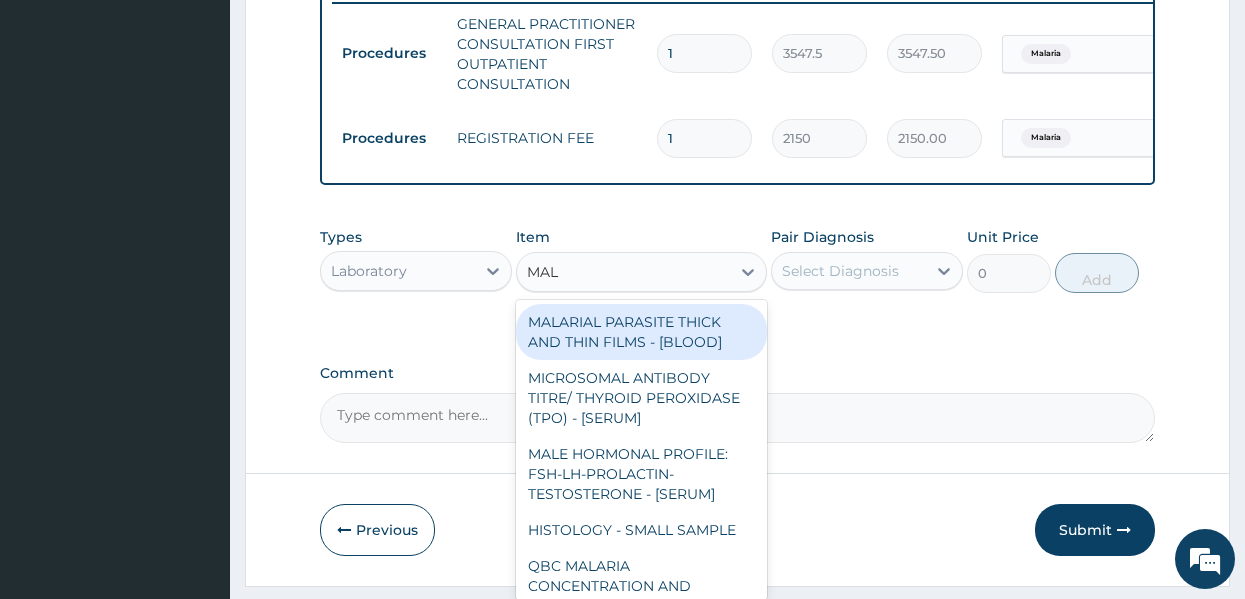 type 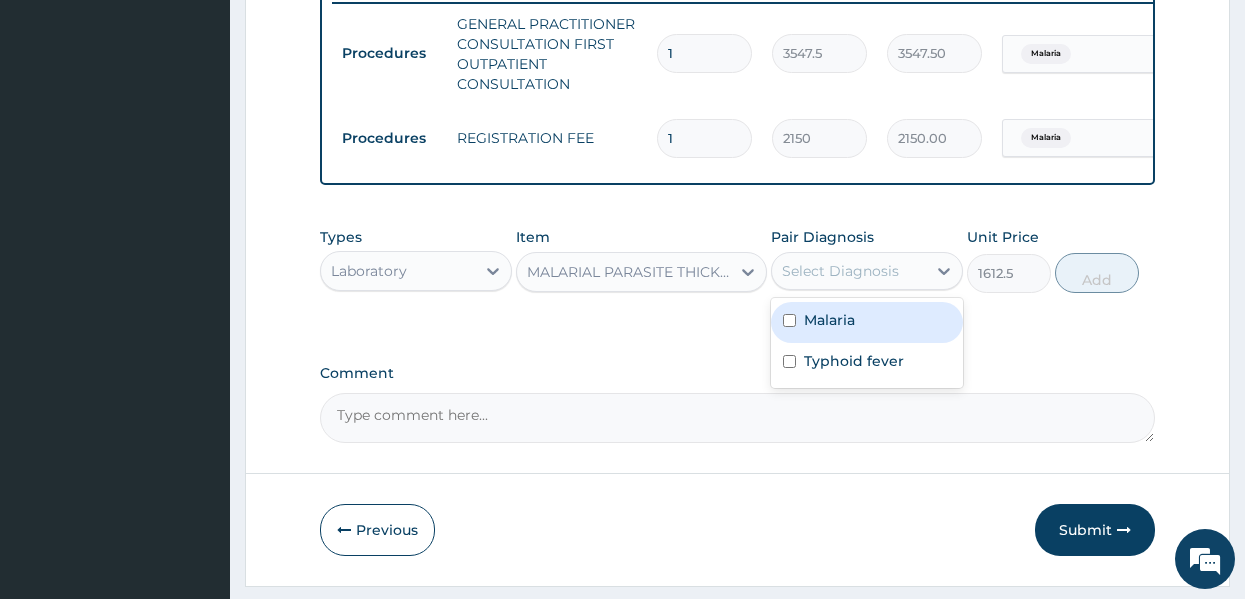 click on "Select Diagnosis" at bounding box center (840, 271) 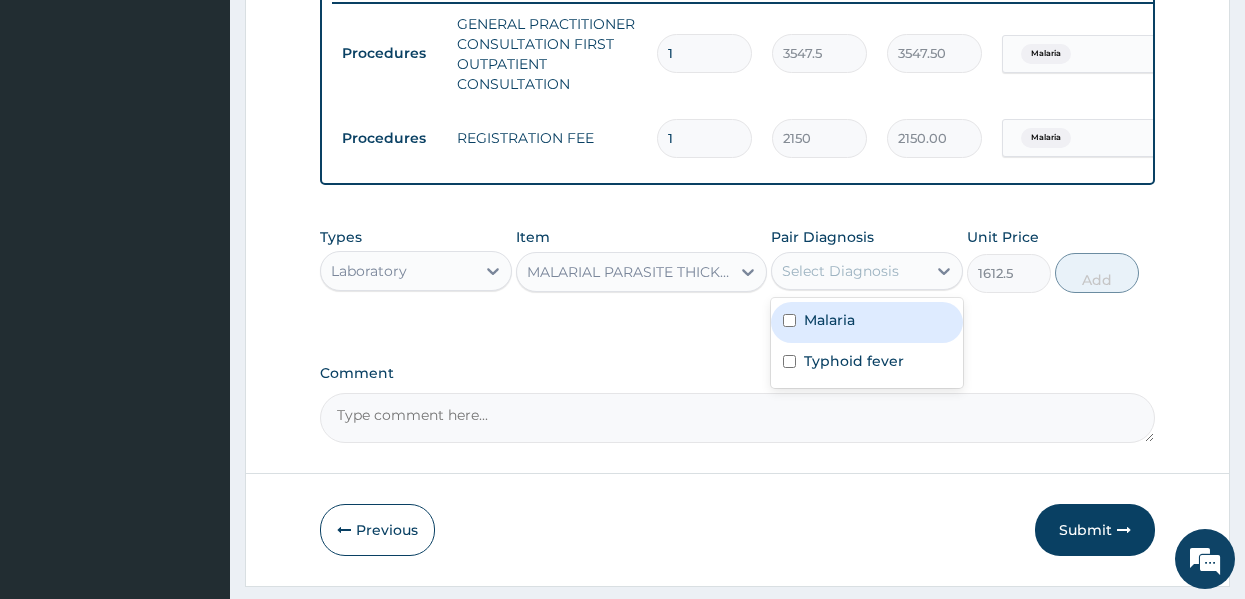click on "Malaria" at bounding box center [867, 322] 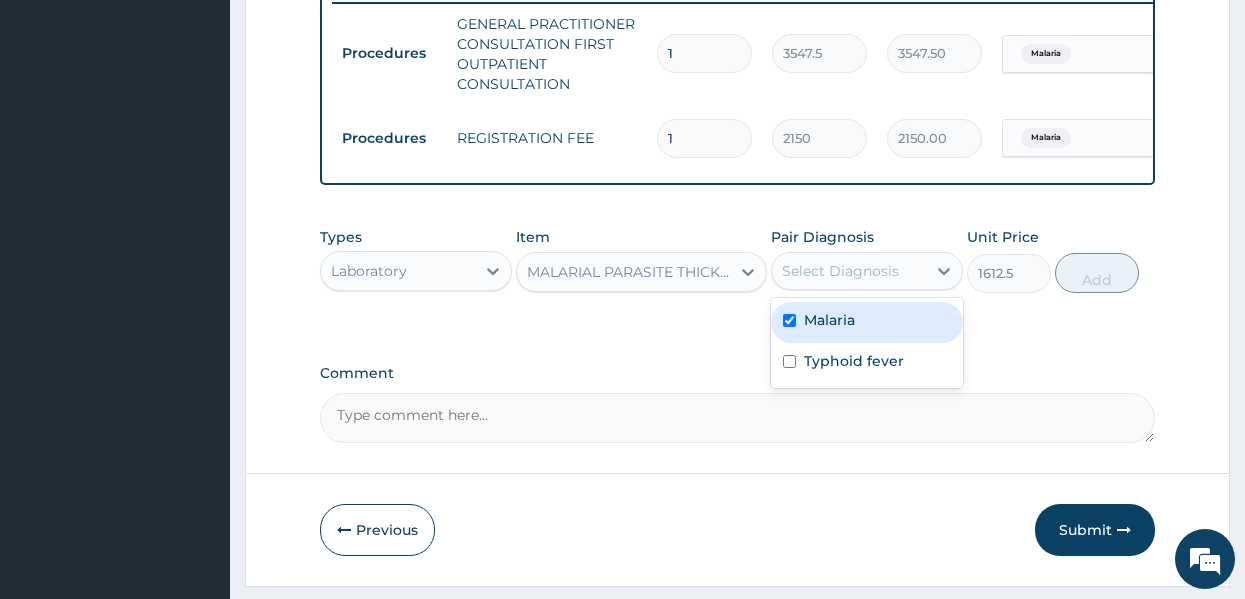 checkbox on "true" 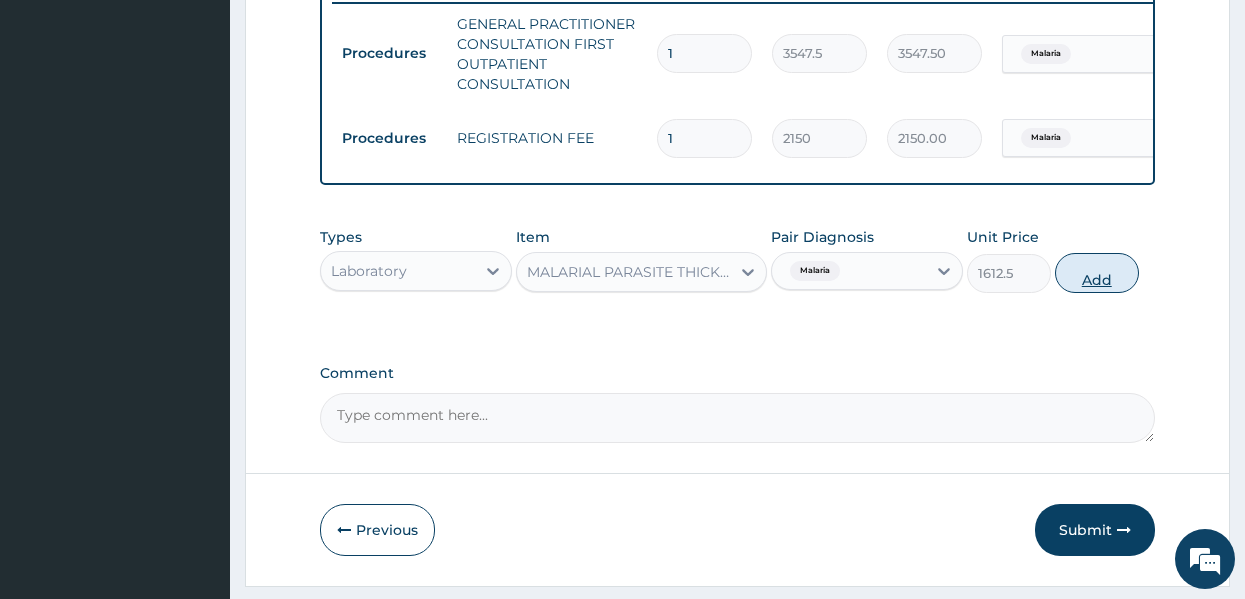 click on "Add" at bounding box center (1097, 273) 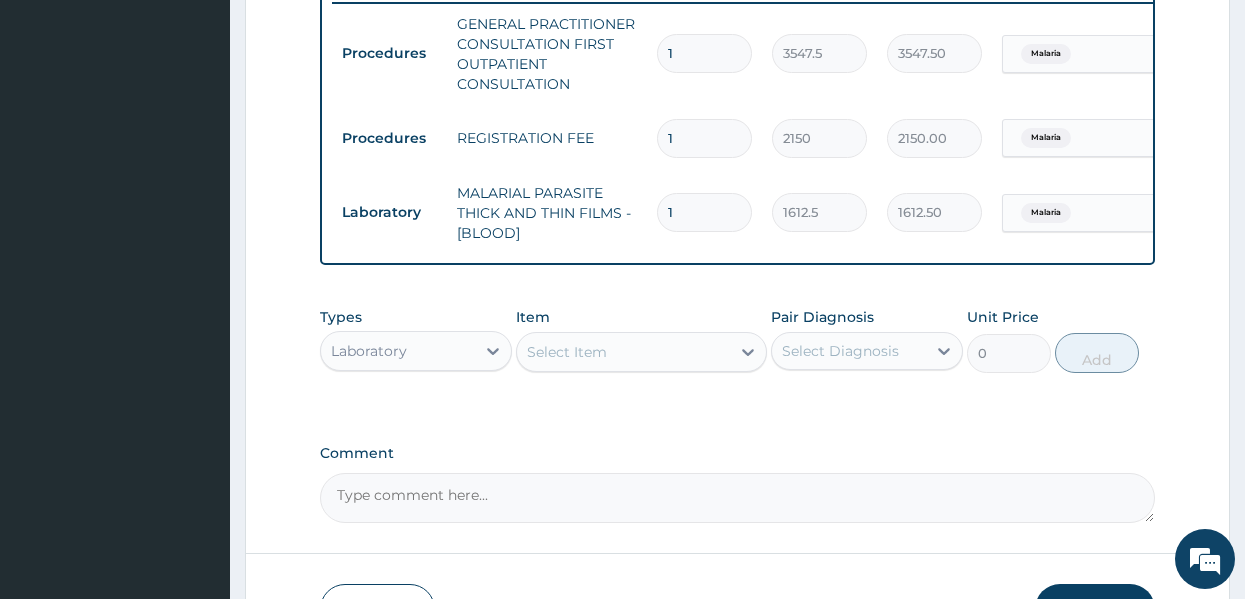 click on "Select Item" at bounding box center [567, 352] 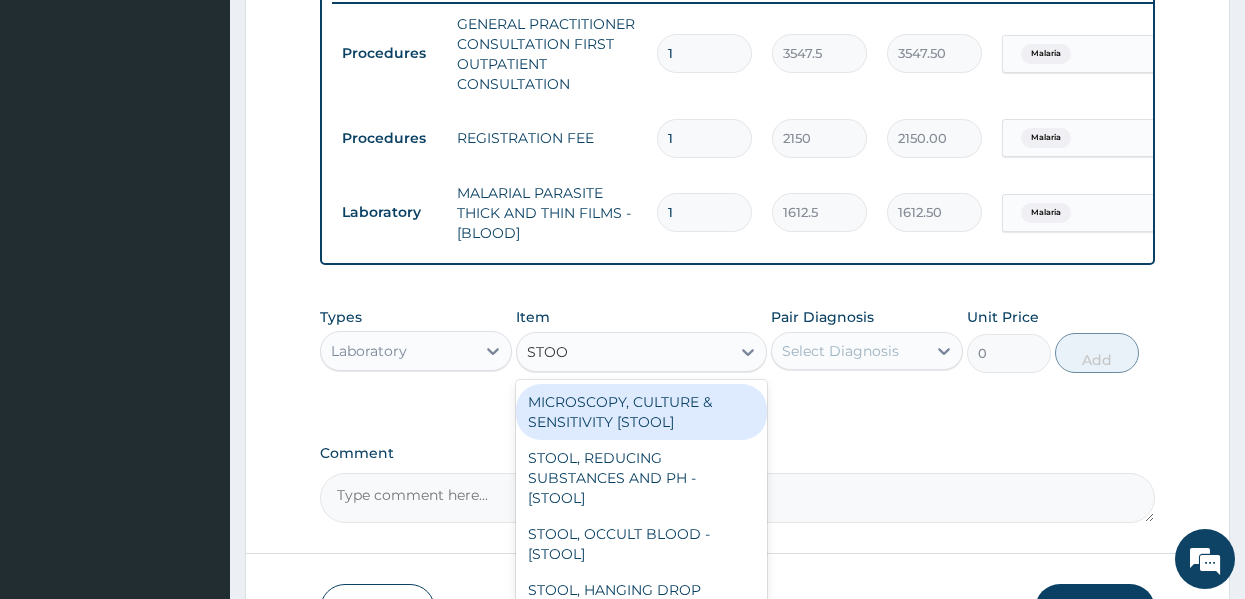 type on "STOOL" 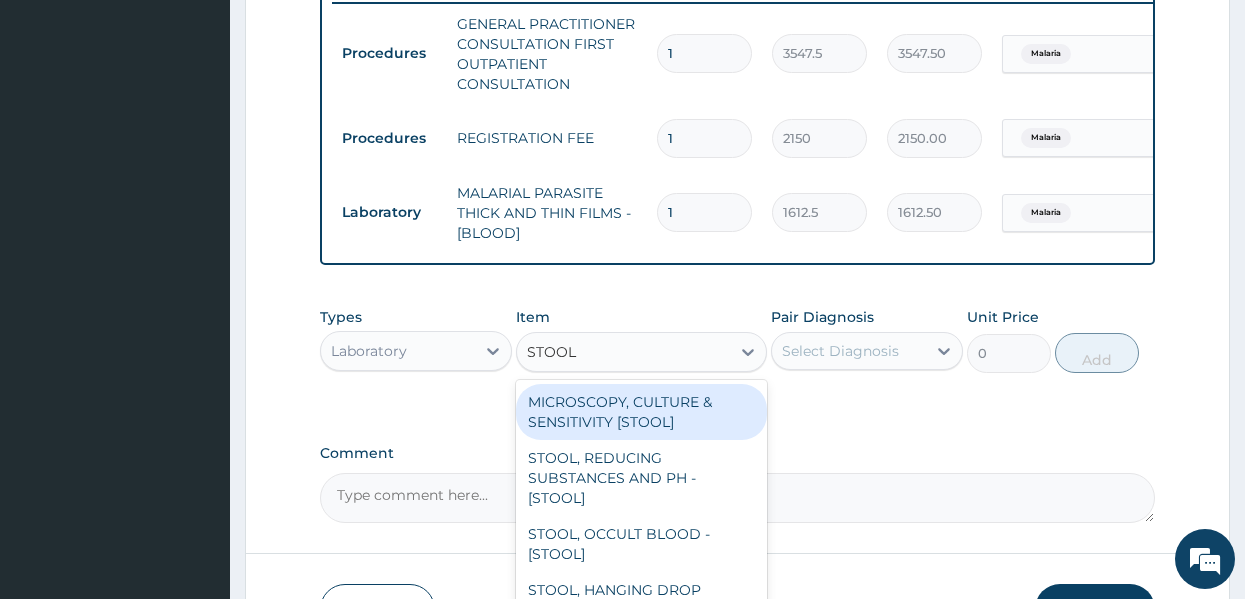 click on "MICROSCOPY, CULTURE & SENSITIVITY [STOOL]" at bounding box center (641, 412) 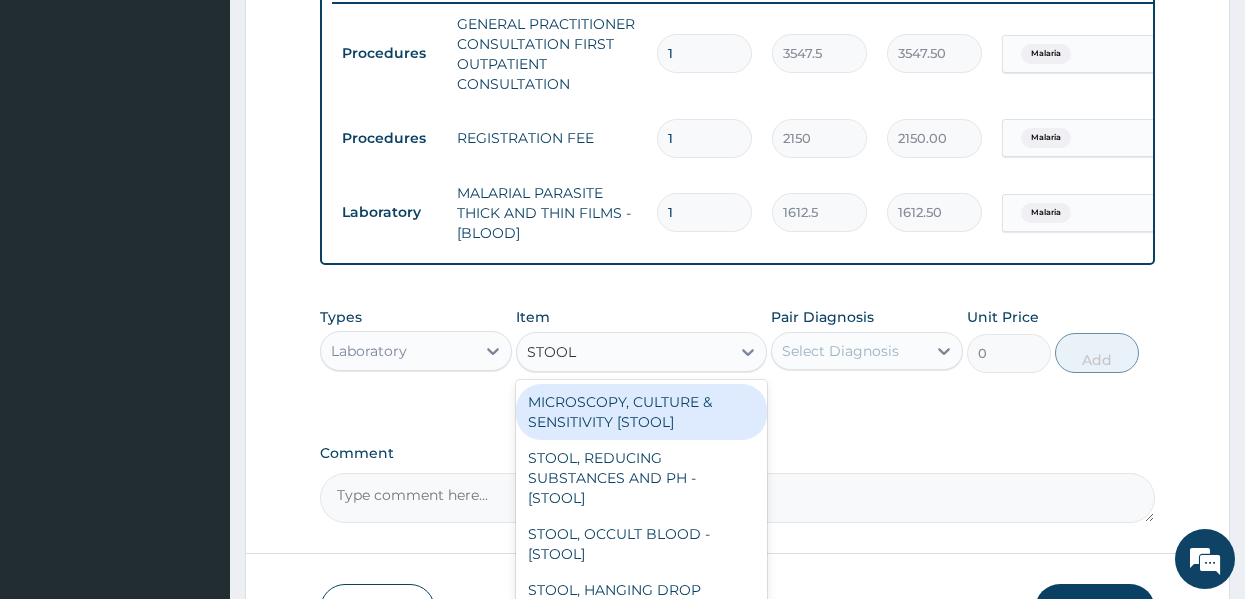 type 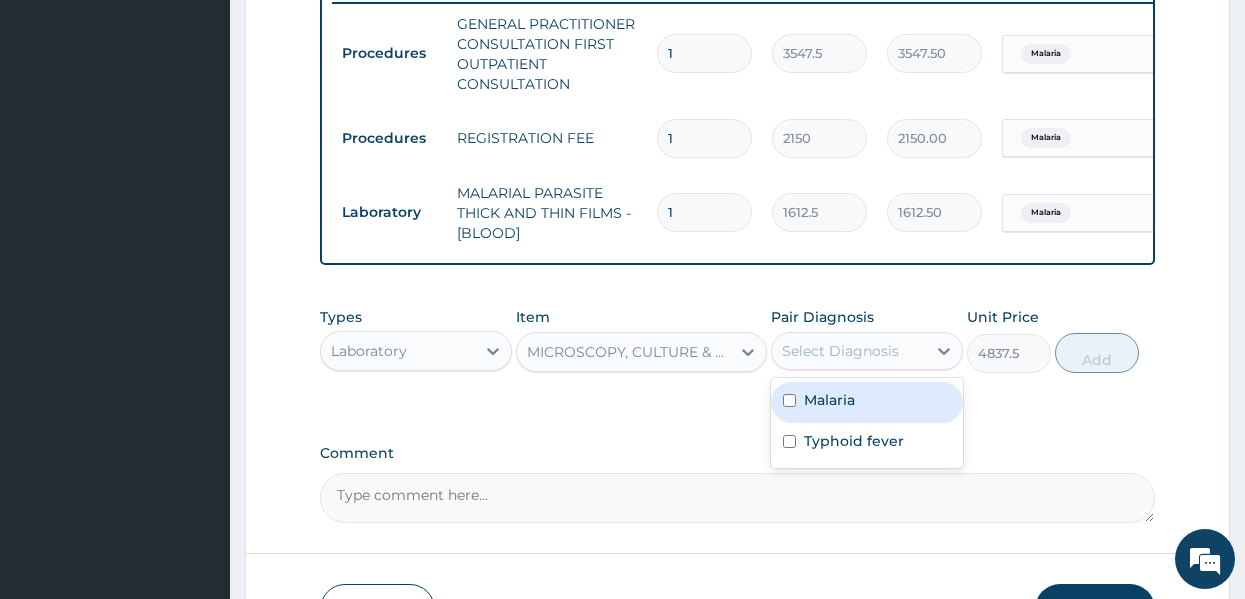 click on "Select Diagnosis" at bounding box center (840, 351) 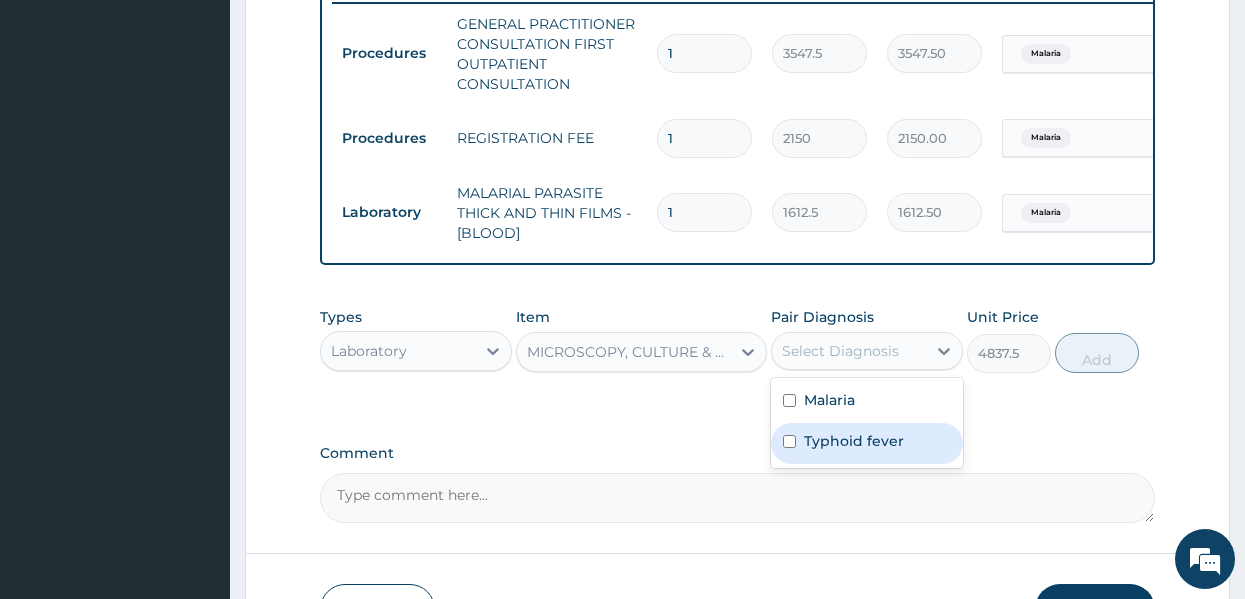 click on "Typhoid fever" at bounding box center (854, 441) 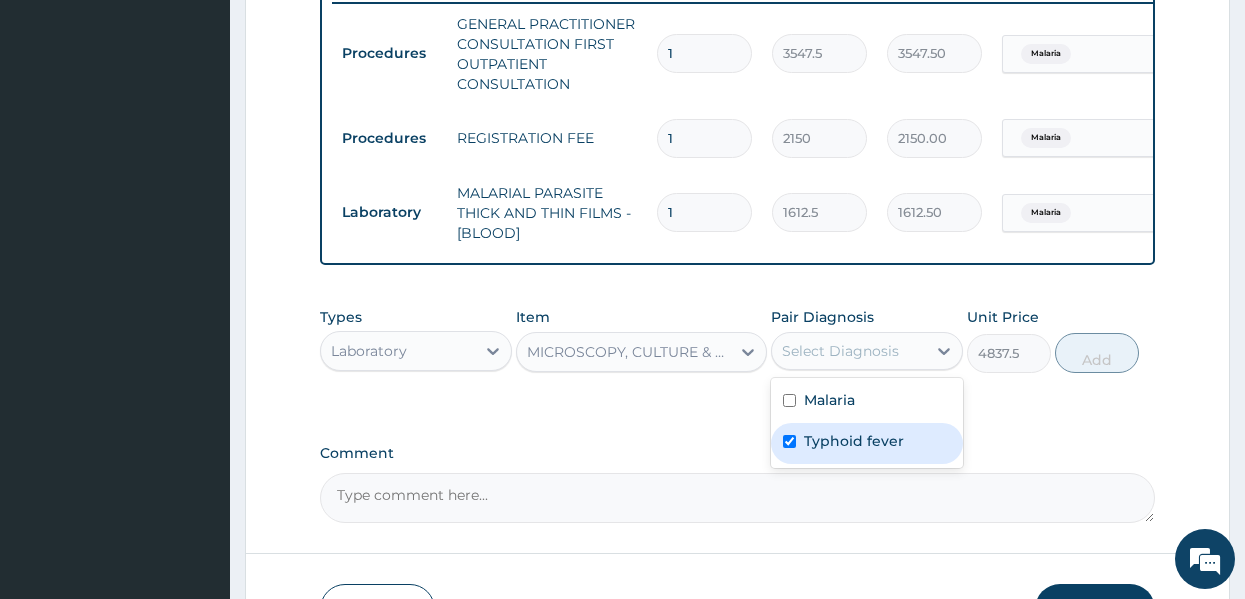 checkbox on "true" 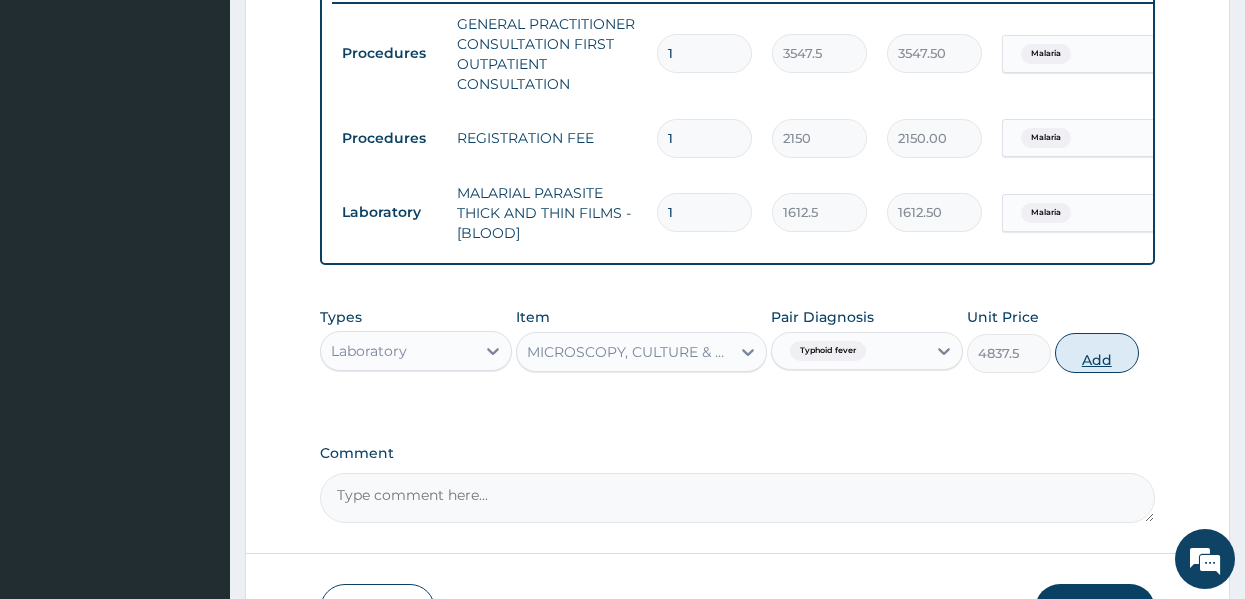 click on "Add" at bounding box center [1097, 353] 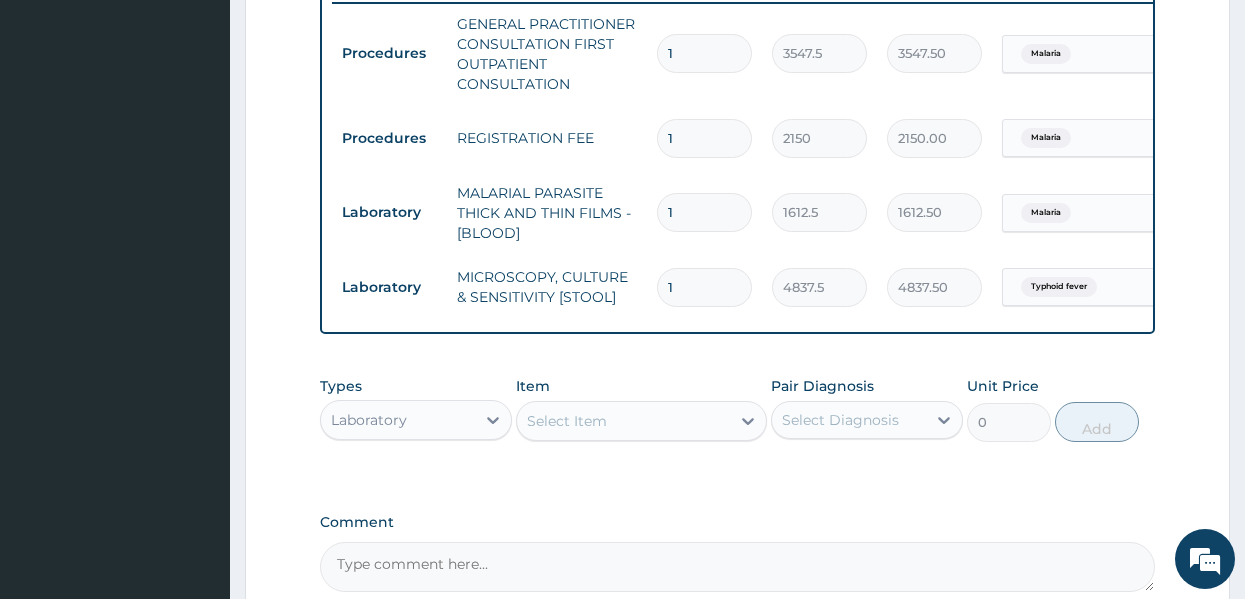 click on "PA Code / Prescription Code Enter Code(Secondary Care Only) Encounter Date 15-07-2025 Important Notice Please enter PA codes before entering items that are not attached to a PA code   All diagnoses entered must be linked to a claim item. Diagnosis & Claim Items that are visible but inactive cannot be edited because they were imported from an already approved PA code. Diagnosis Malaria Confirmed Typhoid fever Confirmed NB: All diagnosis must be linked to a claim item Claim Items Type Name Quantity Unit Price Total Price Pair Diagnosis Actions Procedures GENERAL PRACTITIONER CONSULTATION FIRST OUTPATIENT CONSULTATION 1 3547.5 3547.50 Malaria Delete Procedures REGISTRATION FEE 1 2150 2150.00 Malaria Delete Laboratory MALARIAL PARASITE THICK AND THIN FILMS - [BLOOD] 1 1612.5 1612.50 Malaria Delete Laboratory MICROSCOPY, CULTURE & SENSITIVITY [STOOL] 1 4837.5 4837.50 Typhoid fever Delete Types Laboratory Item Select Item Pair Diagnosis Select Diagnosis Unit Price 0 Add Comment" at bounding box center [738, -6] 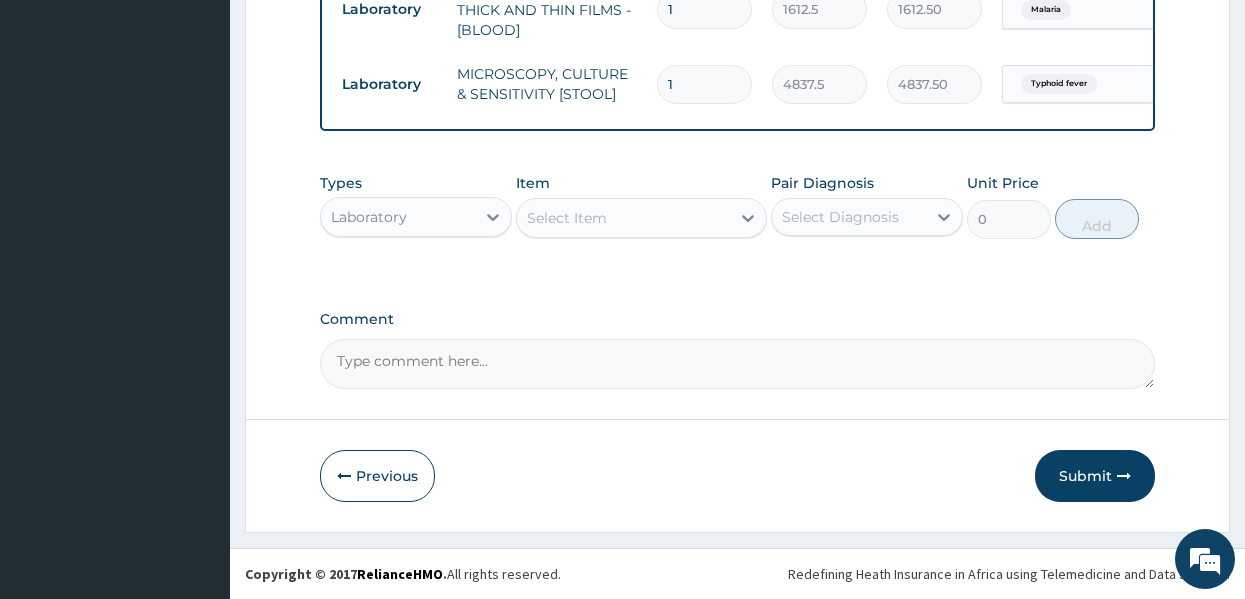 scroll, scrollTop: 1012, scrollLeft: 0, axis: vertical 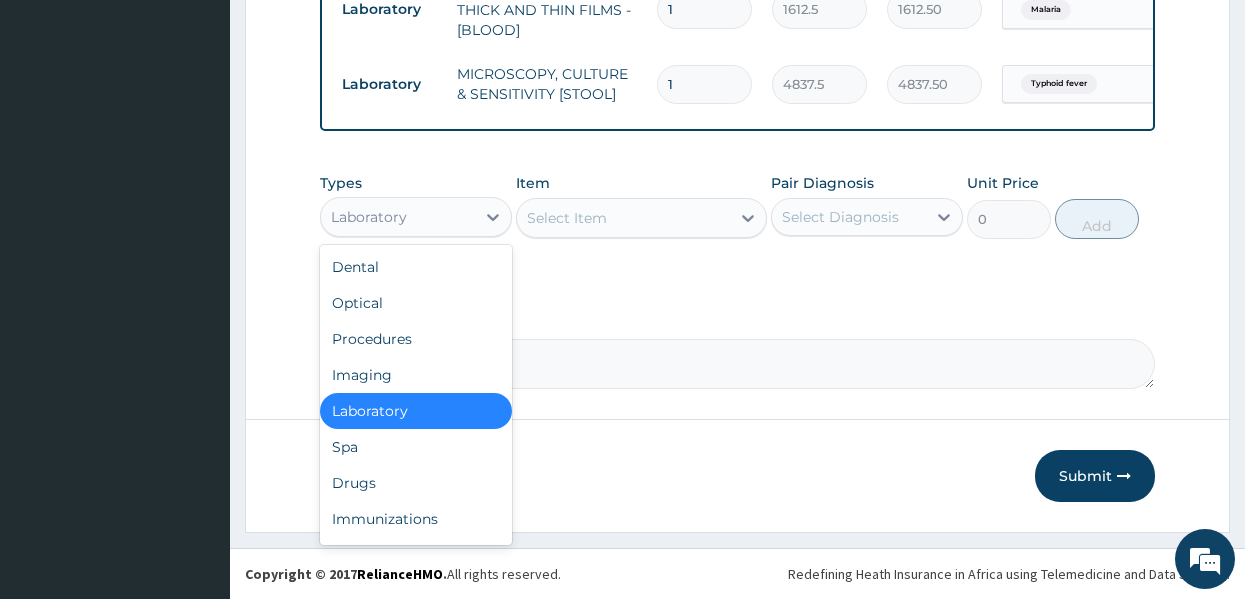 click on "Laboratory" at bounding box center (398, 217) 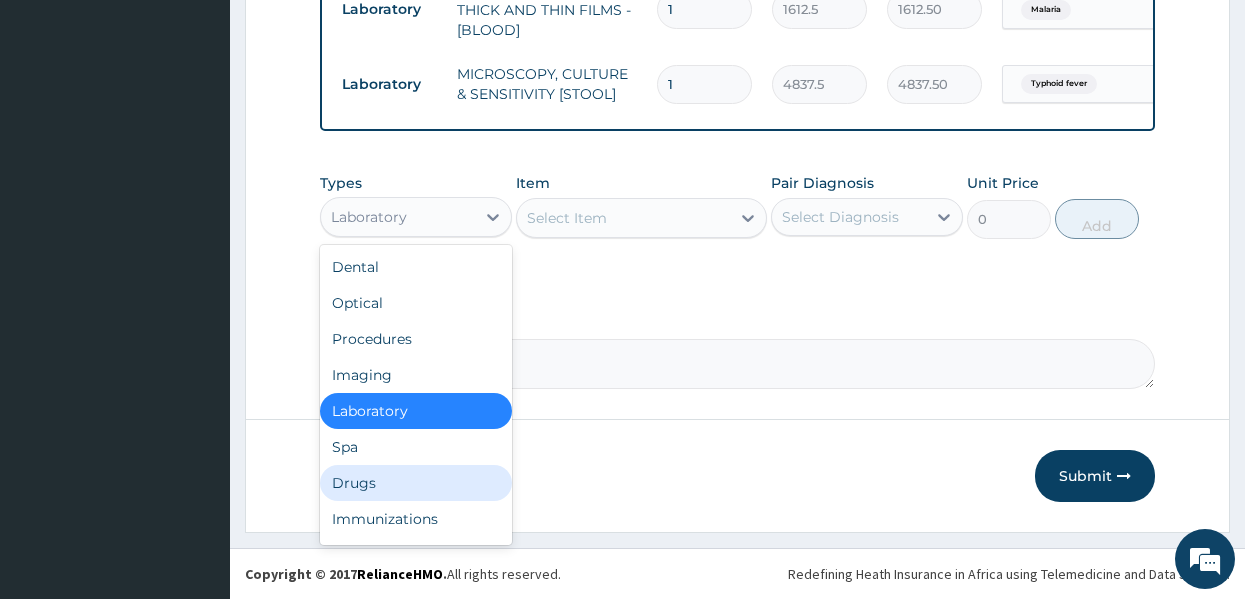 click on "Drugs" at bounding box center (416, 483) 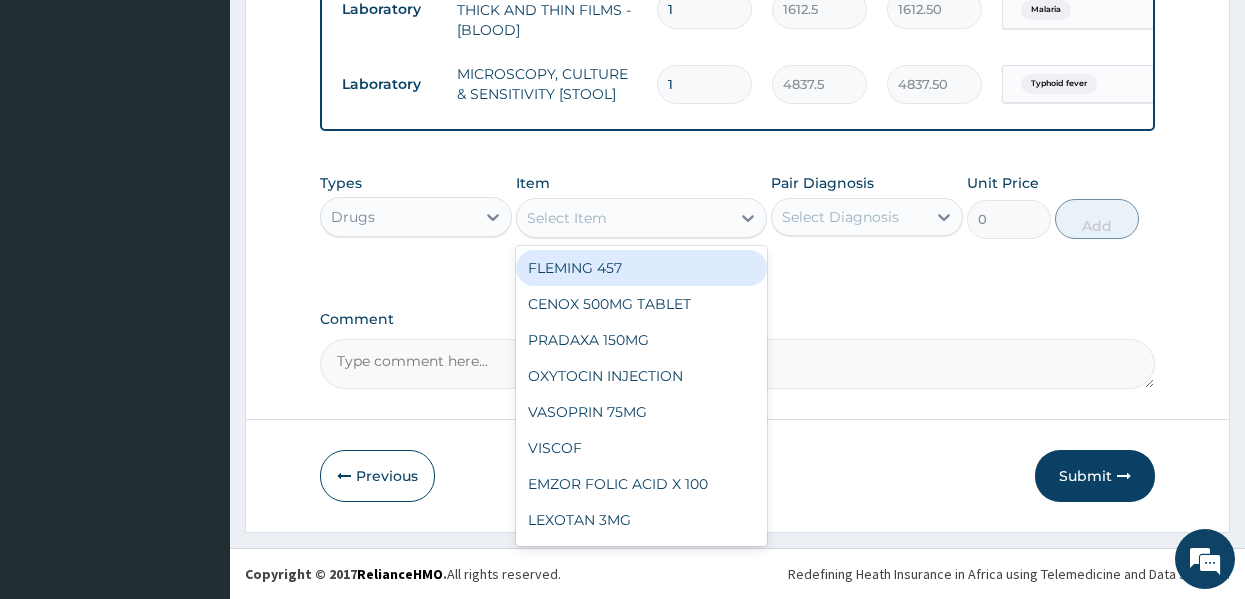 click on "Select Item" at bounding box center [567, 218] 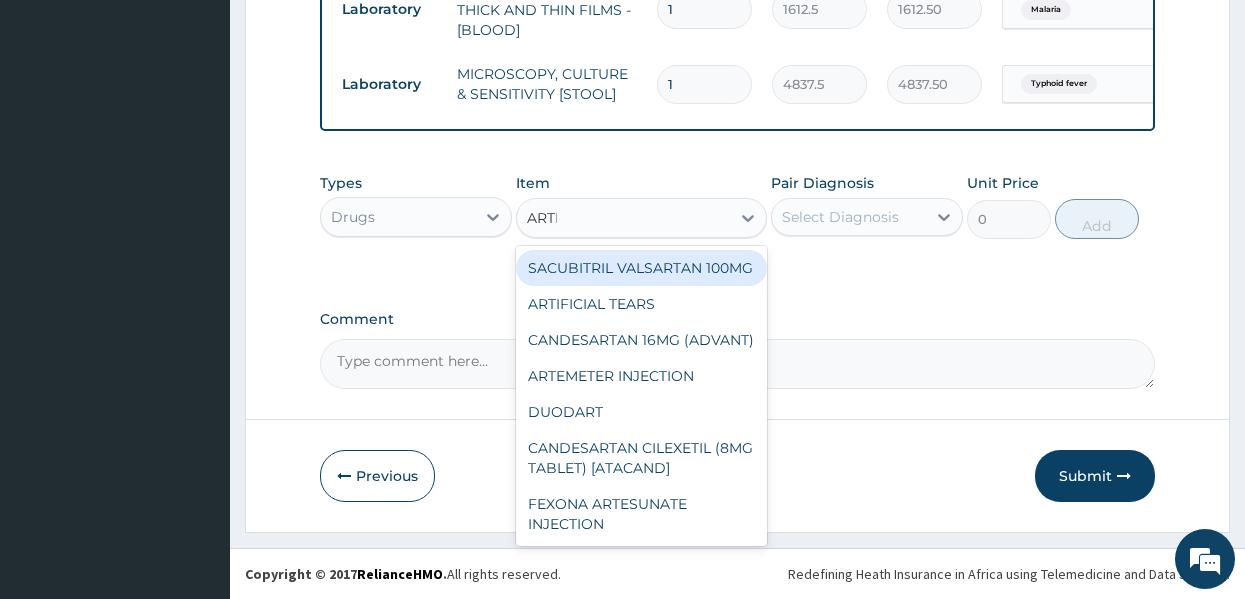 type on "ARTEE" 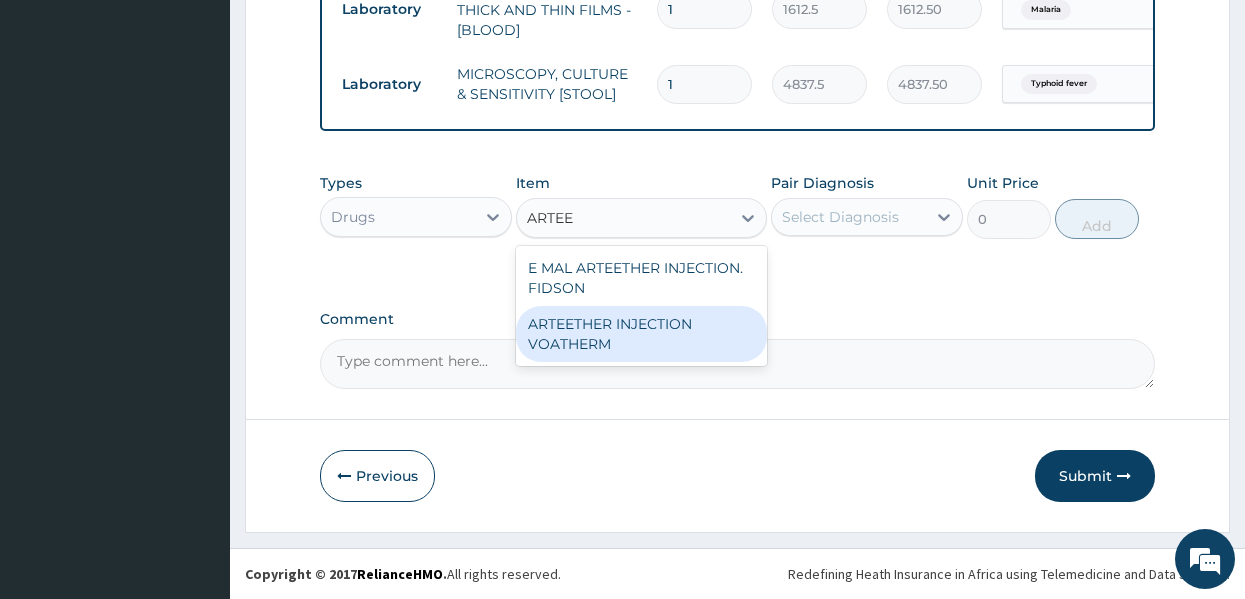 click on "ARTEETHER INJECTION VOATHERM" at bounding box center (641, 334) 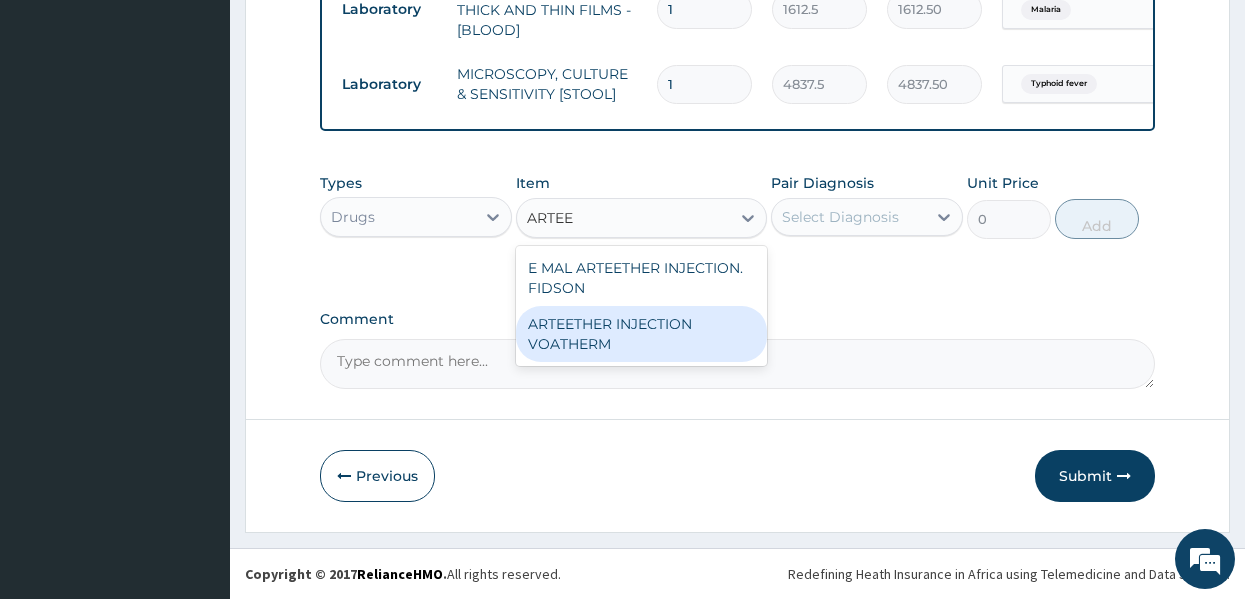 type 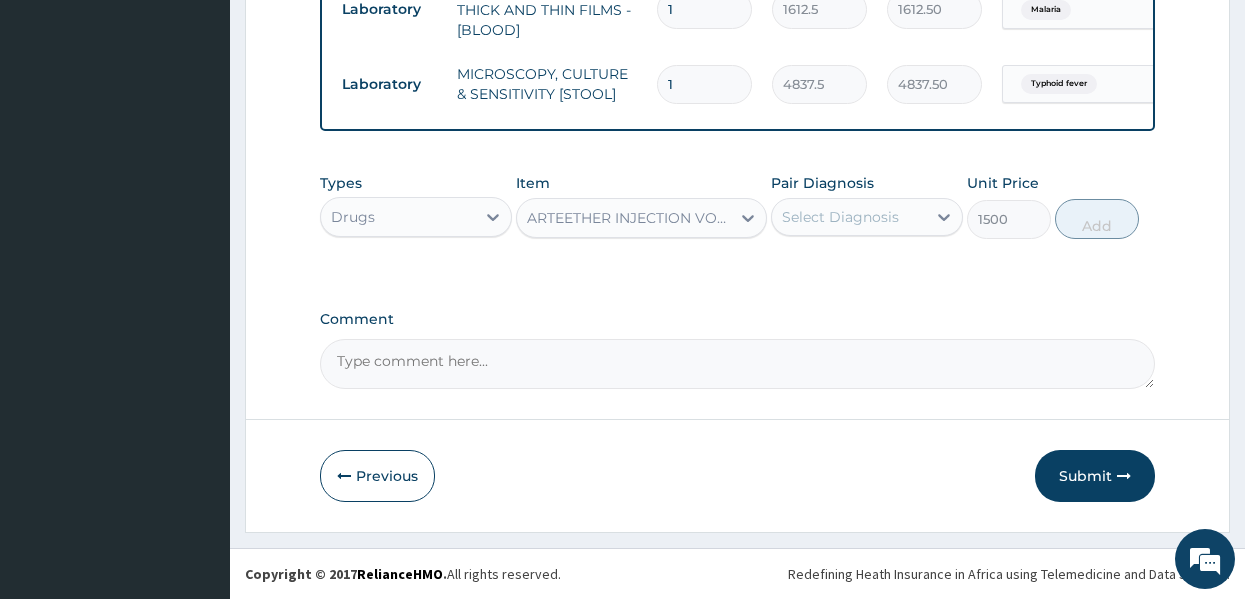 click on "Select Diagnosis" at bounding box center (840, 217) 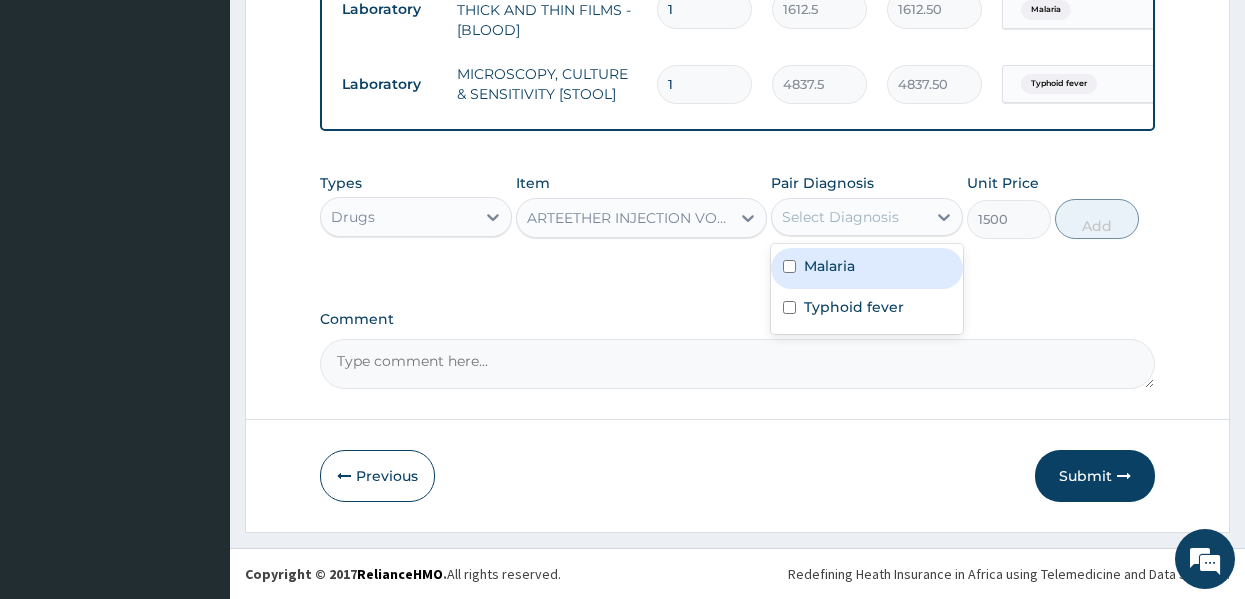 click on "Malaria" at bounding box center (829, 266) 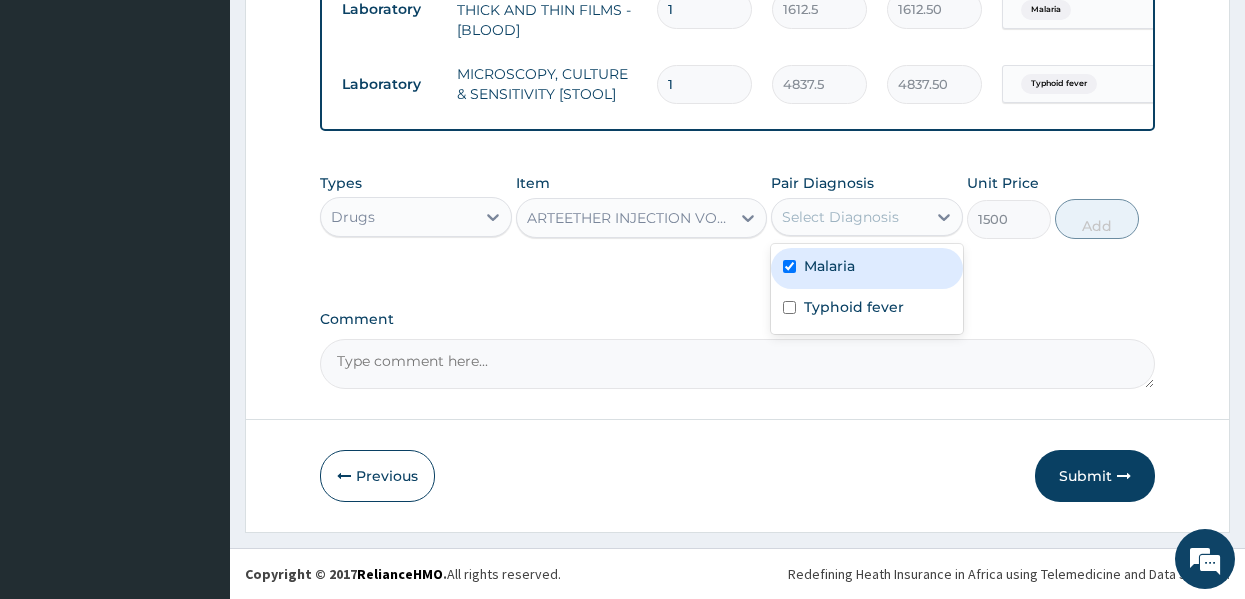 checkbox on "true" 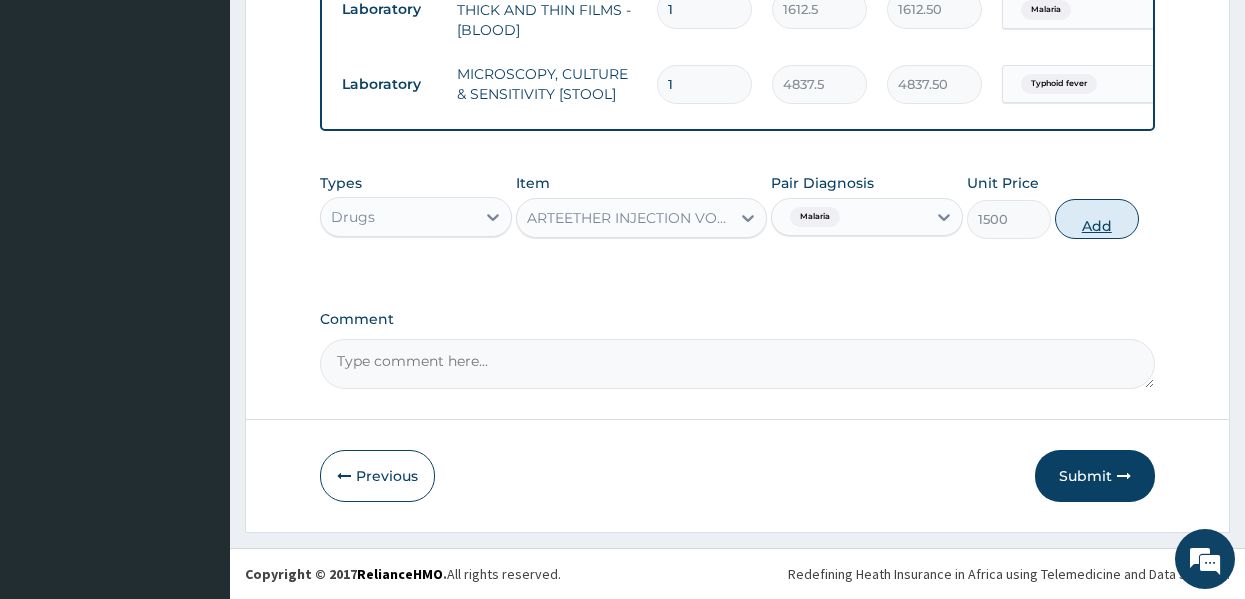 click on "Add" at bounding box center (1097, 219) 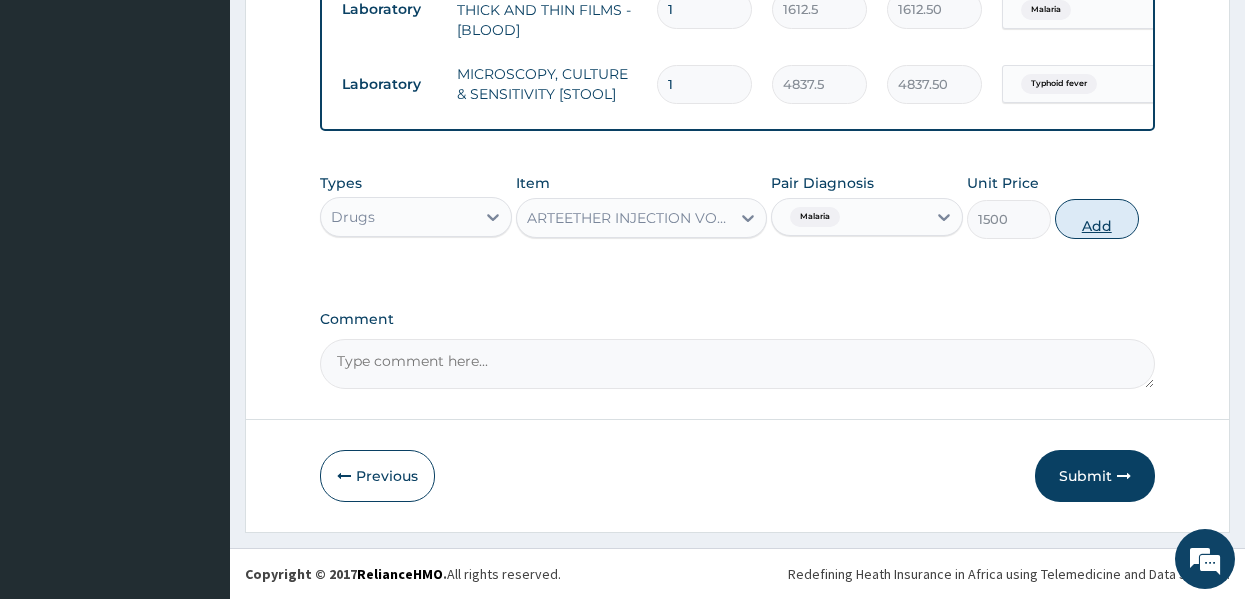 type on "0" 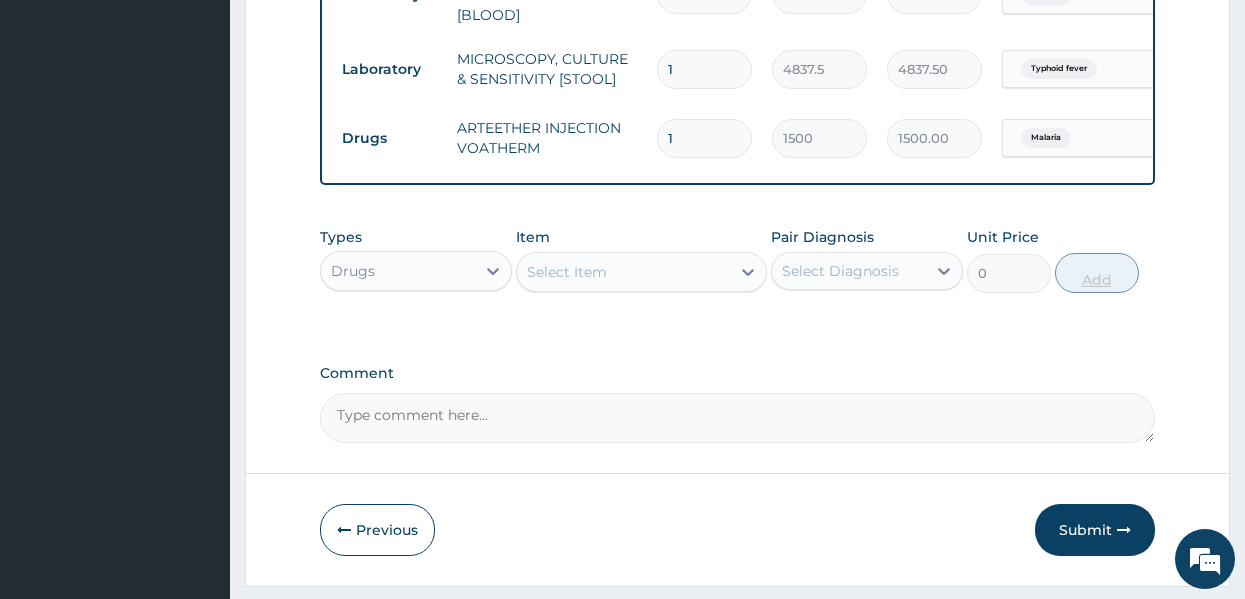 type 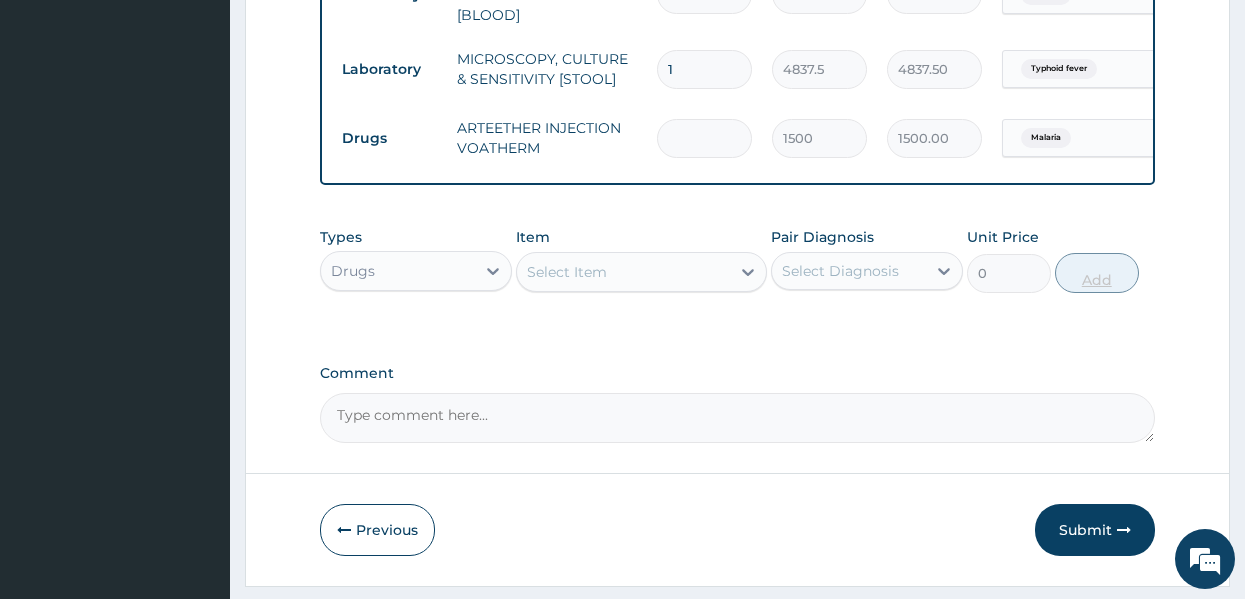 type on "0.00" 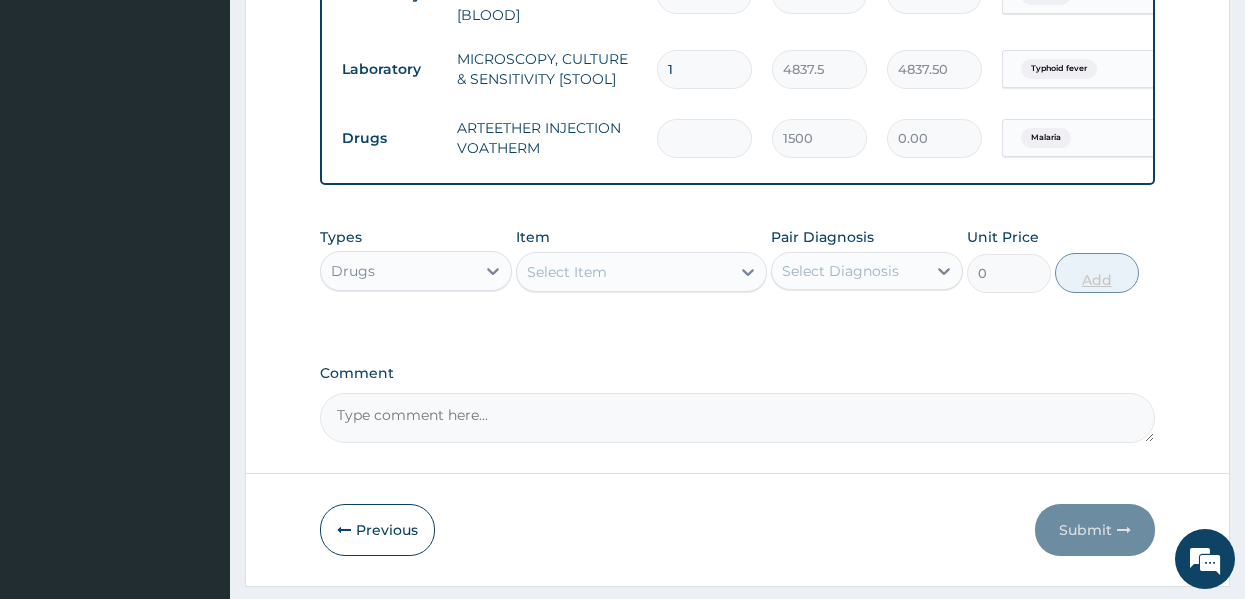 type on "3" 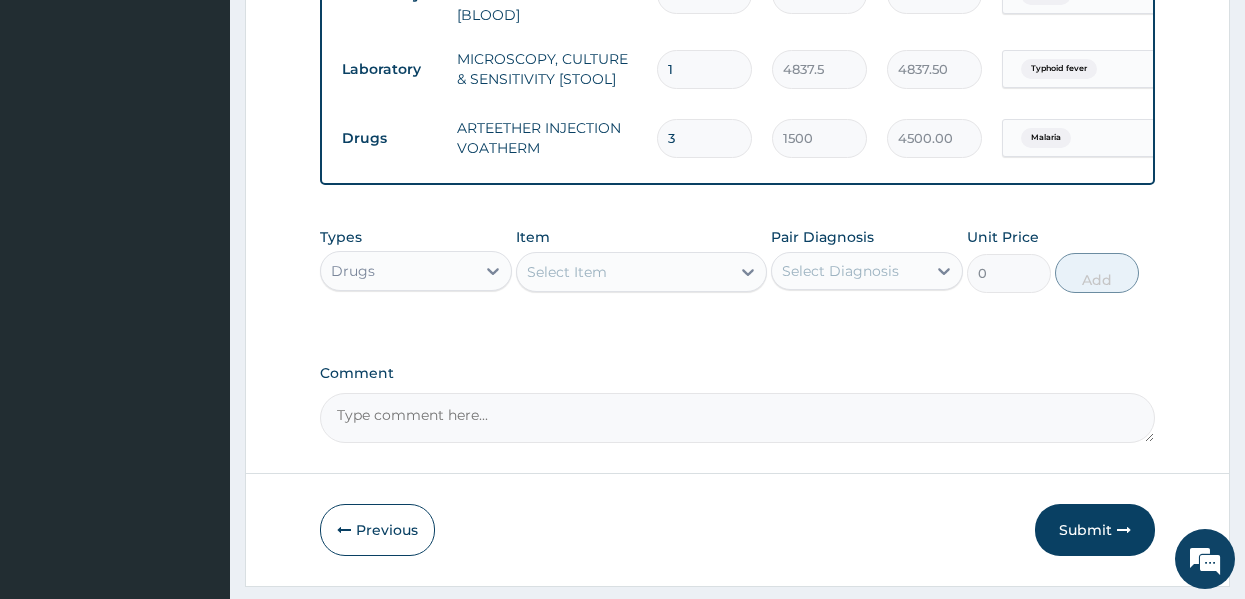 type on "3" 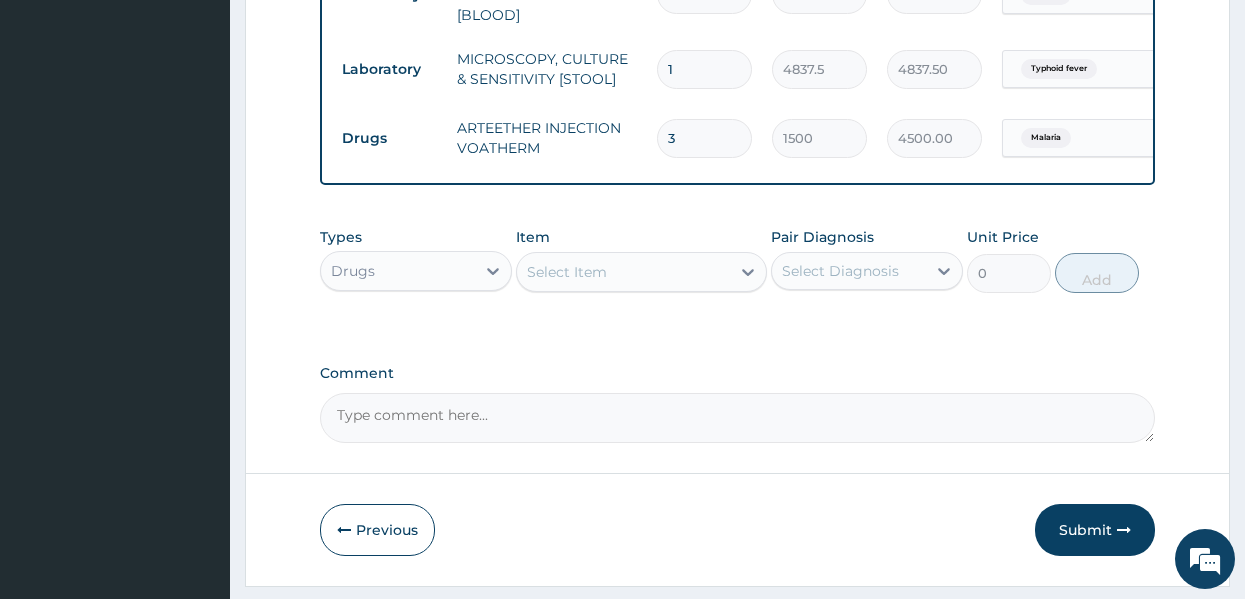 click on "Select Item" at bounding box center [623, 272] 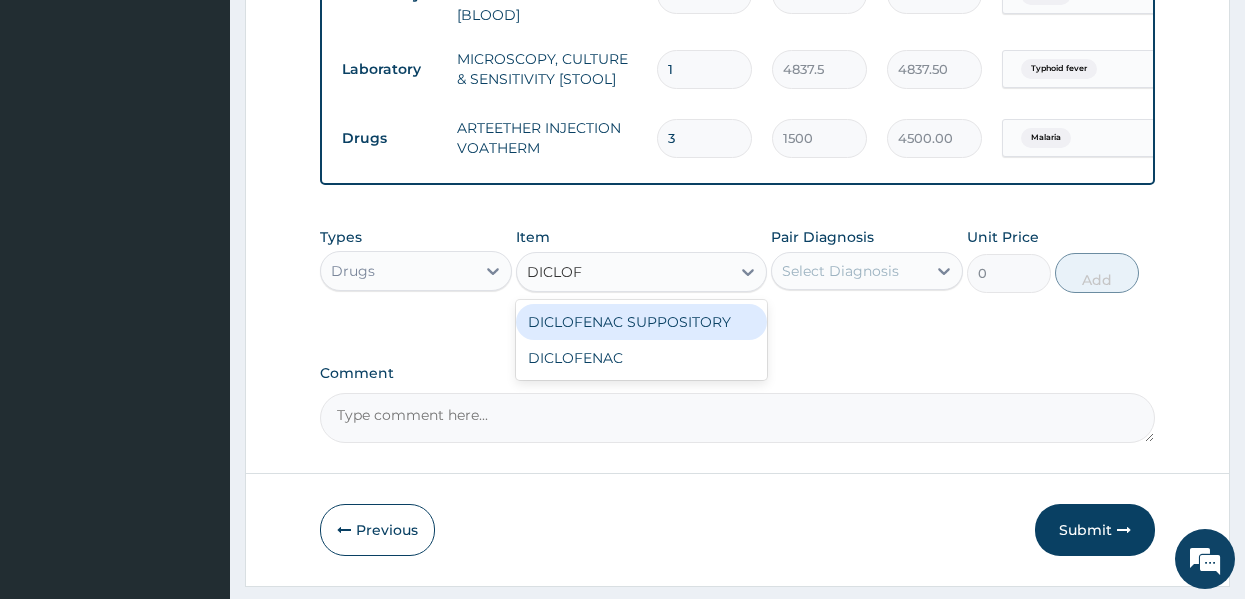 type on "DICLOFE" 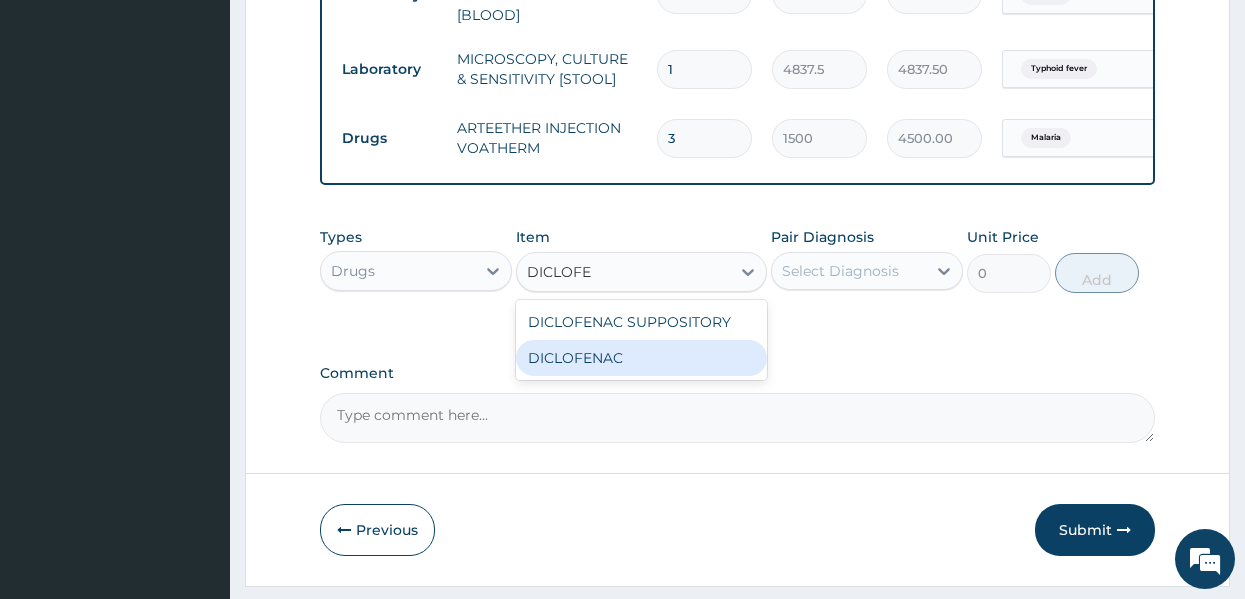 click on "DICLOFENAC" at bounding box center [641, 358] 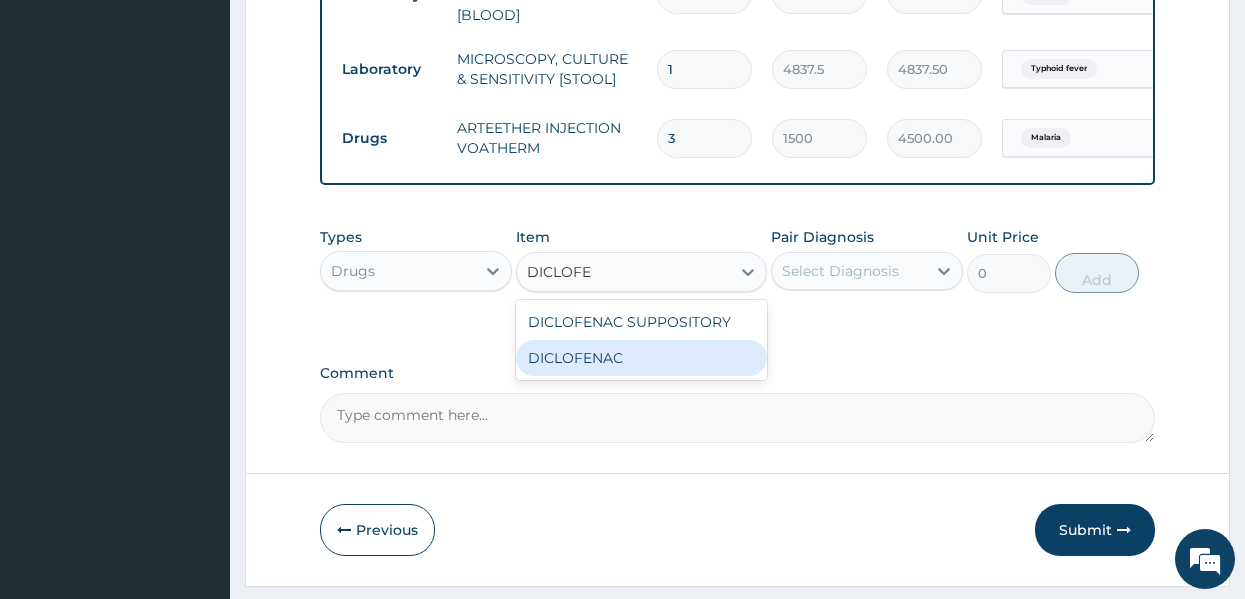 type 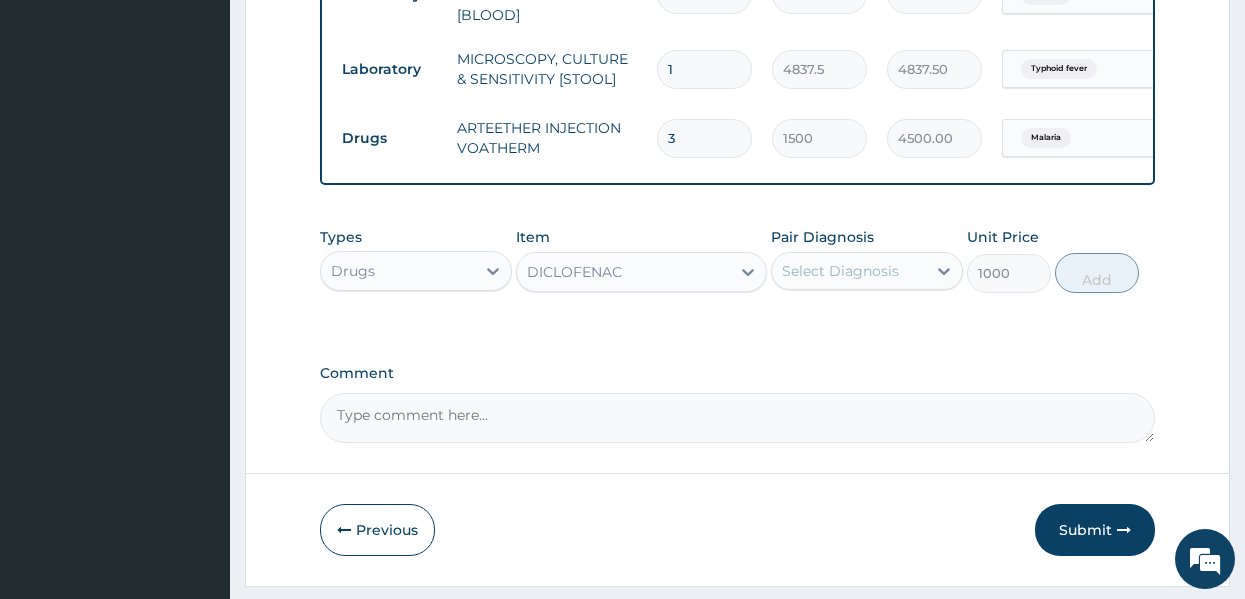 click on "Select Diagnosis" at bounding box center (840, 271) 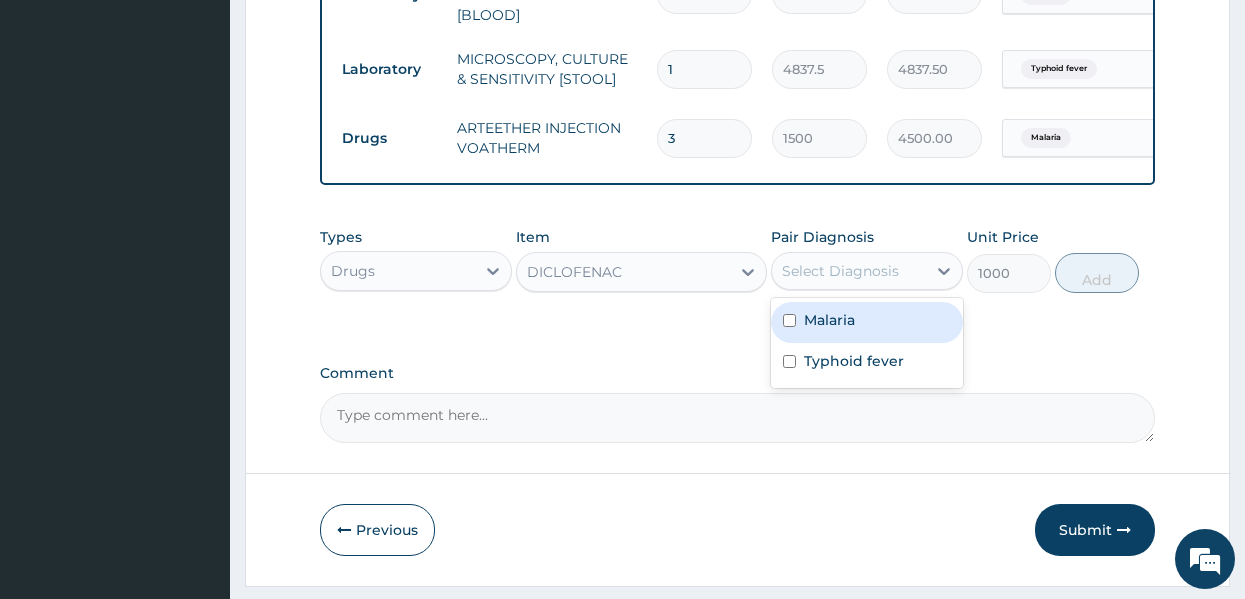 click on "Malaria" at bounding box center [829, 320] 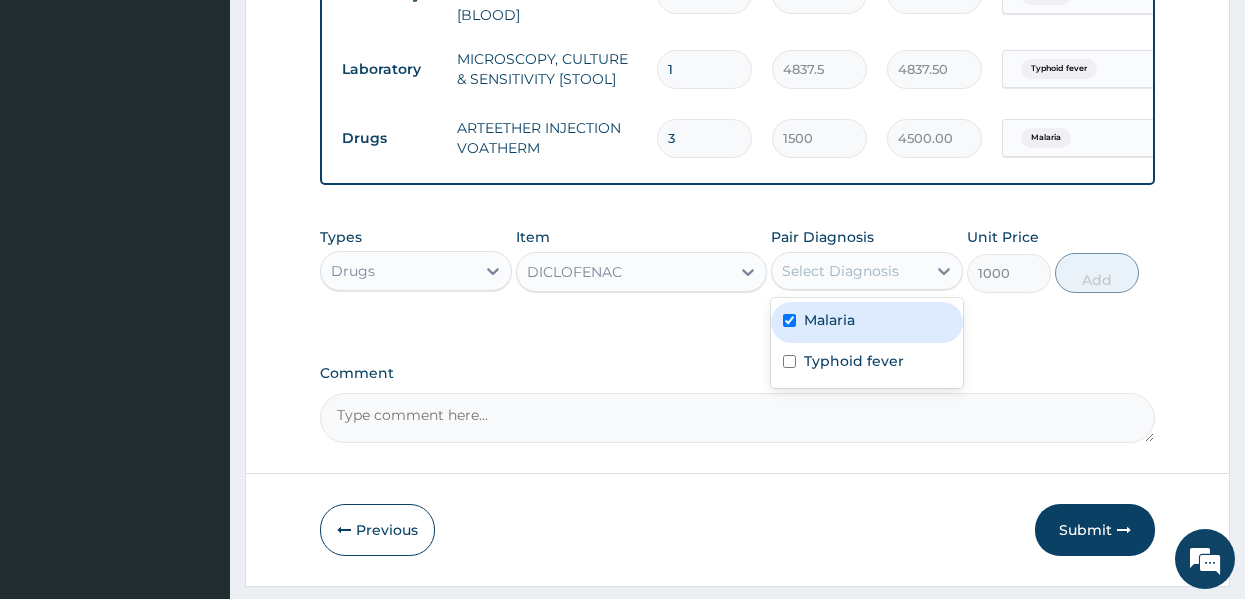 checkbox on "true" 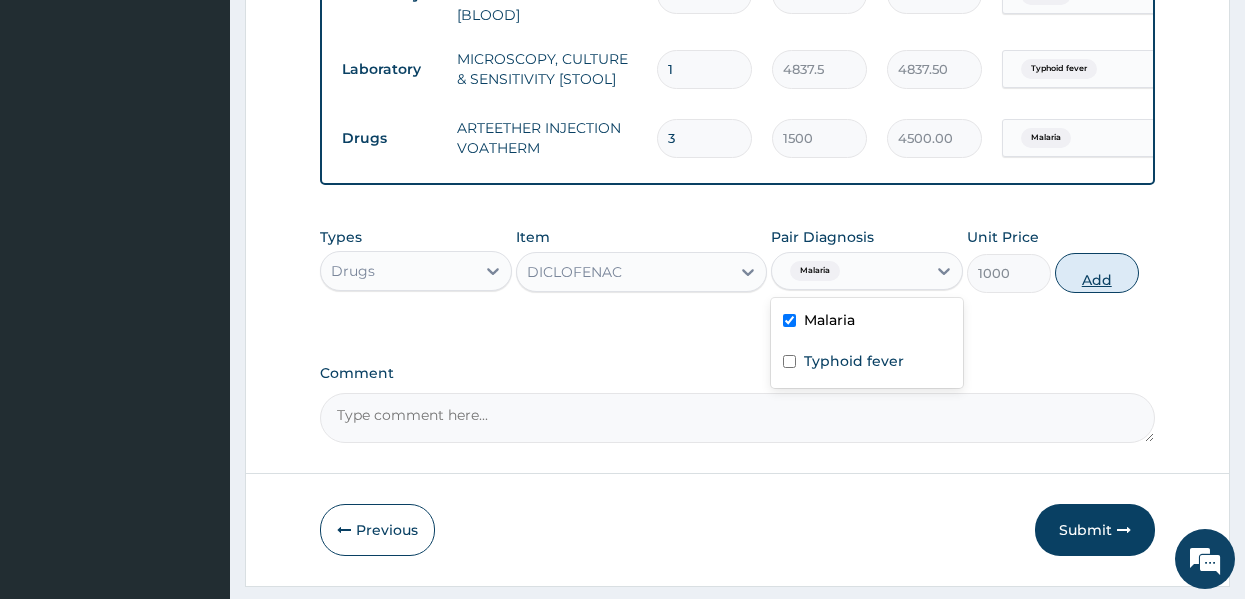 click on "Add" at bounding box center (1097, 273) 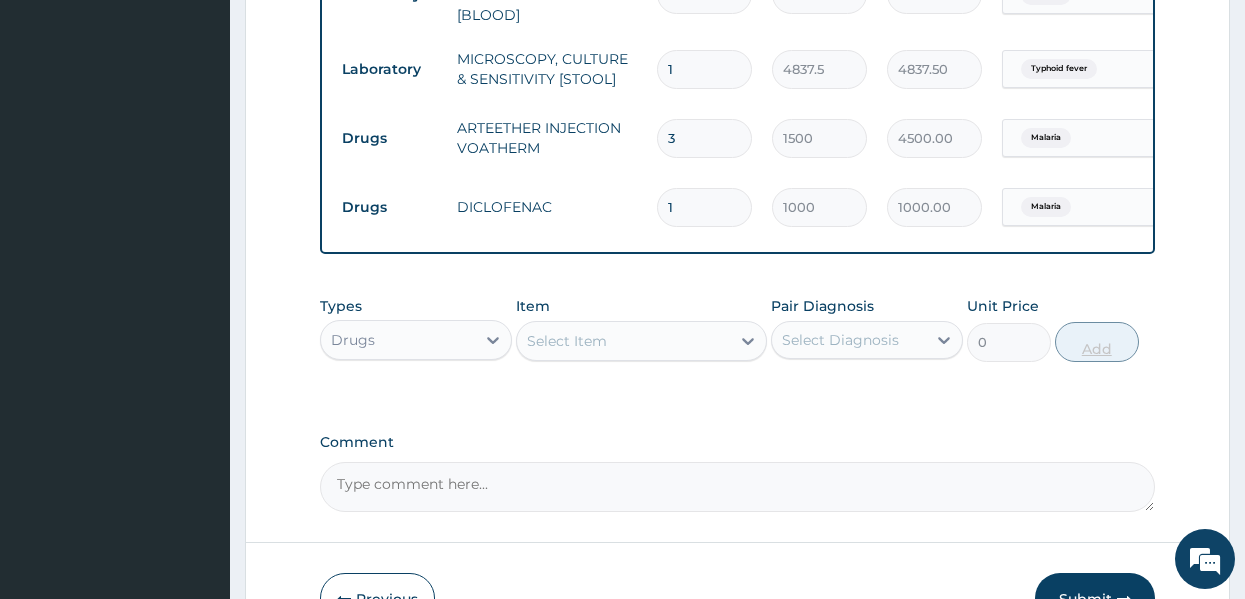 type 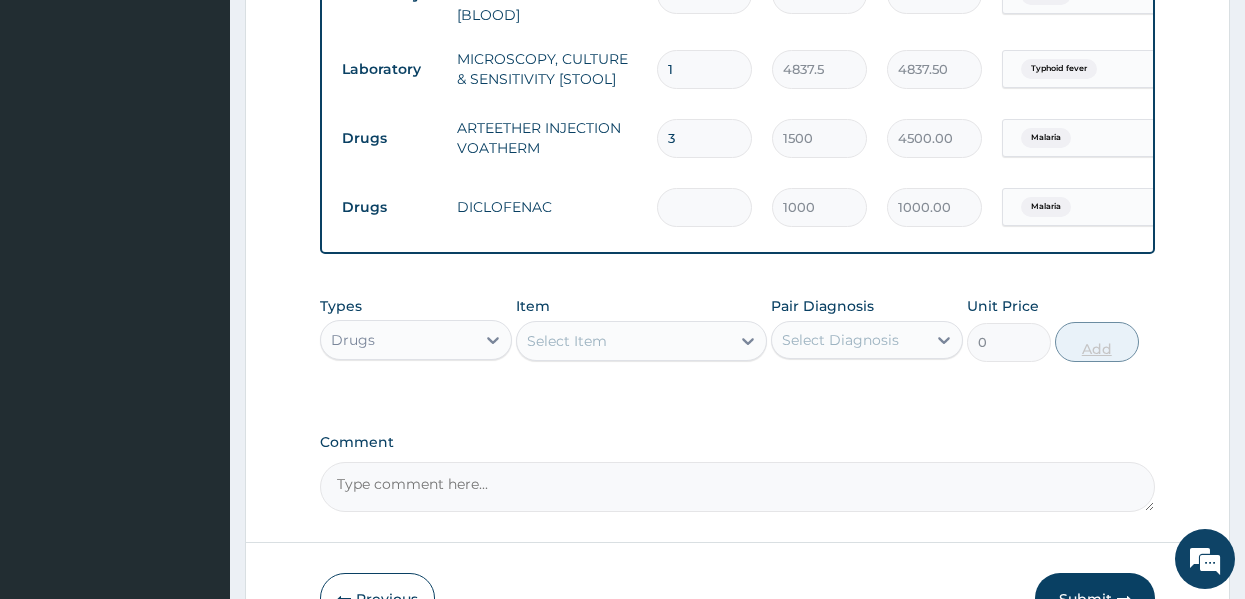 type on "0.00" 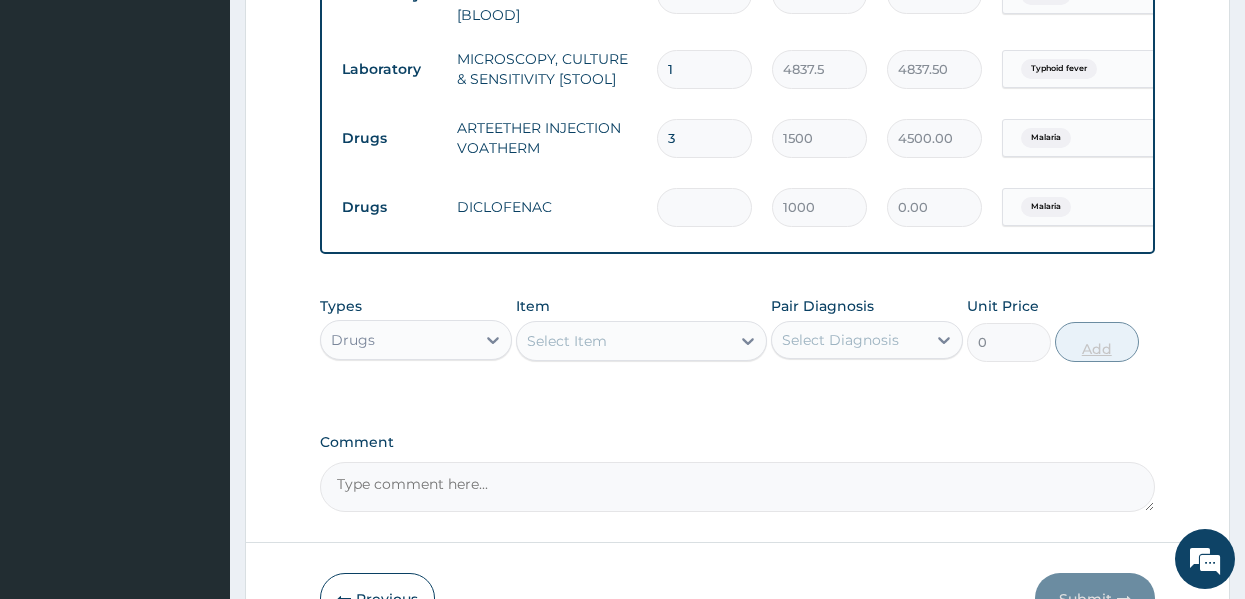 type on "3" 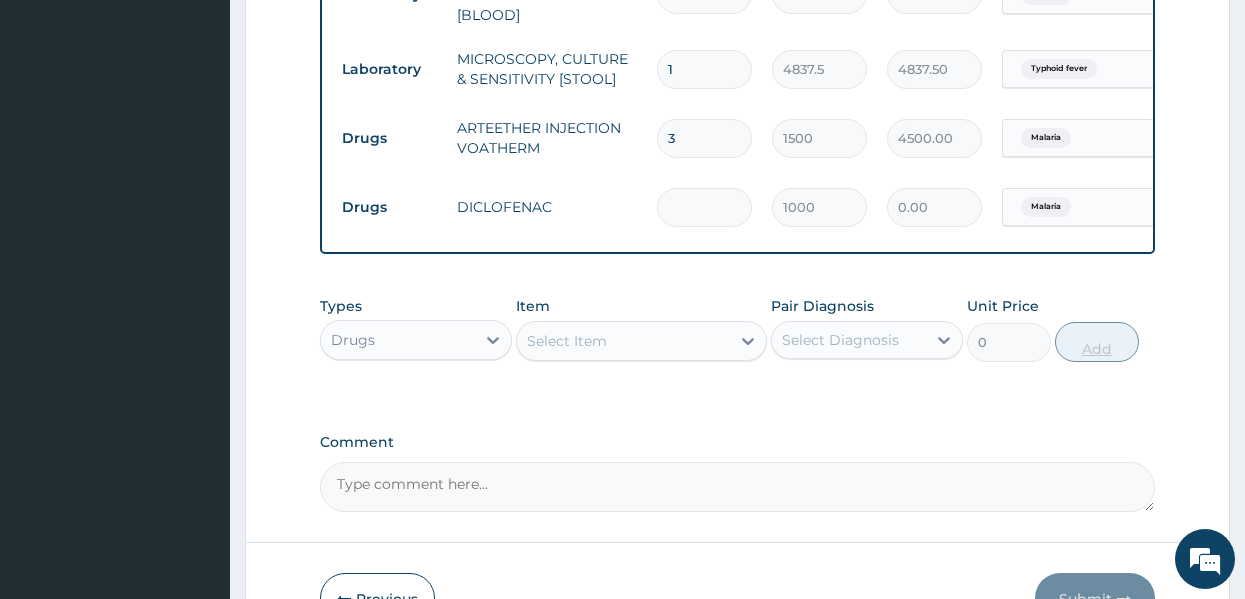 type on "3000.00" 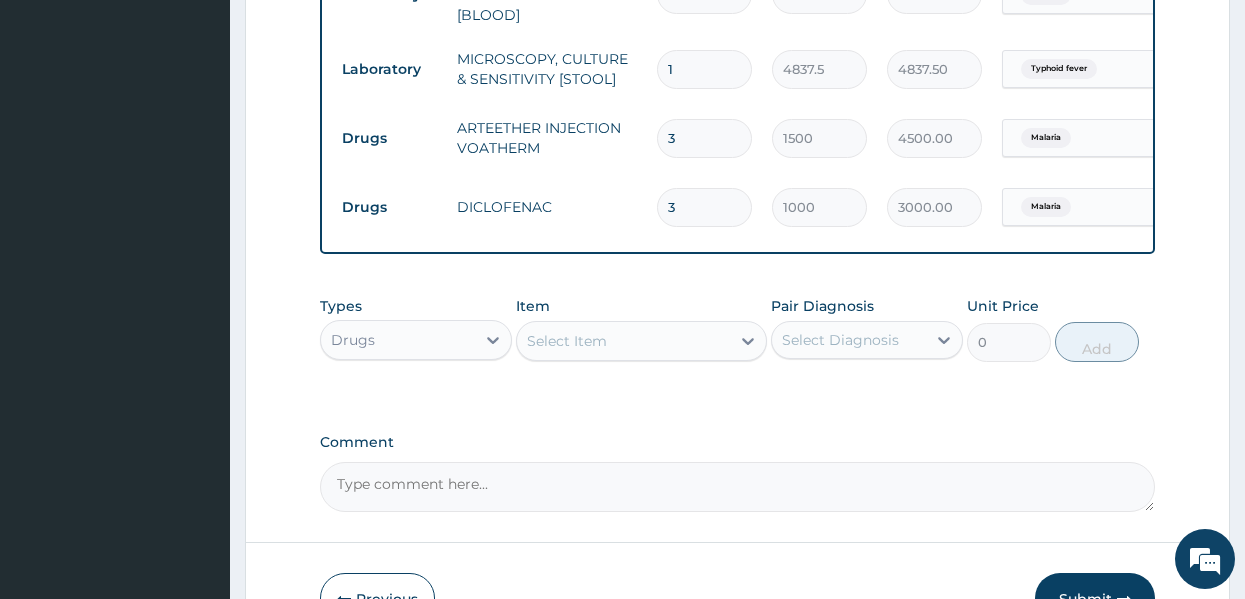 type on "3" 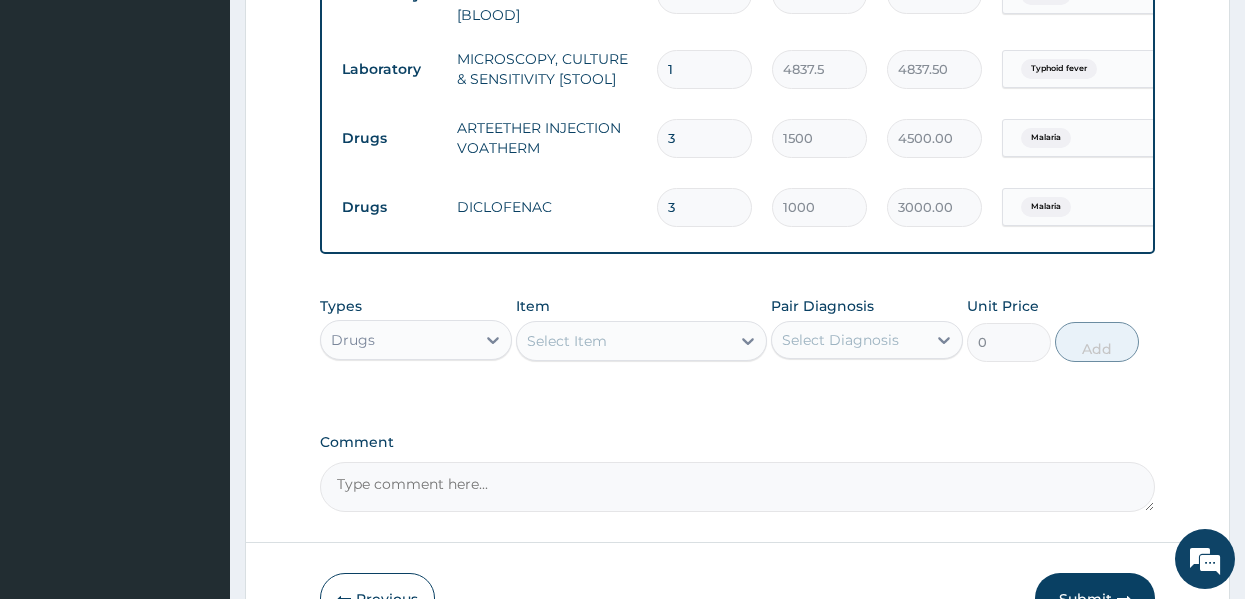 click on "Select Item" at bounding box center [567, 341] 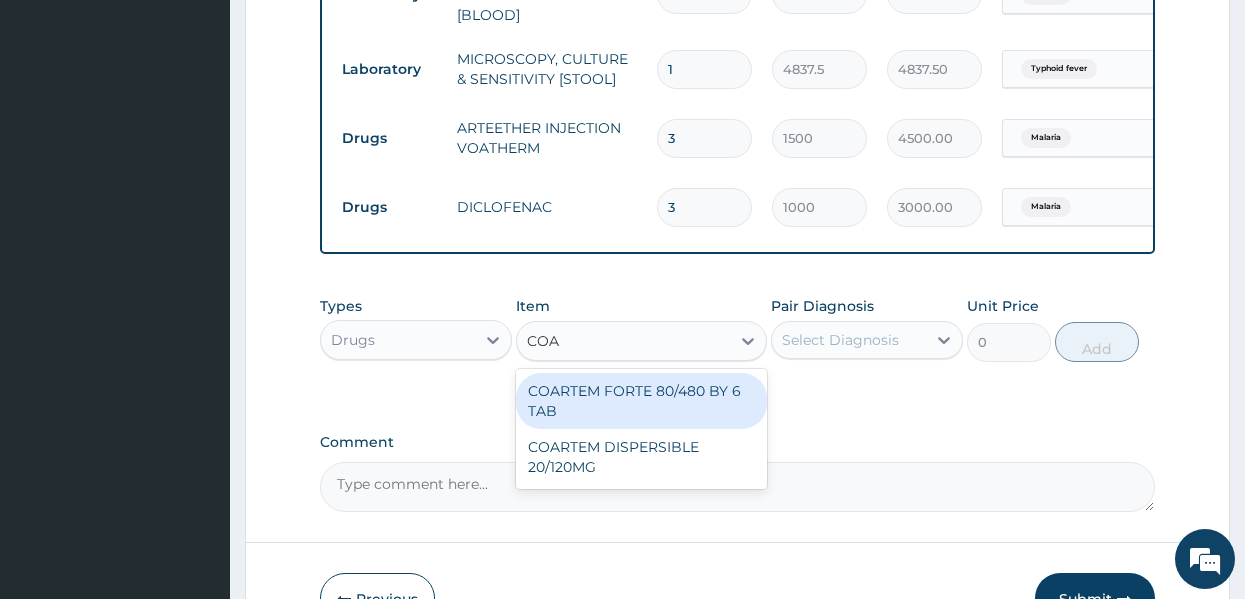 type on "COART" 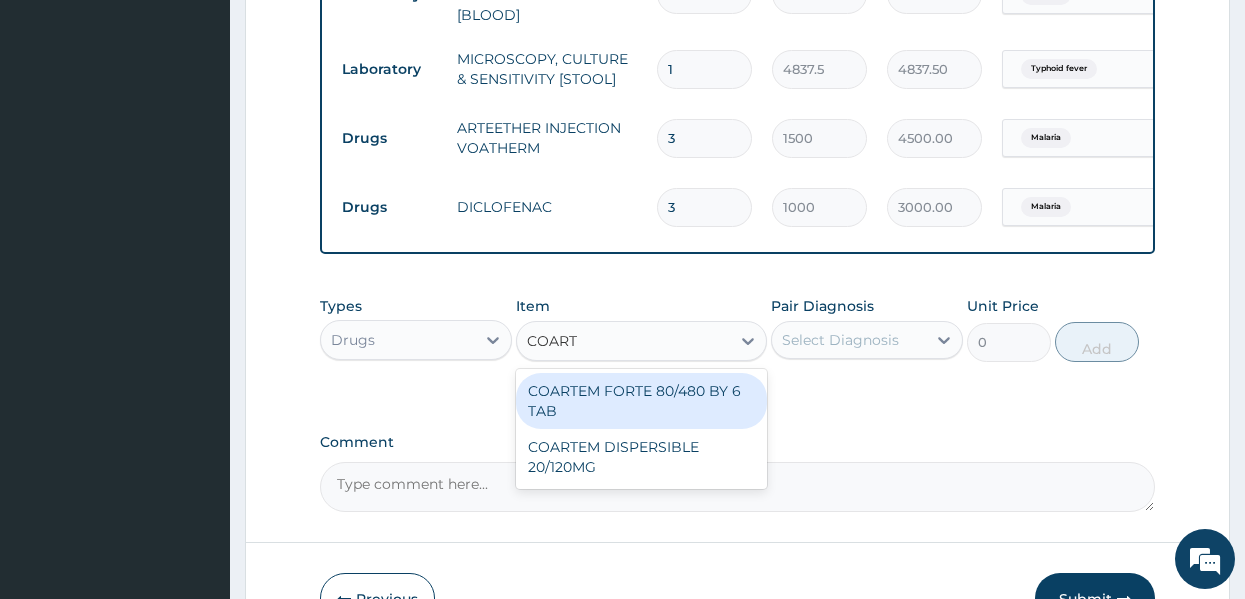 click on "COARTEM FORTE 80/480 BY 6 TAB" at bounding box center [641, 401] 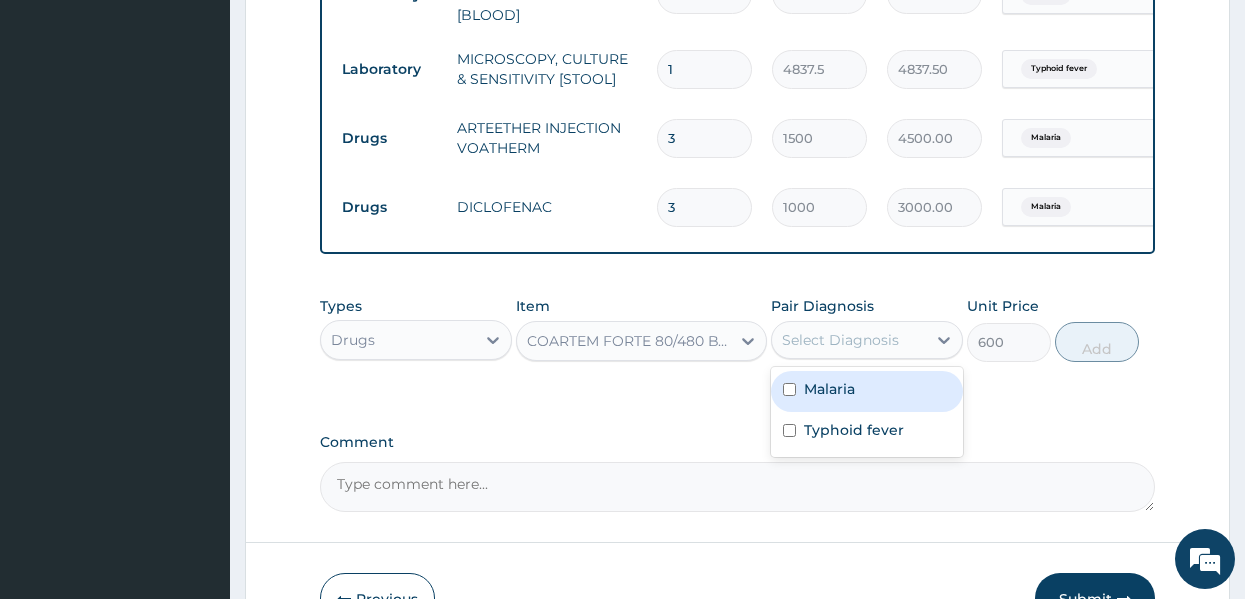 click on "Select Diagnosis" at bounding box center (840, 340) 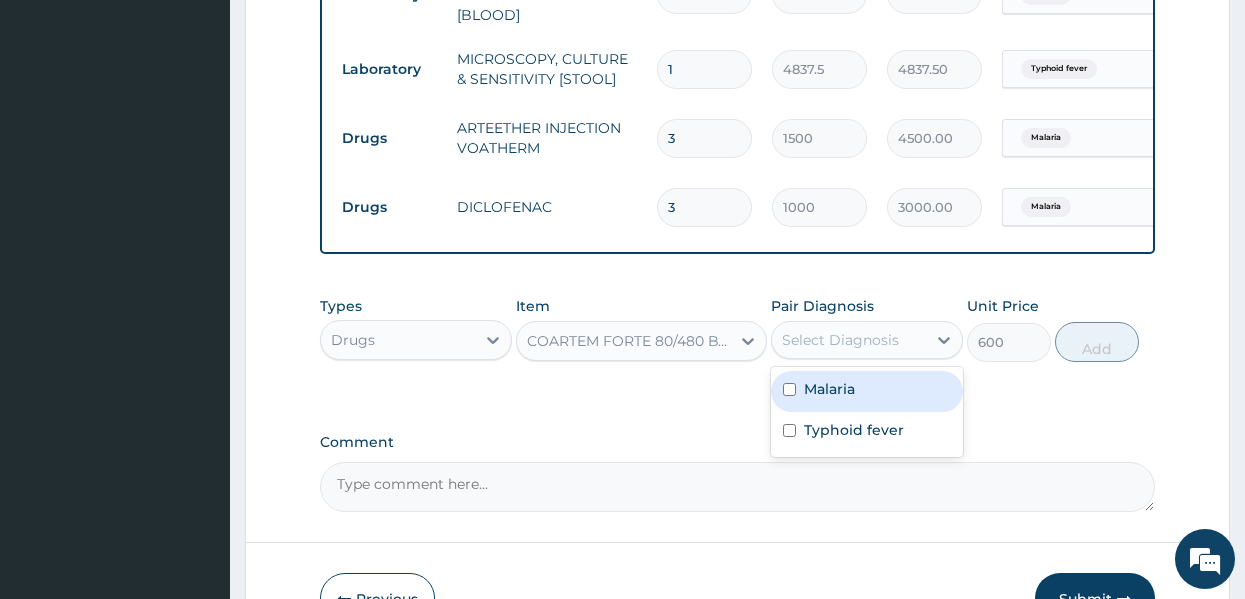 click on "Malaria" at bounding box center (867, 391) 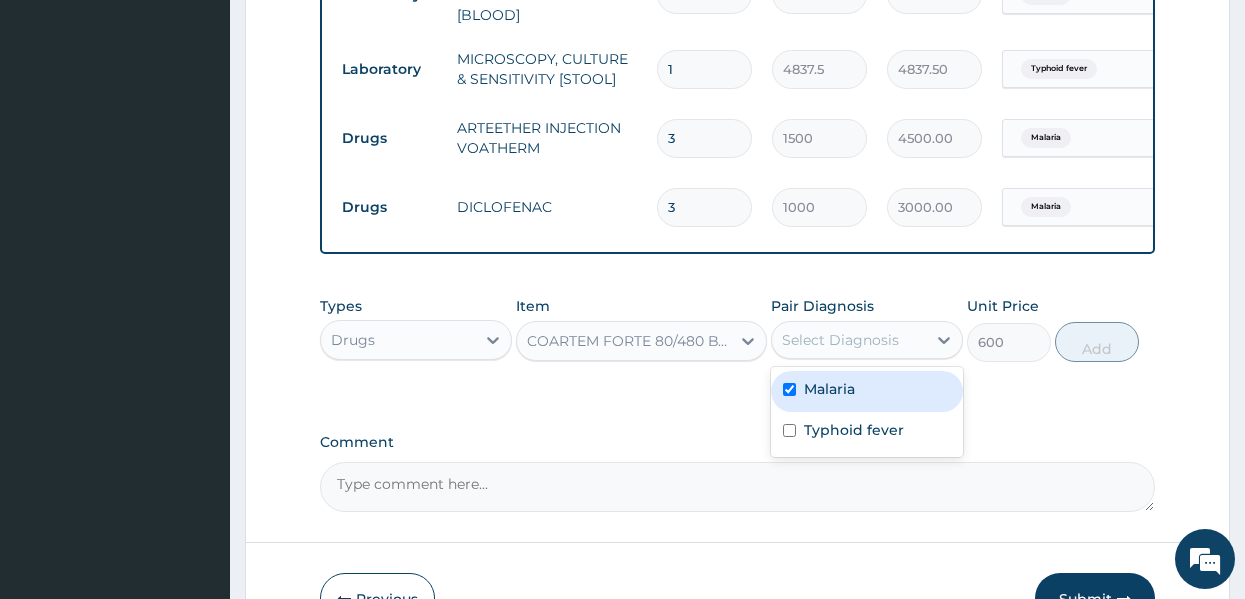 checkbox on "true" 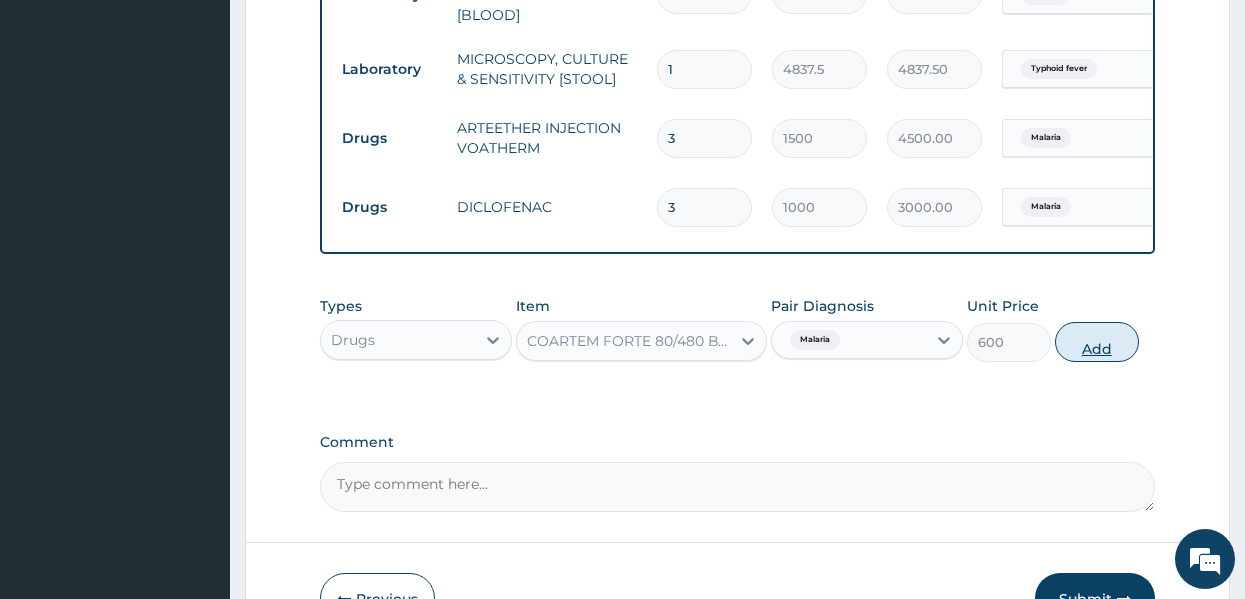click on "Add" at bounding box center [1097, 342] 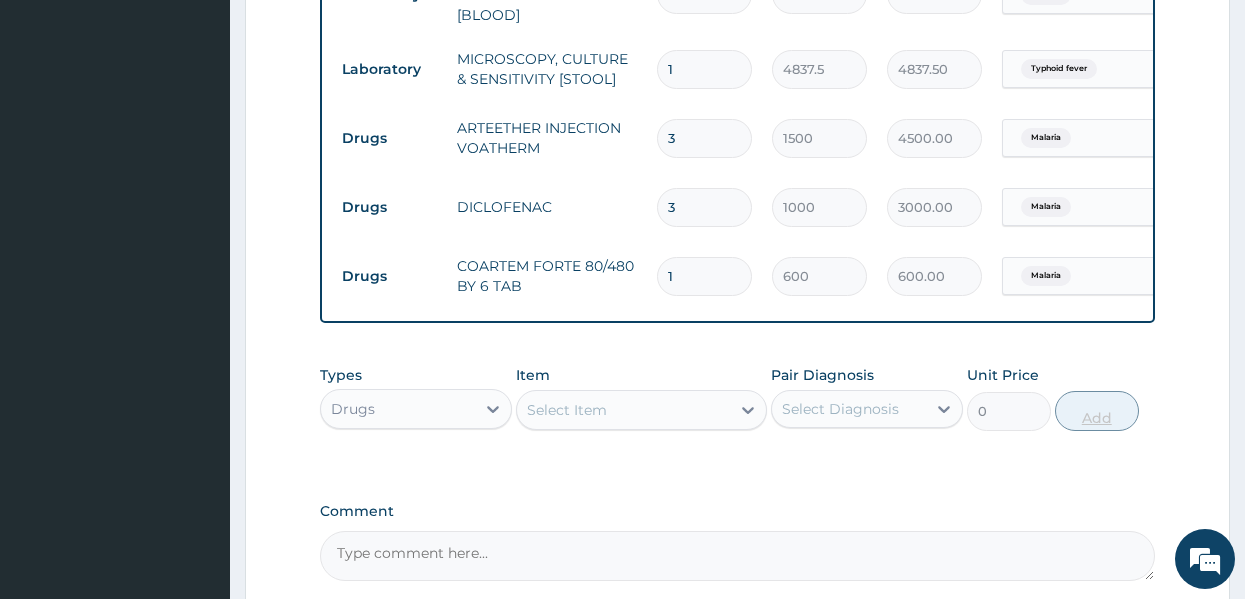type 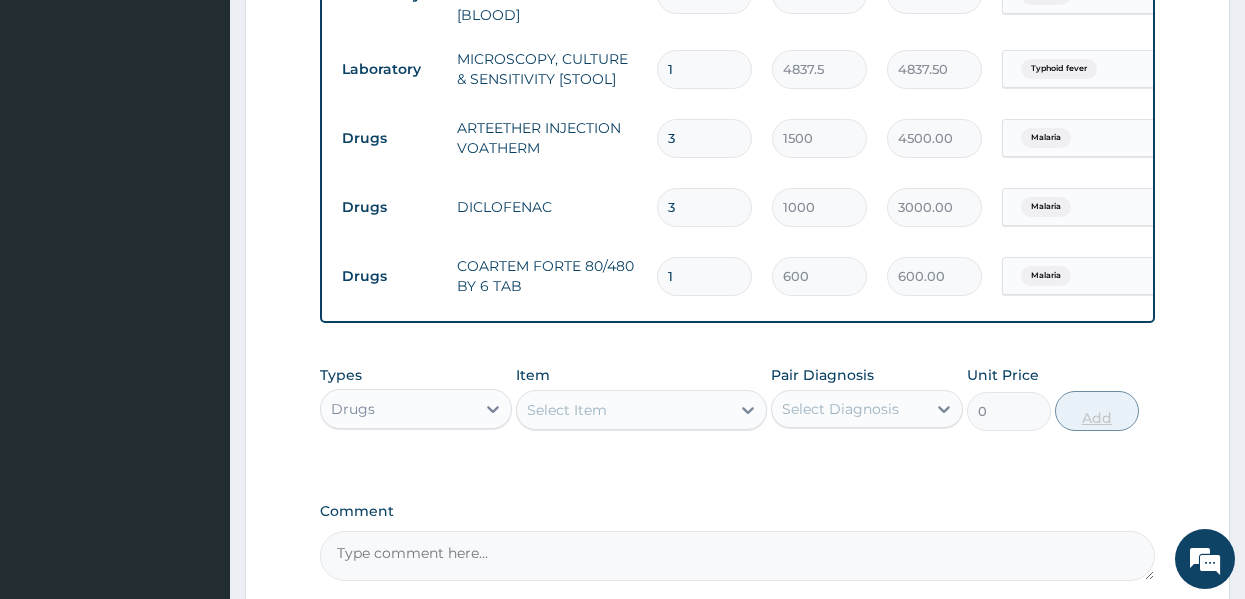 type on "0.00" 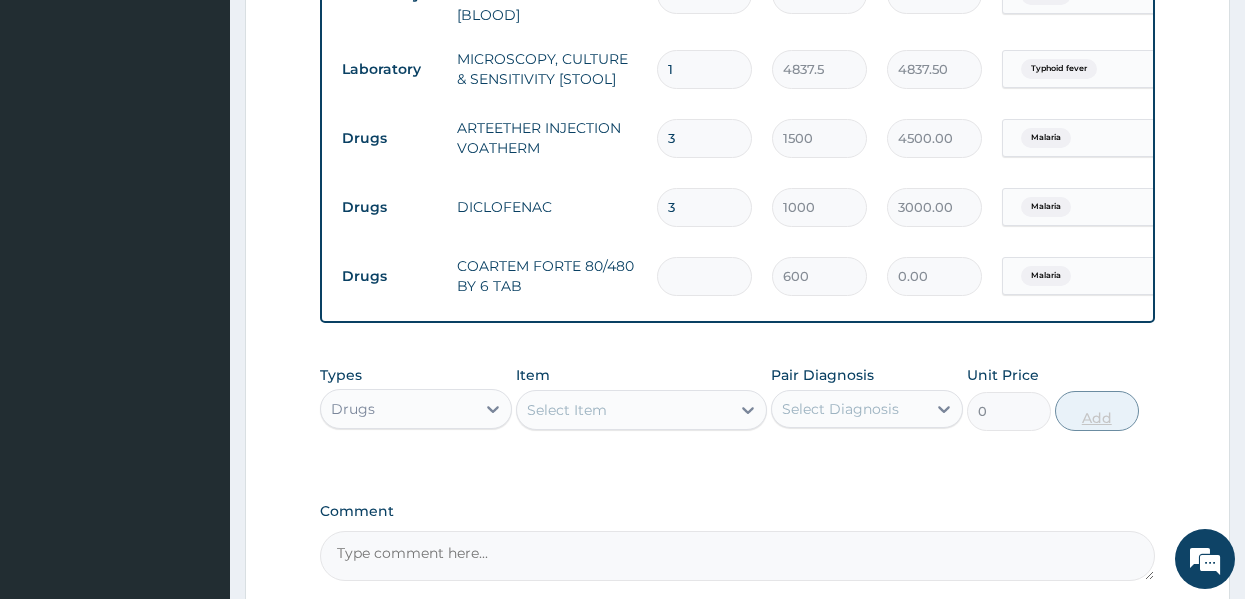 type on "6" 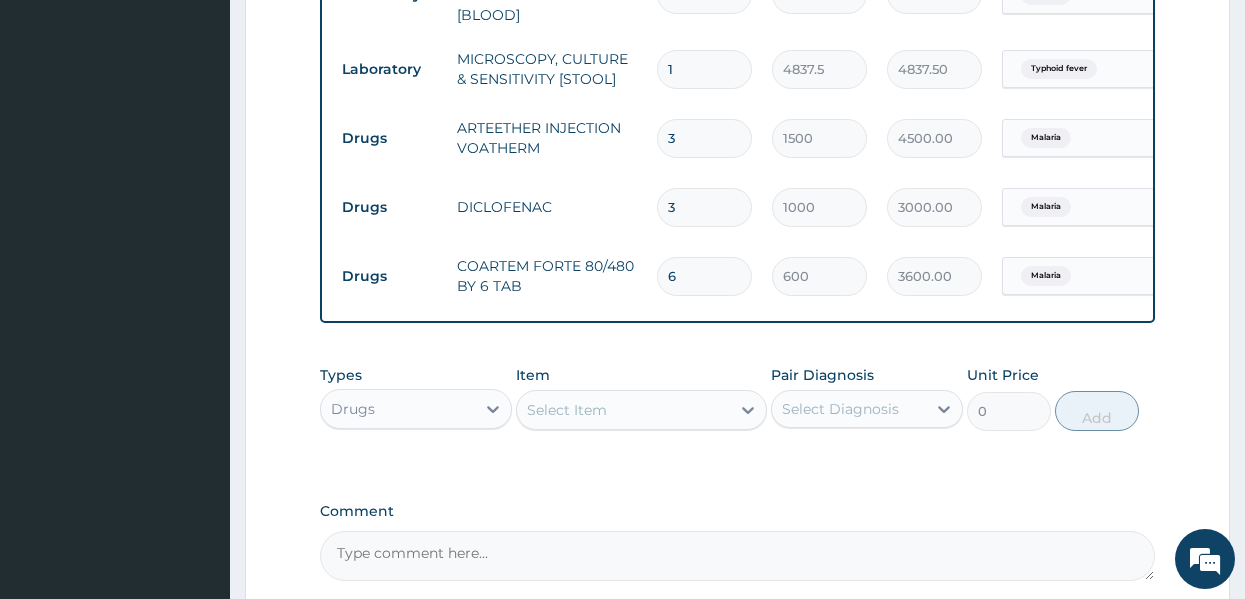 type on "6" 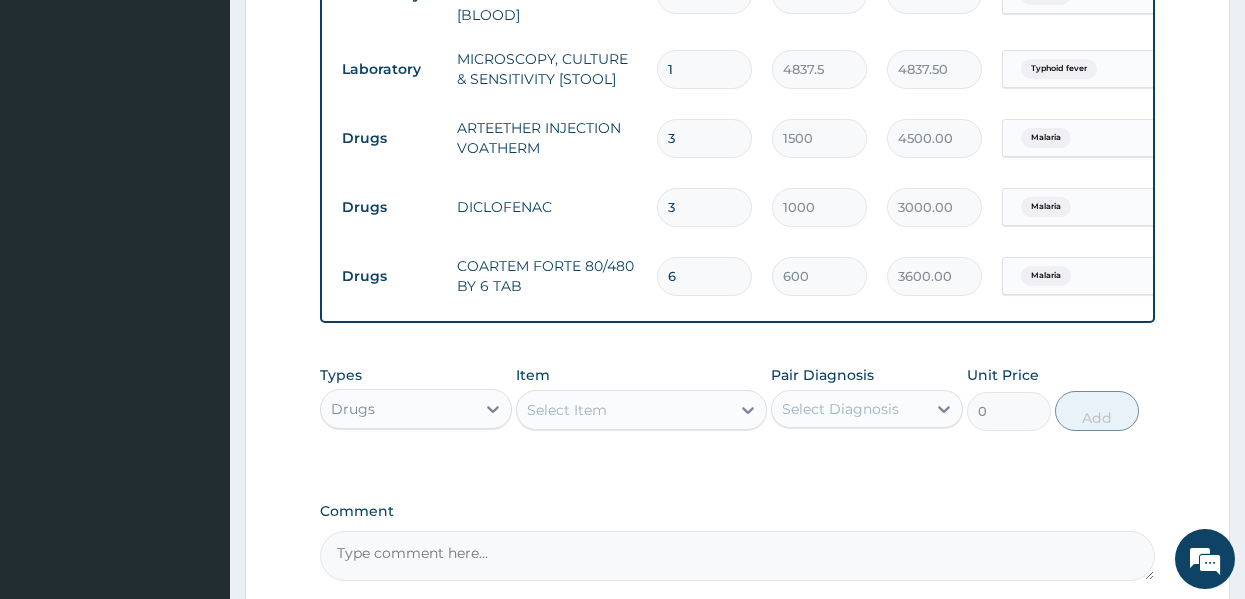 click on "Select Item" at bounding box center (623, 410) 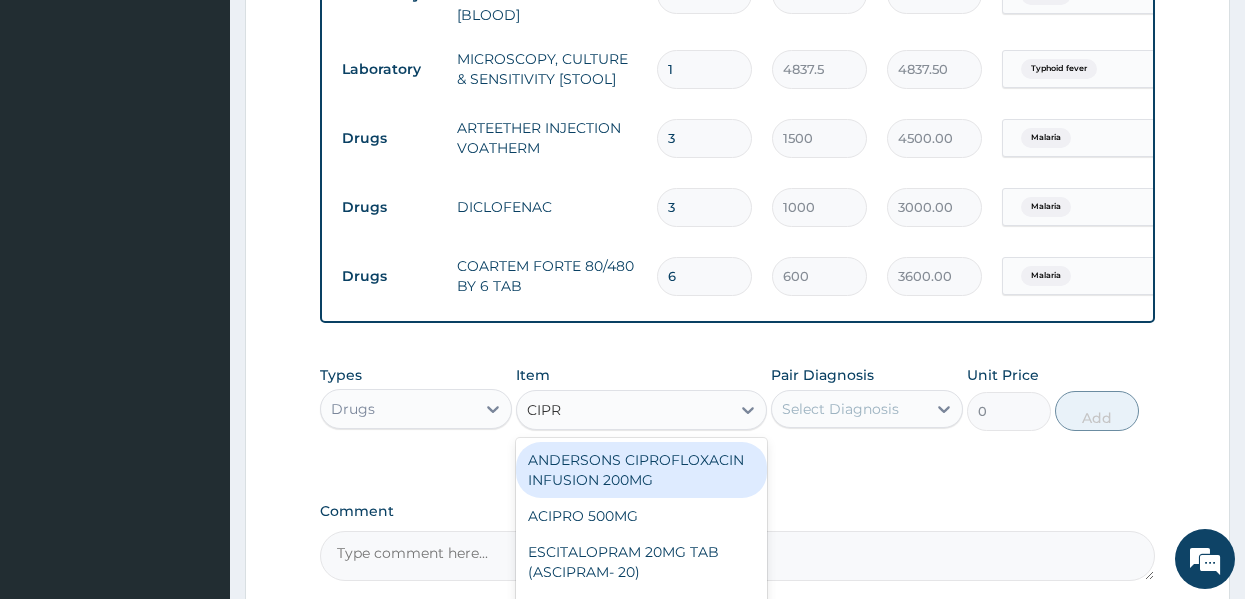 type on "CIPRO" 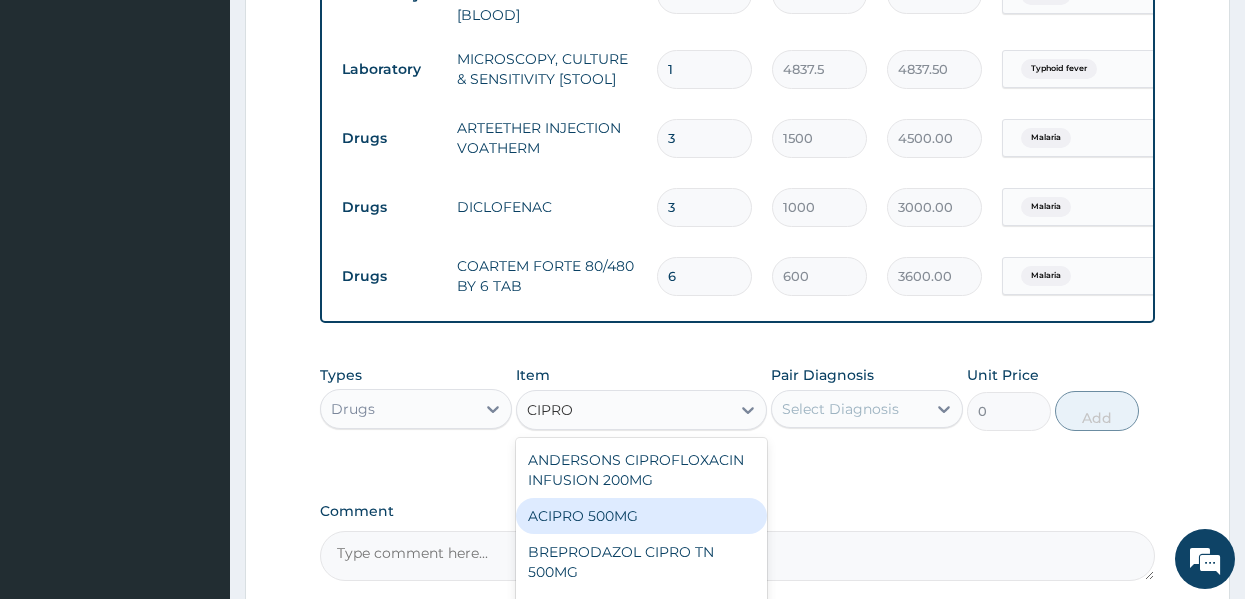 click on "ACIPRO 500MG" at bounding box center [641, 516] 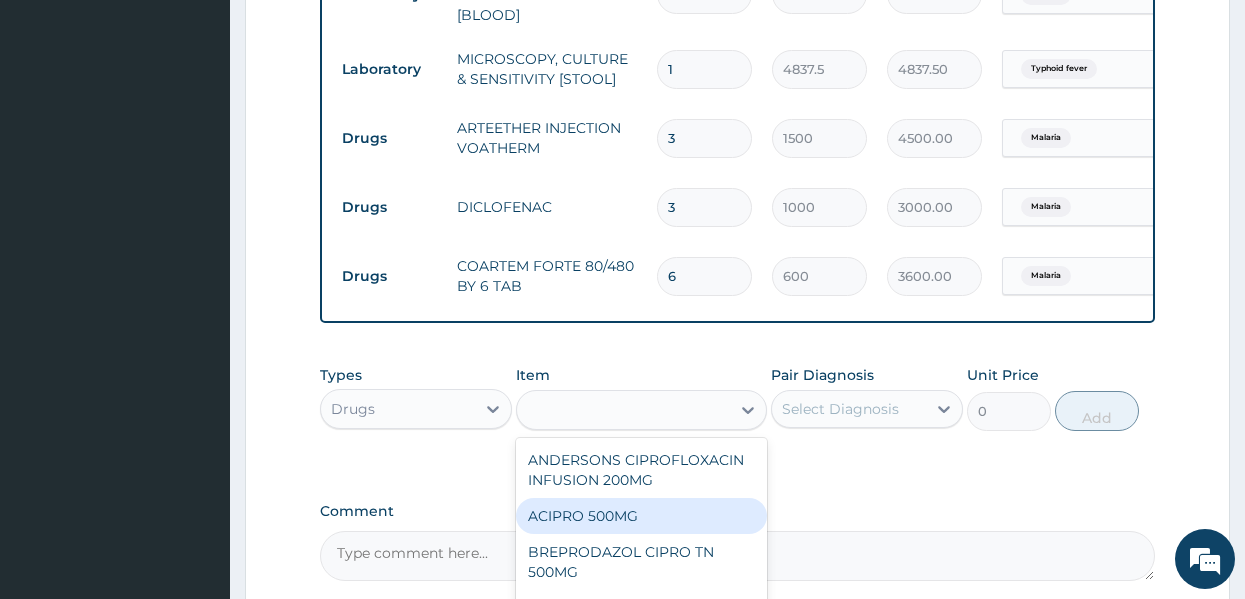 type on "250" 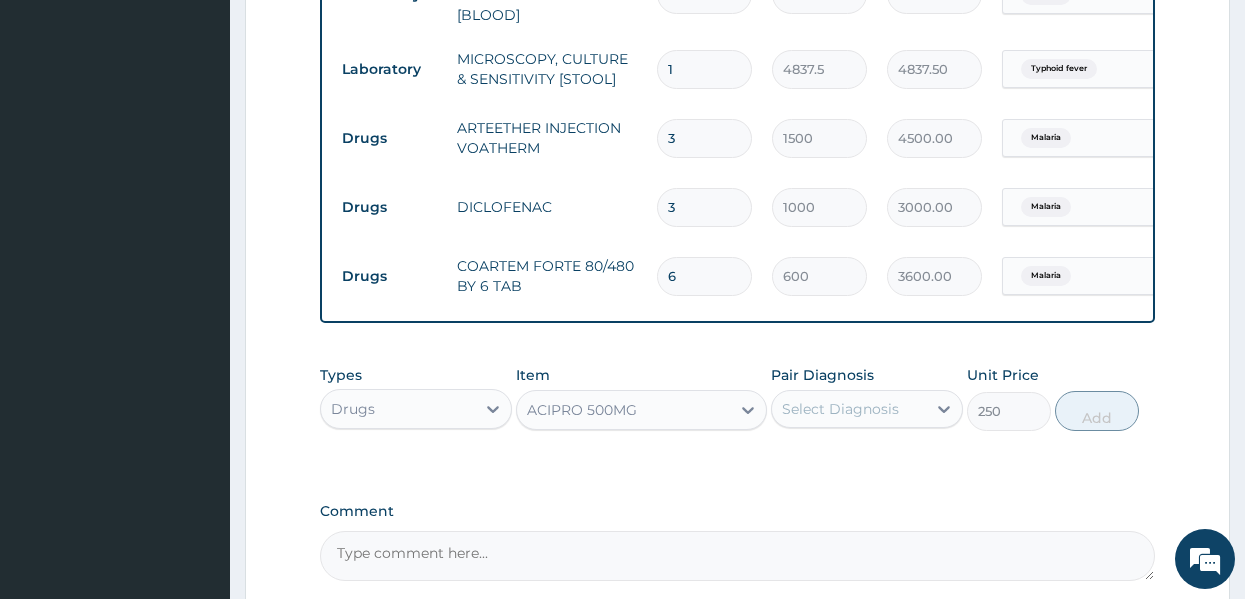 click on "Select Diagnosis" at bounding box center (840, 409) 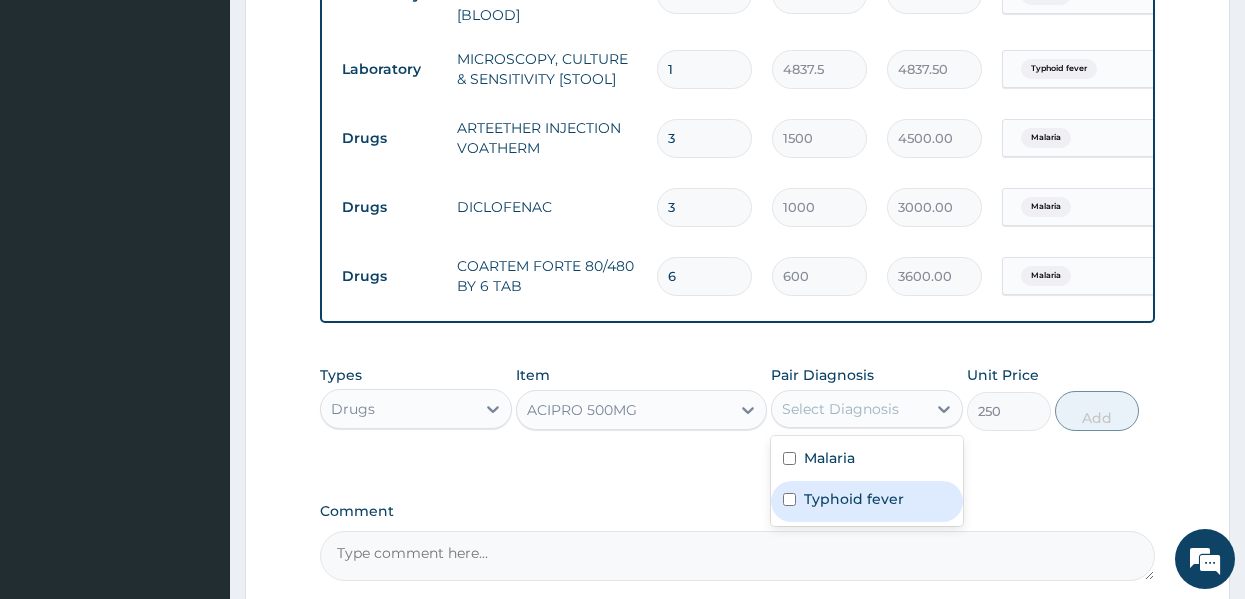 click on "Typhoid fever" at bounding box center (854, 499) 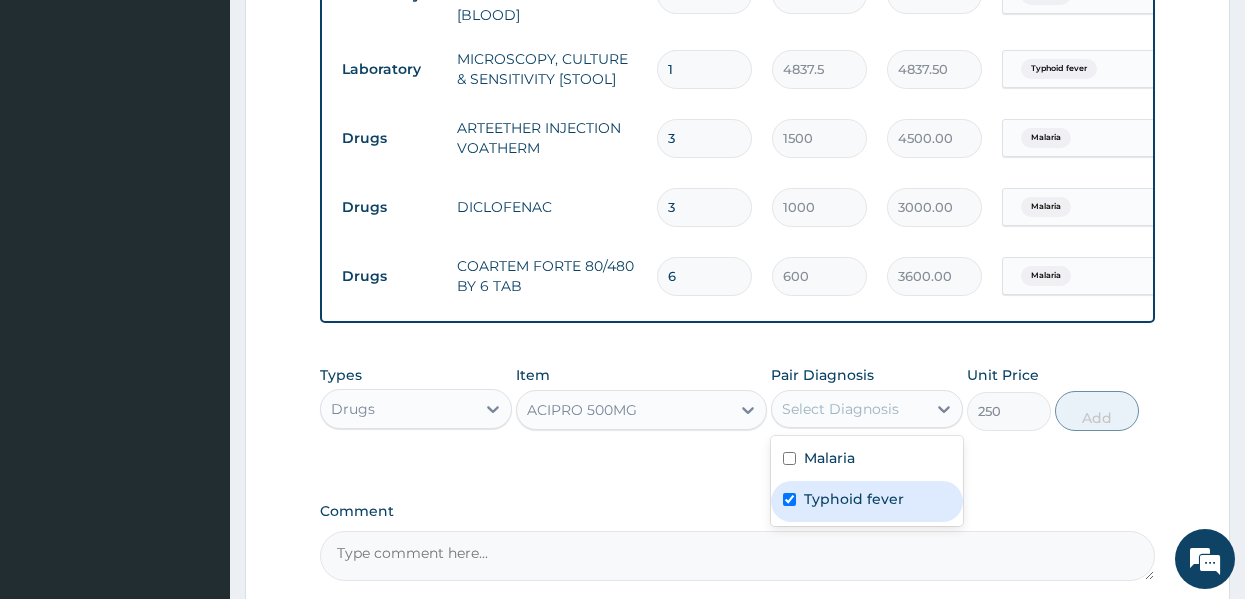 checkbox on "true" 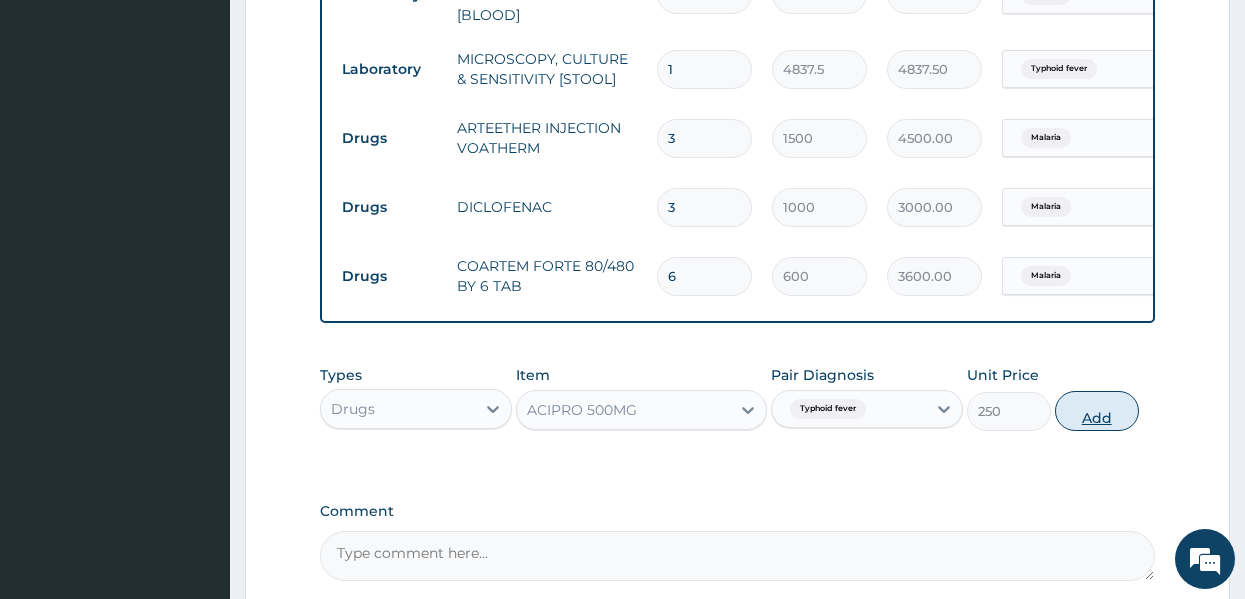 click on "Add" at bounding box center [1097, 411] 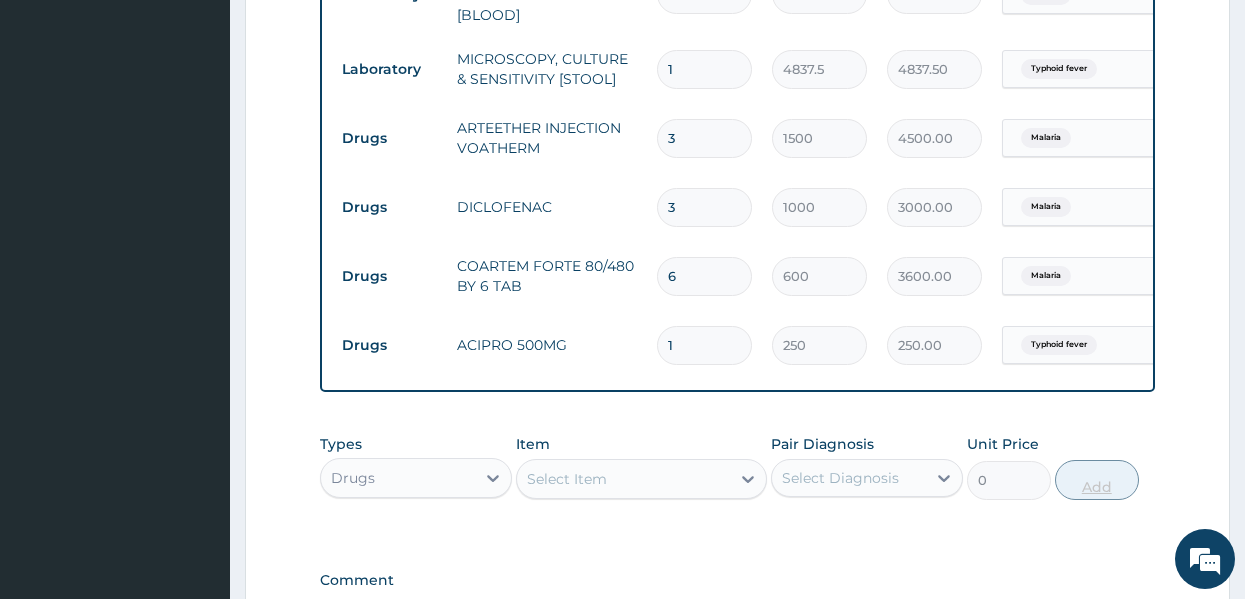 type on "10" 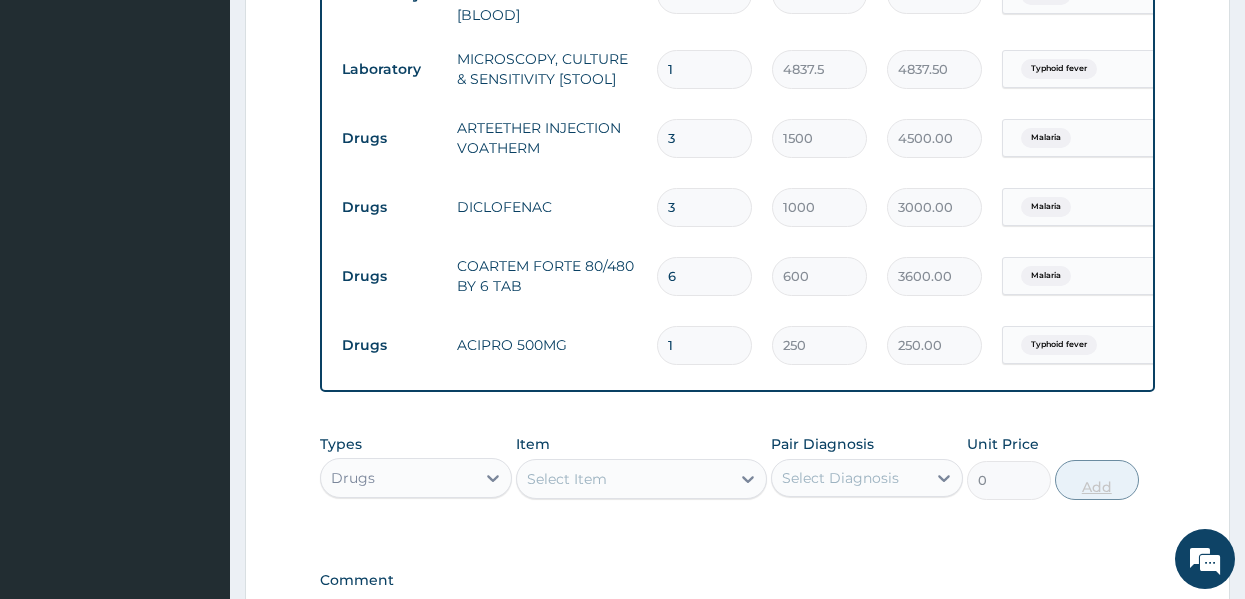 type on "2500.00" 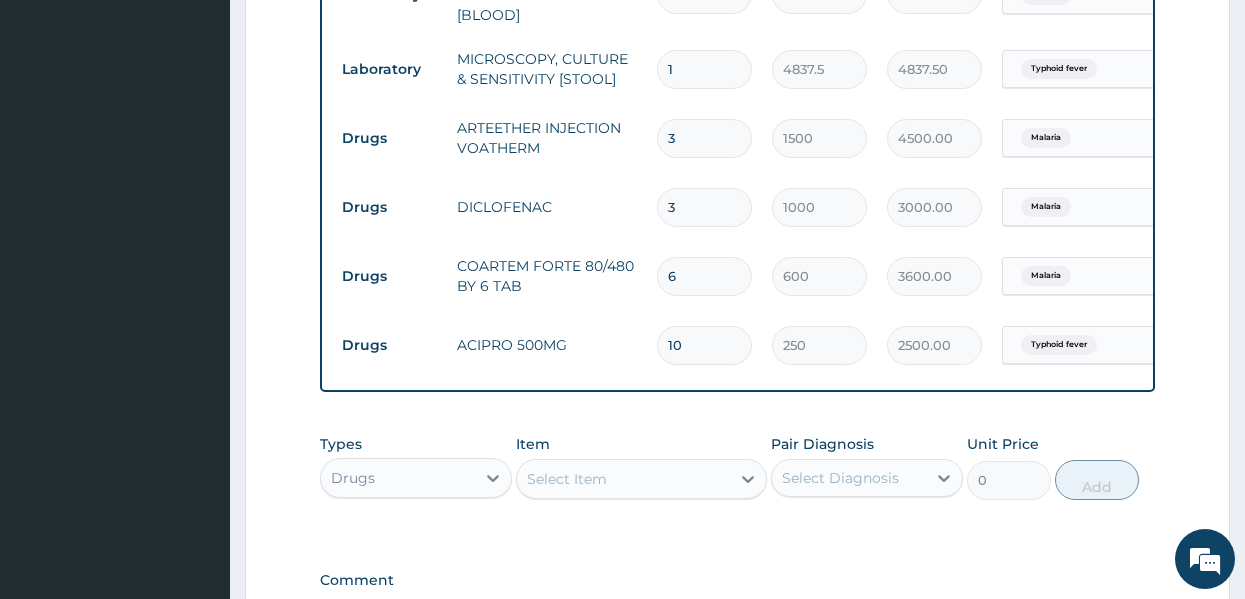type on "10" 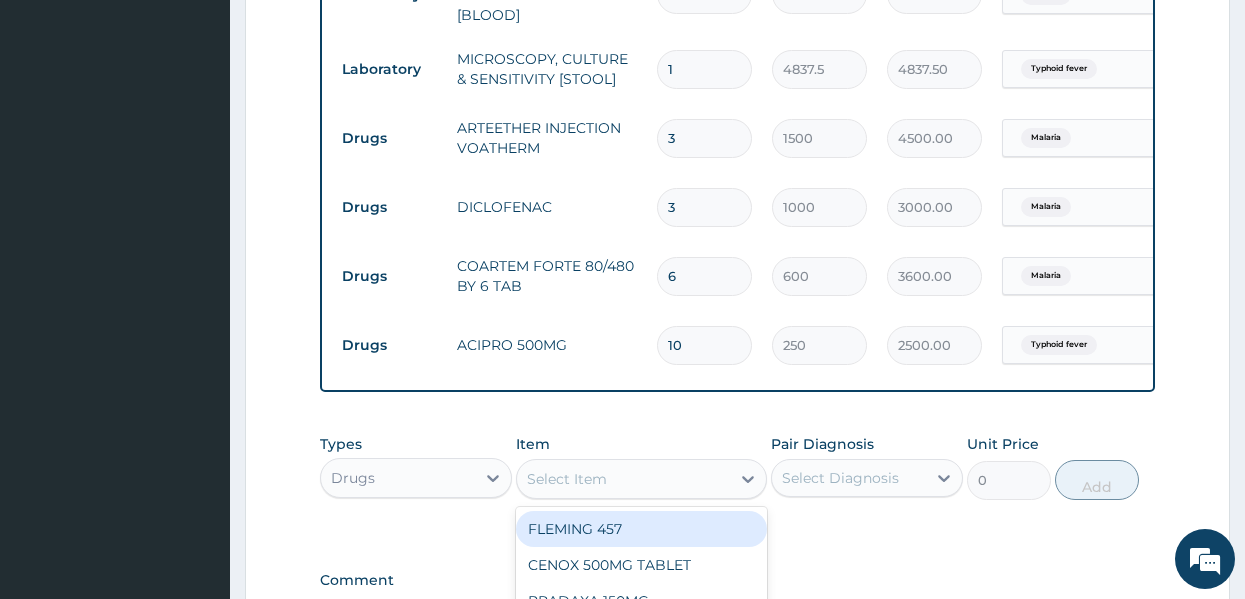click on "Select Item" at bounding box center [567, 479] 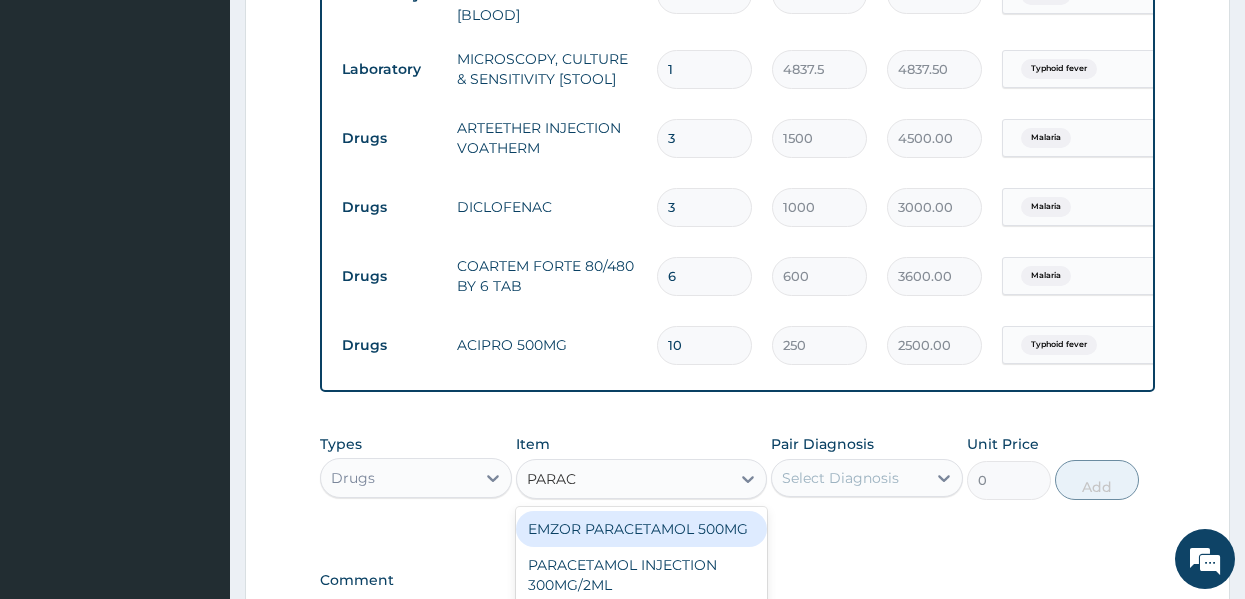 type on "PARACE" 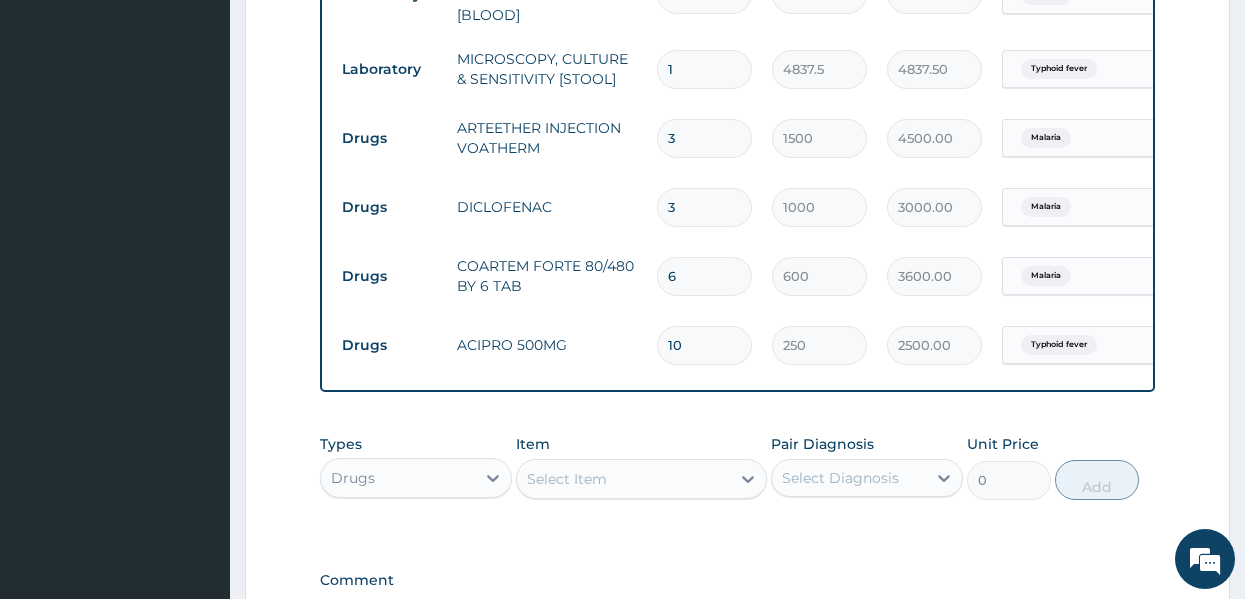 drag, startPoint x: 595, startPoint y: 489, endPoint x: 628, endPoint y: 497, distance: 33.955853 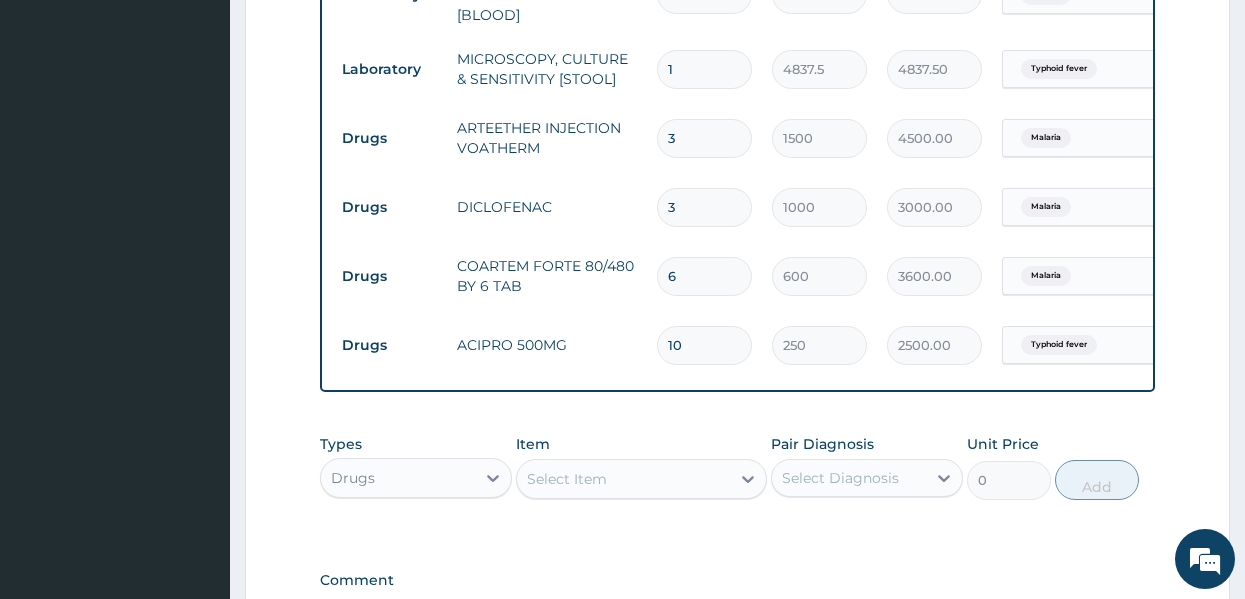 click on "Select Item" at bounding box center (623, 479) 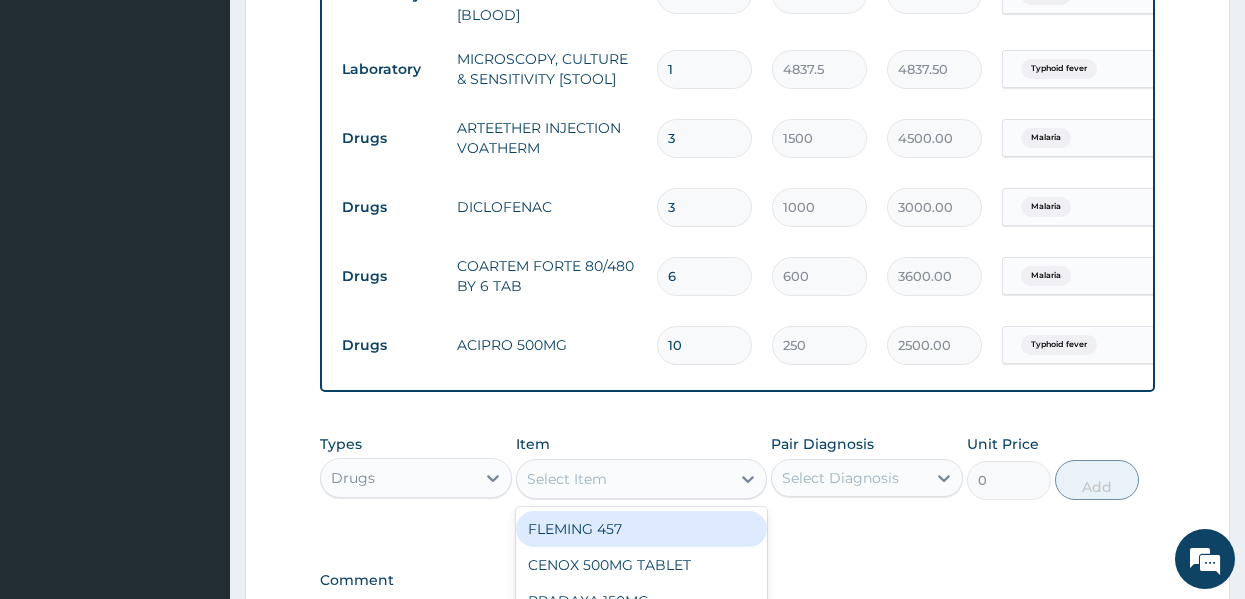 click on "Select Item" at bounding box center [623, 479] 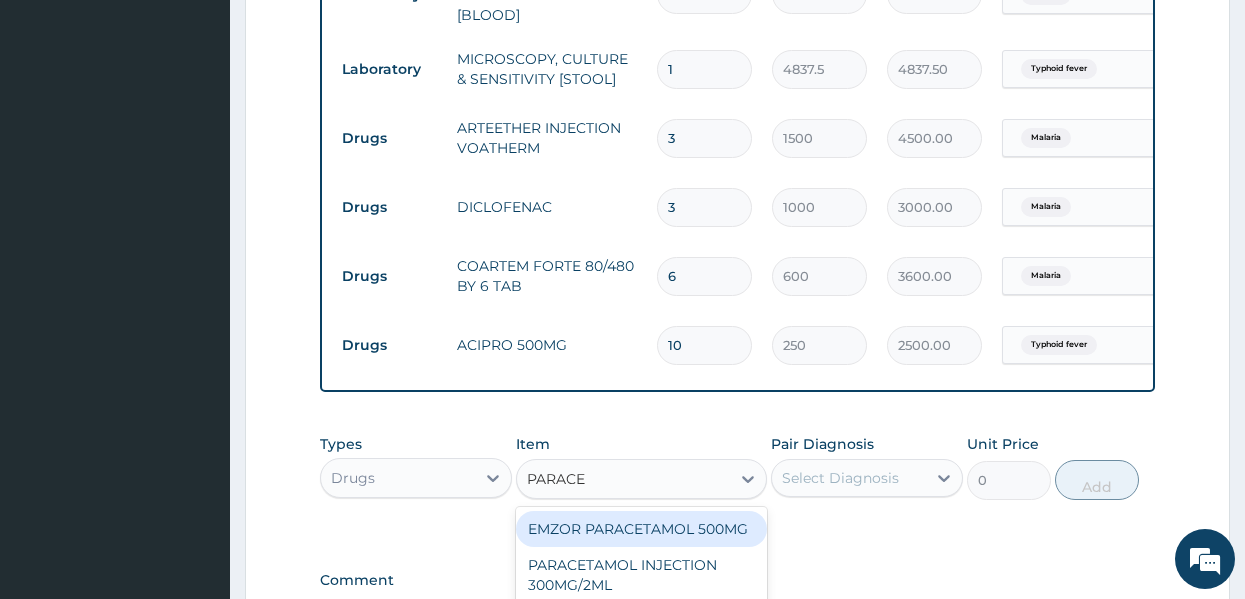 type on "PARACET" 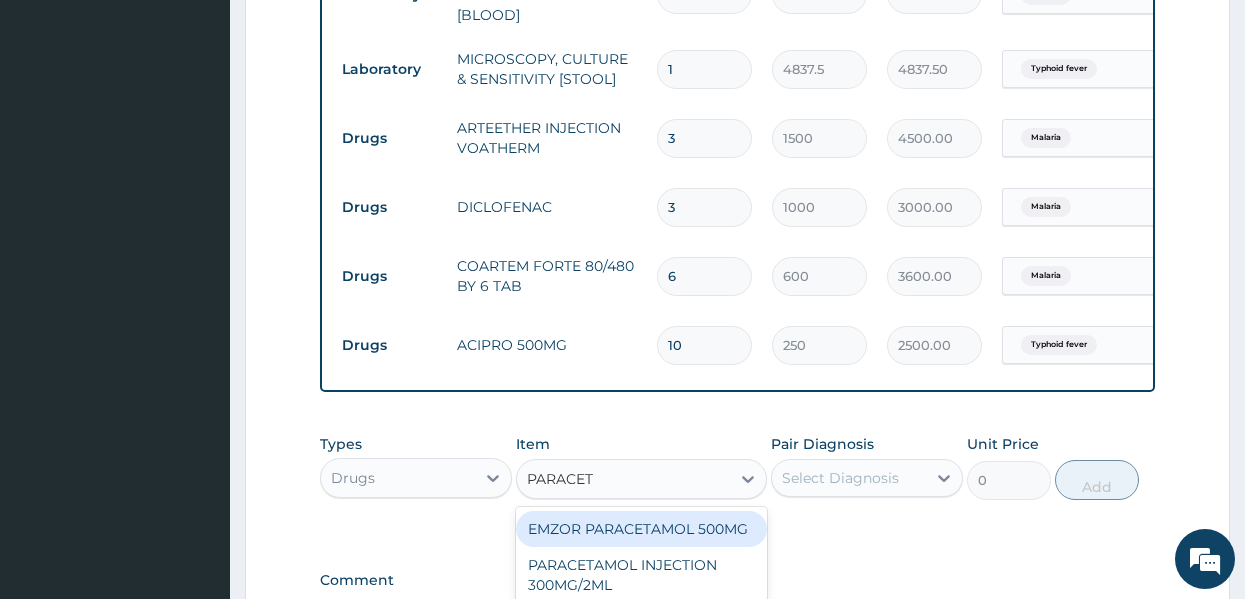 click on "EMZOR PARACETAMOL 500MG" at bounding box center (641, 529) 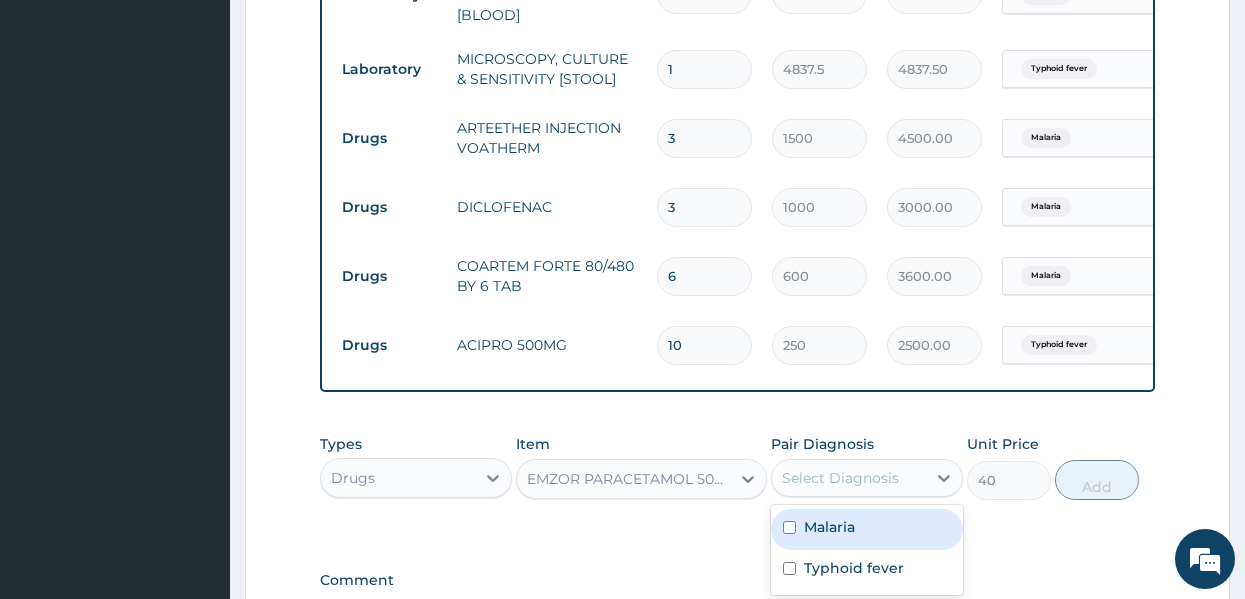 click on "Select Diagnosis" at bounding box center (840, 478) 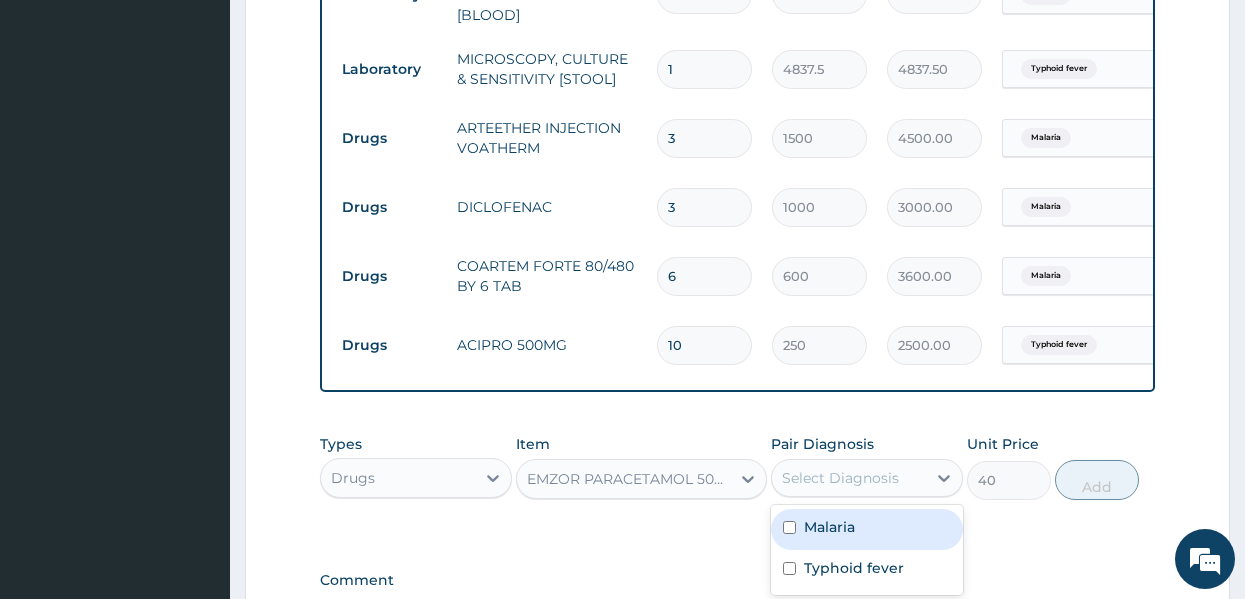 click on "Malaria" at bounding box center (867, 529) 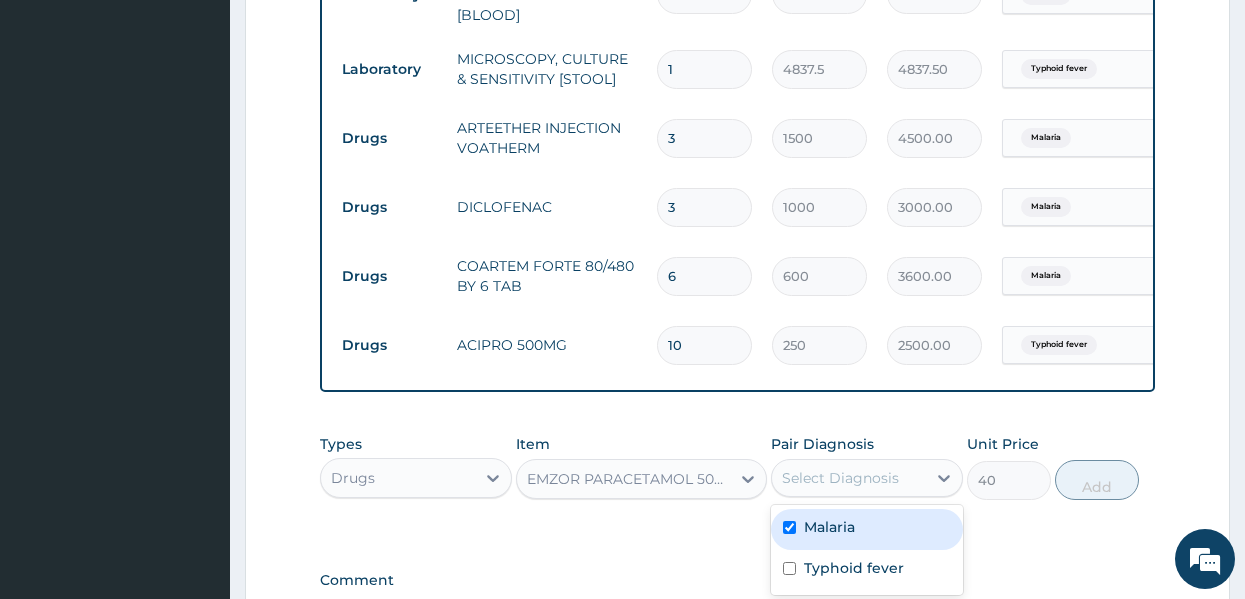 checkbox on "true" 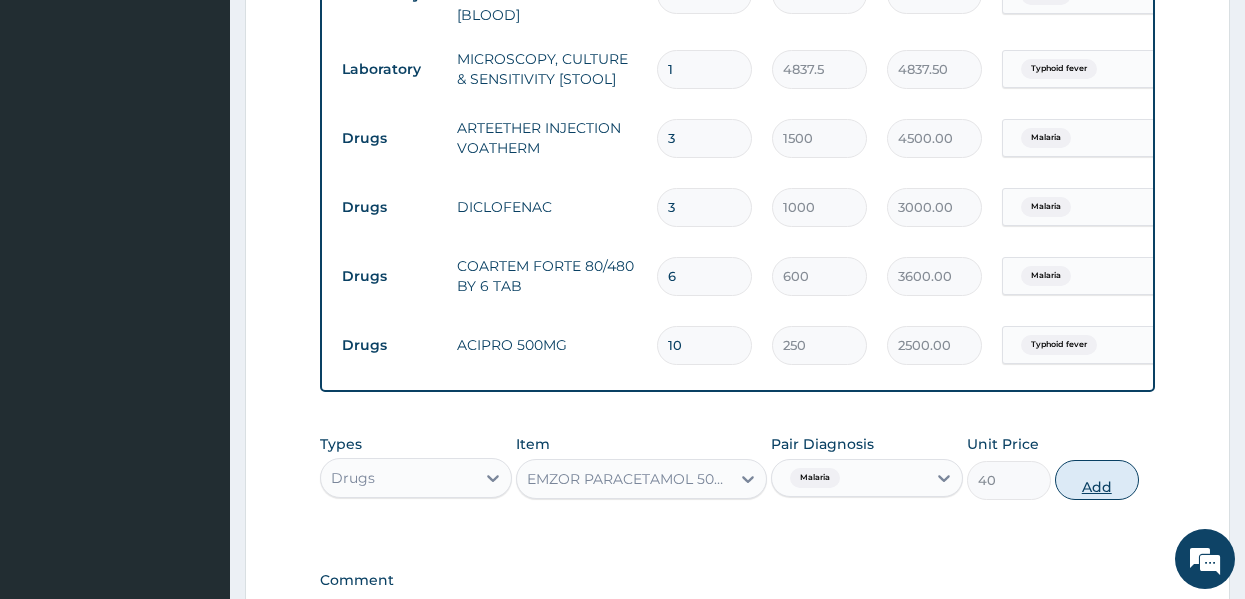 click on "Add" at bounding box center [1097, 480] 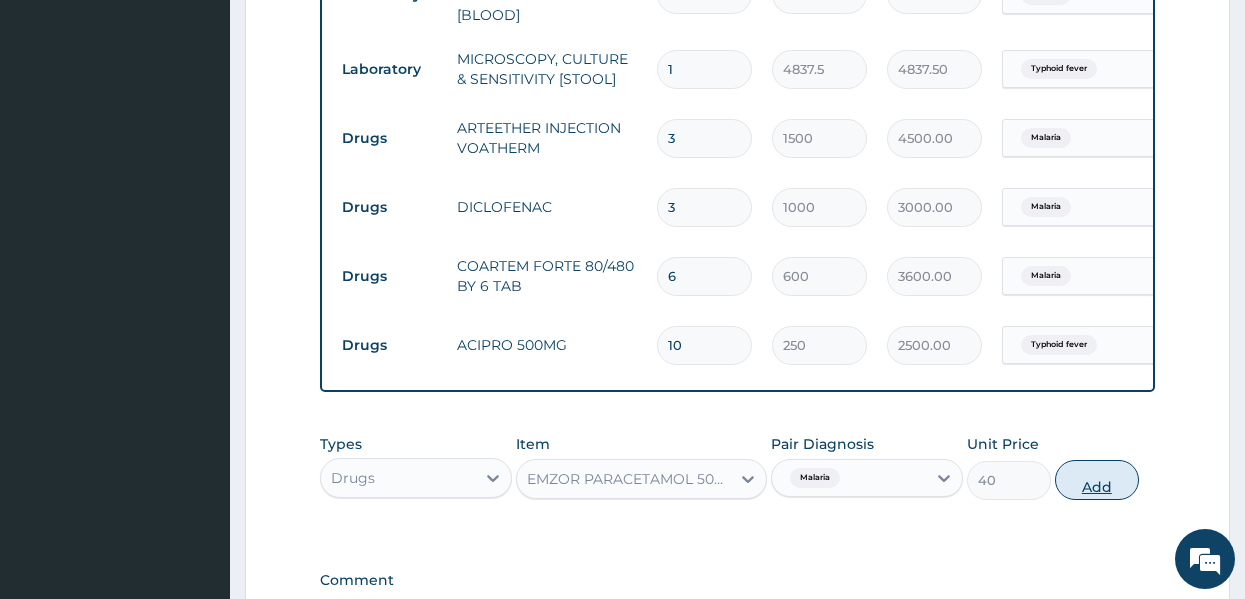 type on "0" 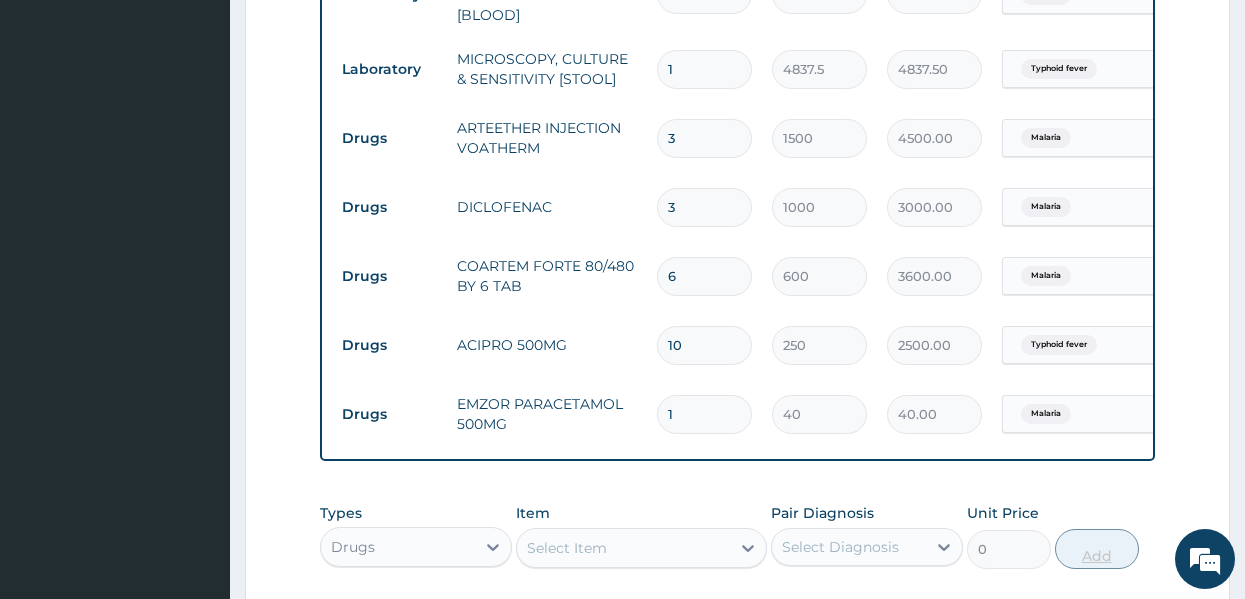 type on "18" 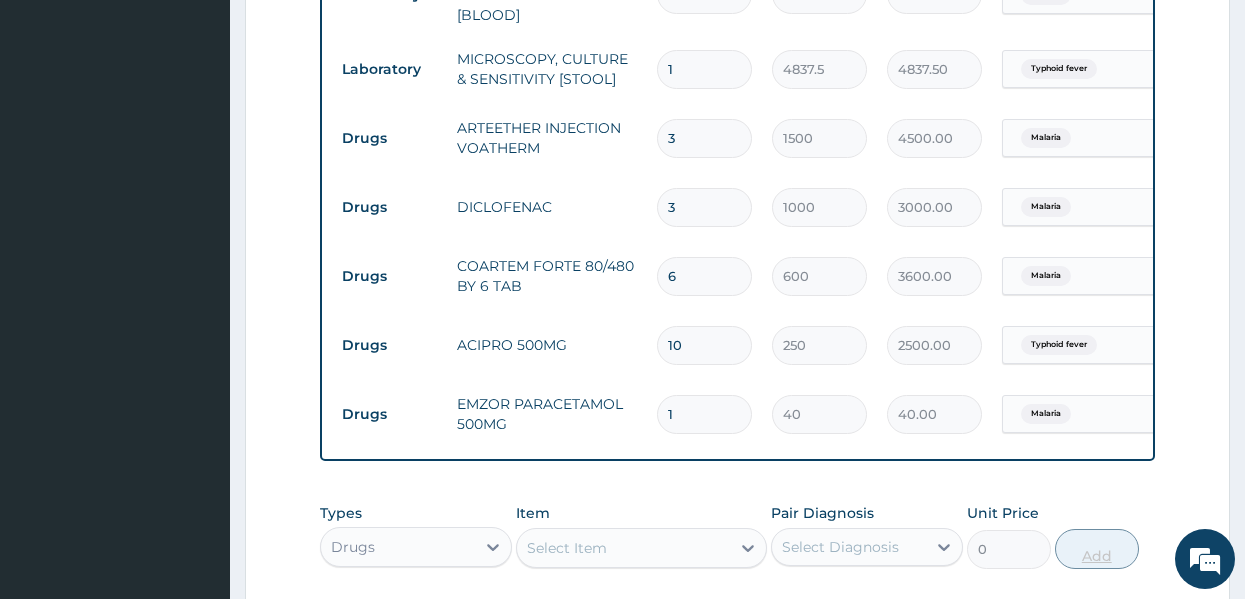 type on "720.00" 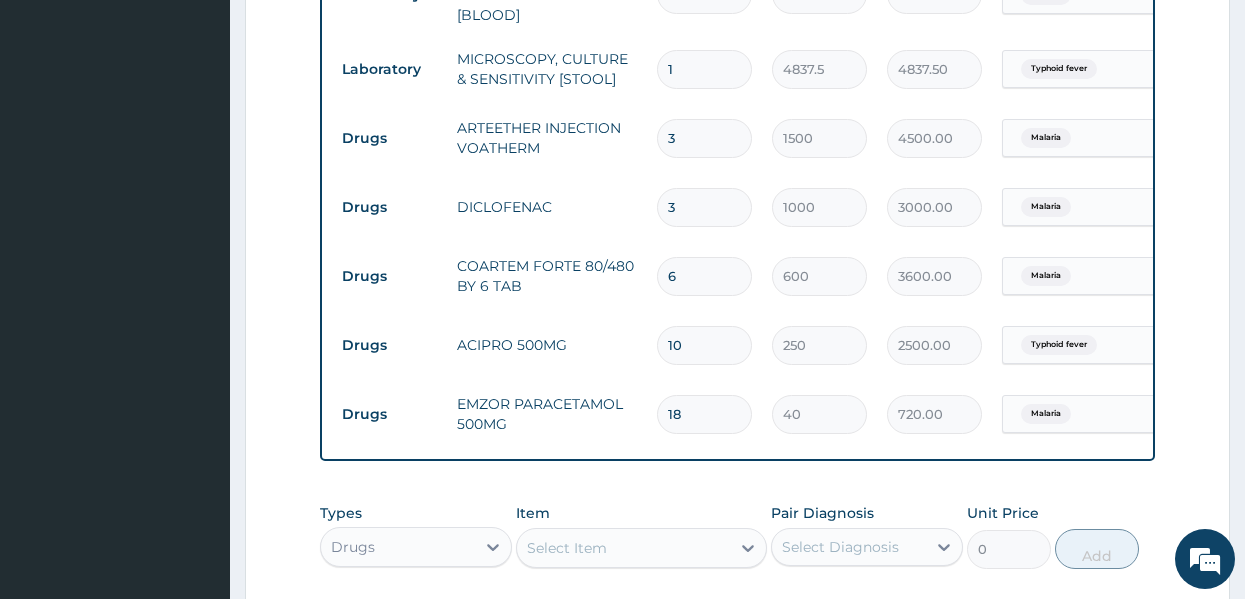 scroll, scrollTop: 1357, scrollLeft: 0, axis: vertical 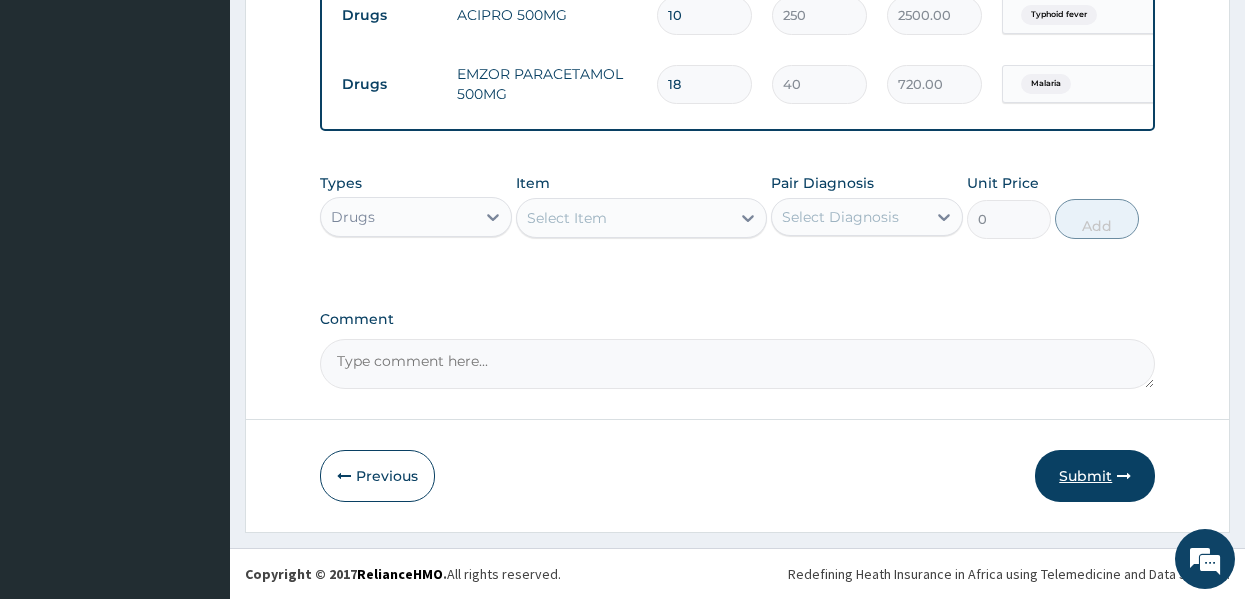 type on "18" 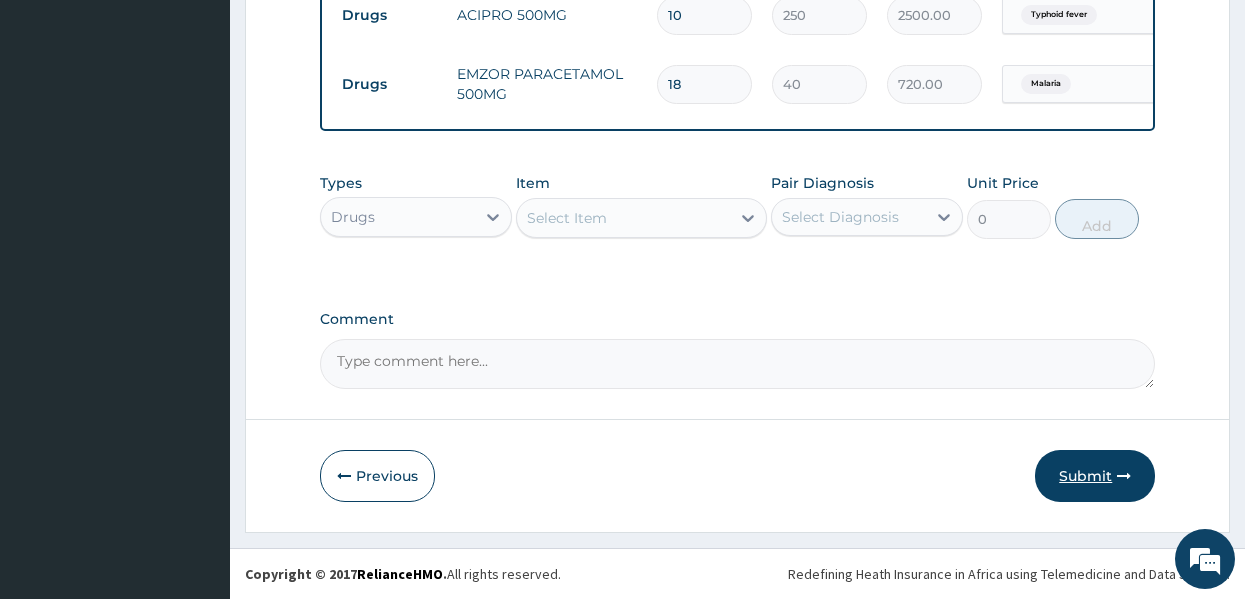 click on "Submit" at bounding box center [1095, 476] 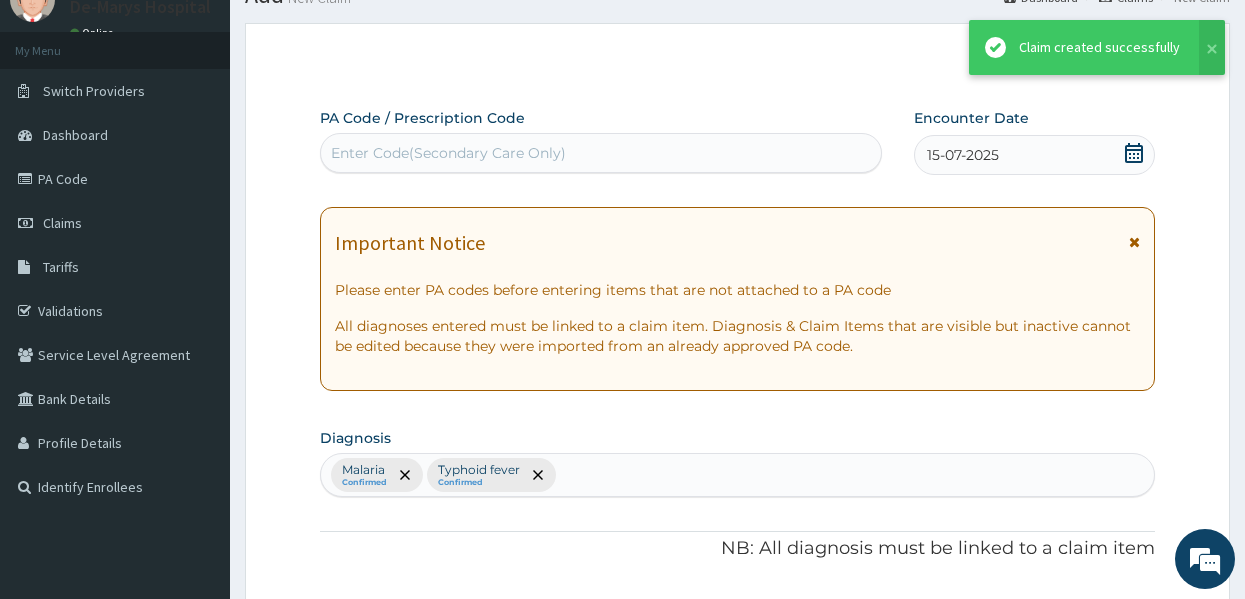 scroll, scrollTop: 1357, scrollLeft: 0, axis: vertical 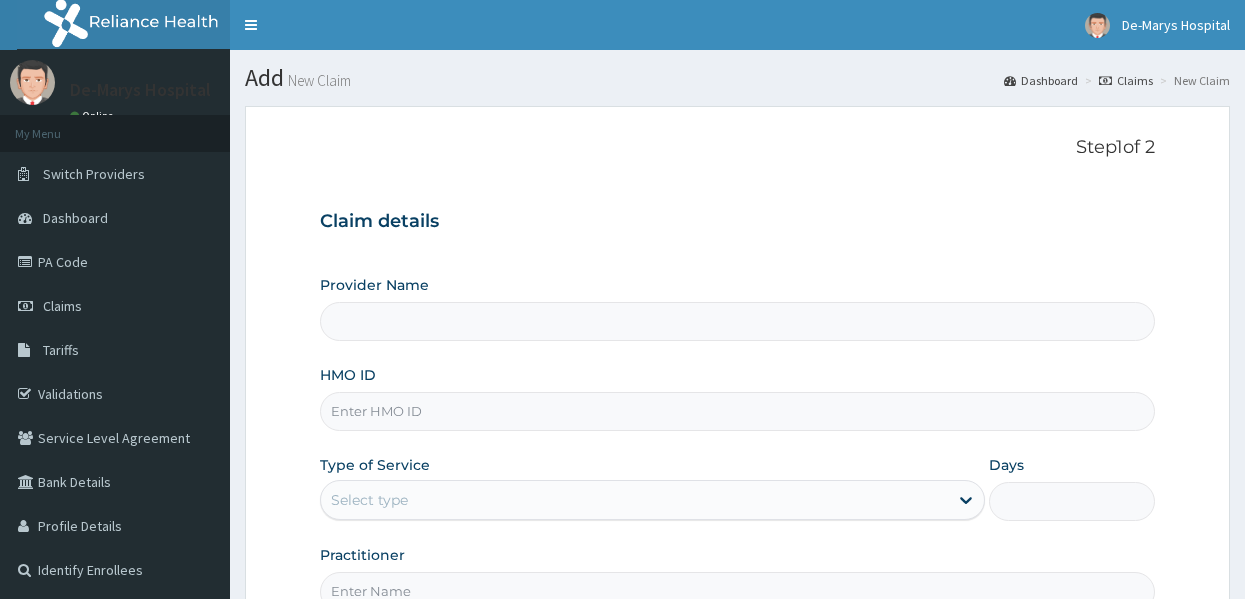 type on "DE - MARYS CENTRAL HOSPITAL" 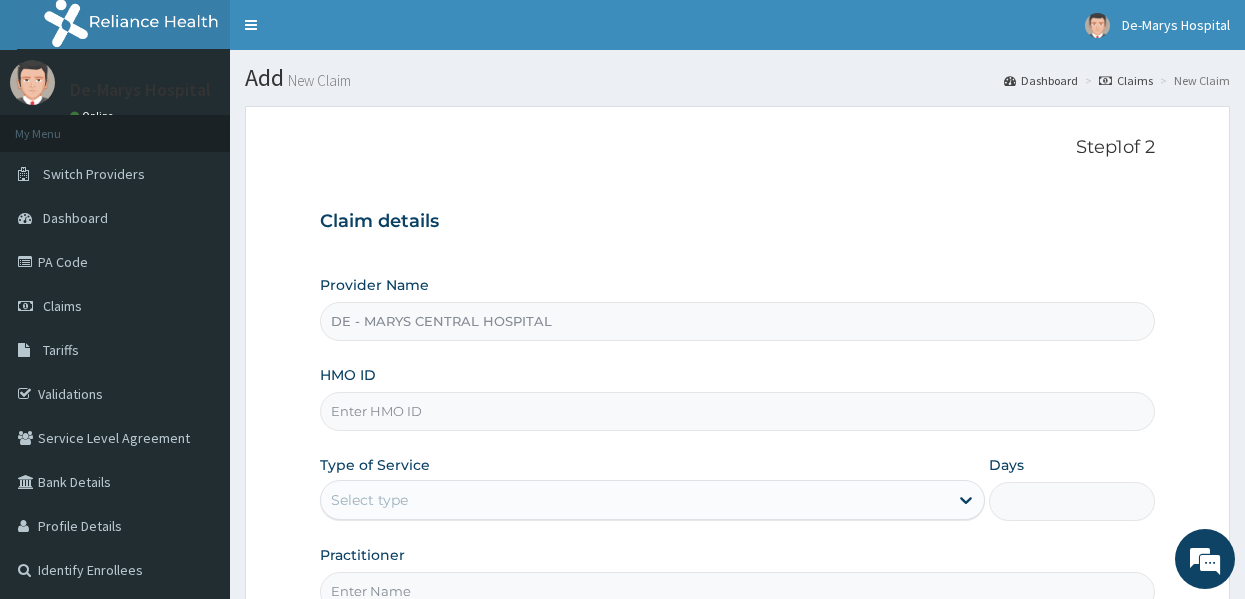click on "HMO ID" at bounding box center (738, 411) 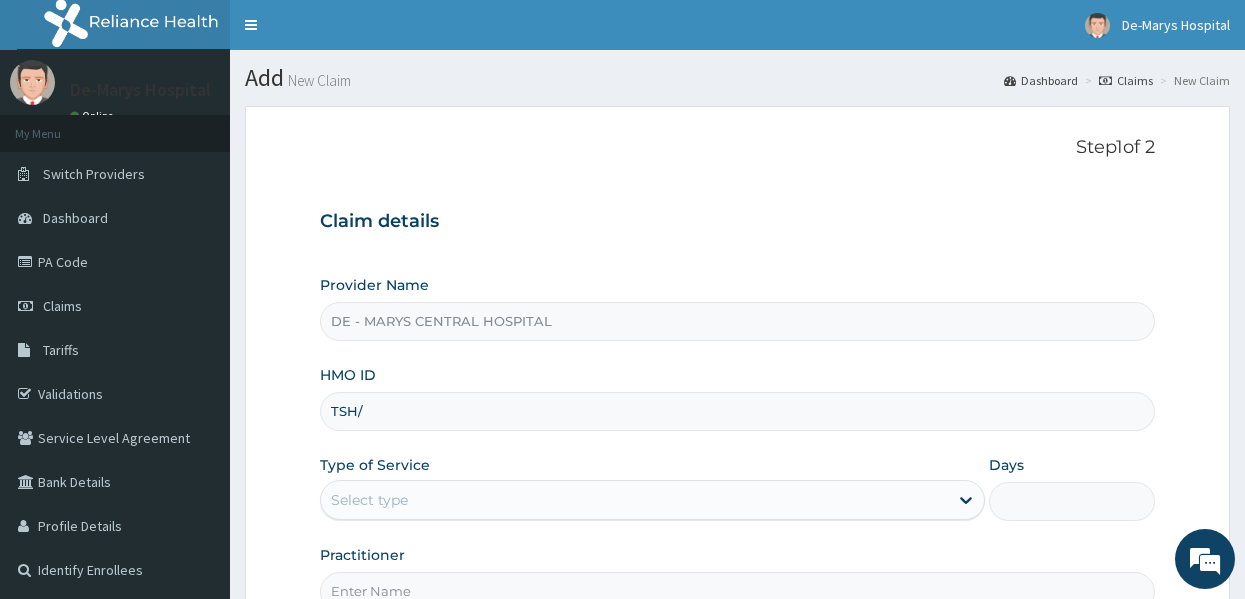 scroll, scrollTop: 0, scrollLeft: 0, axis: both 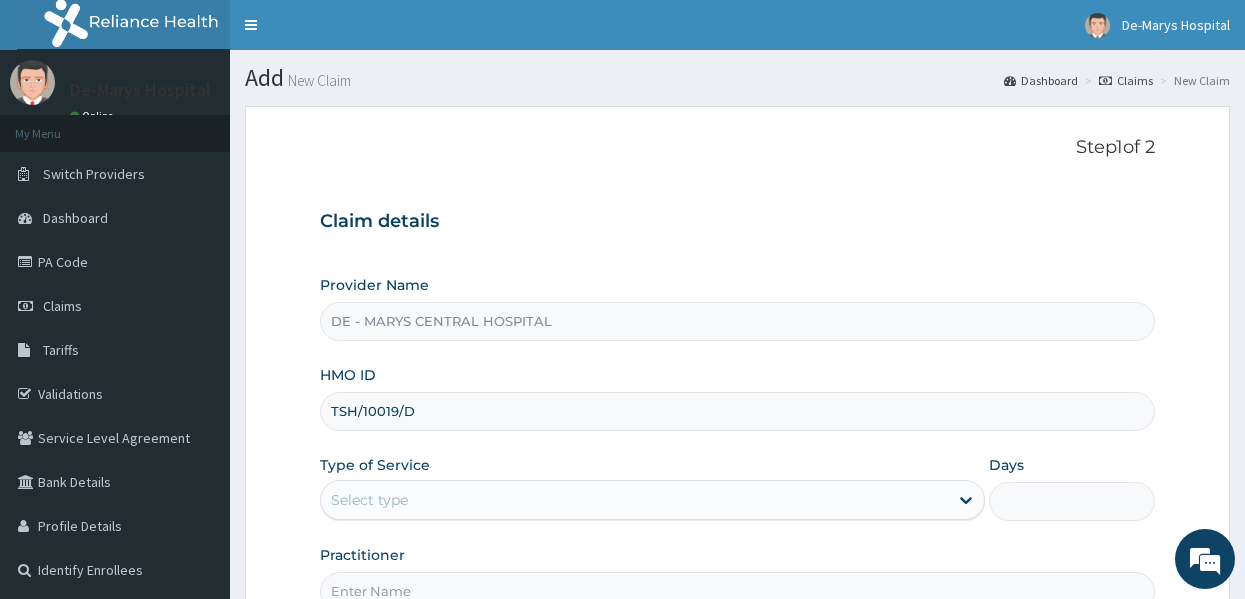 type on "TSH/10019/D" 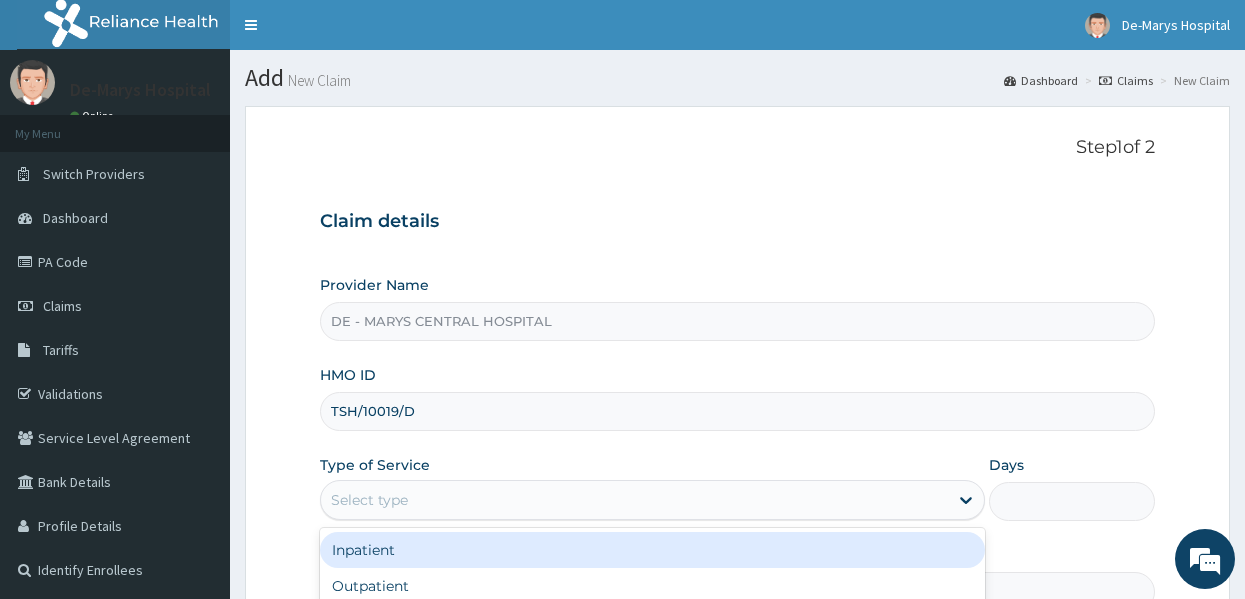 click on "Select type" at bounding box center (634, 500) 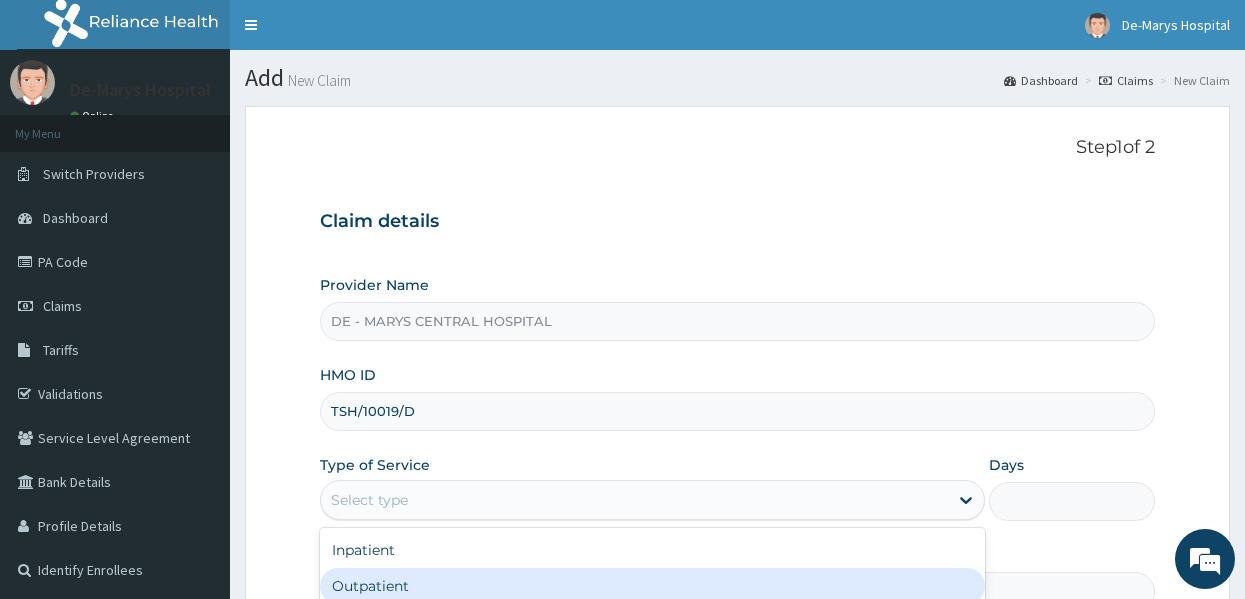 click on "Outpatient" at bounding box center (652, 586) 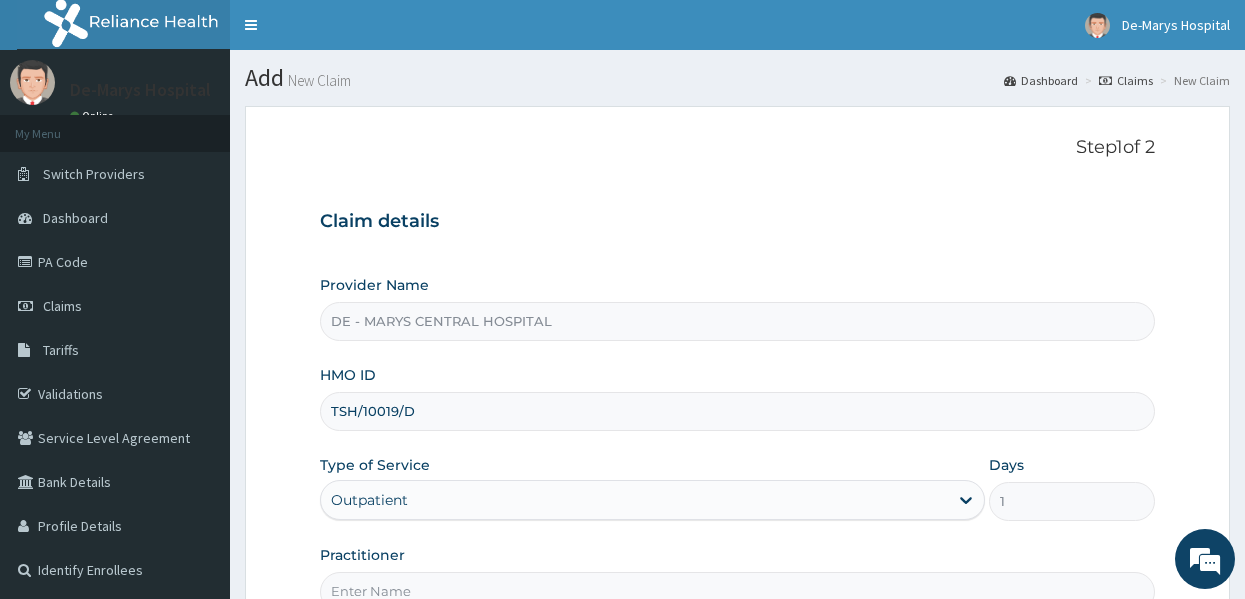 click on "Provider Name DE - [ORGANIZATION] HMO ID TSH/10019/D Type of Service option Outpatient, selected.   Select is focused ,type to refine list, press Down to open the menu,  Outpatient Days 1 Practitioner" at bounding box center (738, 443) 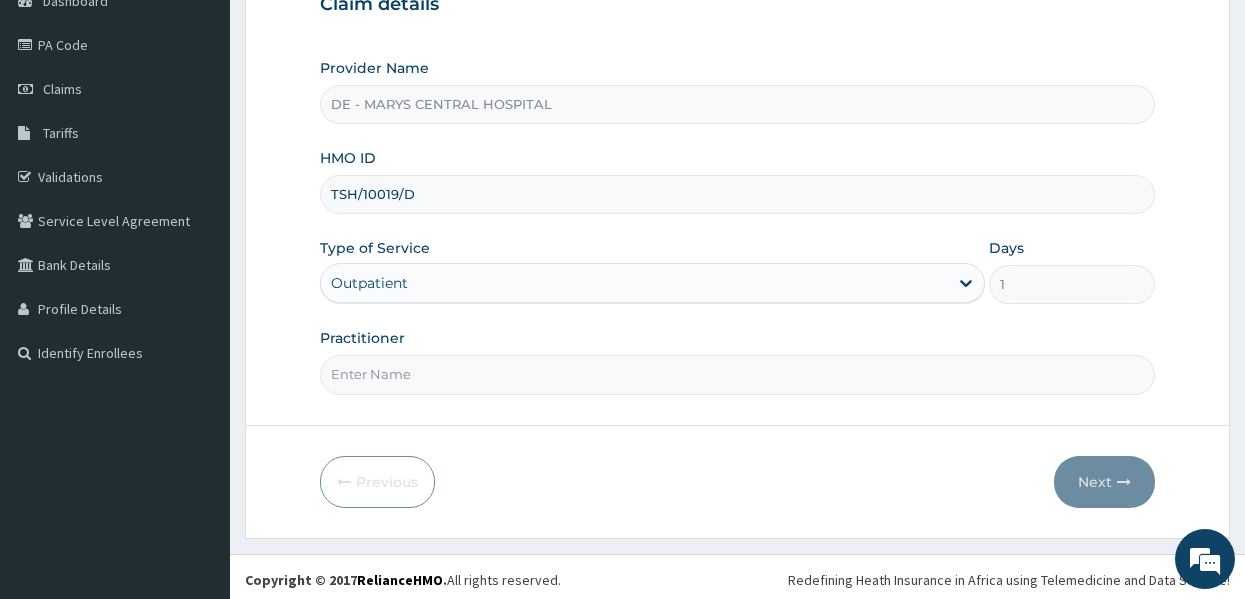 scroll, scrollTop: 223, scrollLeft: 0, axis: vertical 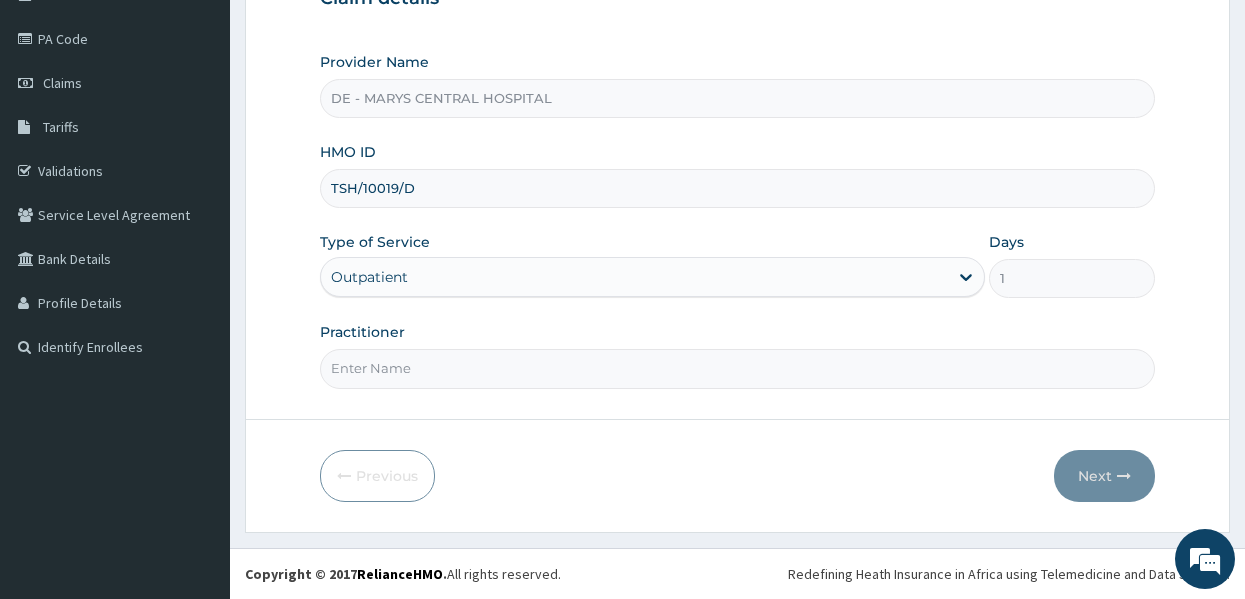 click on "Practitioner" at bounding box center [738, 368] 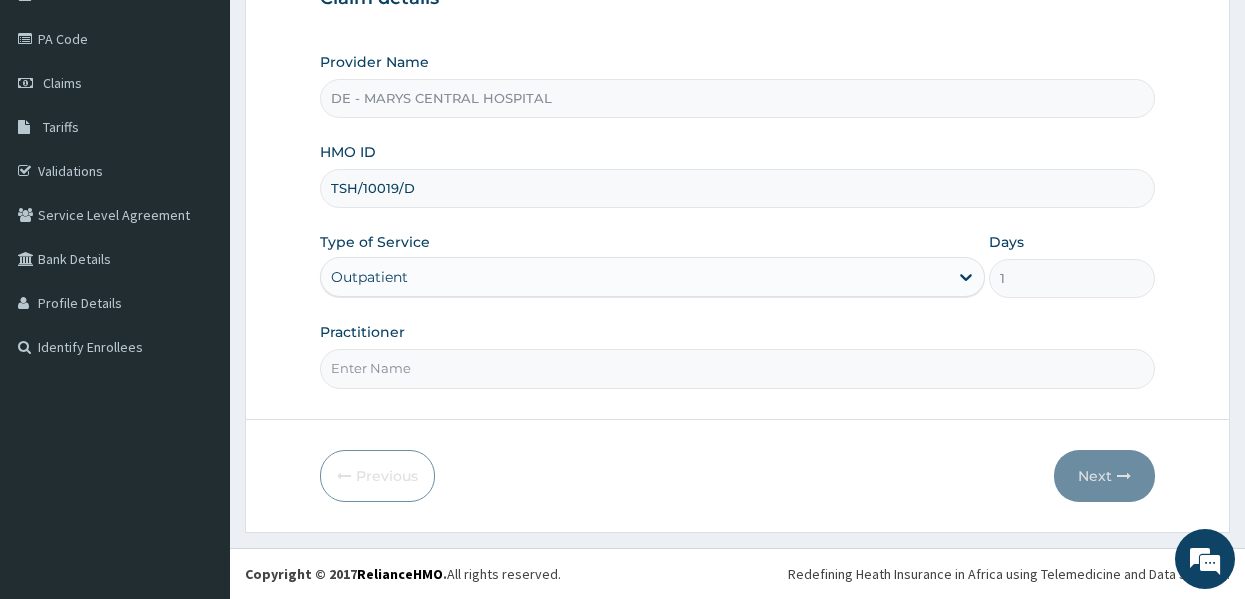 type on "DR MUSA" 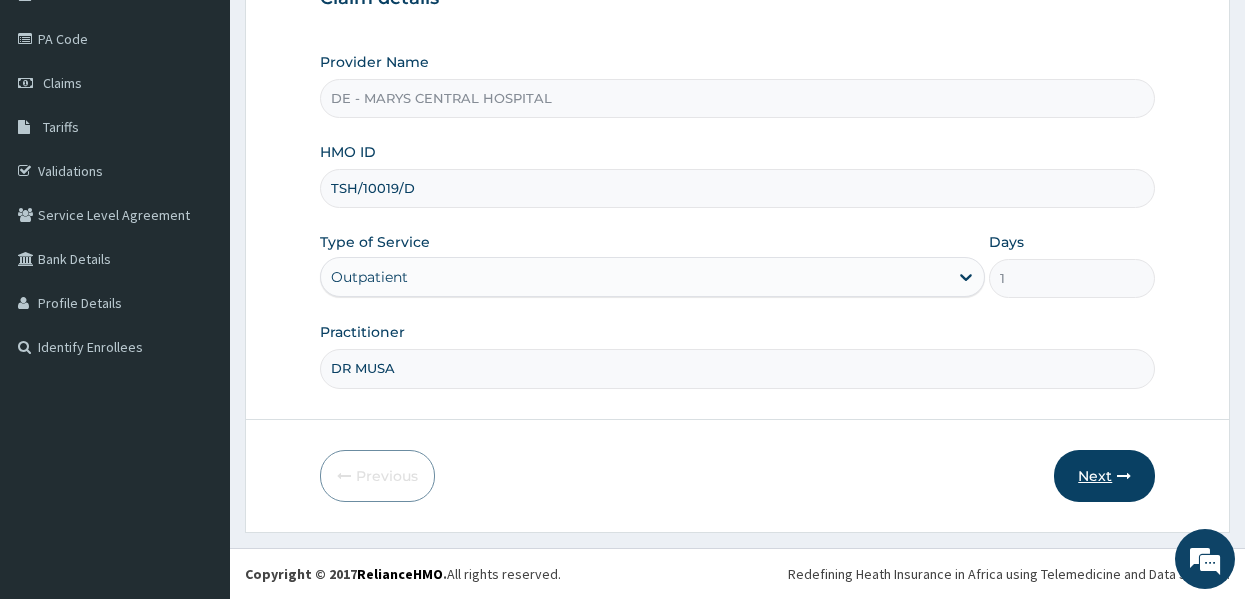 click on "Next" at bounding box center [1104, 476] 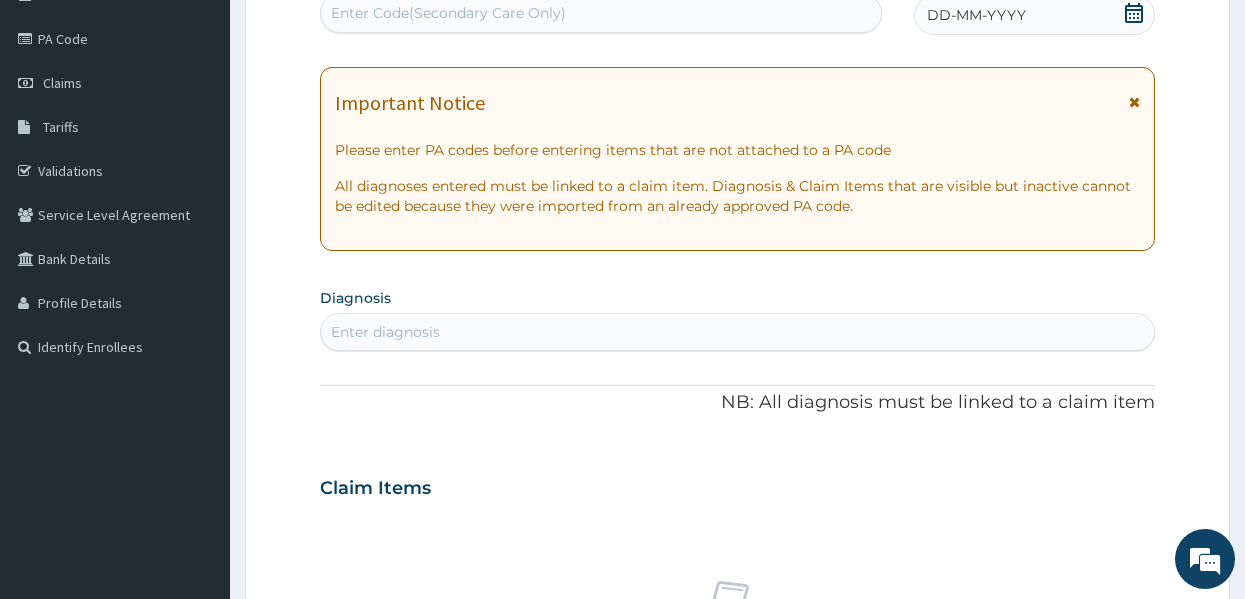 click on "DD-MM-YYYY" at bounding box center [976, 15] 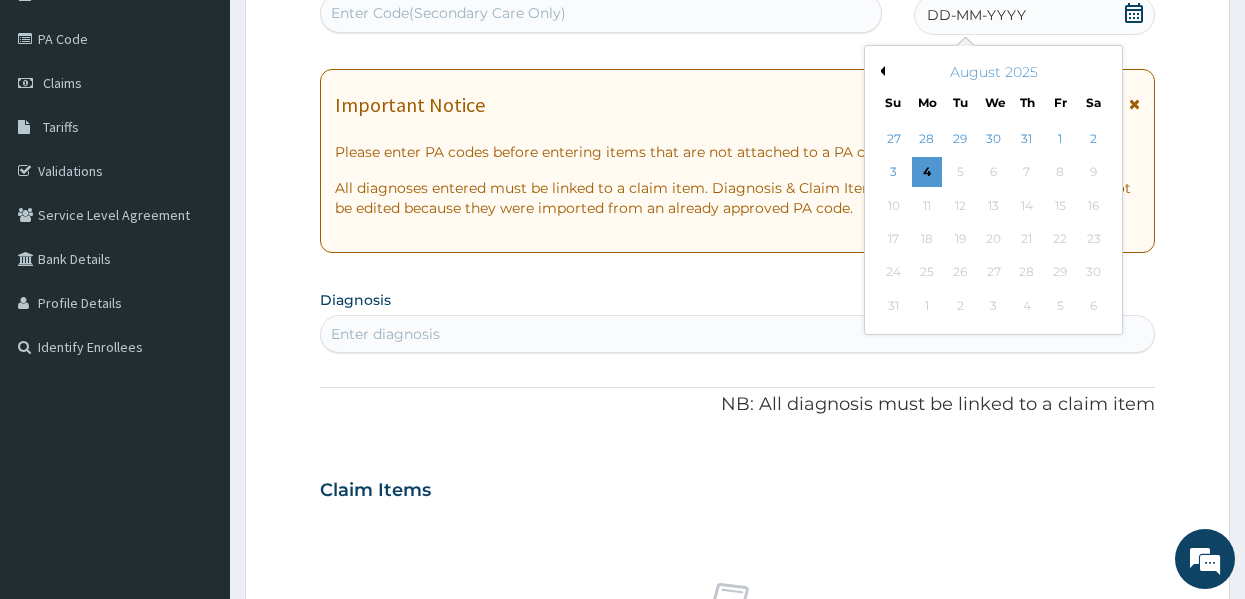 click on "Previous Month" at bounding box center (880, 71) 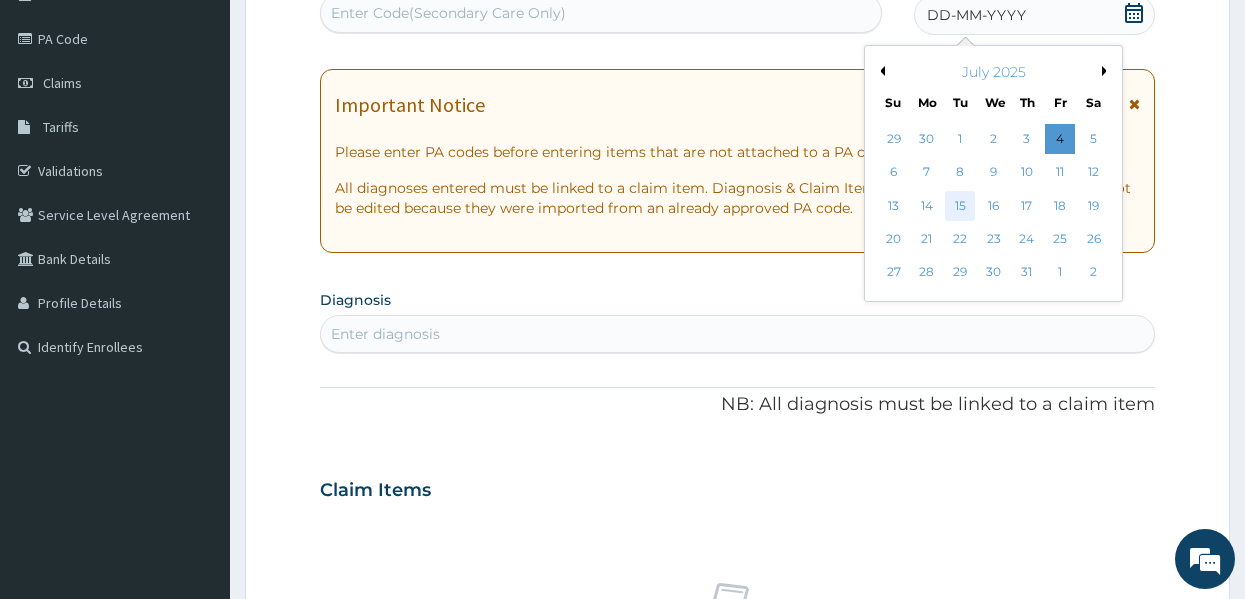 click on "15" at bounding box center [960, 206] 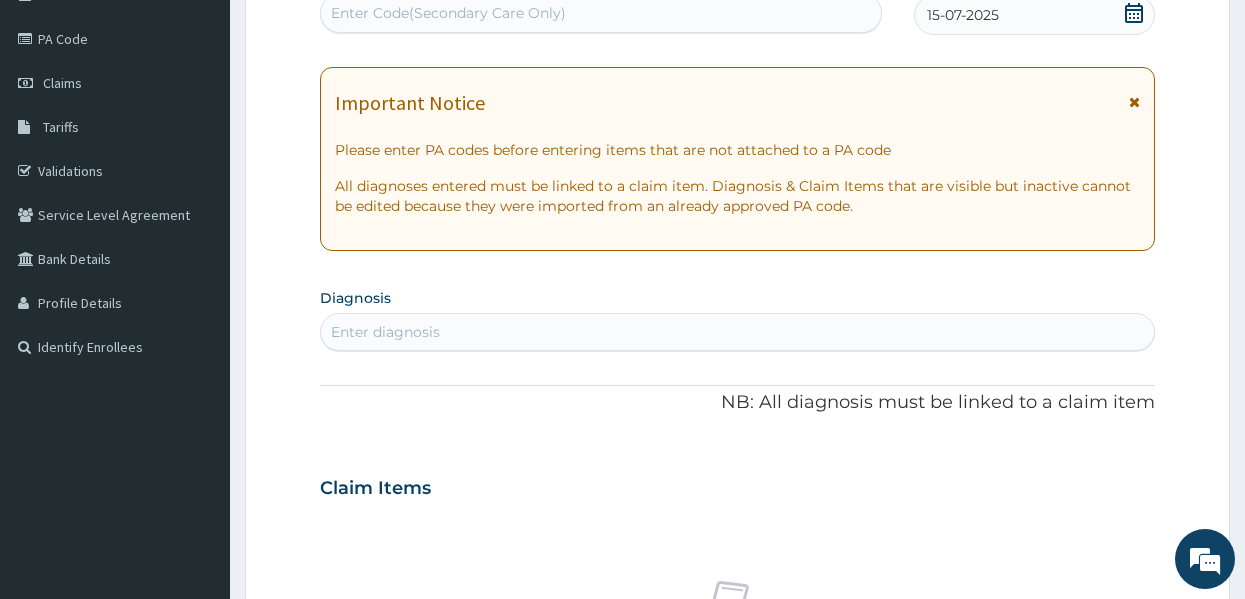 click on "Enter diagnosis" at bounding box center [738, 332] 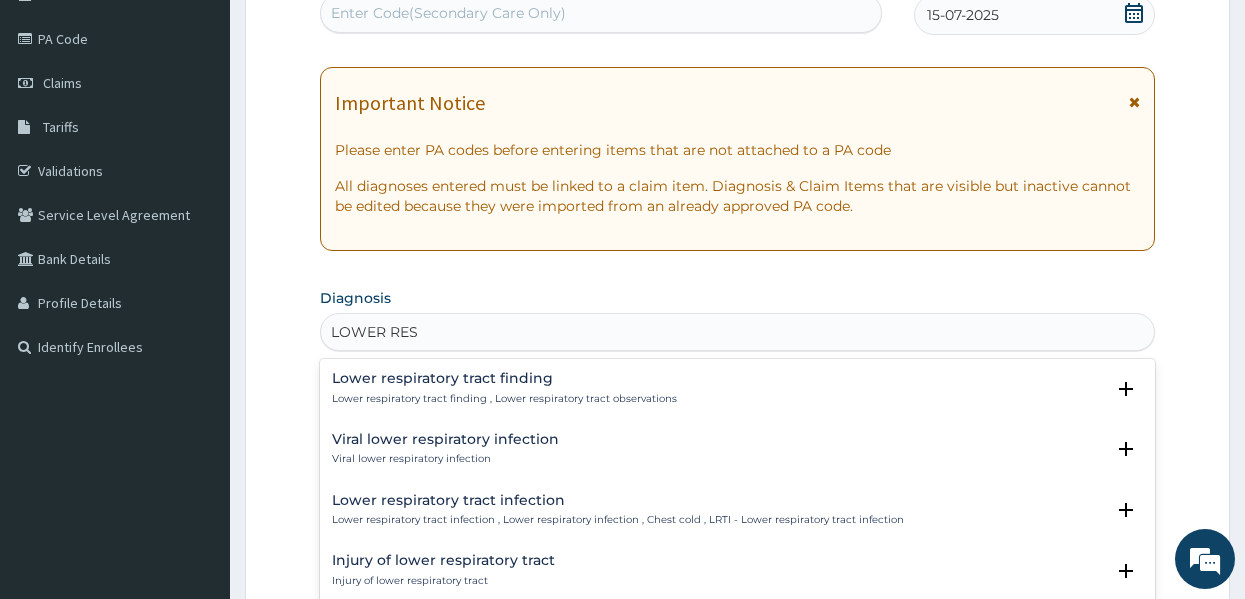type on "LOWER RESP" 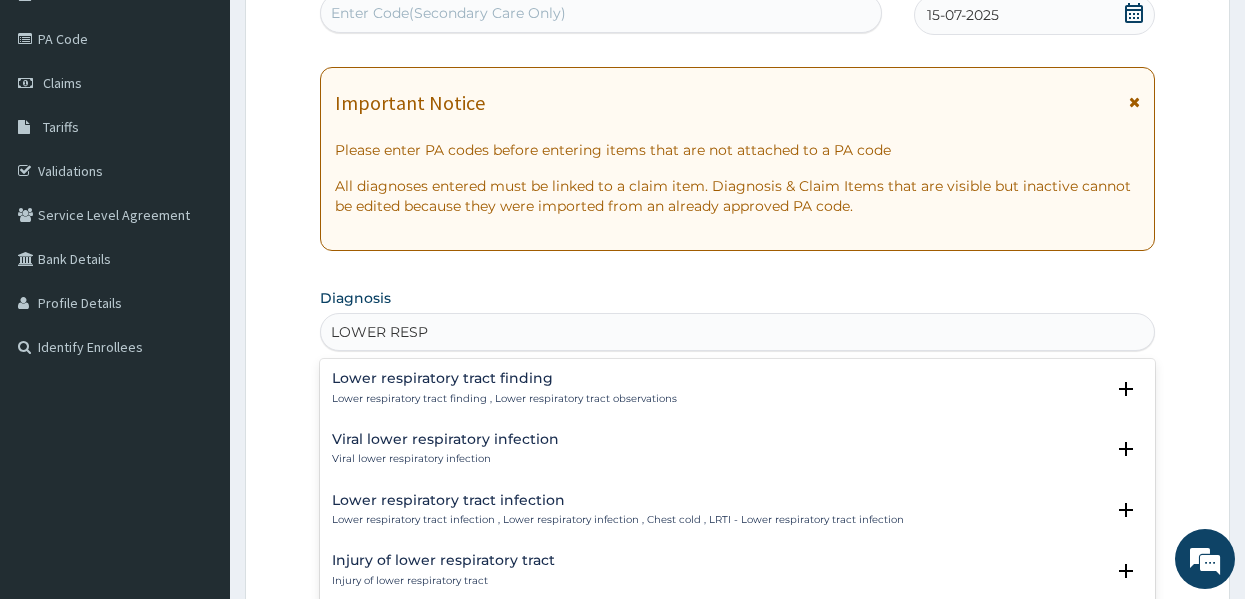 click on "Lower respiratory tract infection" at bounding box center (618, 500) 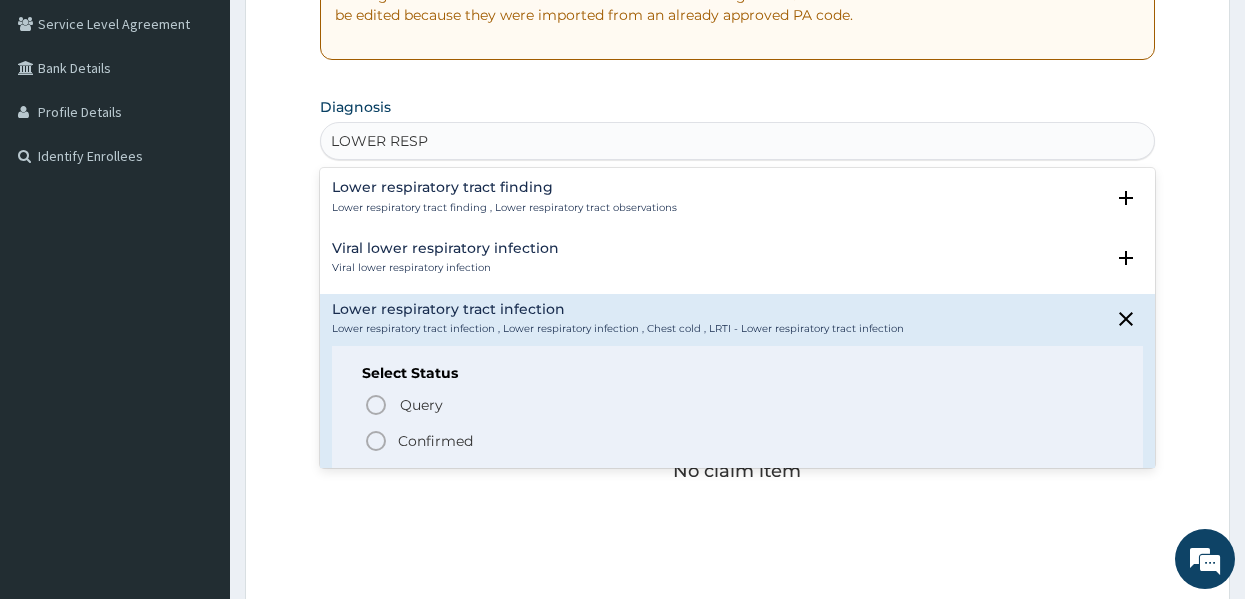 scroll, scrollTop: 425, scrollLeft: 0, axis: vertical 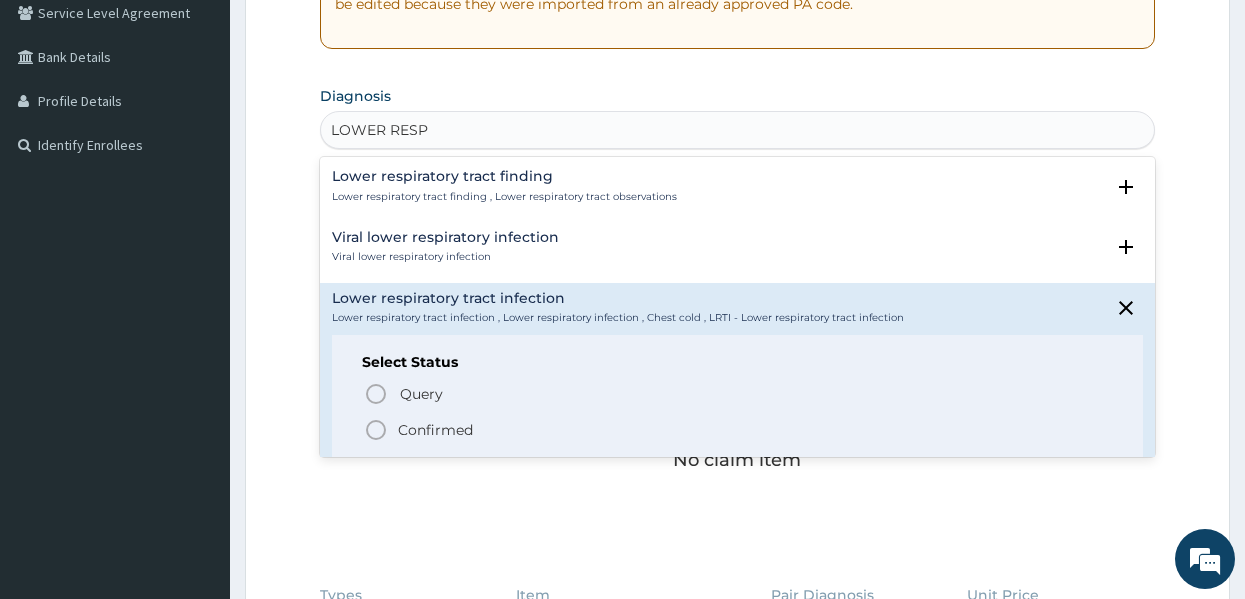 click on "Confirmed" at bounding box center [435, 430] 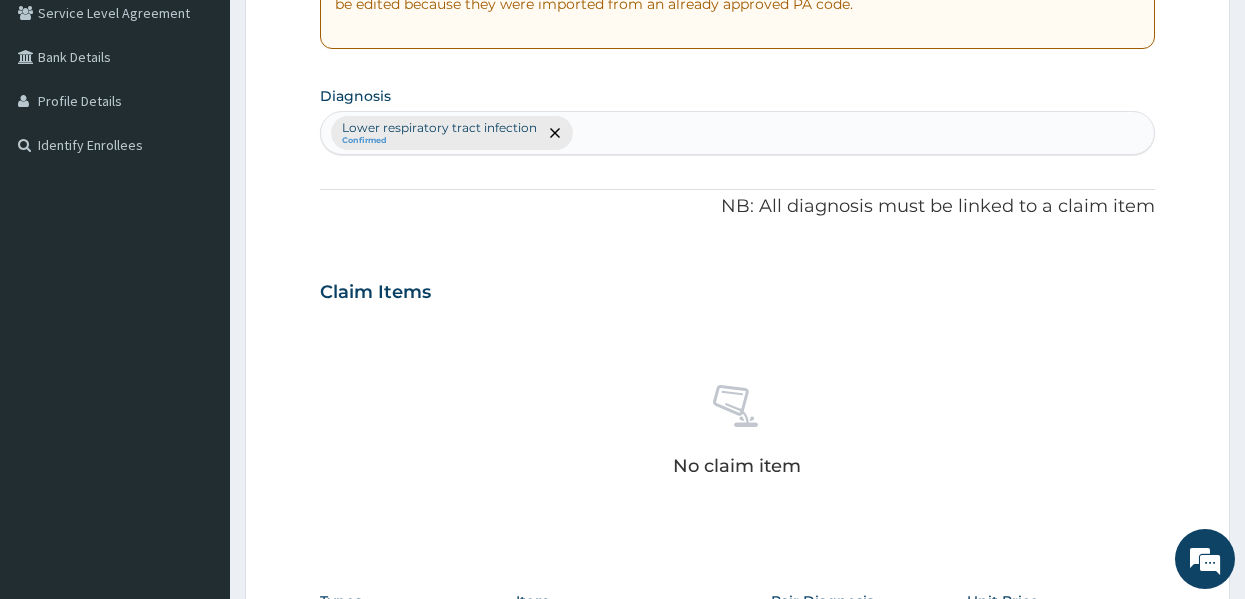 click on "PA Code / Prescription Code Enter Code(Secondary Care Only) Encounter Date 15-07-2025 Important Notice Please enter PA codes before entering items that are not attached to a PA code   All diagnoses entered must be linked to a claim item. Diagnosis & Claim Items that are visible but inactive cannot be edited because they were imported from an already approved PA code. Diagnosis Lower respiratory tract infection Confirmed NB: All diagnosis must be linked to a claim item Claim Items No claim item Types Select Type Item Select Item Pair Diagnosis Select Diagnosis Unit Price 0 Add Comment" at bounding box center (738, 286) 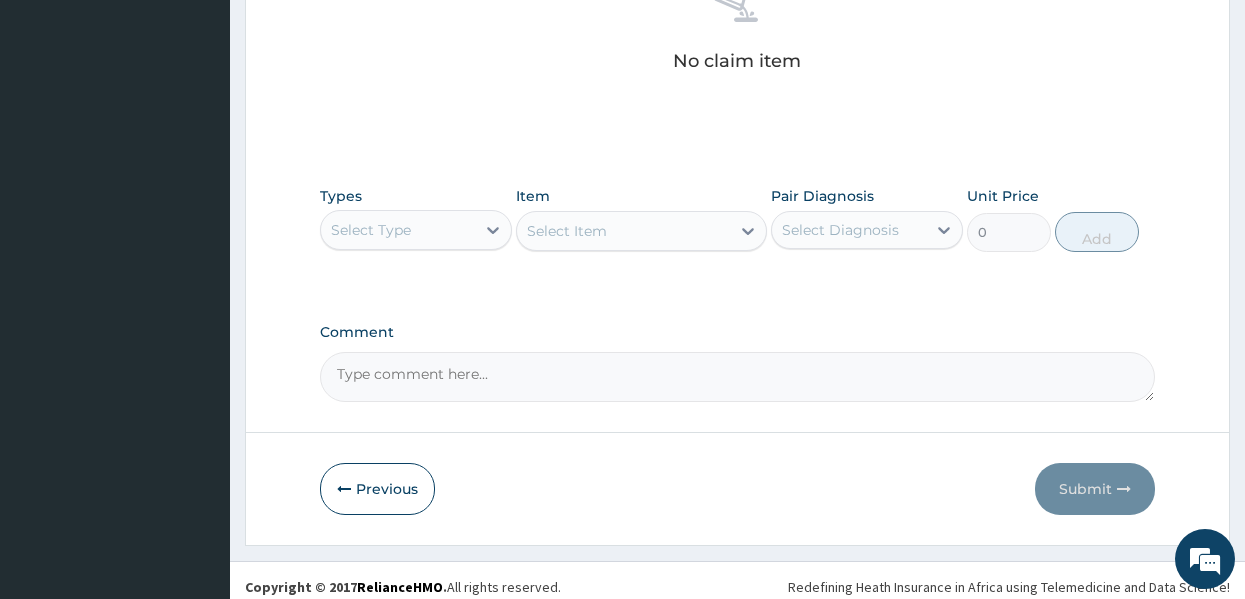 scroll, scrollTop: 843, scrollLeft: 0, axis: vertical 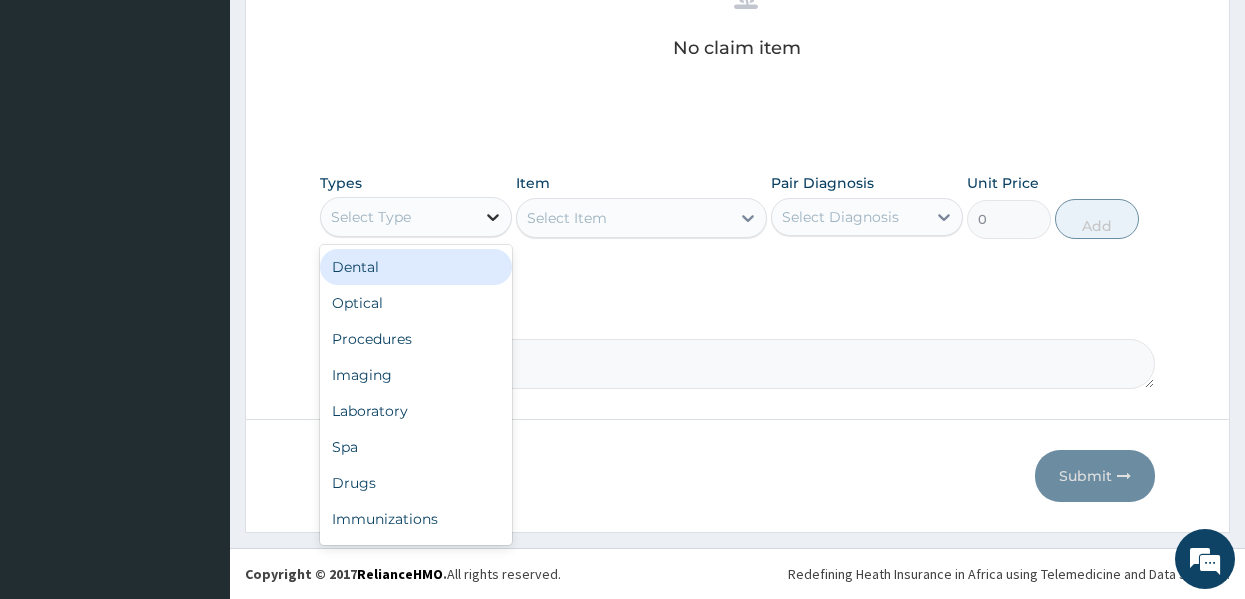 click 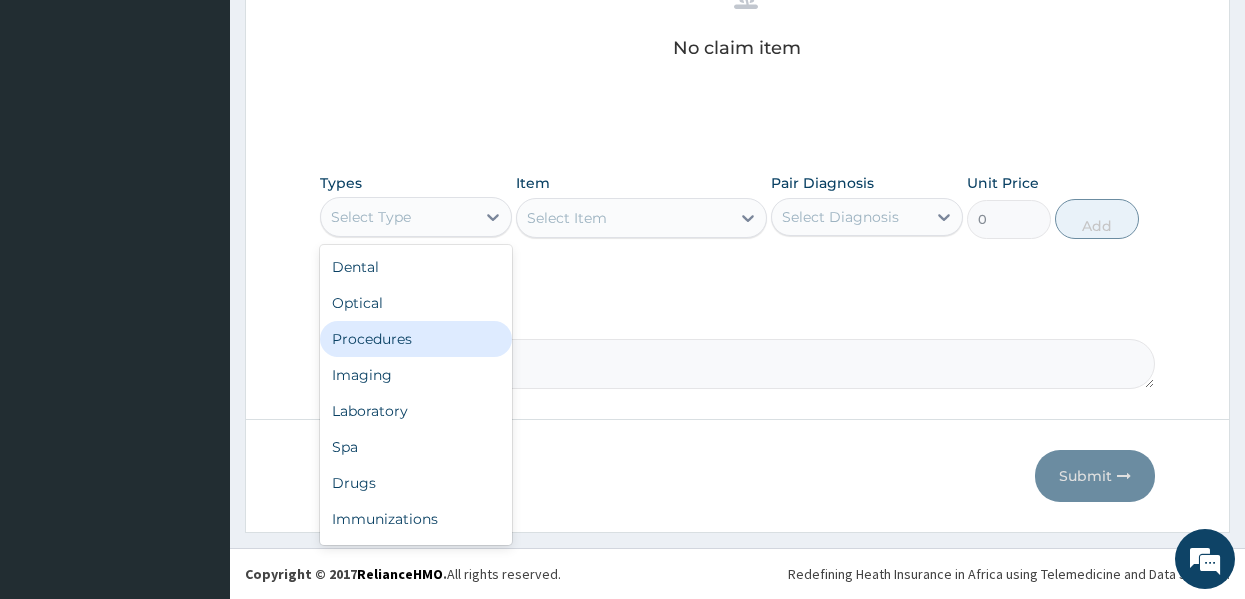 click on "Procedures" at bounding box center [416, 339] 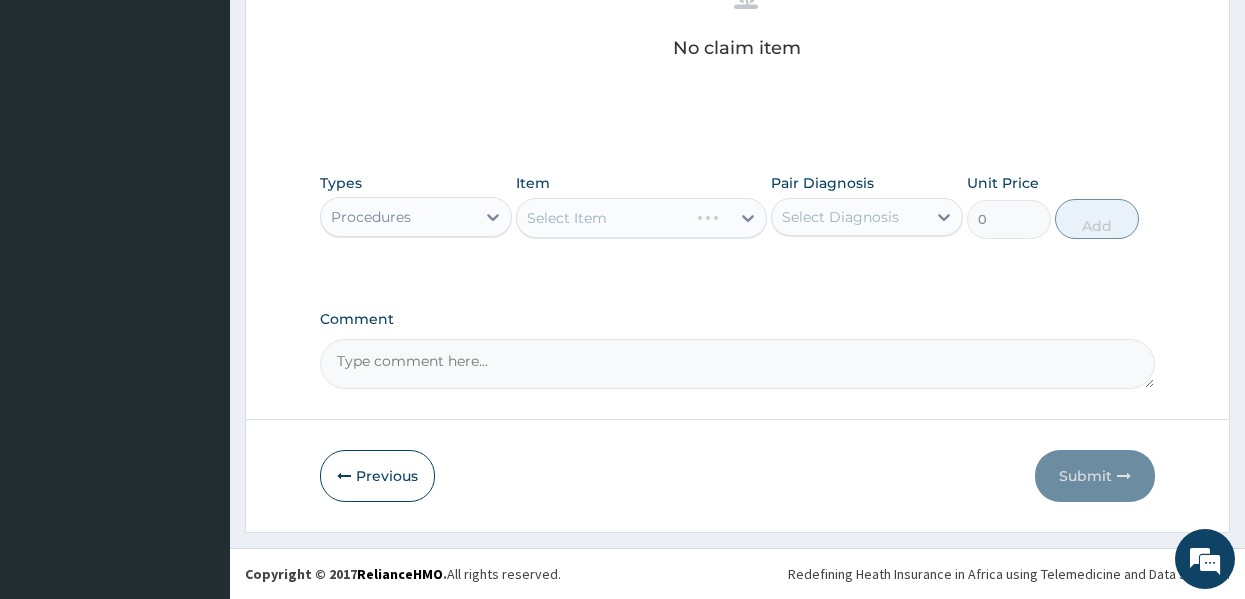 click on "Select Item" at bounding box center [641, 218] 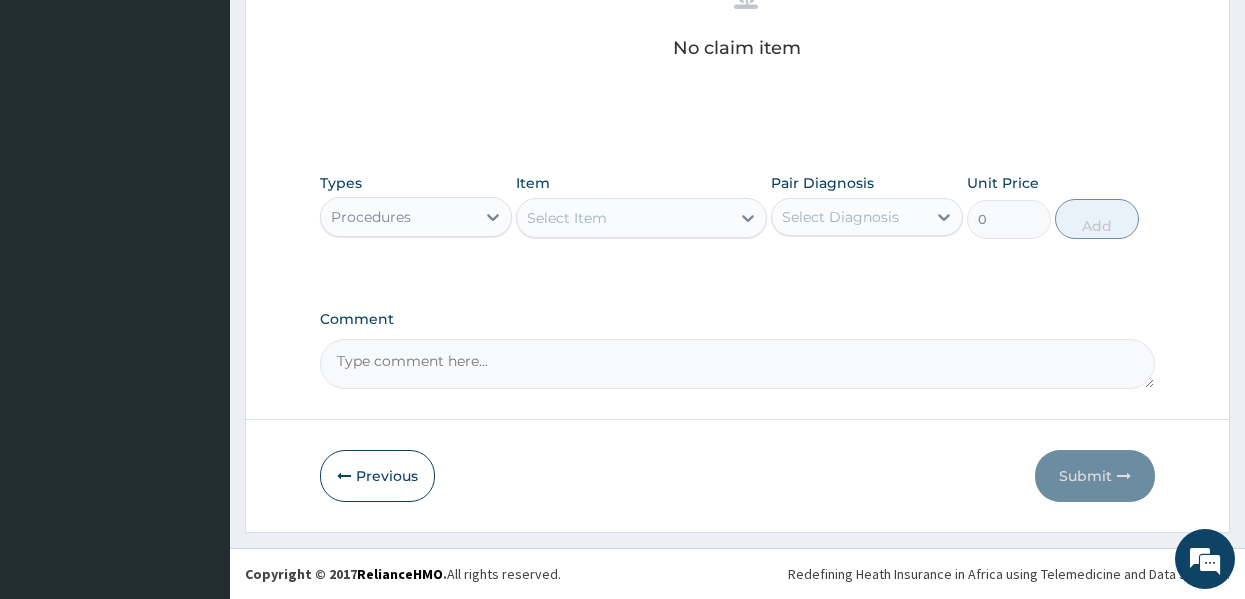 click on "Select Item" at bounding box center [641, 218] 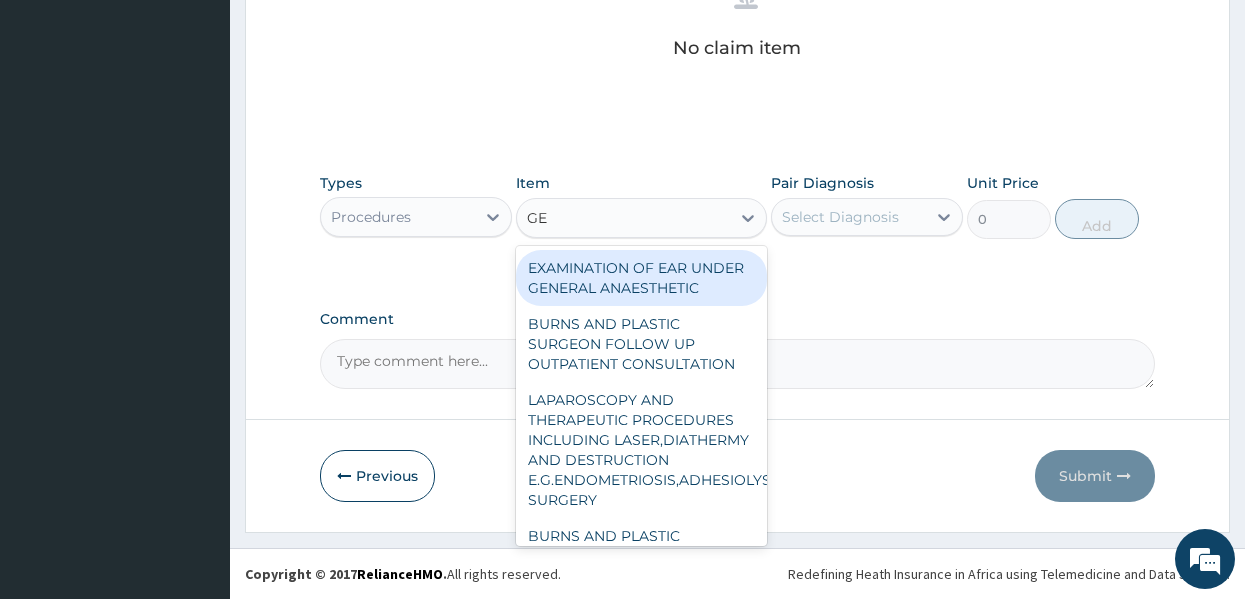 type on "GEN" 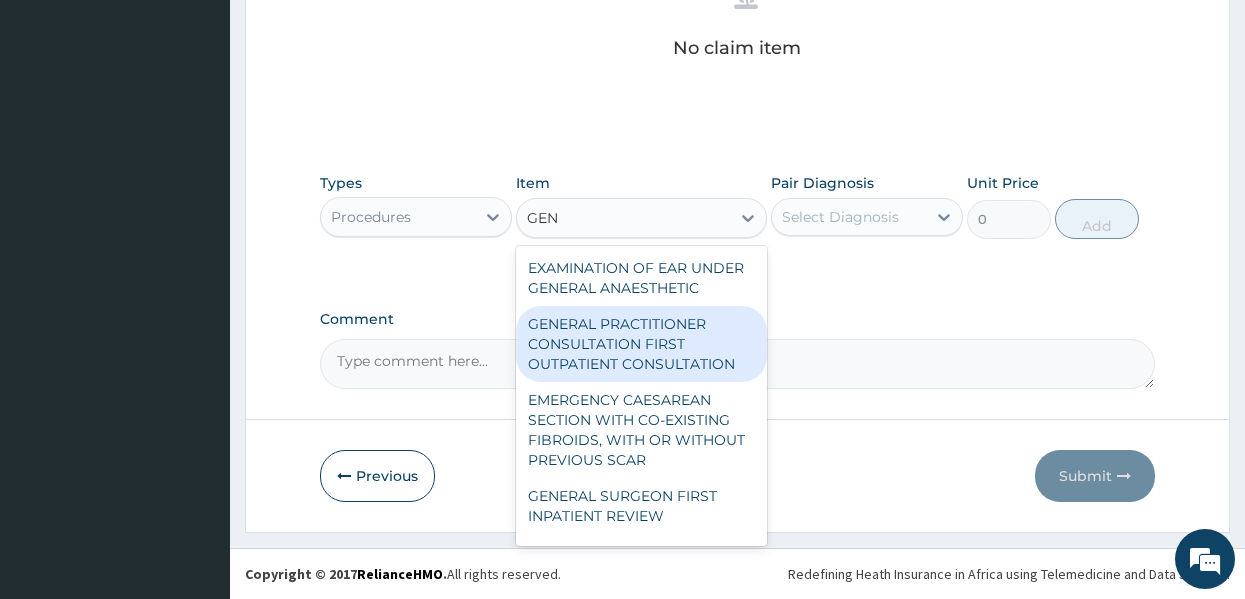 click on "GENERAL PRACTITIONER CONSULTATION FIRST OUTPATIENT CONSULTATION" at bounding box center [641, 344] 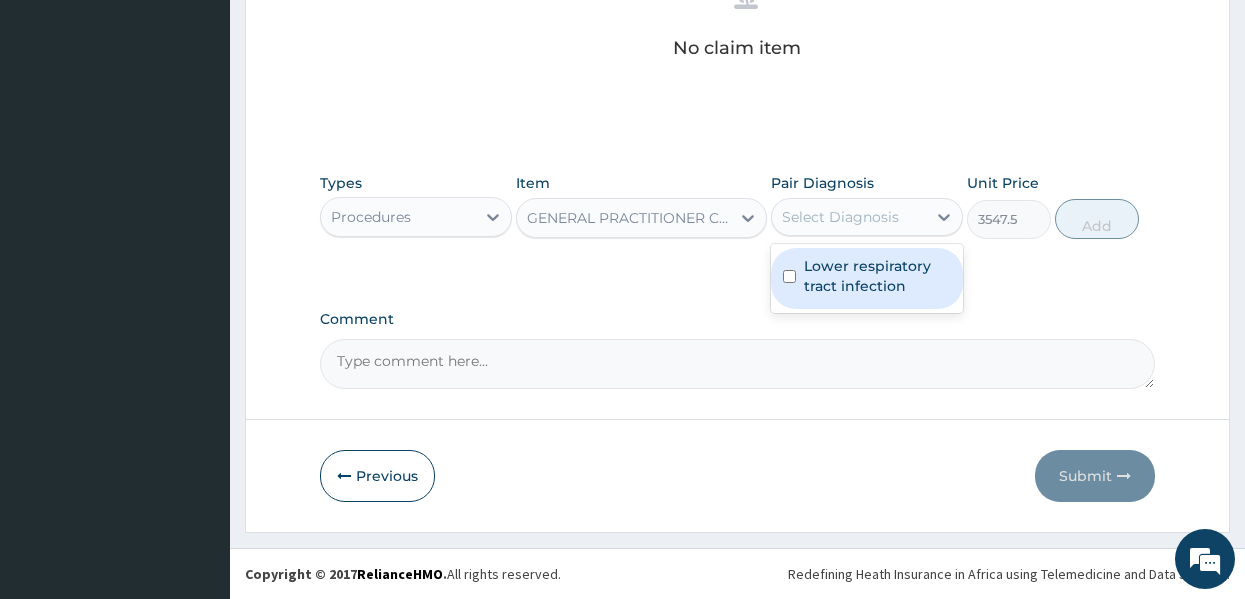 click on "Select Diagnosis" at bounding box center [849, 217] 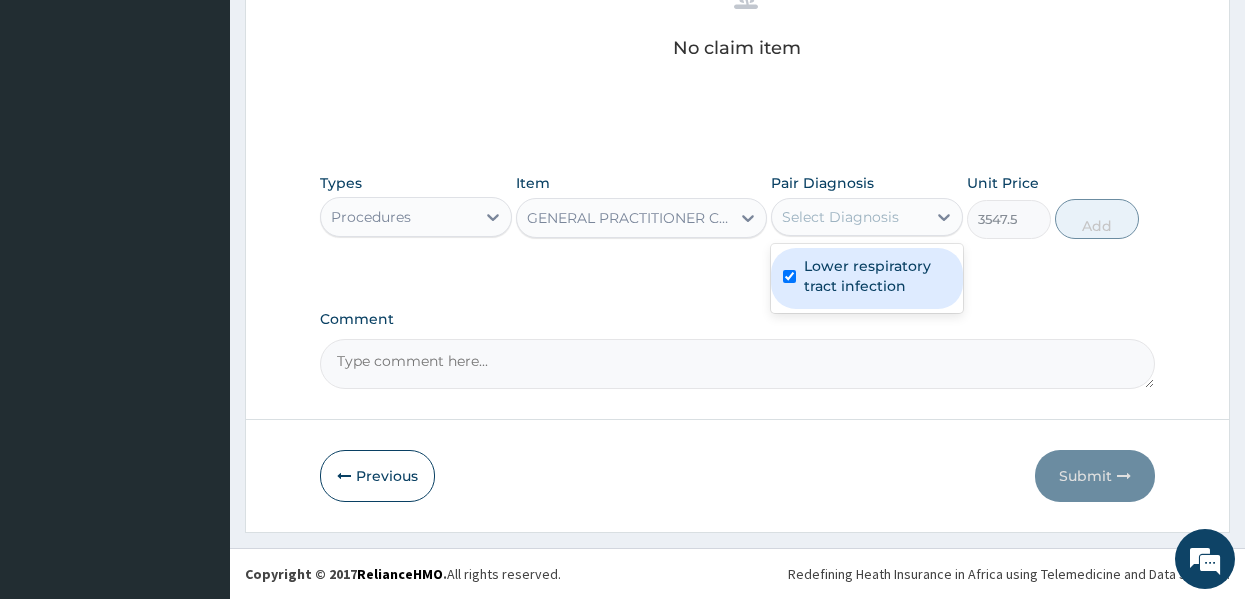 checkbox on "true" 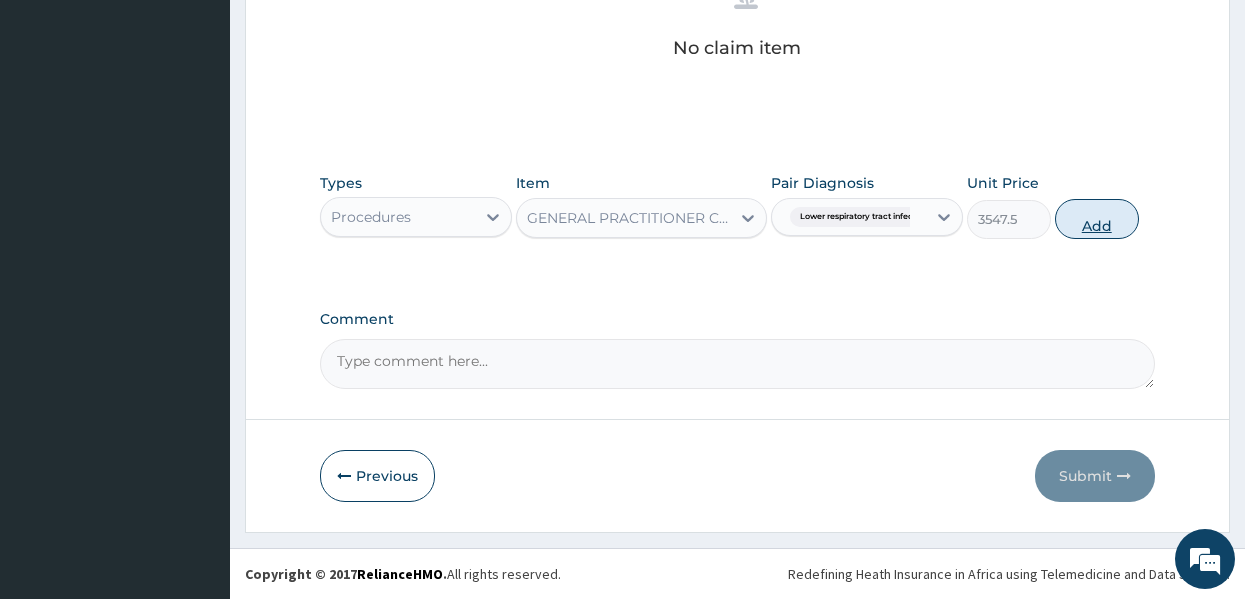 click on "Add" at bounding box center [1097, 219] 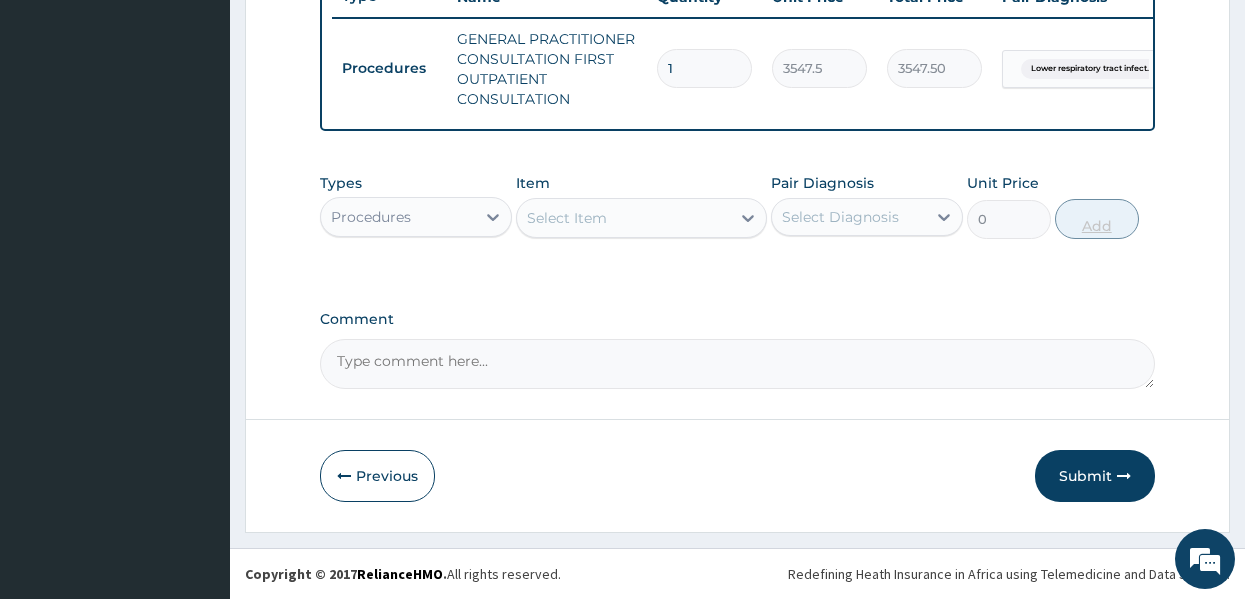 scroll, scrollTop: 794, scrollLeft: 0, axis: vertical 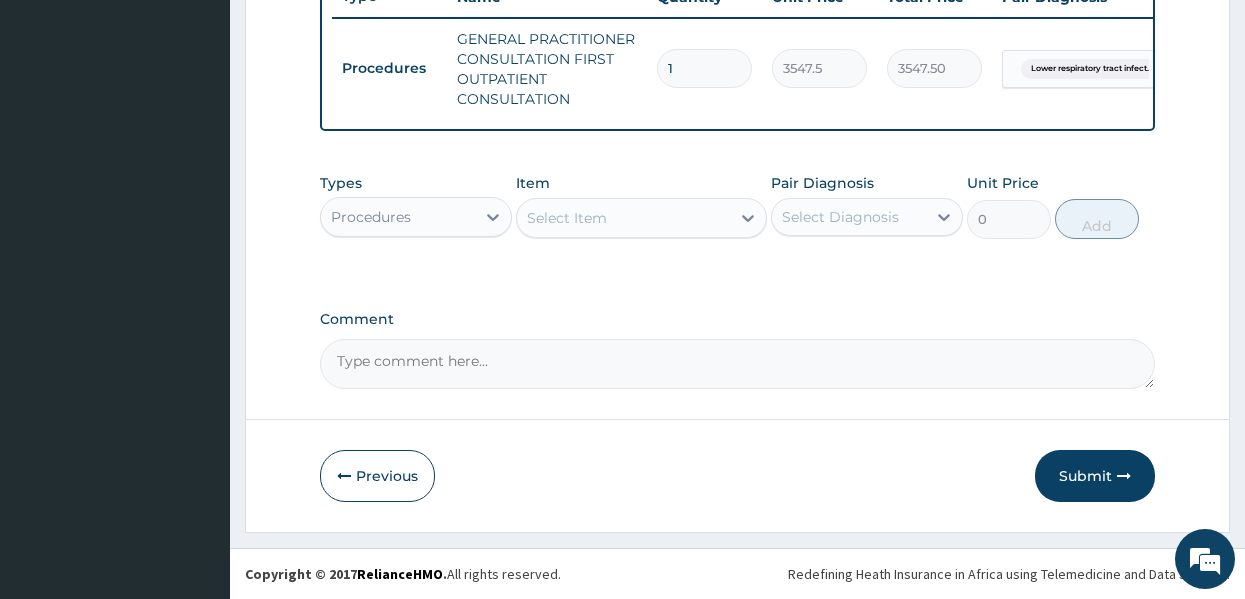 click on "Select Item" at bounding box center (623, 218) 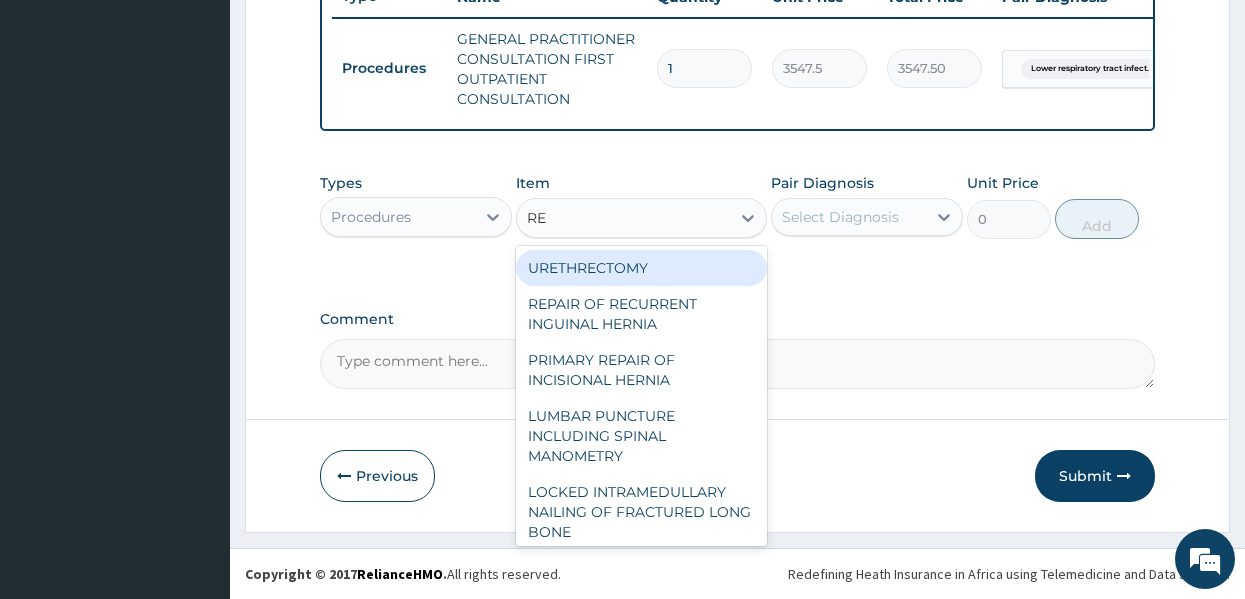 type on "REG" 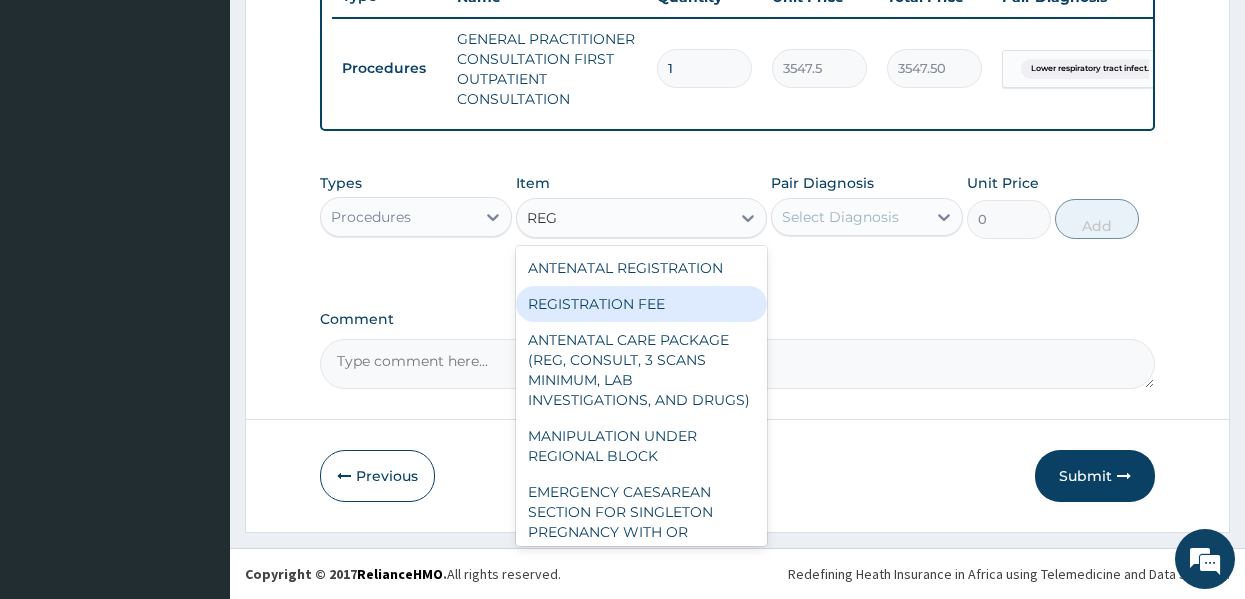 click on "REGISTRATION FEE" at bounding box center [641, 304] 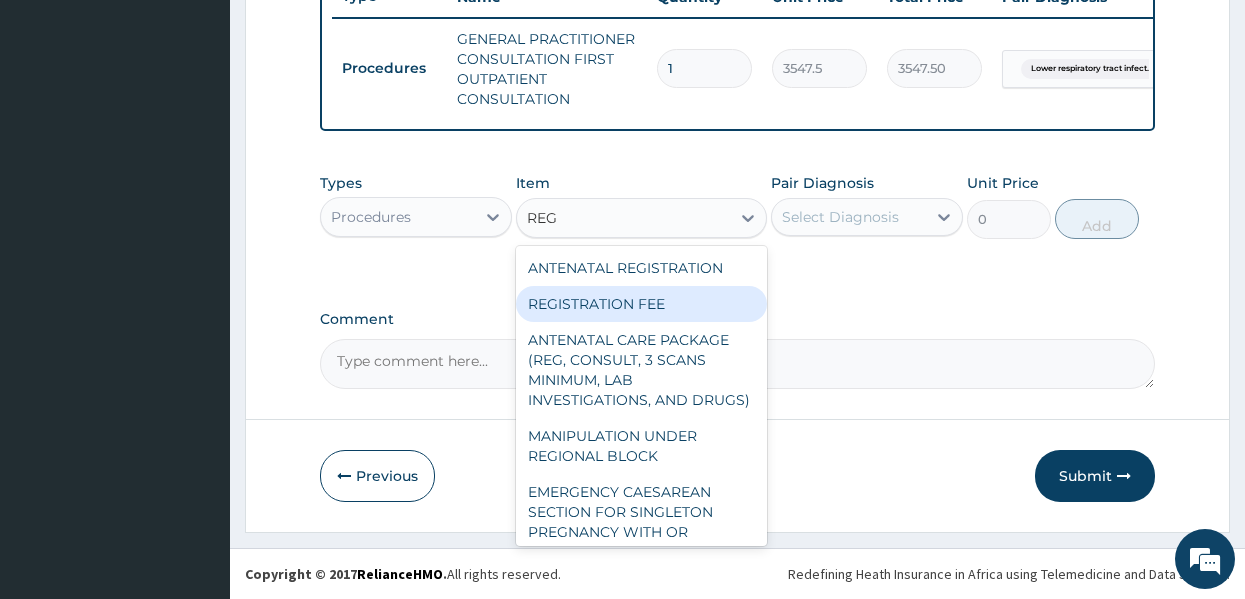 type 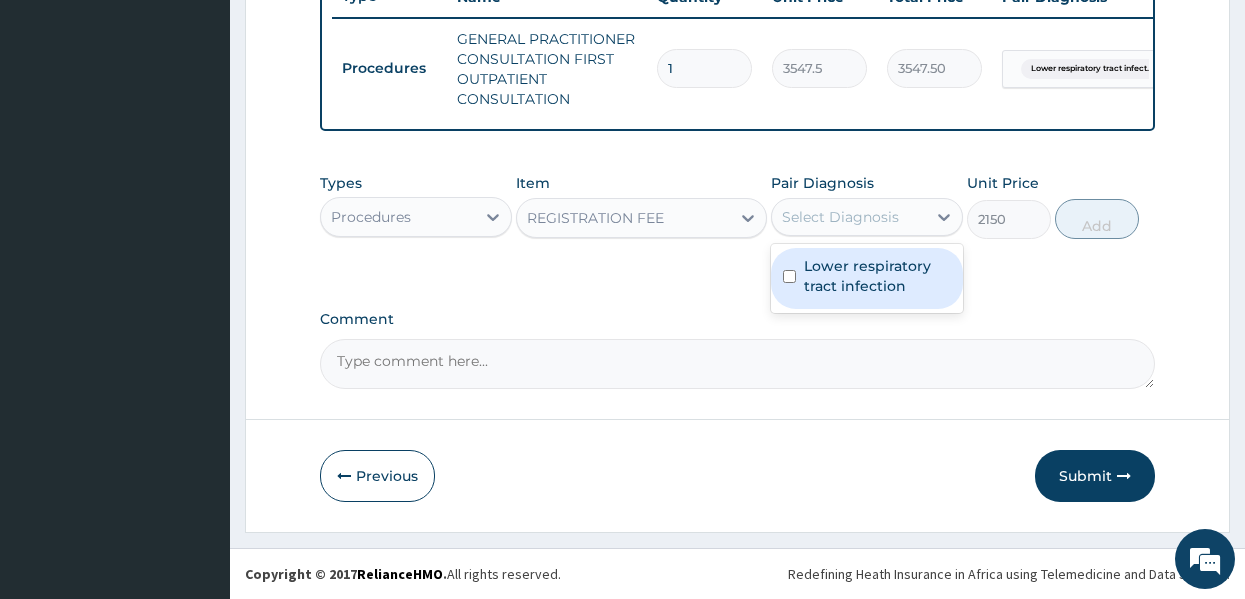 click on "Select Diagnosis" at bounding box center (840, 217) 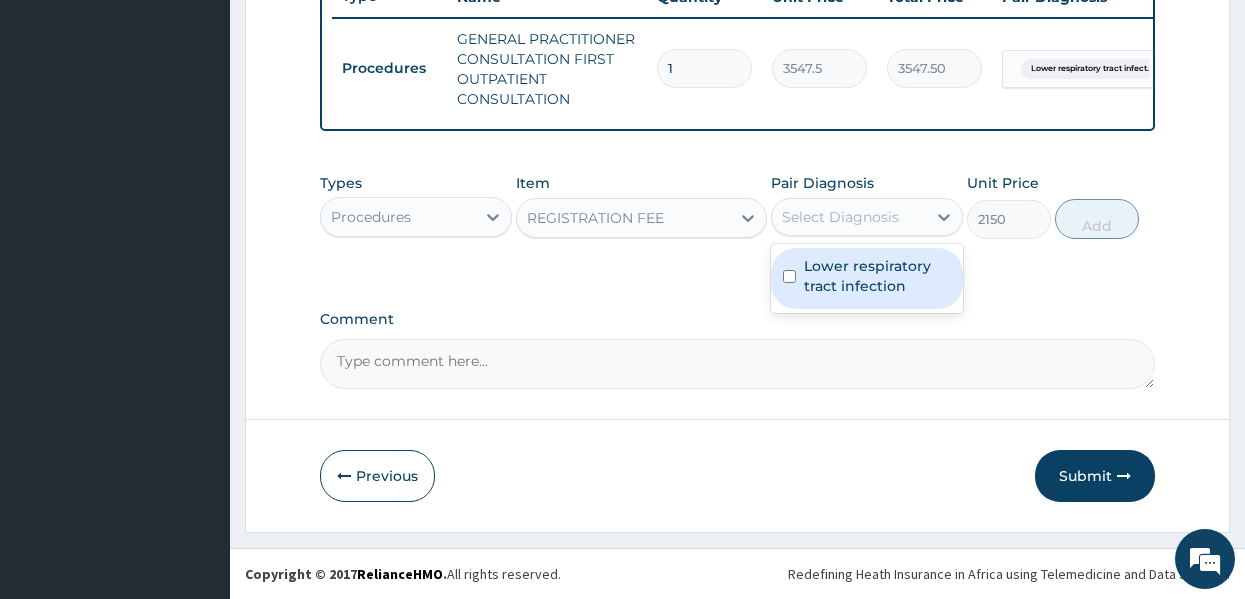 click on "Lower respiratory tract infection" at bounding box center [867, 278] 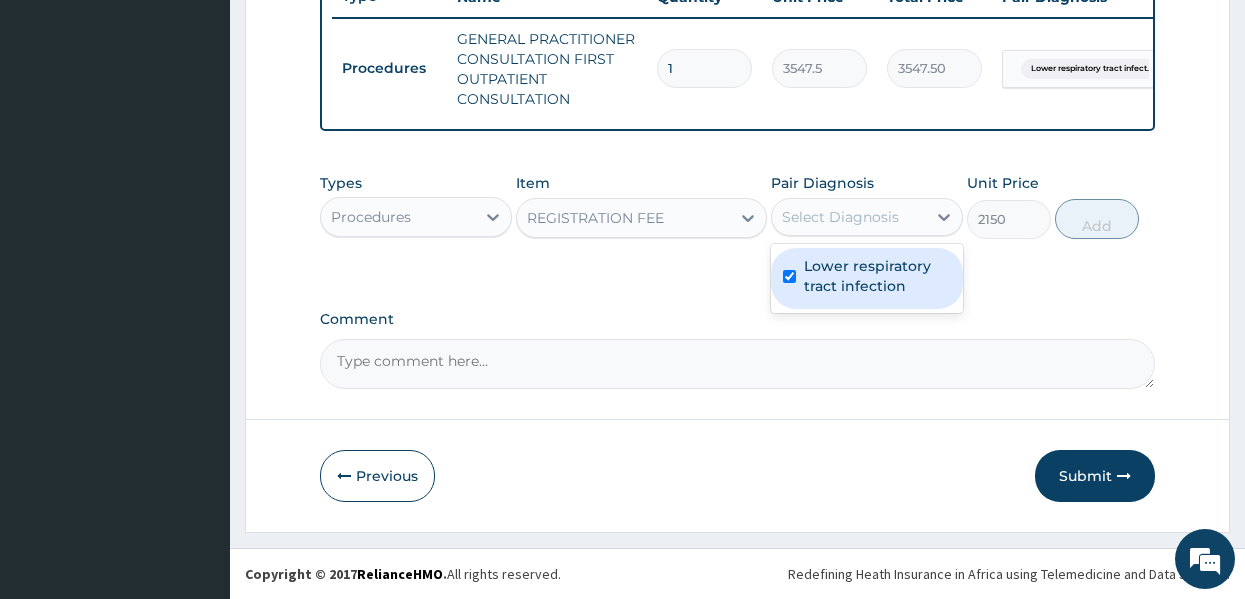 checkbox on "true" 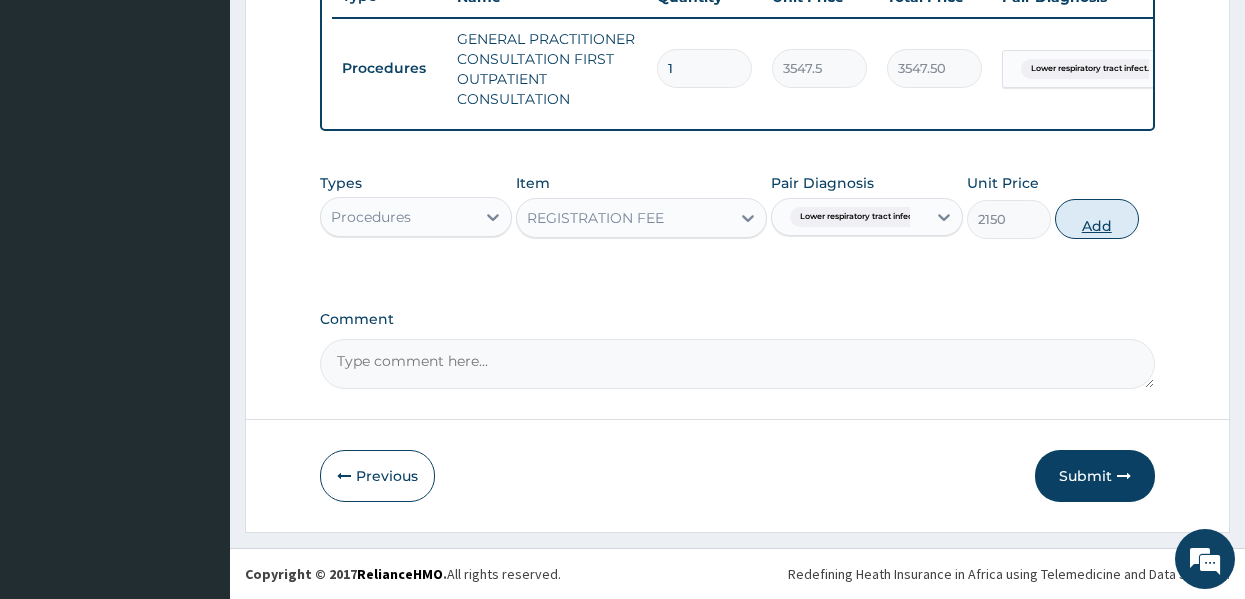 click on "Add" at bounding box center [1097, 219] 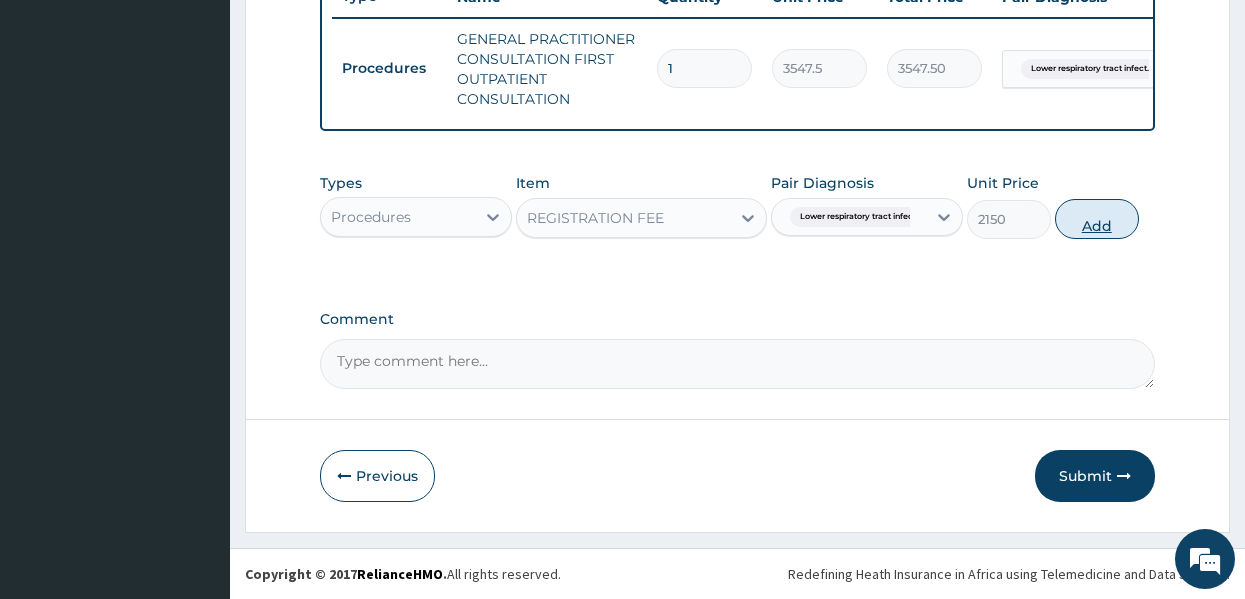 type on "0" 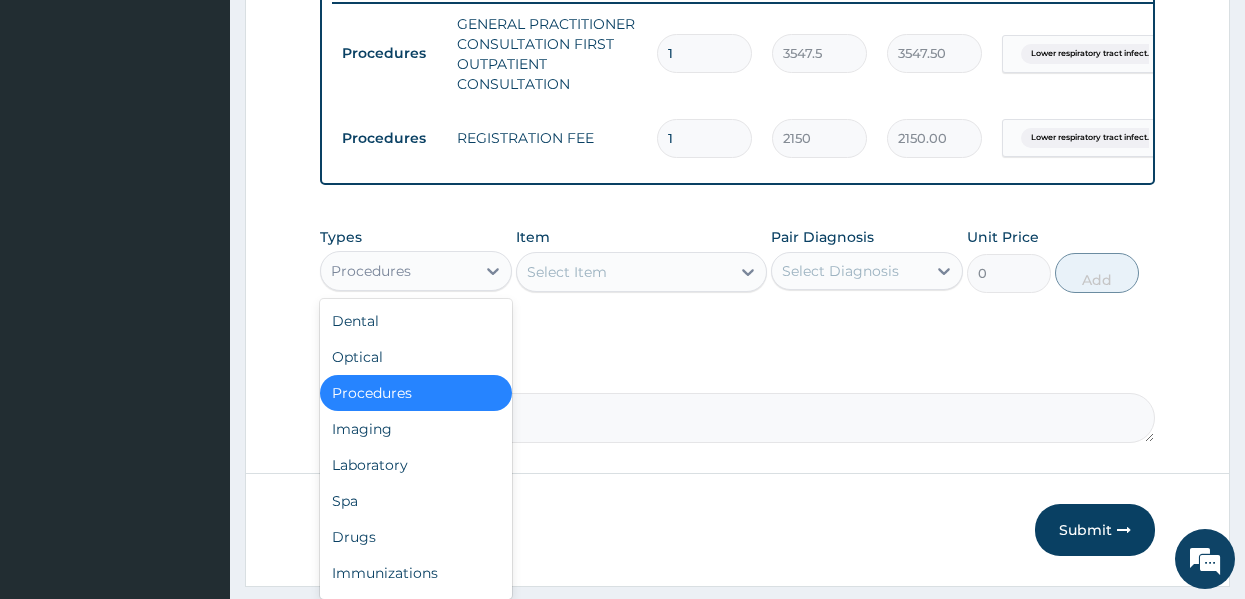 click on "Procedures" at bounding box center [398, 271] 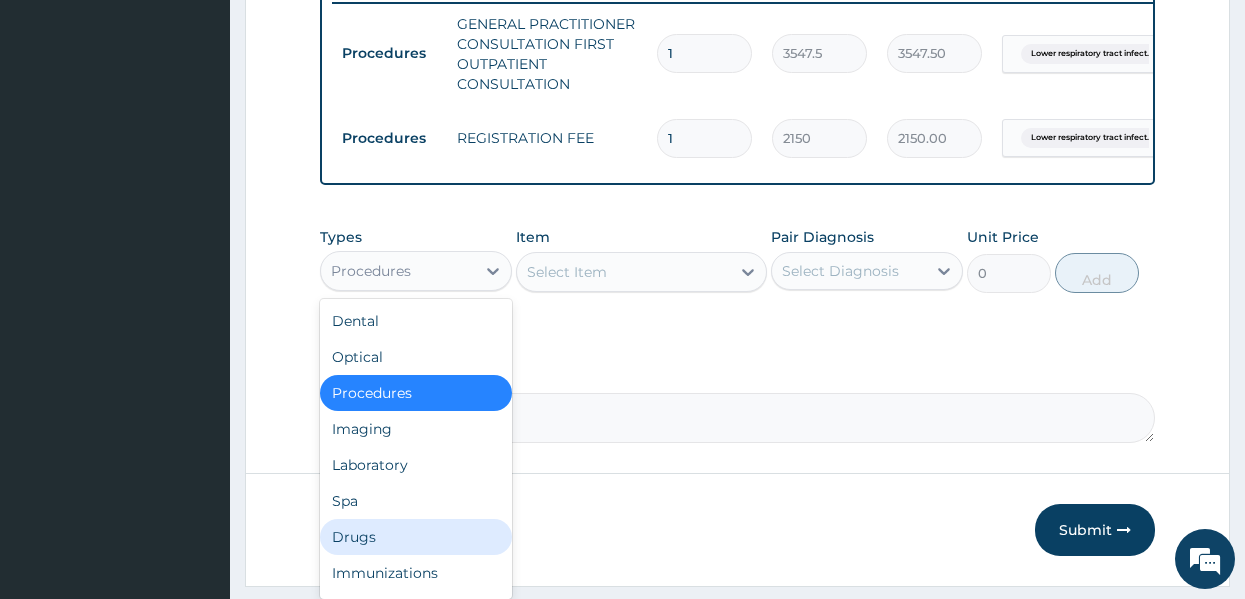 click on "Drugs" at bounding box center (416, 537) 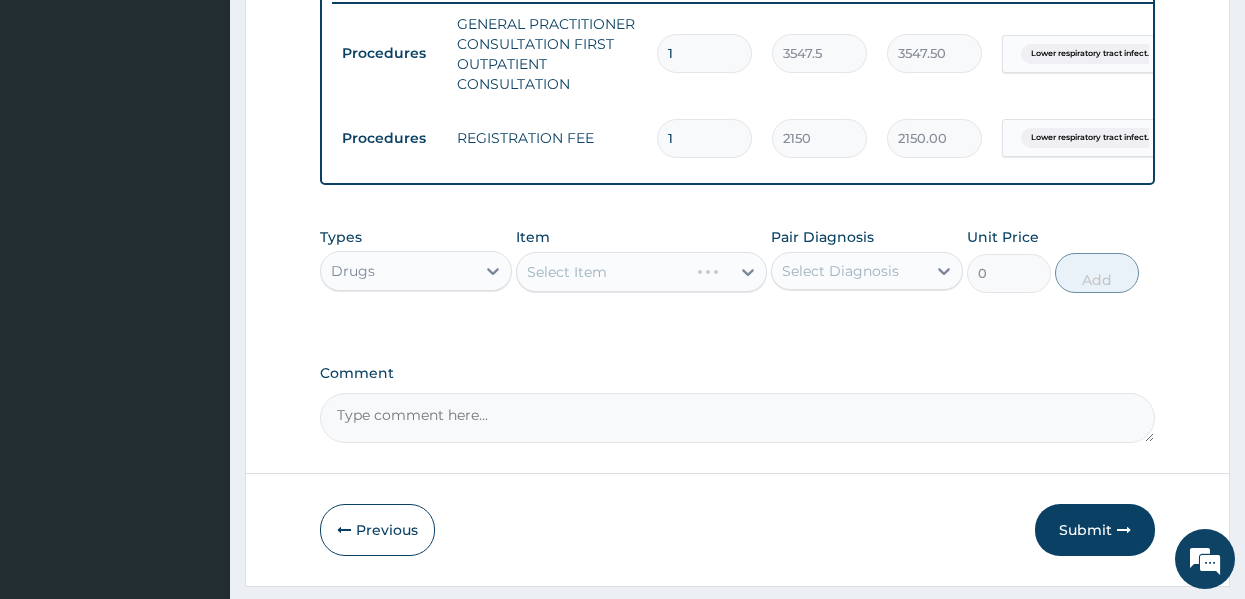 click on "Types Drugs Item Select Item Pair Diagnosis Select Diagnosis Unit Price 0 Add" at bounding box center (738, 260) 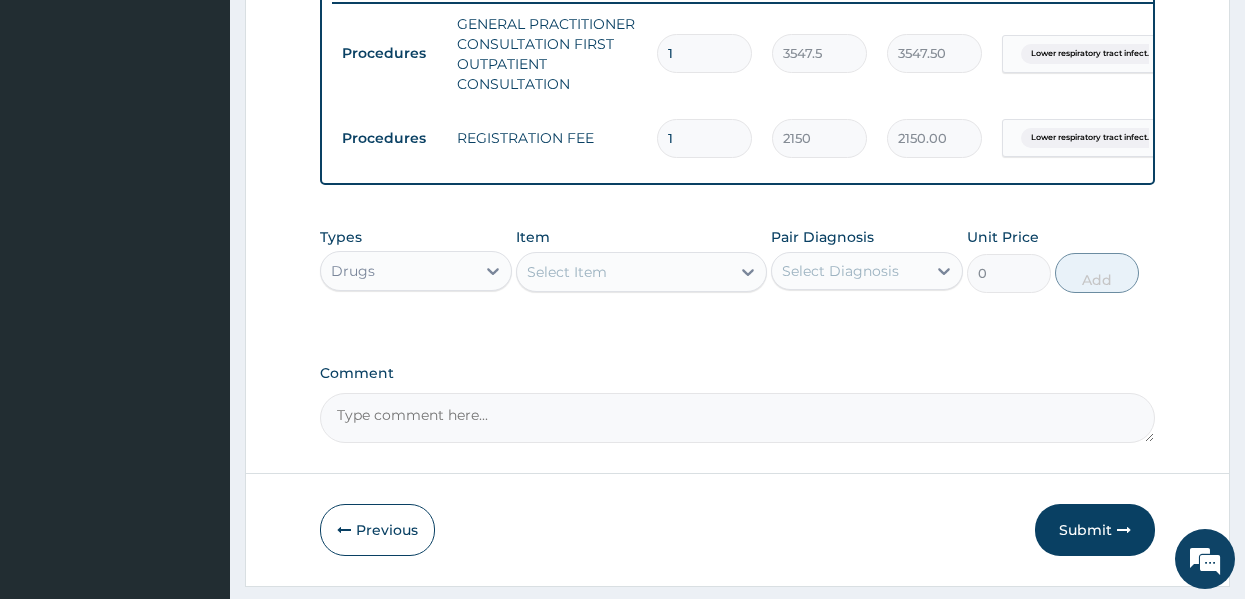 click on "Select Item" at bounding box center [567, 272] 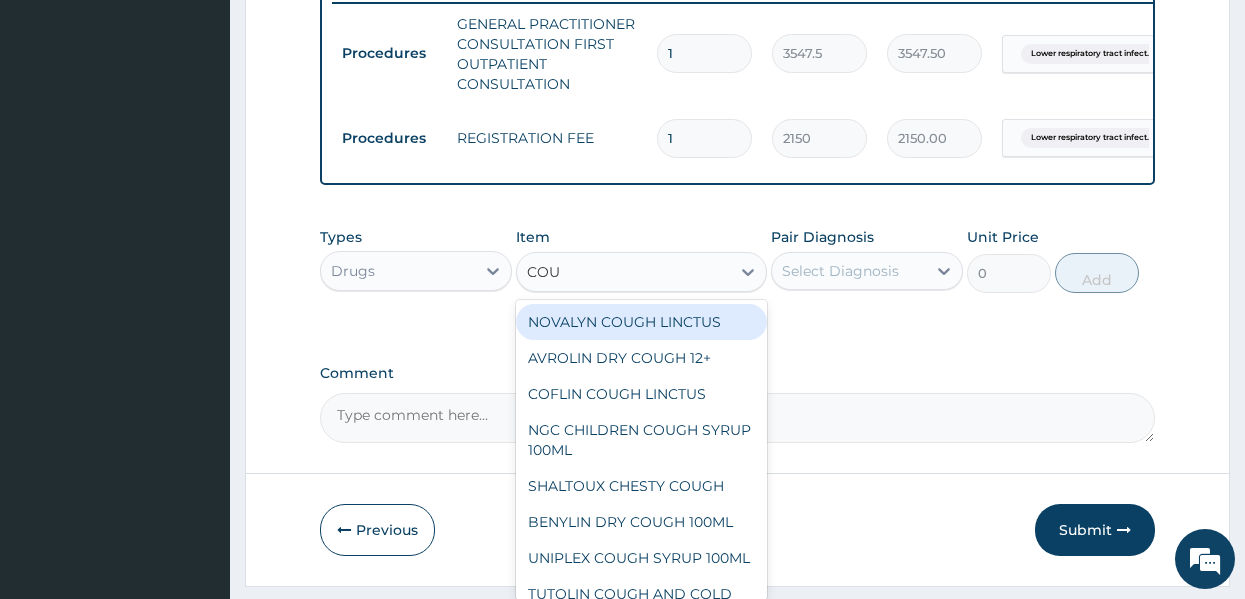 type on "COUG" 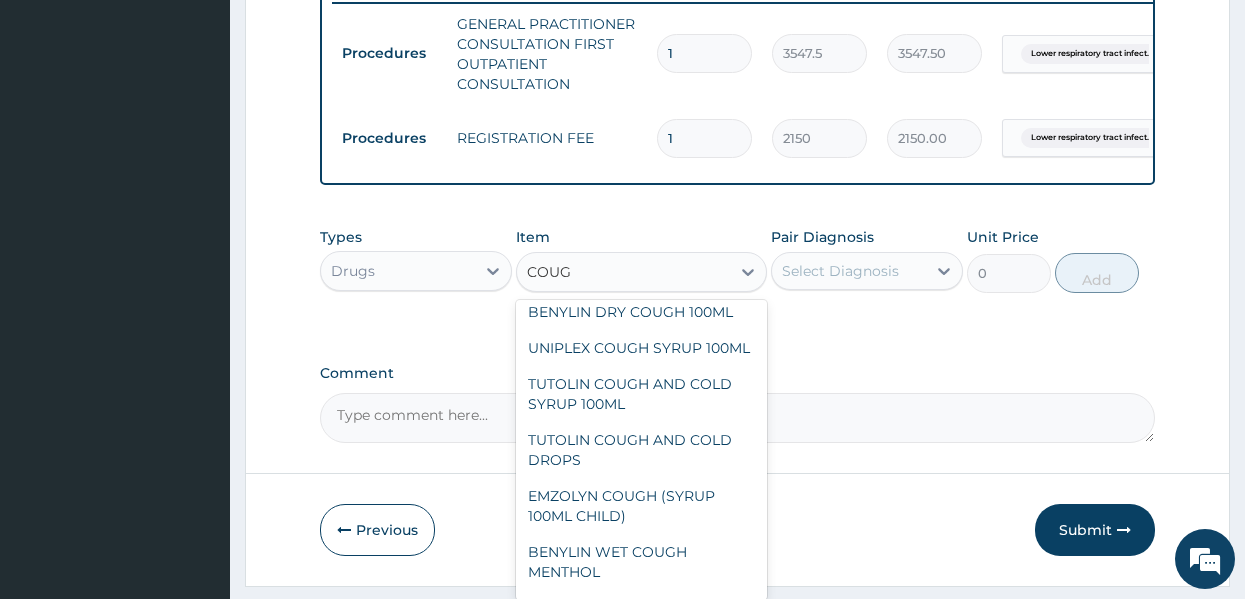 scroll, scrollTop: 225, scrollLeft: 0, axis: vertical 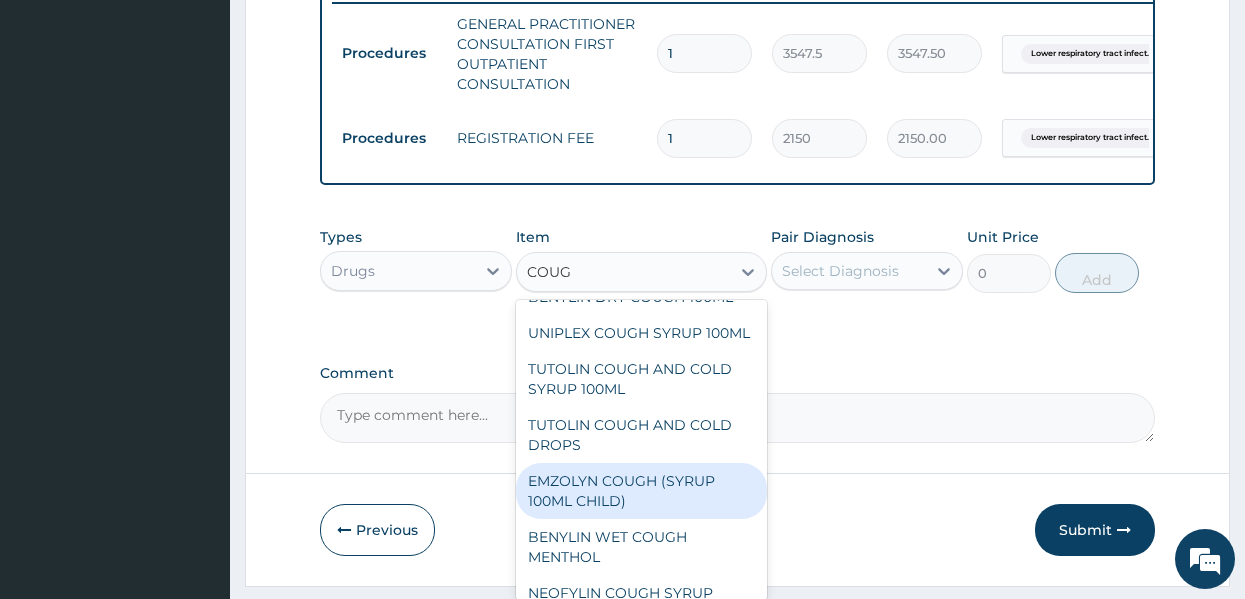 click on "EMZOLYN COUGH (SYRUP 100ML CHILD)" at bounding box center [641, 491] 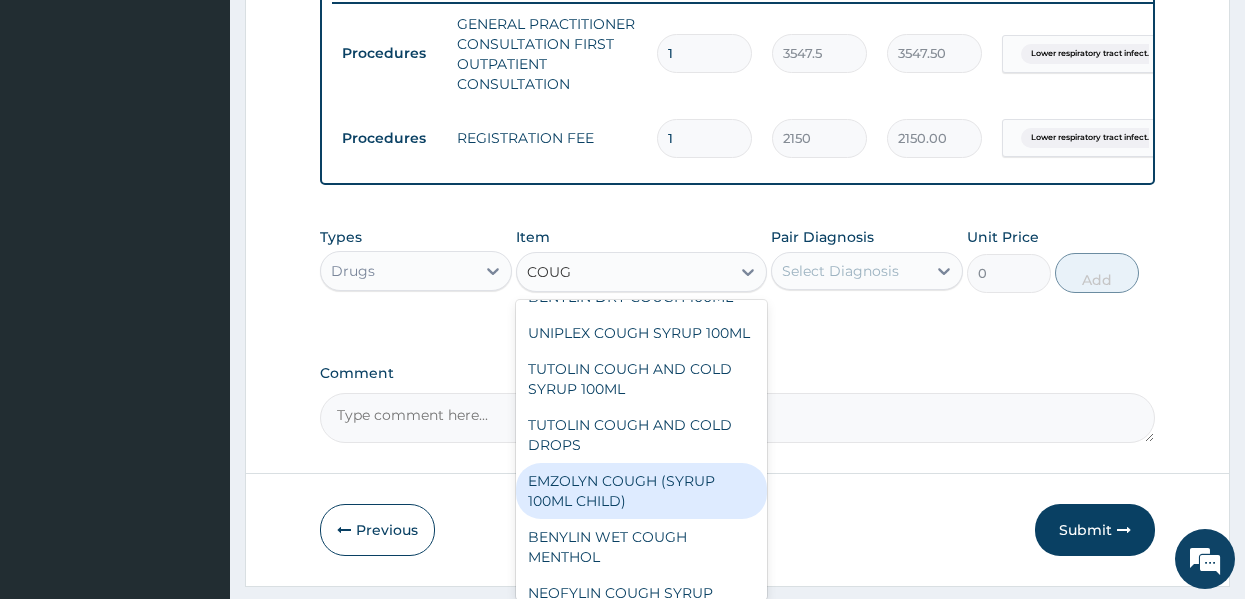 click on "Previous   Submit" at bounding box center (738, 530) 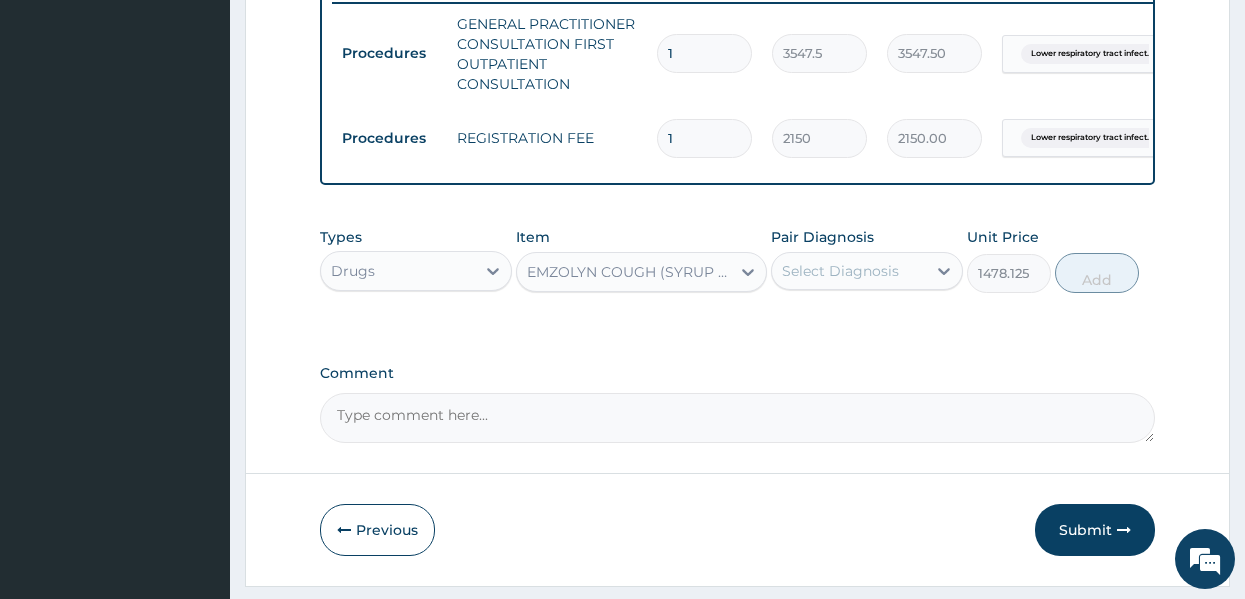 click on "Select Diagnosis" at bounding box center [840, 271] 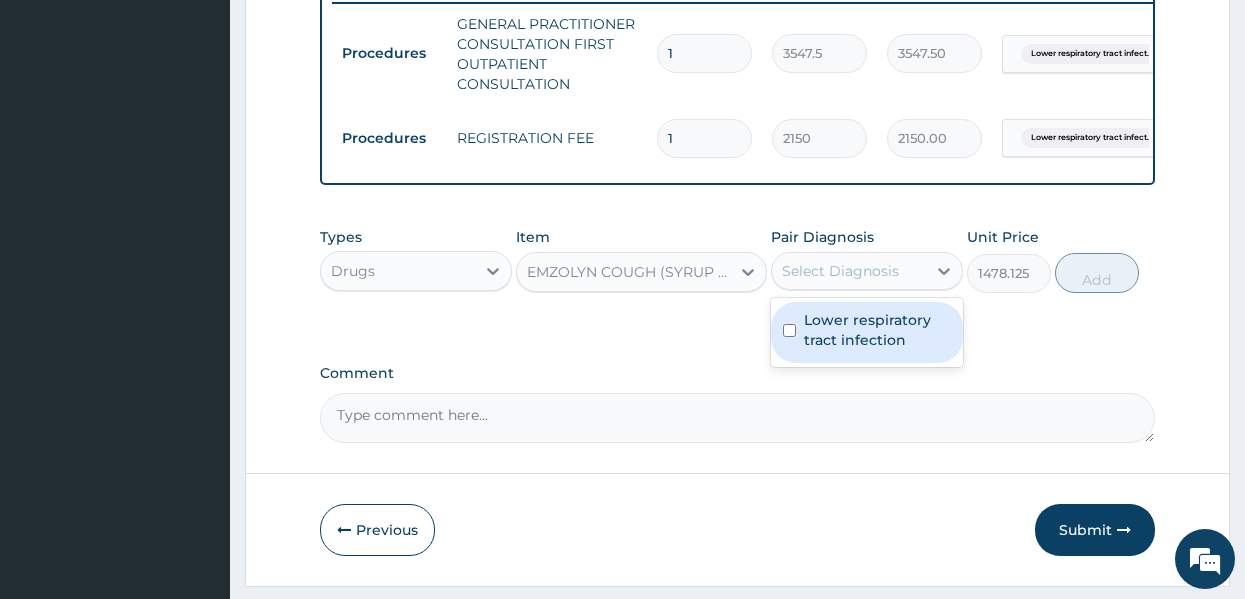 click on "Lower respiratory tract infection" at bounding box center [877, 330] 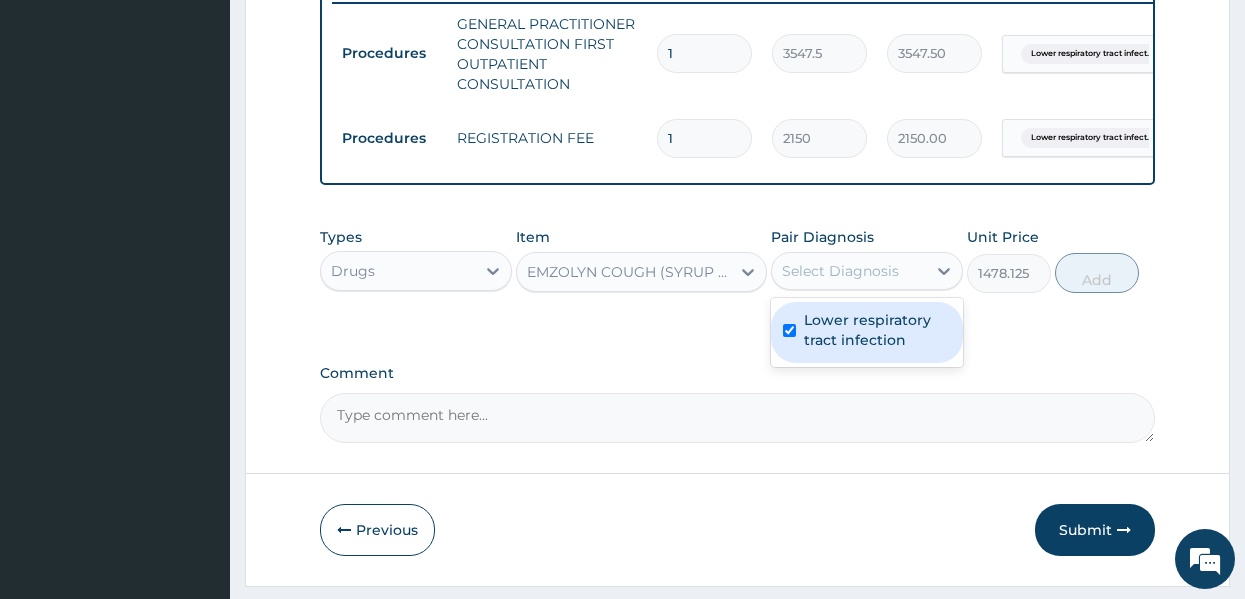 checkbox on "true" 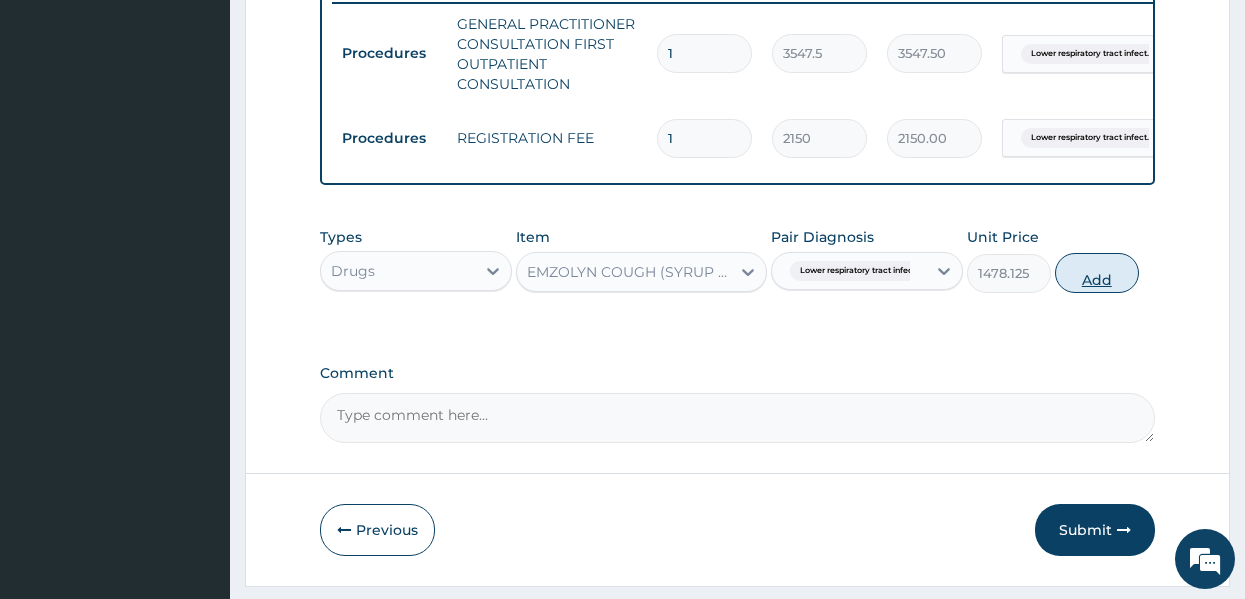 click on "Add" at bounding box center [1097, 273] 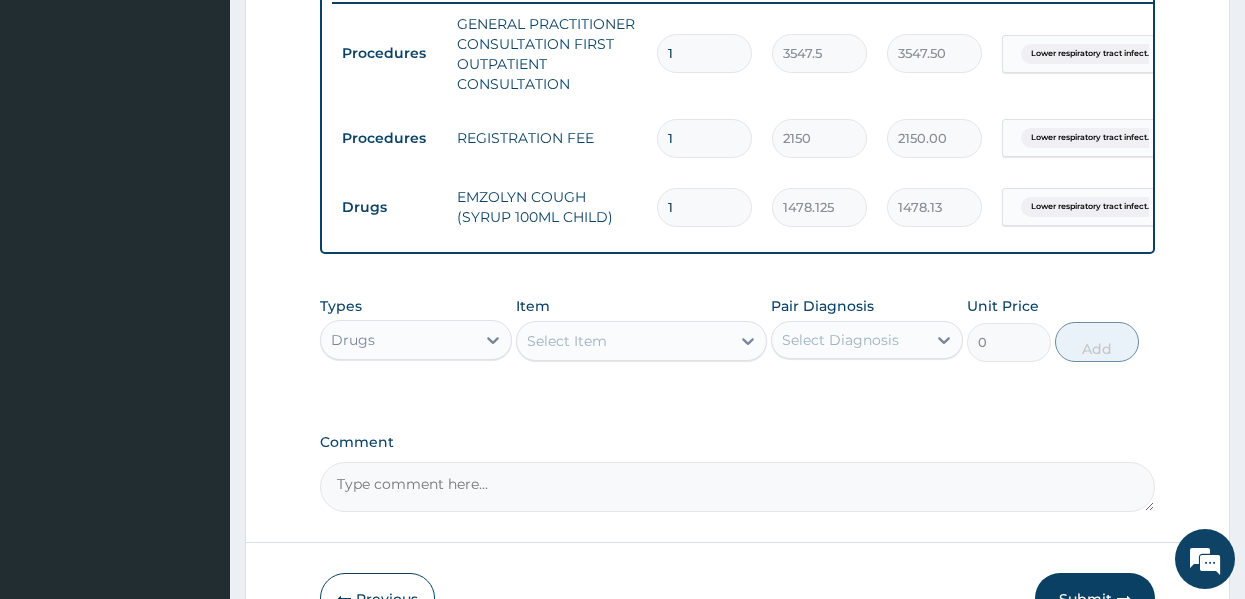 click on "Select Item" at bounding box center (623, 341) 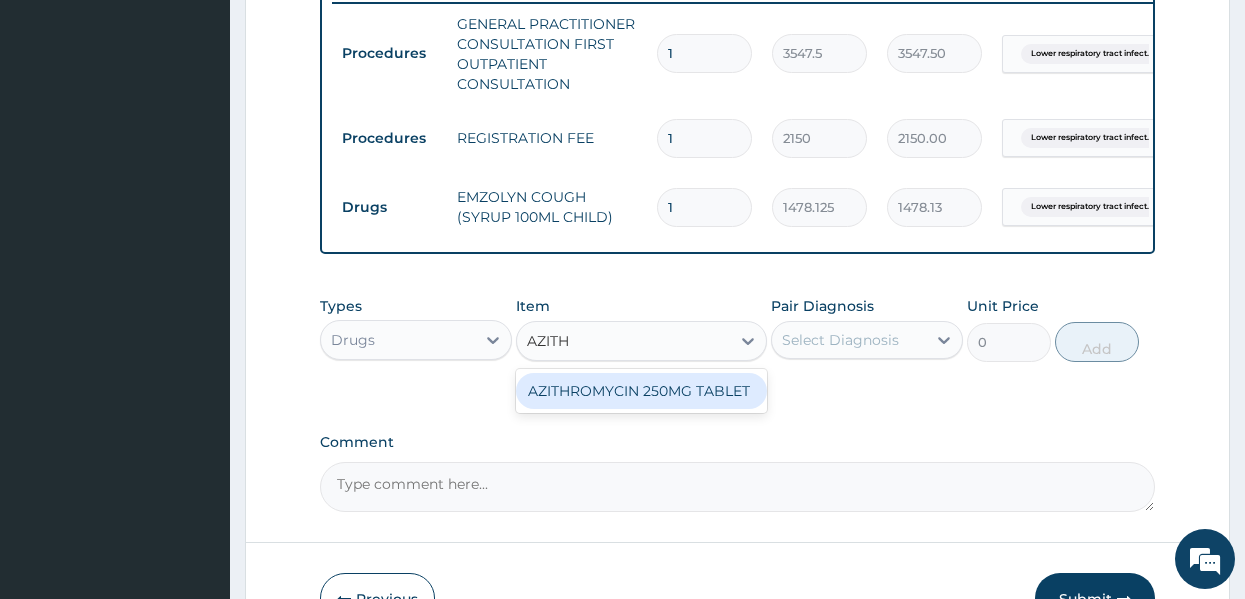 type on "AZITHR" 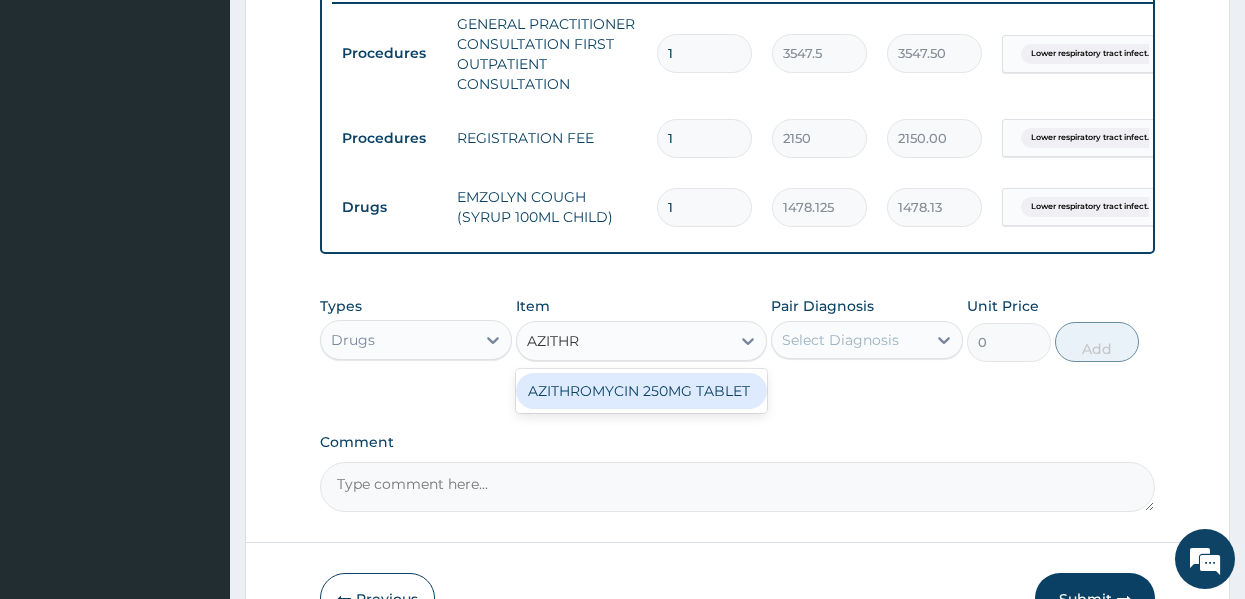 click on "AZITHROMYCIN 250MG TABLET" at bounding box center [641, 391] 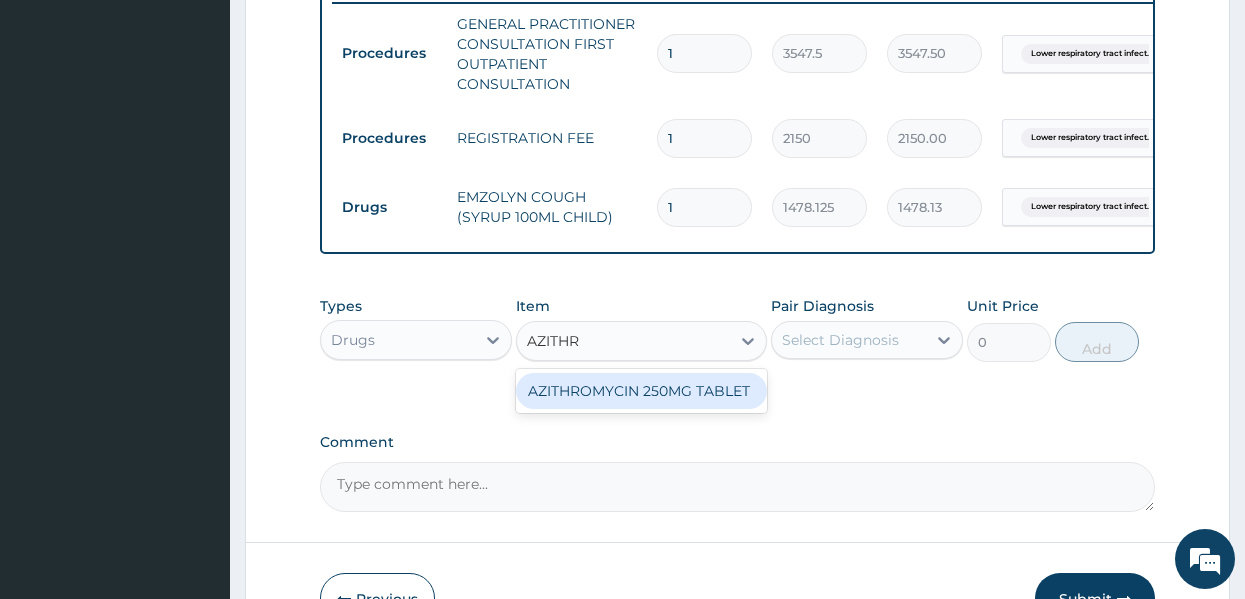type 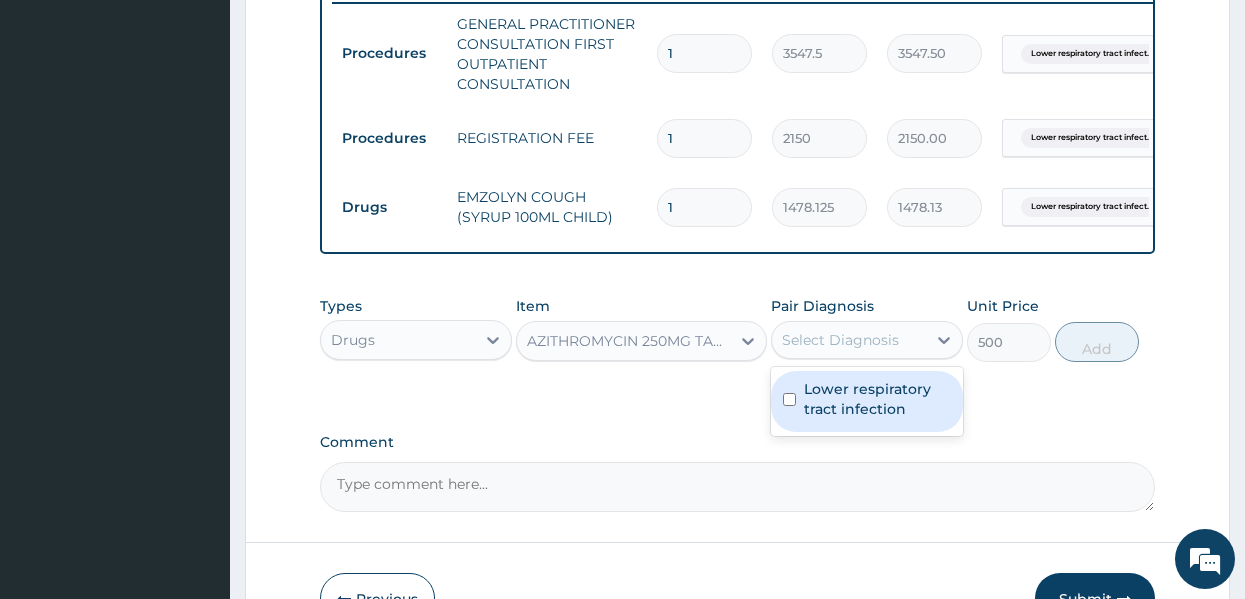 click on "Select Diagnosis" at bounding box center (840, 340) 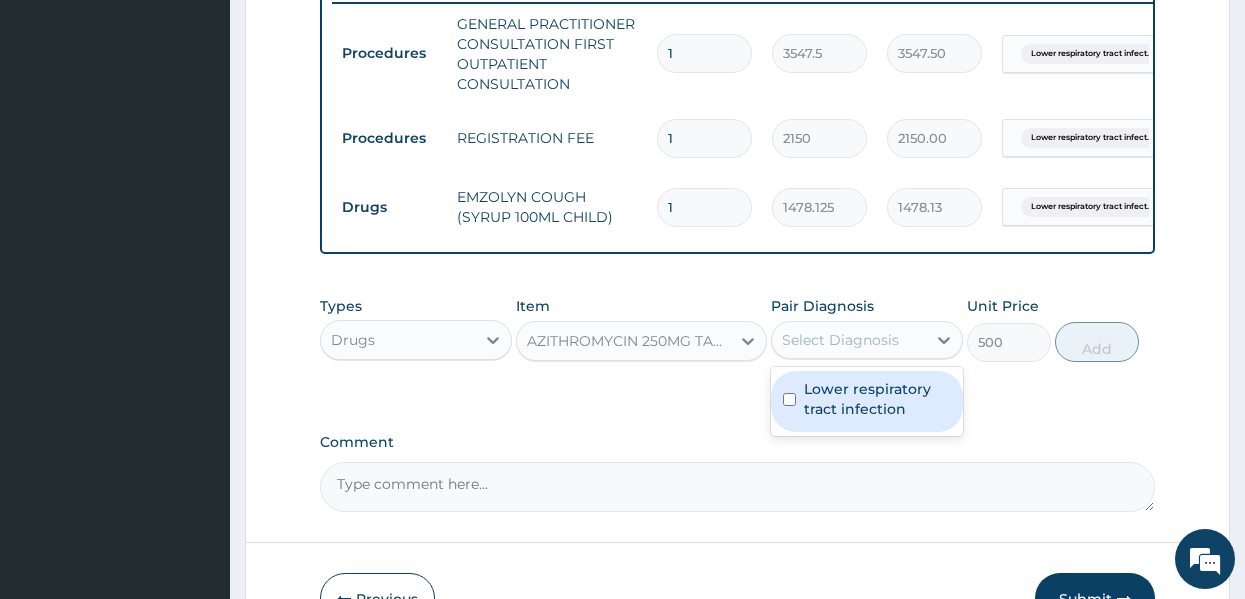 click on "AZITHROMYCIN 250MG TABLET" at bounding box center (629, 341) 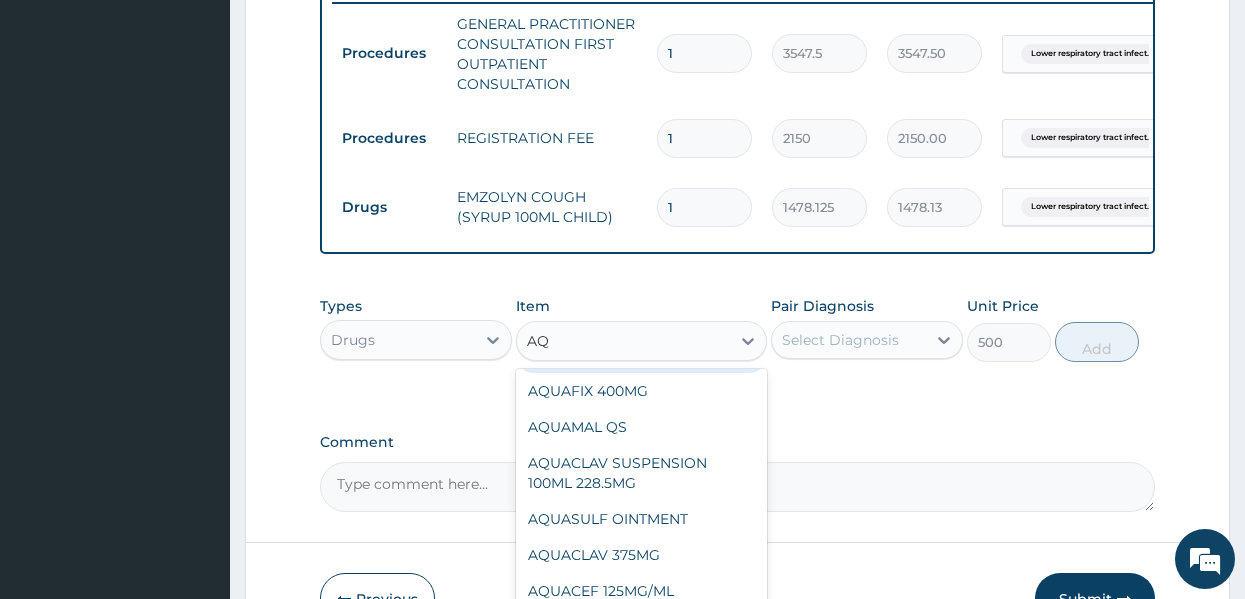 scroll, scrollTop: 36, scrollLeft: 0, axis: vertical 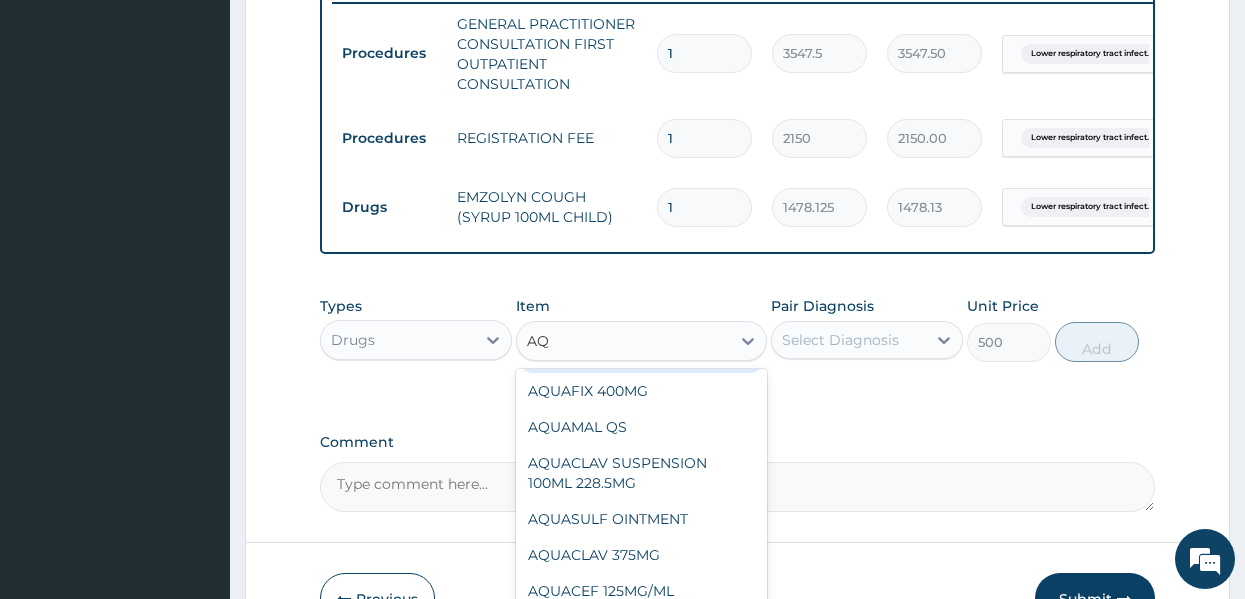 type on "AQU" 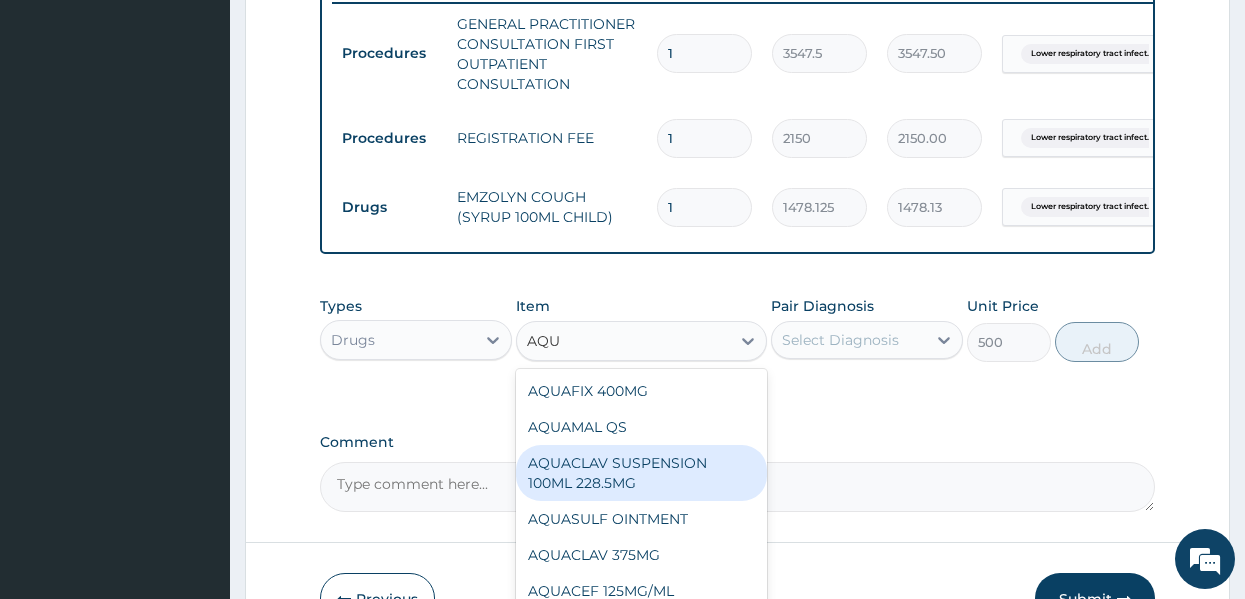 click on "AQUACLAV SUSPENSION 100ML 228.5MG" at bounding box center [641, 473] 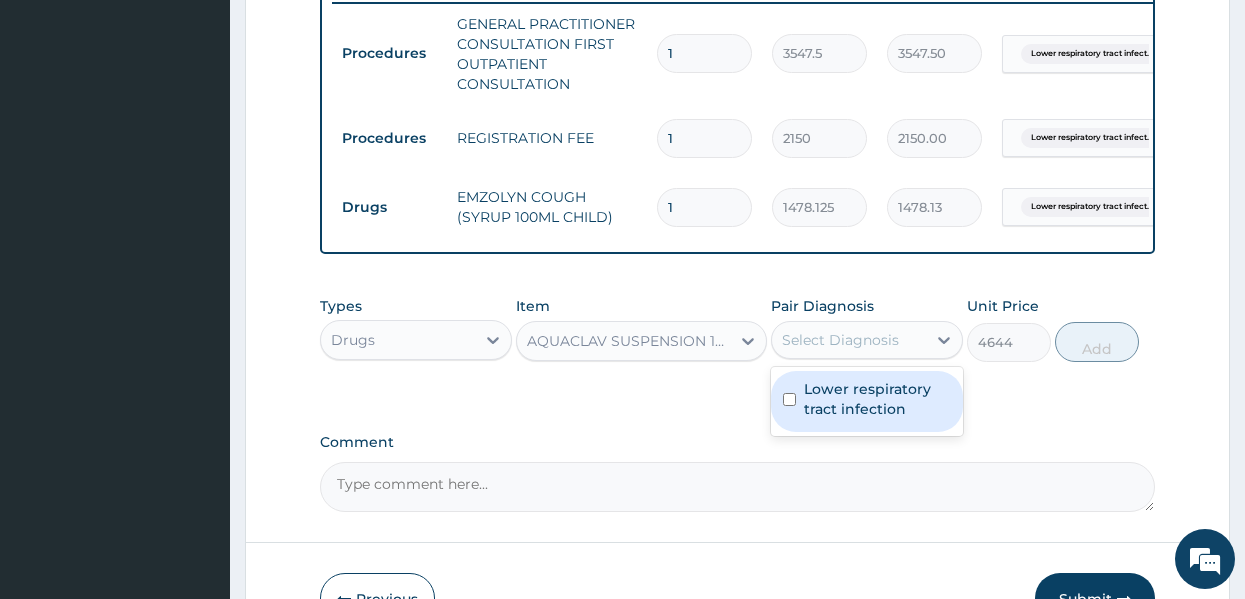 click on "Select Diagnosis" at bounding box center [840, 340] 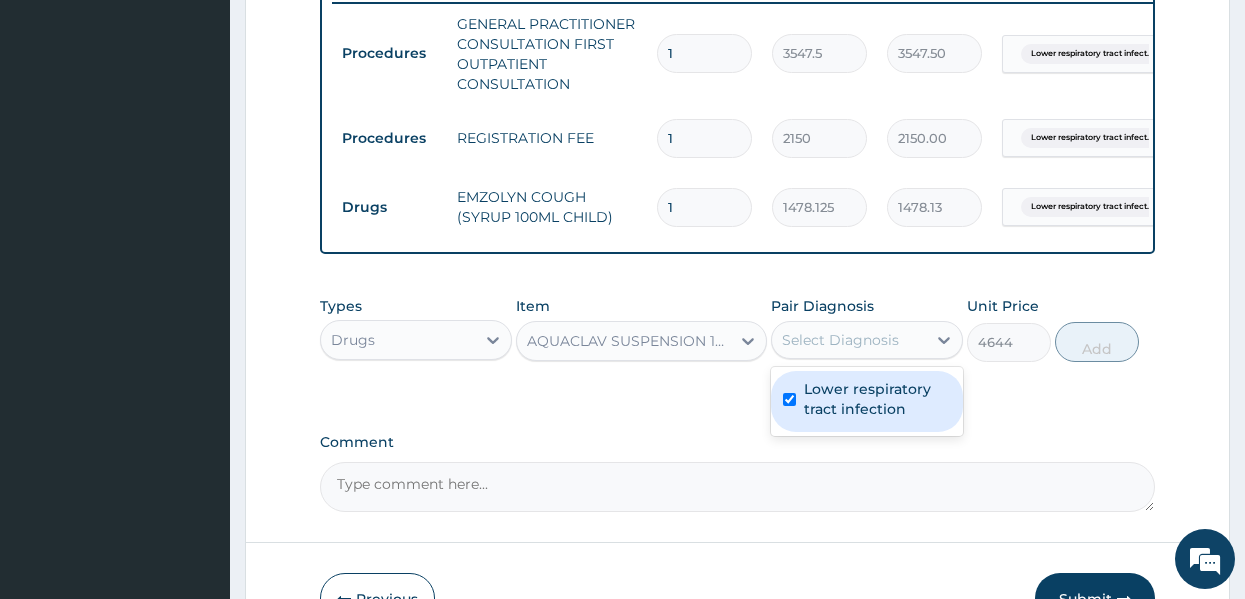checkbox on "true" 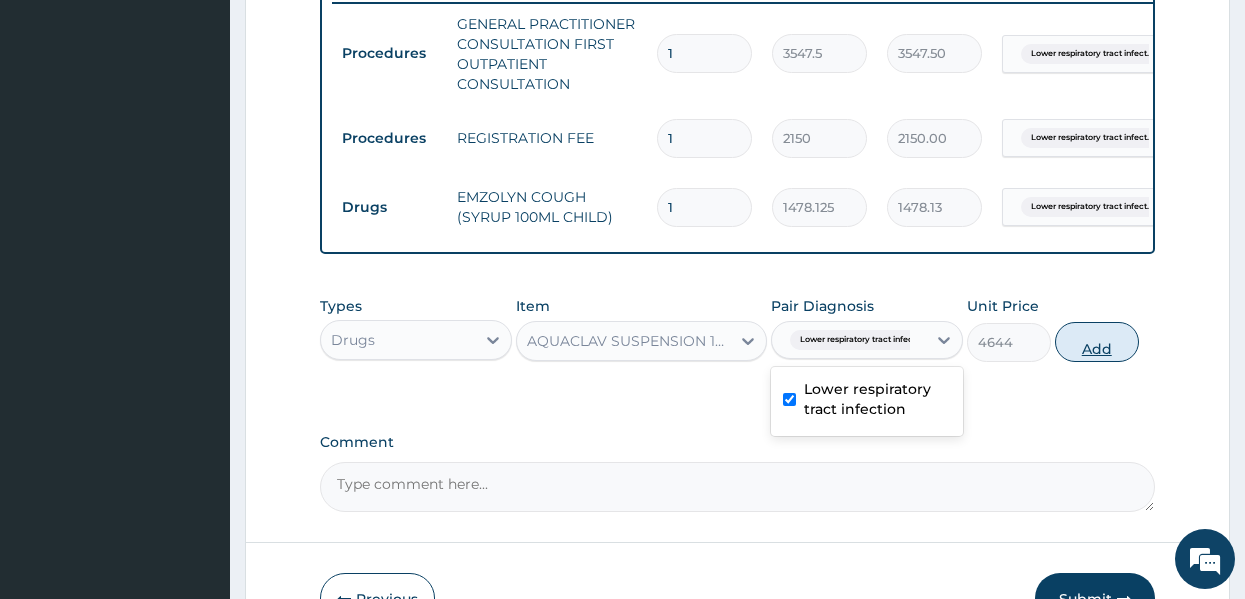click on "Add" at bounding box center (1097, 342) 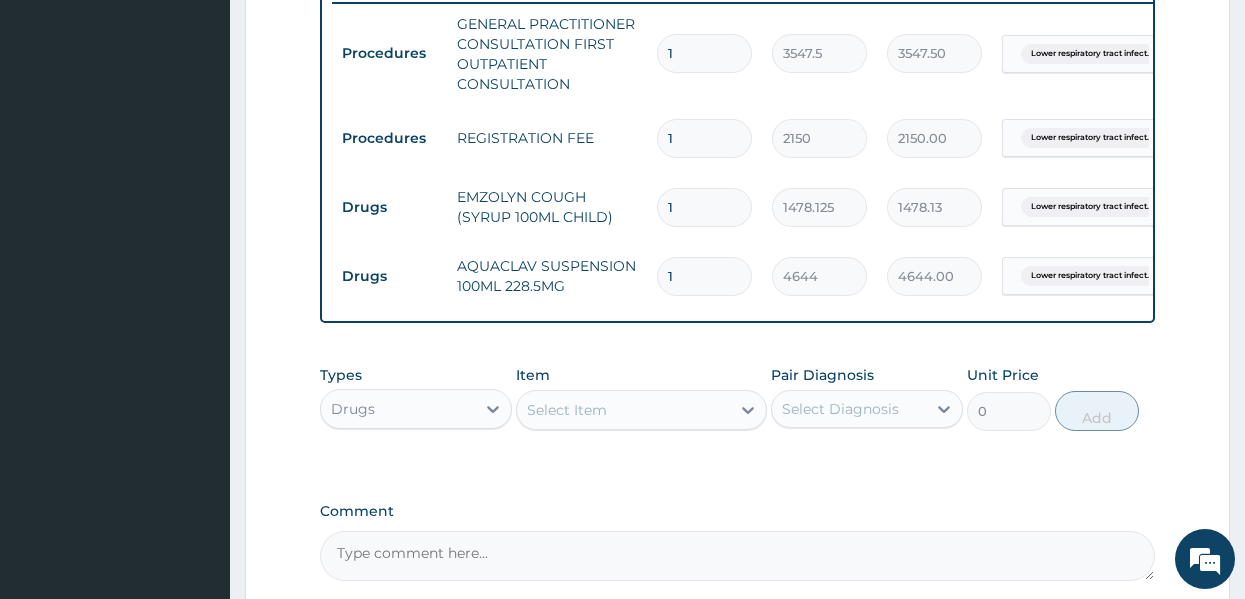 click on "Step  2  of 2 PA Code / Prescription Code Enter Code(Secondary Care Only) Encounter Date 15-07-2025 Important Notice Please enter PA codes before entering items that are not attached to a PA code   All diagnoses entered must be linked to a claim item. Diagnosis & Claim Items that are visible but inactive cannot be edited because they were imported from an already approved PA code. Diagnosis Lower respiratory tract infection Confirmed NB: All diagnosis must be linked to a claim item Claim Items Type Name Quantity Unit Price Total Price Pair Diagnosis Actions Procedures GENERAL PRACTITIONER CONSULTATION FIRST OUTPATIENT CONSULTATION 1 3547.5 3547.50 Lower respiratory tract infect... Delete Procedures REGISTRATION FEE 1 2150 2150.00 Lower respiratory tract infect... Delete Drugs EMZOLYN COUGH (SYRUP 100ML CHILD) 1 1478.125 1478.13 Lower respiratory tract infect... Delete Drugs AQUACLAV SUSPENSION 100ML 228.5MG 1 4644 4644.00 Lower respiratory tract infect... Delete Types Drugs Item Select Item Pair Diagnosis 0" at bounding box center [737, 18] 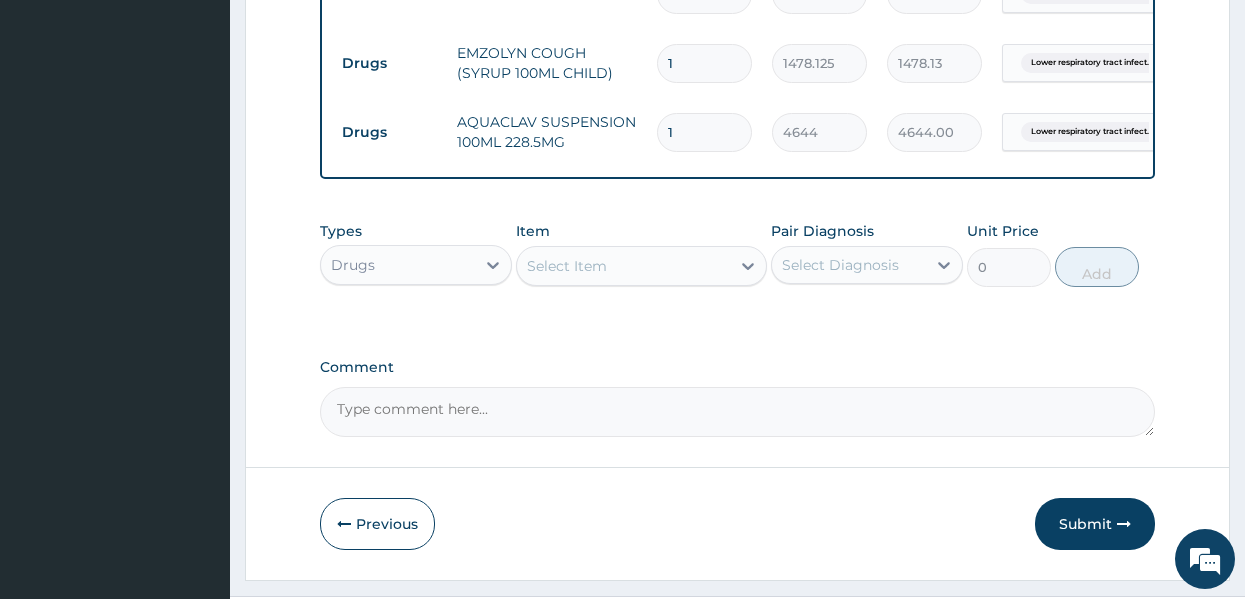 scroll, scrollTop: 1001, scrollLeft: 0, axis: vertical 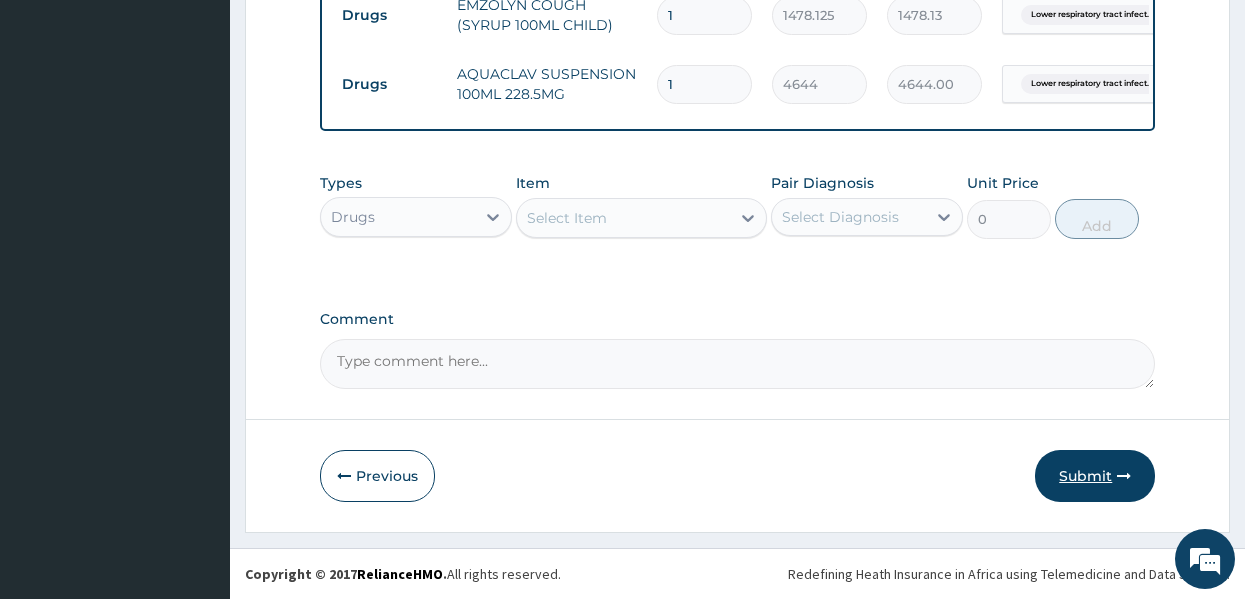 click on "Submit" at bounding box center (1095, 476) 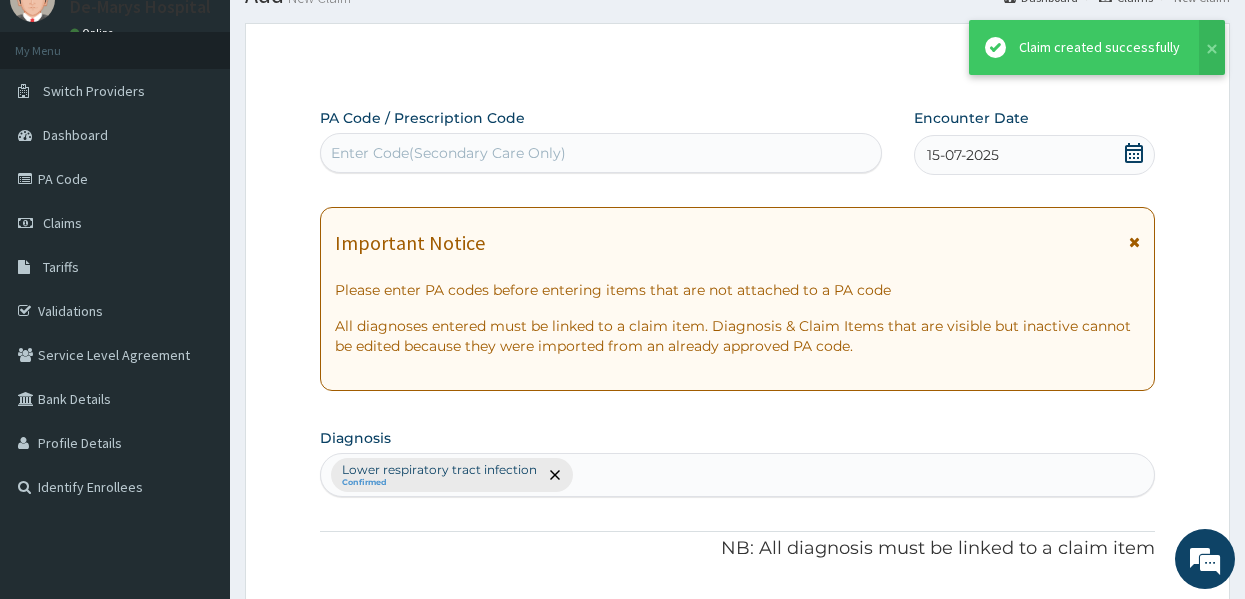 scroll, scrollTop: 1001, scrollLeft: 0, axis: vertical 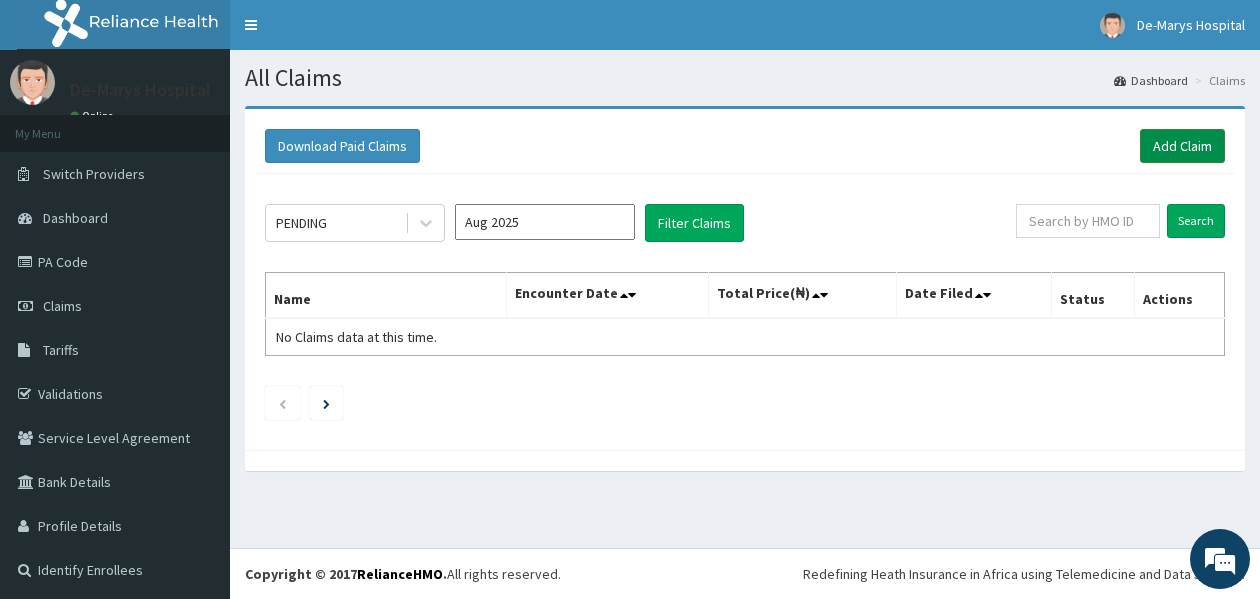 click on "Add Claim" at bounding box center [1182, 146] 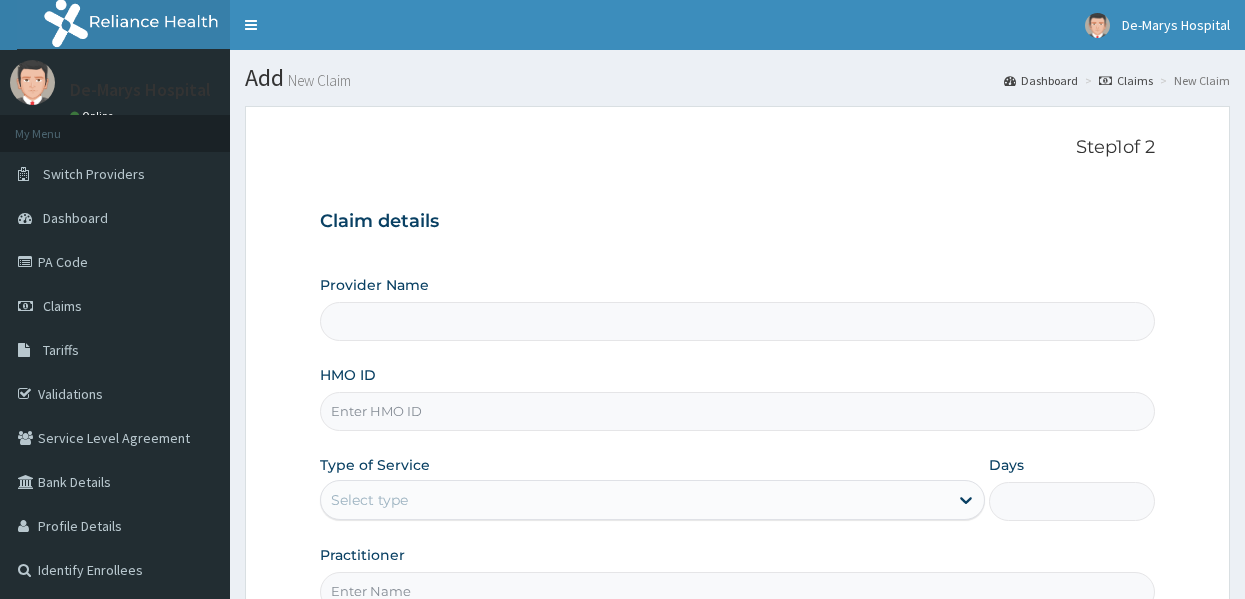 scroll, scrollTop: 0, scrollLeft: 0, axis: both 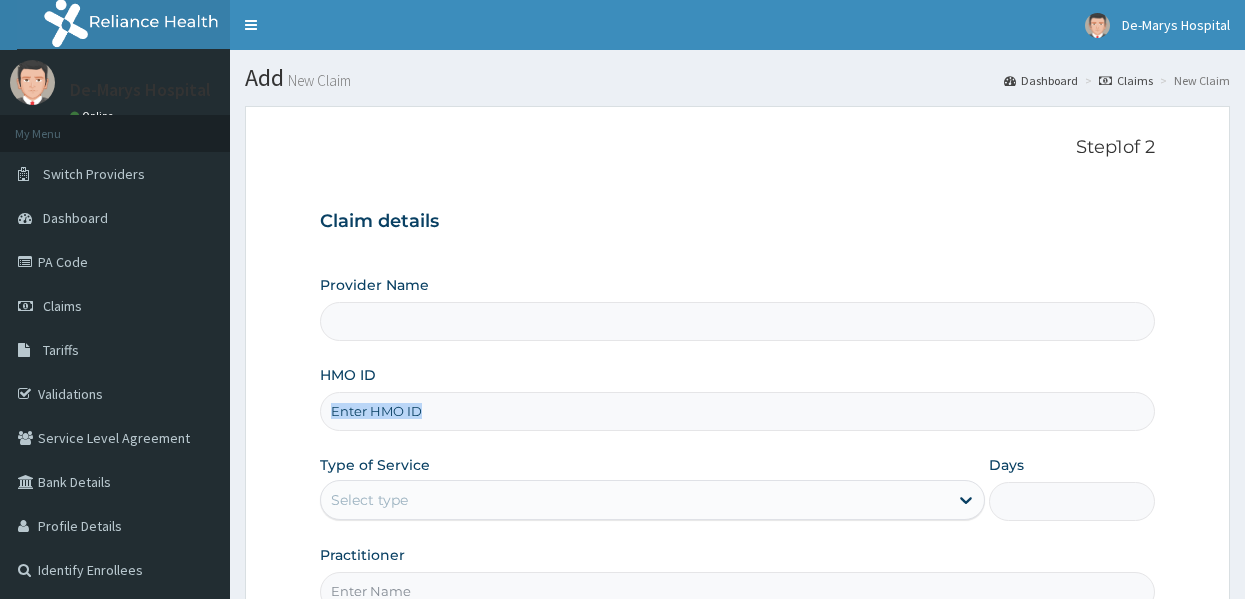 click on "HMO ID" at bounding box center [738, 411] 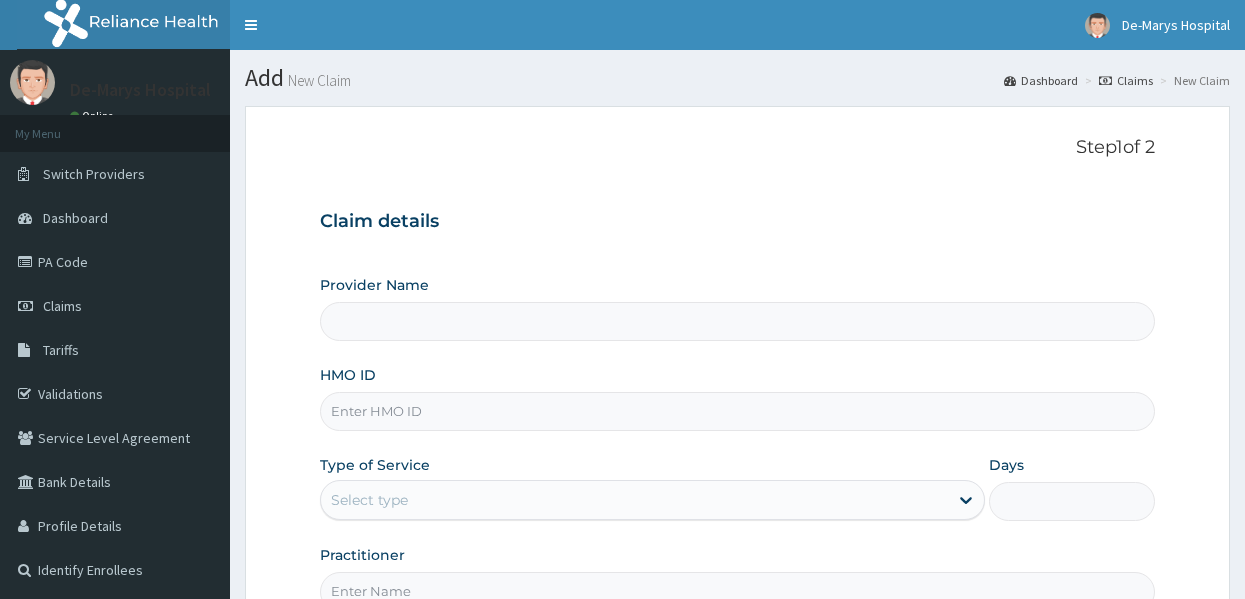 type on "C" 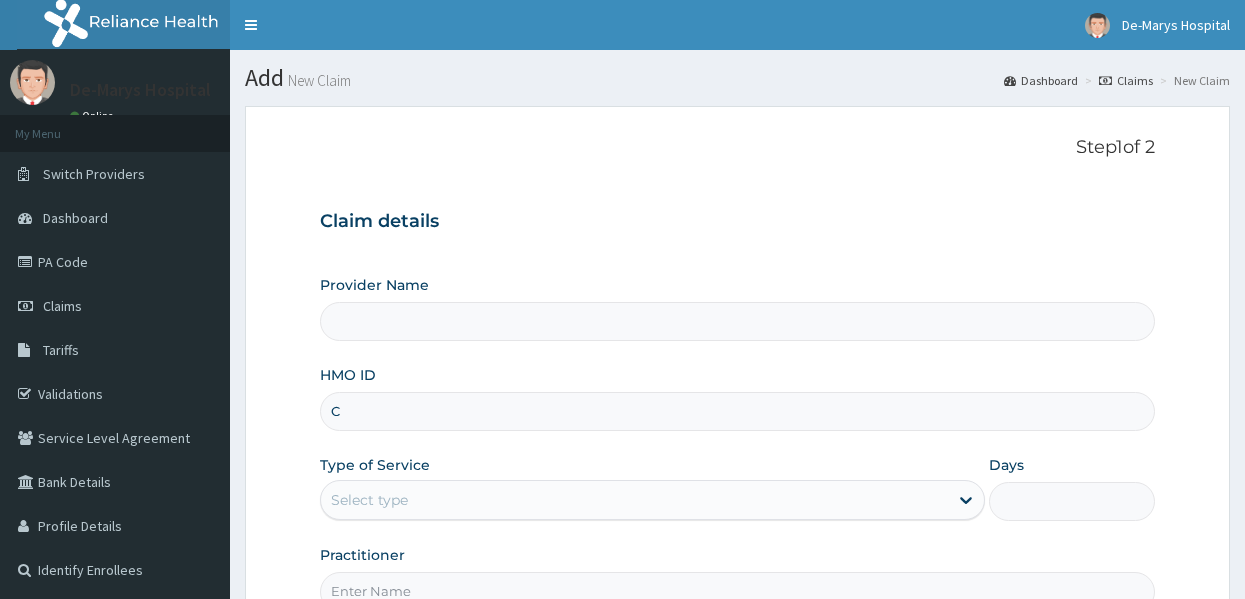 type on "DE - MARYS CENTRAL HOSPITAL" 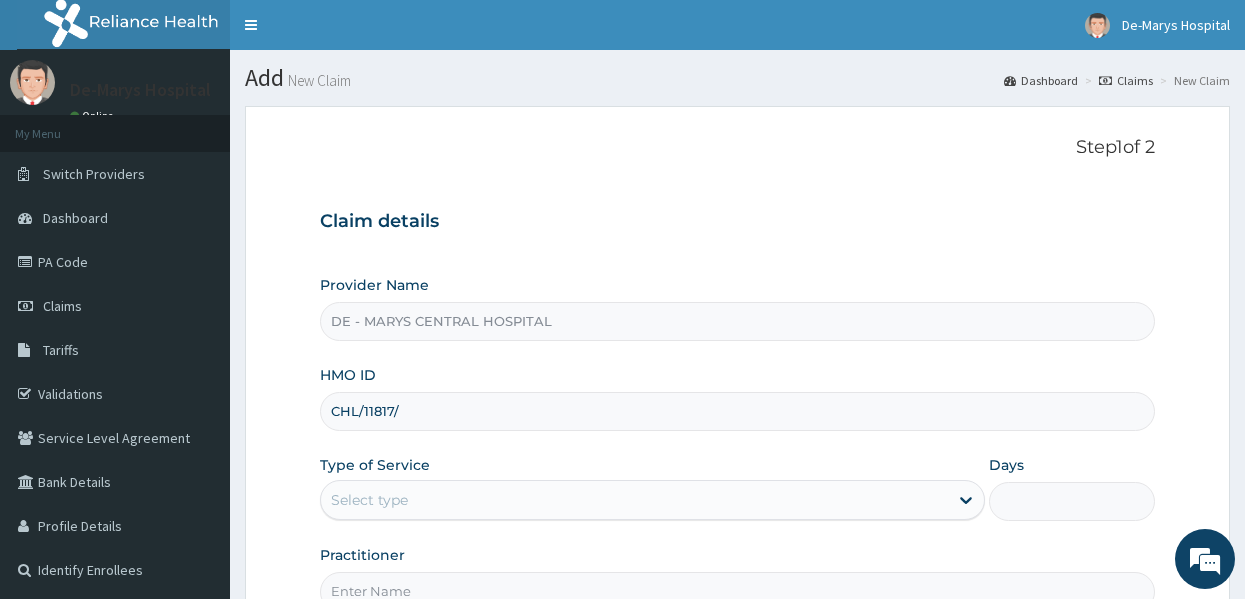 scroll, scrollTop: 0, scrollLeft: 0, axis: both 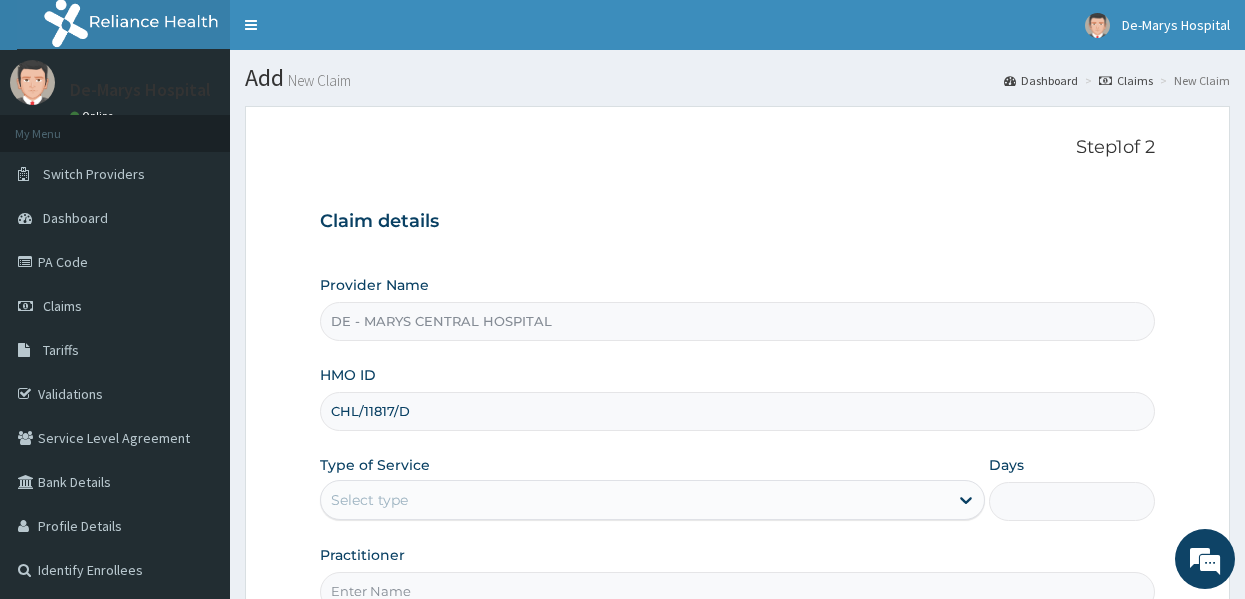 type on "CHL/11817/D" 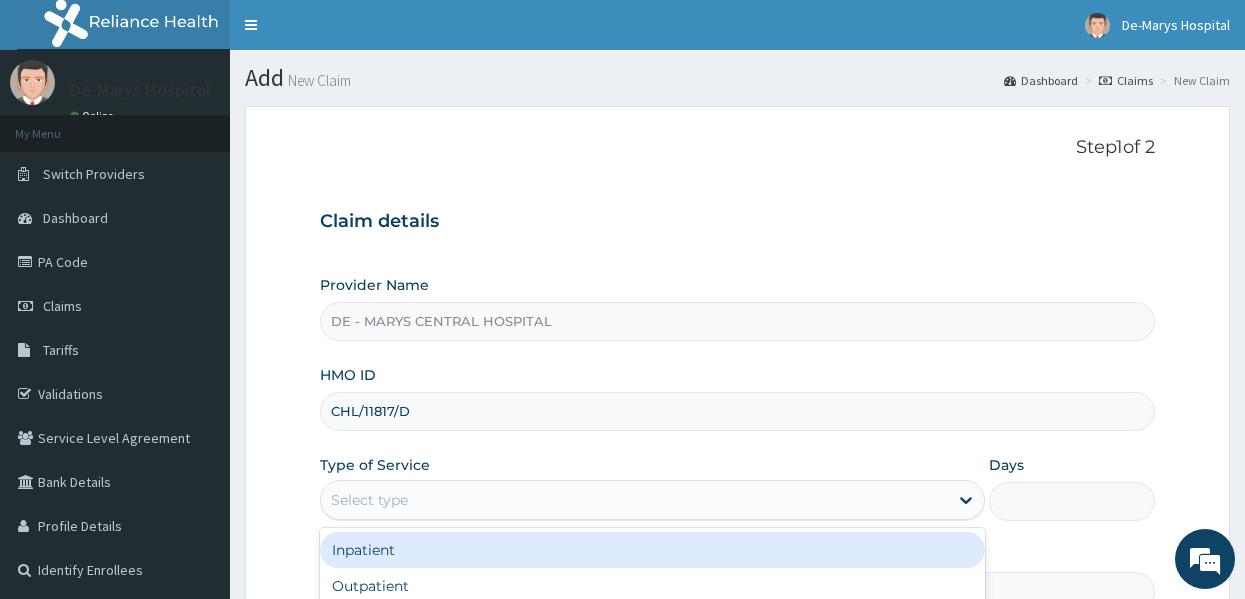 click on "Select type" at bounding box center (634, 500) 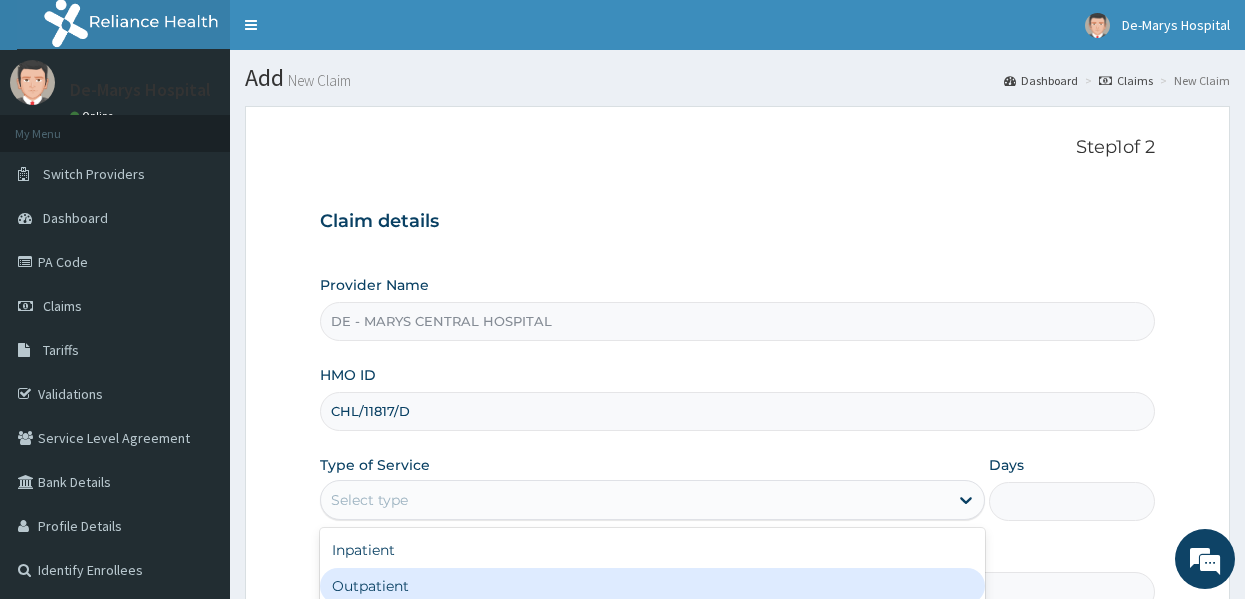 click on "Outpatient" at bounding box center (652, 586) 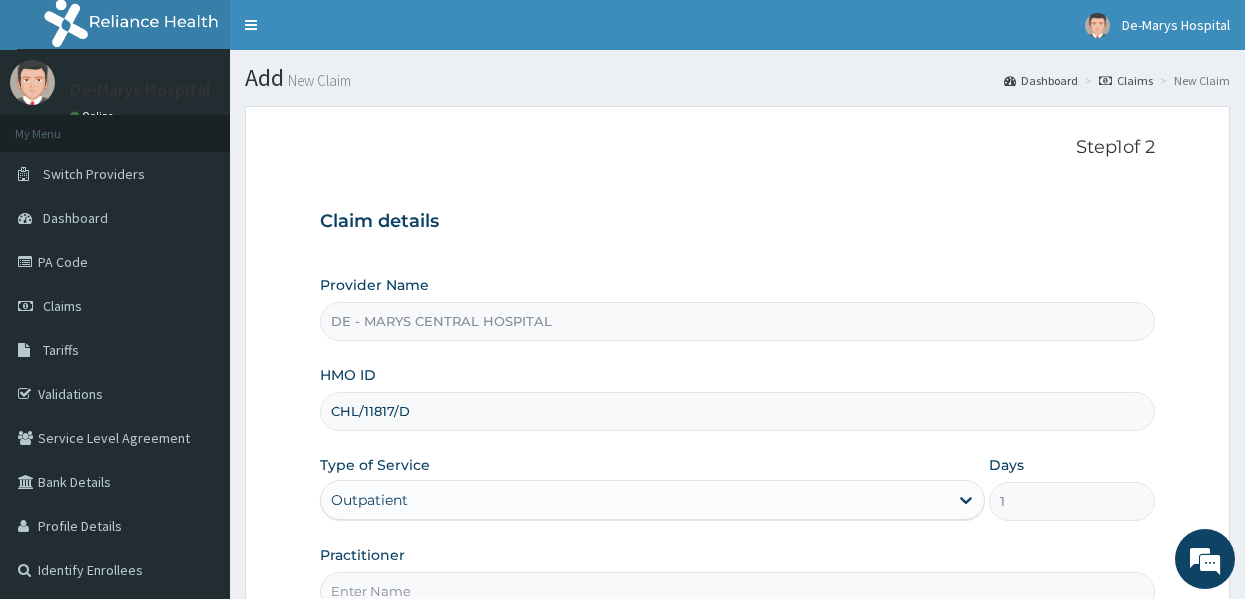 click on "Provider Name DE - MARYS CENTRAL HOSPITAL HMO ID CHL/11817/D Type of Service Outpatient Days 1 Practitioner" at bounding box center (738, 443) 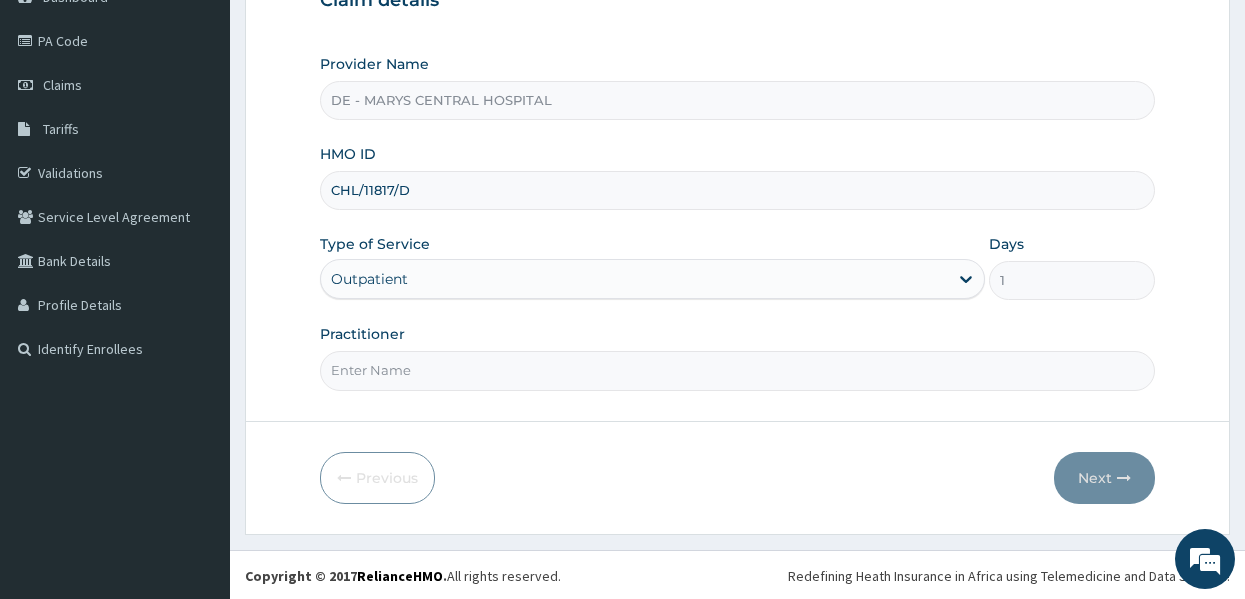 scroll, scrollTop: 223, scrollLeft: 0, axis: vertical 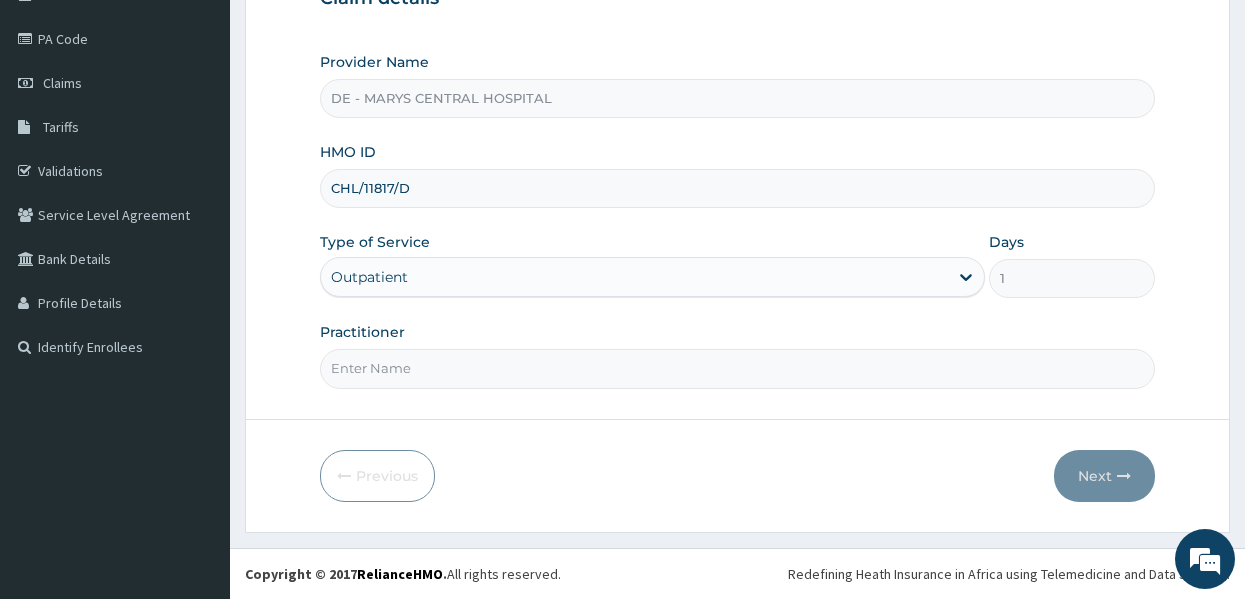 click on "Practitioner" at bounding box center [738, 368] 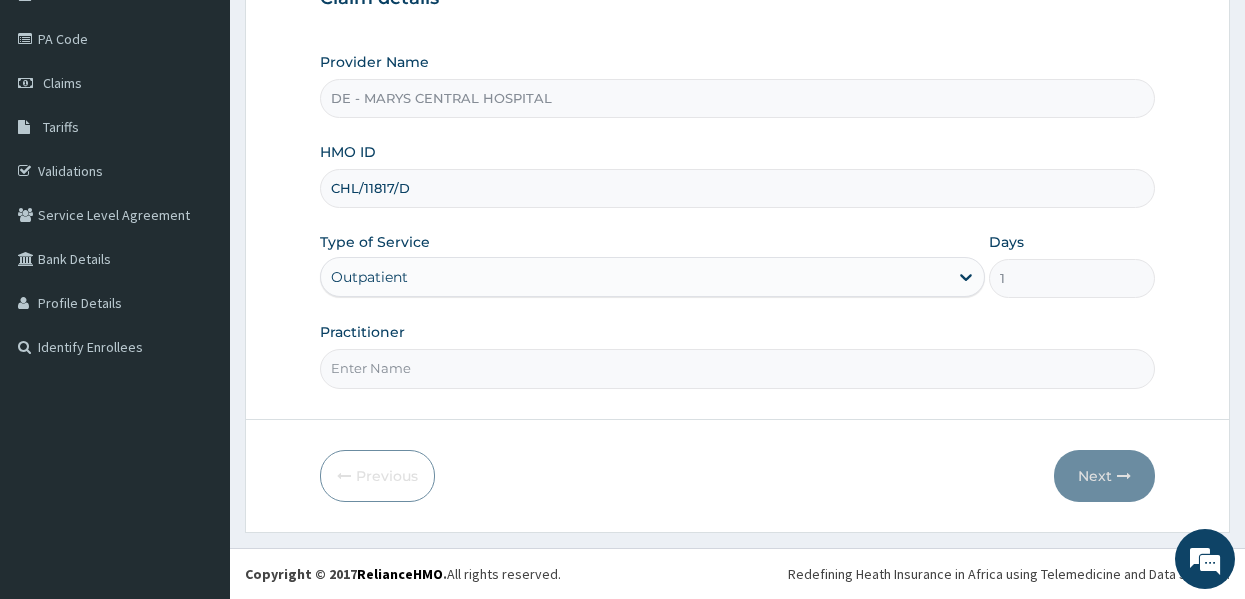 type on "DR MUSA" 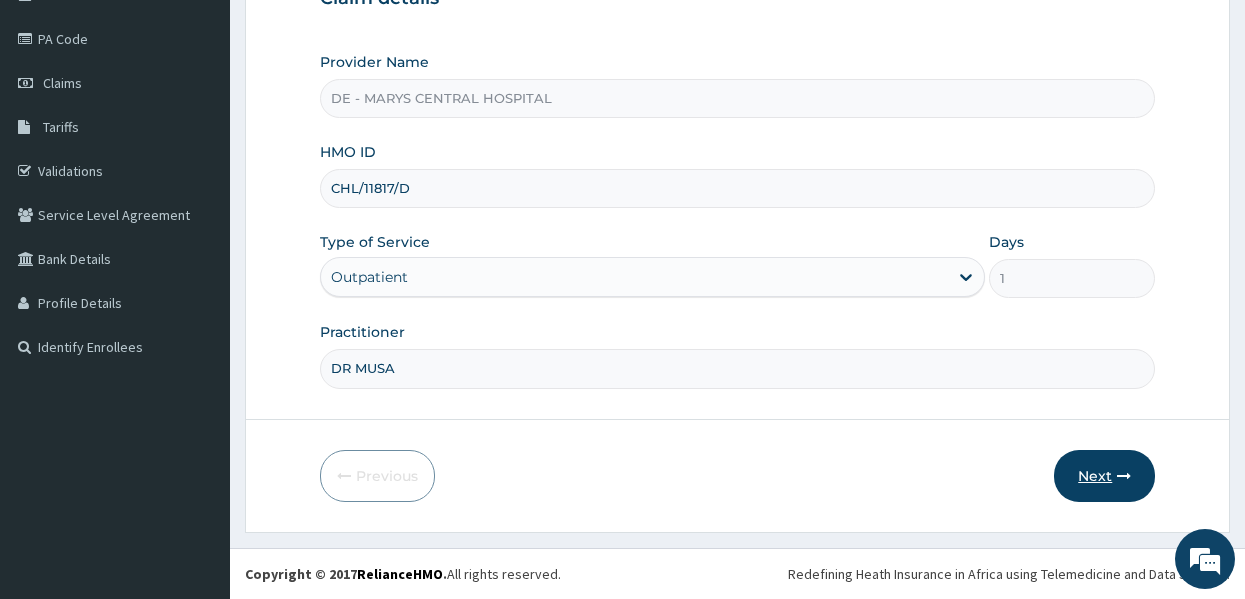 click on "Next" at bounding box center (1104, 476) 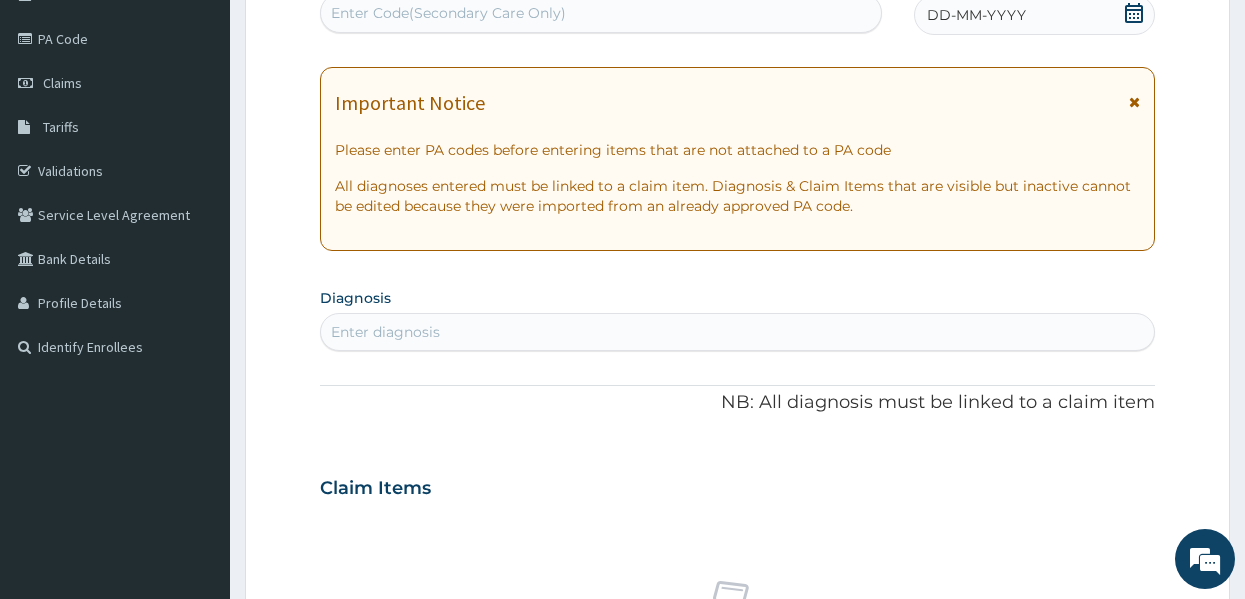 click on "DD-MM-YYYY" at bounding box center (976, 15) 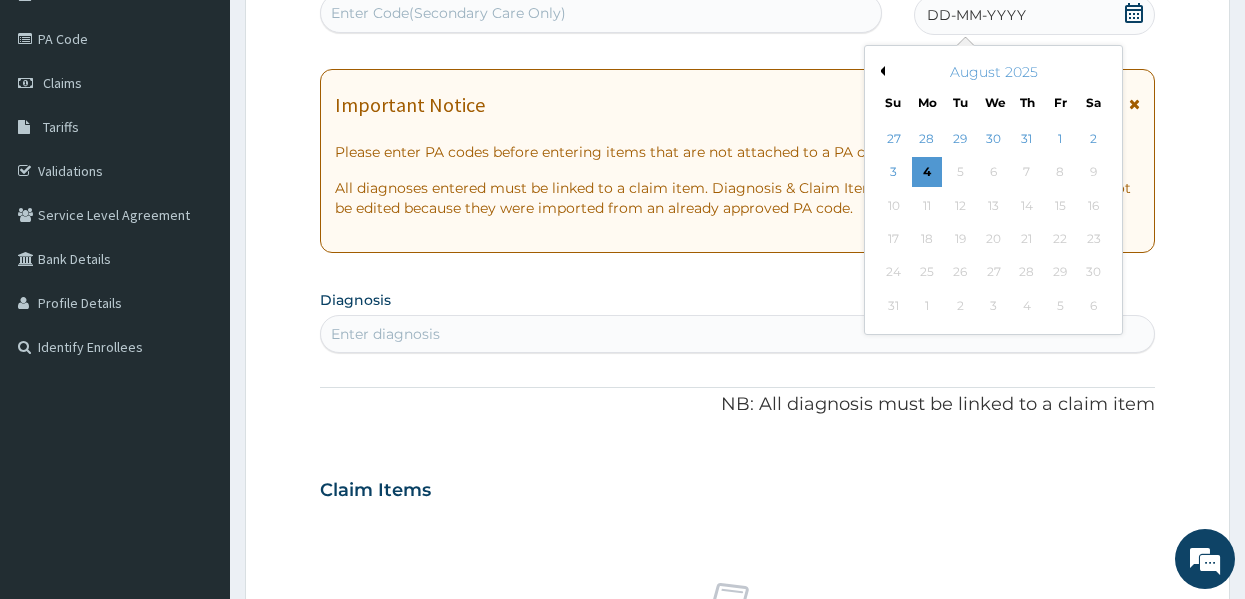 click on "August 2025" at bounding box center (993, 72) 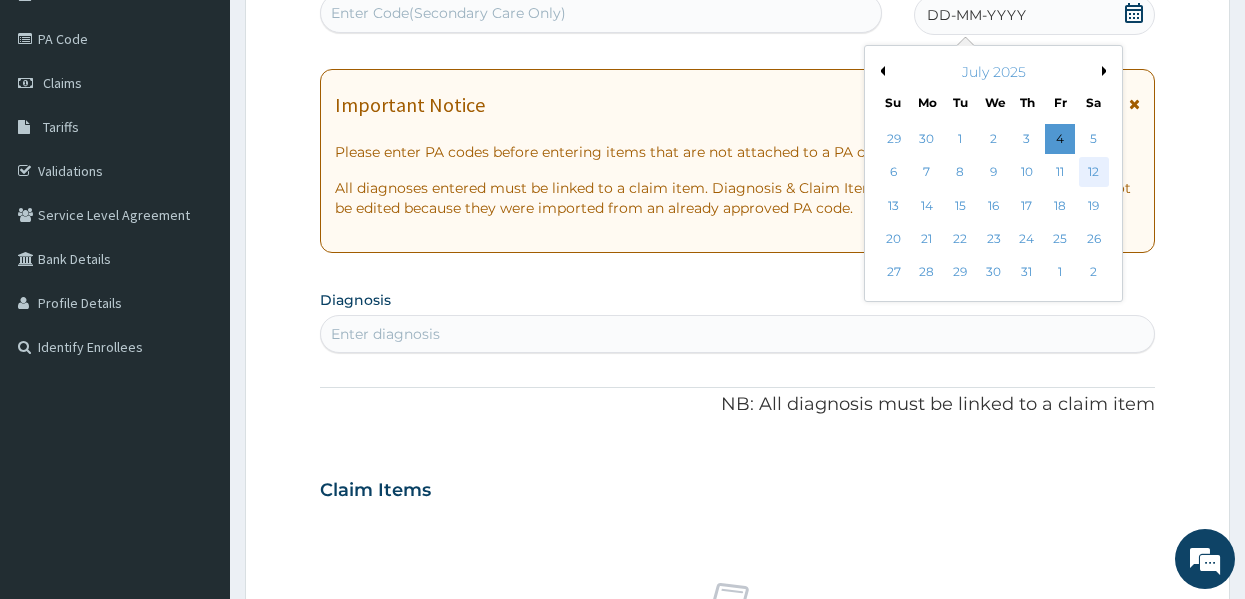 click on "12" at bounding box center (1094, 173) 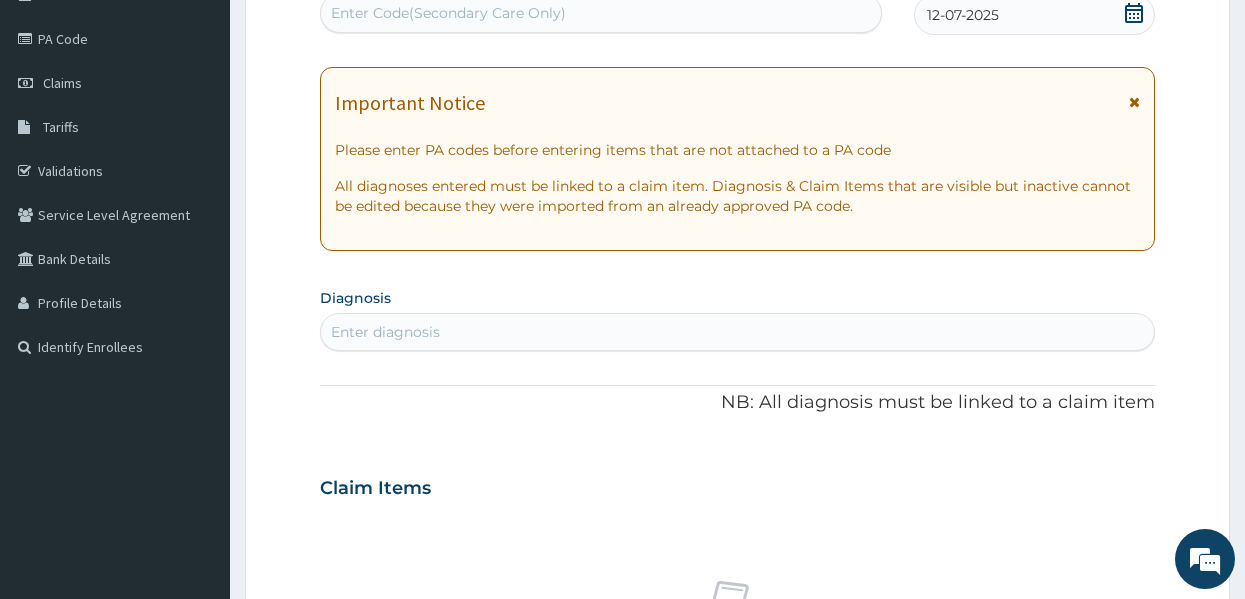 click on "Enter diagnosis" at bounding box center (738, 332) 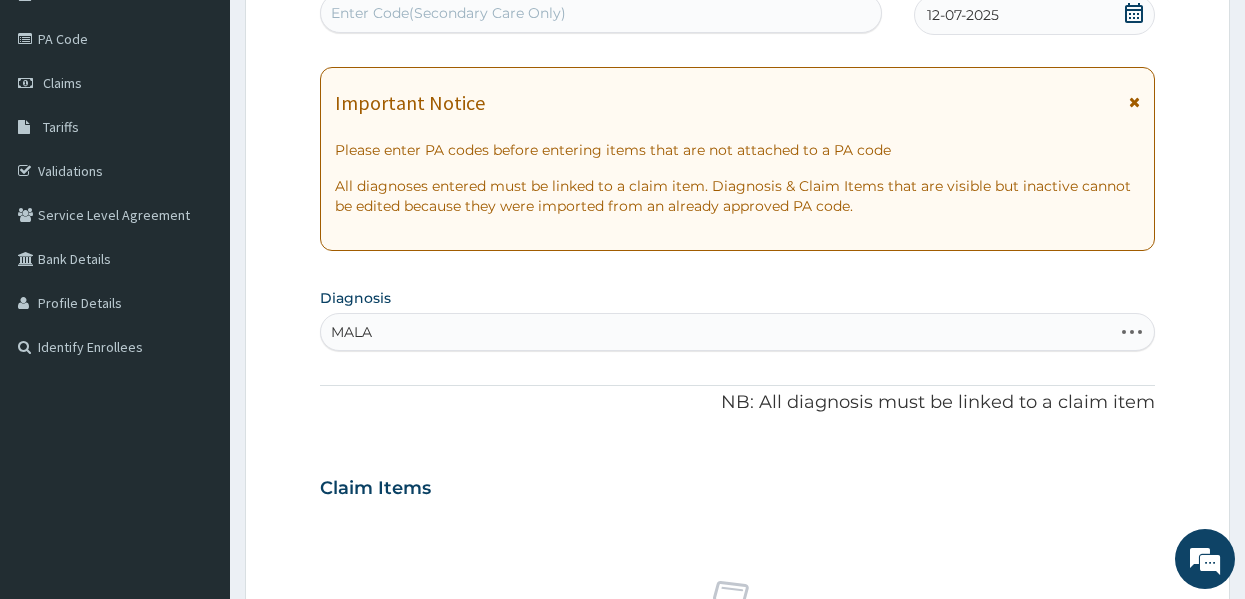 type on "MALAR" 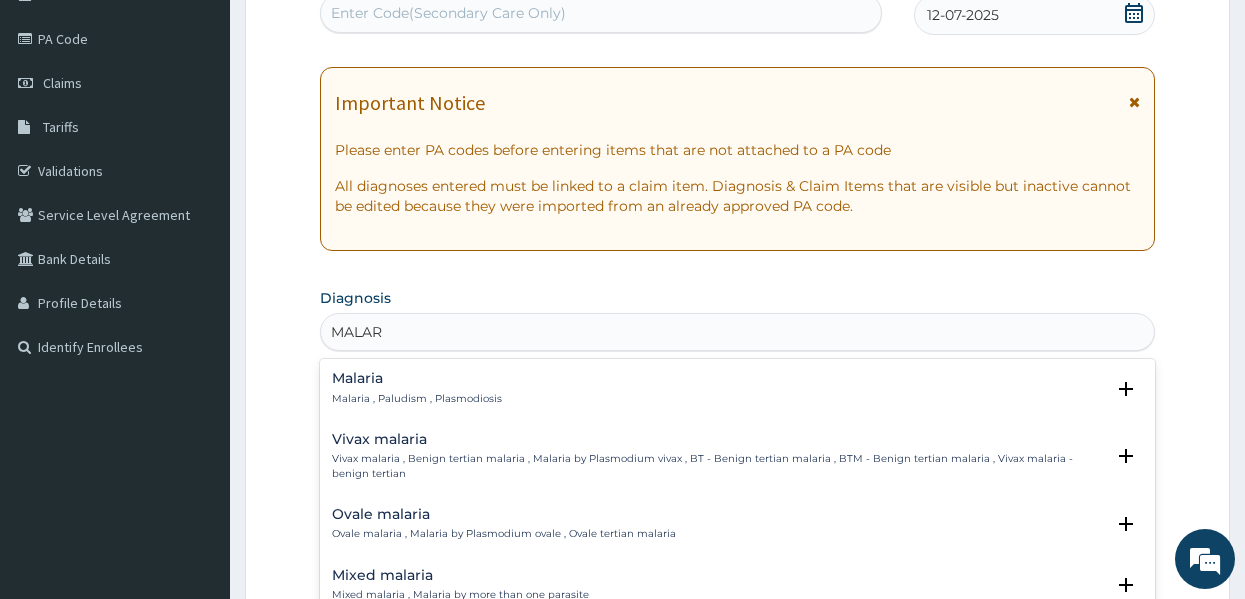click on "Malaria" at bounding box center (417, 378) 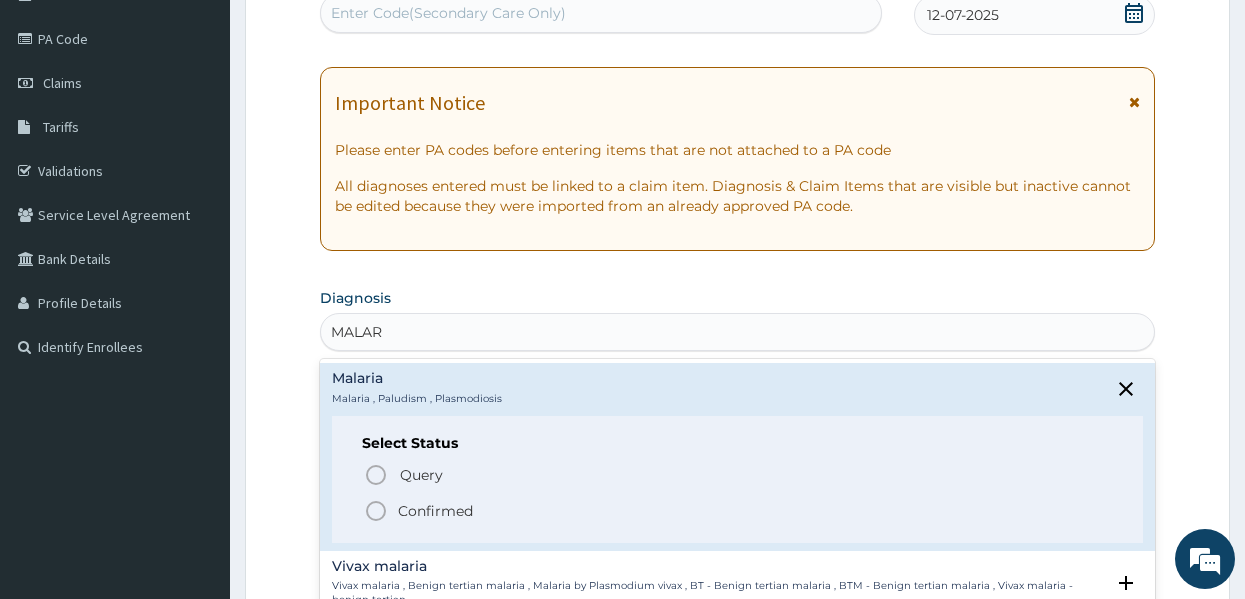 click on "Confirmed" at bounding box center [435, 511] 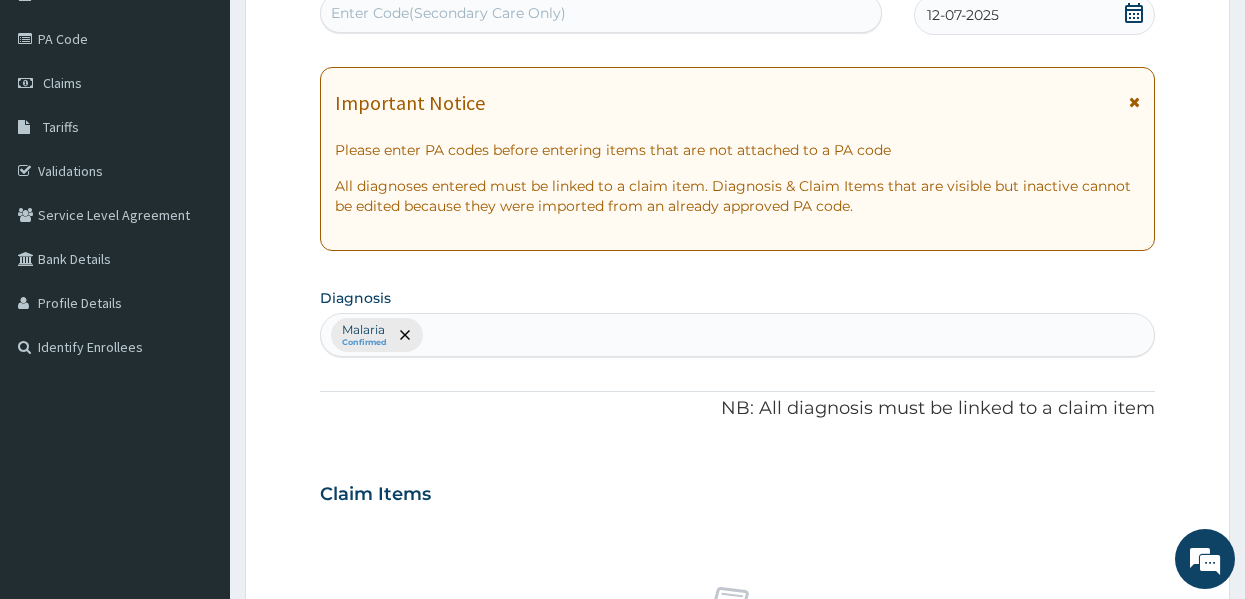 click on "Malaria Confirmed" at bounding box center [738, 335] 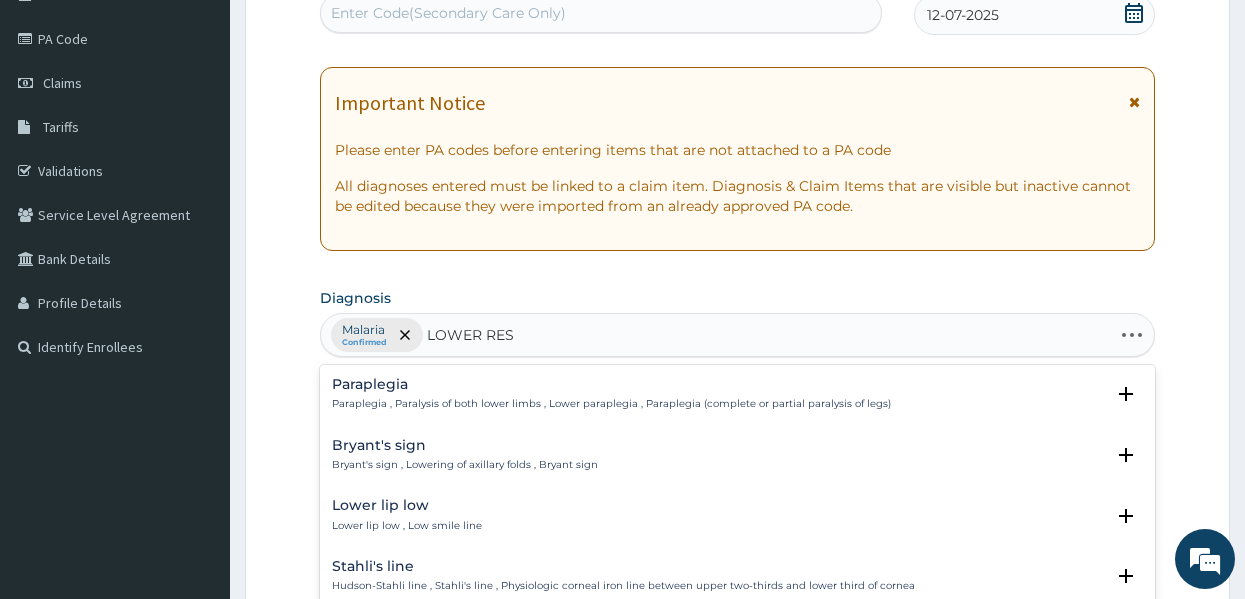 type on "LOWER RESP" 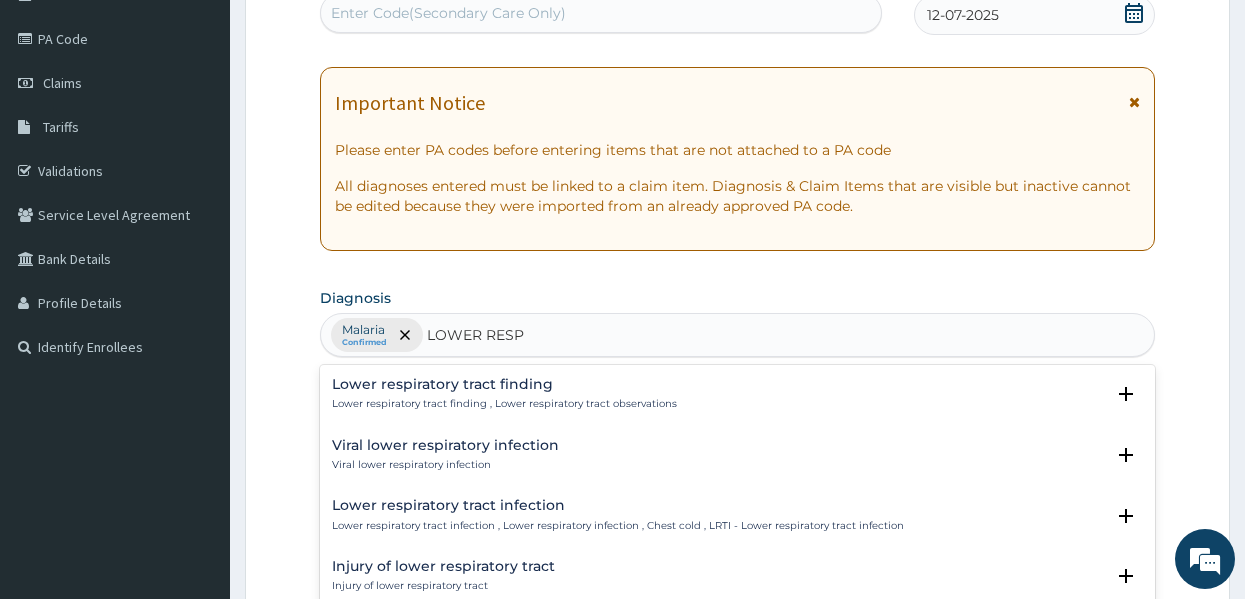 click on "Lower respiratory tract infection" at bounding box center (618, 505) 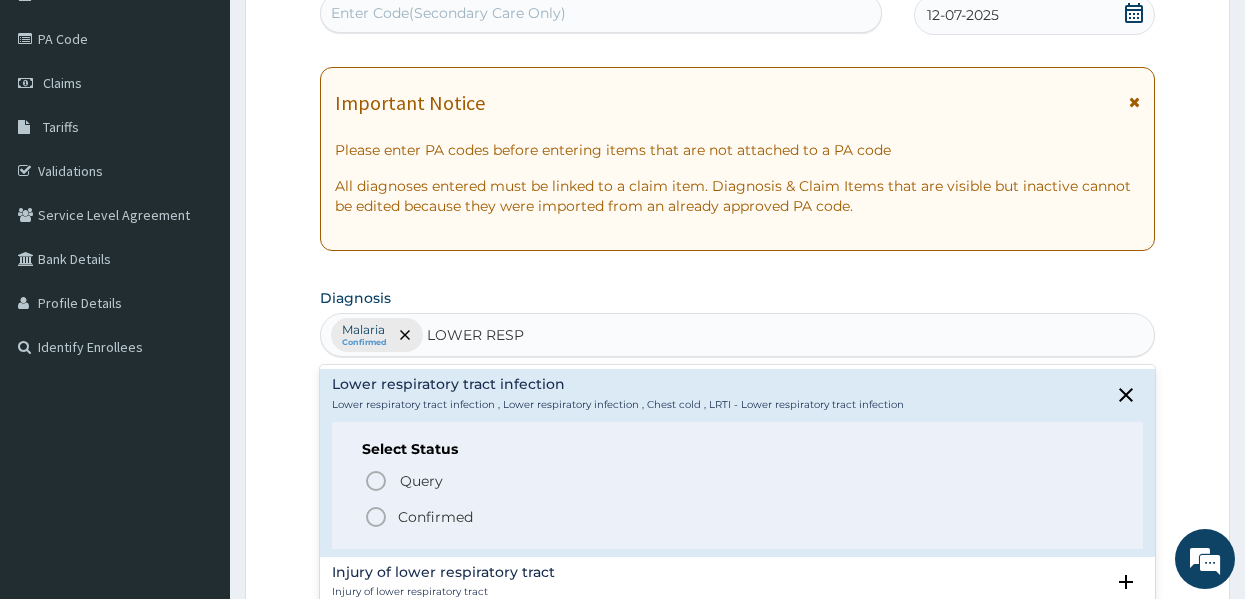 scroll, scrollTop: 134, scrollLeft: 0, axis: vertical 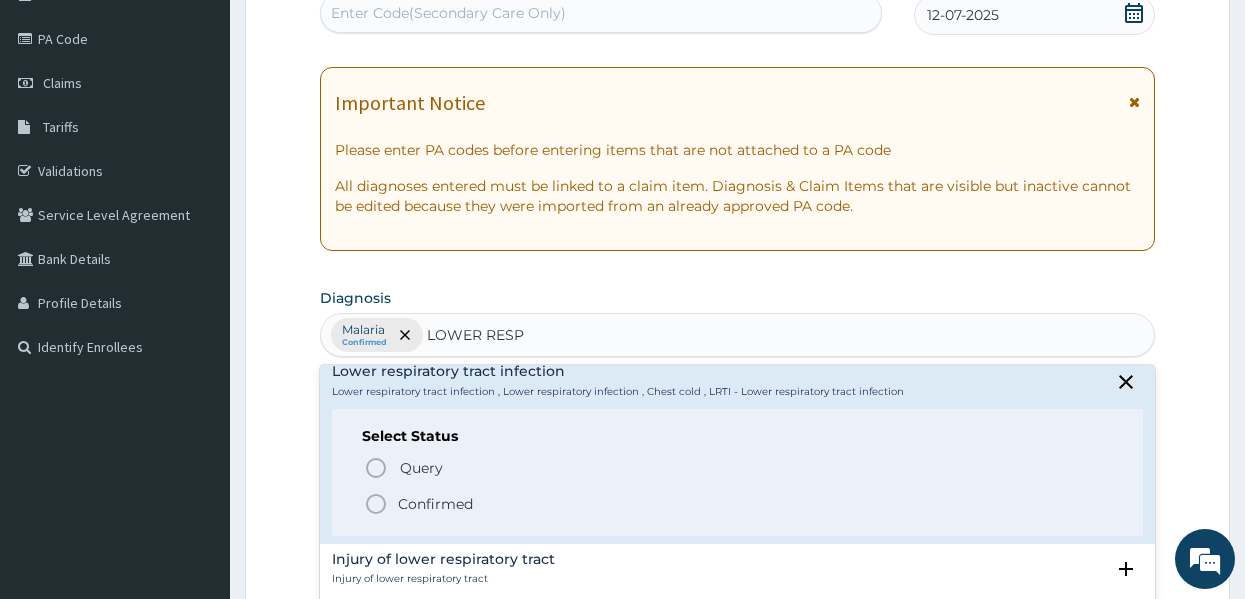 click on "Confirmed" at bounding box center (435, 504) 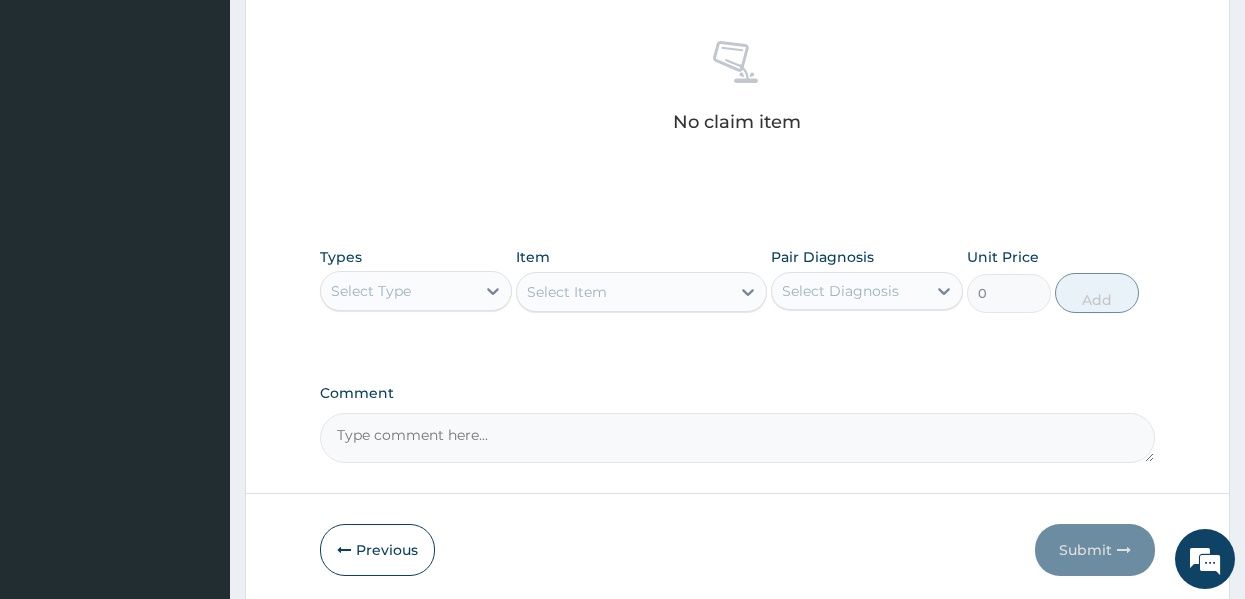 scroll, scrollTop: 771, scrollLeft: 0, axis: vertical 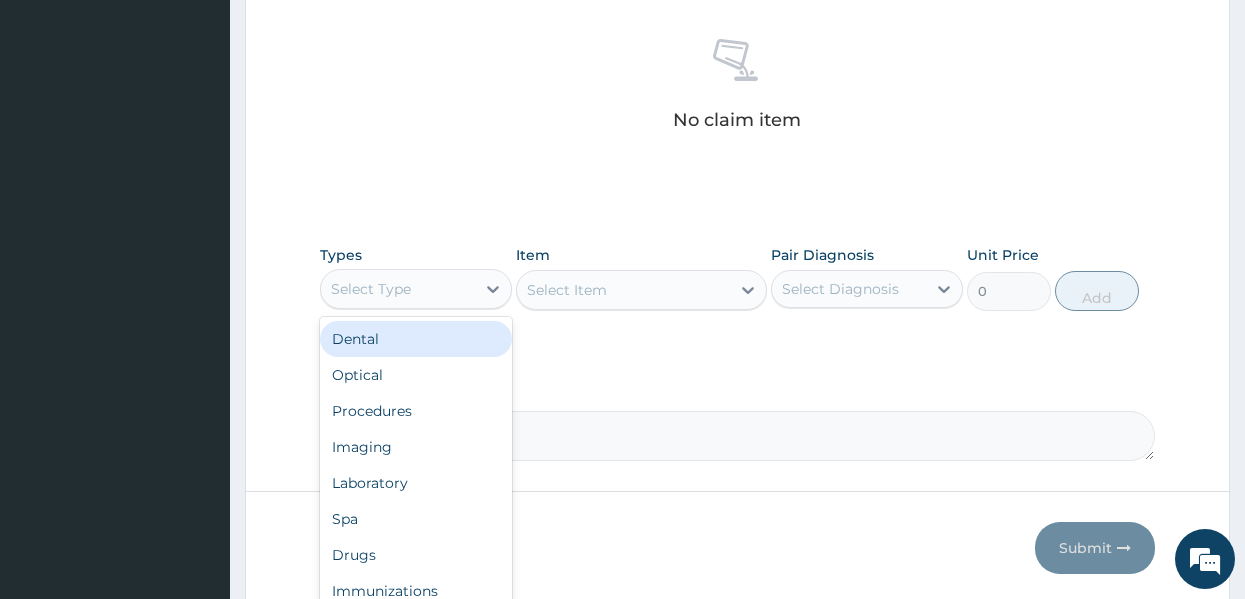 click on "Select Type" at bounding box center [398, 289] 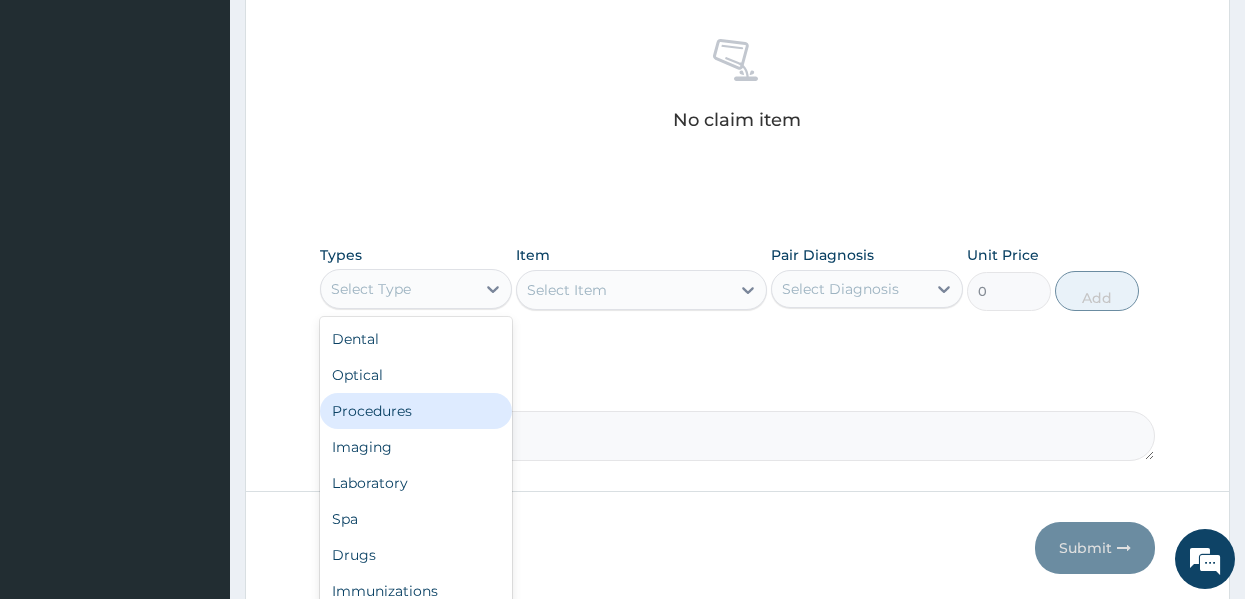 drag, startPoint x: 397, startPoint y: 401, endPoint x: 450, endPoint y: 404, distance: 53.08484 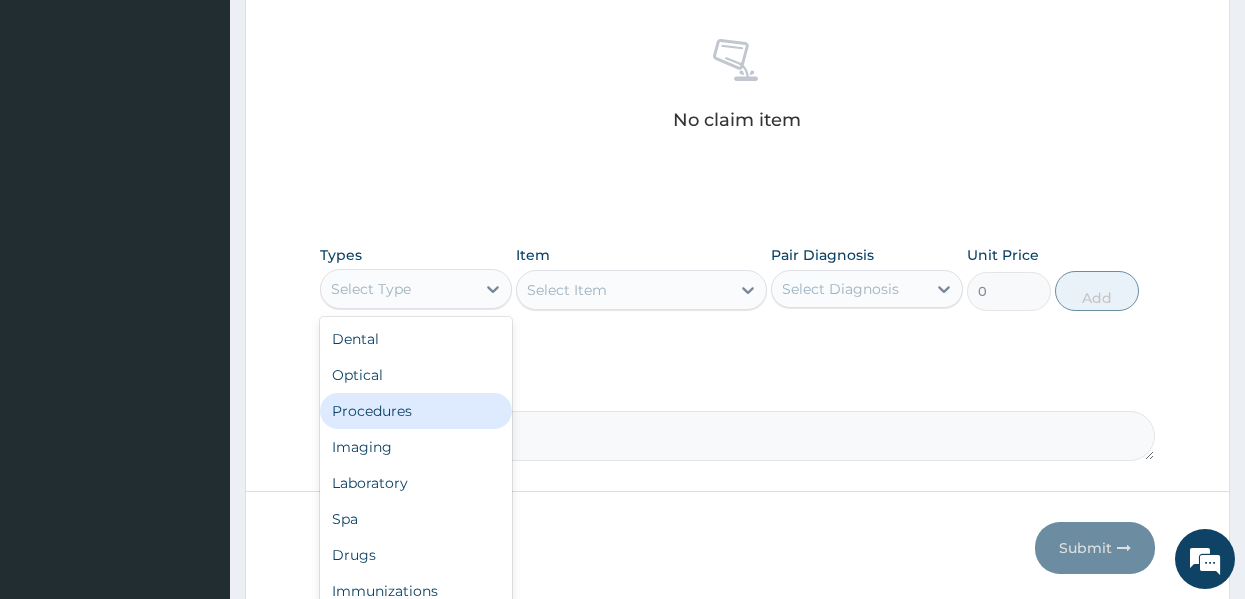 click on "Procedures" at bounding box center [416, 411] 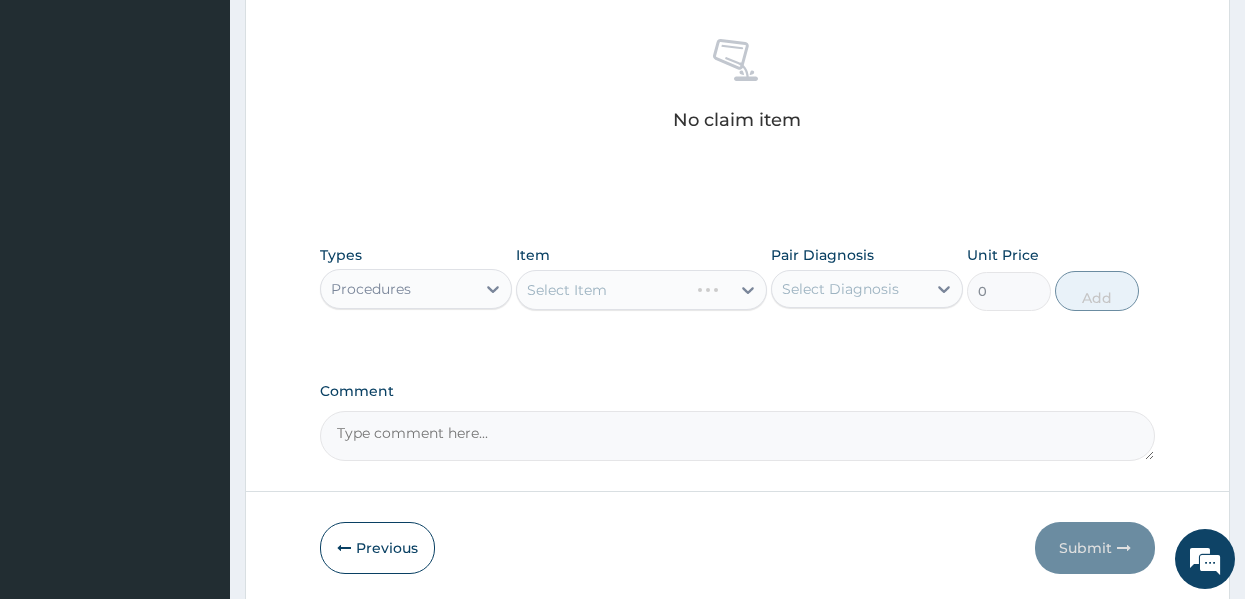 click on "Comment" at bounding box center (738, 422) 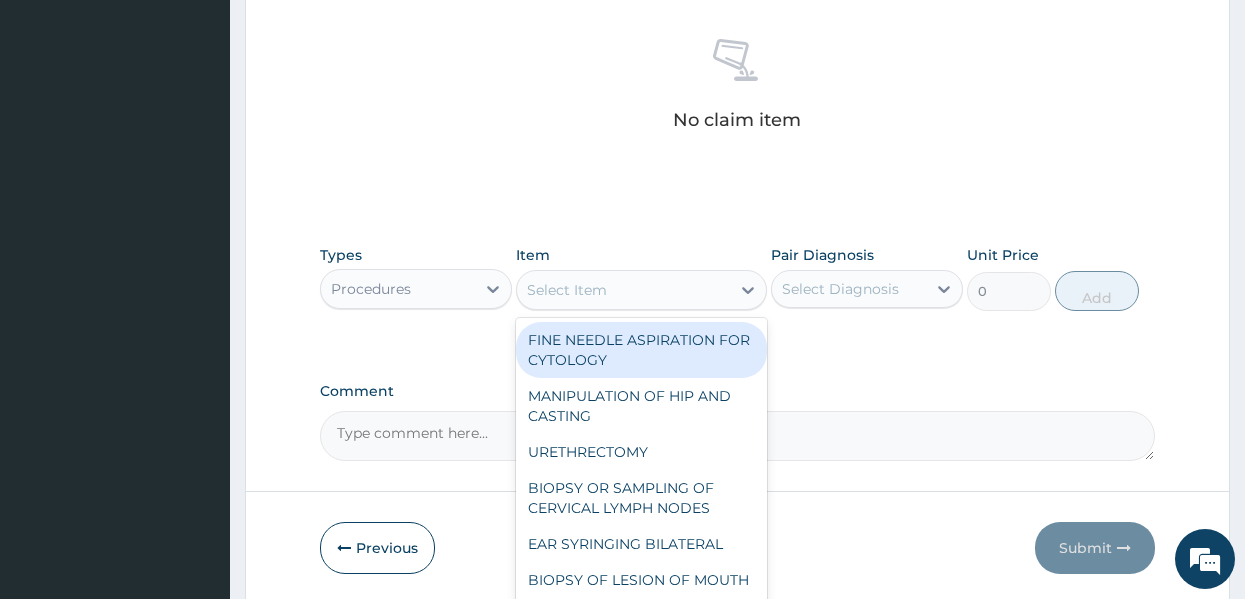 click on "Select Item" at bounding box center (623, 290) 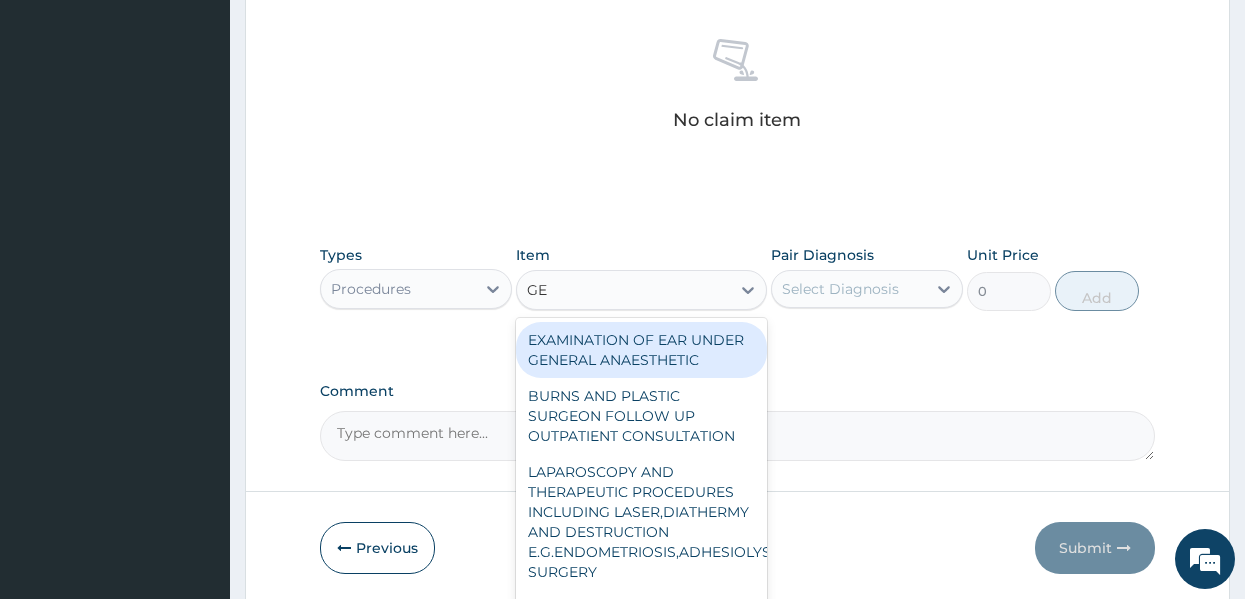 type on "GEN" 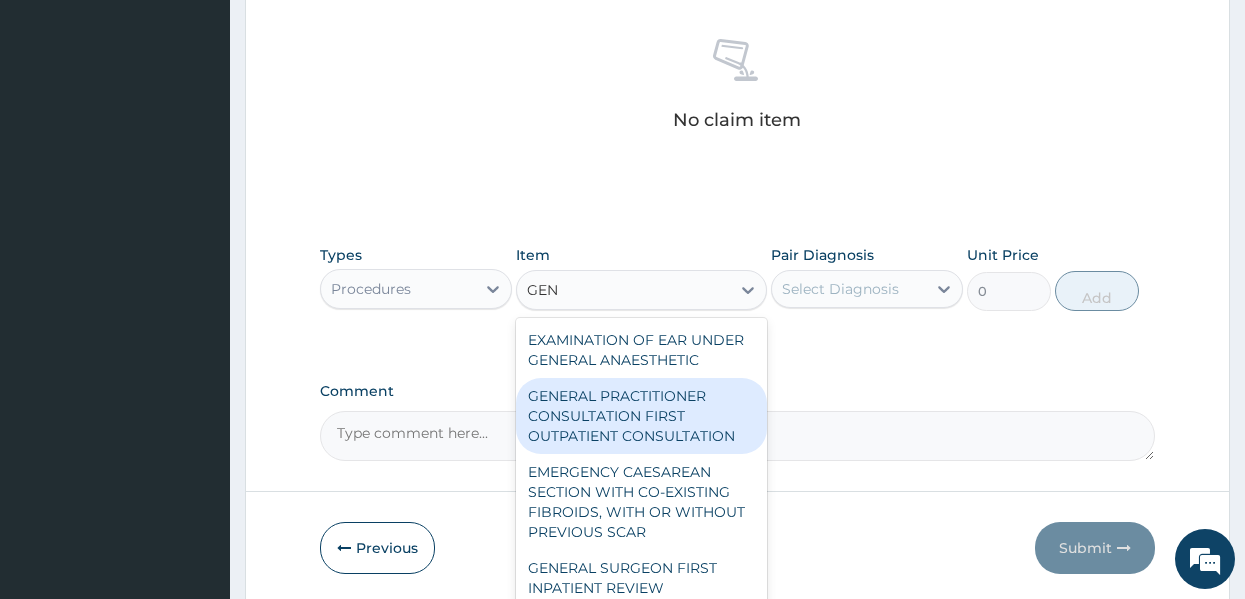 click on "GENERAL PRACTITIONER CONSULTATION FIRST OUTPATIENT CONSULTATION" at bounding box center (641, 416) 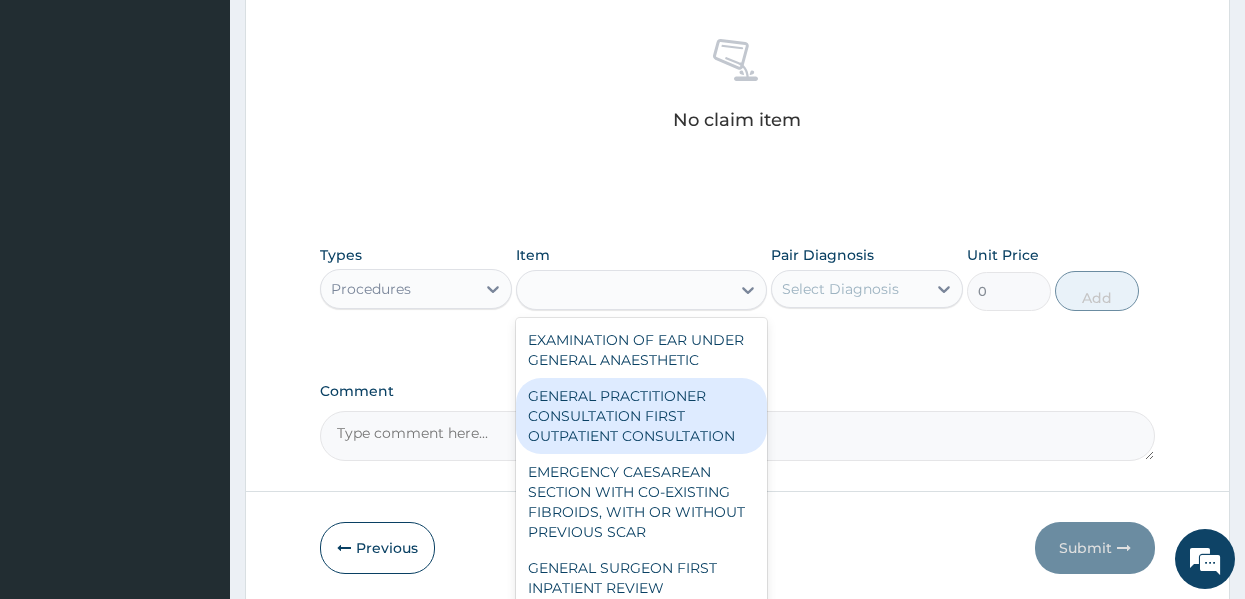 type on "3547.5" 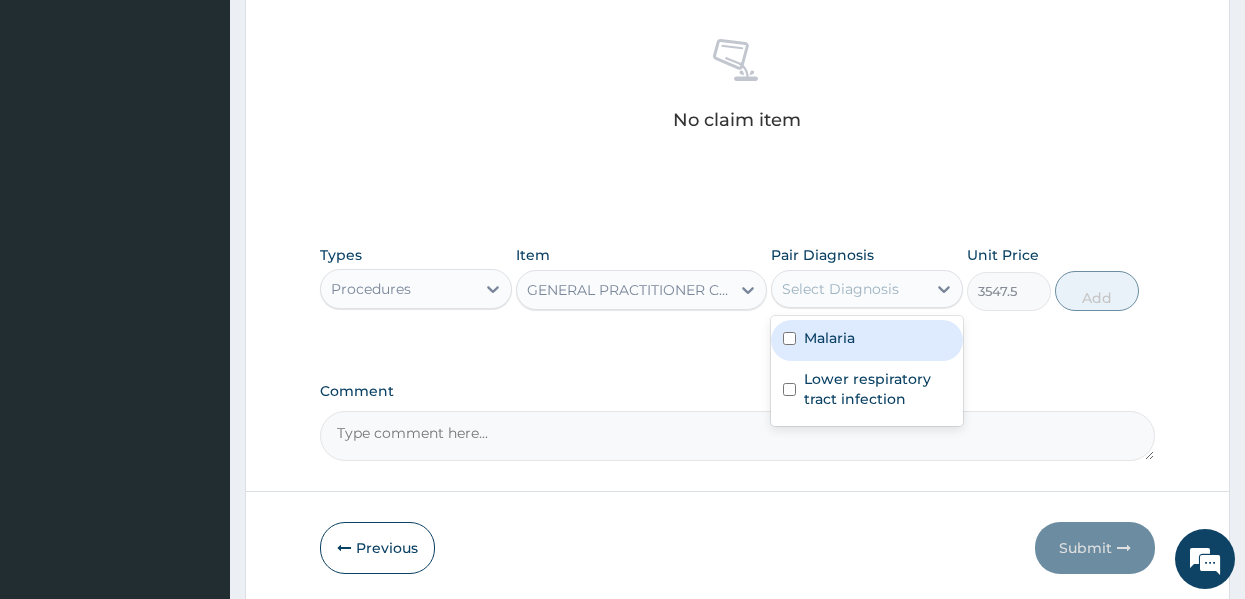 click on "Select Diagnosis" at bounding box center [849, 289] 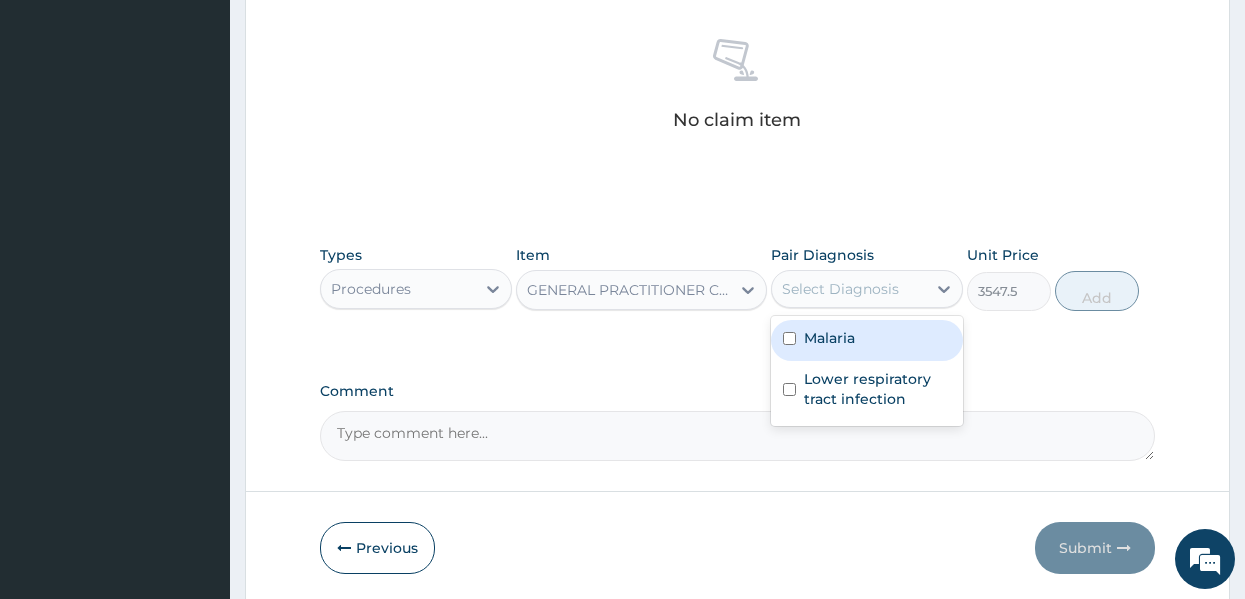 click on "Malaria" at bounding box center (867, 340) 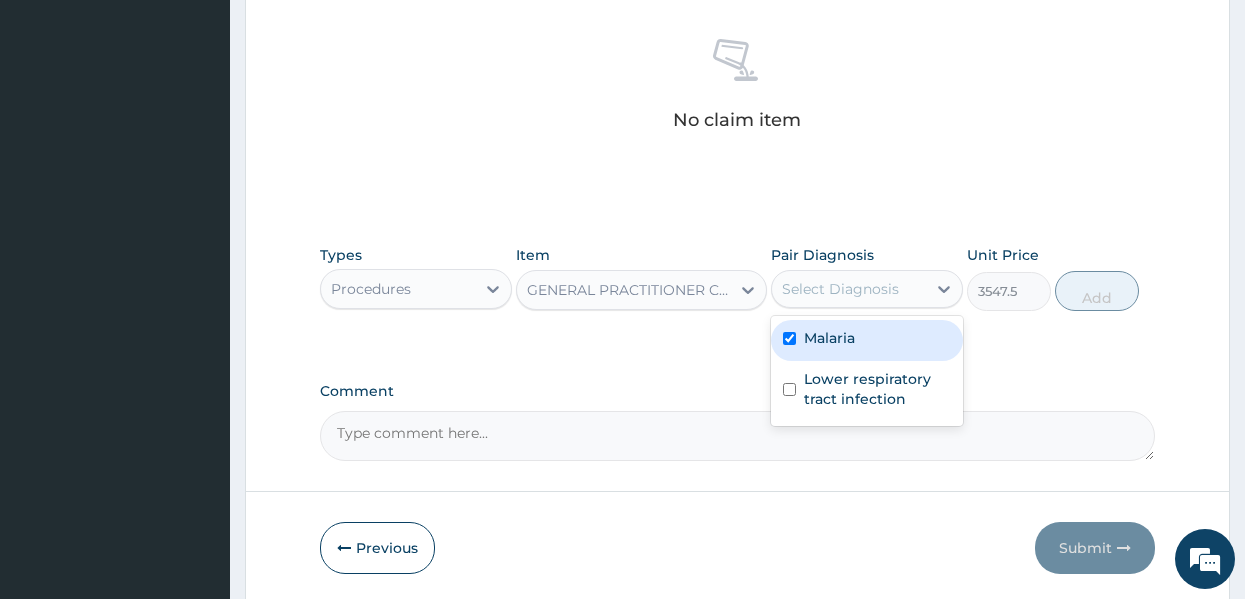 checkbox on "true" 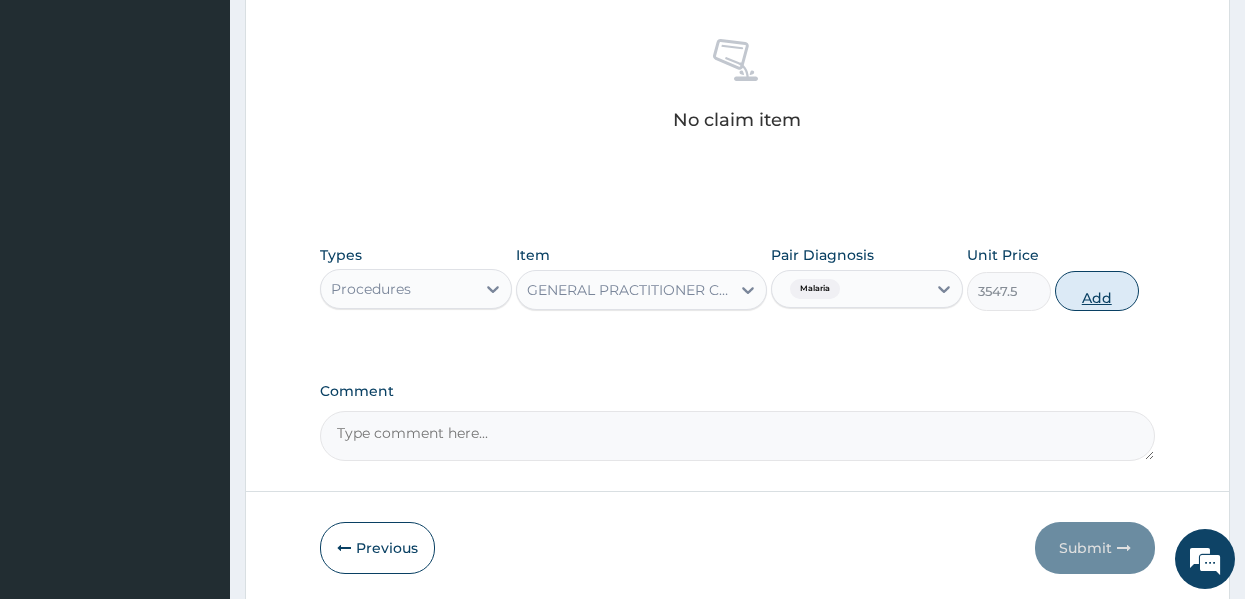 click on "Add" at bounding box center [1097, 291] 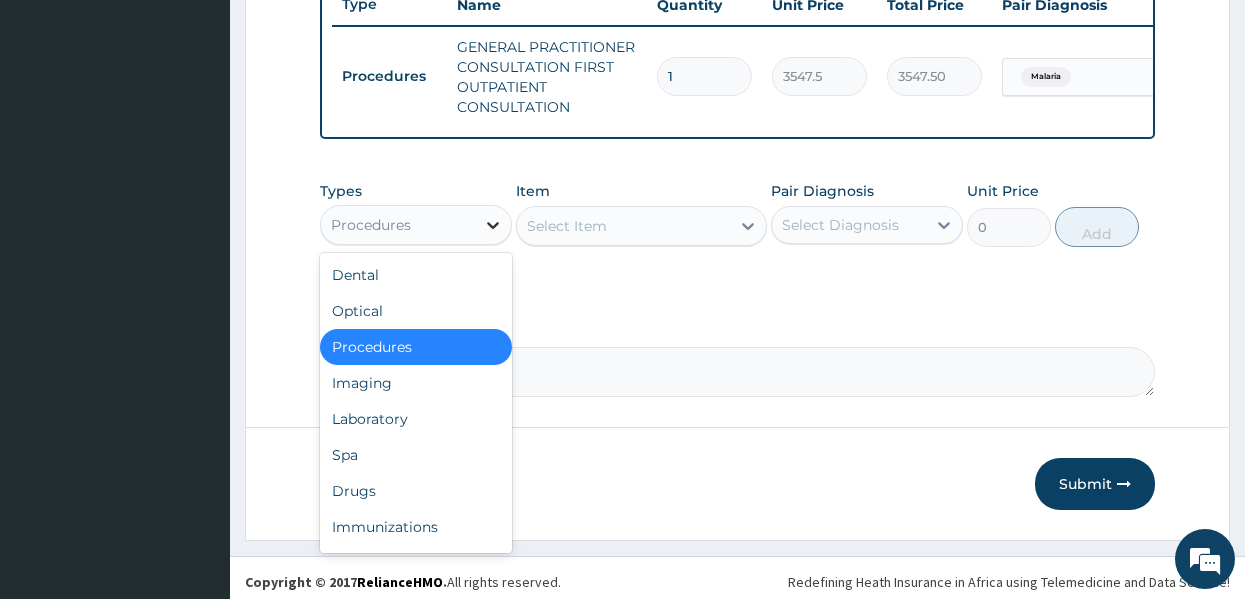 click 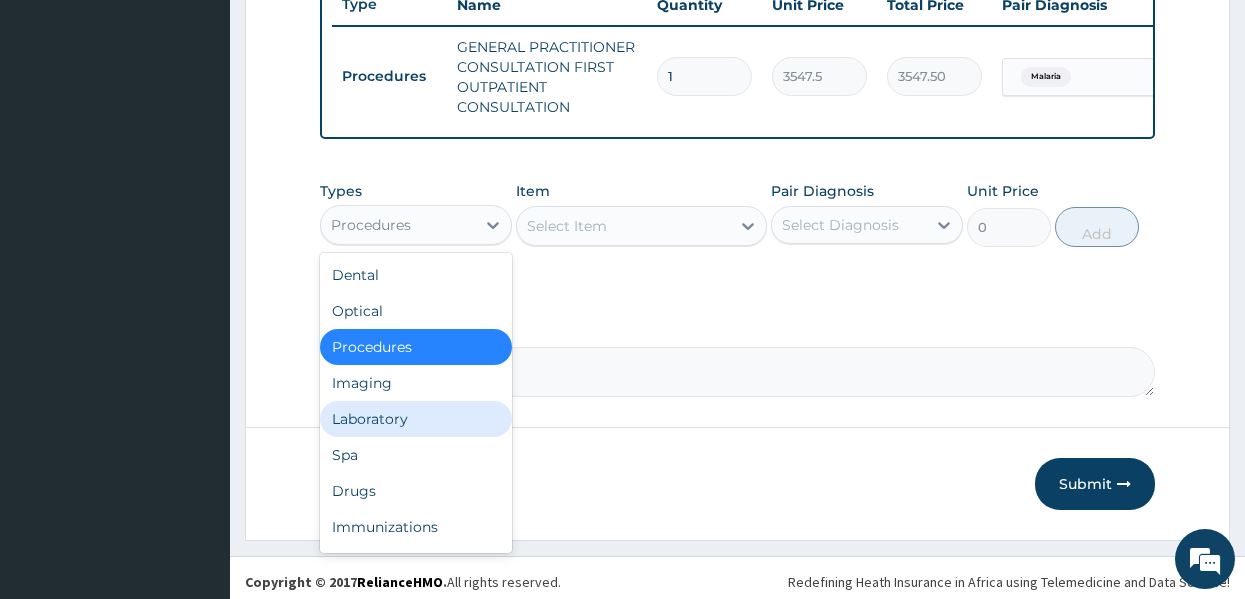 click on "Laboratory" at bounding box center (416, 419) 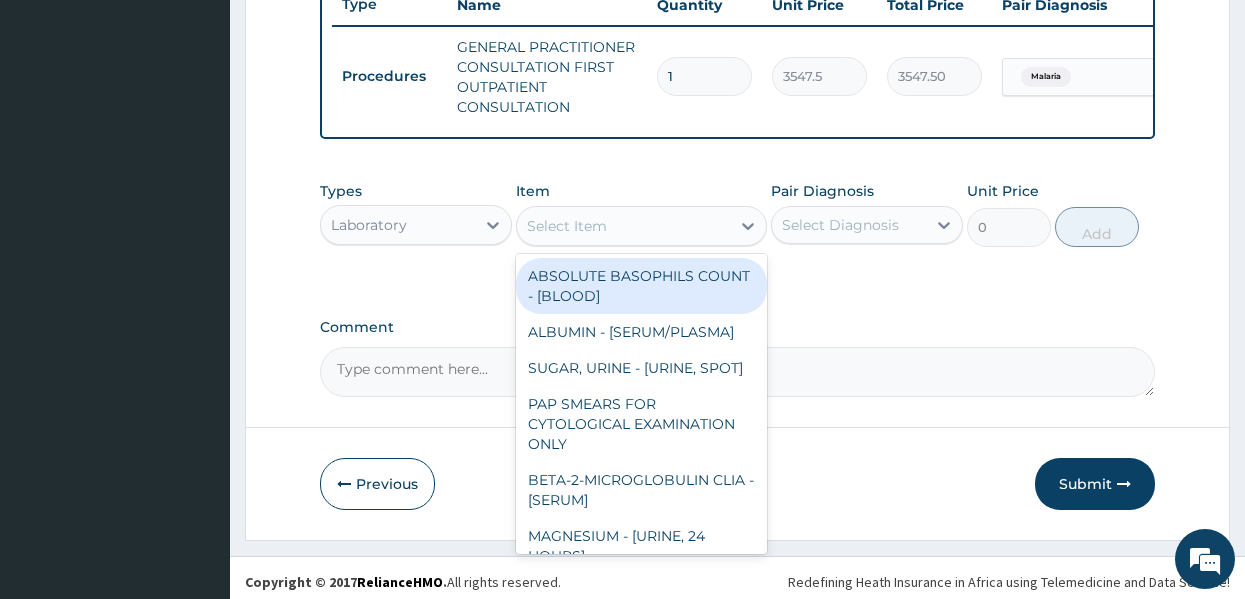 click on "Select Item" at bounding box center [623, 226] 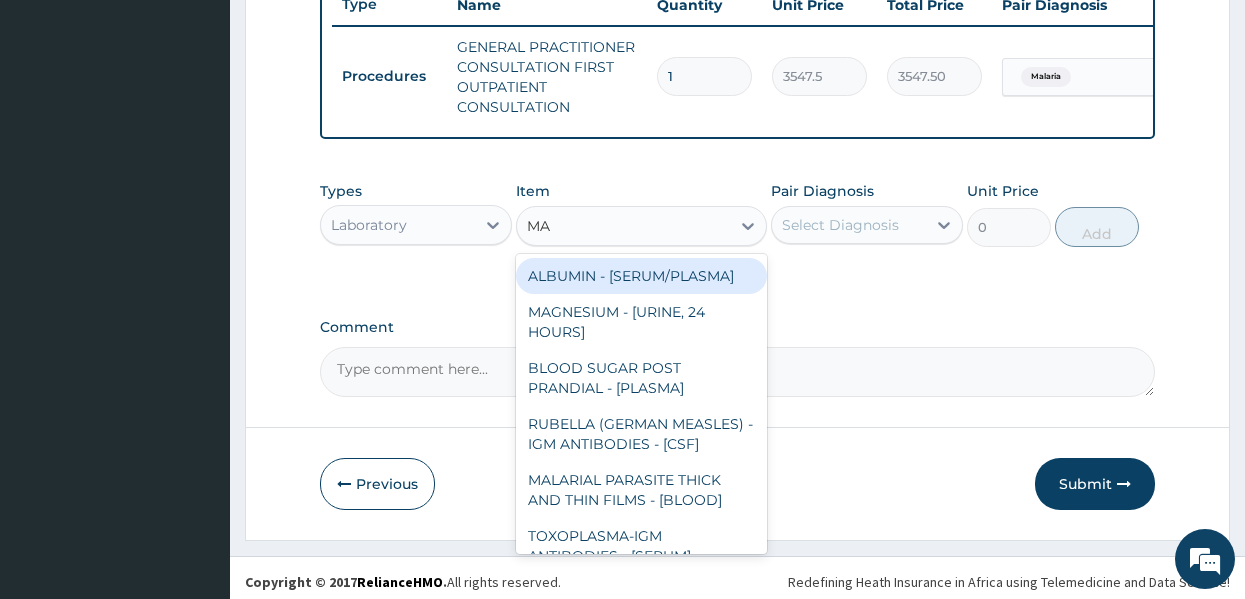type on "MAL" 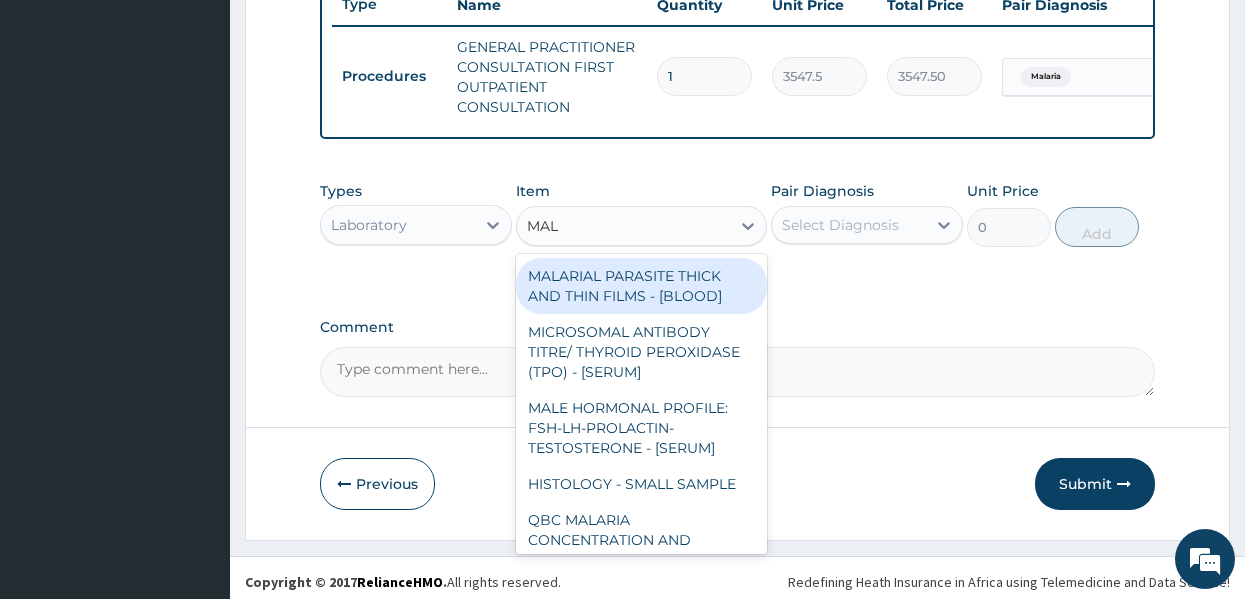 click on "MALARIAL PARASITE THICK AND THIN FILMS - [BLOOD]" at bounding box center (641, 286) 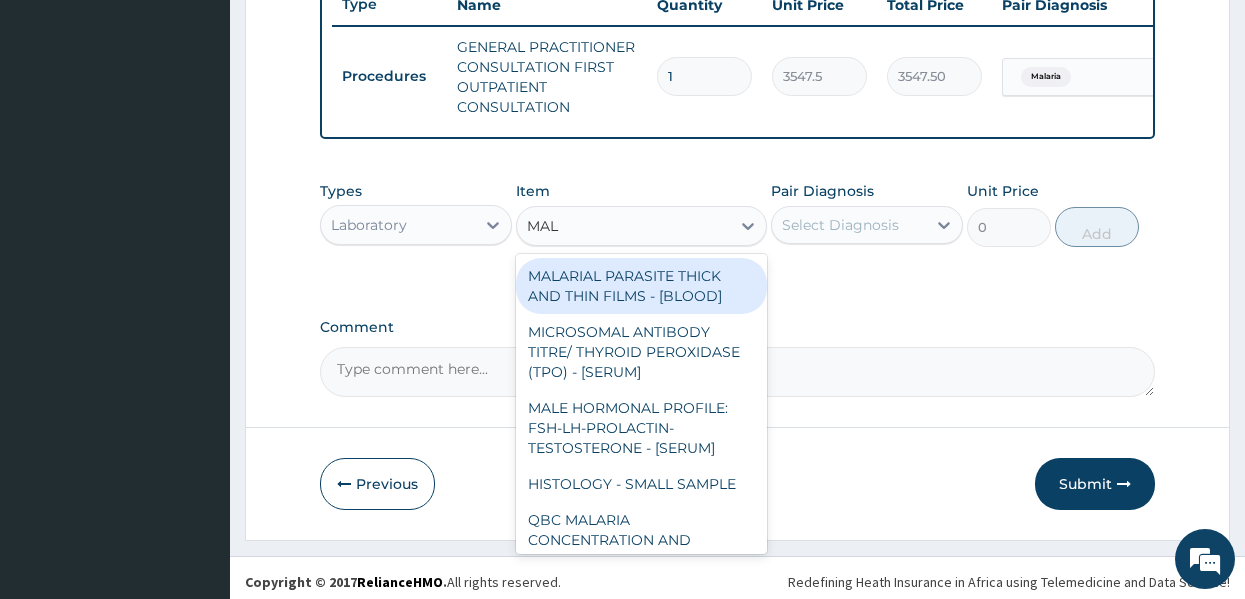 type 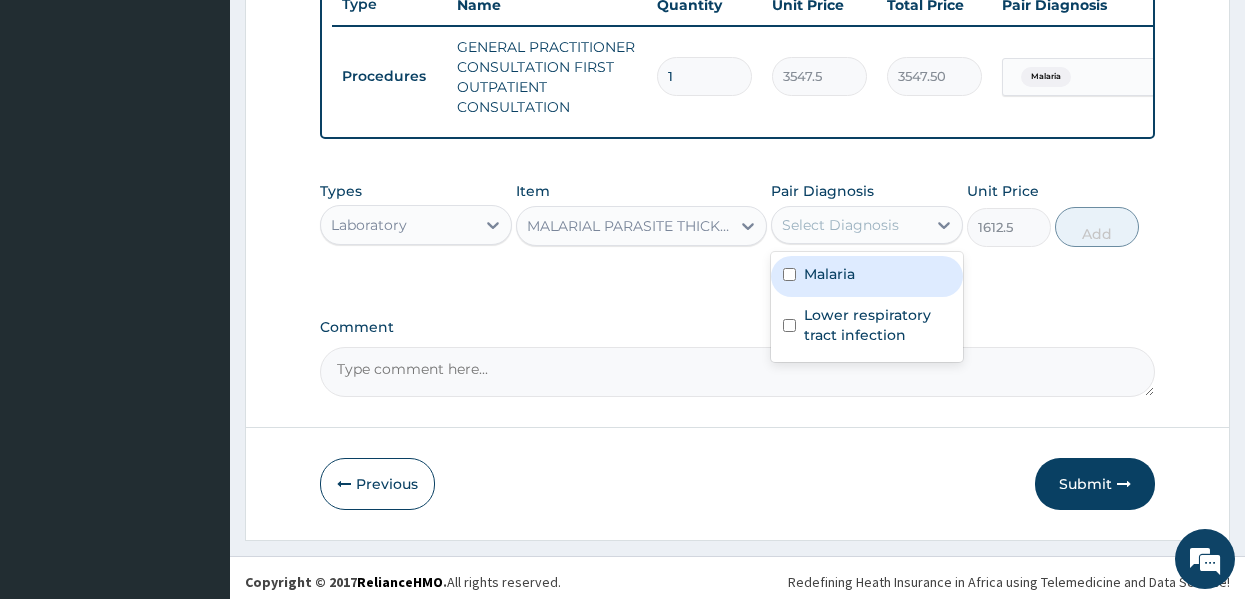 click on "Select Diagnosis" at bounding box center [840, 225] 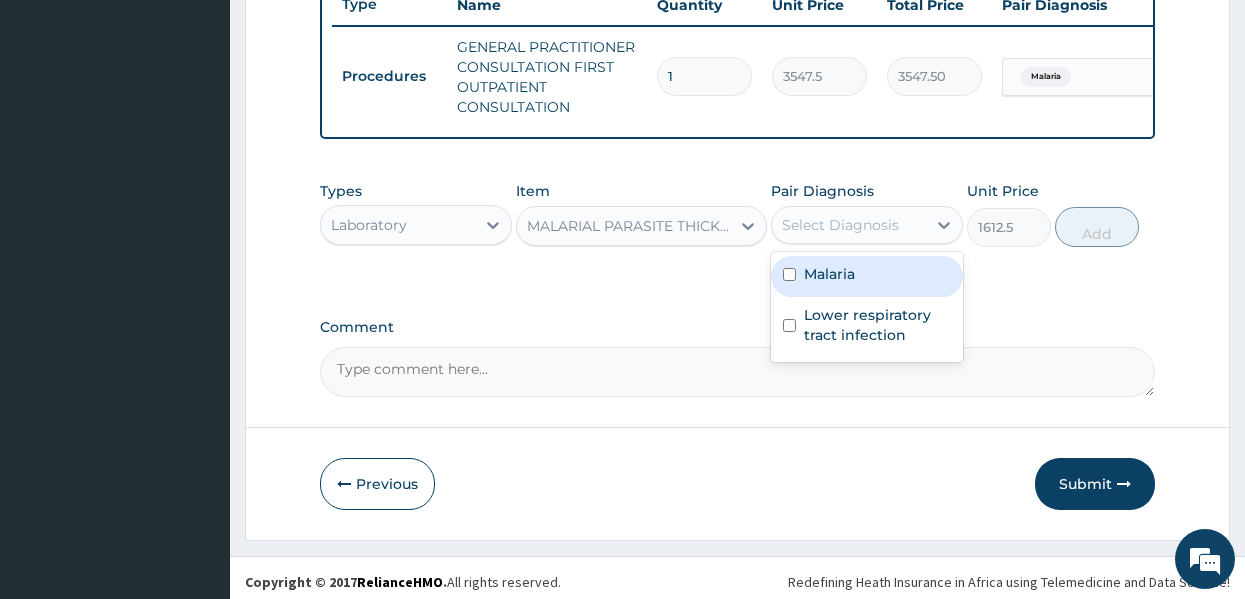 click on "Malaria" at bounding box center (829, 274) 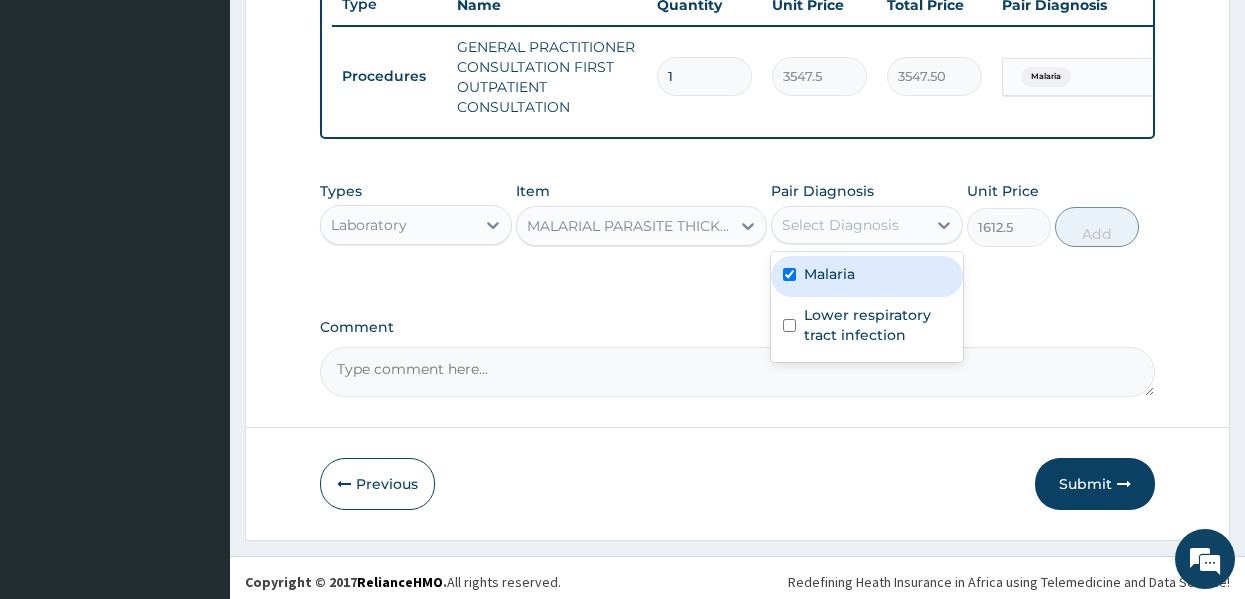 checkbox on "true" 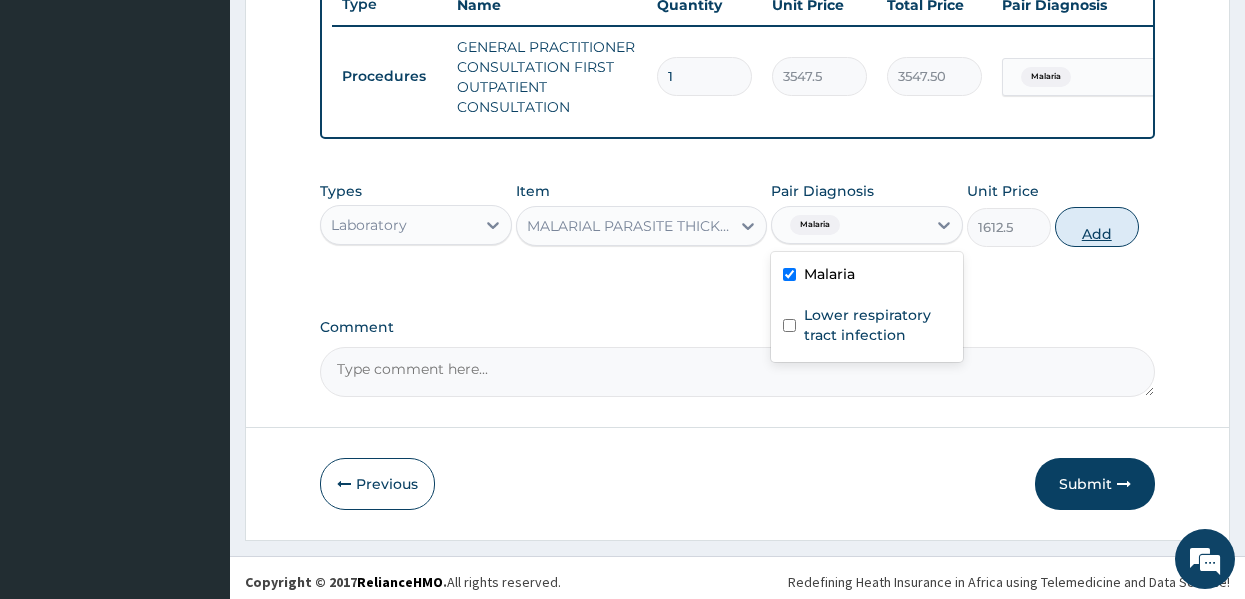 click on "Add" at bounding box center [1097, 227] 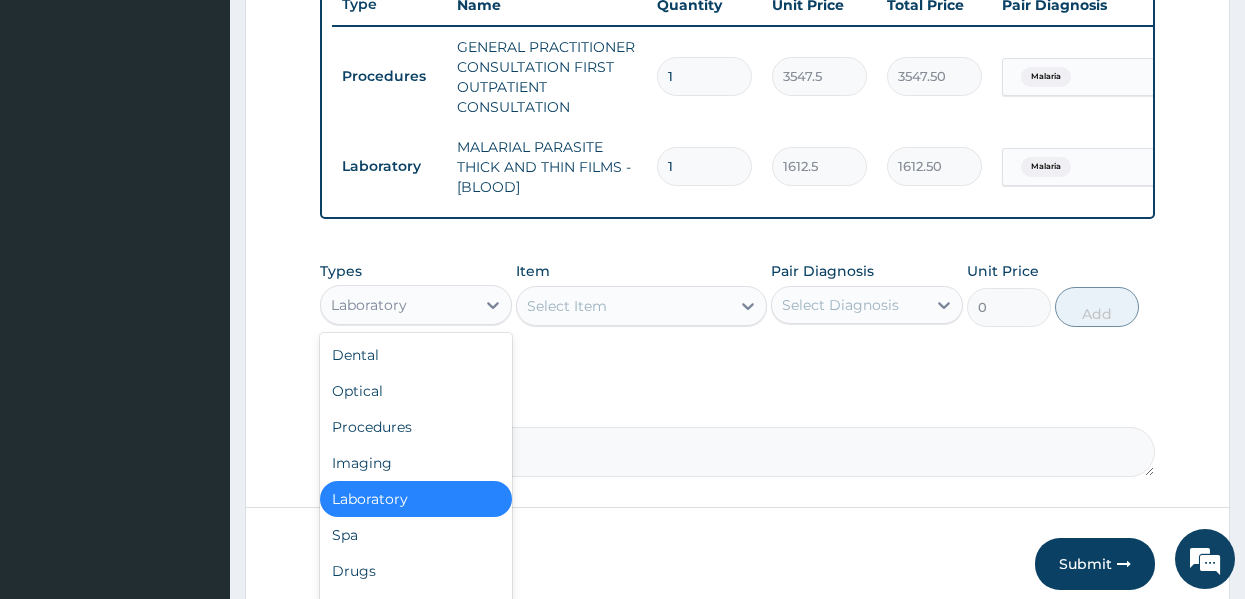 click on "Laboratory" at bounding box center (398, 305) 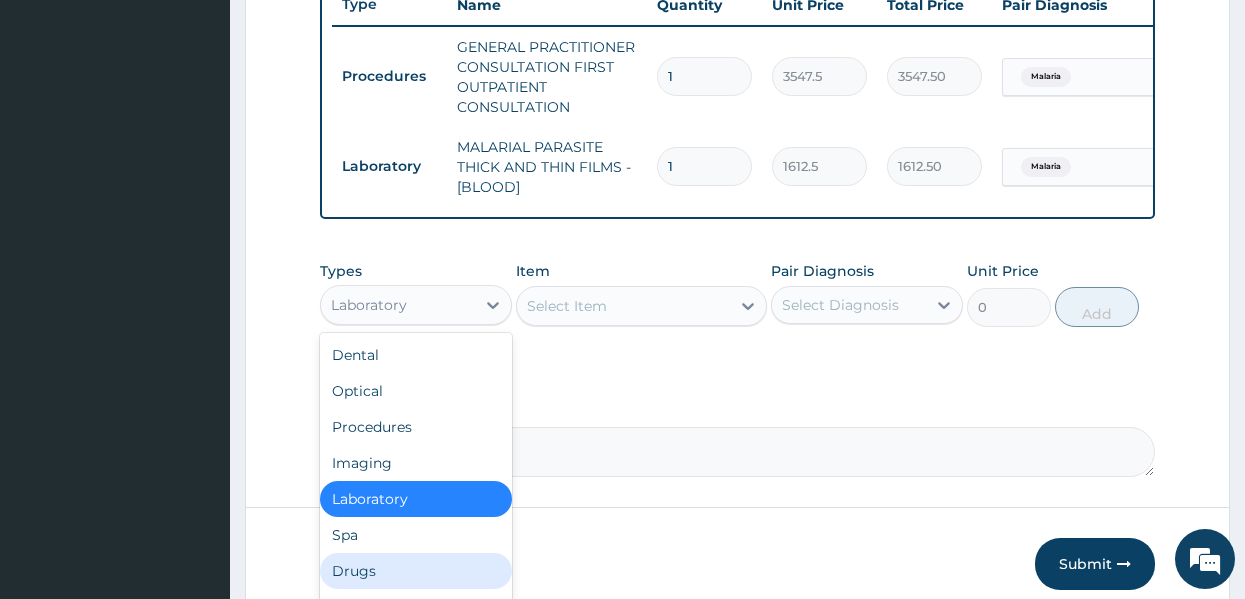 click on "Drugs" at bounding box center [416, 571] 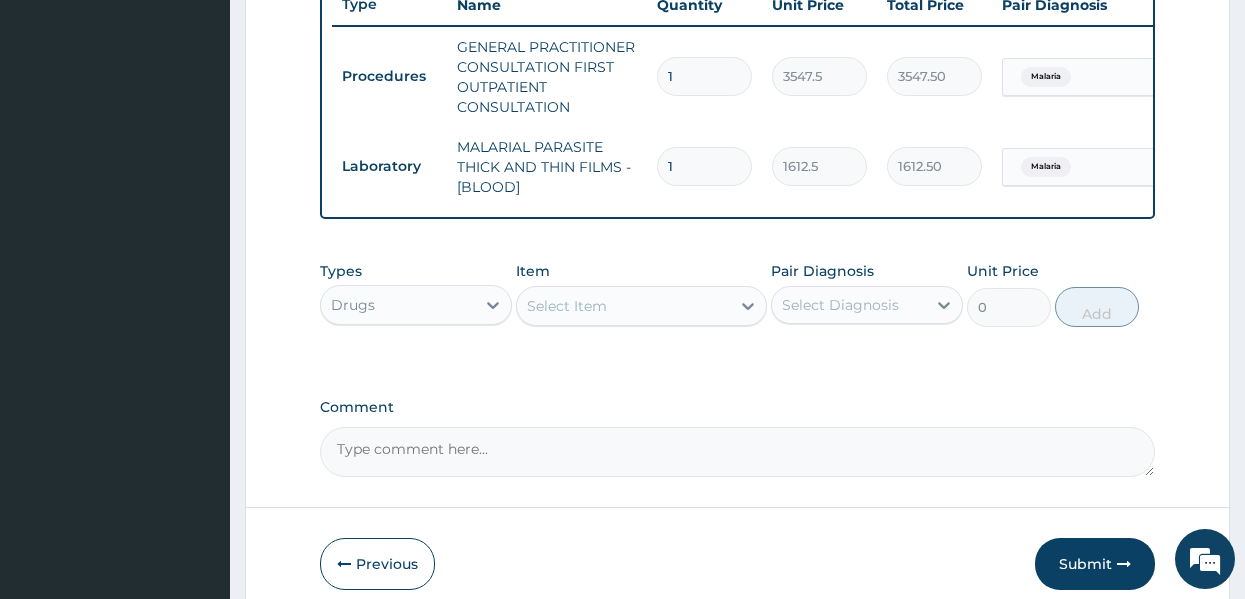 click on "Select Item" at bounding box center (567, 306) 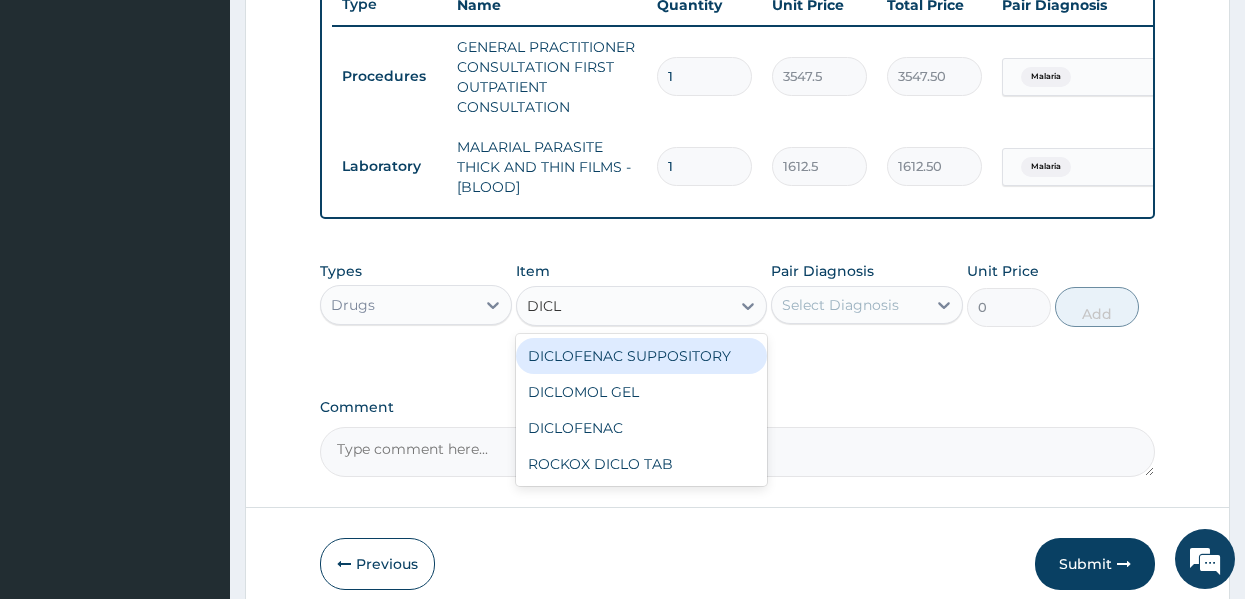 type on "DICLO" 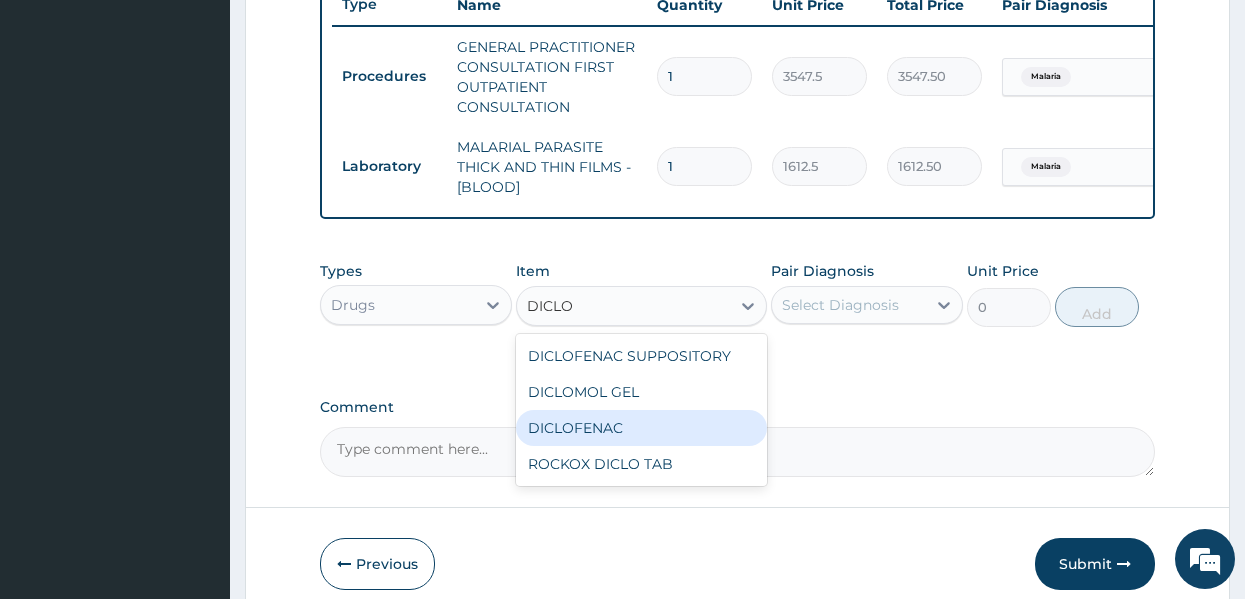 click on "DICLOFENAC" at bounding box center [641, 428] 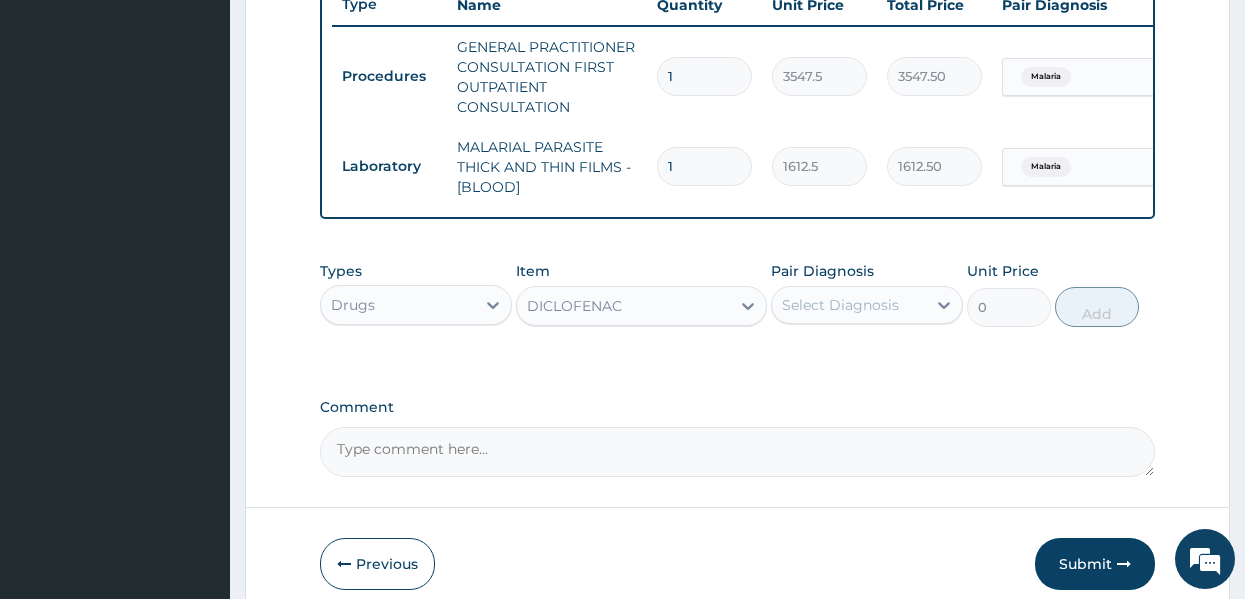 type 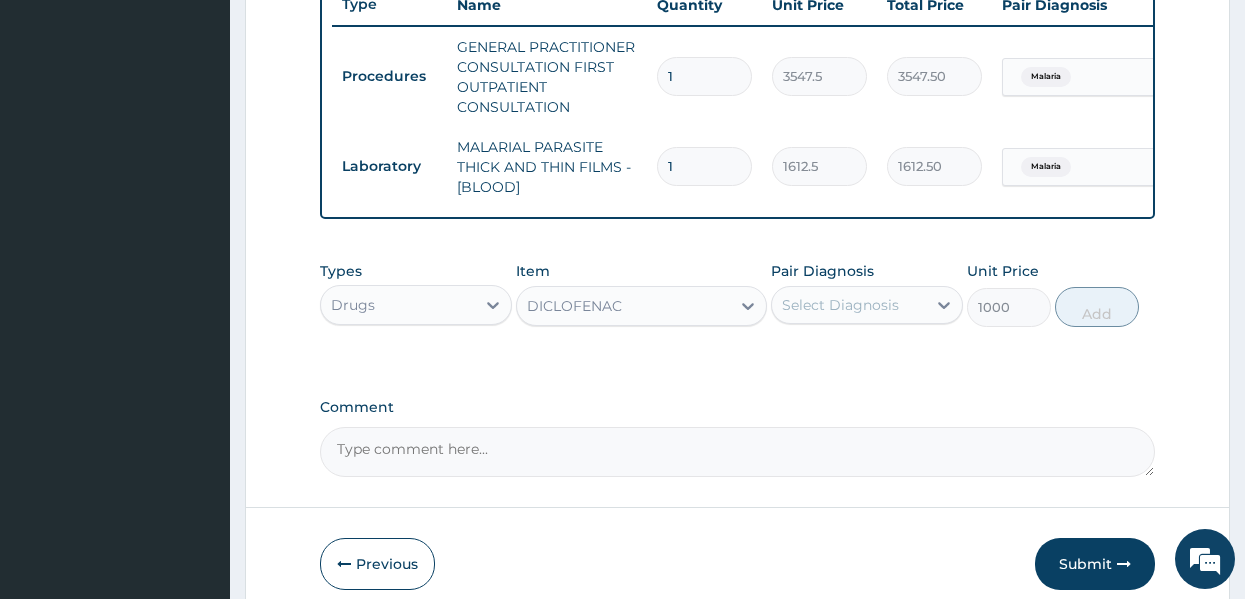 click on "Select Diagnosis" at bounding box center [840, 305] 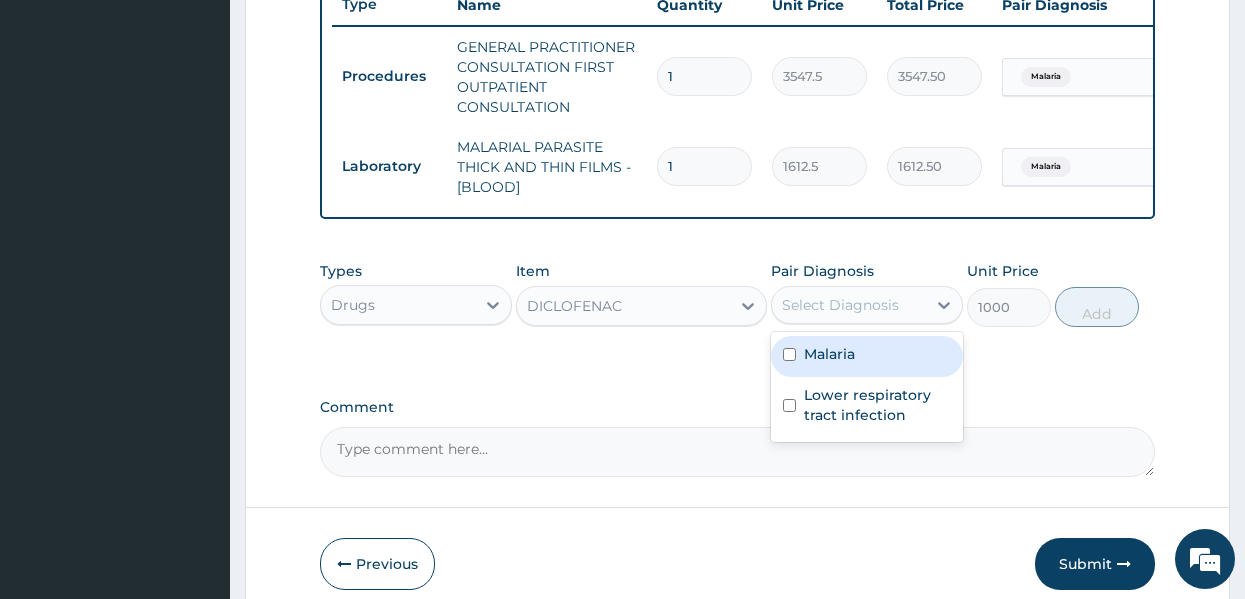 click on "Malaria" at bounding box center (829, 354) 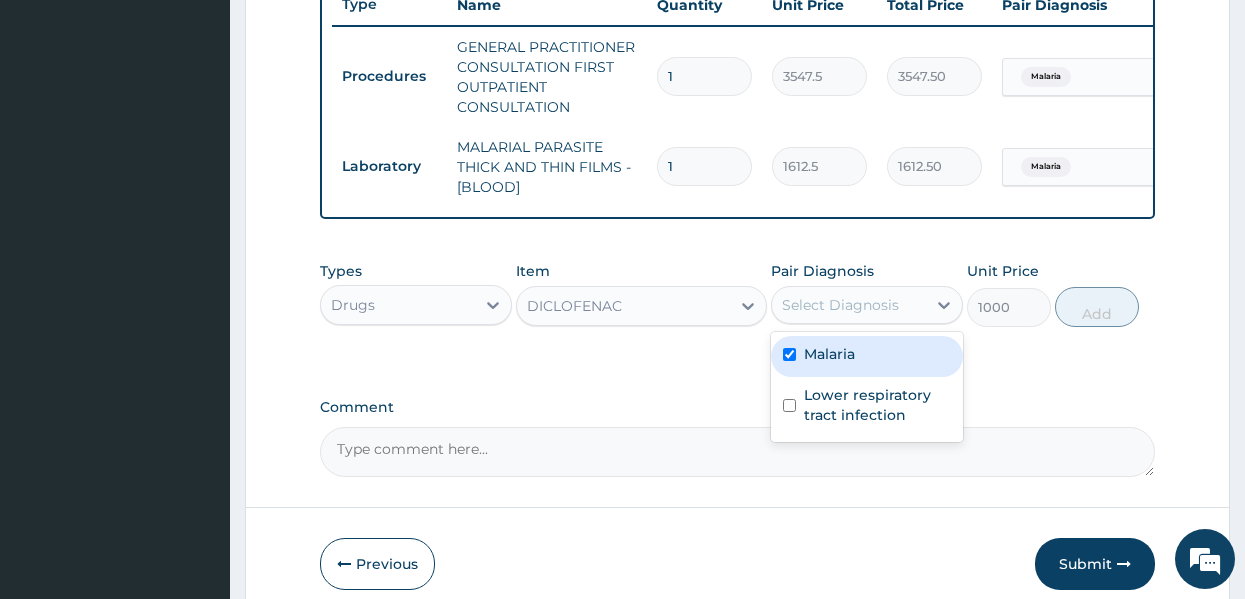 checkbox on "true" 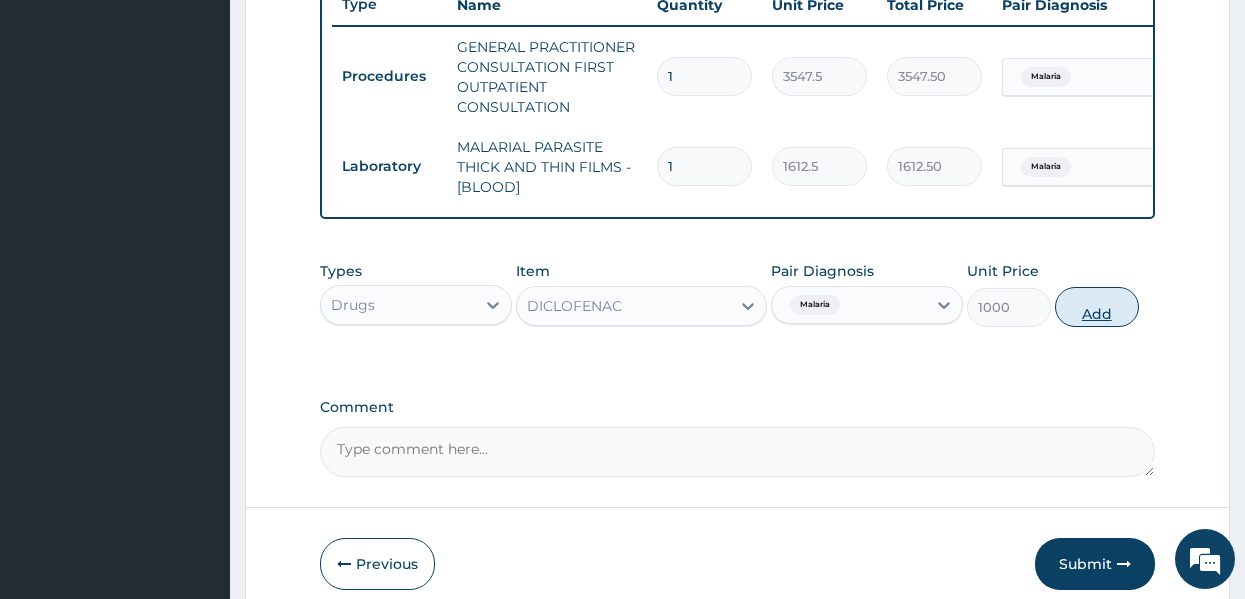 click on "Add" at bounding box center (1097, 307) 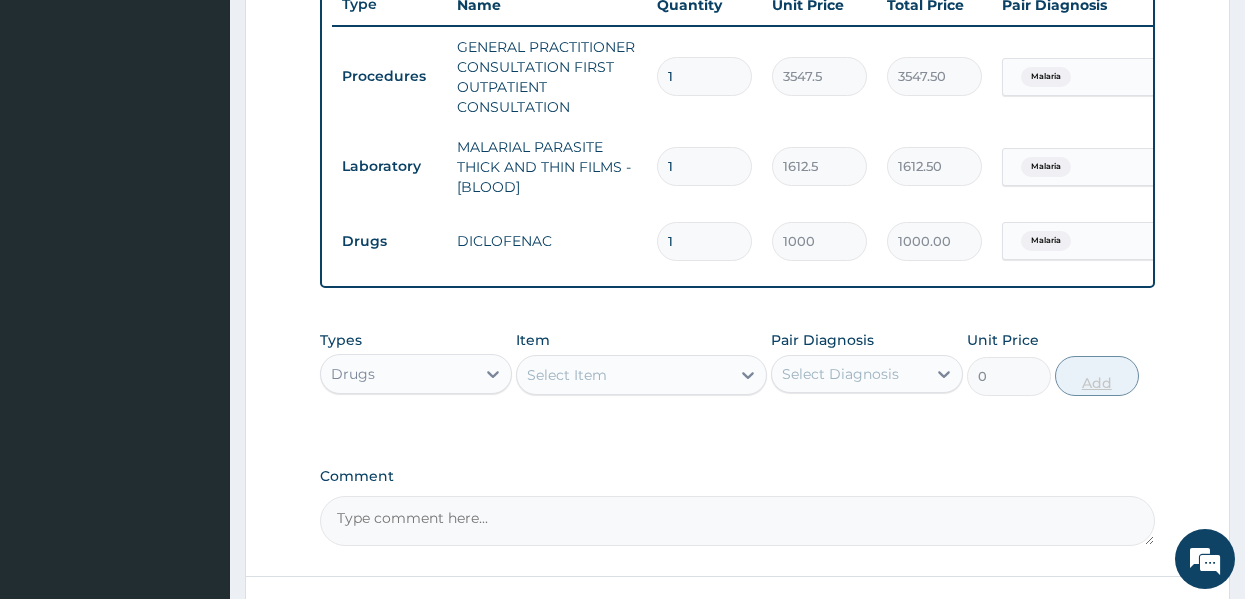 type 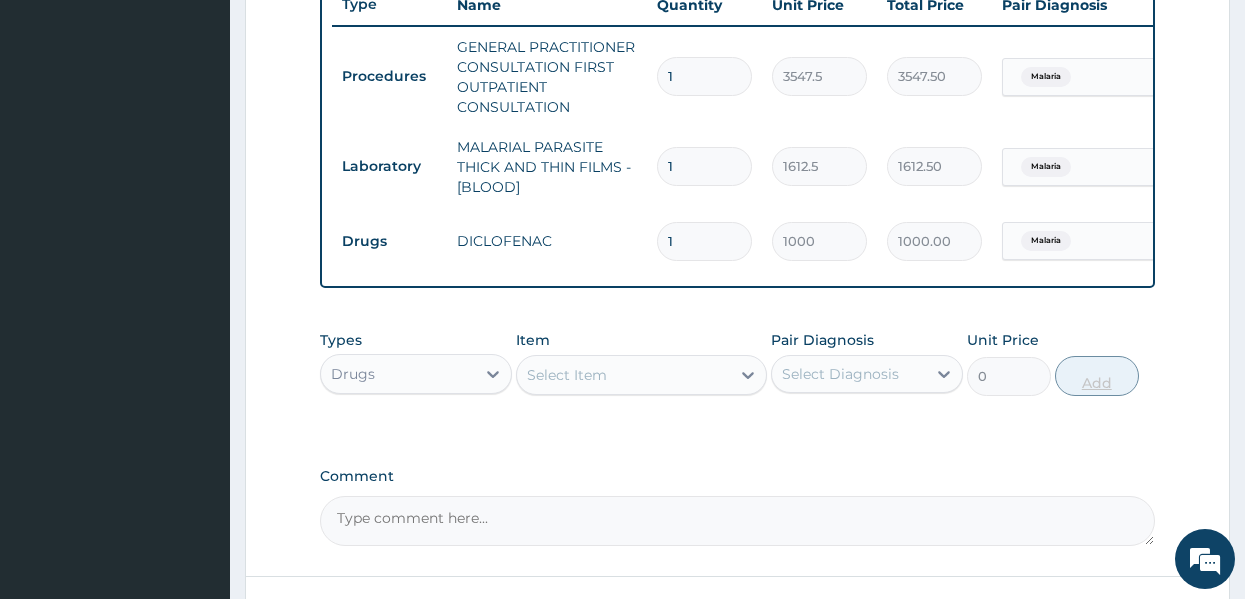 type on "0.00" 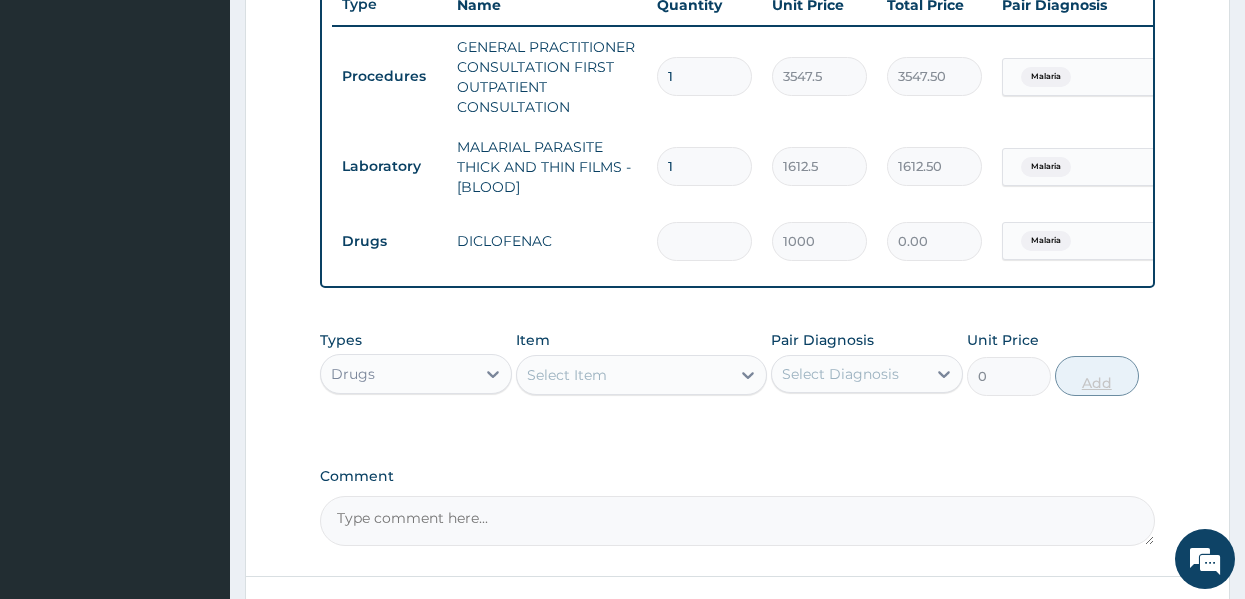 type on "3" 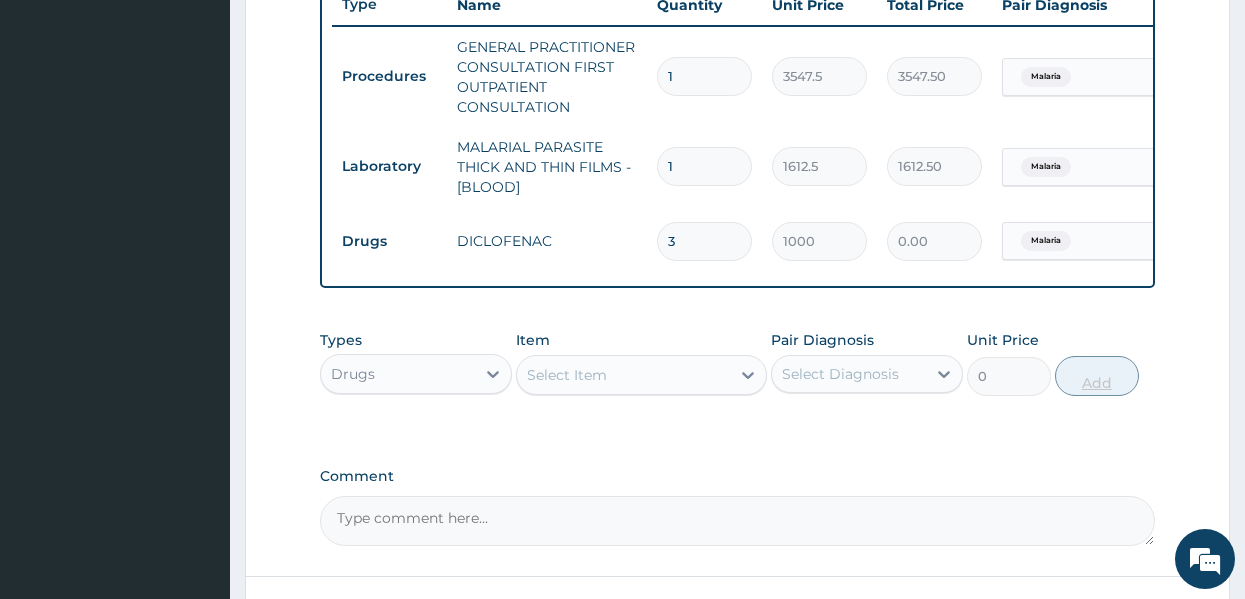 type on "3000.00" 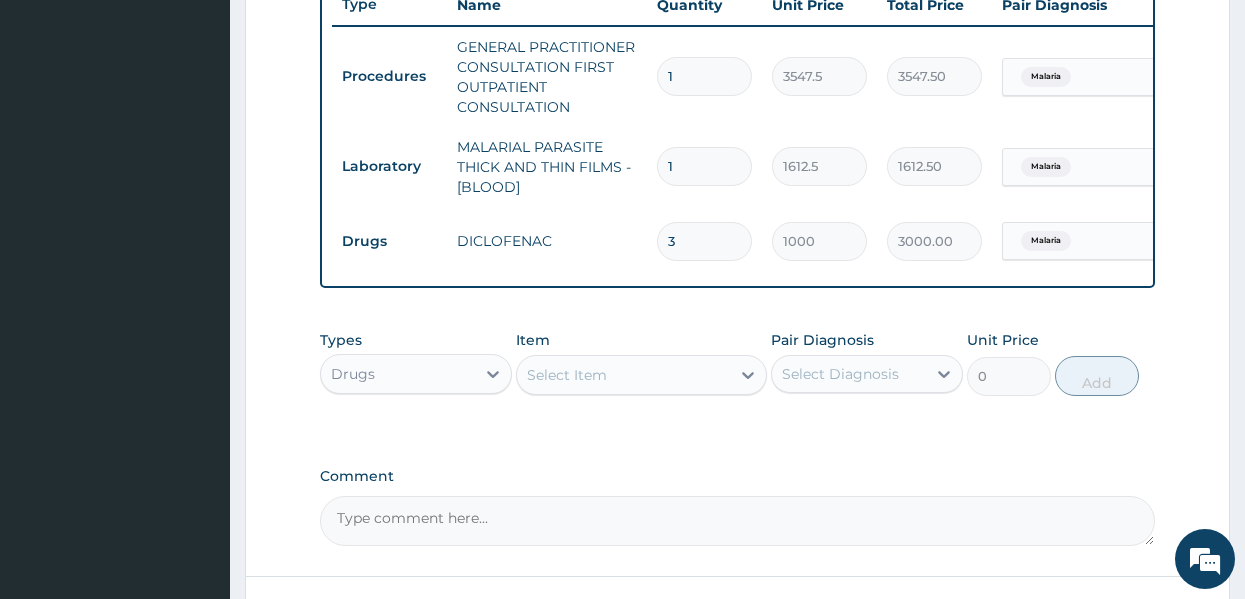 type on "3" 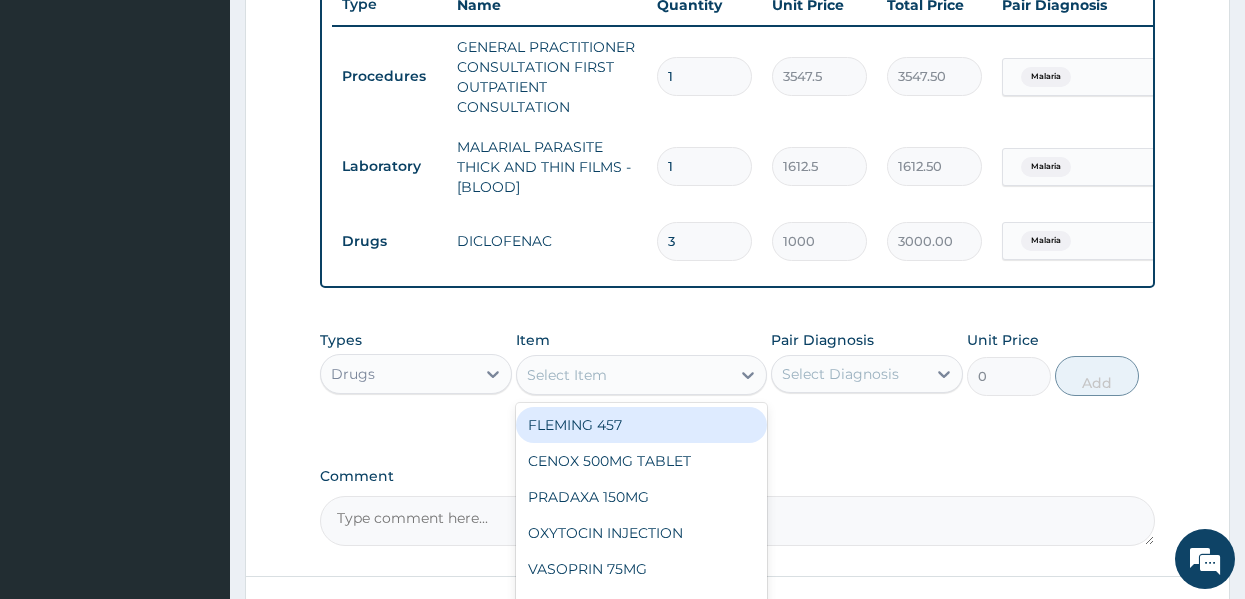 click on "Select Item" at bounding box center [567, 375] 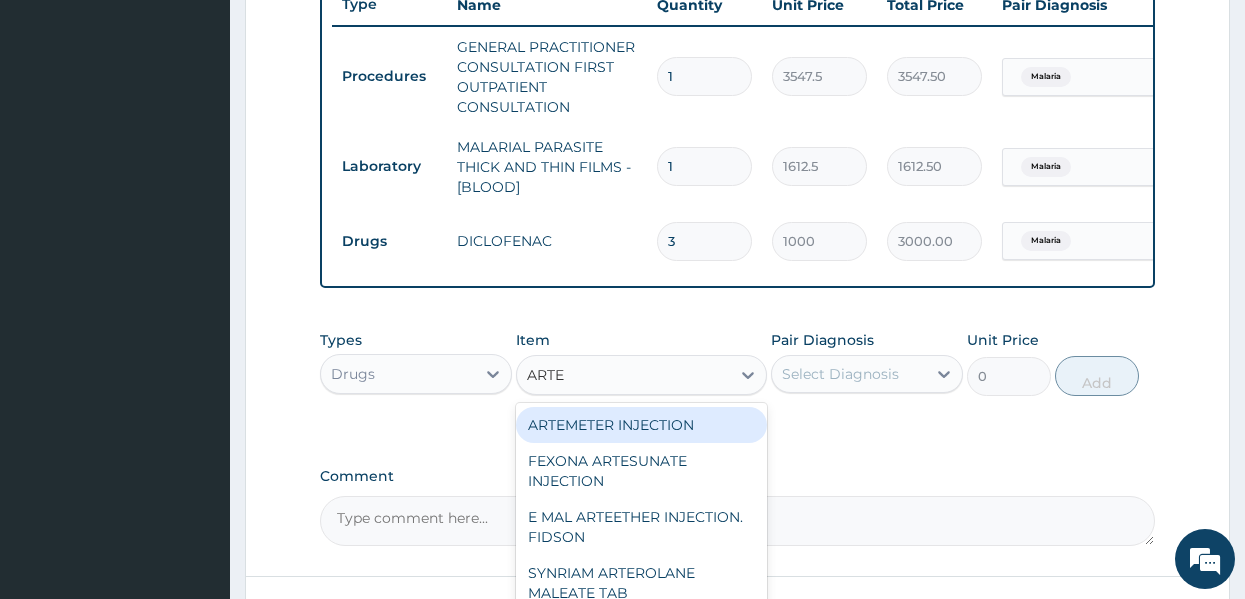type on "ARTEE" 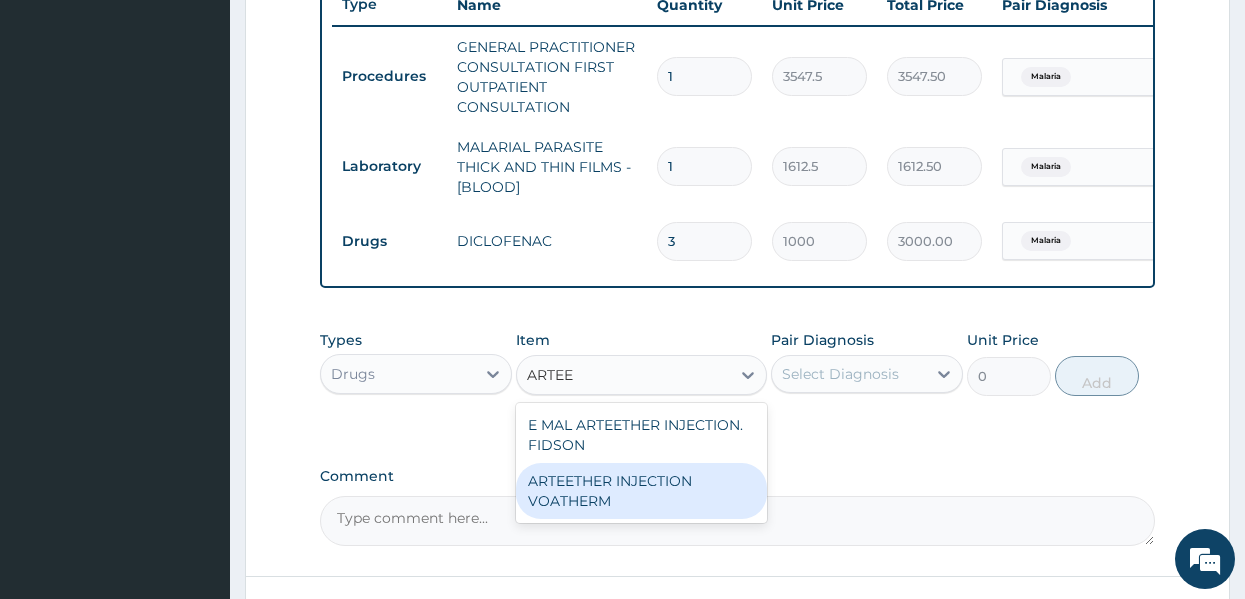 click on "ARTEETHER INJECTION VOATHERM" at bounding box center [641, 491] 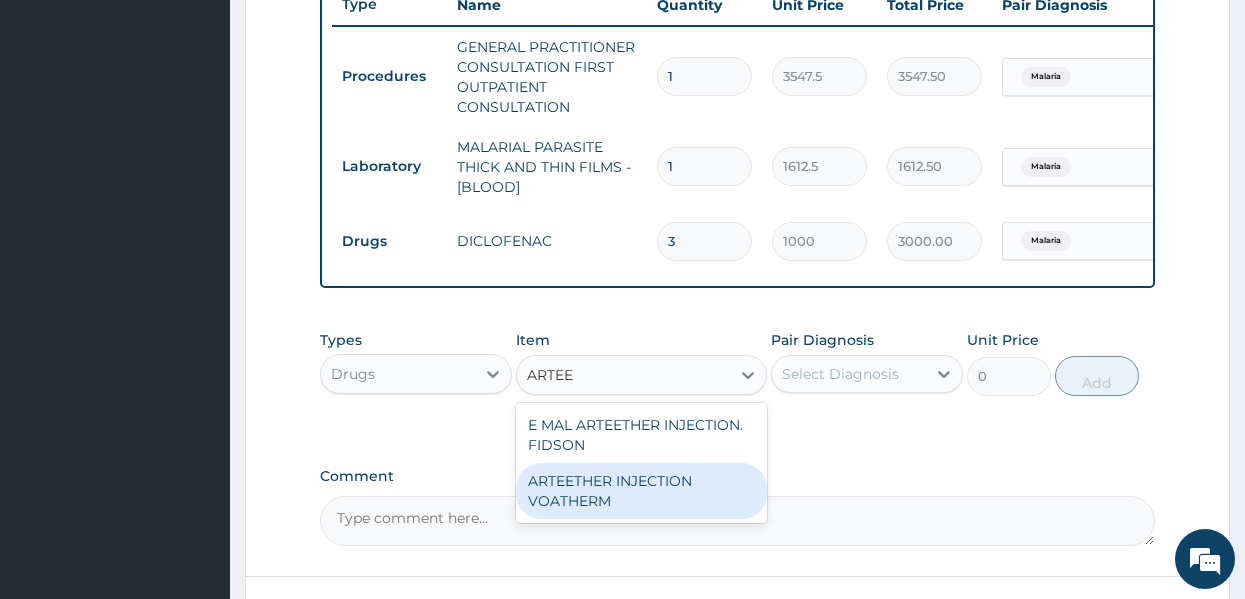 type 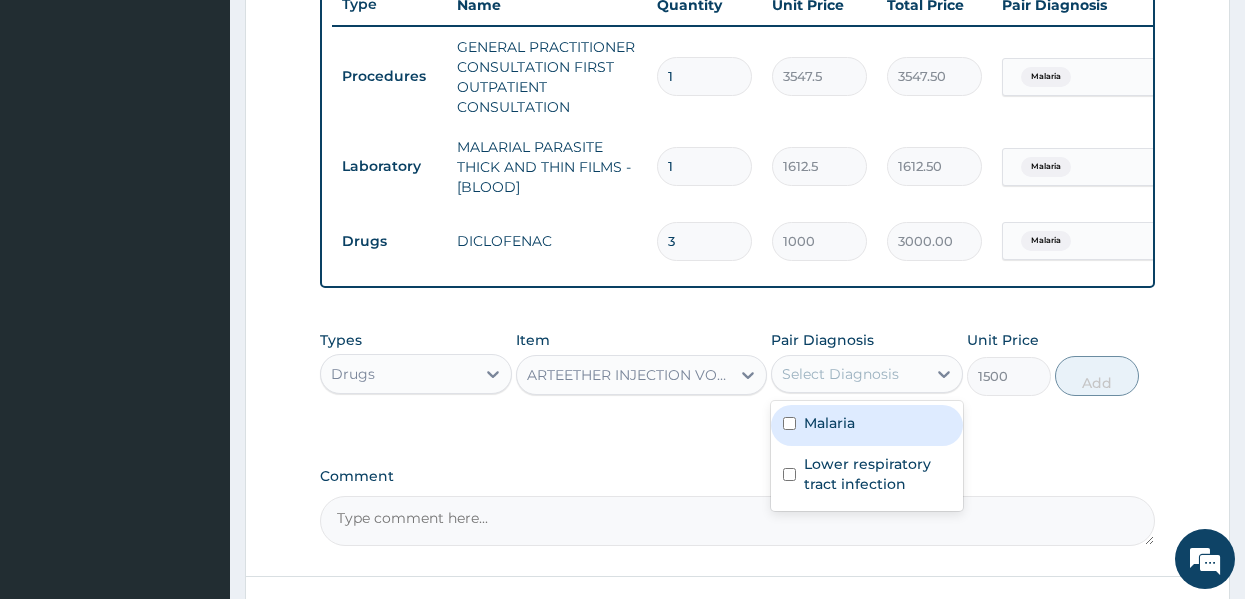 click on "Select Diagnosis" at bounding box center [840, 374] 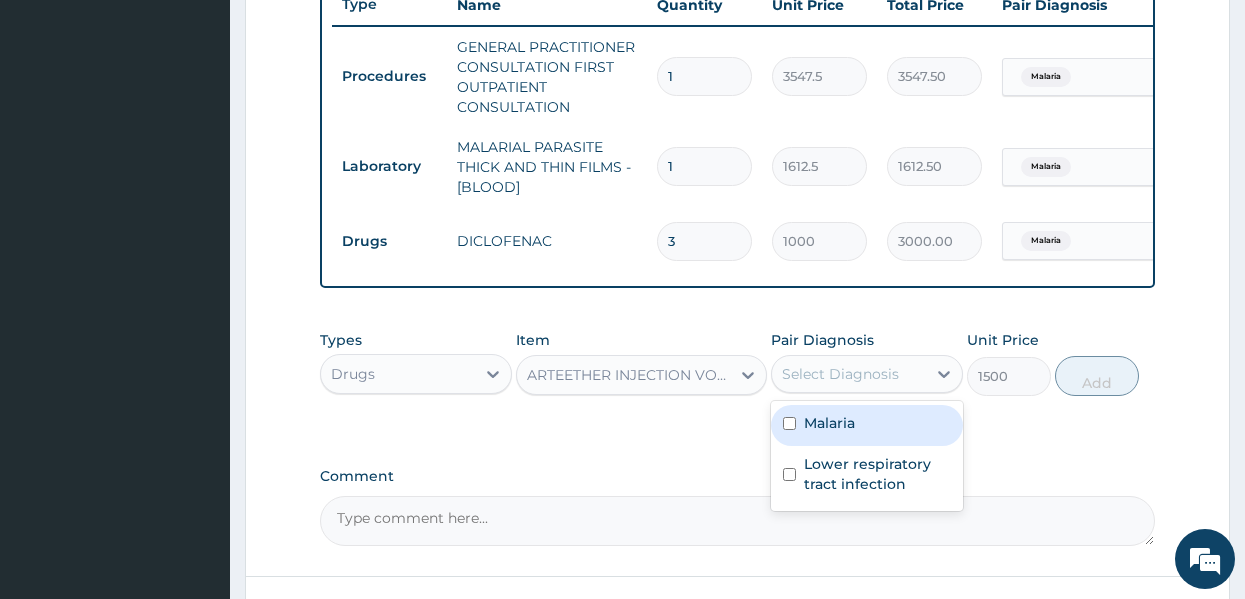 click on "Malaria" at bounding box center [829, 423] 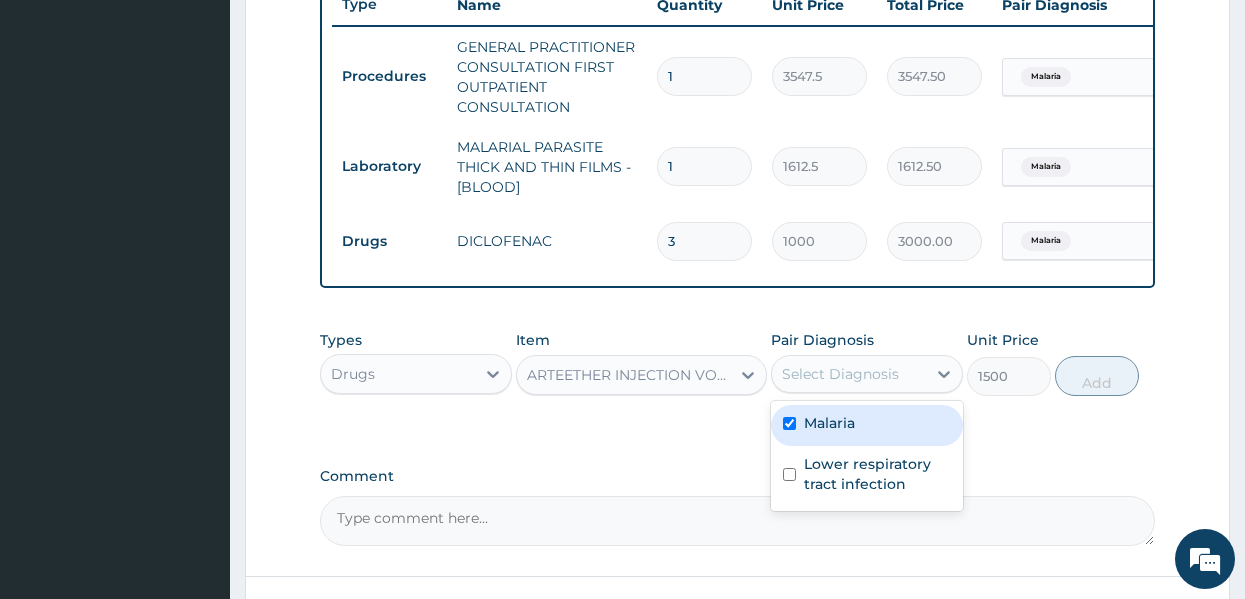 checkbox on "true" 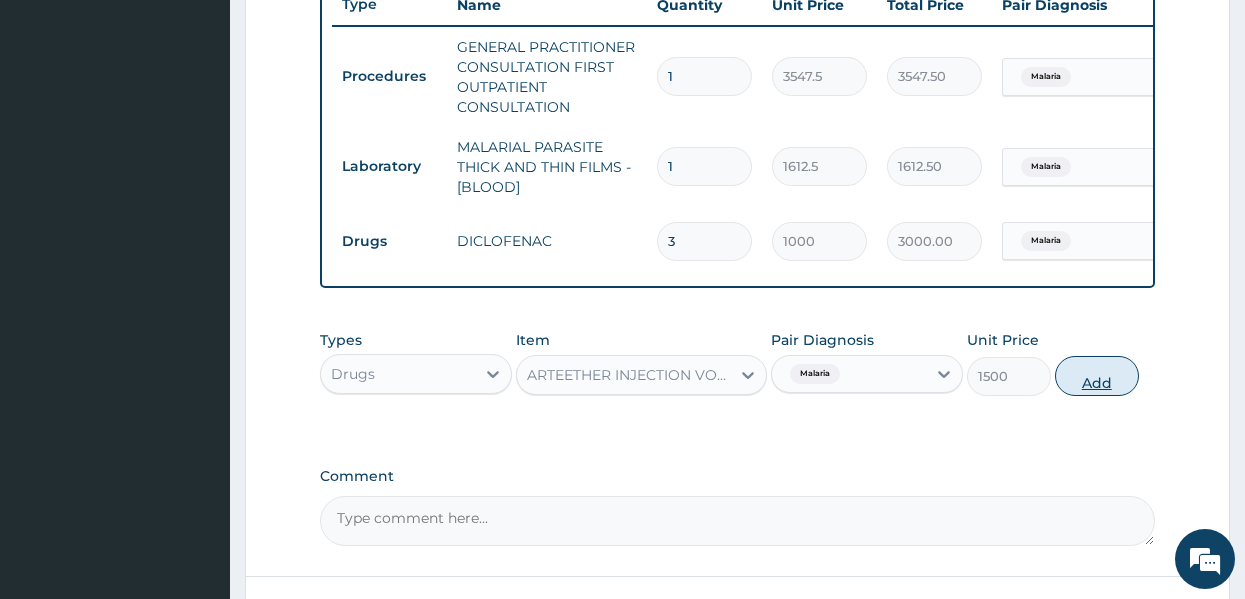 click on "Add" at bounding box center [1097, 376] 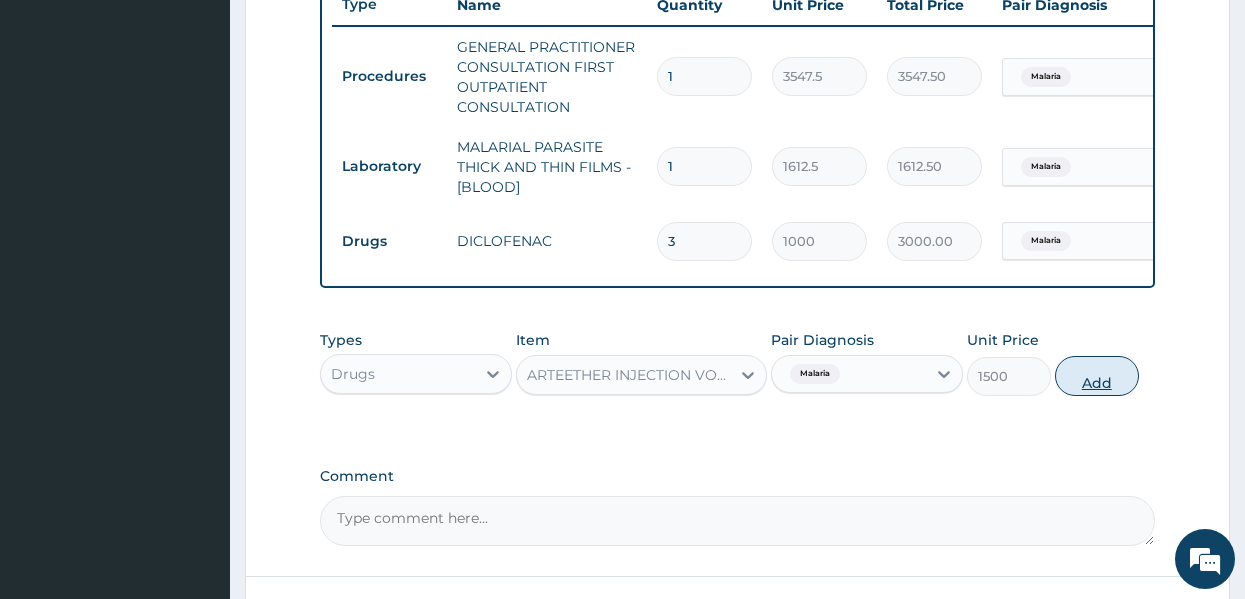 type on "0" 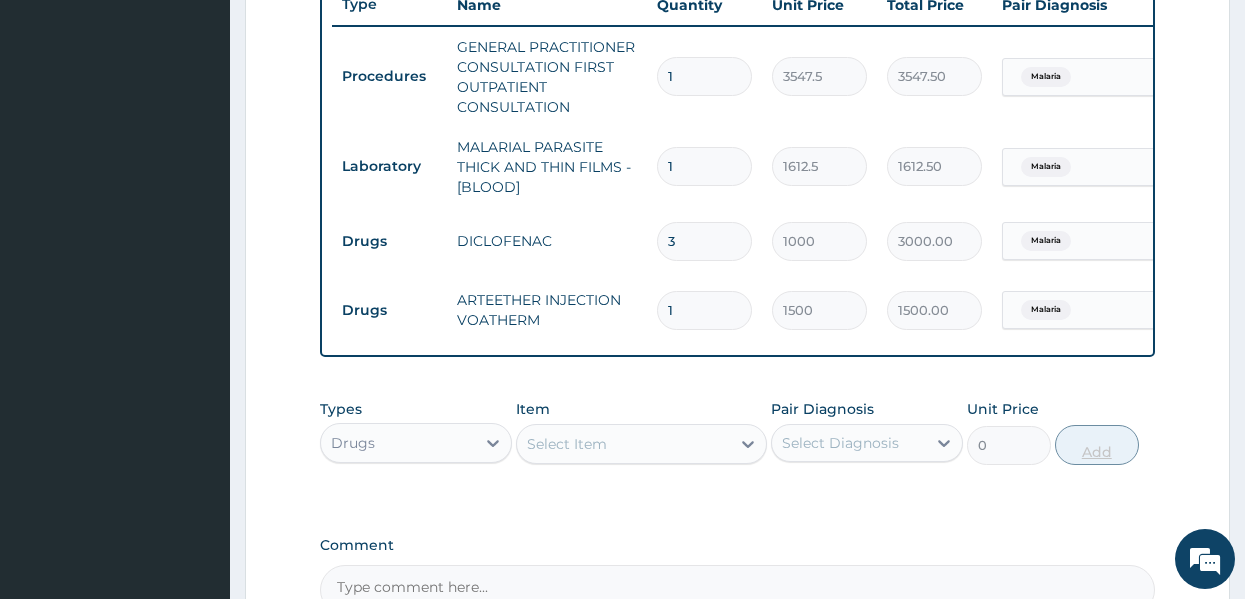 type 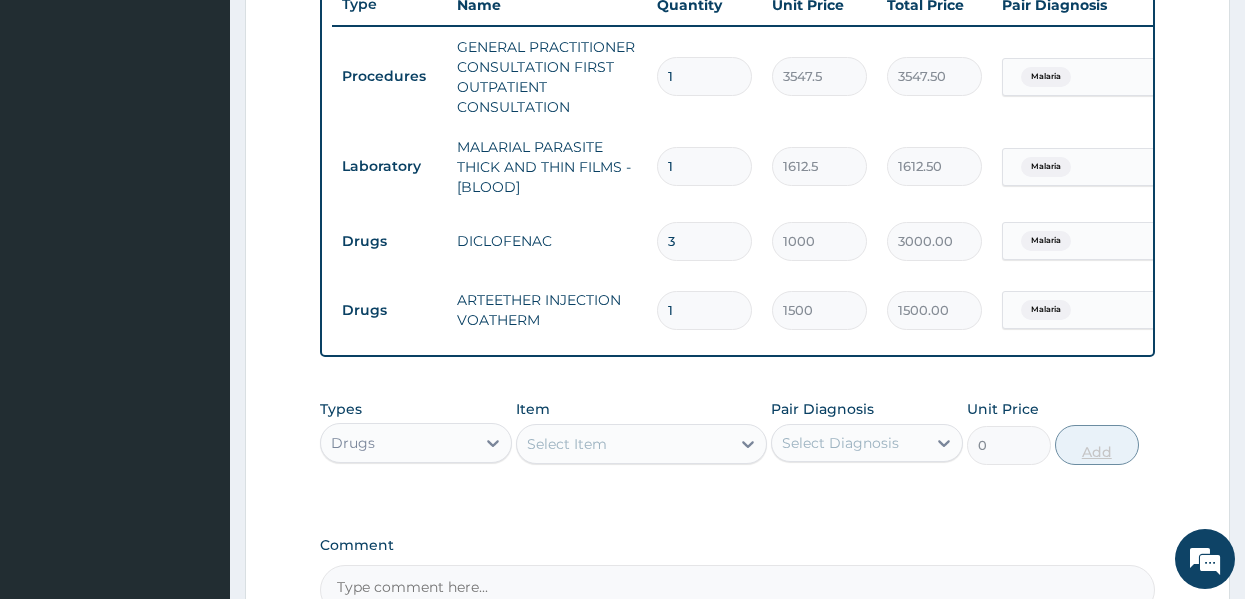 type on "0.00" 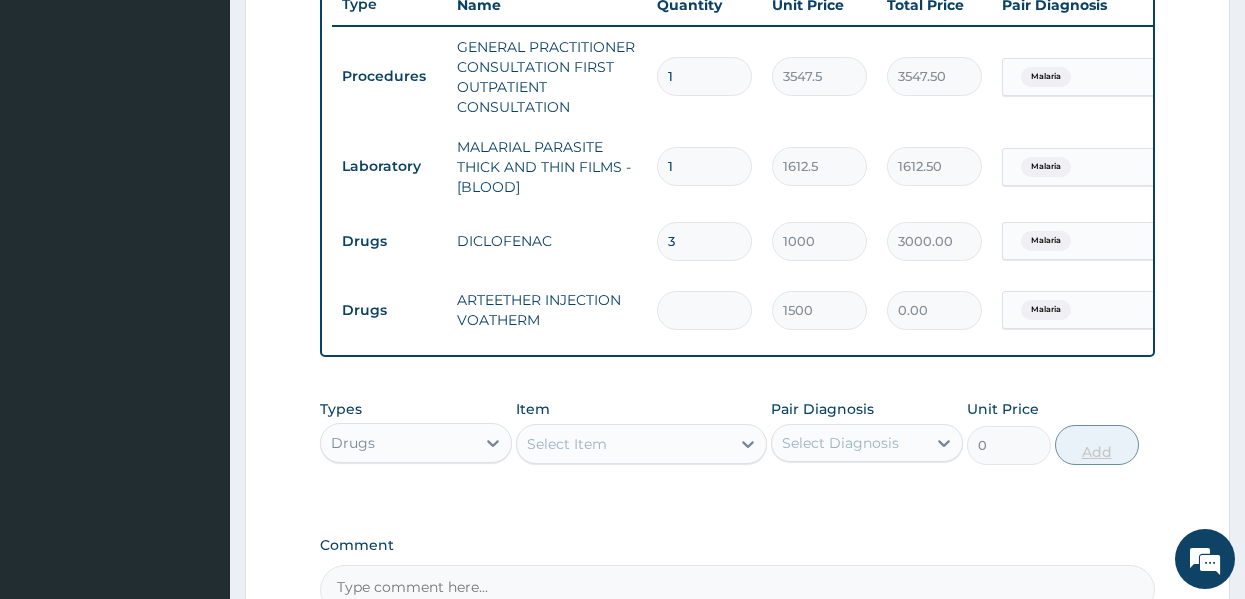 type on "3" 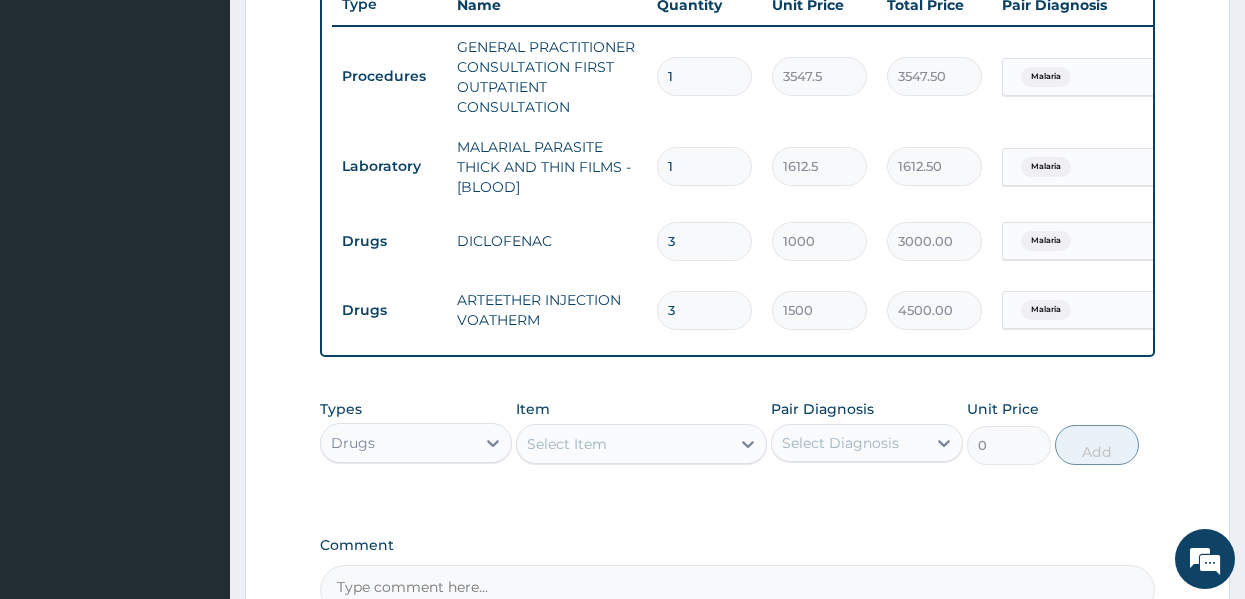 type on "3" 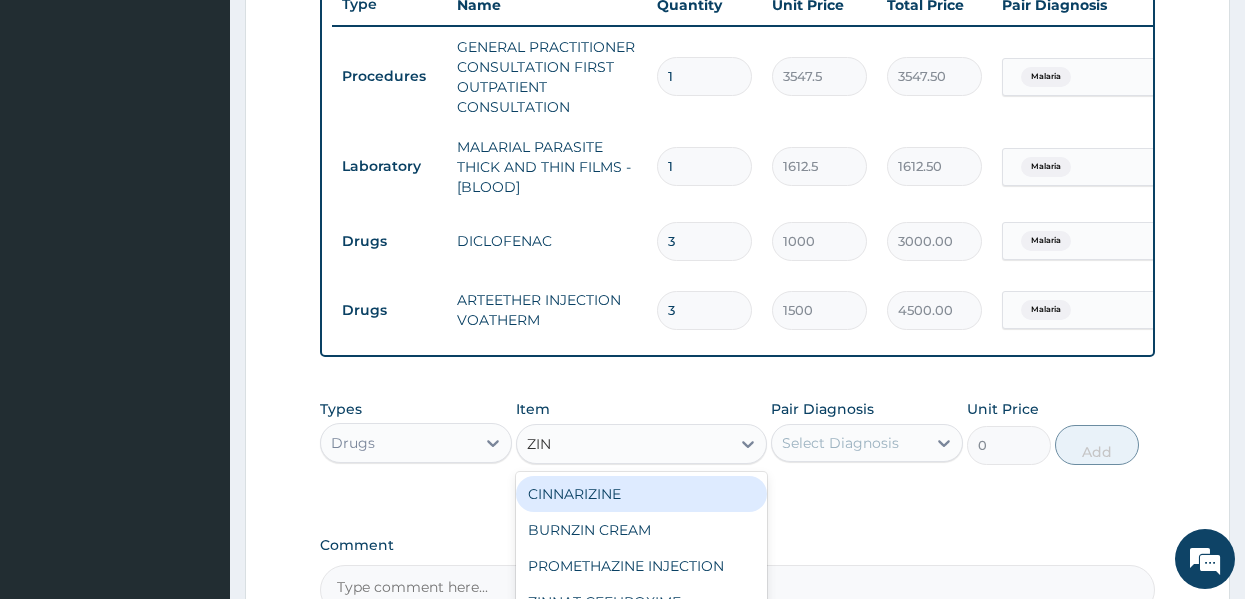type on "ZINC" 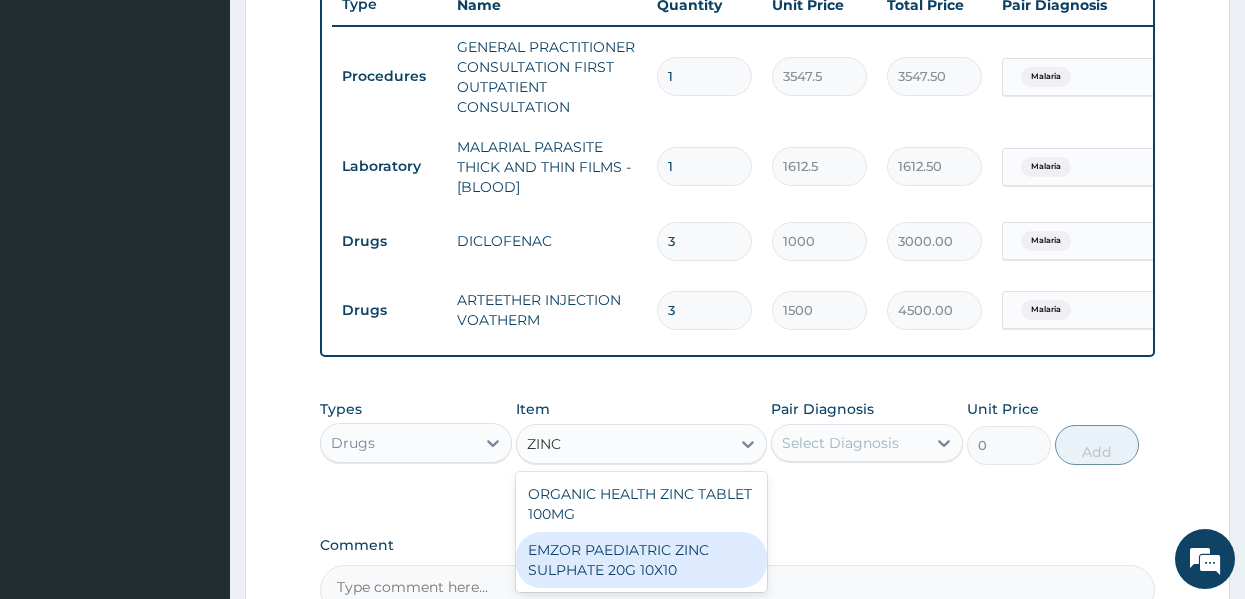 click on "EMZOR PAEDIATRIC ZINC SULPHATE 20G 10X10" at bounding box center (641, 560) 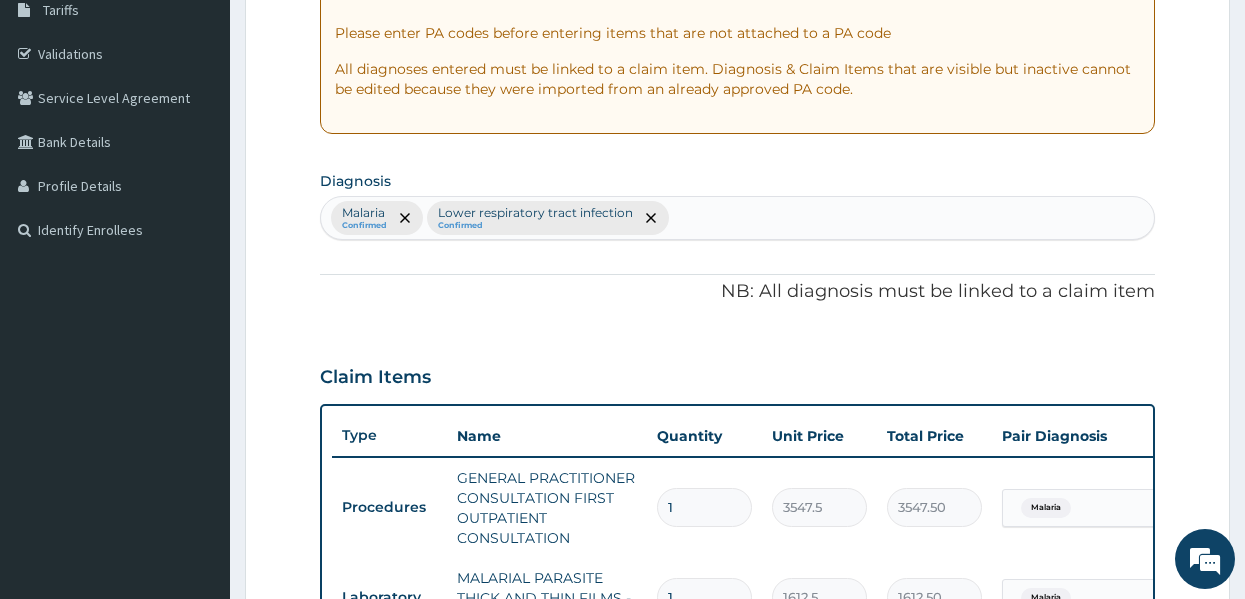 scroll, scrollTop: 337, scrollLeft: 0, axis: vertical 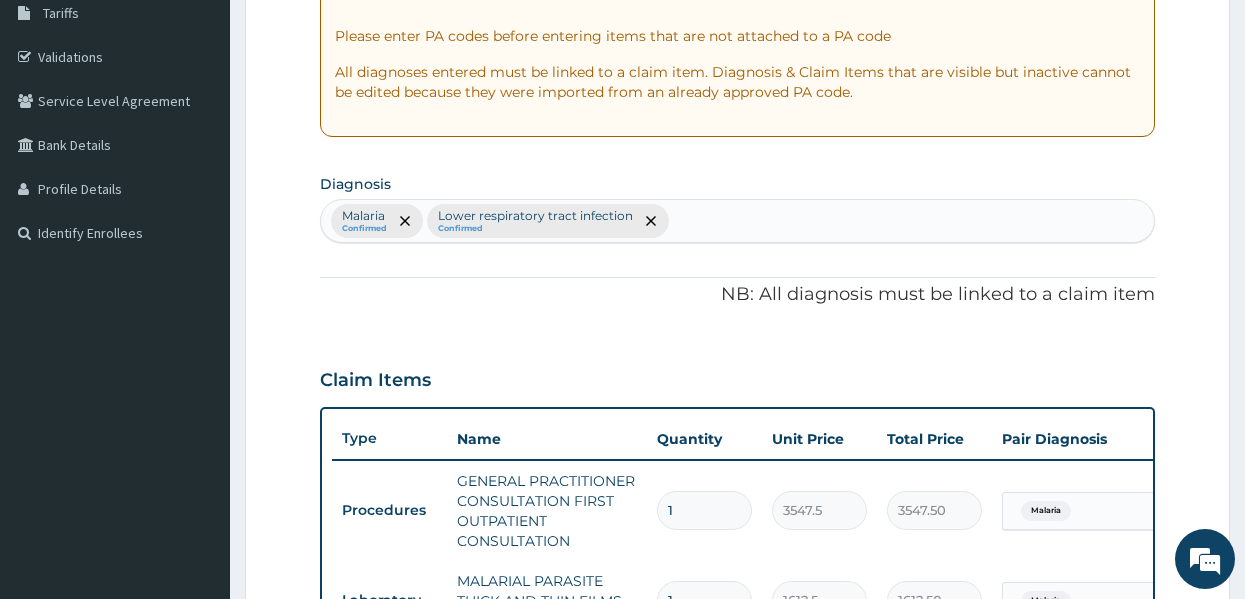 click on "Malaria Confirmed Lower respiratory tract infection Confirmed" at bounding box center (738, 221) 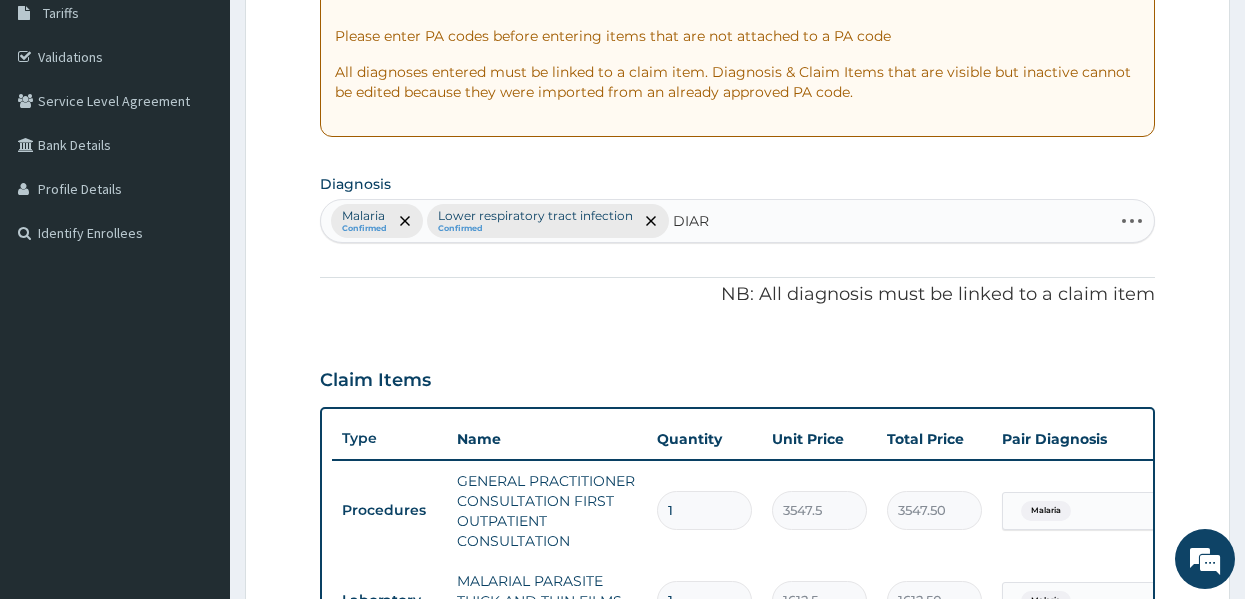 type on "DIARR" 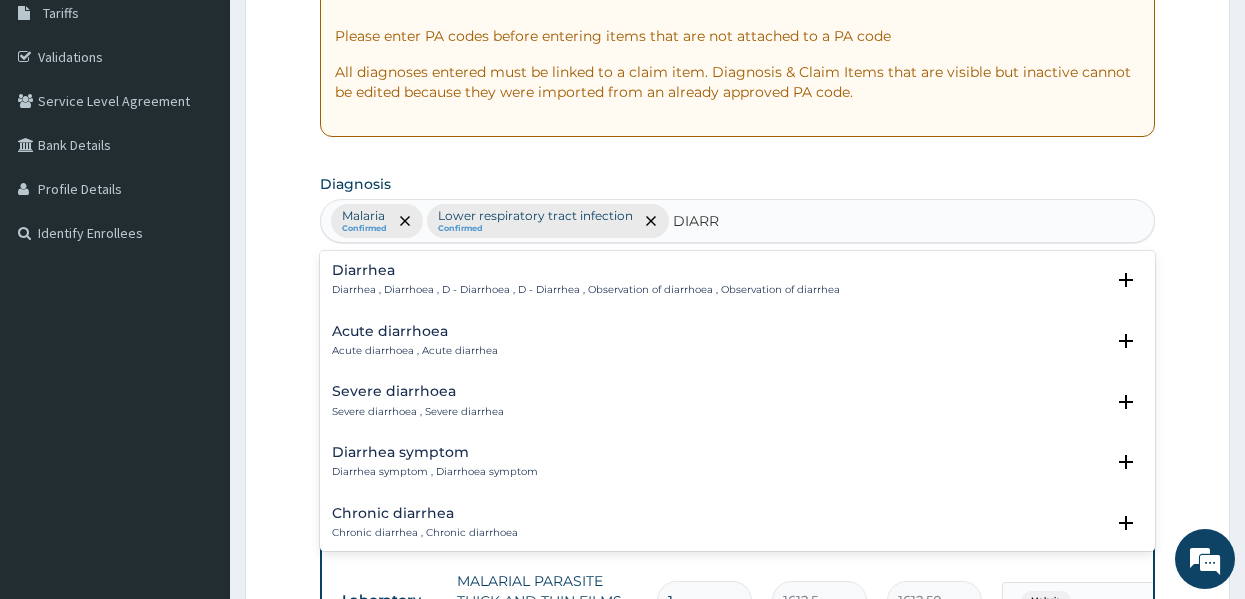 click on "Diarrhea , Diarrhoea , D - Diarrhoea , D - Diarrhea , Observation of diarrhoea , Observation of diarrhea" at bounding box center (586, 290) 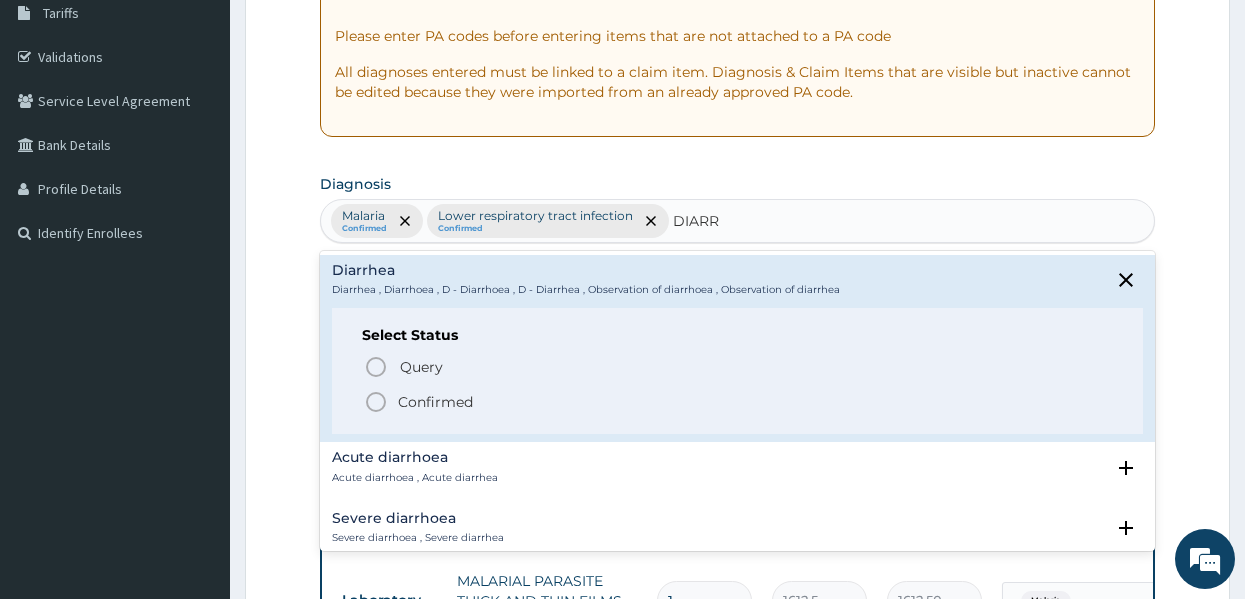 click on "Confirmed" at bounding box center [739, 402] 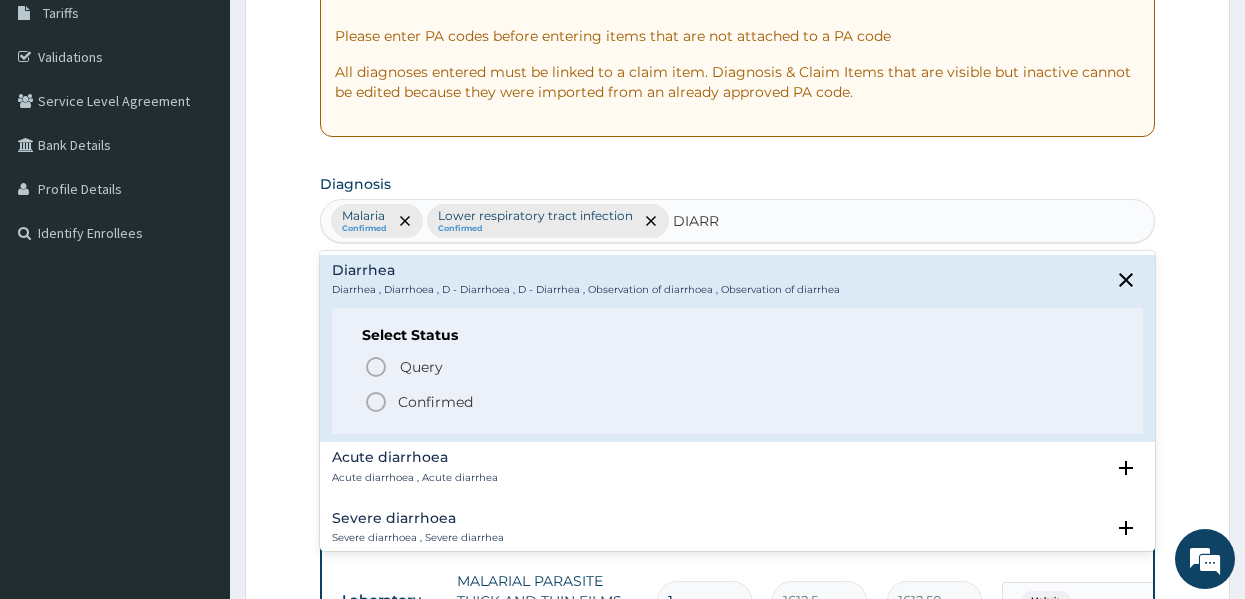 type 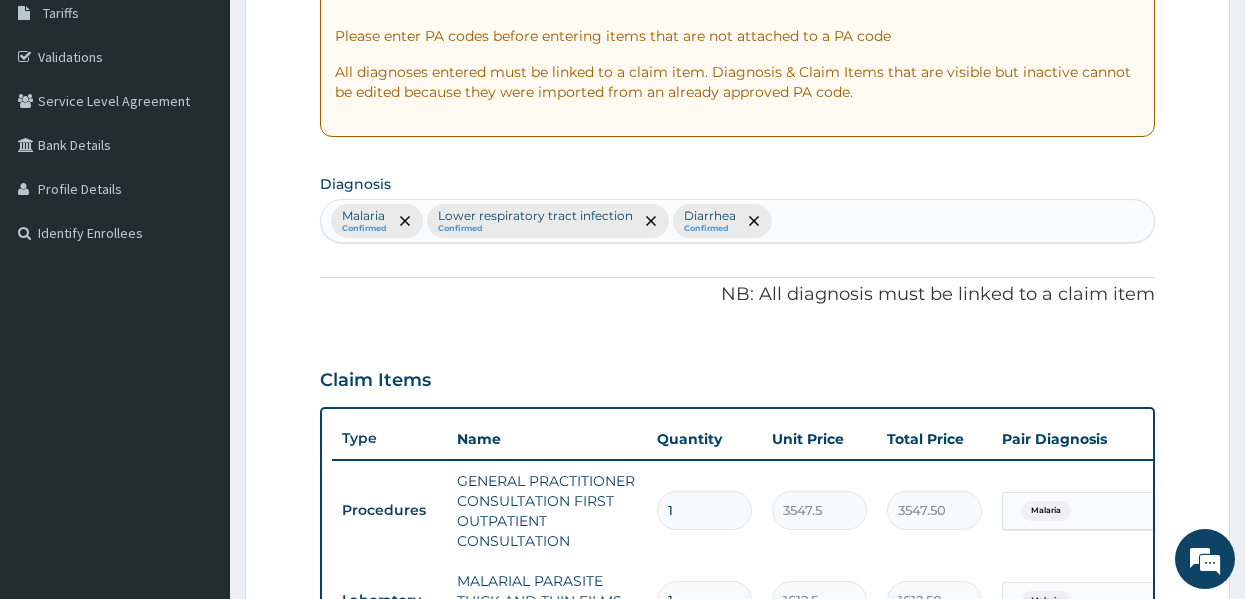 click on "Claim Items" at bounding box center (738, 376) 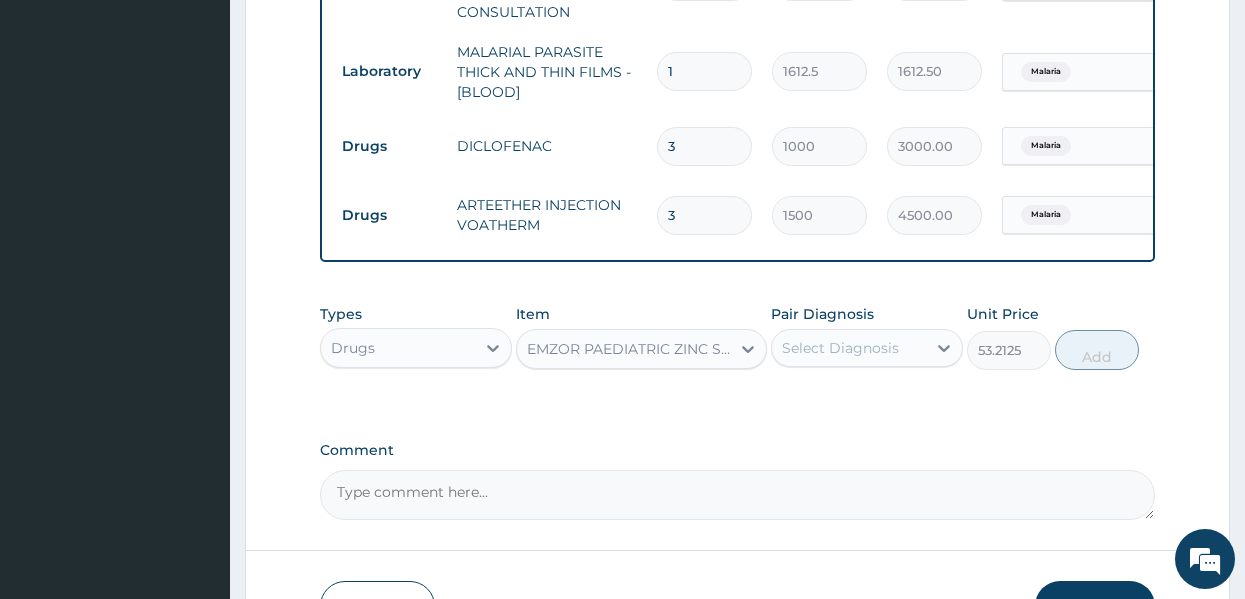 scroll, scrollTop: 1012, scrollLeft: 0, axis: vertical 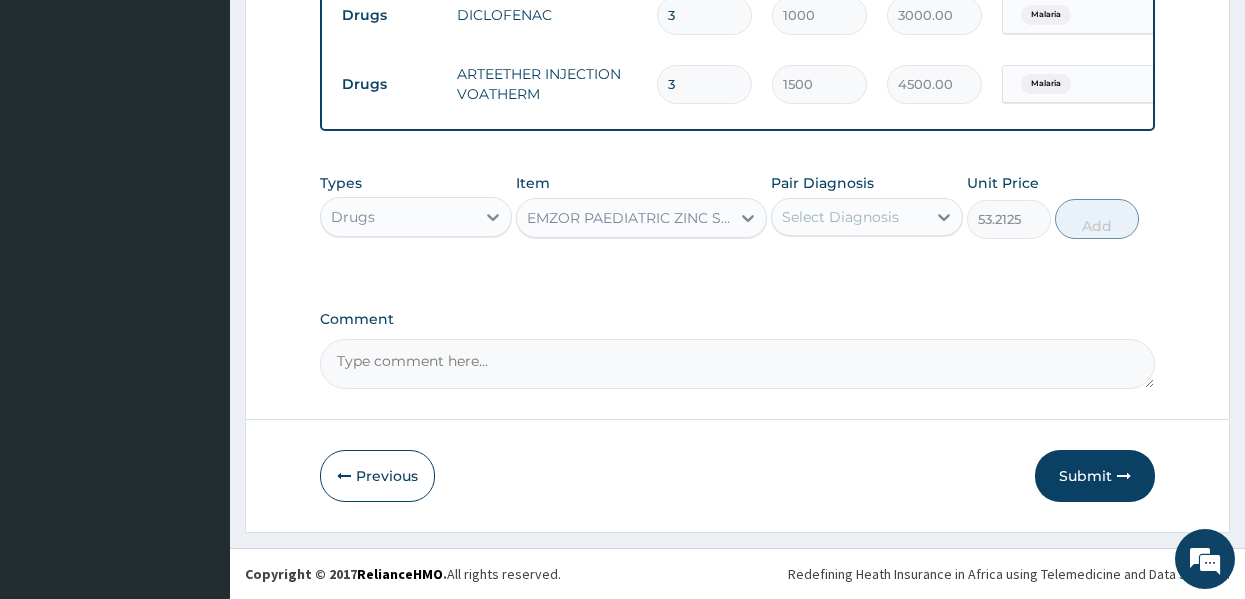 click on "Select Diagnosis" at bounding box center (849, 217) 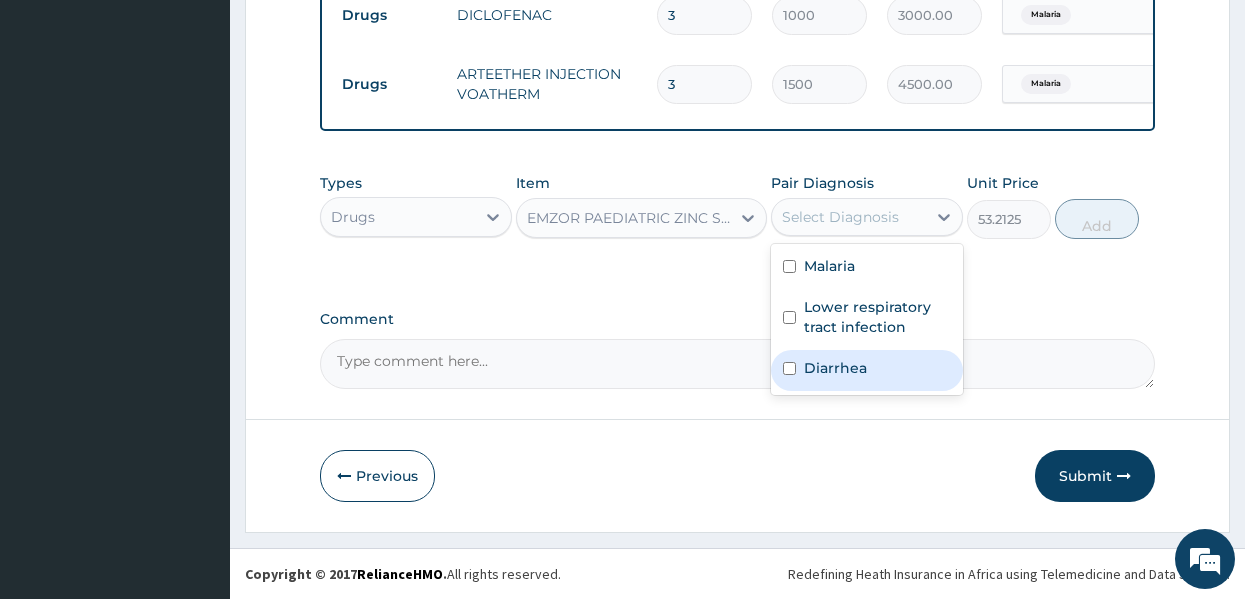 click on "Diarrhea" at bounding box center (835, 368) 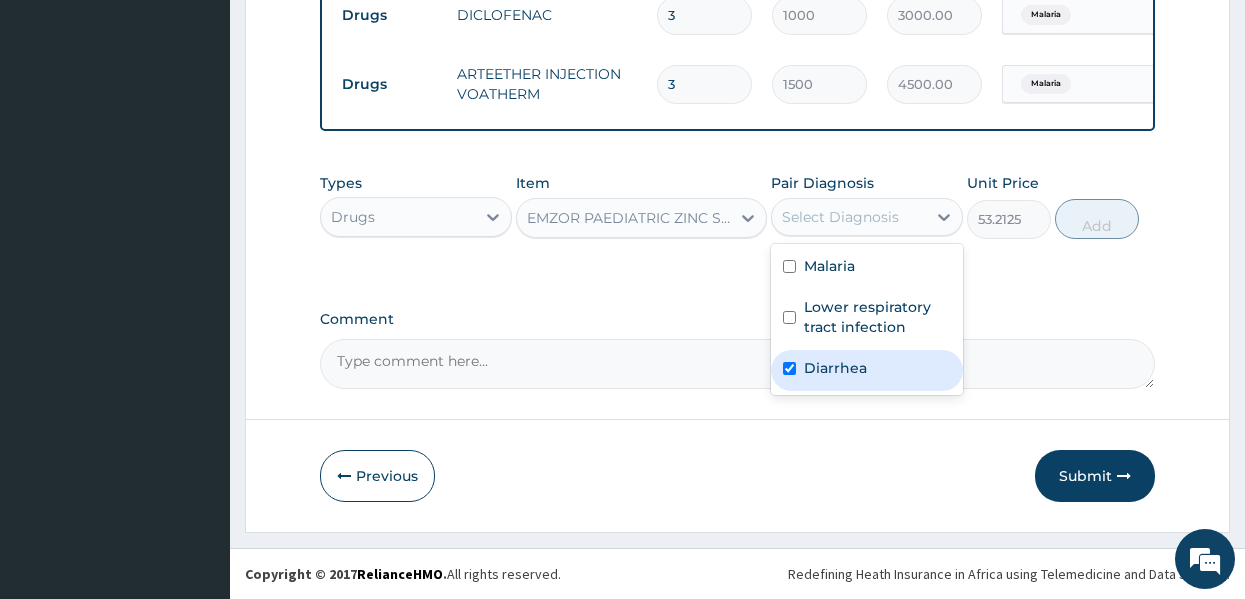 checkbox on "true" 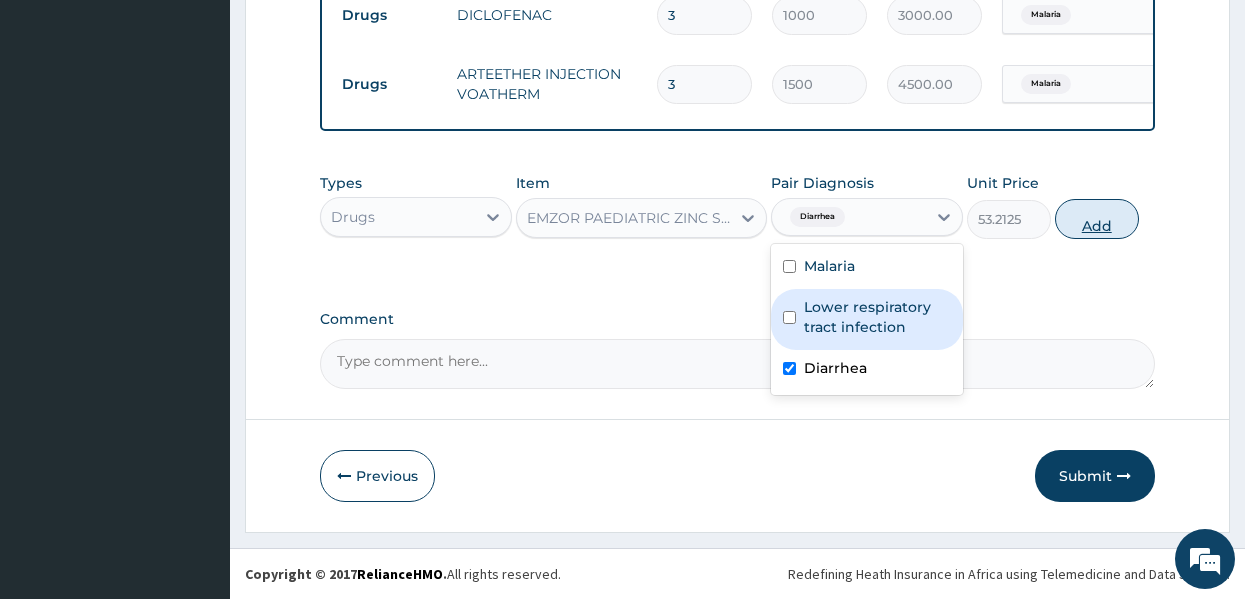 click on "Add" at bounding box center (1097, 219) 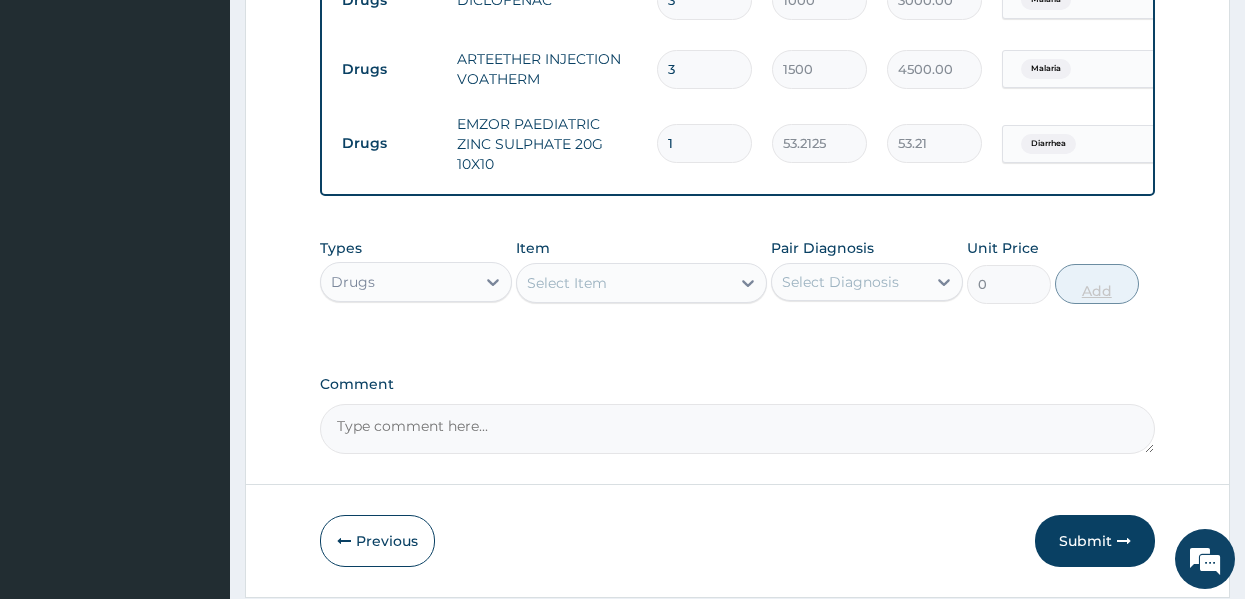 type on "10" 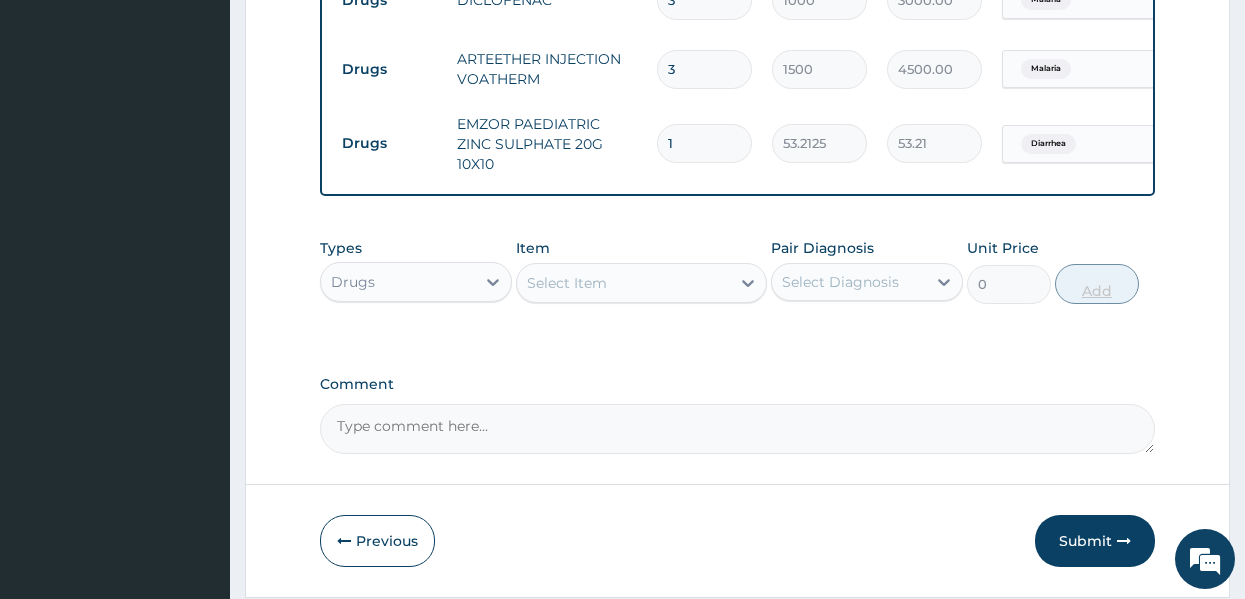 type on "532.13" 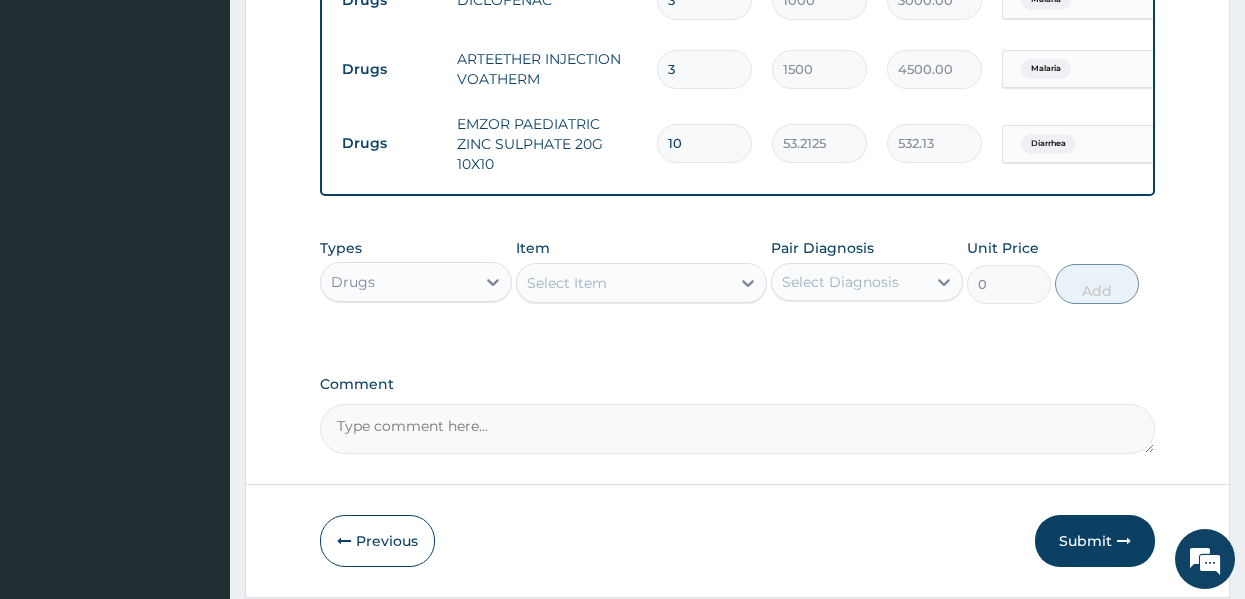 type on "10" 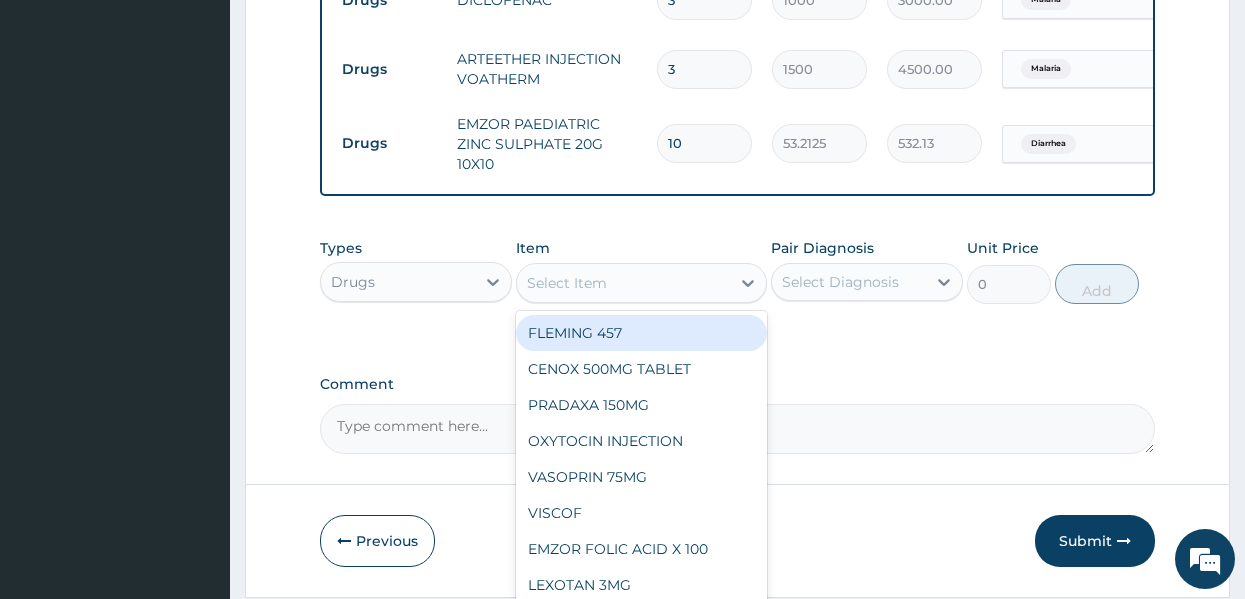 click on "Select Item" at bounding box center [623, 283] 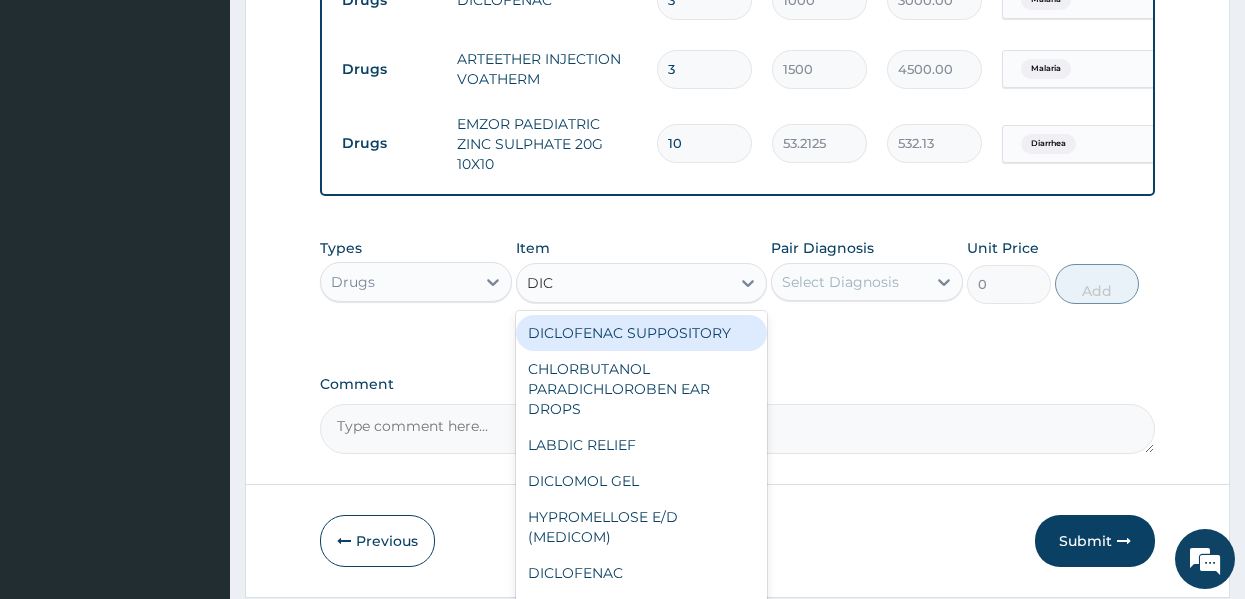 type on "DICL" 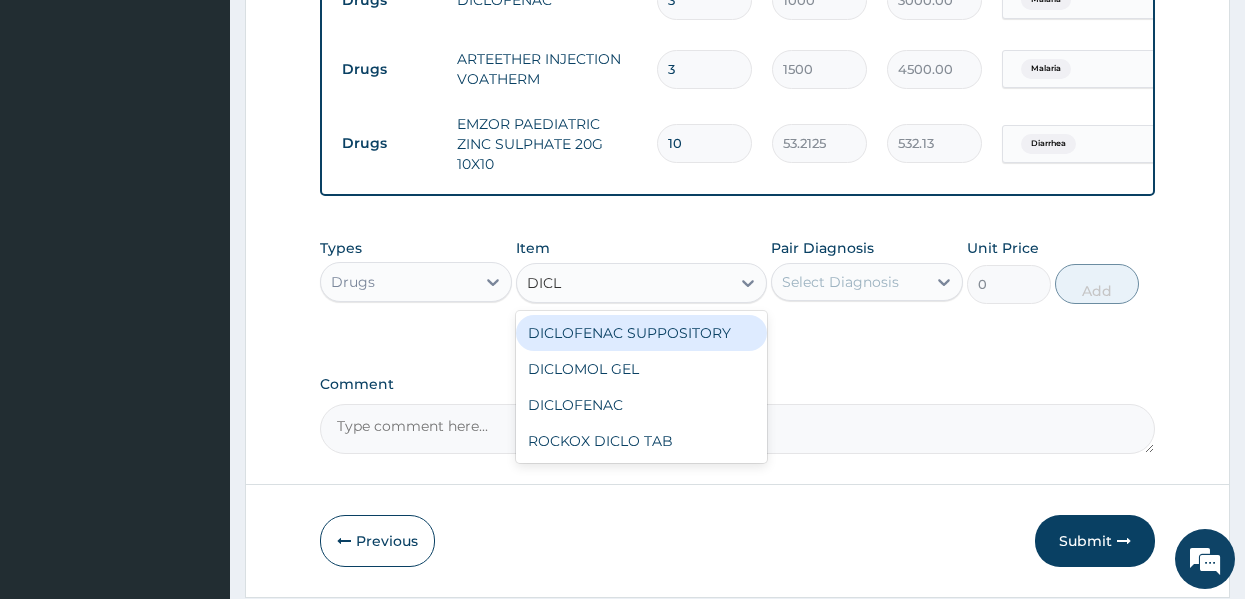 click on "DICLOFENAC SUPPOSITORY" at bounding box center (641, 333) 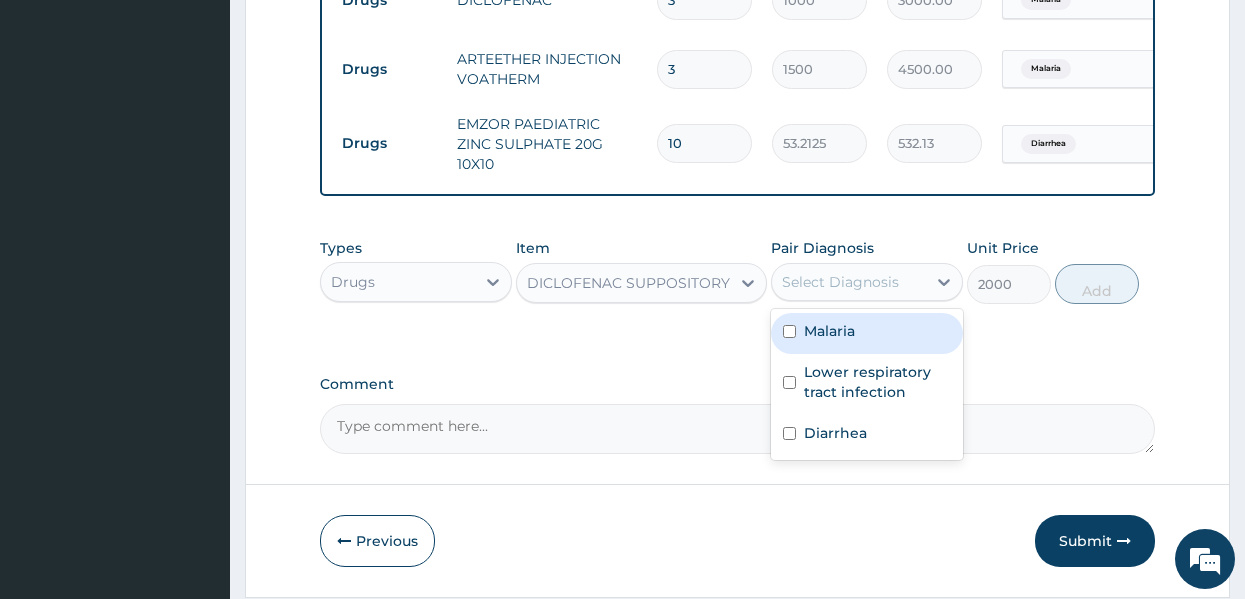 click on "Select Diagnosis" at bounding box center (840, 282) 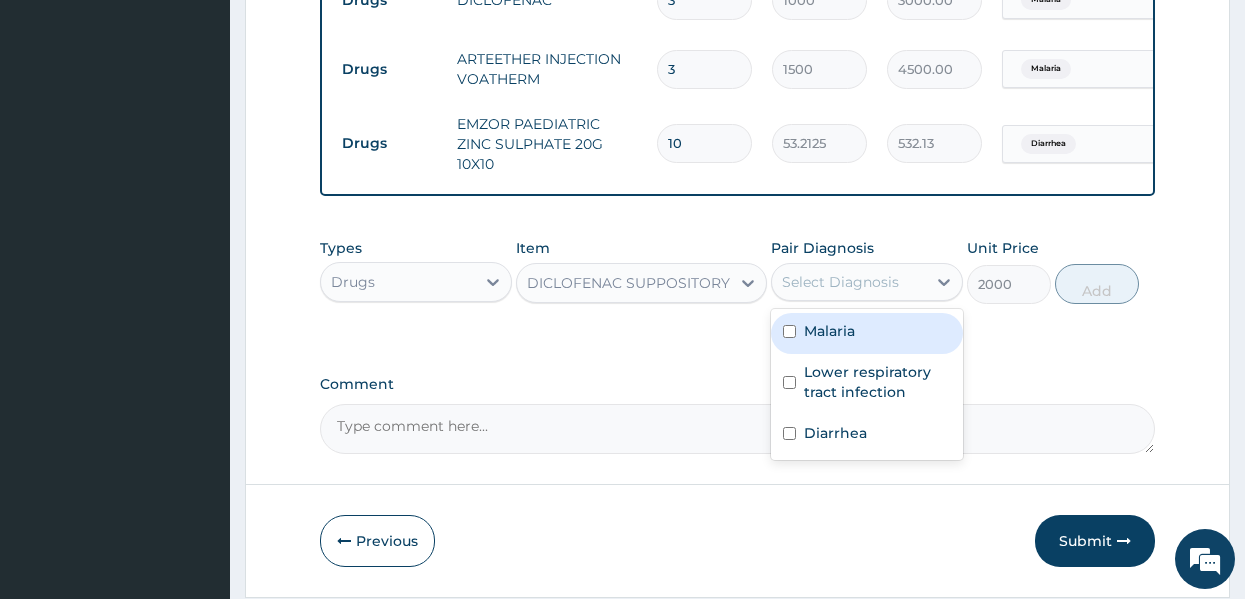 click on "Malaria" at bounding box center (829, 331) 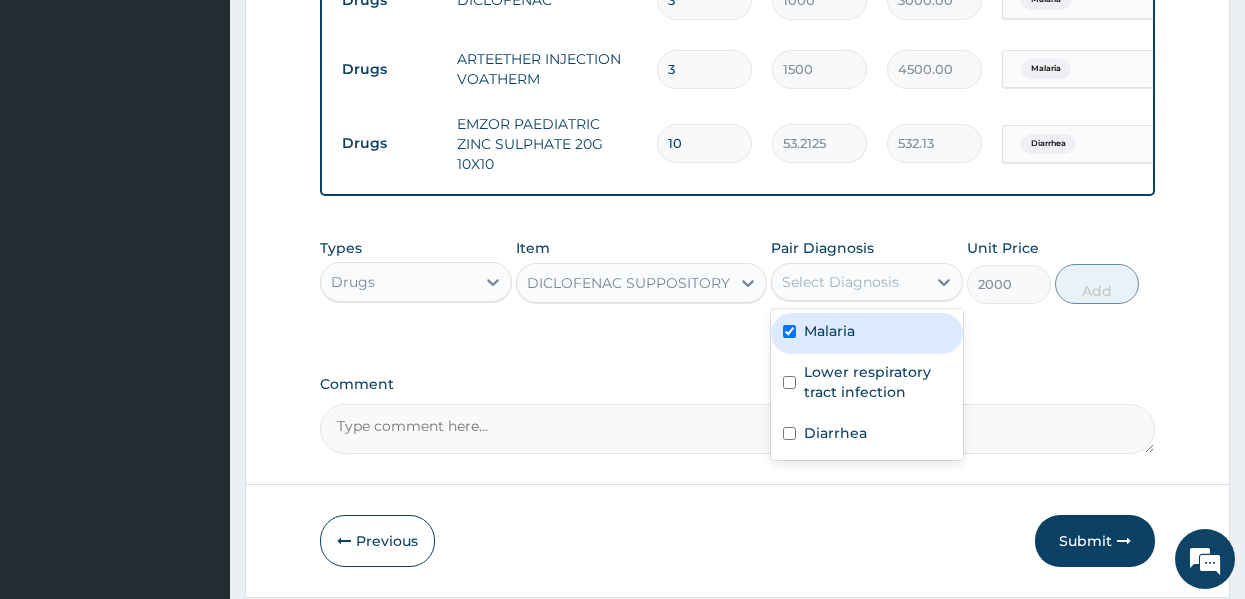 checkbox on "true" 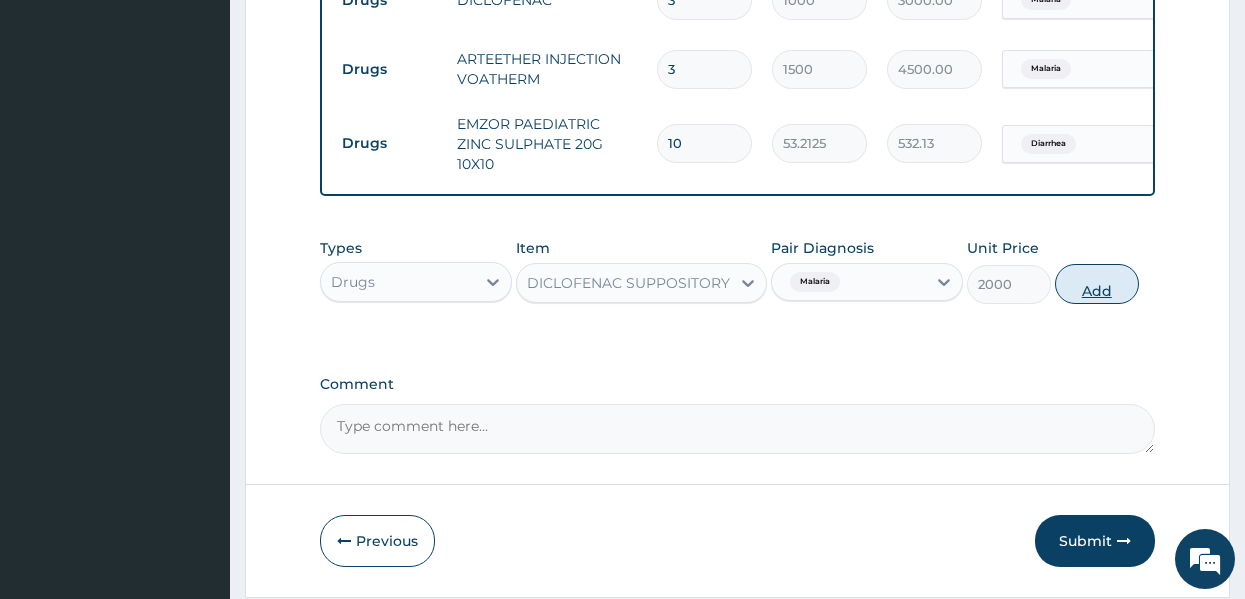 click on "Add" at bounding box center [1097, 284] 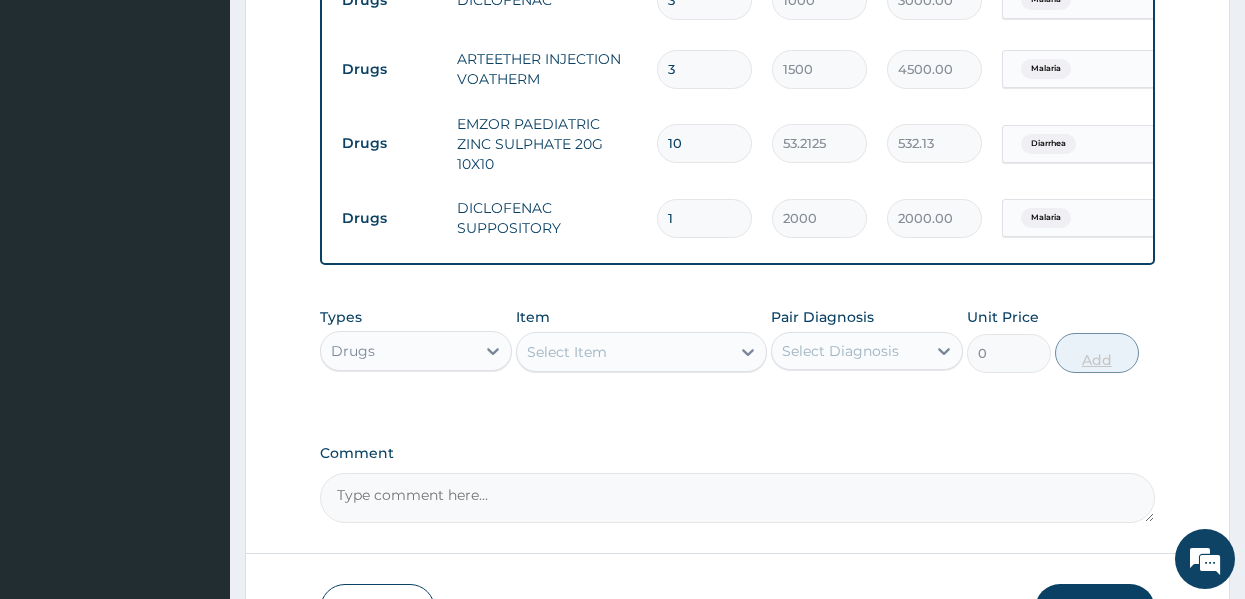 type 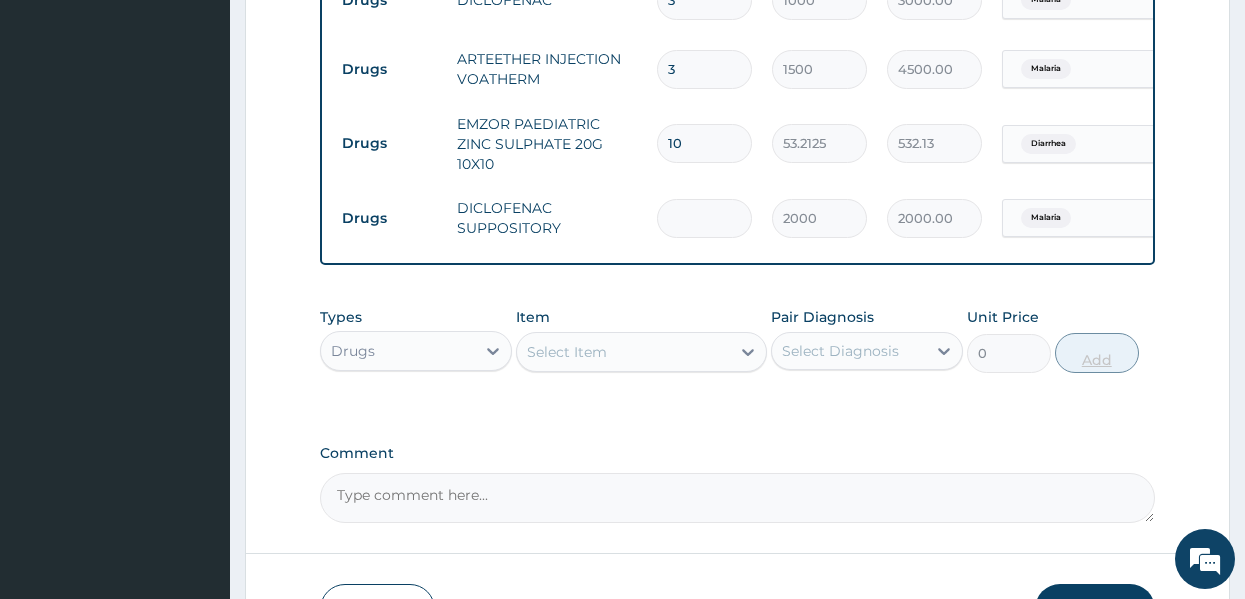 type on "0.00" 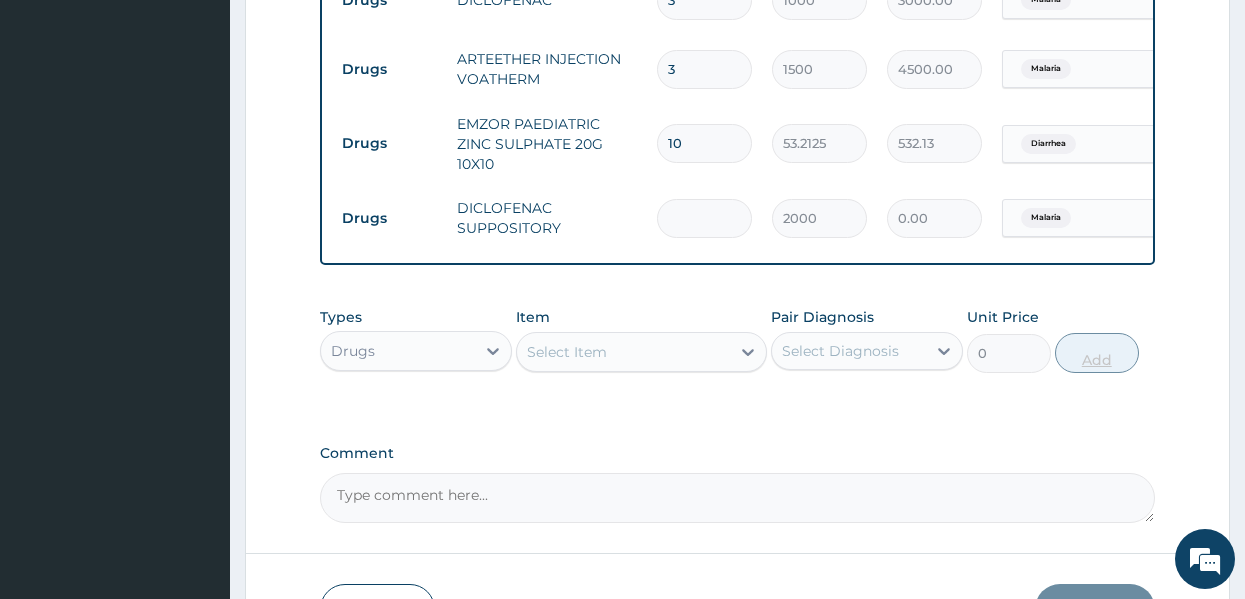type on "5" 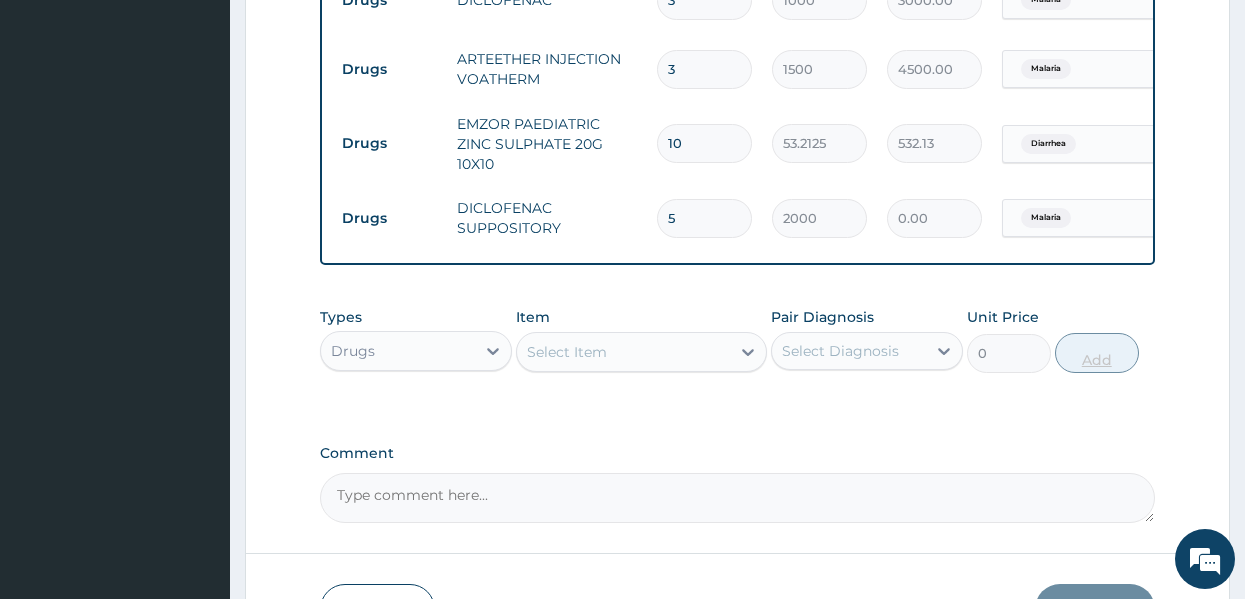 type on "10000.00" 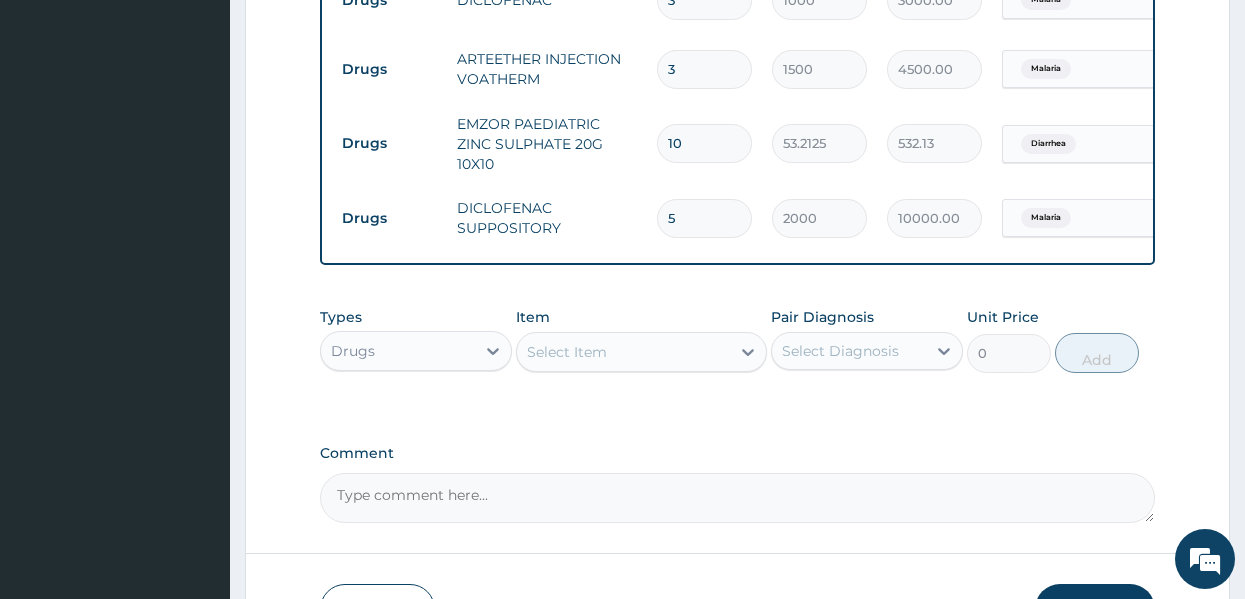 type on "5" 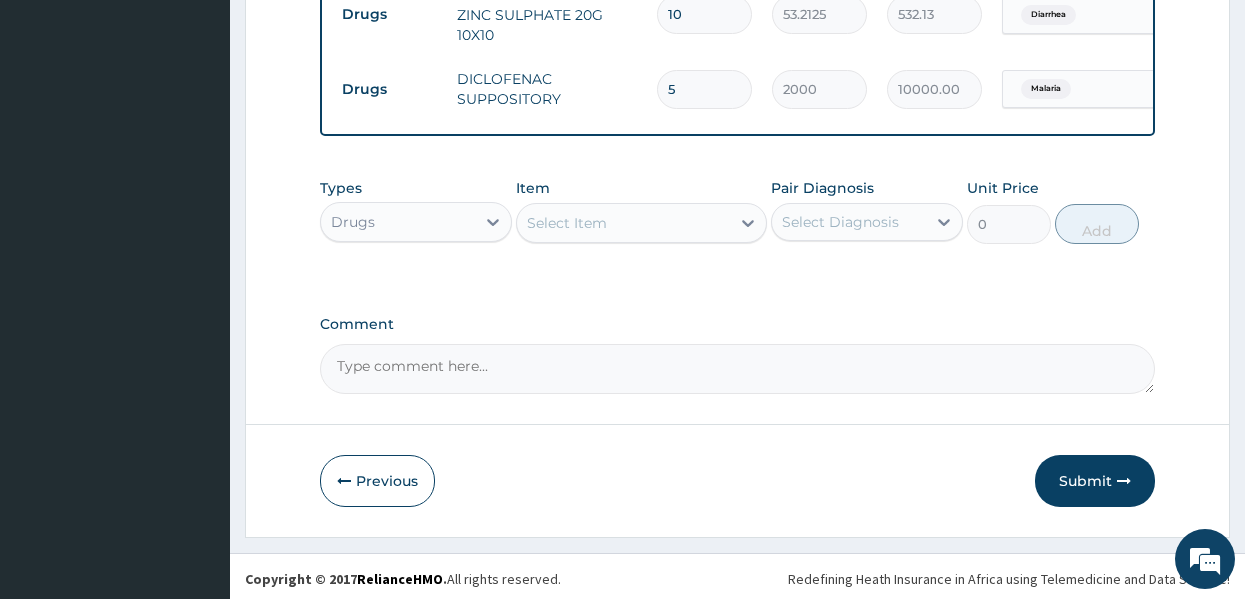 scroll, scrollTop: 1161, scrollLeft: 0, axis: vertical 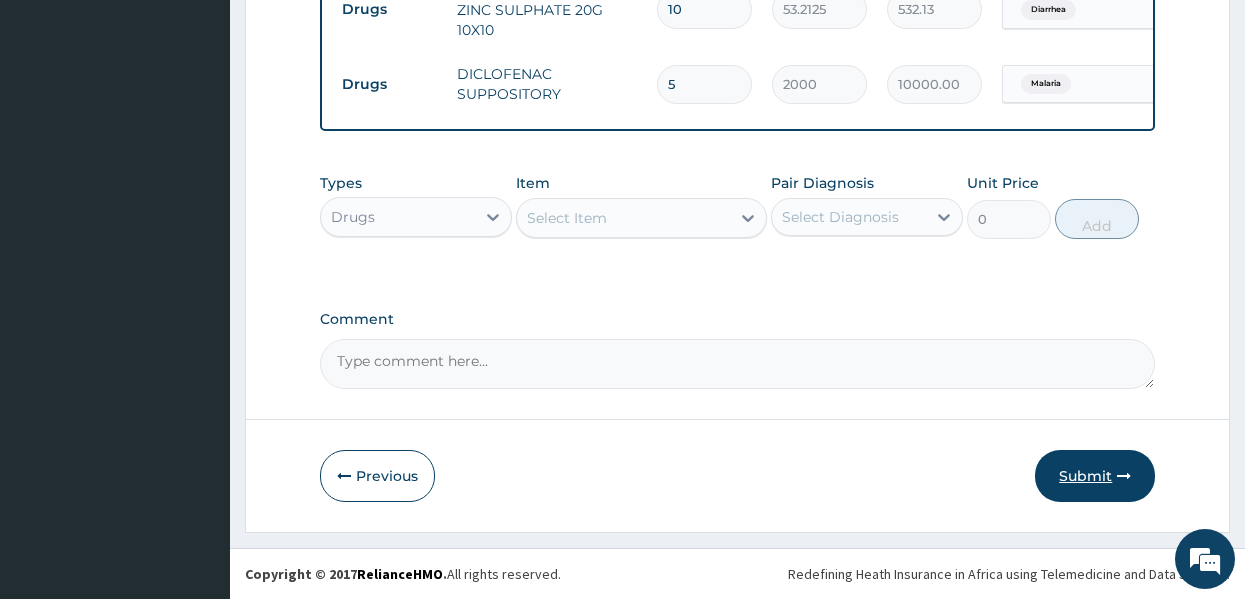 click on "Submit" at bounding box center (1095, 476) 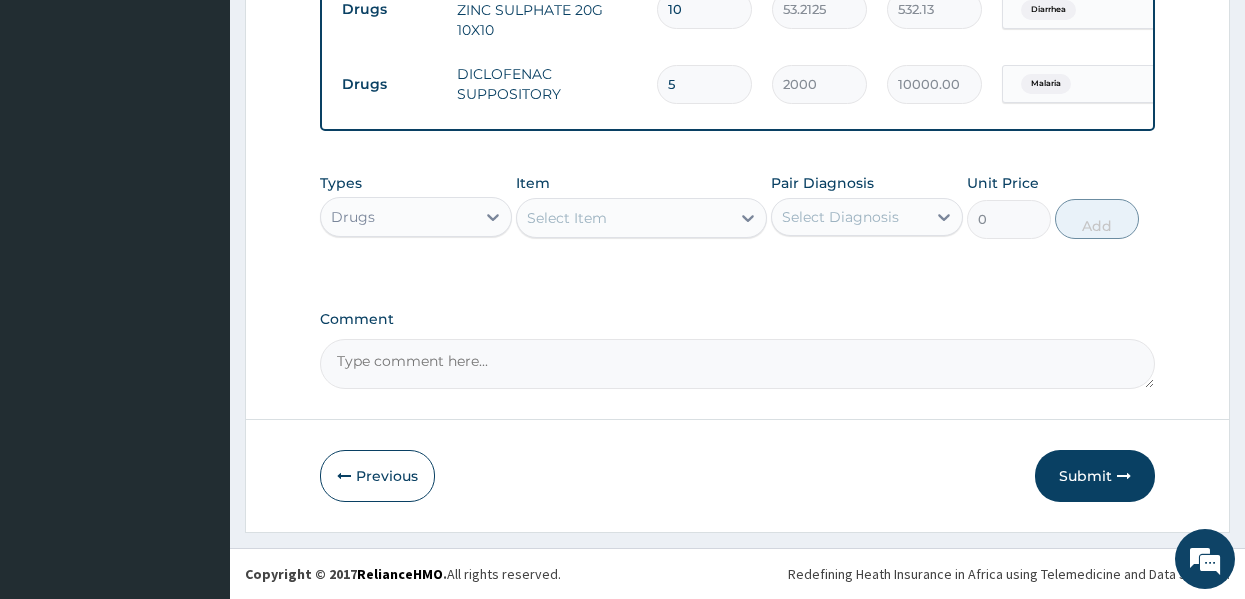 click on "PA Code / Prescription Code Enter Code(Secondary Care Only) Encounter Date 12-07-2025 Important Notice Please enter PA codes before entering items that are not attached to a PA code   All diagnoses entered must be linked to a claim item. Diagnosis & Claim Items that are visible but inactive cannot be edited because they were imported from an already approved PA code. Diagnosis Malaria Confirmed Lower respiratory tract infection Confirmed Diarrhea Confirmed NB: All diagnosis must be linked to a claim item Claim Items Type Name Quantity Unit Price Total Price Pair Diagnosis Actions Procedures GENERAL PRACTITIONER CONSULTATION FIRST OUTPATIENT CONSULTATION 1 3547.5 3547.50 Malaria Delete Laboratory MALARIAL PARASITE THICK AND THIN FILMS - [BLOOD] 1 1612.5 1612.50 Malaria Delete Drugs DICLOFENAC 3 1000 3000.00 Malaria Delete Drugs ARTEETHER INJECTION VOATHERM 3 1500 4500.00 Malaria Delete Drugs EMZOR PAEDIATRIC ZINC SULPHATE 20G 10X10 10 53.2125 532.13 Diarrhea Delete Drugs DICLOFENAC SUPPOSITORY 5 2000 10000.00" at bounding box center (738, -283) 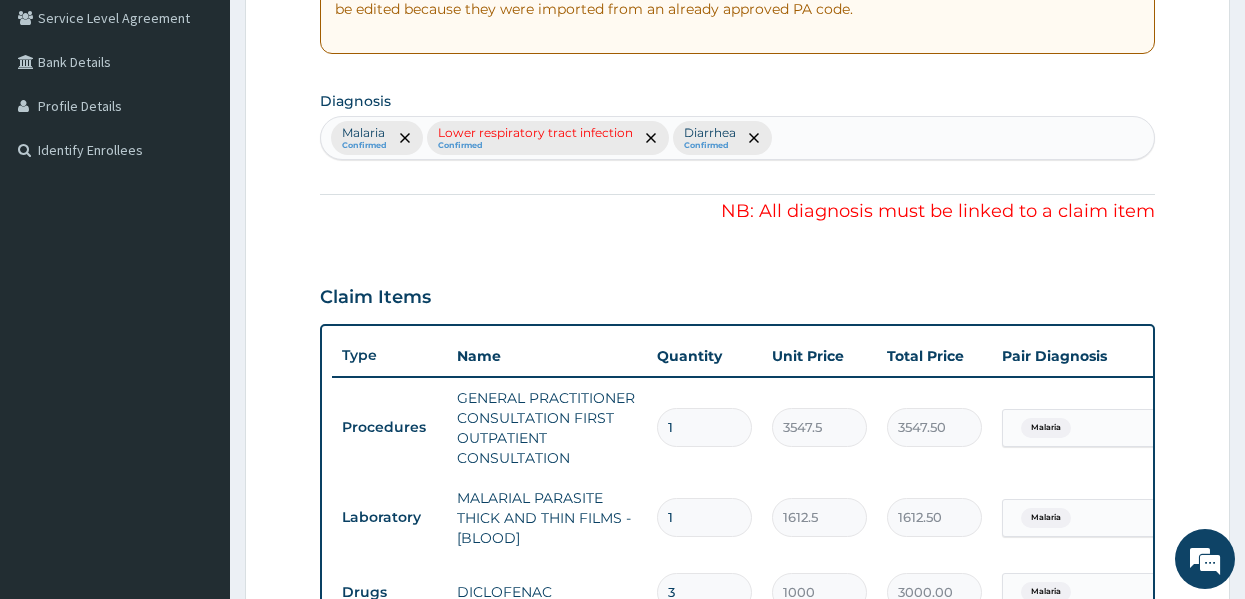 scroll, scrollTop: 401, scrollLeft: 0, axis: vertical 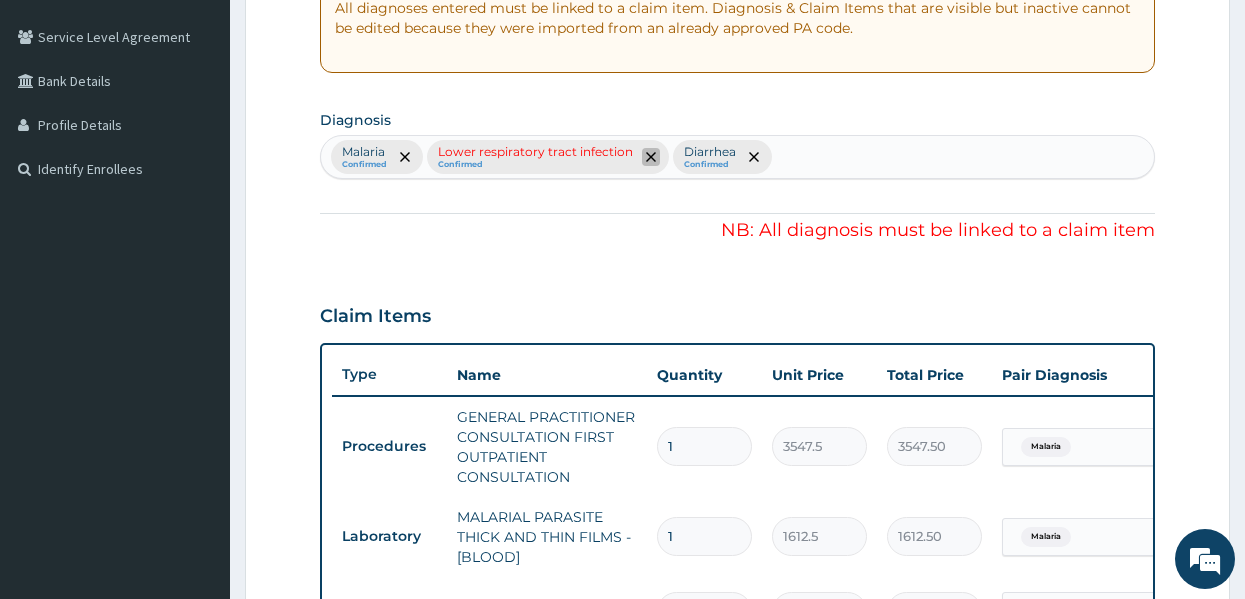 click 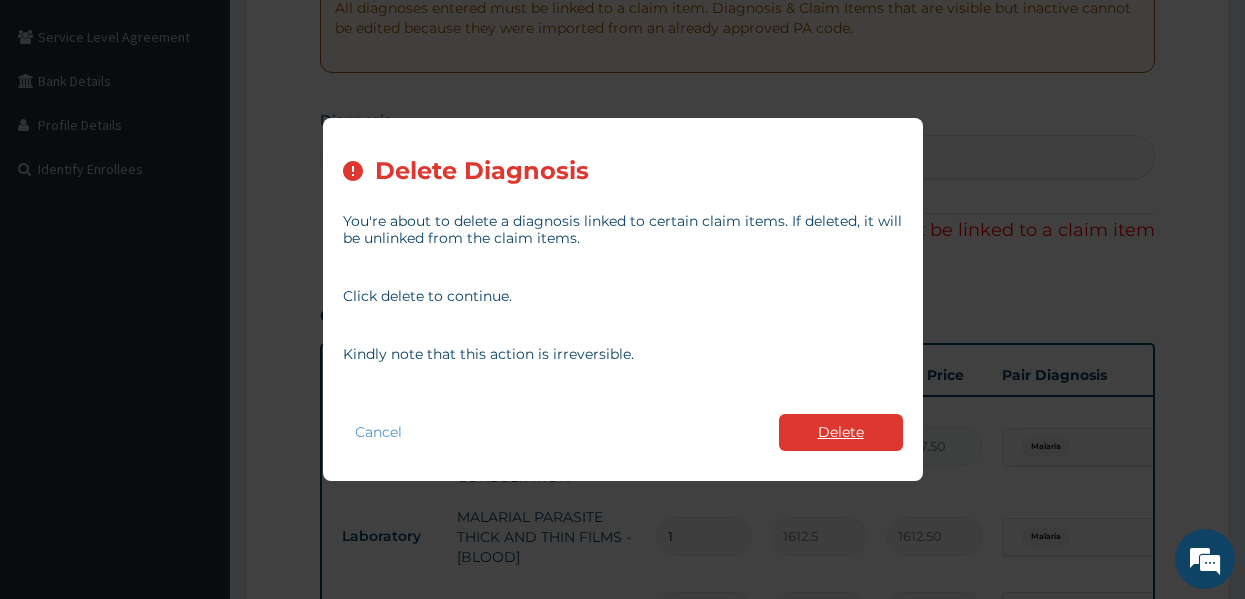 click on "Delete" at bounding box center (841, 432) 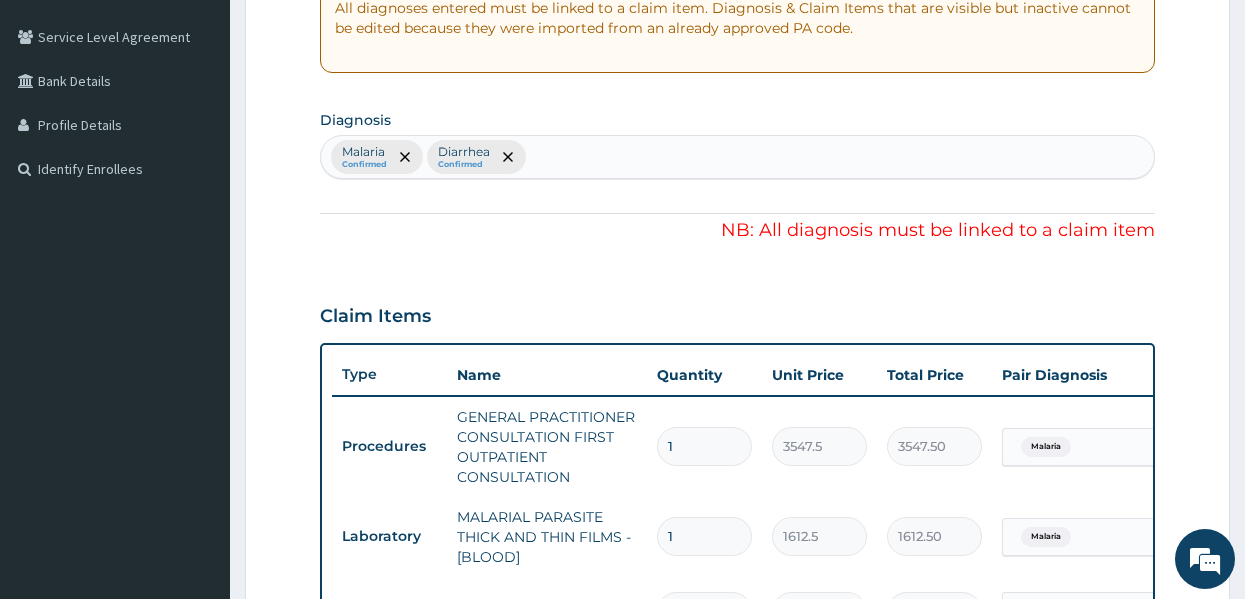 click on "Claim Items" at bounding box center [738, 312] 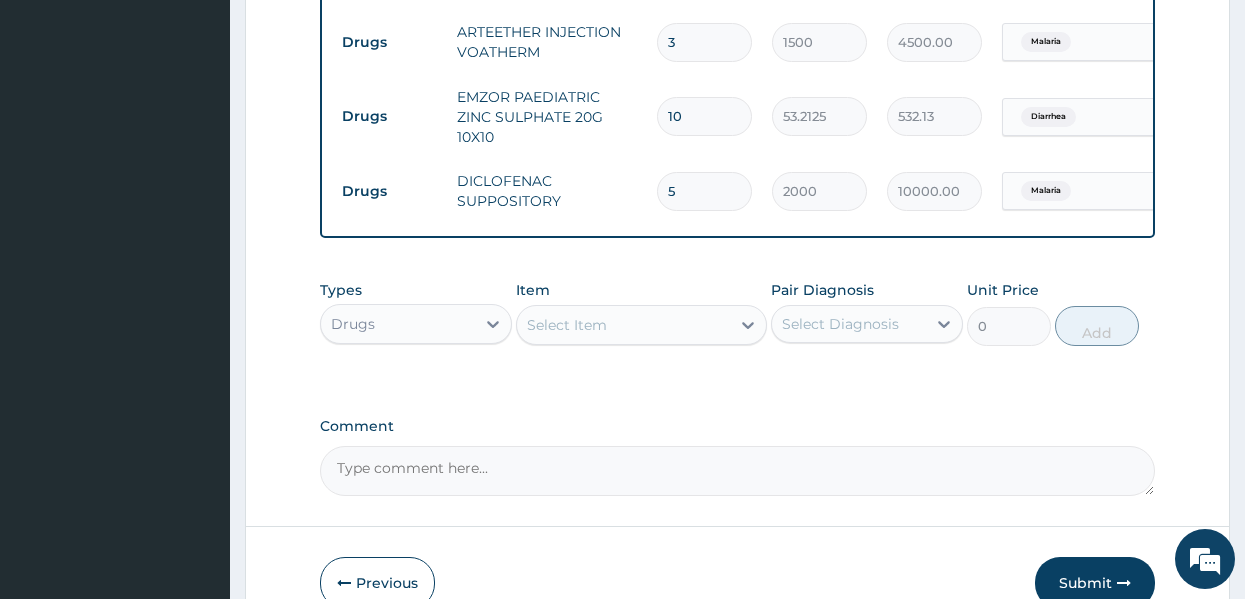 scroll, scrollTop: 1041, scrollLeft: 0, axis: vertical 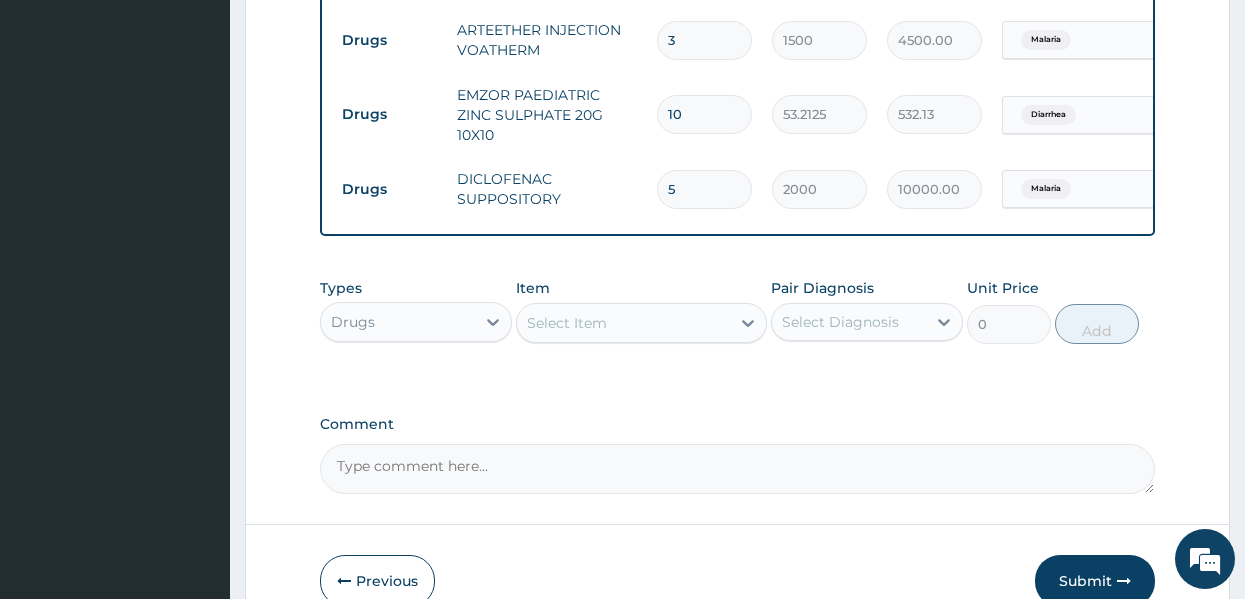 click on "Step  2  of 2 PA Code / Prescription Code Enter Code(Secondary Care Only) Encounter Date 12-07-2025 Important Notice Please enter PA codes before entering items that are not attached to a PA code   All diagnoses entered must be linked to a claim item. Diagnosis & Claim Items that are visible but inactive cannot be edited because they were imported from an already approved PA code. Diagnosis Malaria Confirmed Diarrhea Confirmed NB: All diagnosis must be linked to a claim item Claim Items Type Name Quantity Unit Price Total Price Pair Diagnosis Actions Procedures GENERAL PRACTITIONER CONSULTATION FIRST OUTPATIENT CONSULTATION 1 3547.5 3547.50 Malaria Delete Laboratory MALARIAL PARASITE THICK AND THIN FILMS - [BLOOD] 1 1612.5 1612.50 Malaria Delete Drugs DICLOFENAC 3 1000 3000.00 Malaria Delete Drugs ARTEETHER INJECTION VOATHERM 3 1500 4500.00 Malaria Delete Drugs EMZOR PAEDIATRIC ZINC SULPHATE 20G 10X10 10 53.2125 532.13 Diarrhea Delete Drugs DICLOFENAC SUPPOSITORY 5 2000 10000.00 Malaria Delete Types Drugs 0" at bounding box center [737, -149] 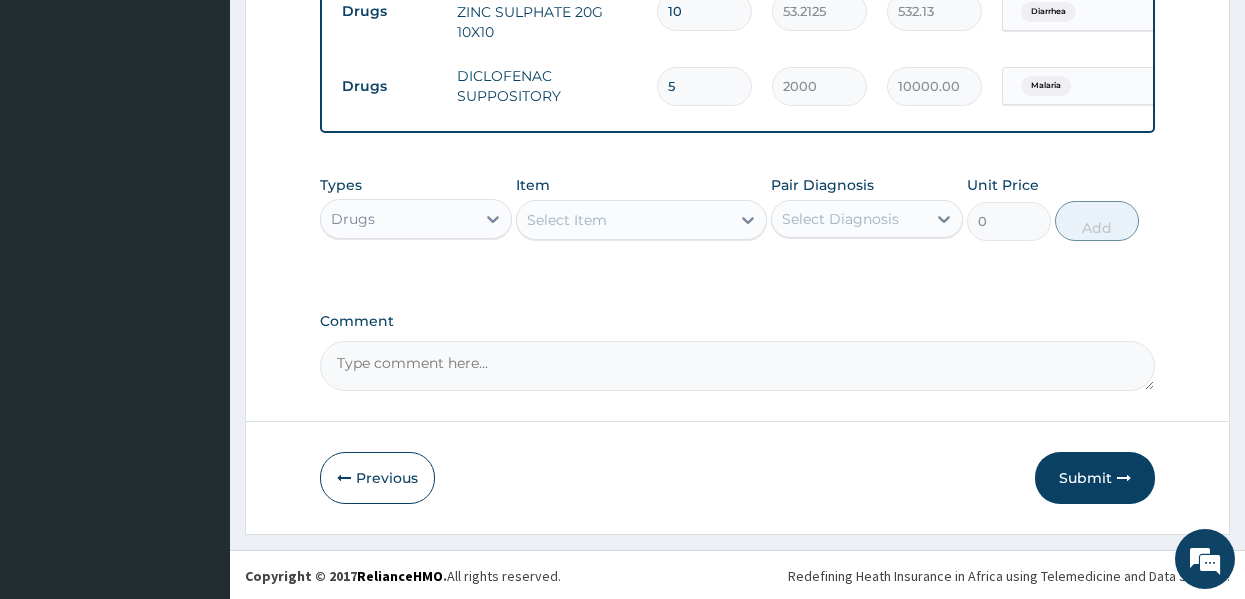 scroll, scrollTop: 1161, scrollLeft: 0, axis: vertical 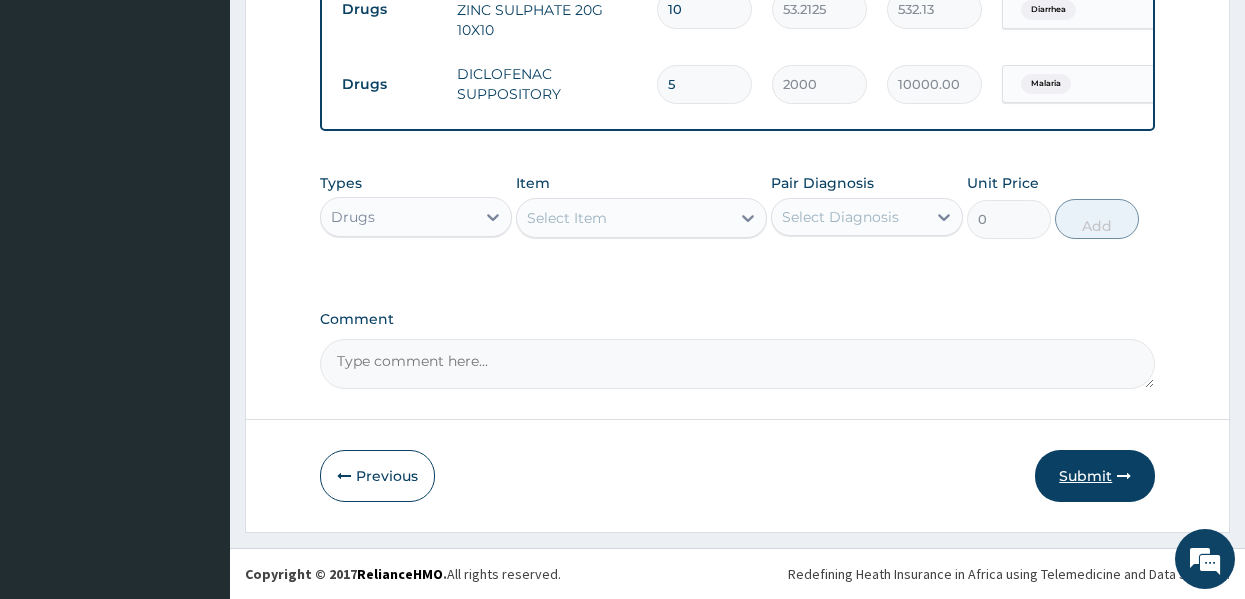 click on "Submit" at bounding box center (1095, 476) 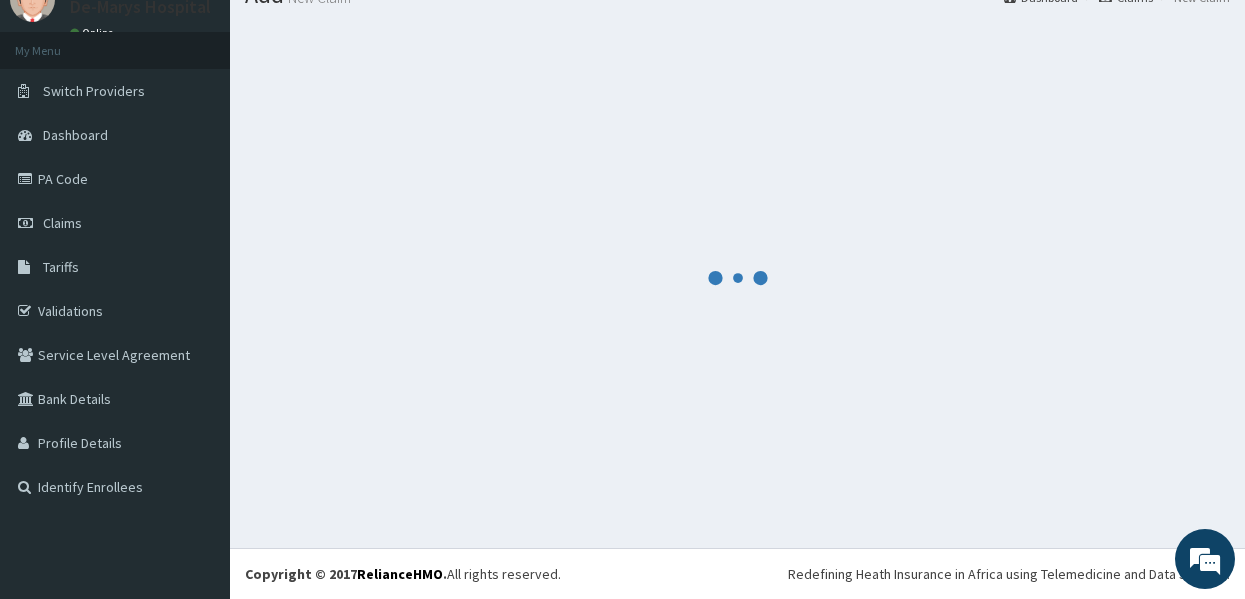 scroll, scrollTop: 1161, scrollLeft: 0, axis: vertical 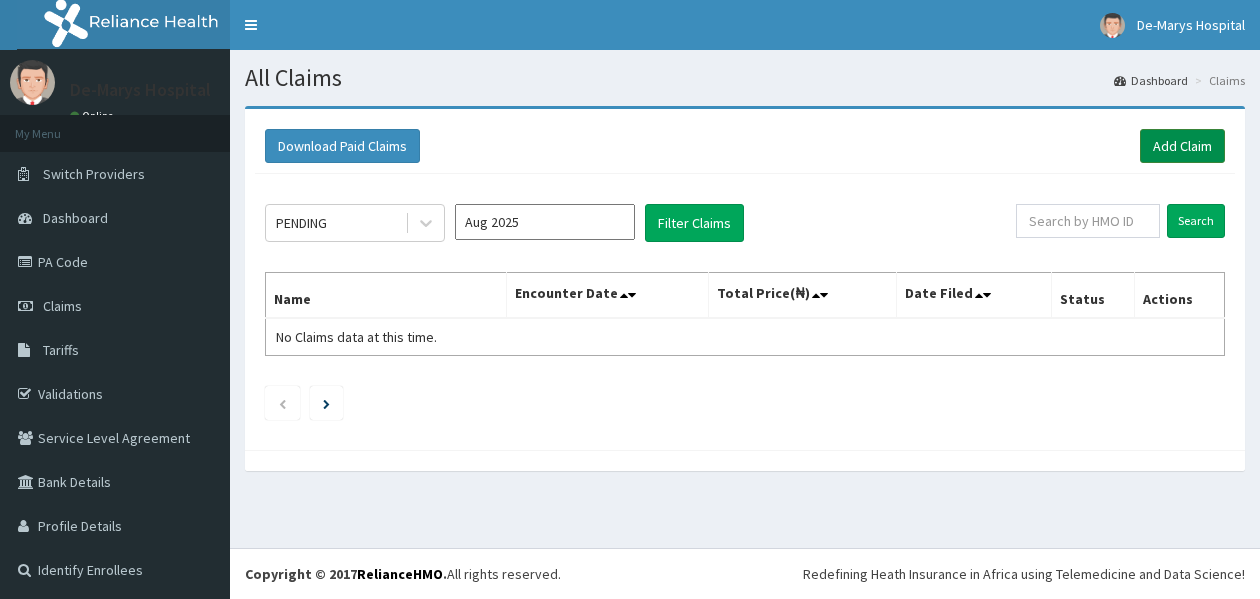 click on "Add Claim" at bounding box center (1182, 146) 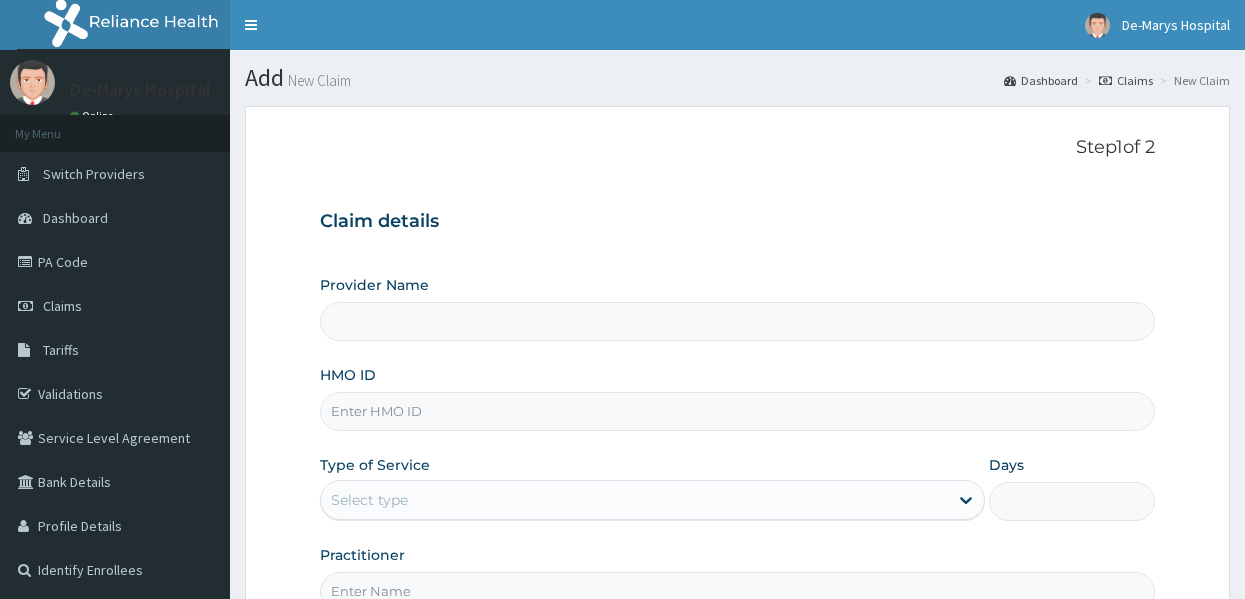 scroll, scrollTop: 0, scrollLeft: 0, axis: both 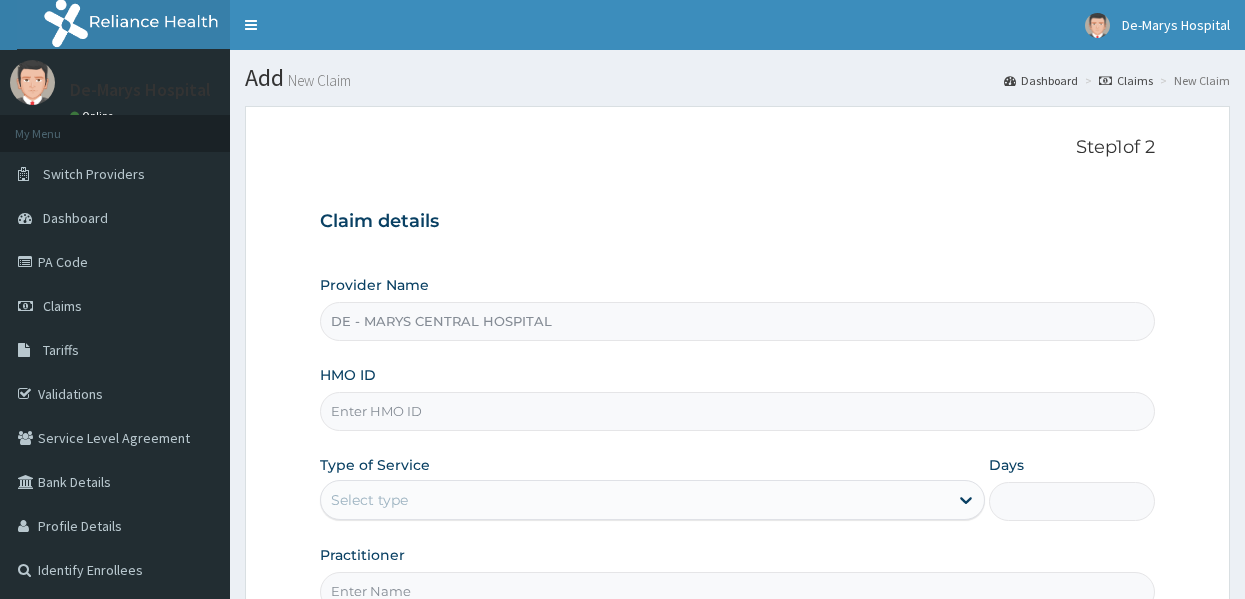 click on "HMO ID" at bounding box center (738, 411) 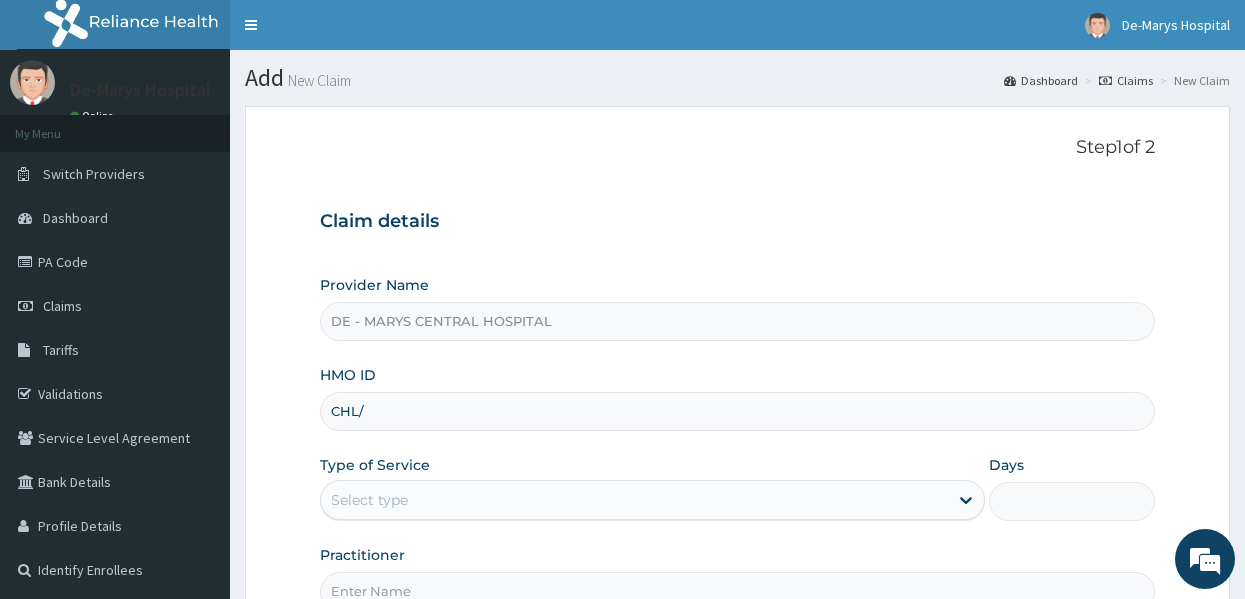 scroll, scrollTop: 0, scrollLeft: 0, axis: both 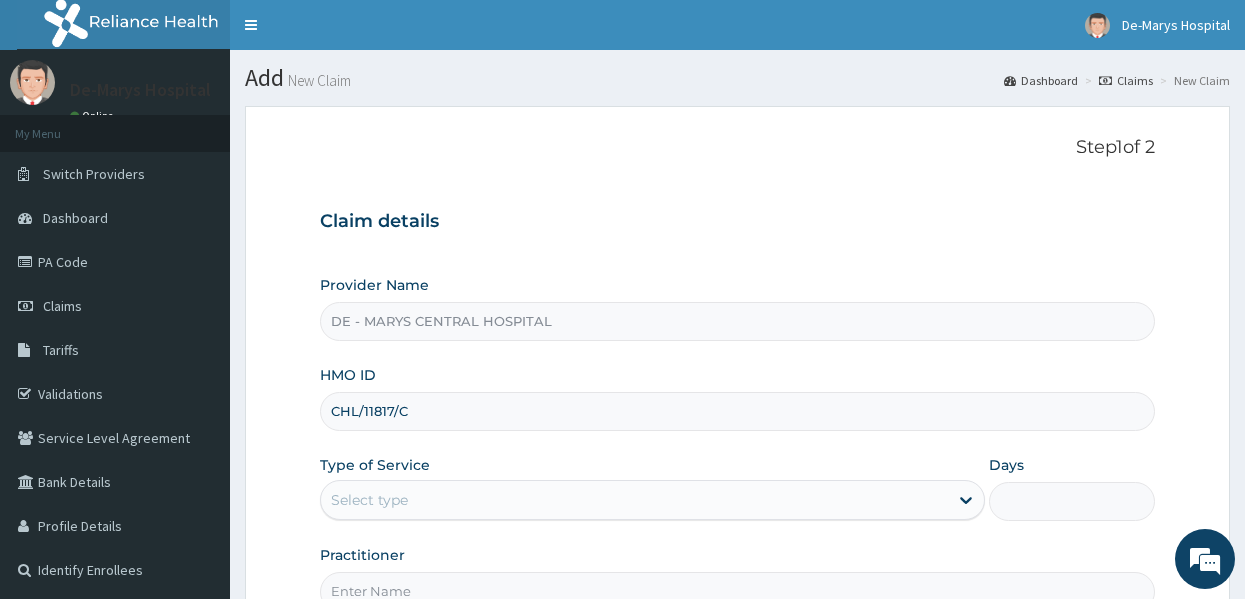 type on "CHL/11817/C" 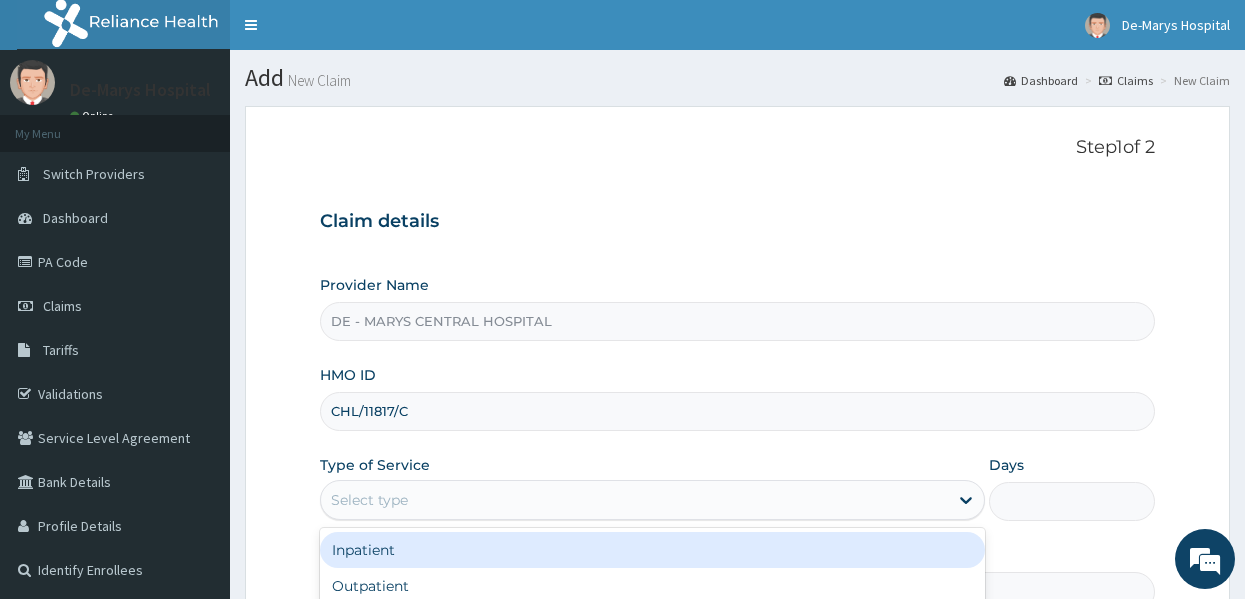 click on "Select type" at bounding box center (634, 500) 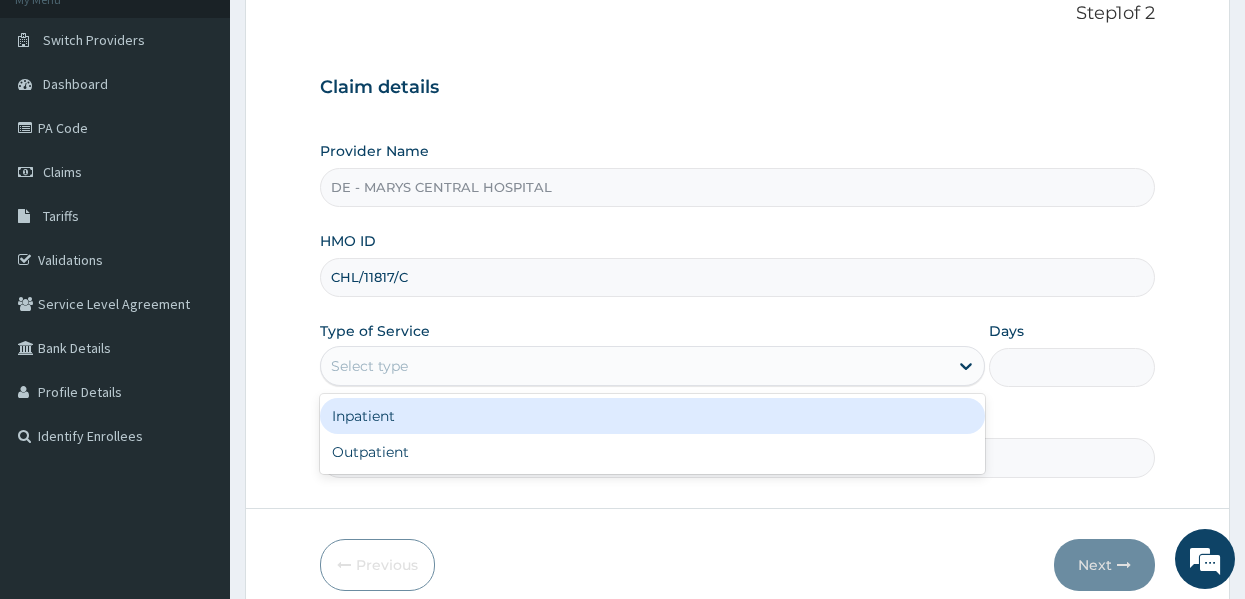 scroll, scrollTop: 137, scrollLeft: 0, axis: vertical 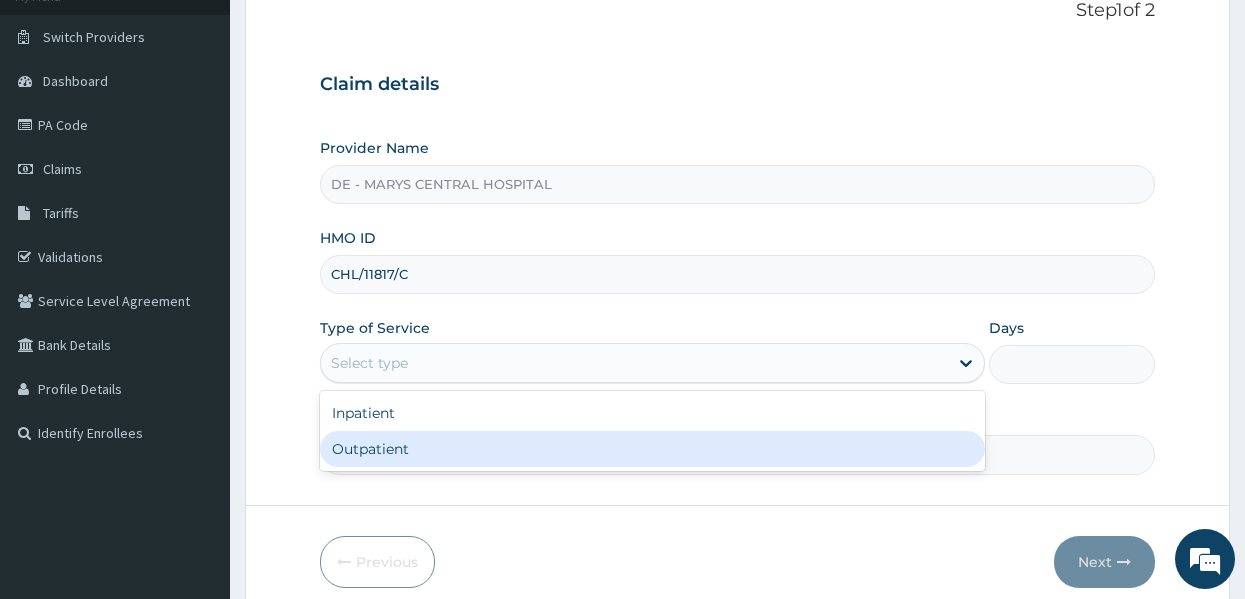click on "Outpatient" at bounding box center (652, 449) 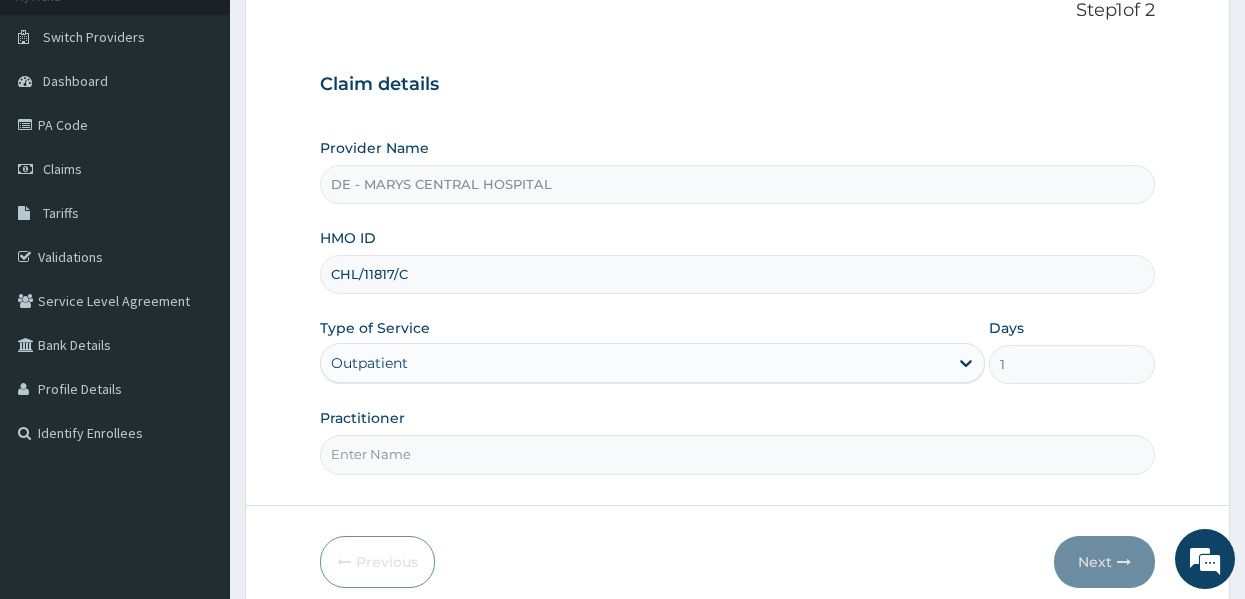 click on "Practitioner" at bounding box center [738, 454] 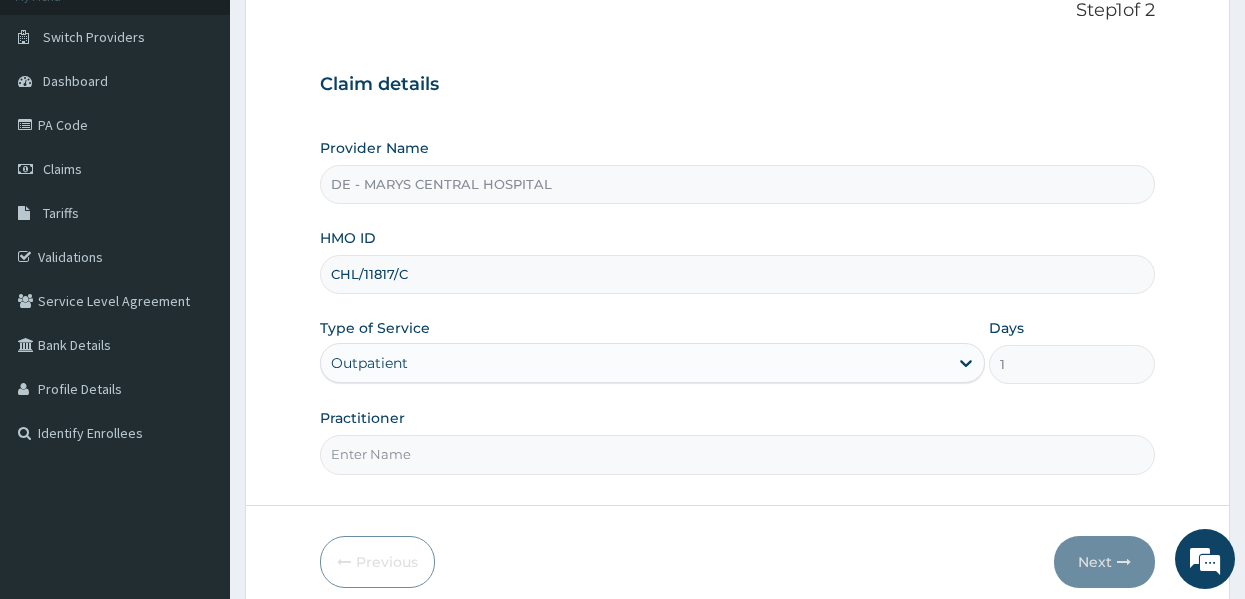 type on "DR MUSA" 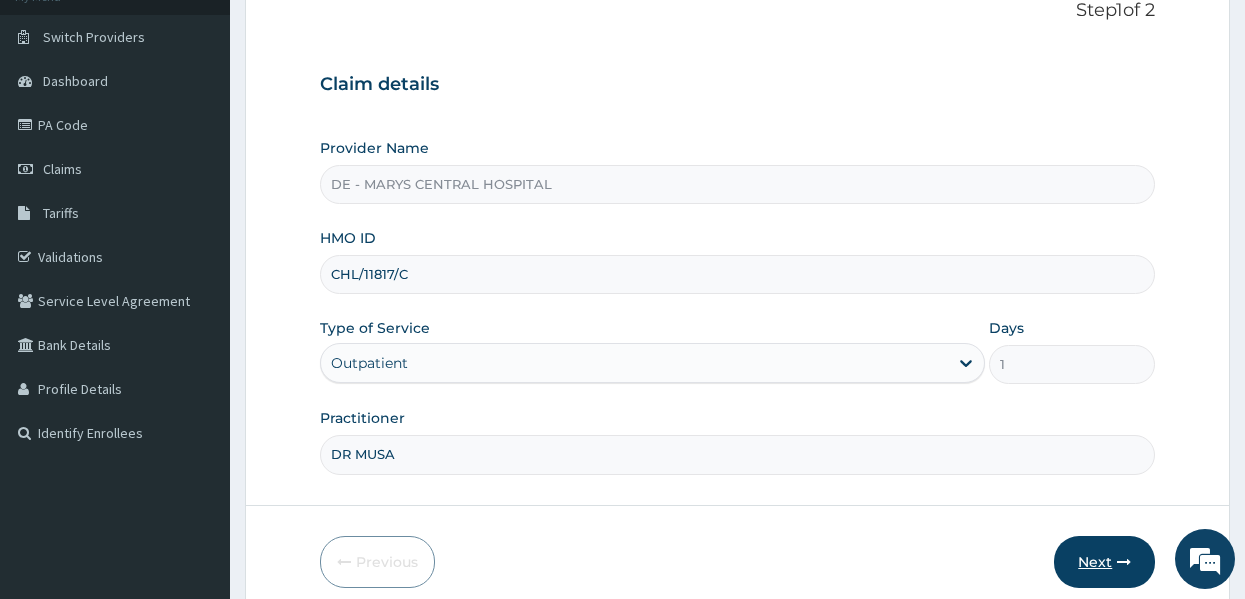 click on "Next" at bounding box center (1104, 562) 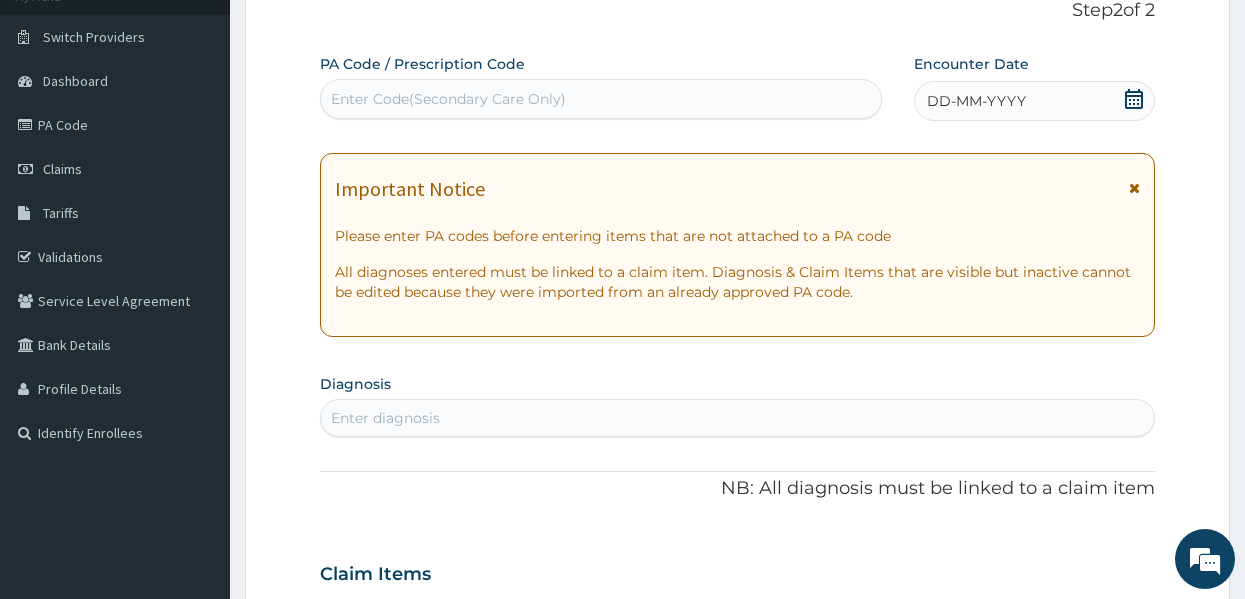 click on "DD-MM-YYYY" at bounding box center (976, 101) 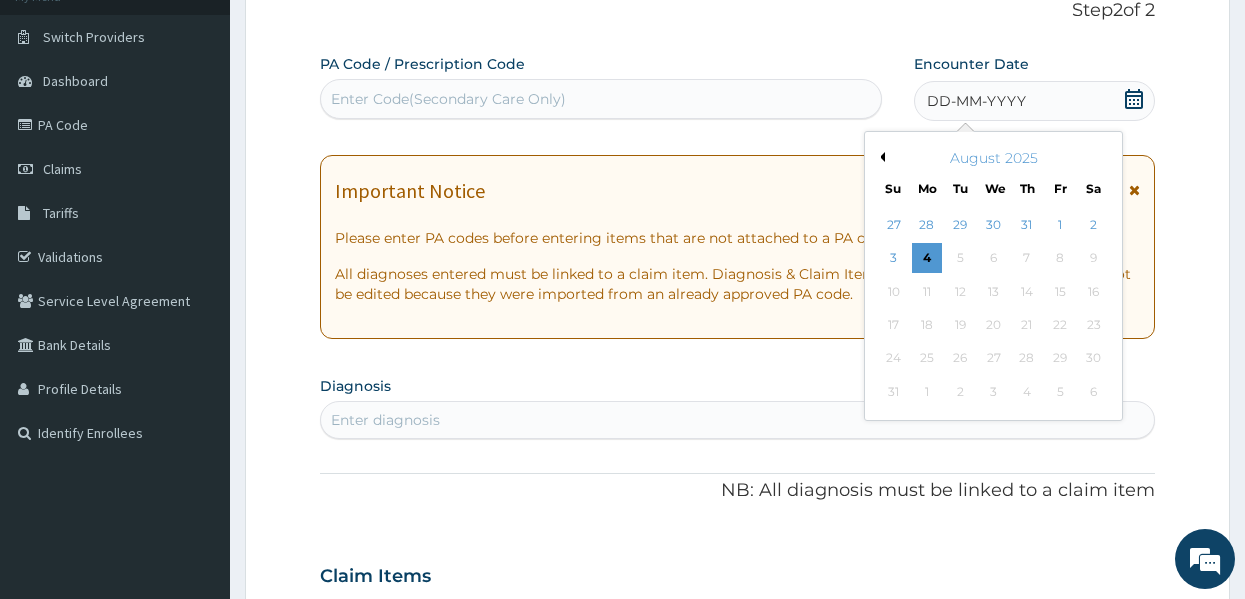 click on "Previous Month" at bounding box center [880, 157] 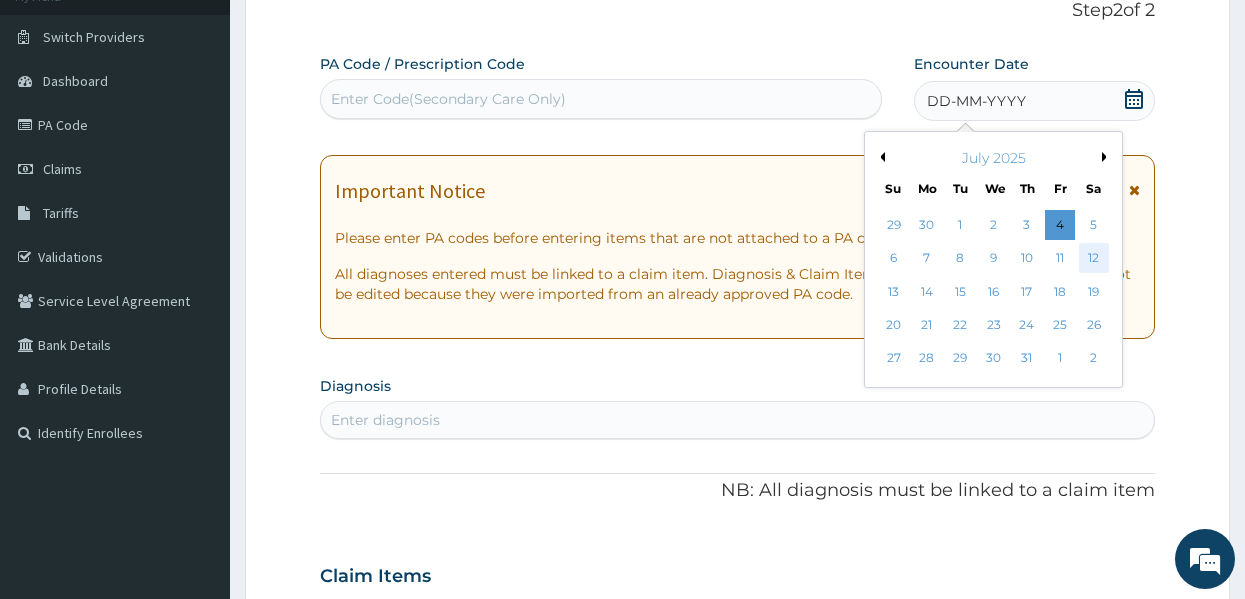 click on "12" at bounding box center (1094, 259) 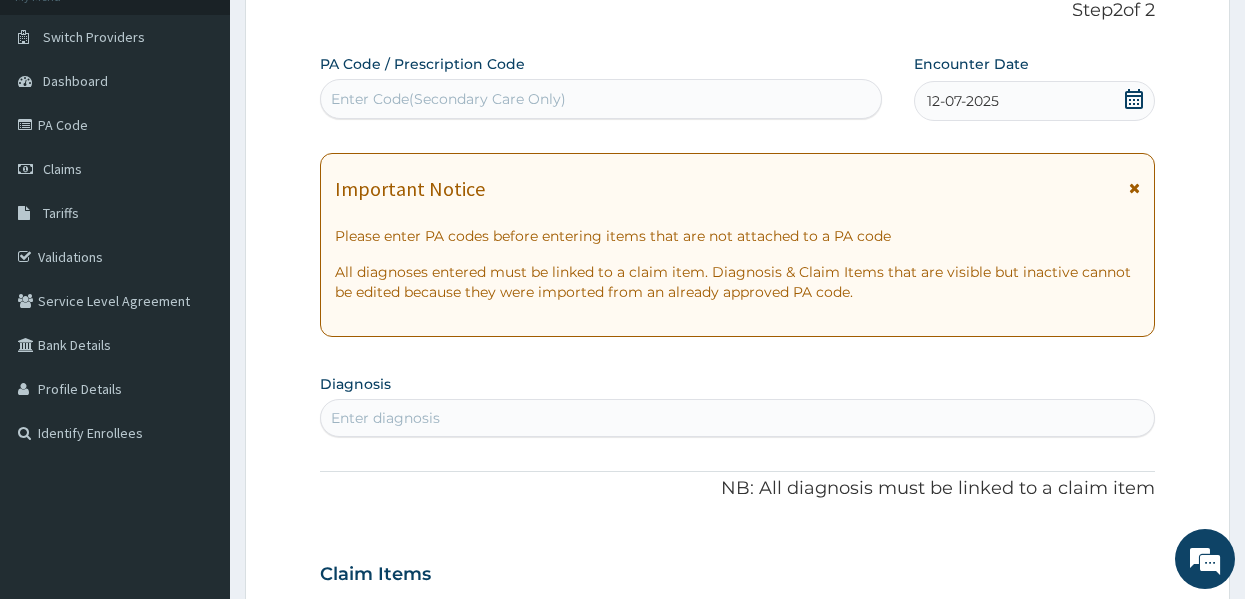 click on "Enter diagnosis" at bounding box center (738, 418) 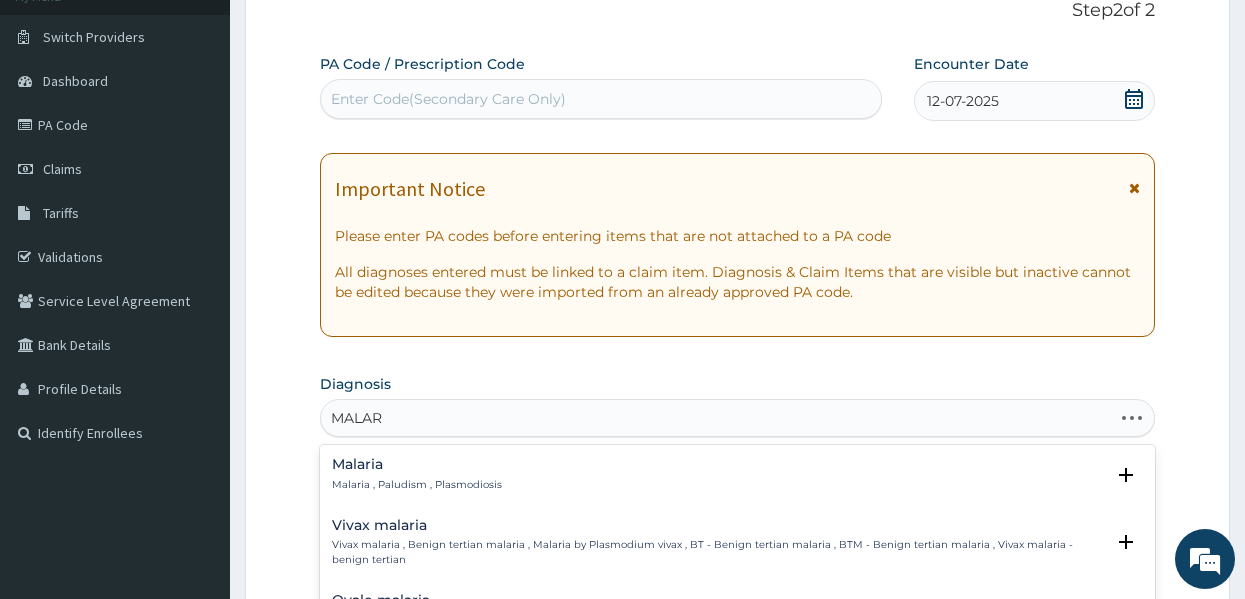 type on "MALARI" 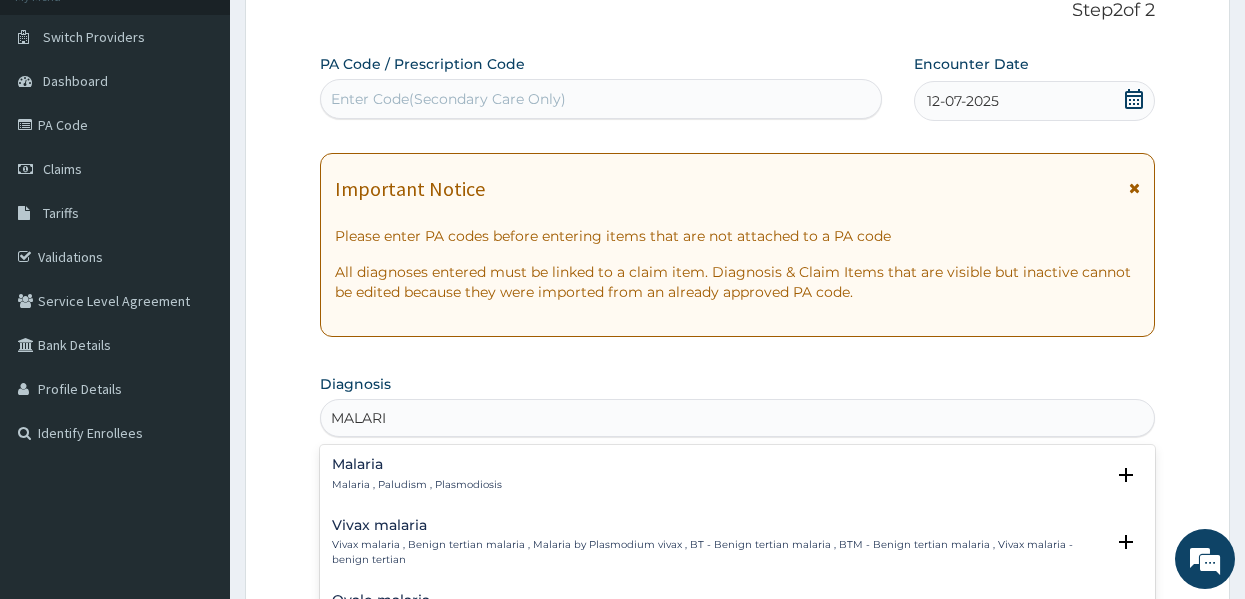 click on "Malaria" at bounding box center (417, 464) 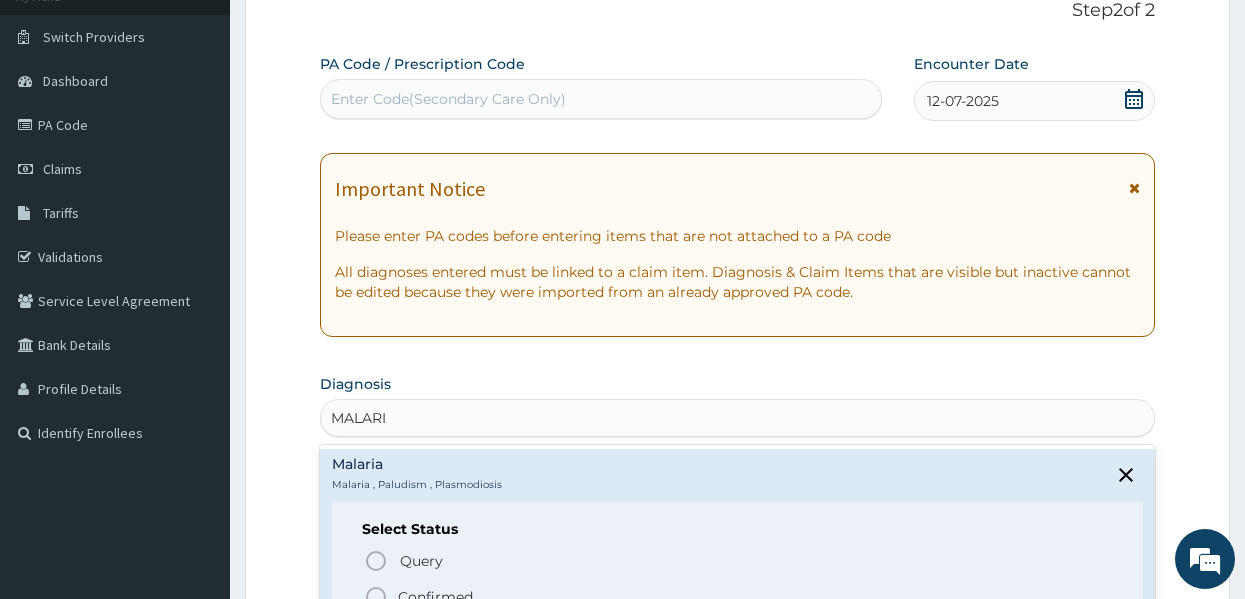 click on "Confirmed" at bounding box center [435, 597] 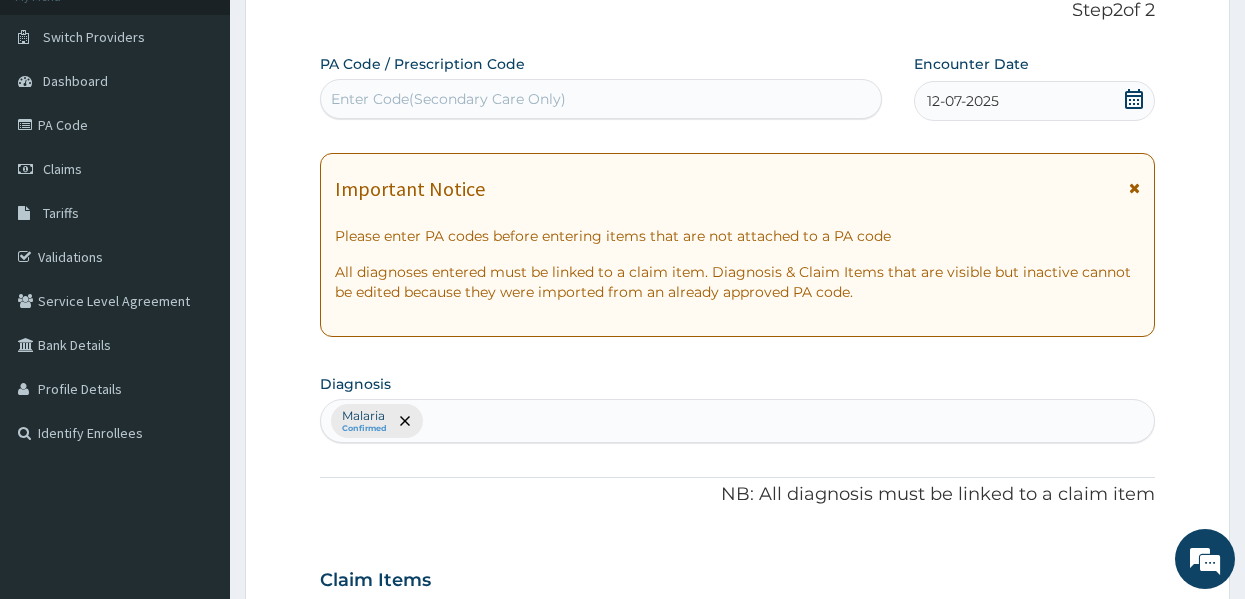 click on "Malaria Confirmed" at bounding box center (738, 421) 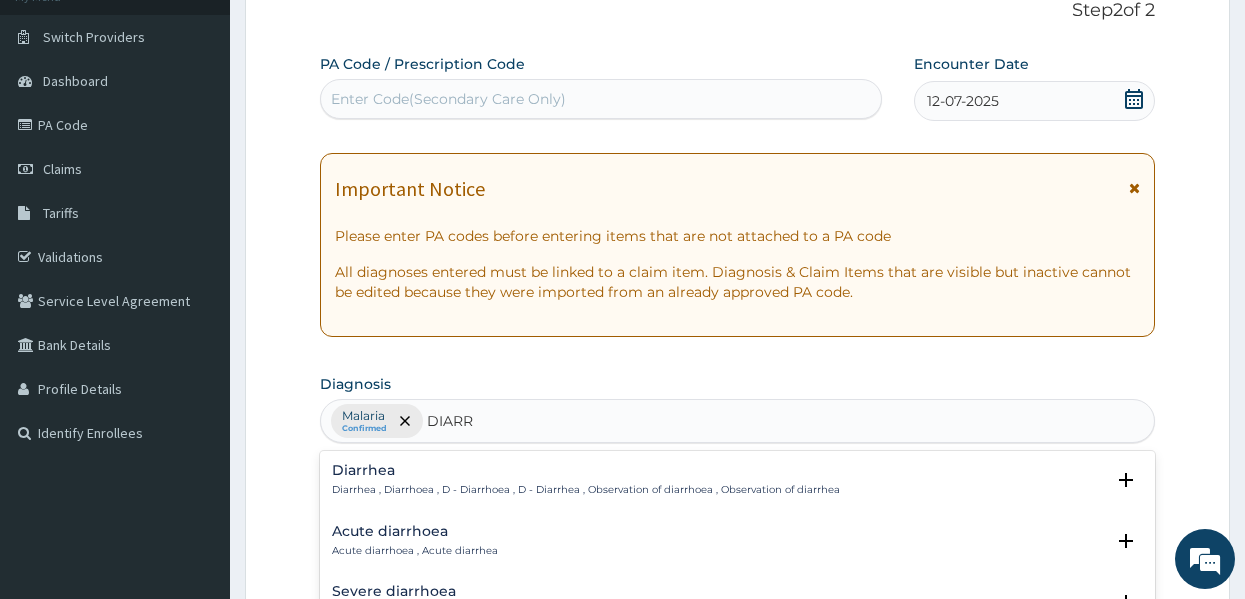 type on "DIARRH" 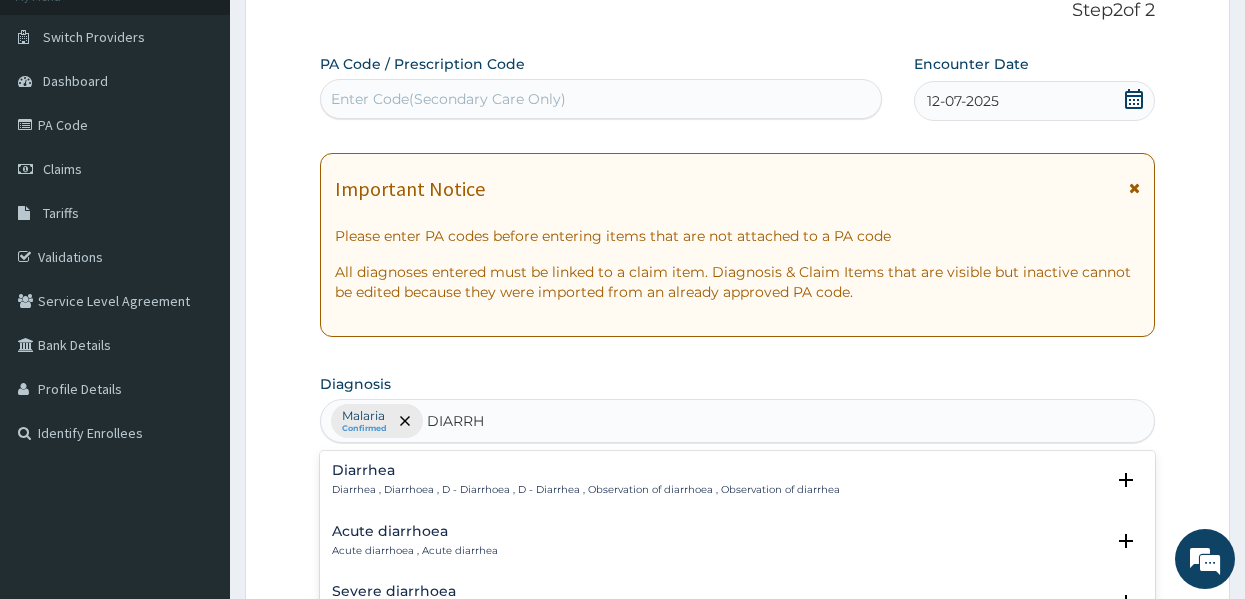 click on "Diarrhea Diarrhea , Diarrhoea , D - Diarrhoea , D - Diarrhea , Observation of diarrhoea , Observation of diarrhea" at bounding box center (586, 480) 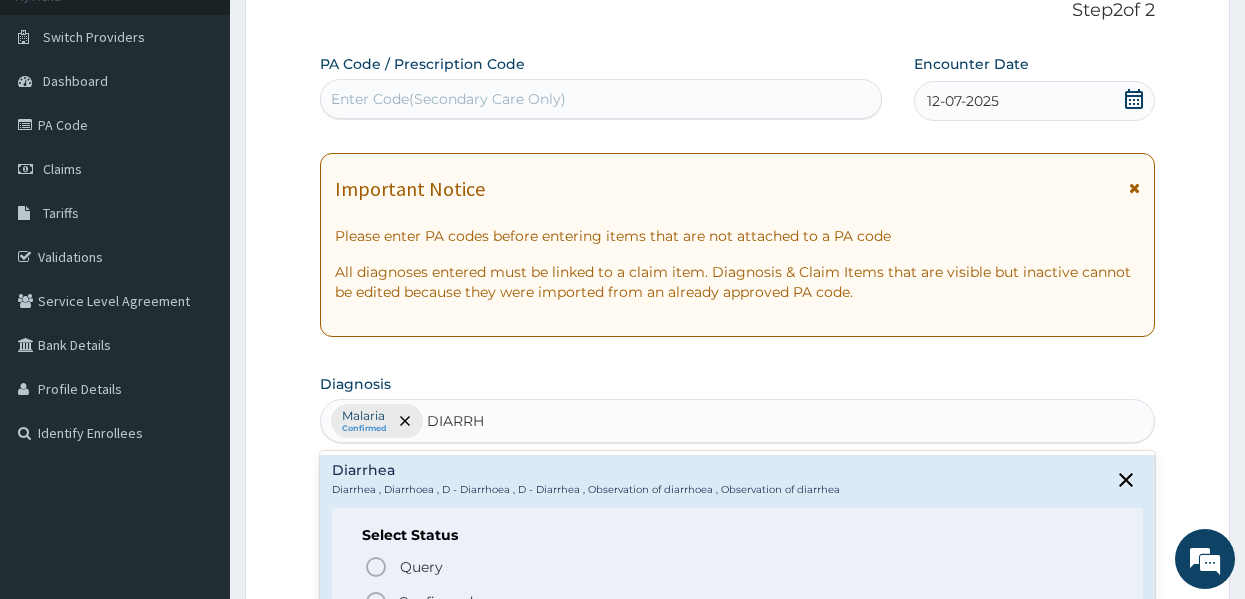 click on "Confirmed" at bounding box center [435, 602] 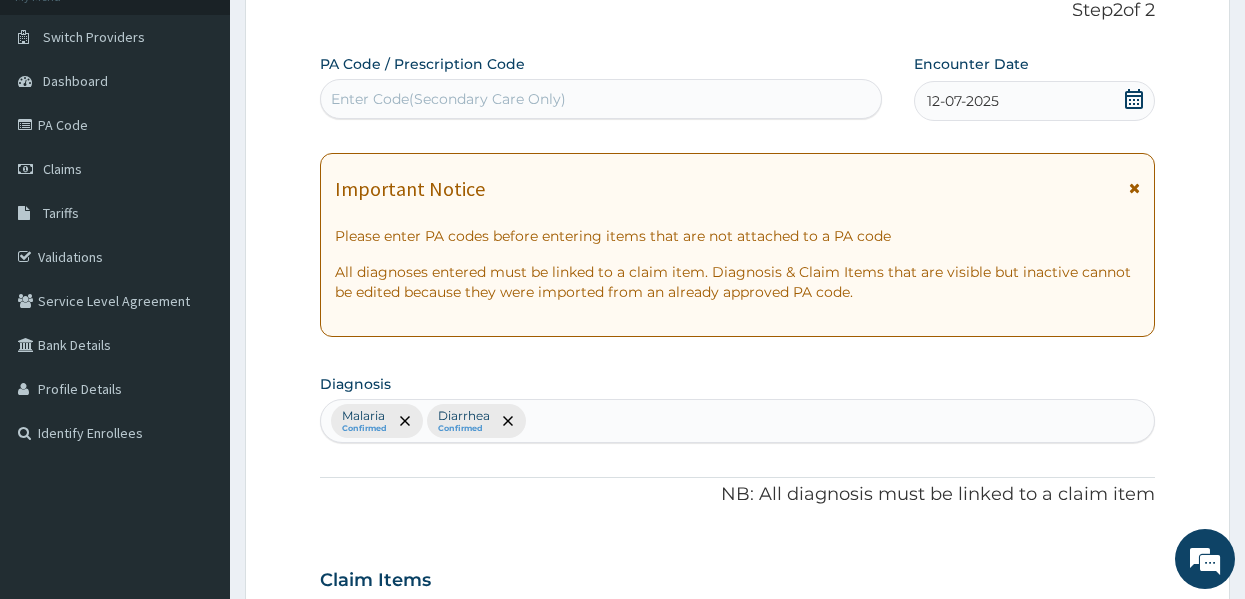 click on "NB: All diagnosis must be linked to a claim item" at bounding box center (738, 495) 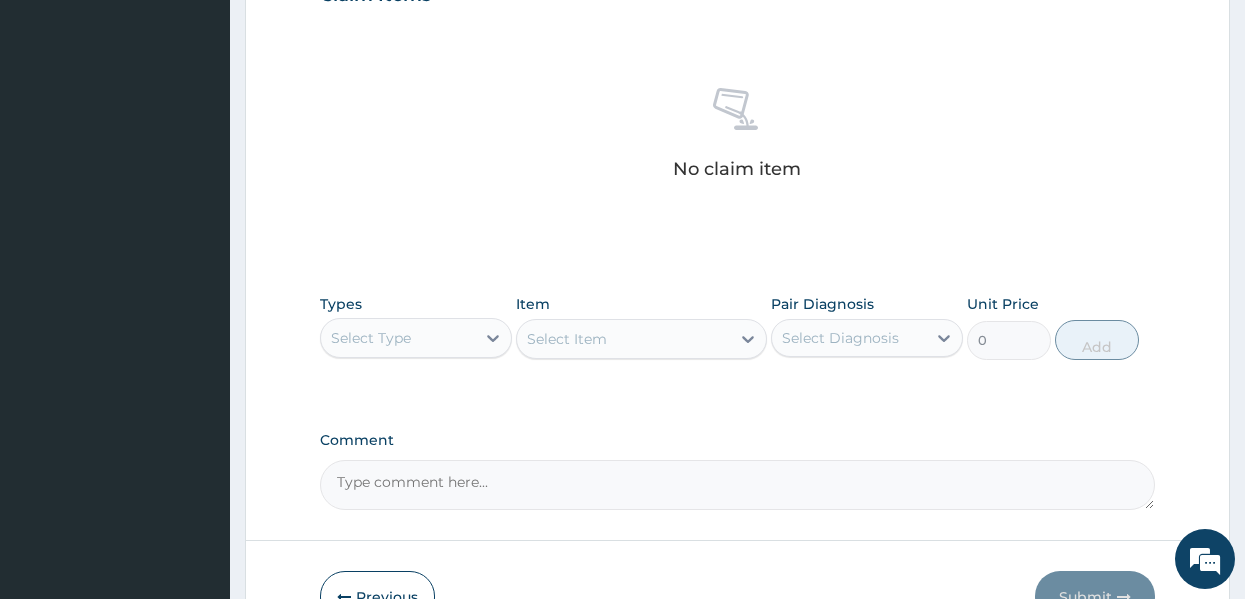 scroll, scrollTop: 777, scrollLeft: 0, axis: vertical 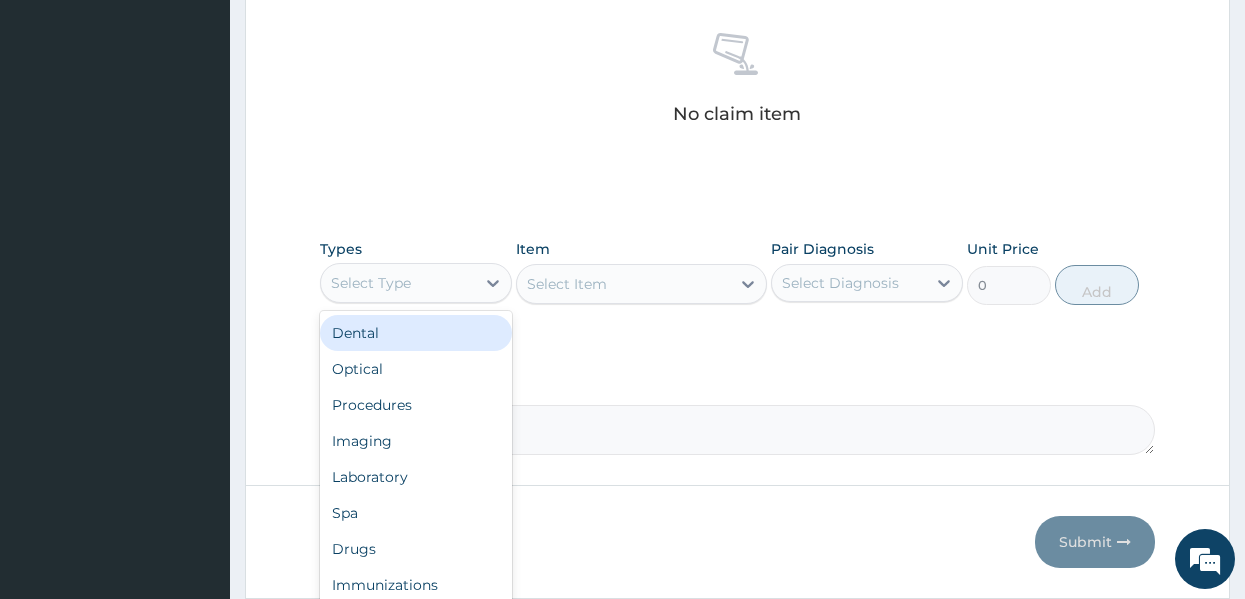 click on "Select Type" at bounding box center [398, 283] 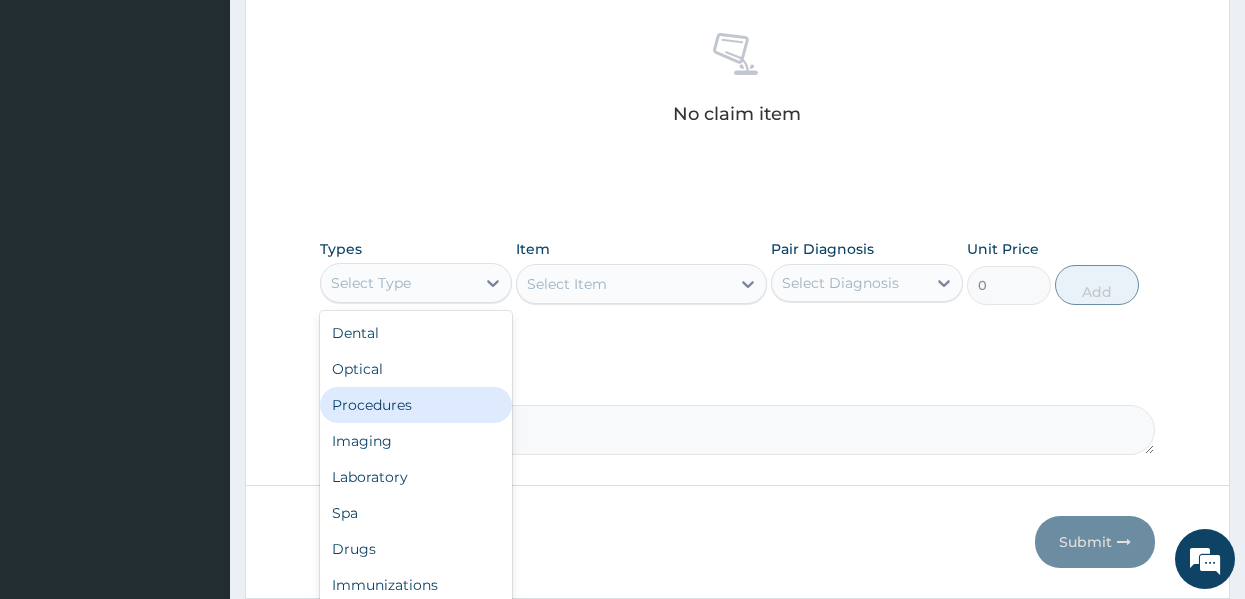 click on "Procedures" at bounding box center [416, 405] 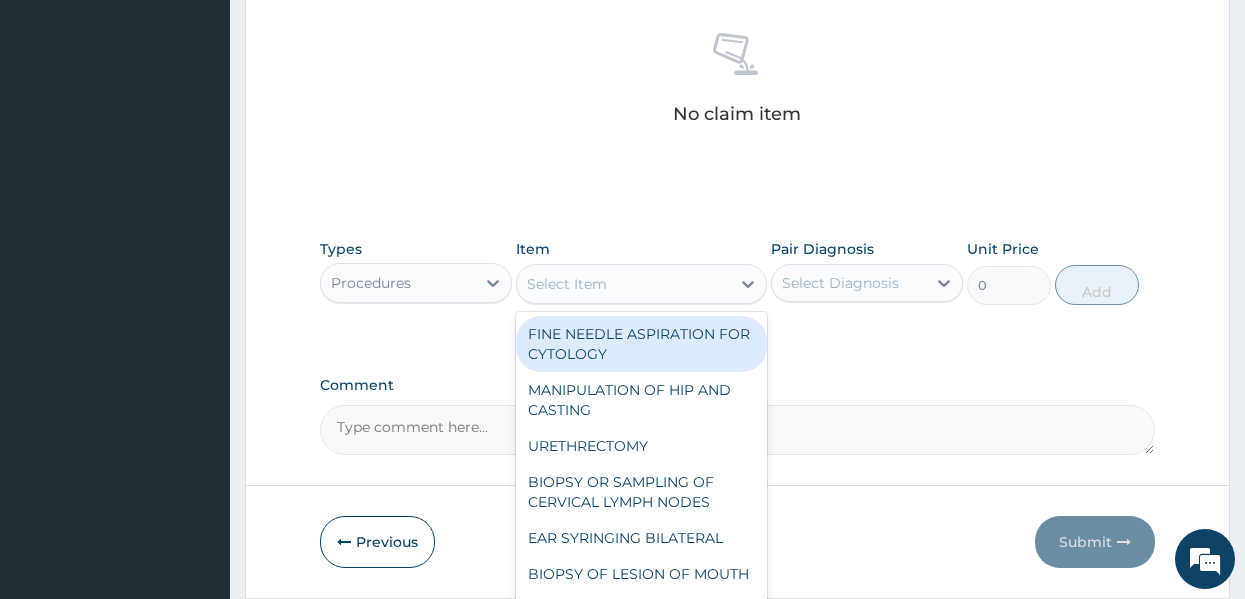 click on "Select Item" at bounding box center [567, 284] 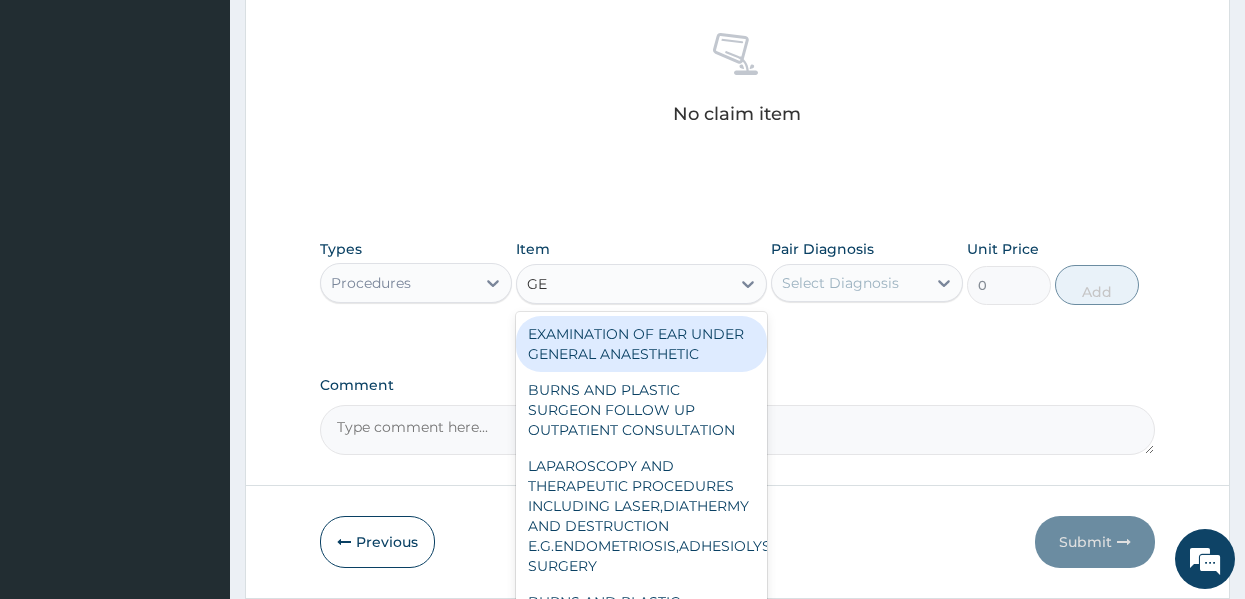 type on "GEN" 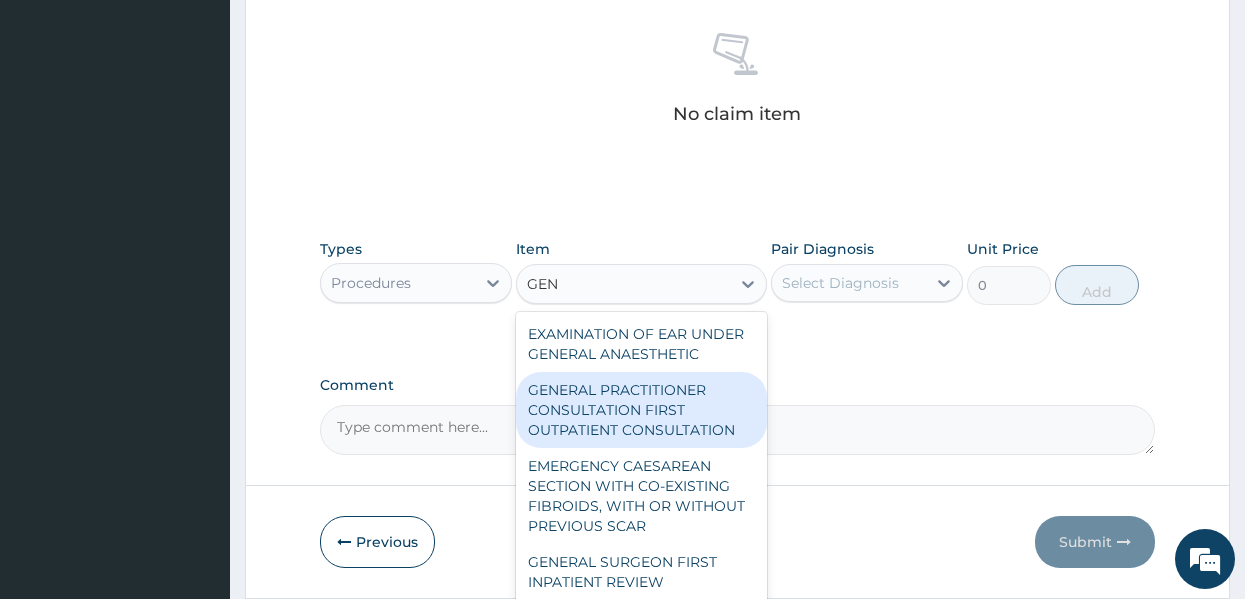 click on "GENERAL PRACTITIONER CONSULTATION FIRST OUTPATIENT CONSULTATION" at bounding box center (641, 410) 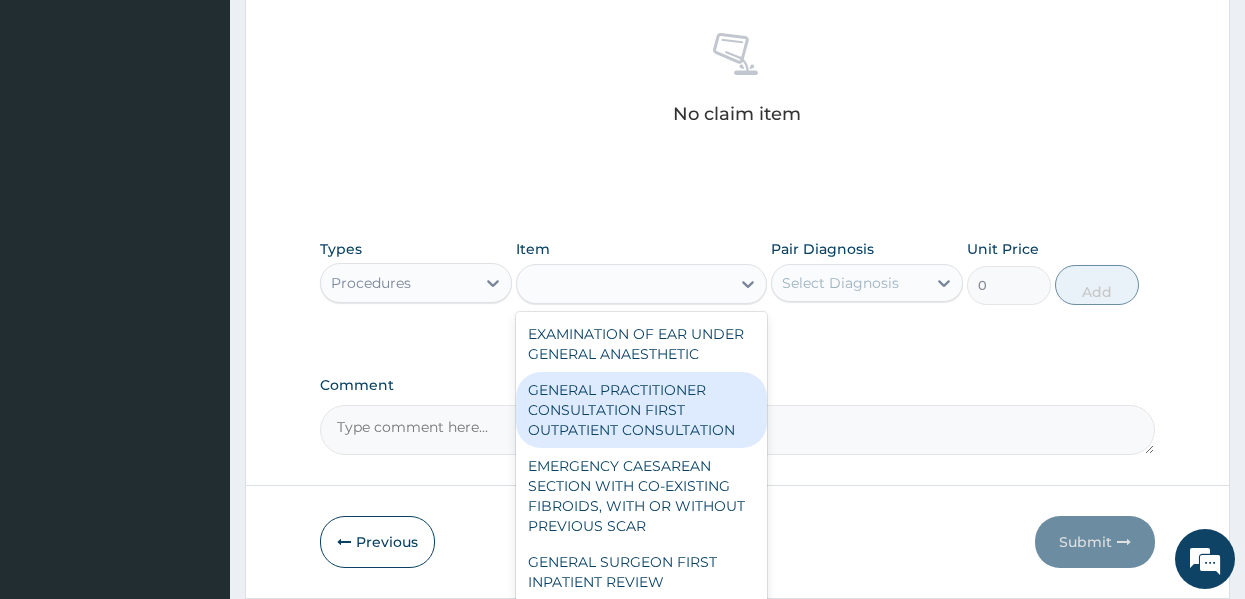 type on "3547.5" 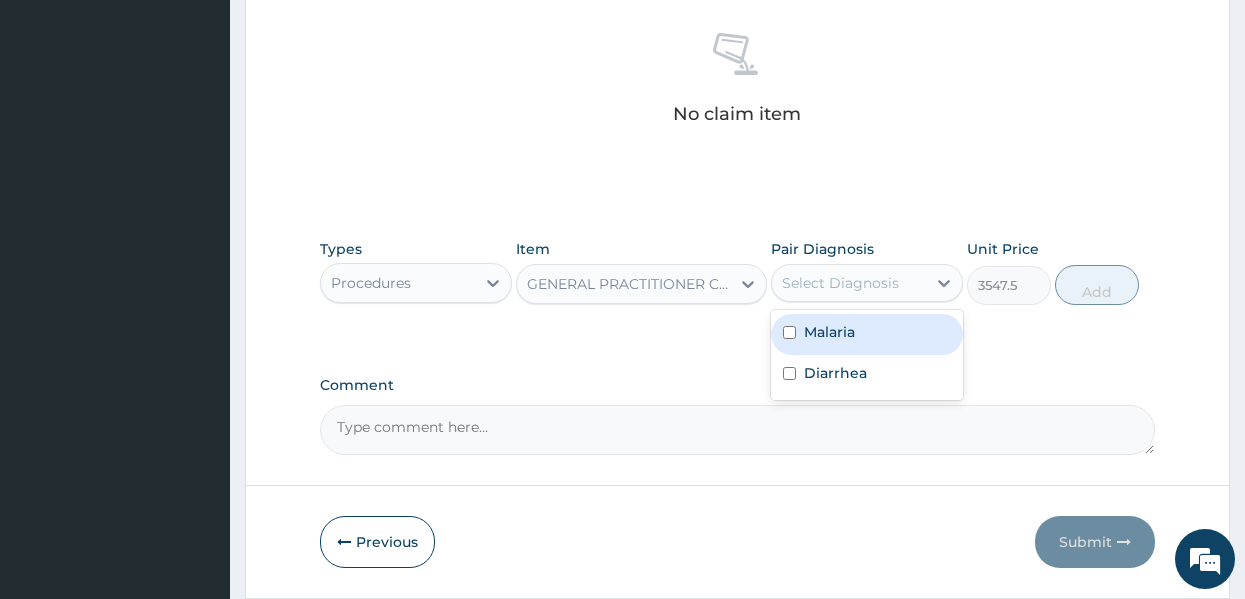 click on "Select Diagnosis" at bounding box center [840, 283] 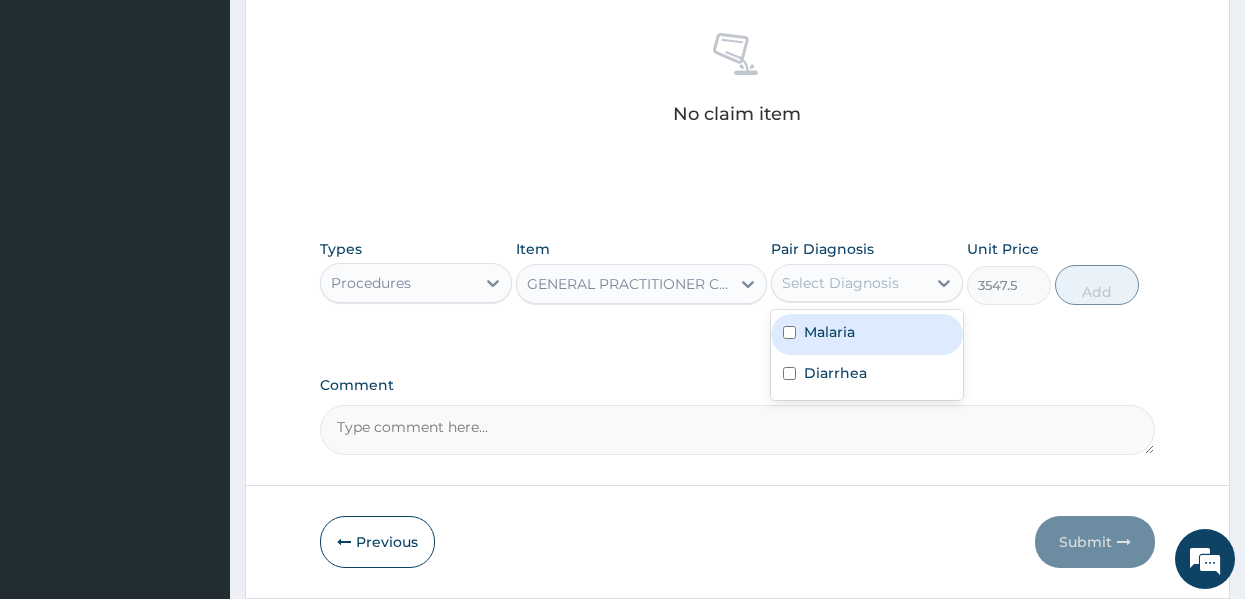 click on "Malaria" at bounding box center [829, 332] 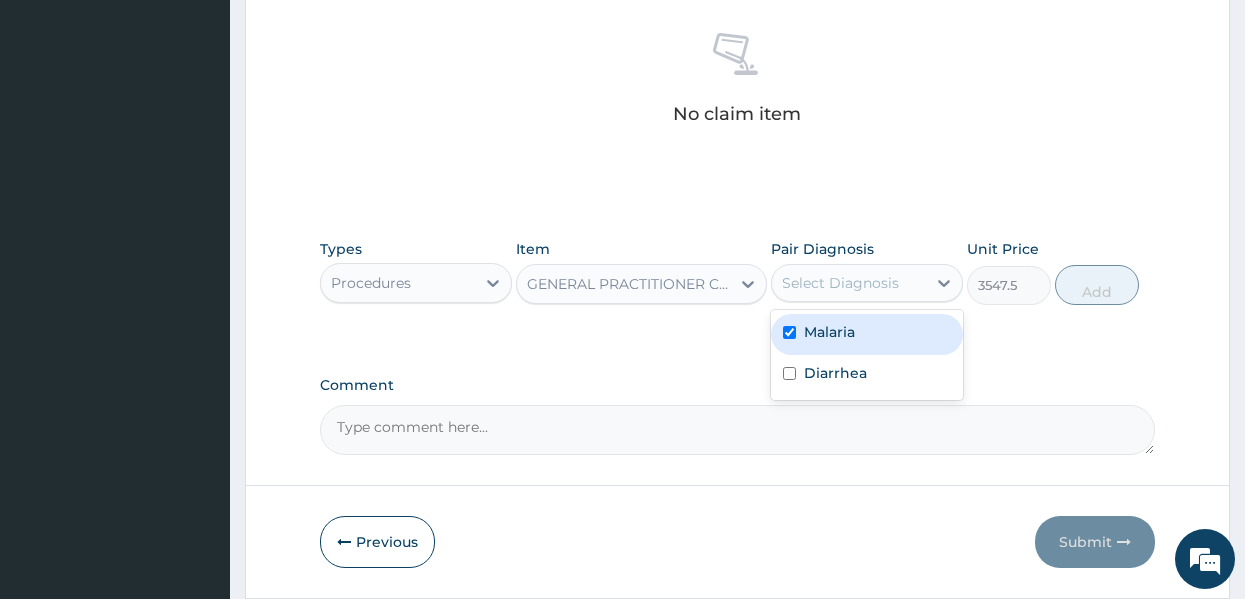 checkbox on "true" 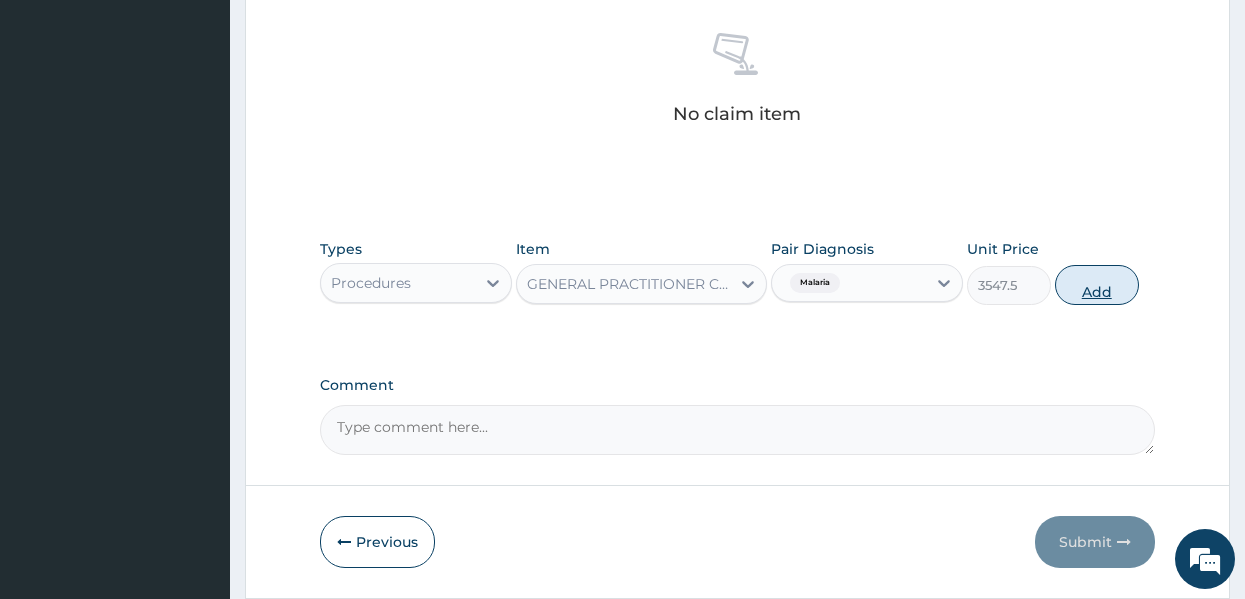 click on "Add" at bounding box center (1097, 285) 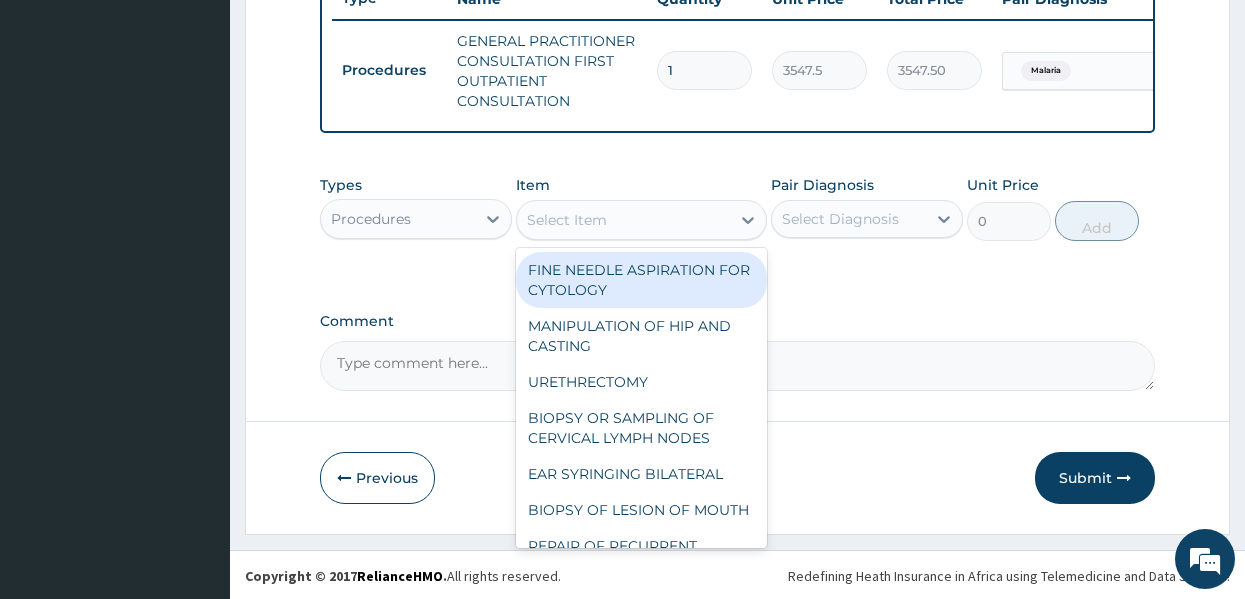 click on "Select Item" at bounding box center [623, 220] 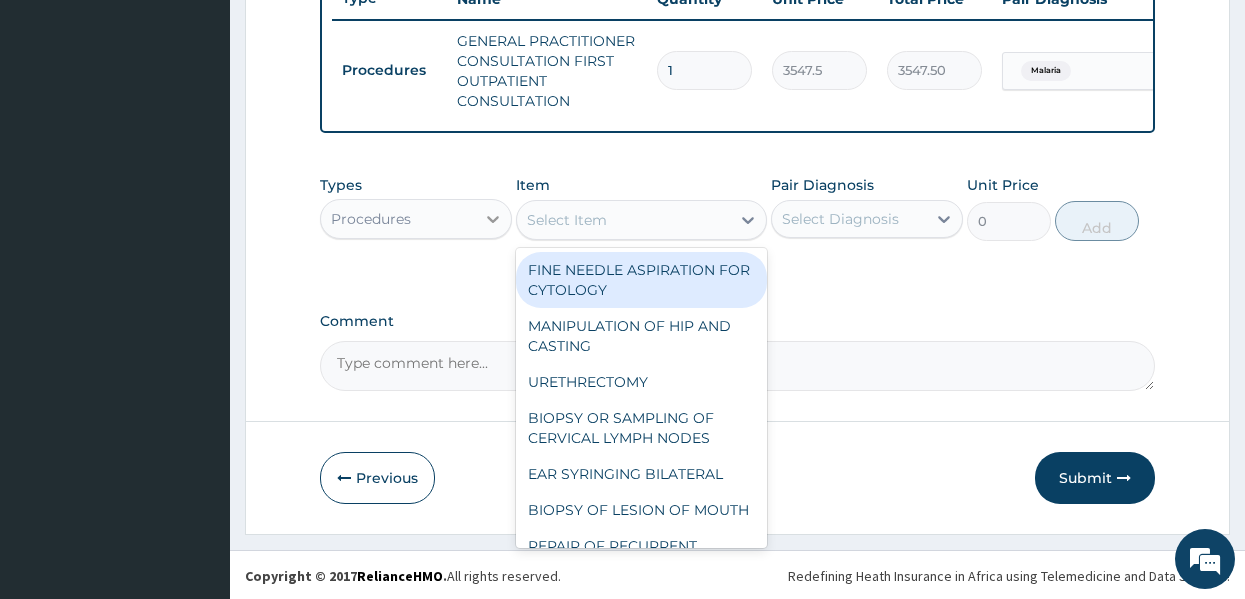 click 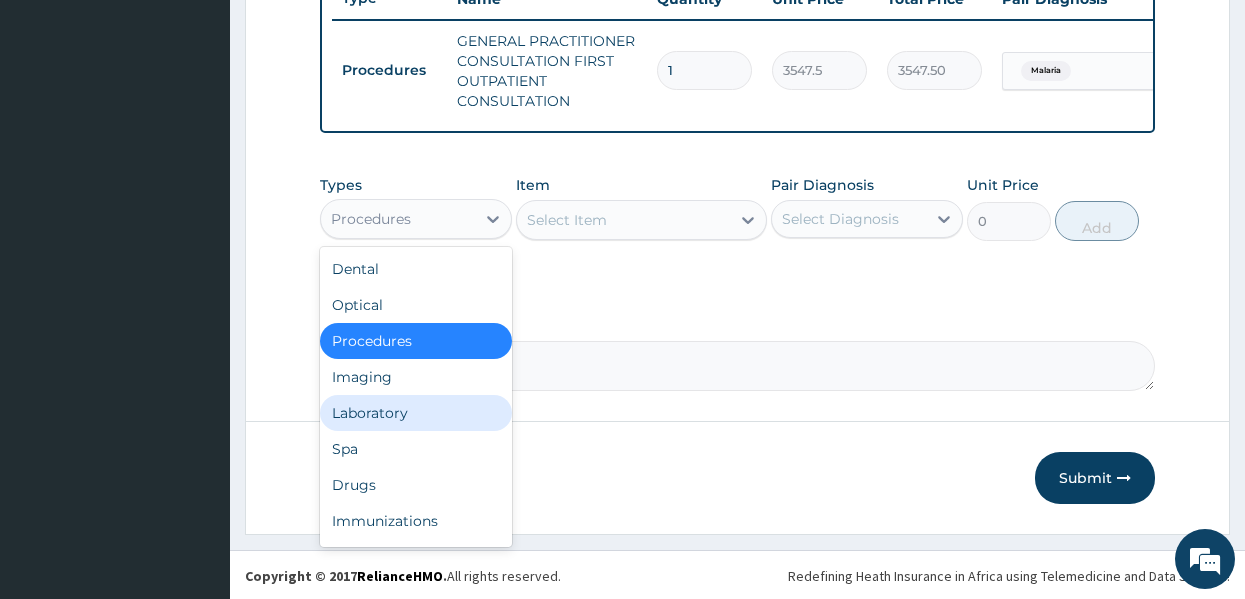 click on "Laboratory" at bounding box center (416, 413) 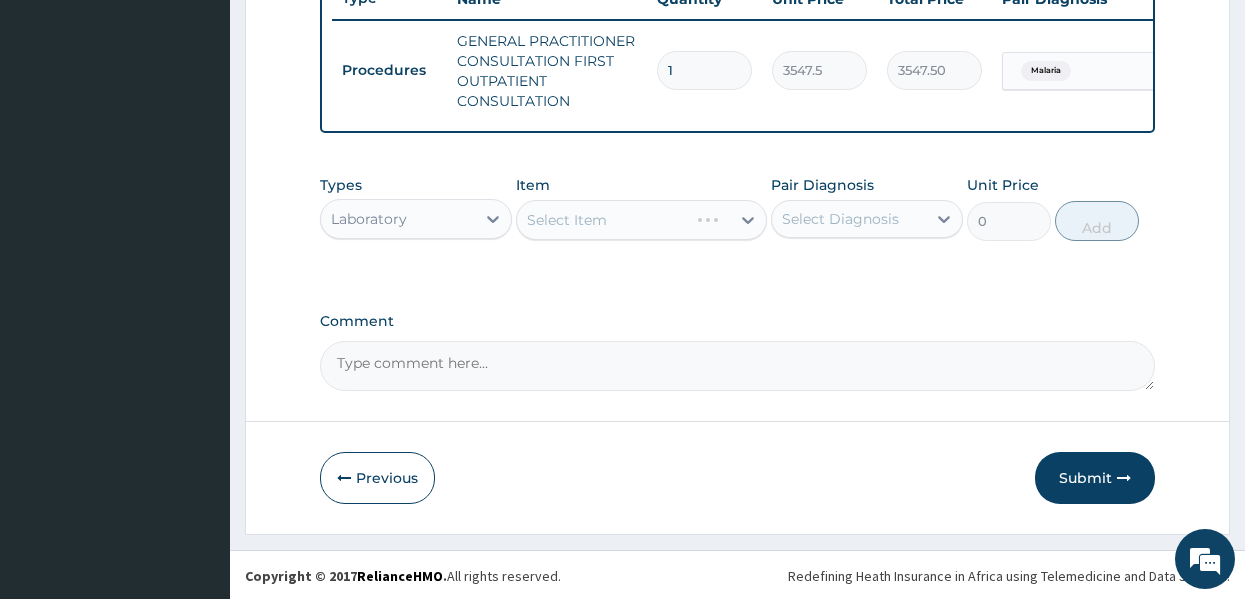 click on "Select Item" at bounding box center [641, 220] 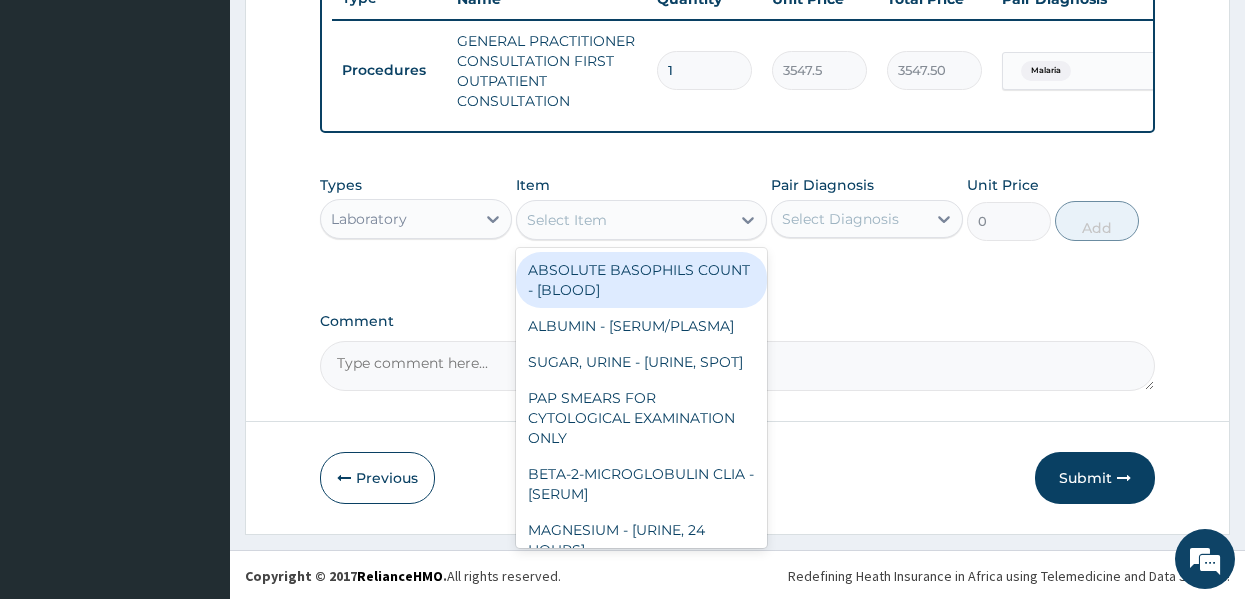 click on "Select Item" at bounding box center (567, 220) 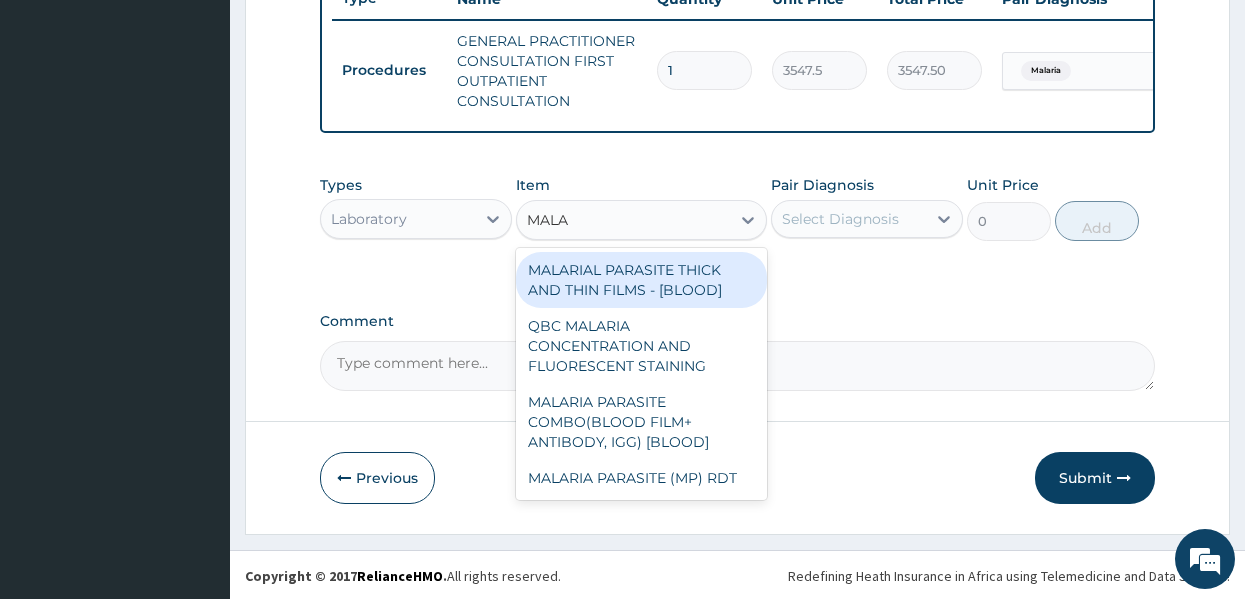 type on "MALAR" 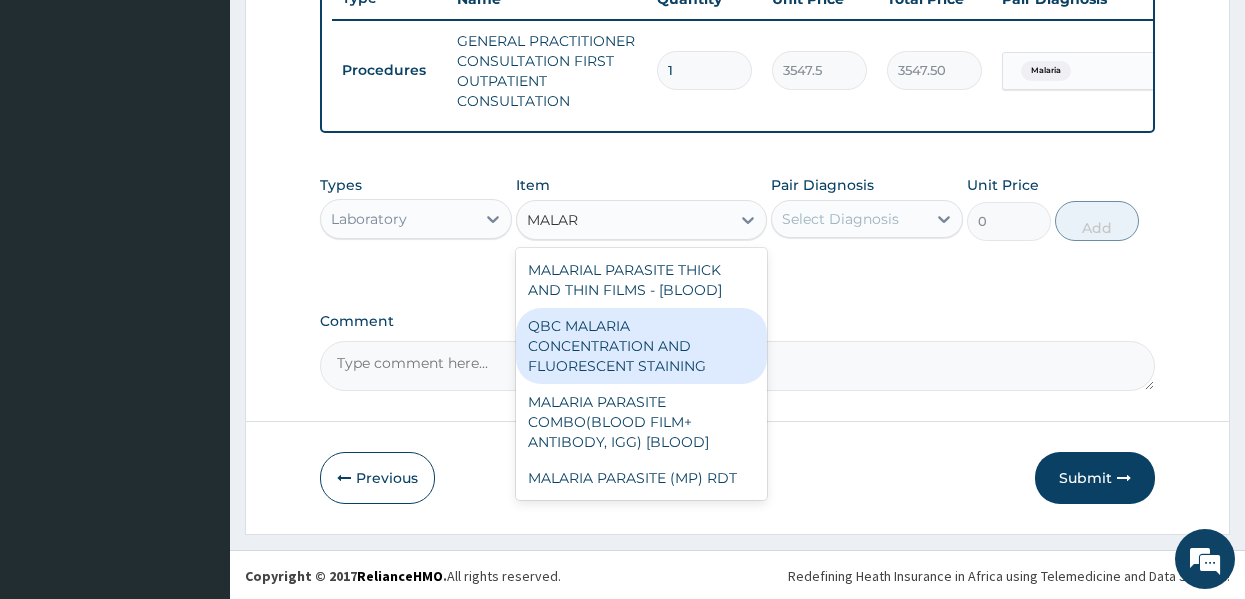 click on "QBC MALARIA CONCENTRATION AND FLUORESCENT STAINING" at bounding box center (641, 346) 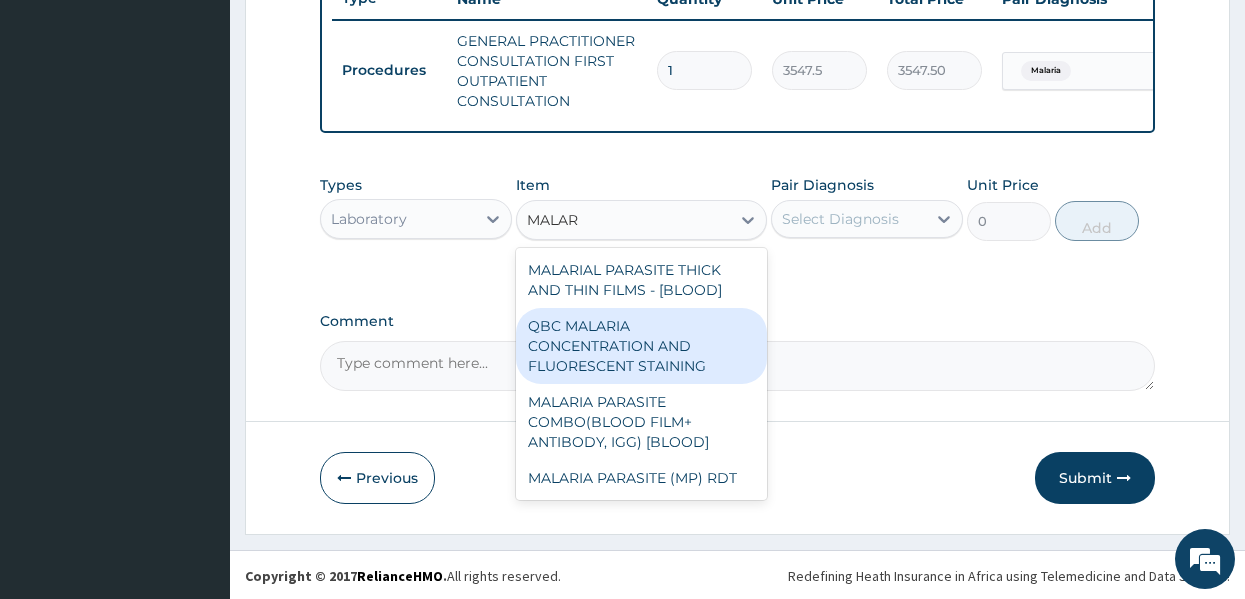 type 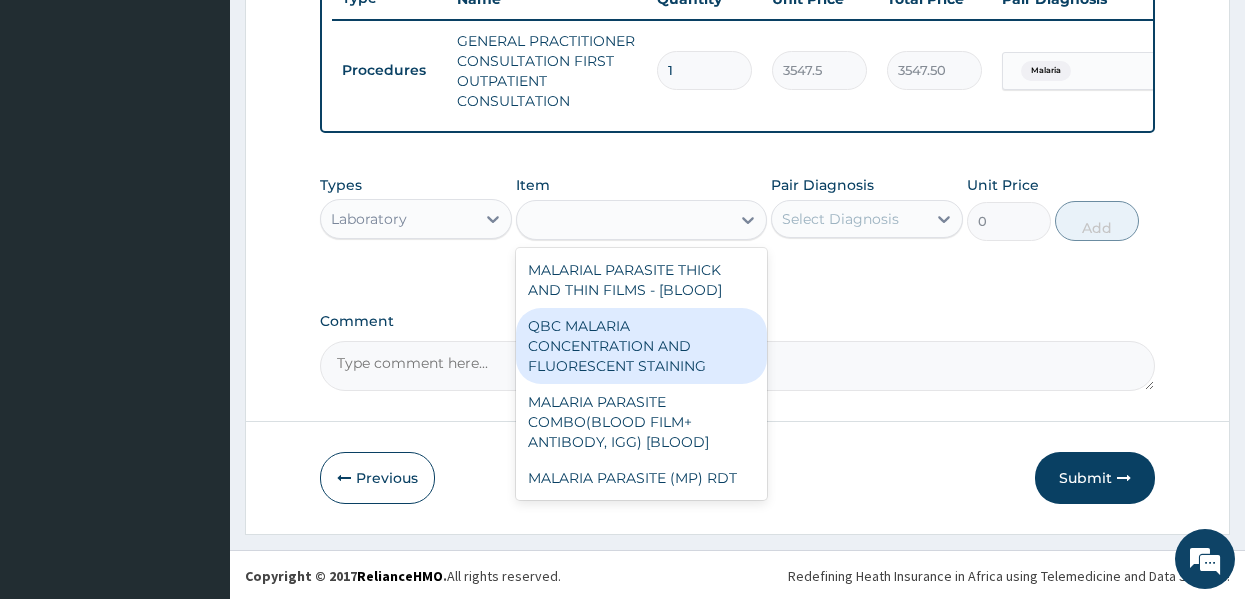 type on "1612.5" 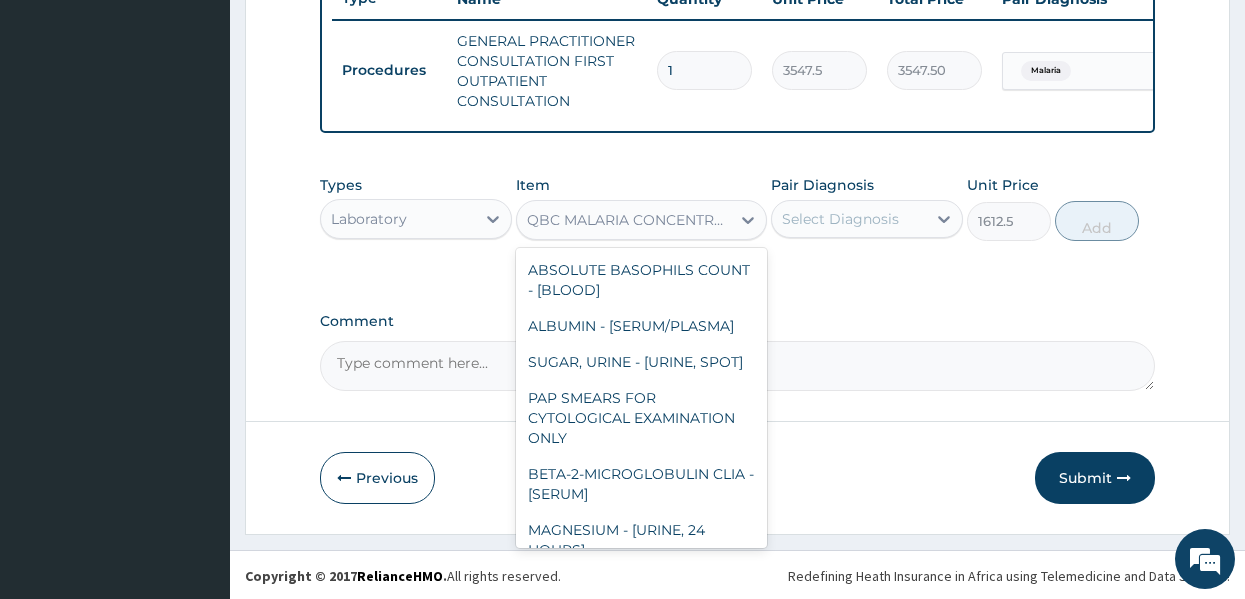 click on "QBC MALARIA CONCENTRATION AND FLUORESCENT STAINING" at bounding box center (629, 220) 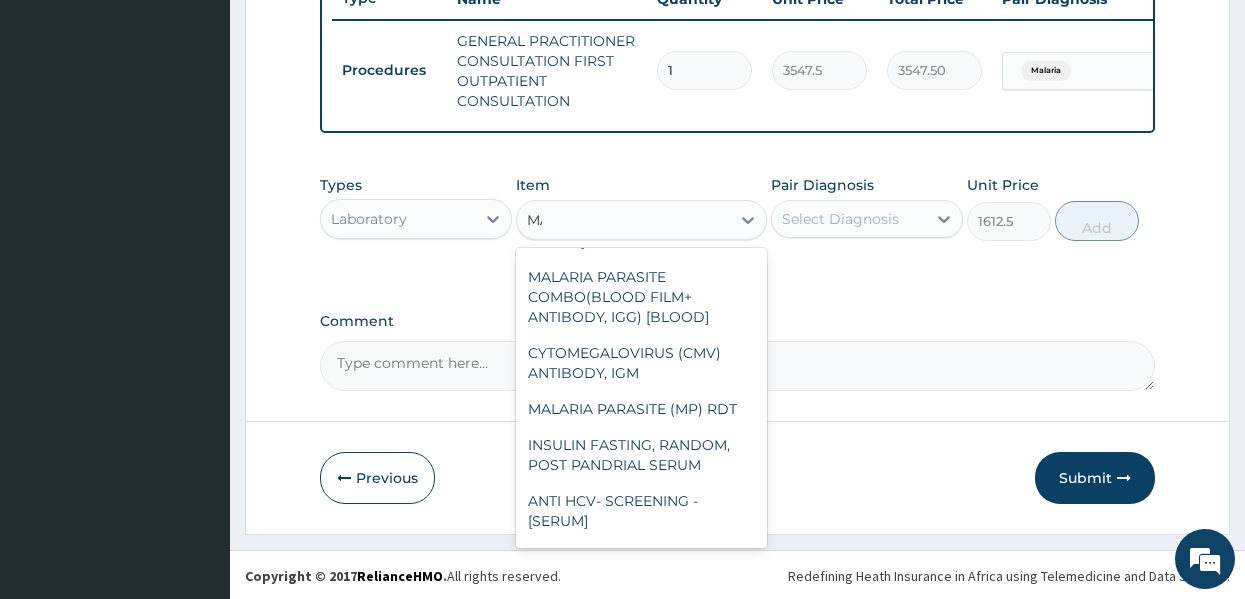 scroll, scrollTop: 85, scrollLeft: 0, axis: vertical 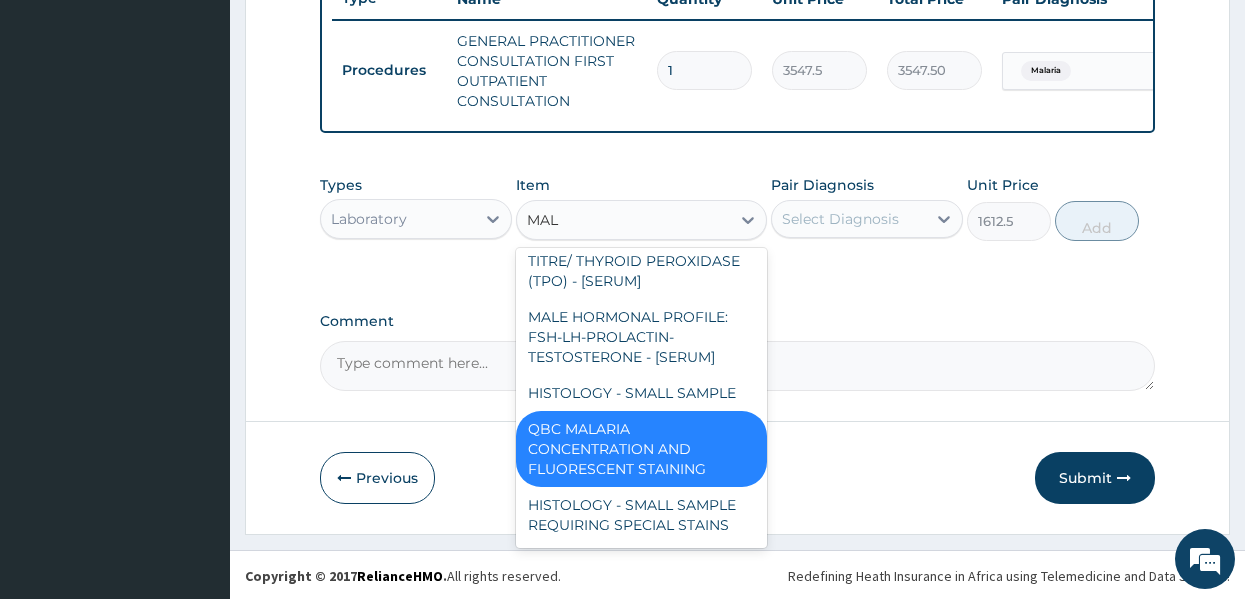type on "MALA" 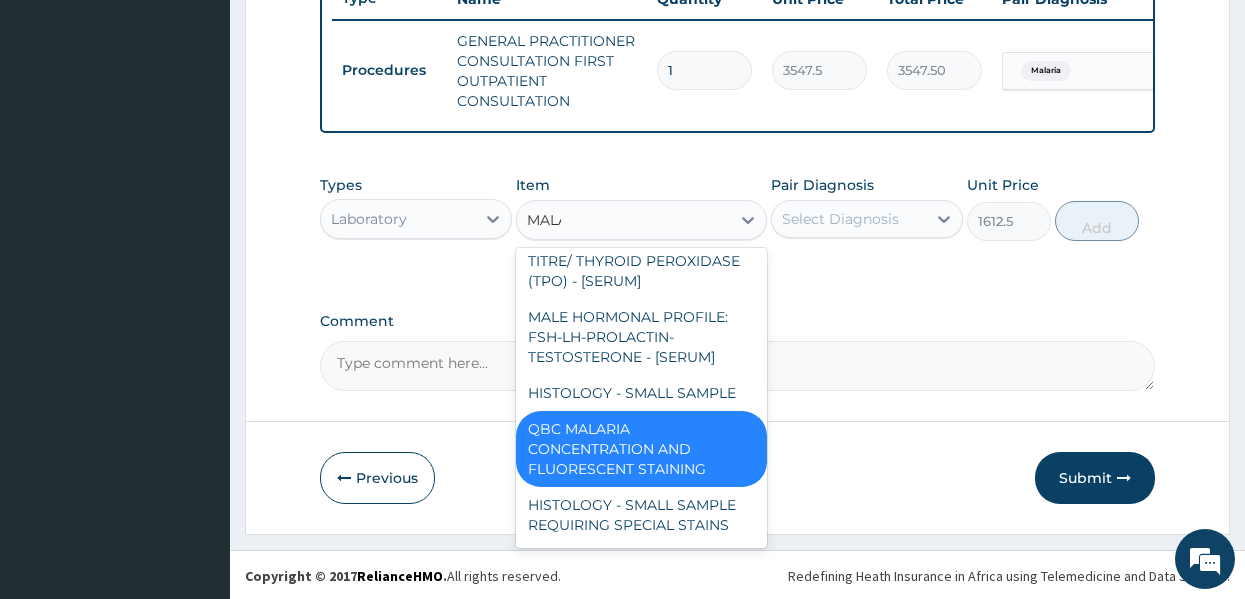 scroll, scrollTop: 0, scrollLeft: 0, axis: both 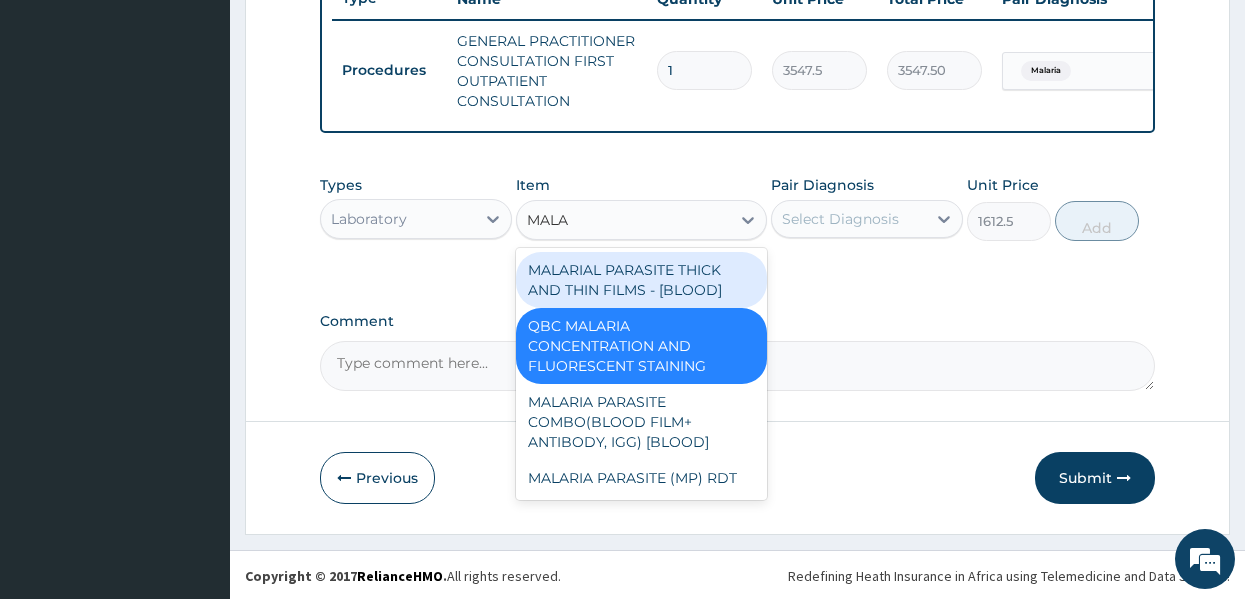 click on "MALARIAL PARASITE THICK AND THIN FILMS - [BLOOD]" at bounding box center [641, 280] 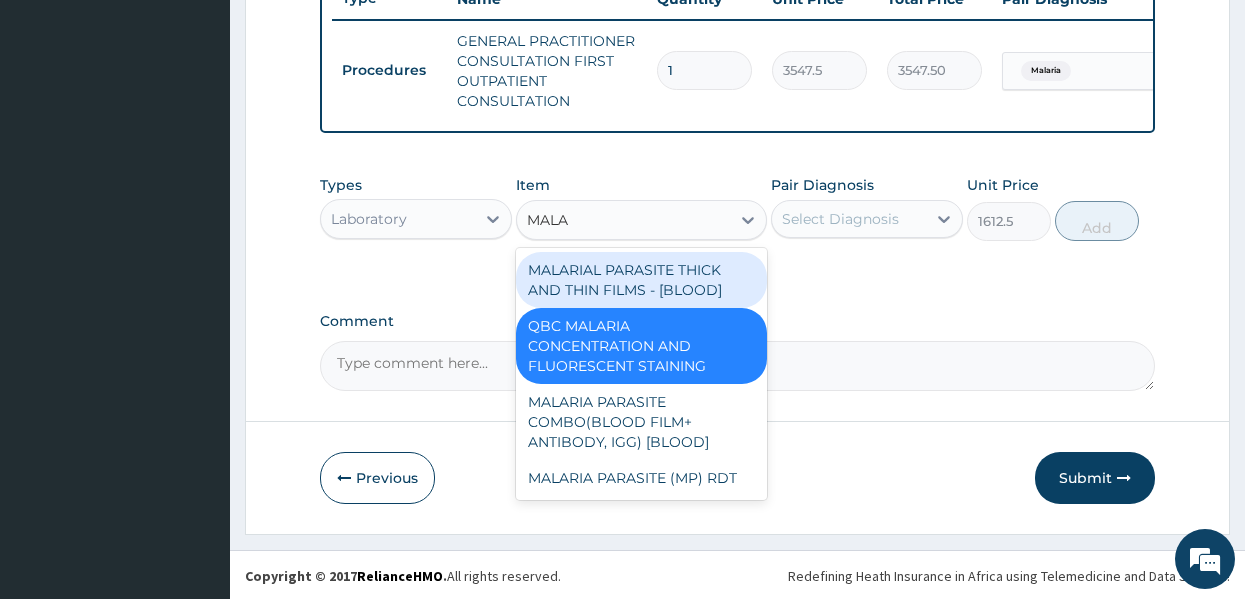 type 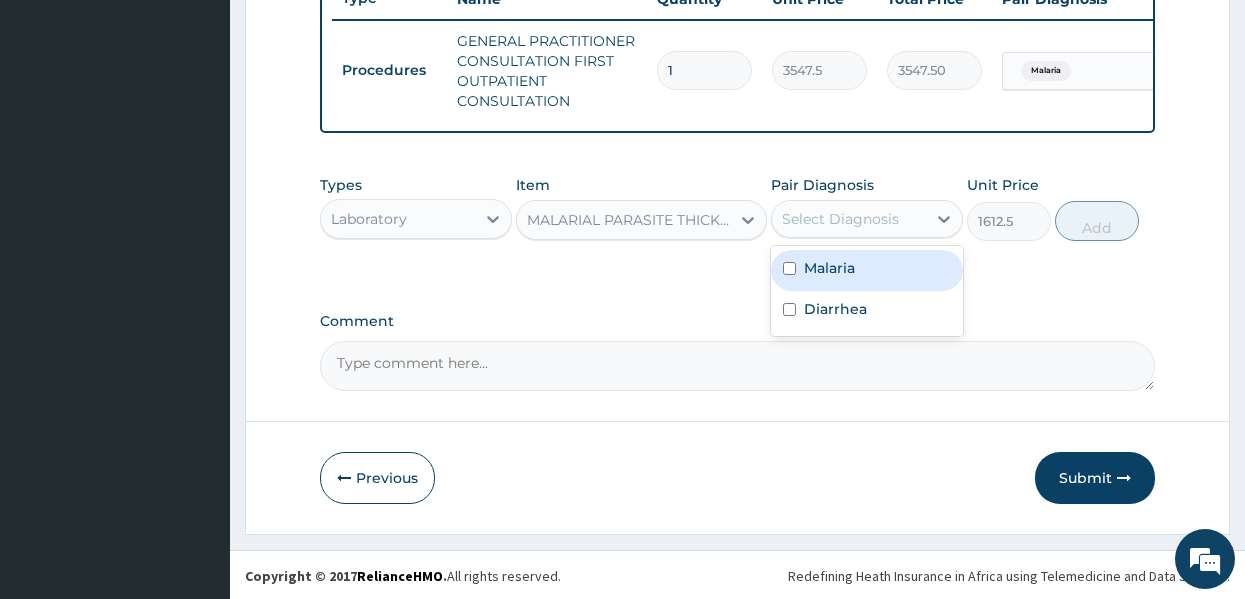 click on "Select Diagnosis" at bounding box center (840, 219) 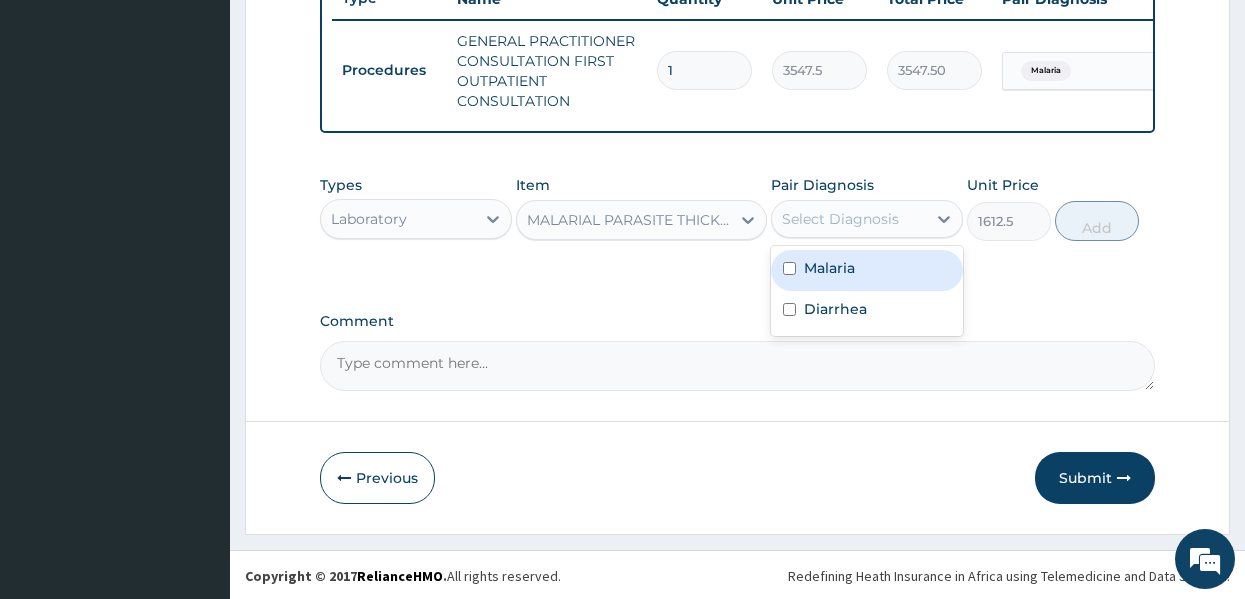 click on "Malaria" at bounding box center (867, 270) 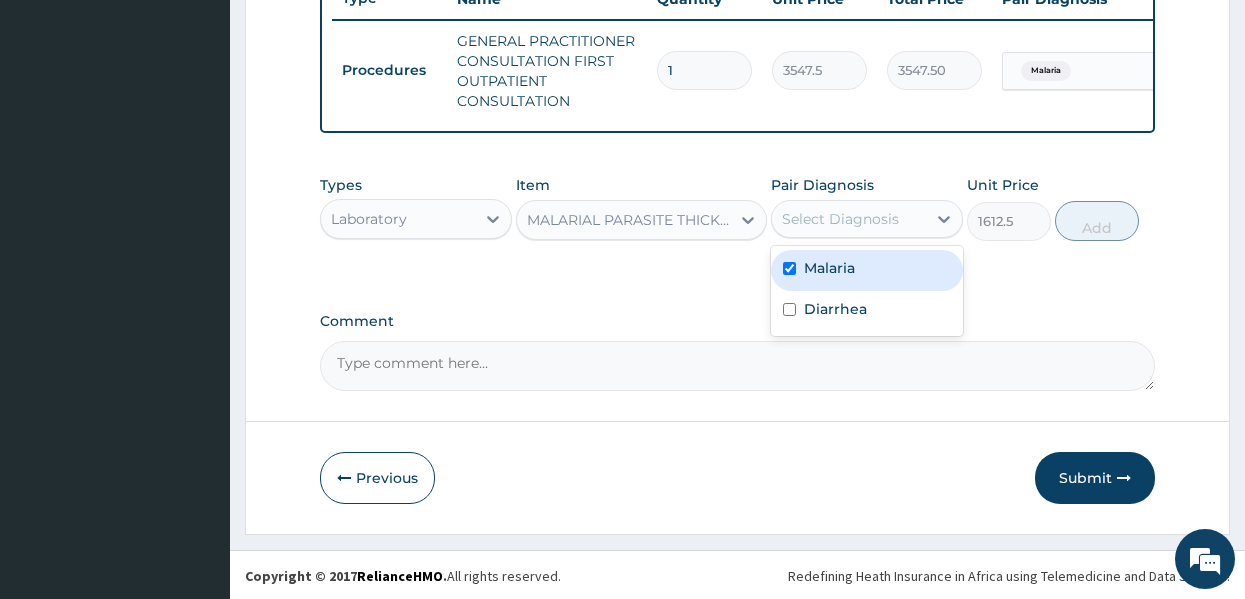 checkbox on "true" 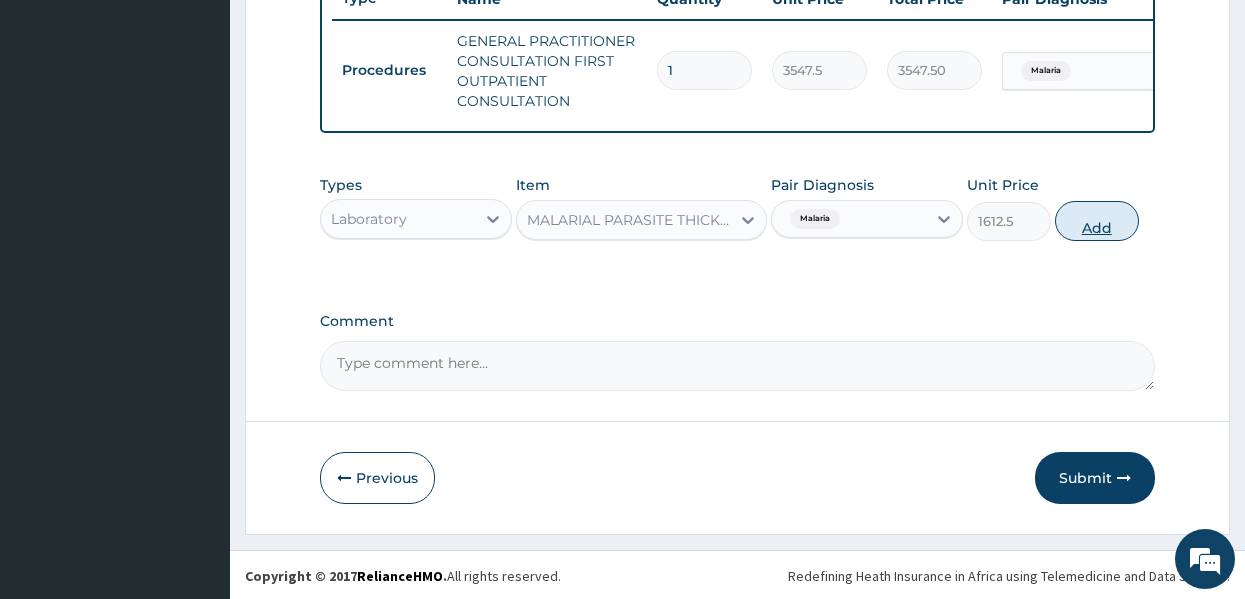 click on "Add" at bounding box center (1097, 221) 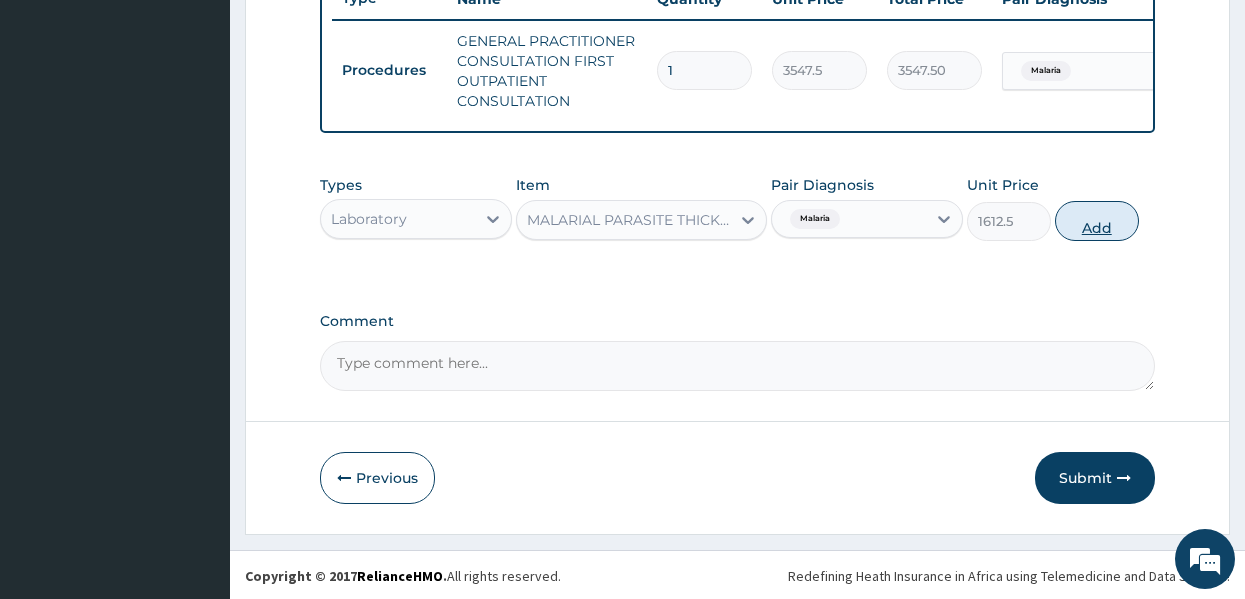 type on "0" 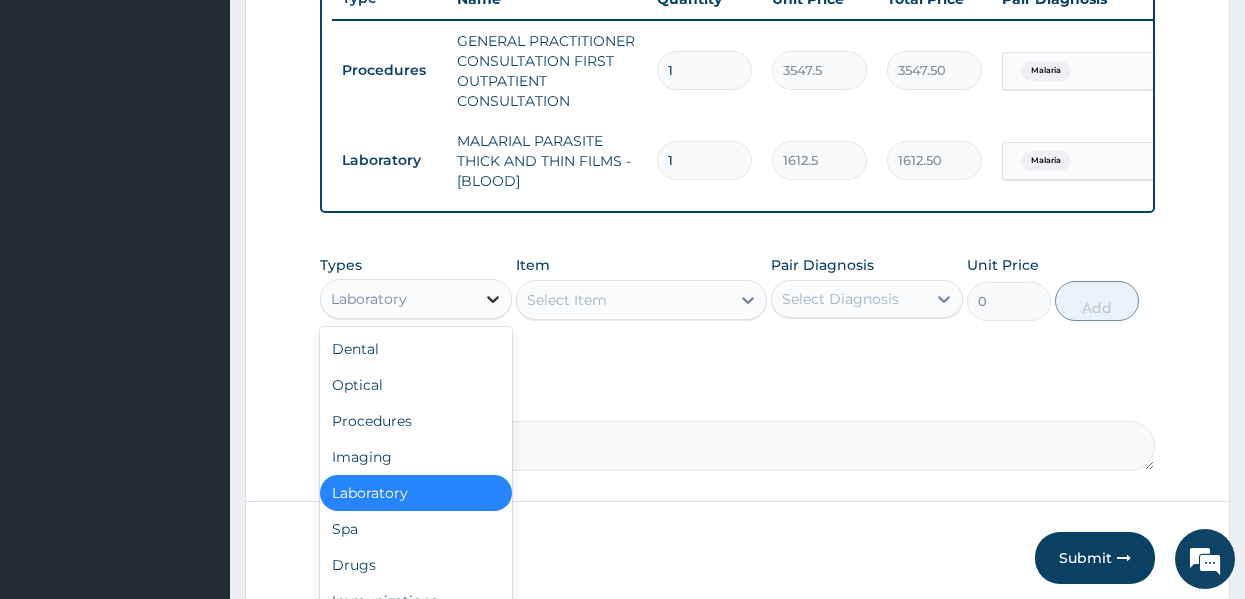 click 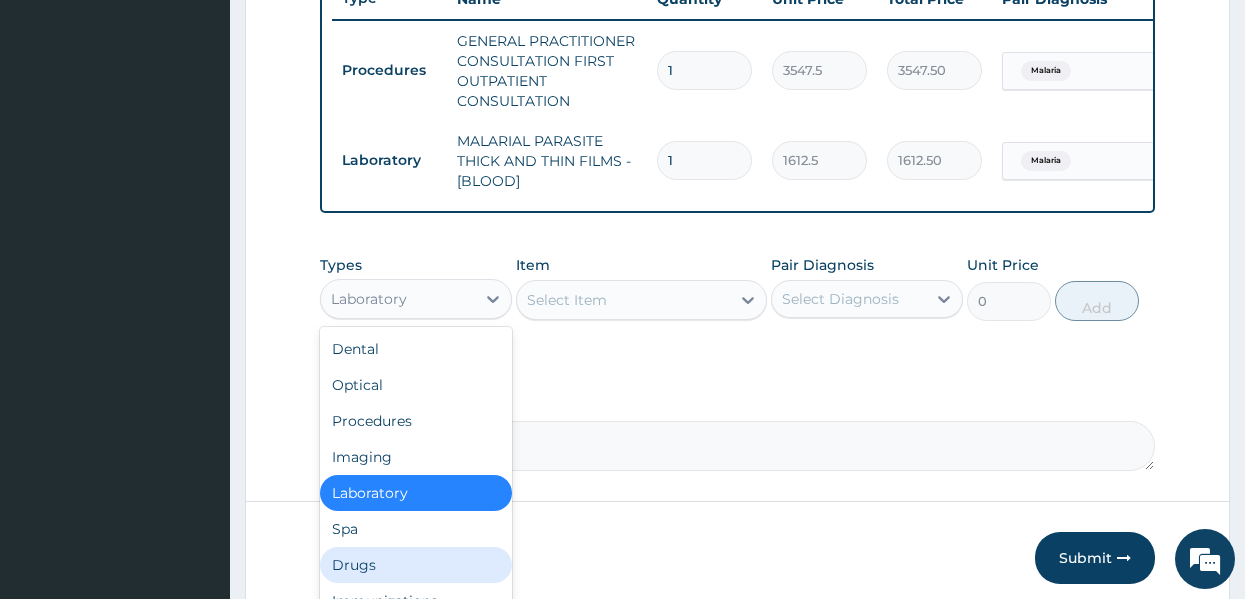 click on "Drugs" at bounding box center (416, 565) 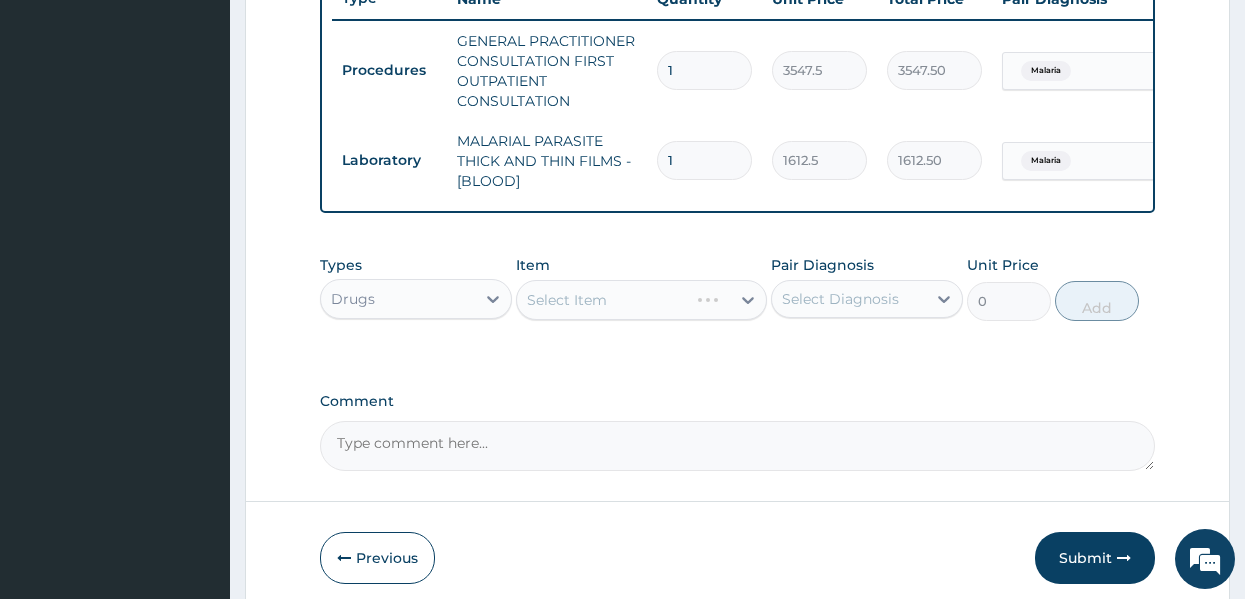 click on "Select Item" at bounding box center (641, 300) 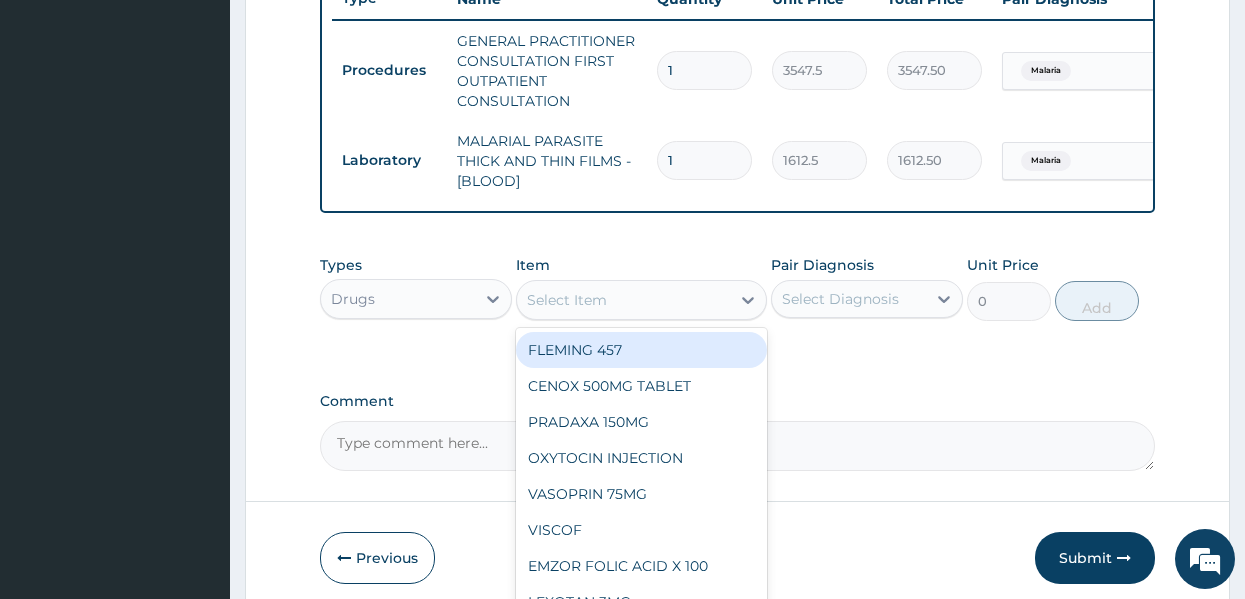 click on "Select Item" at bounding box center (567, 300) 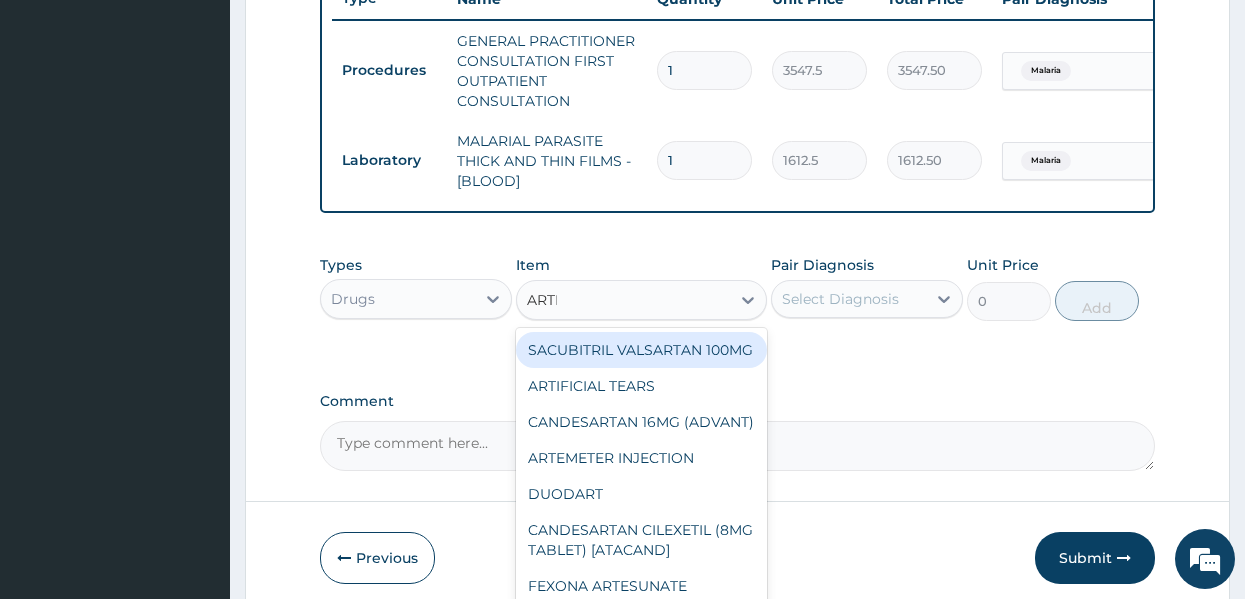 type on "ARTEE" 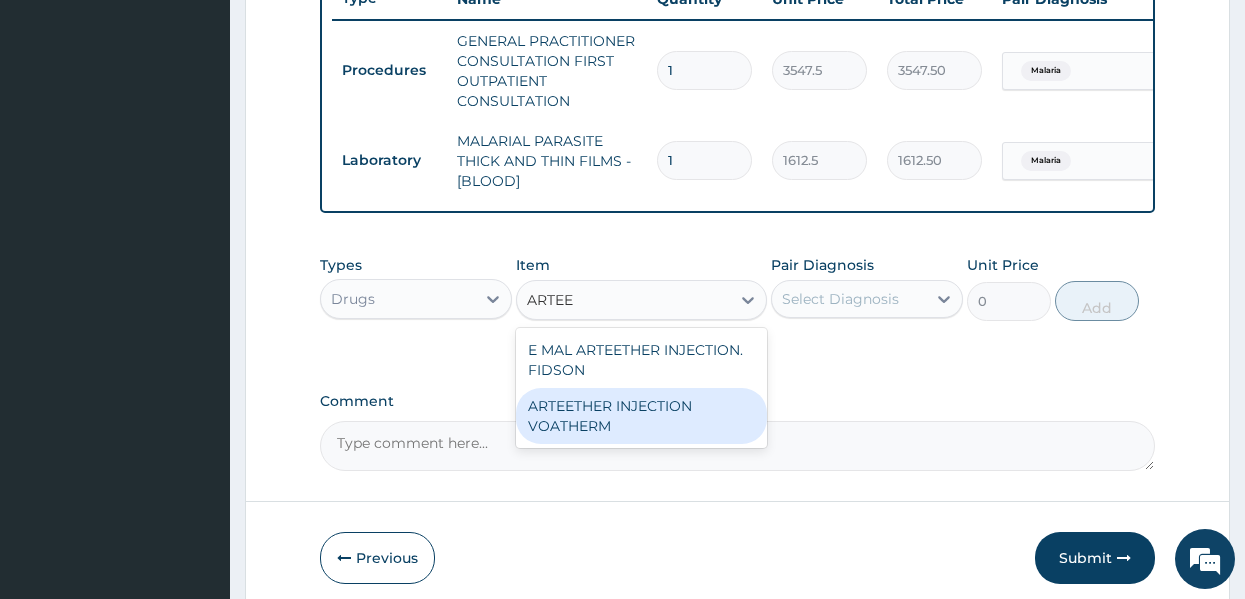click on "ARTEETHER INJECTION VOATHERM" at bounding box center (641, 416) 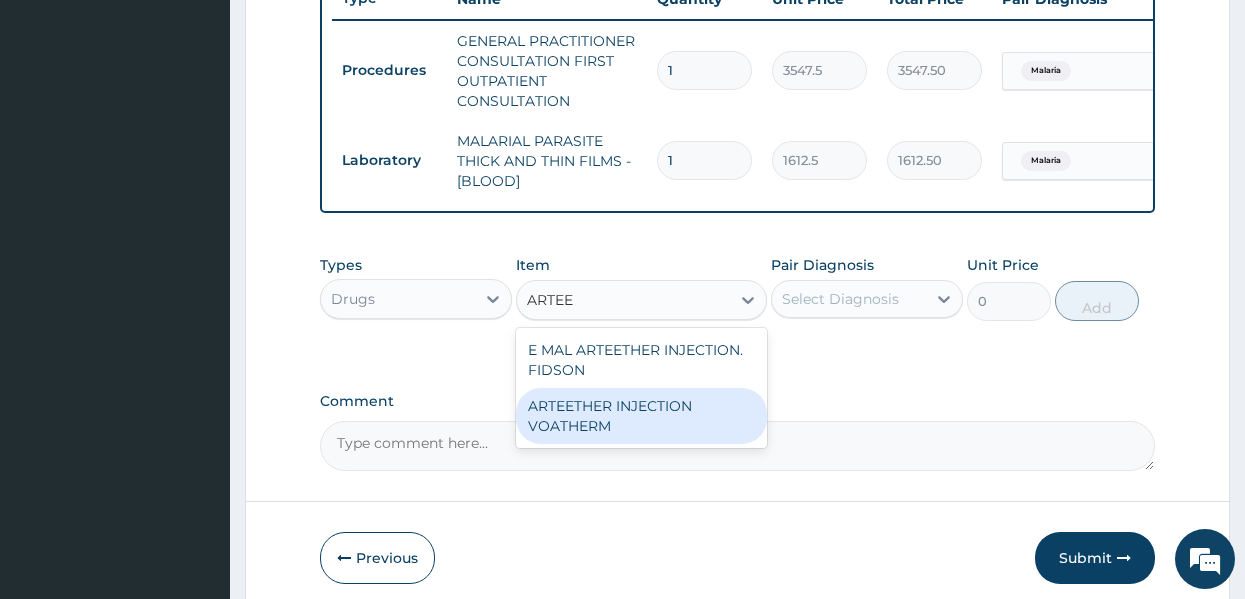 type 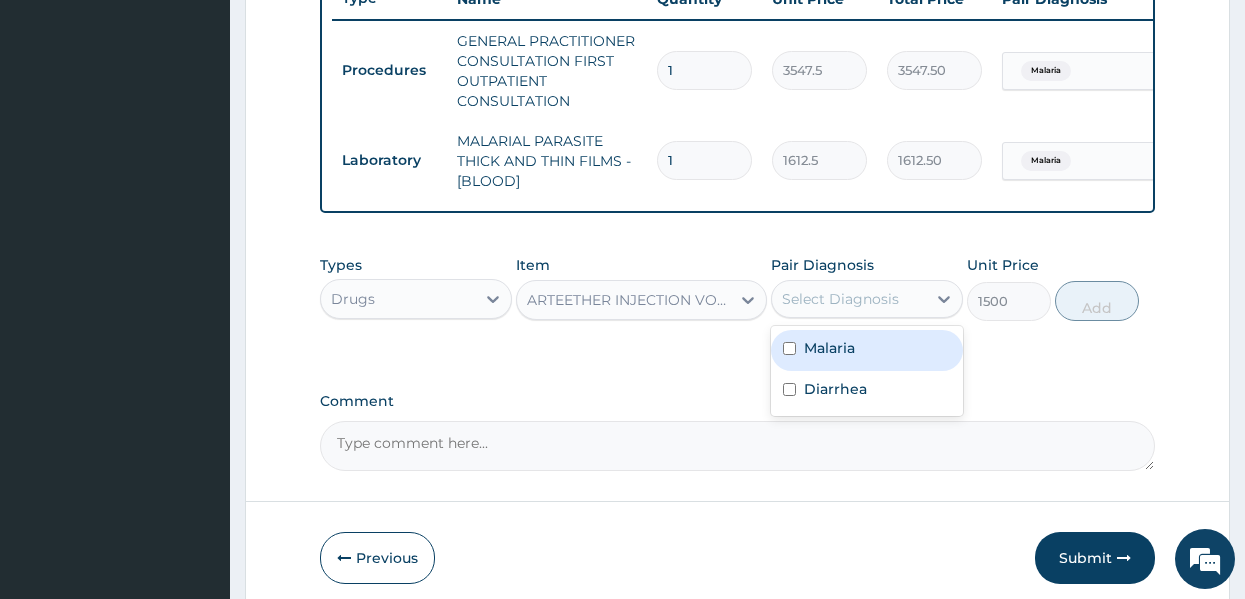 click on "Select Diagnosis" at bounding box center (840, 299) 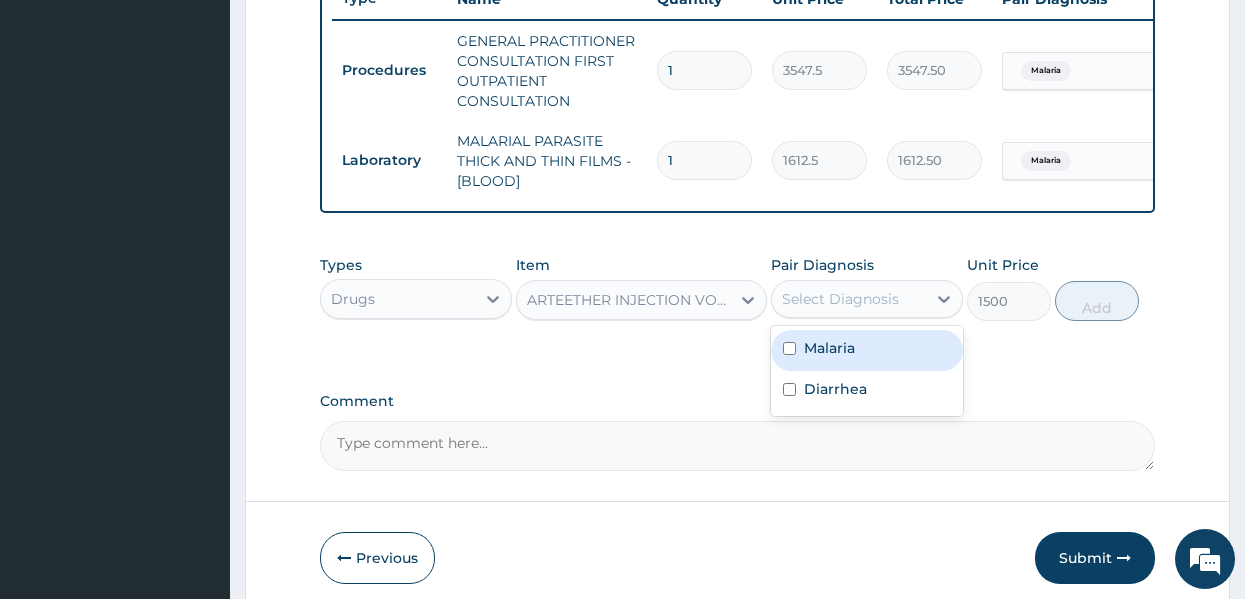 click on "Malaria" at bounding box center [829, 348] 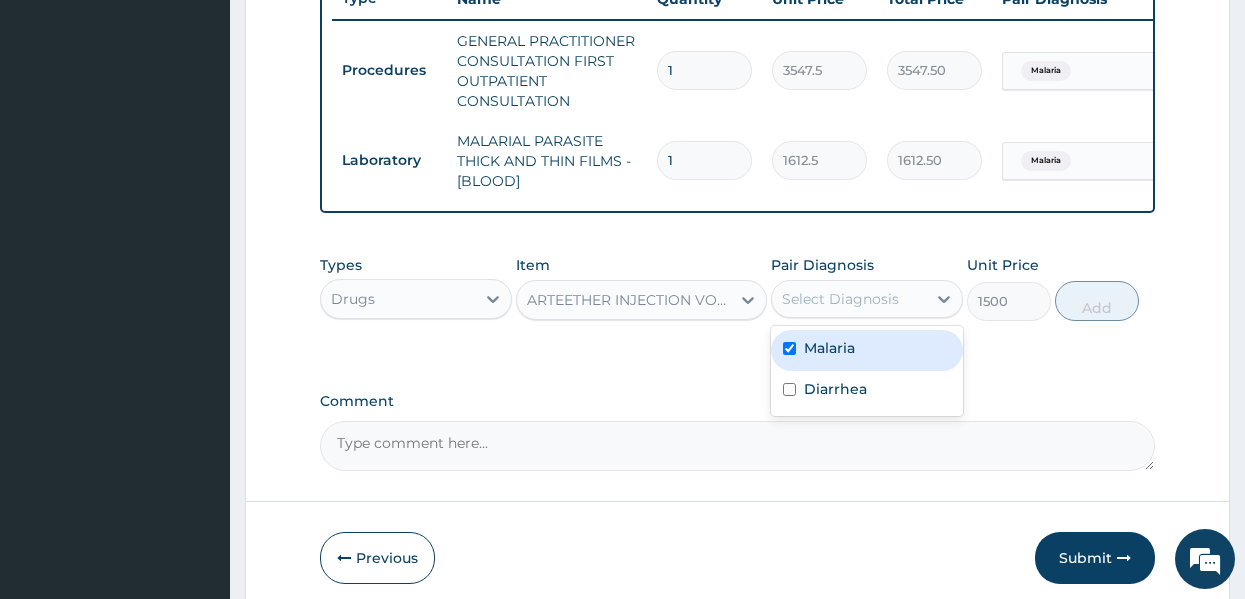 checkbox on "true" 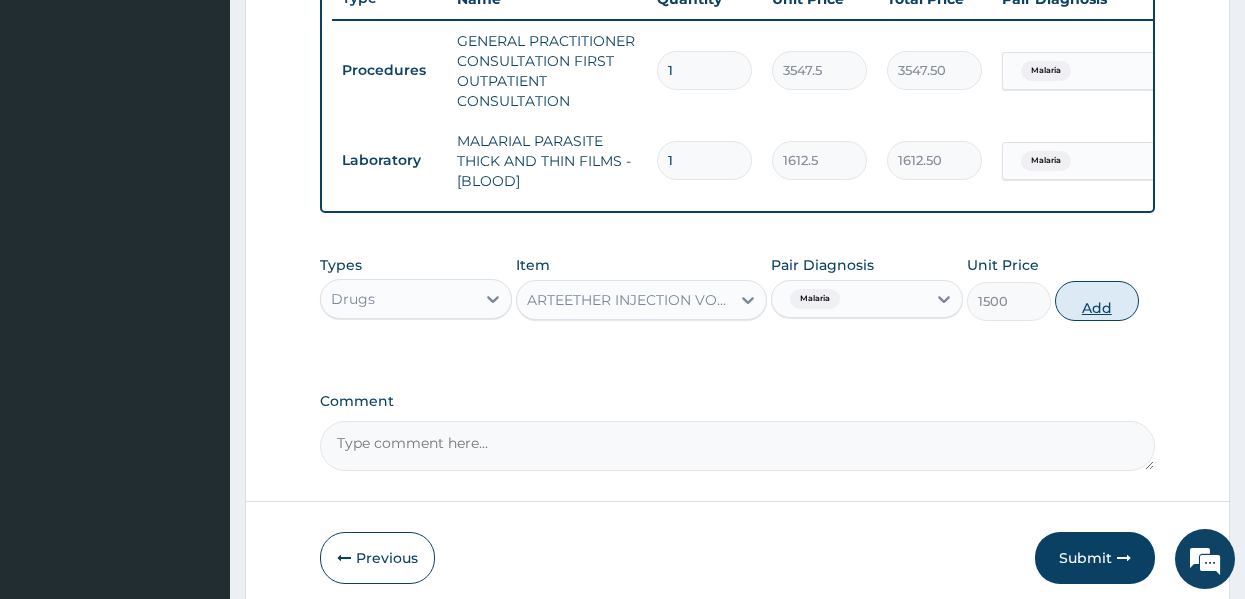 click on "Add" at bounding box center (1097, 301) 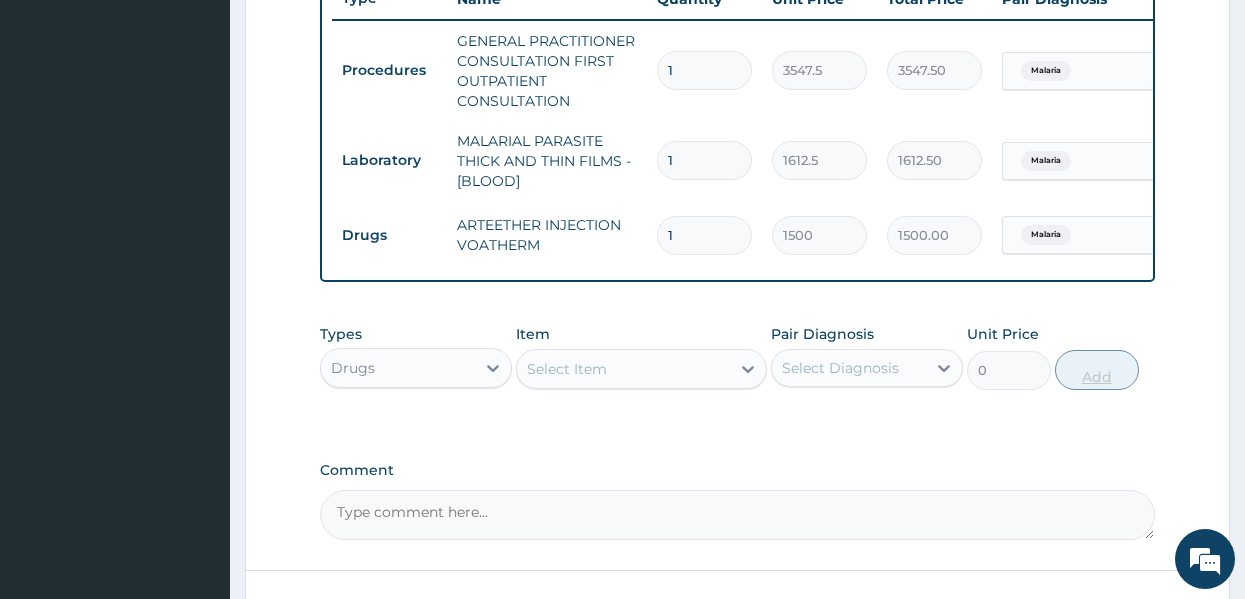 type 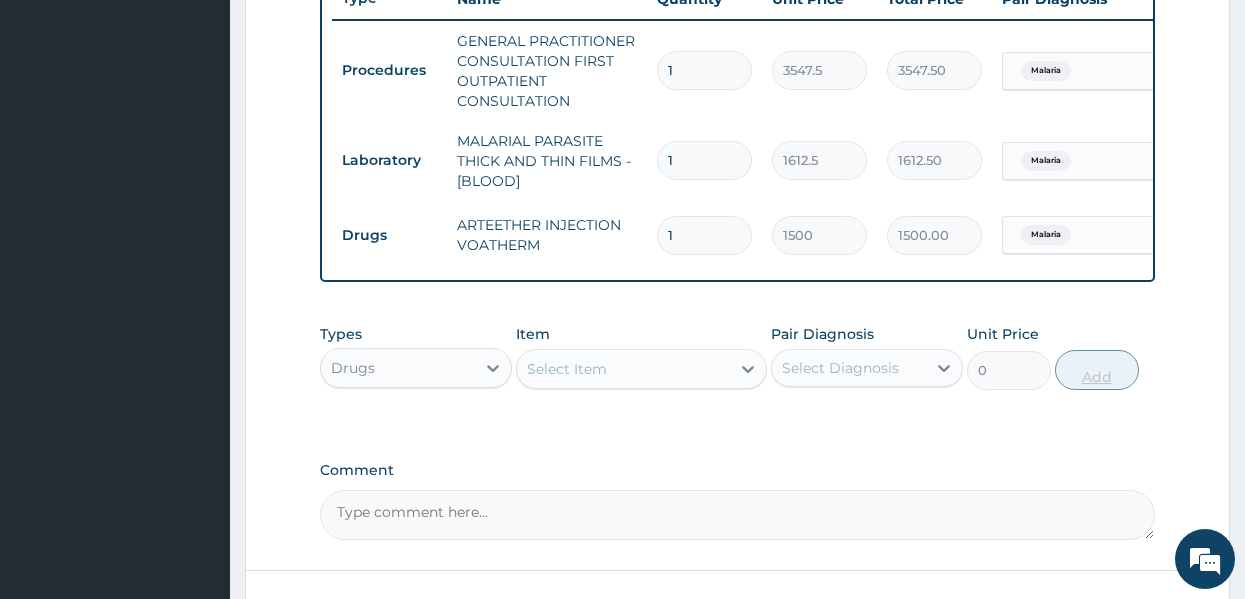 type on "0.00" 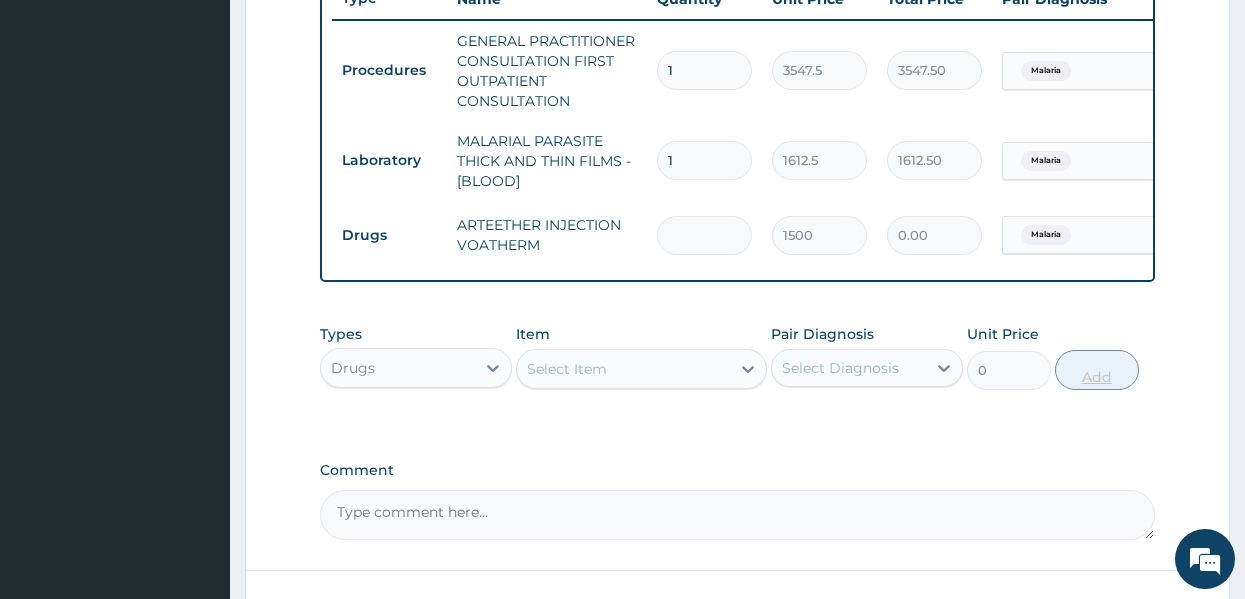 type on "3" 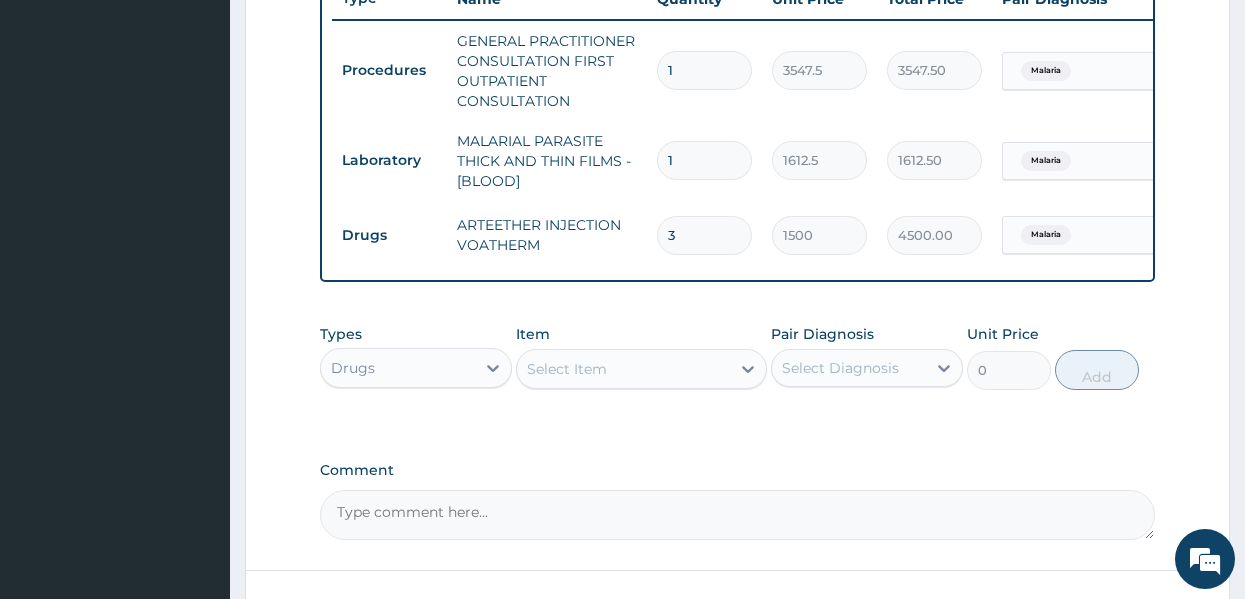 type on "3" 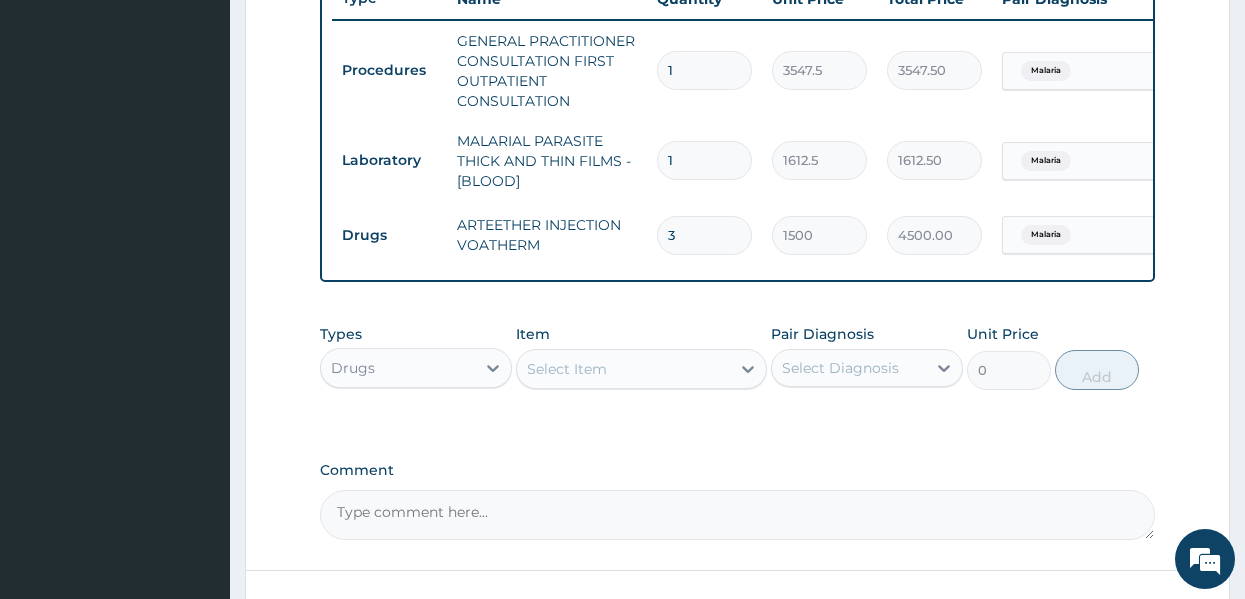 click on "Select Item" at bounding box center (641, 369) 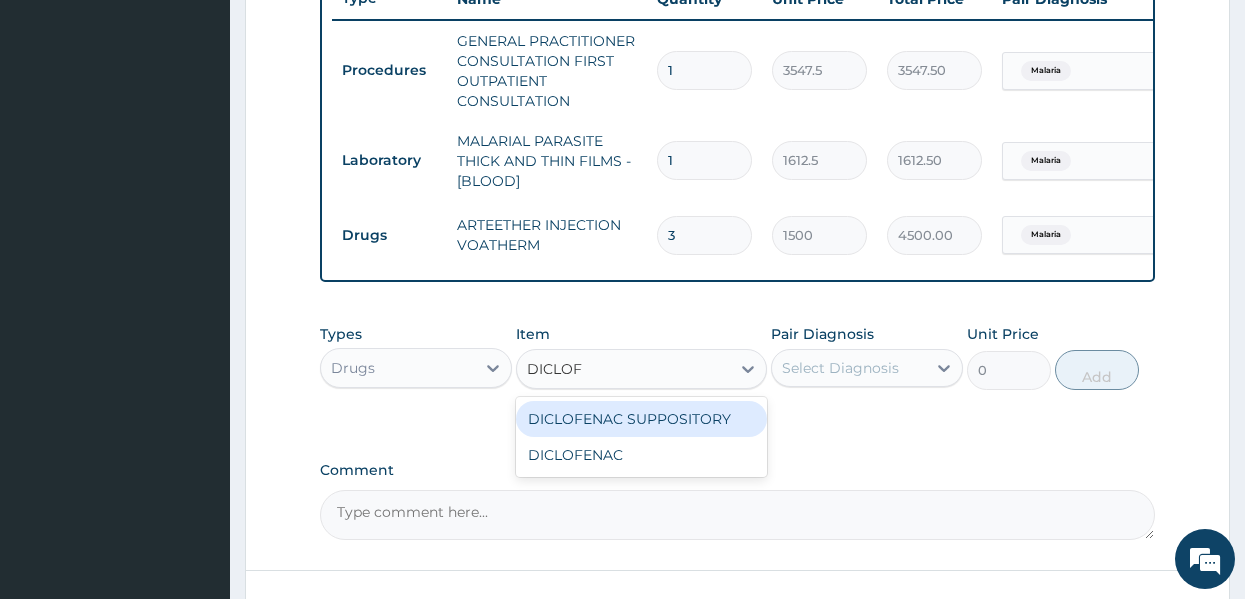 type on "DICLOFE" 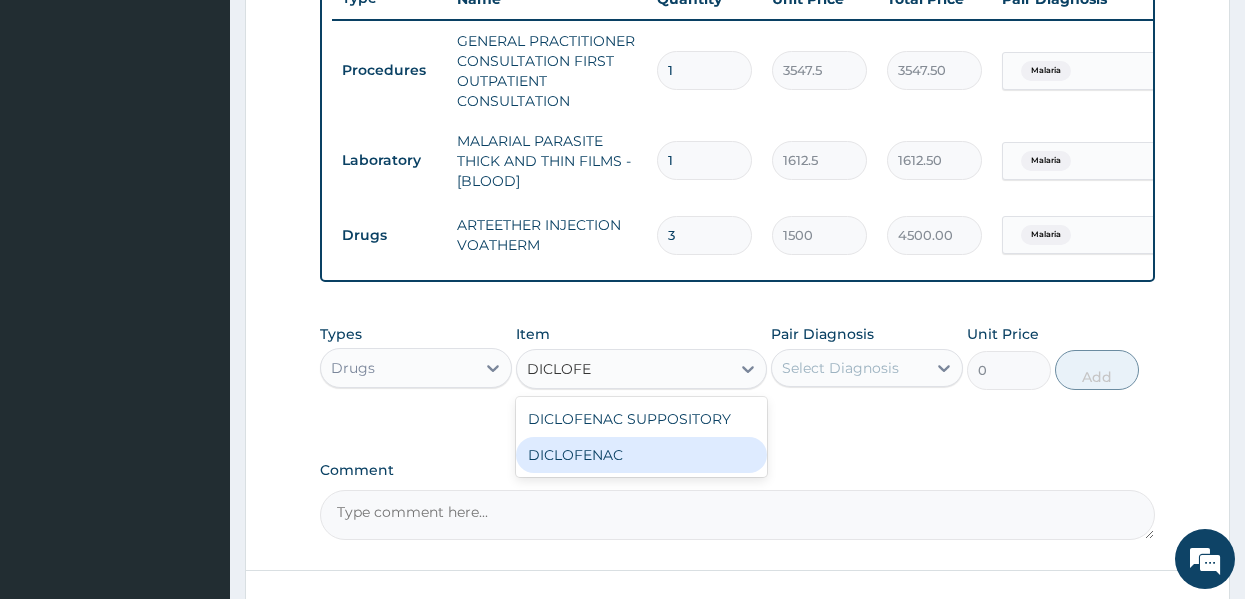 click on "DICLOFENAC" at bounding box center (641, 455) 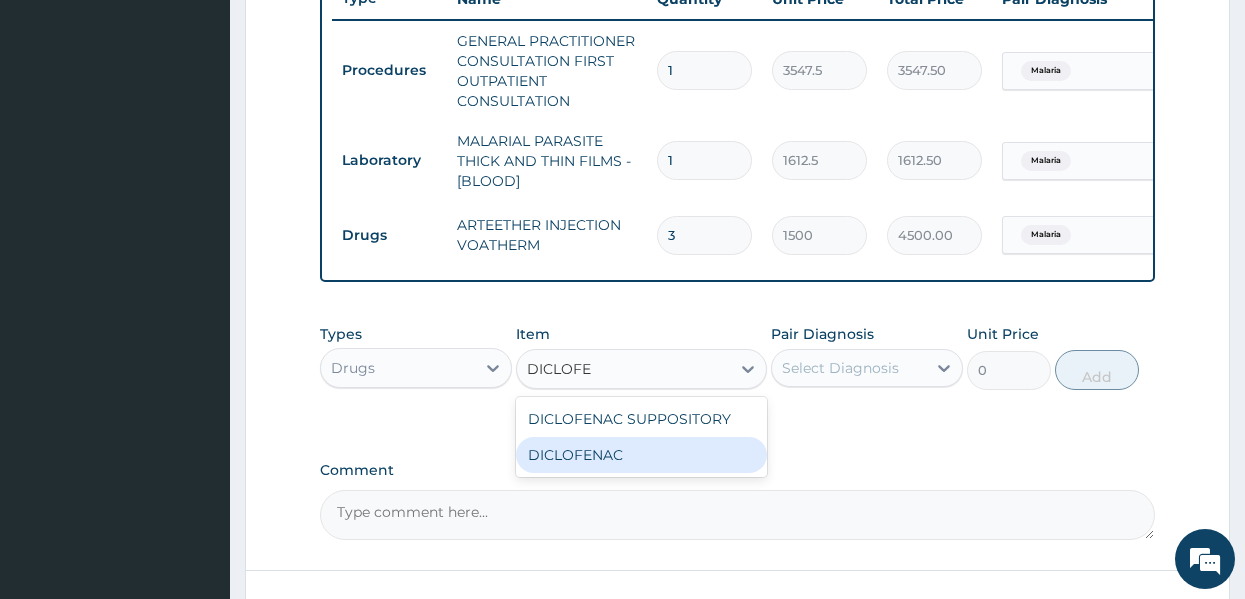 type 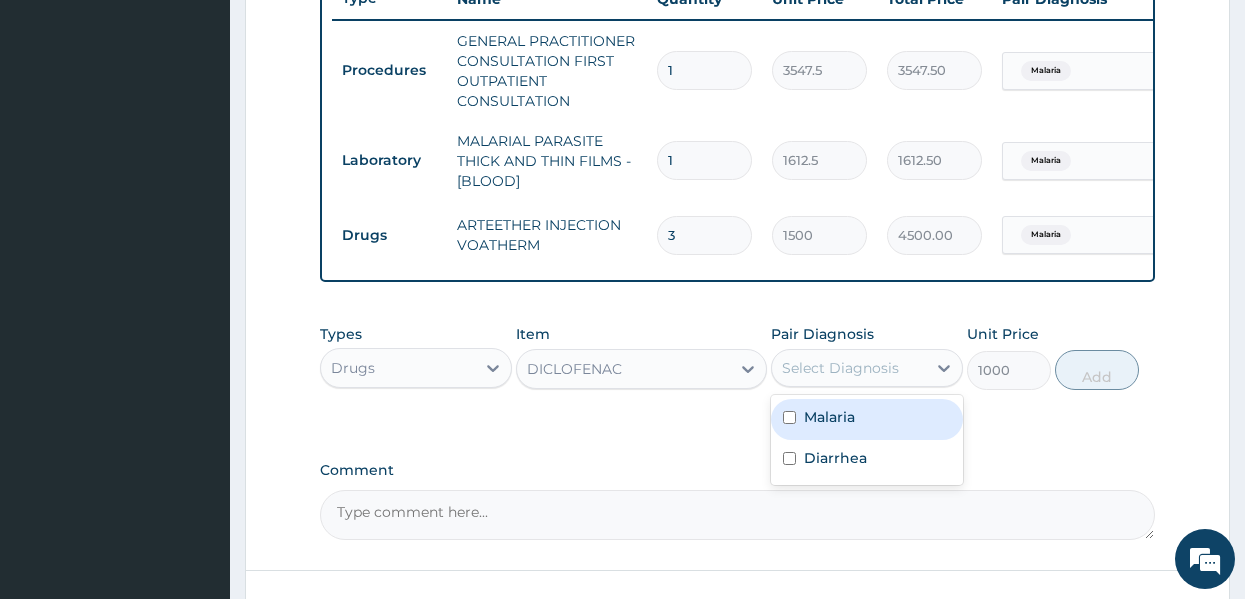 click on "Select Diagnosis" at bounding box center [840, 368] 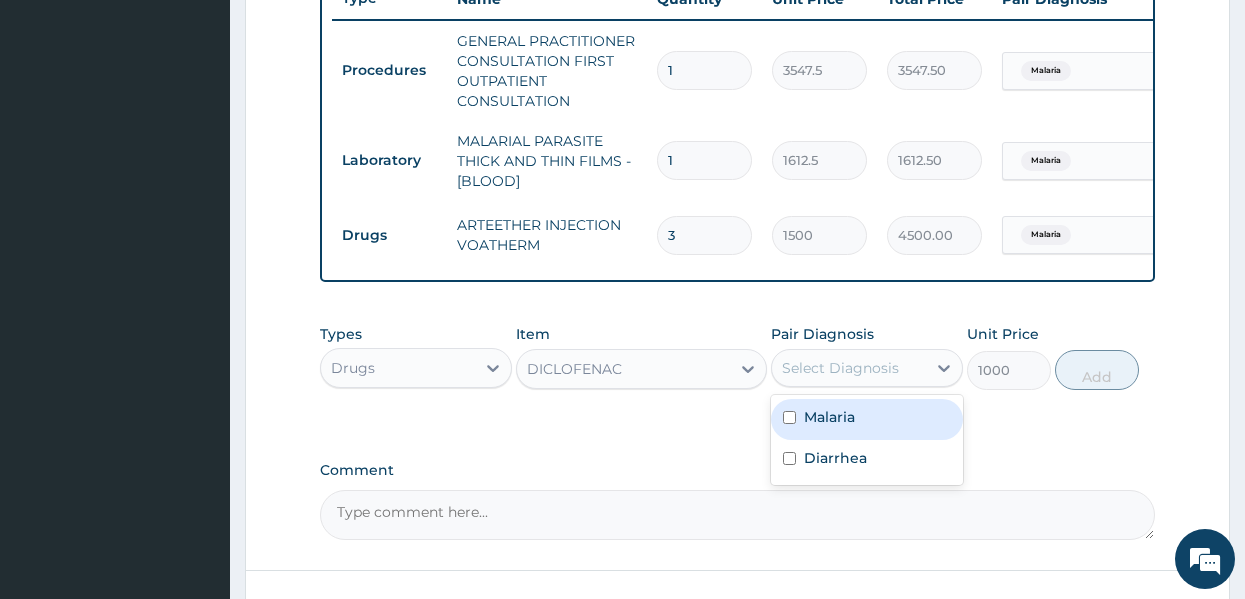 click on "Malaria" at bounding box center (829, 417) 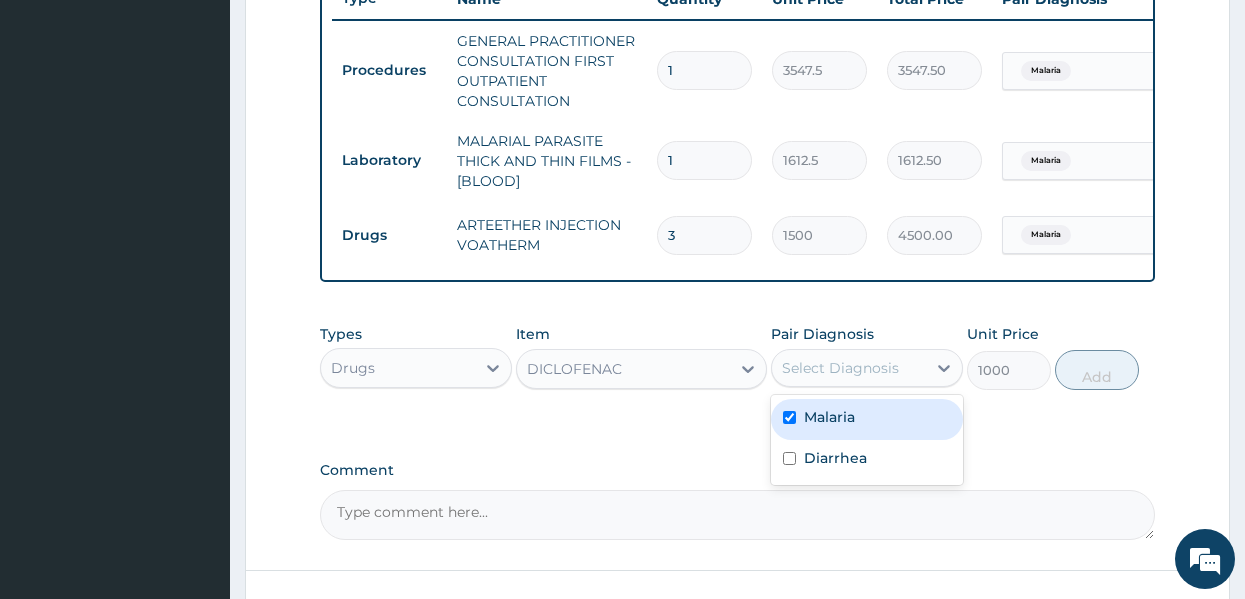 checkbox on "true" 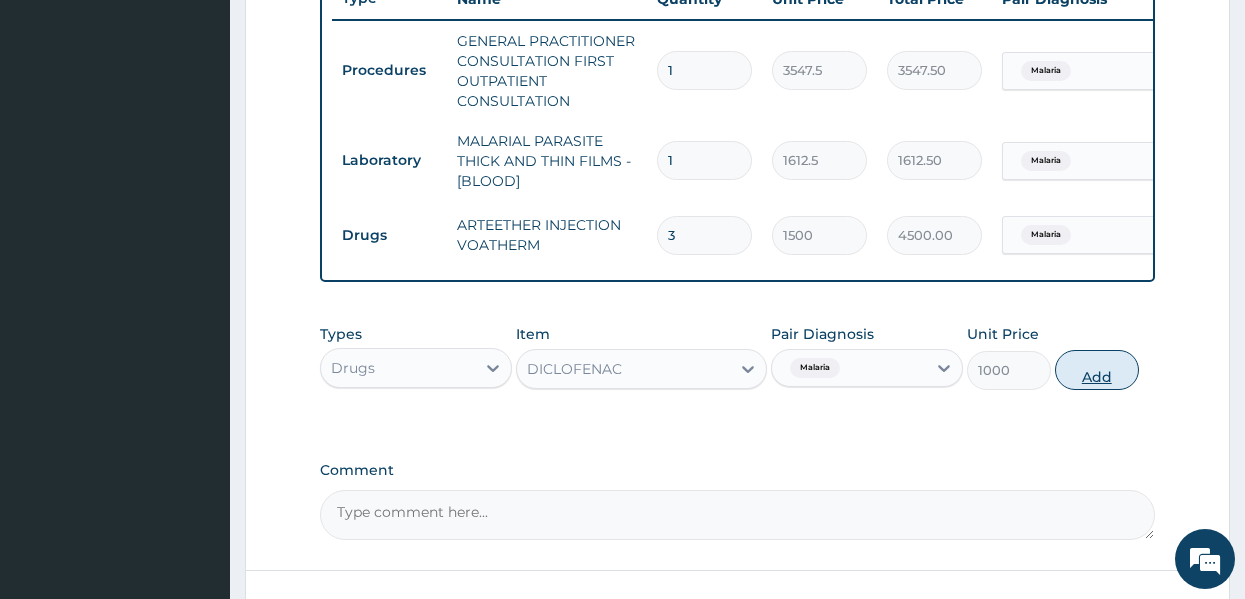 click on "Add" at bounding box center (1097, 370) 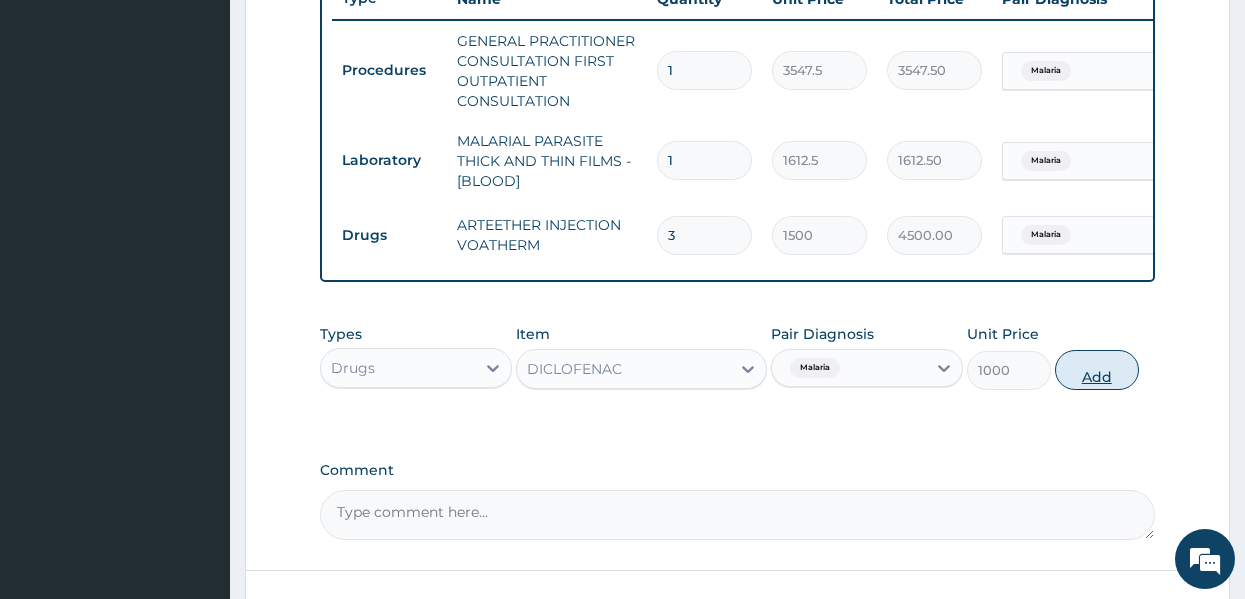 type on "0" 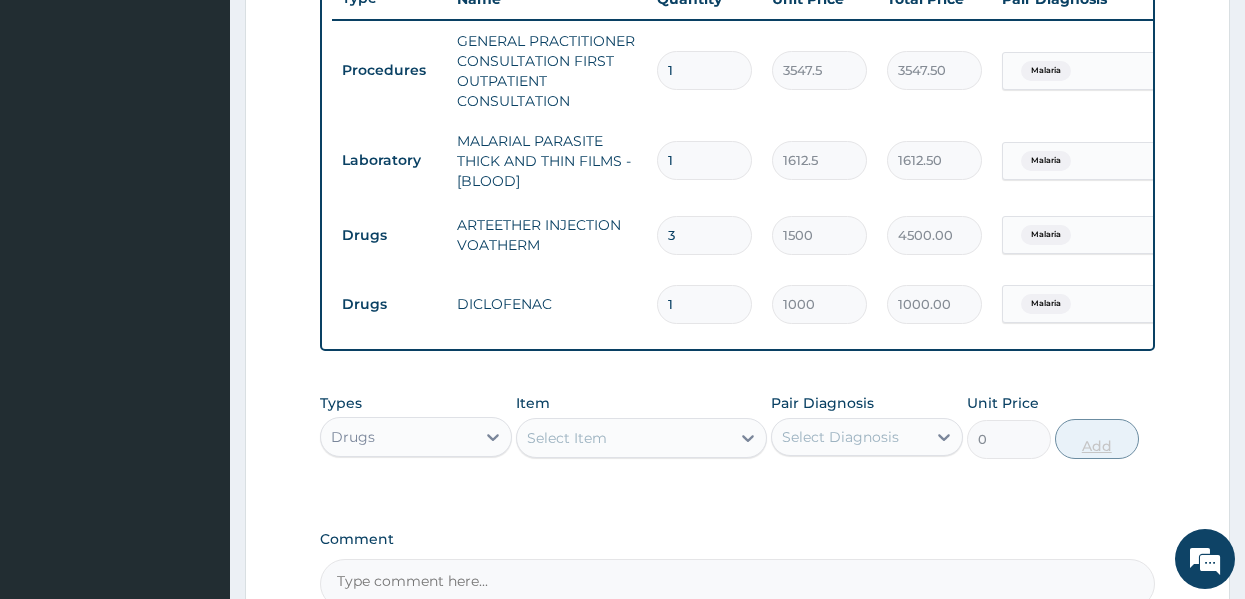 type 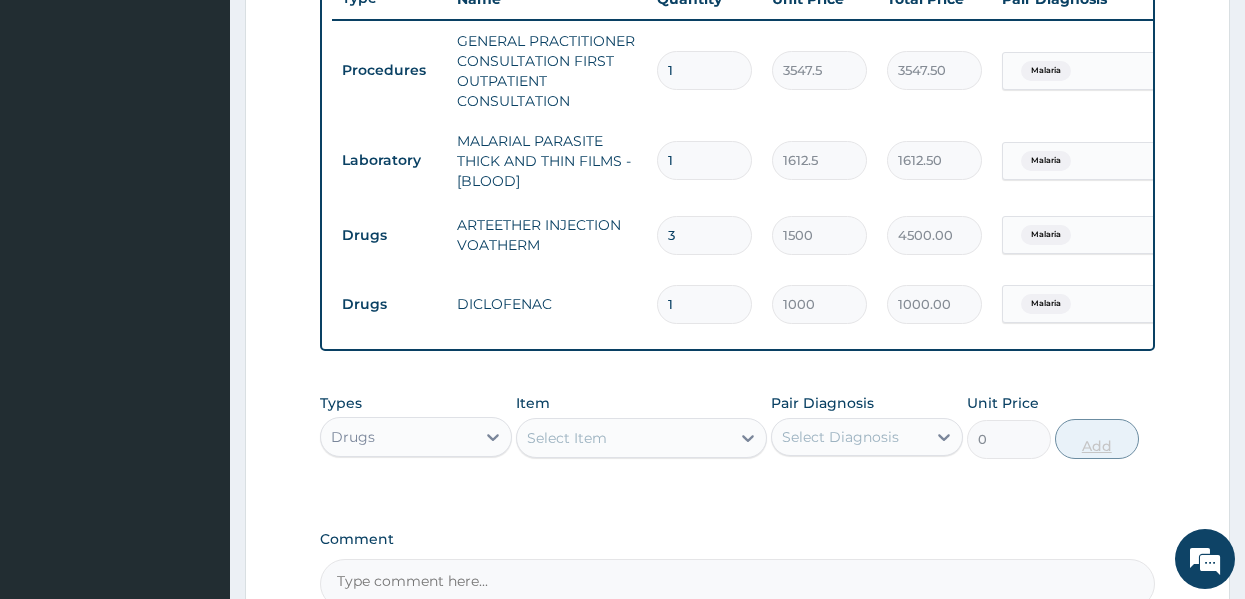 type on "0.00" 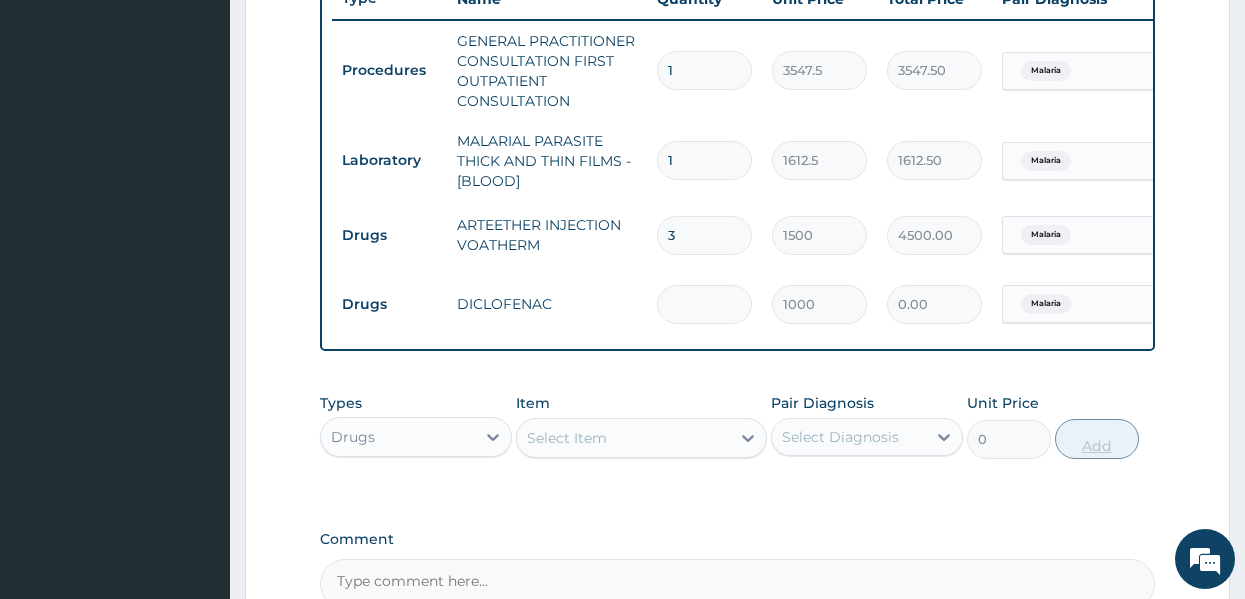 type on "3" 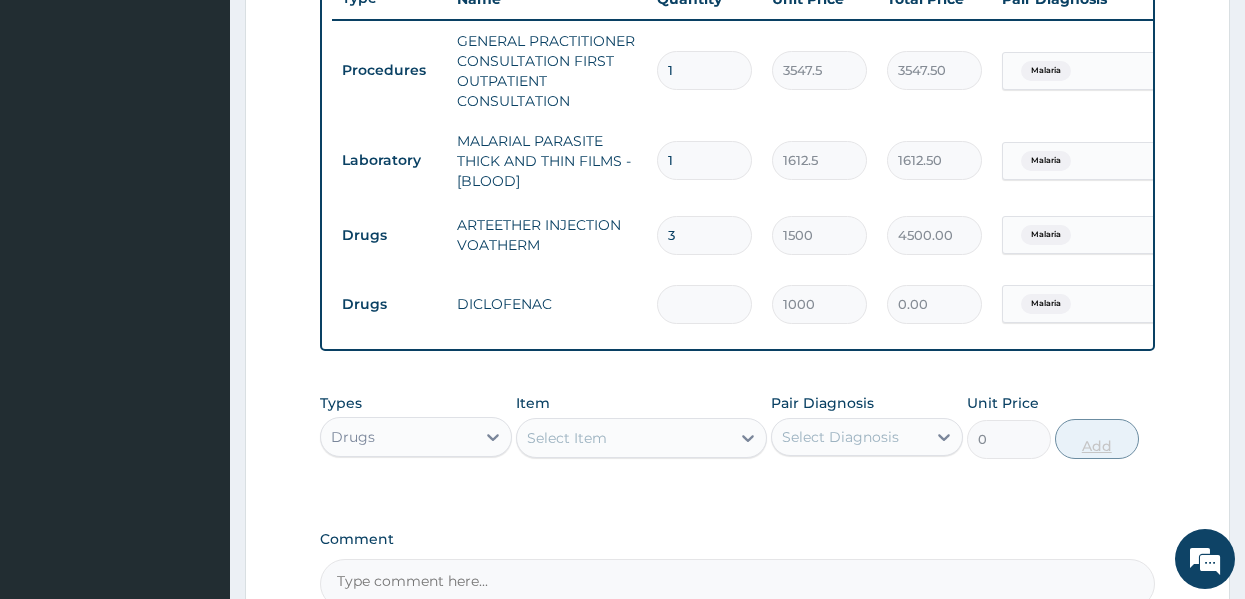 type on "3000.00" 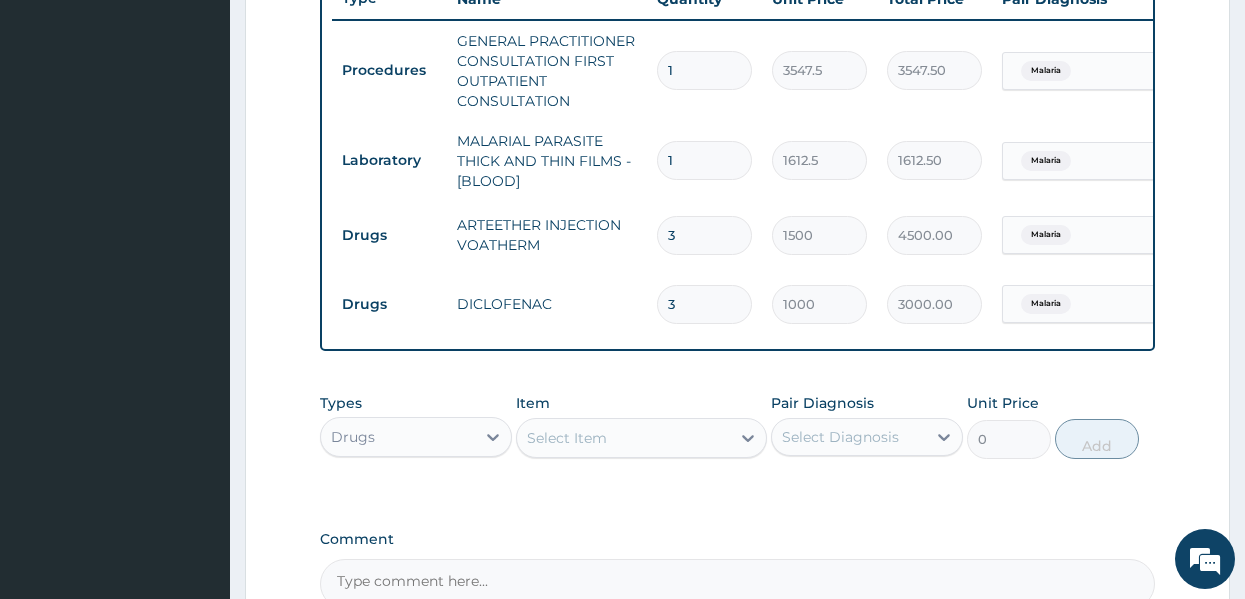 type on "3" 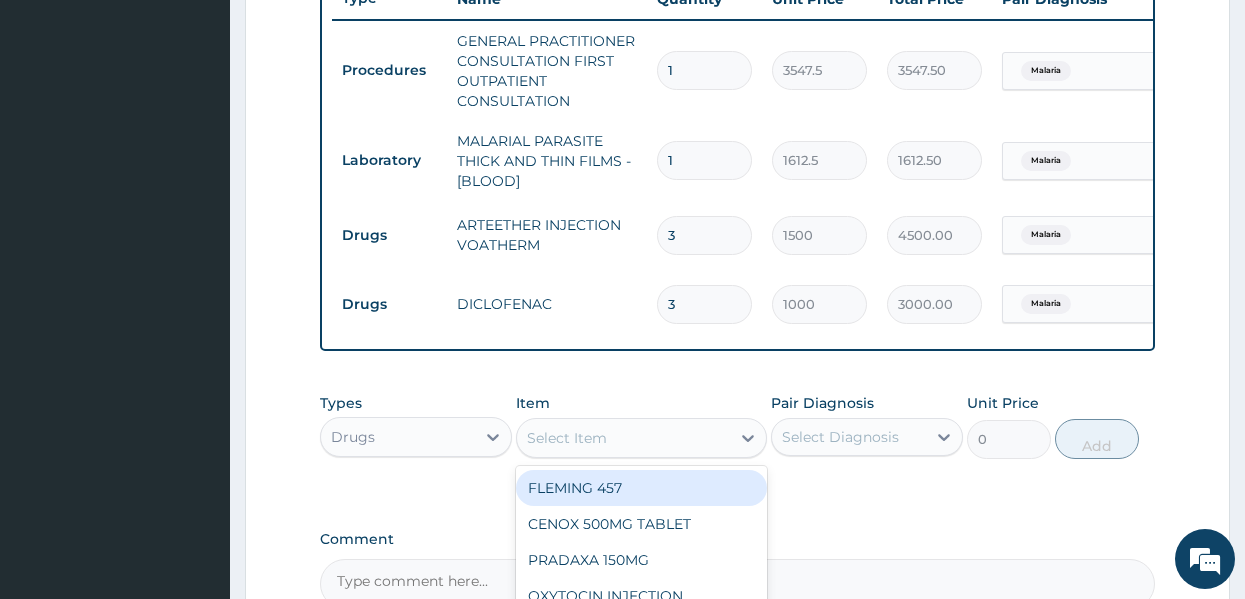 click on "Select Item" at bounding box center (623, 438) 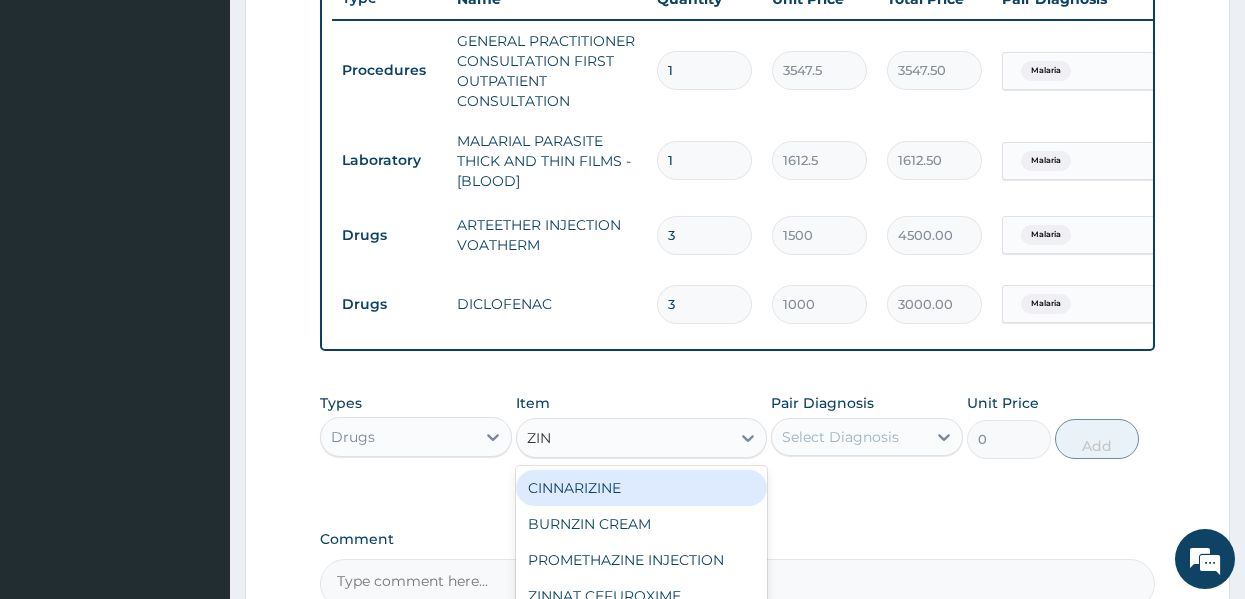 type on "ZINC" 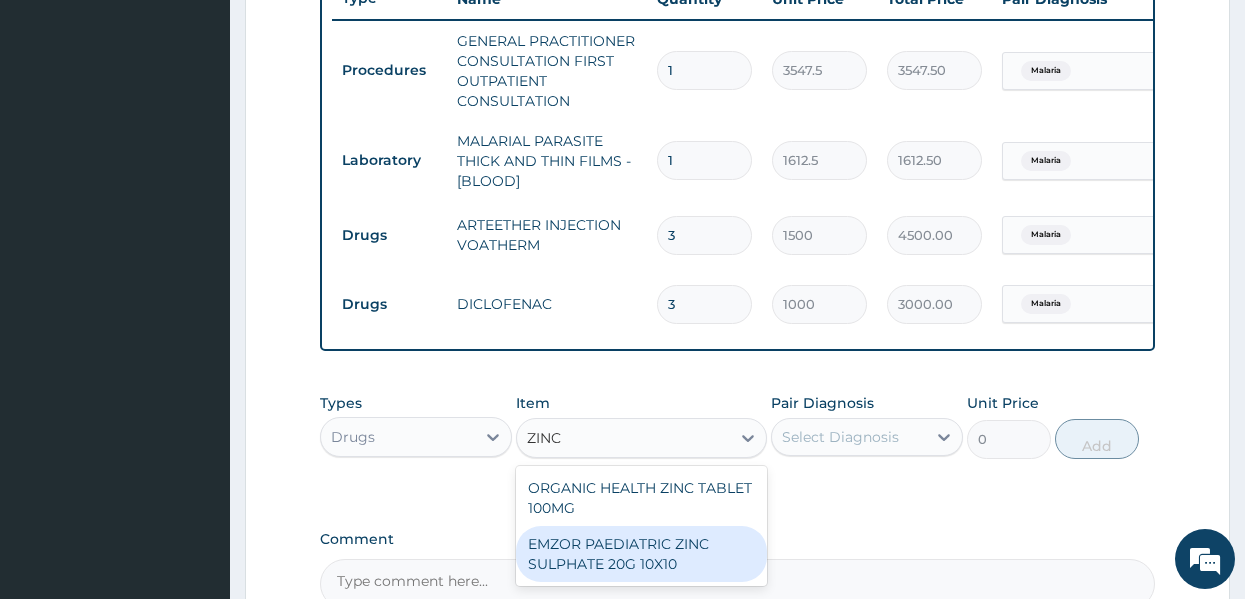 click on "EMZOR PAEDIATRIC ZINC SULPHATE 20G 10X10" at bounding box center (641, 554) 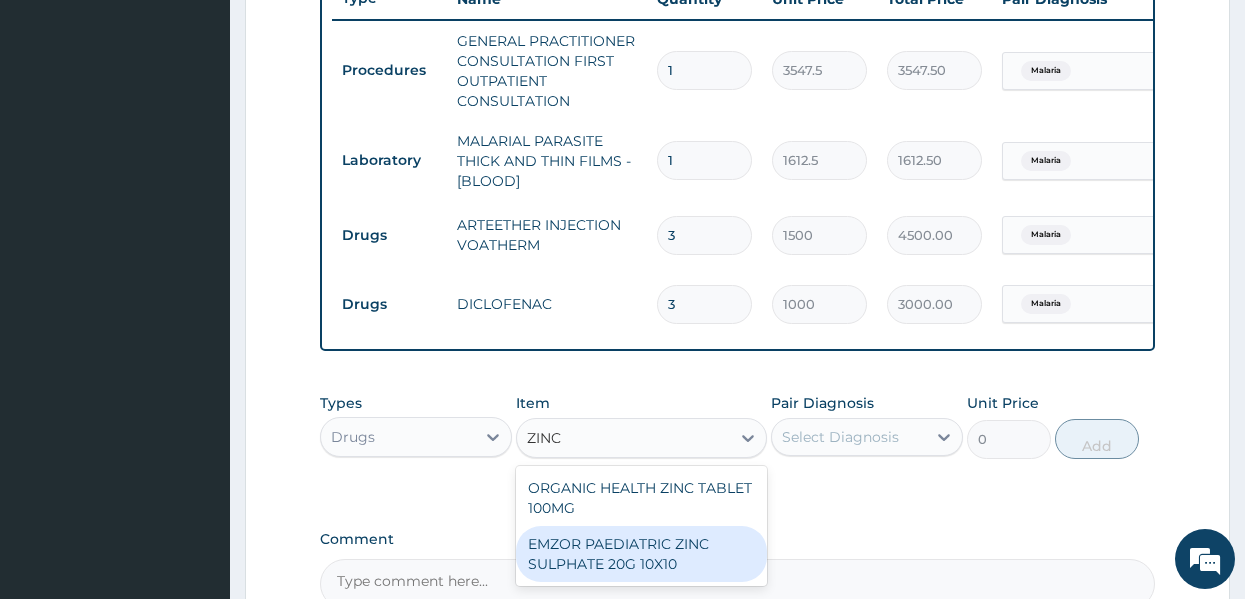 type 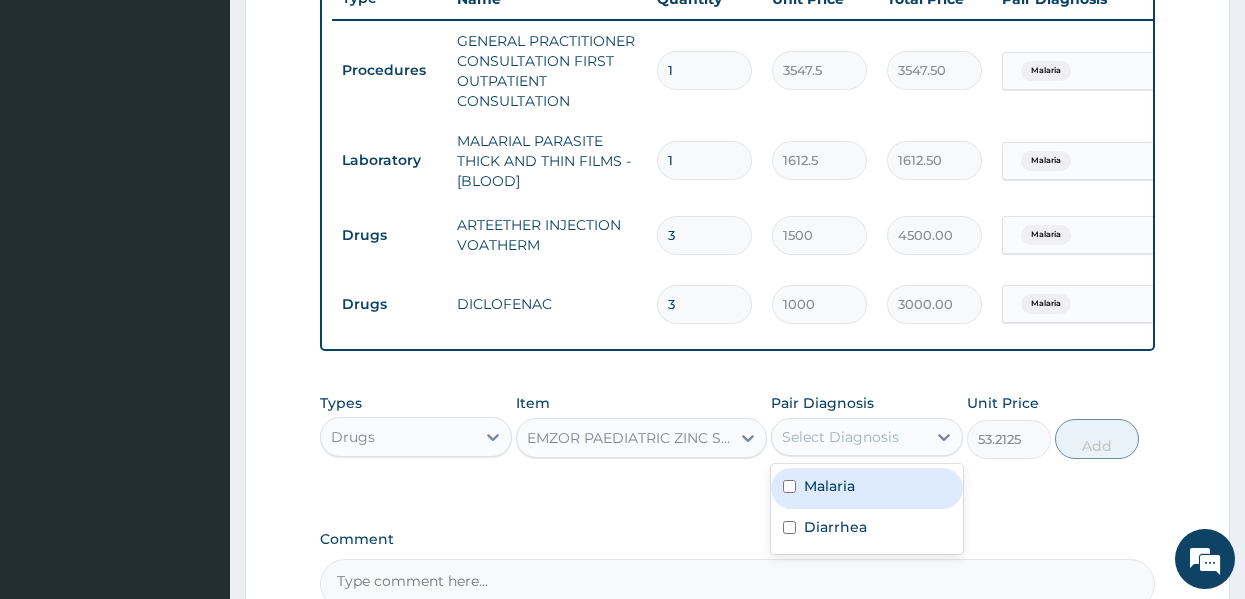 click on "Select Diagnosis" at bounding box center (840, 437) 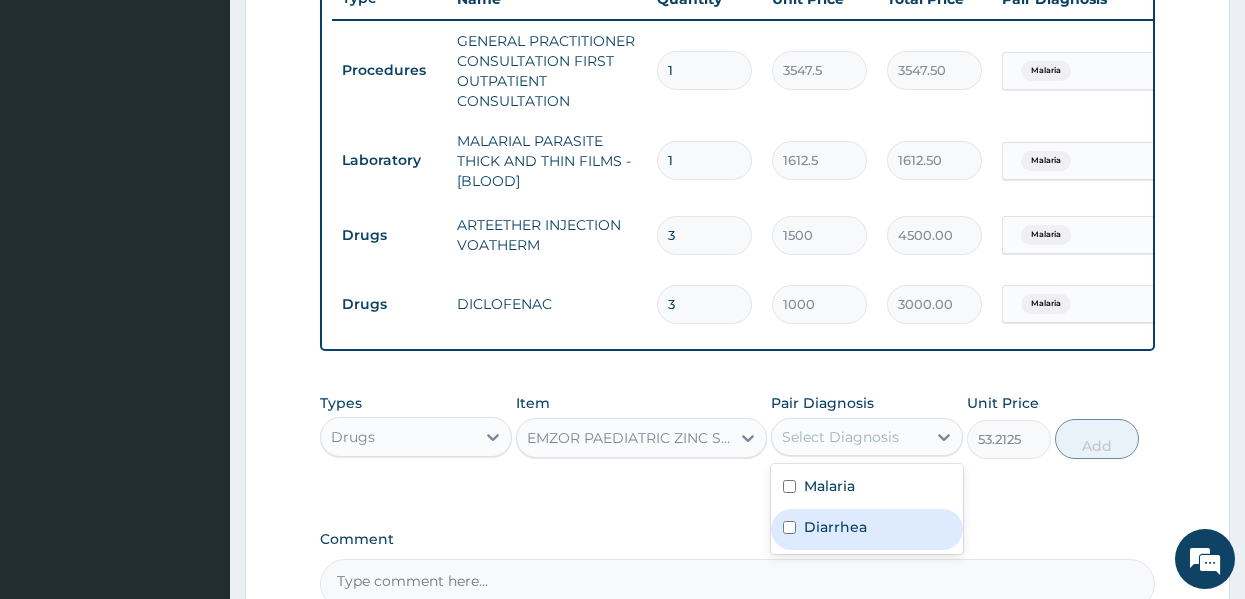 click on "Diarrhea" at bounding box center (867, 529) 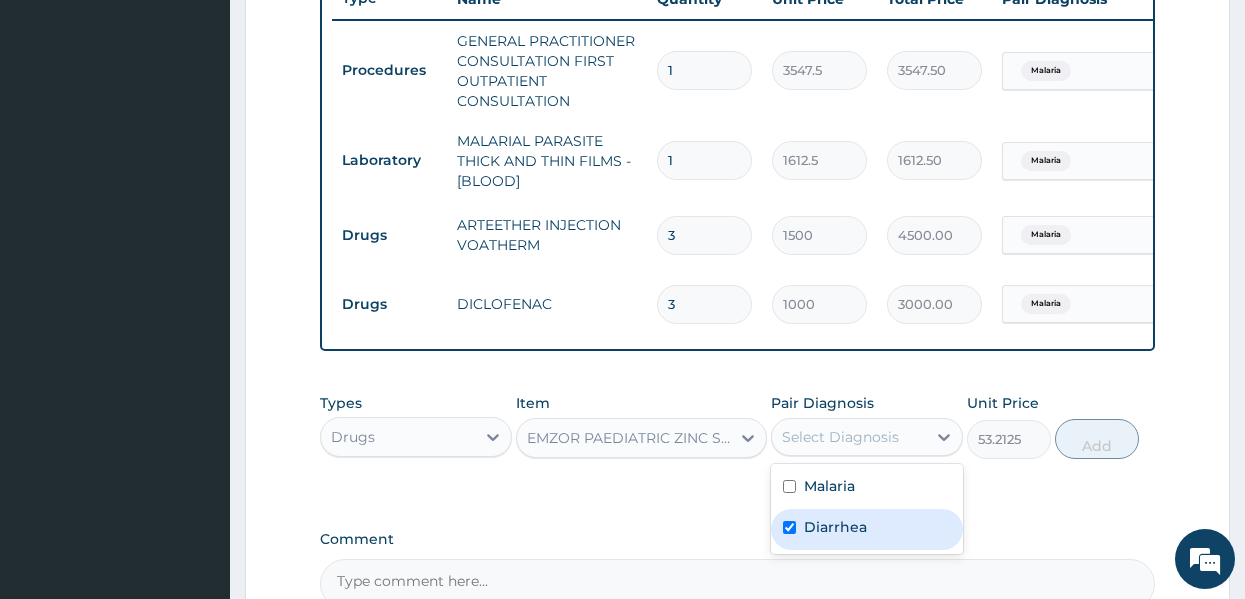 checkbox on "true" 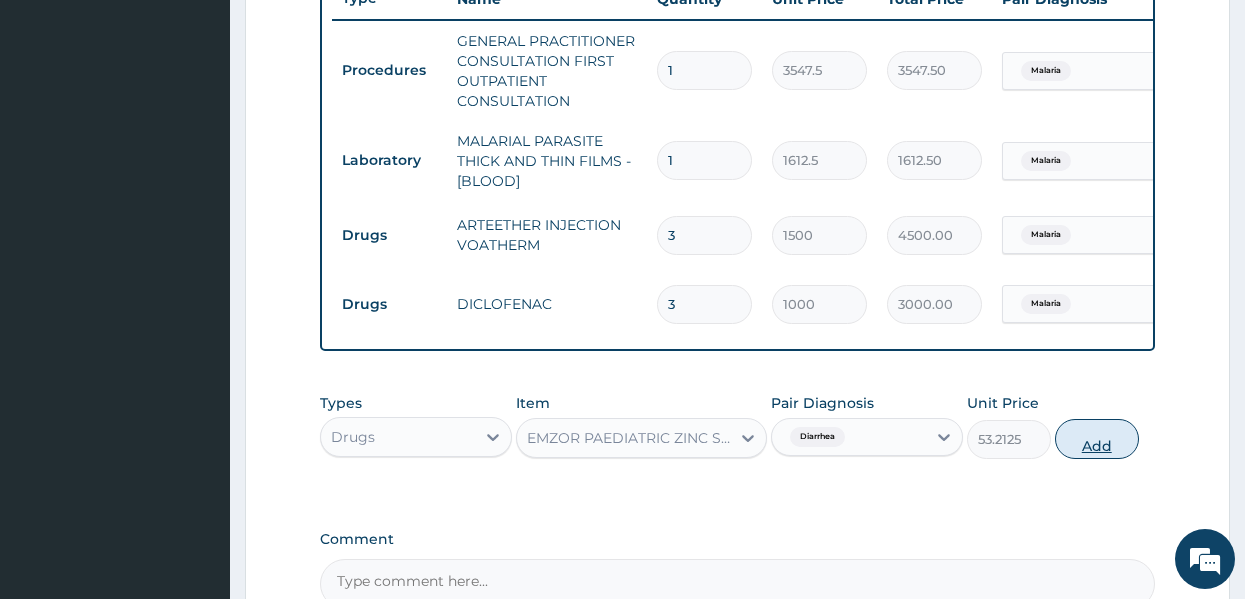 click on "Add" at bounding box center (1097, 439) 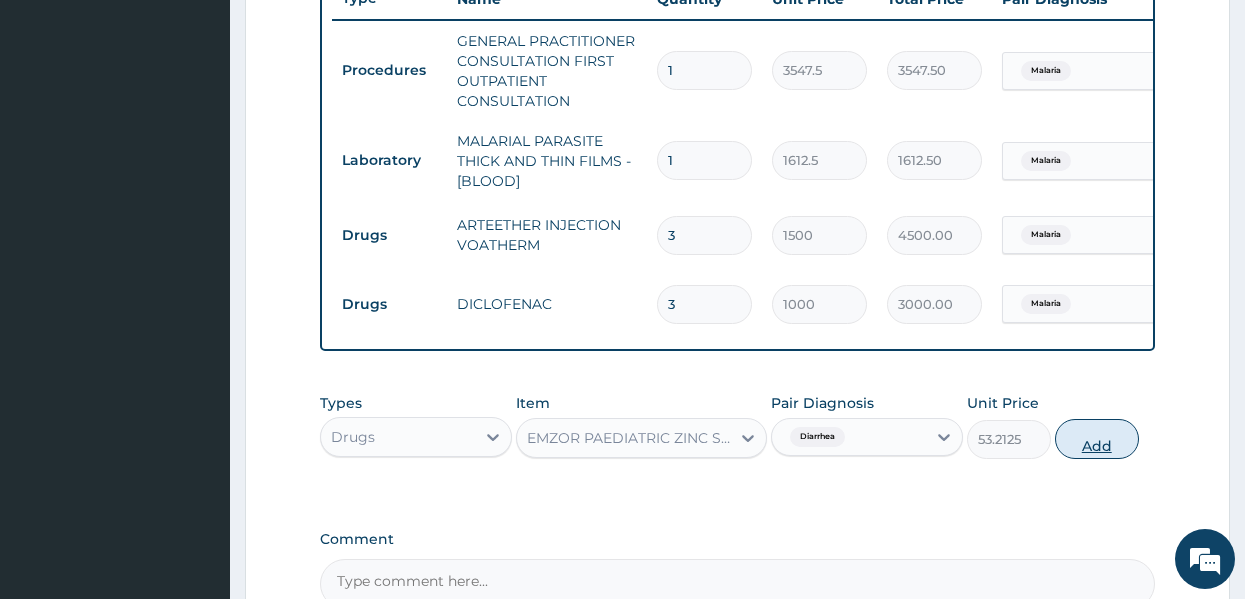 type on "0" 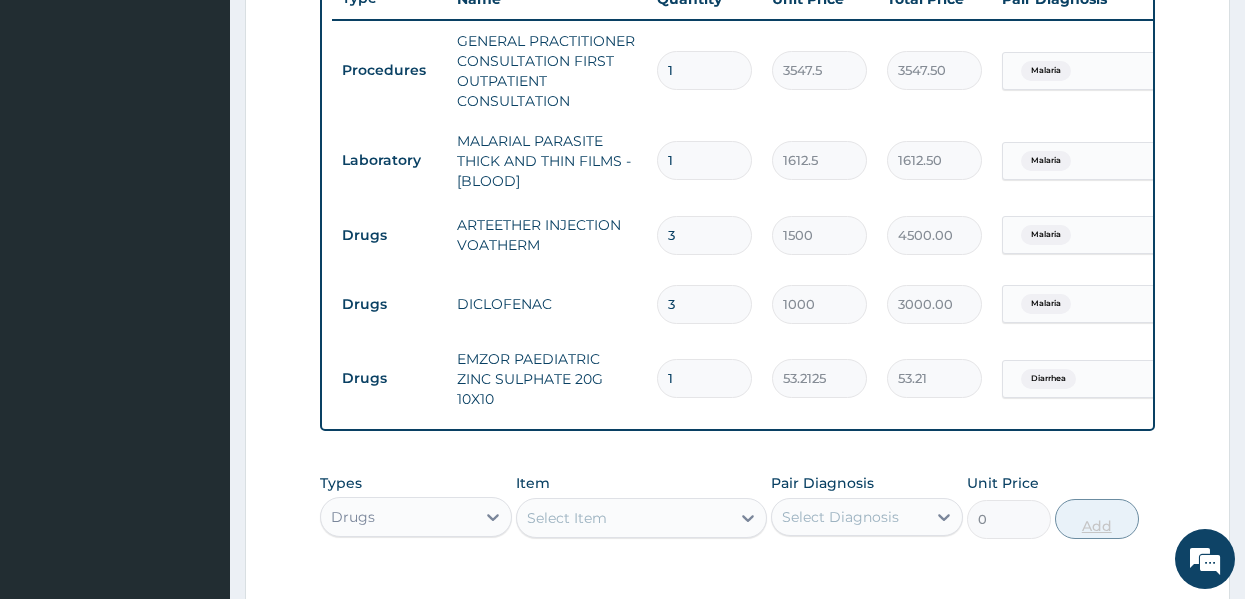 type on "10" 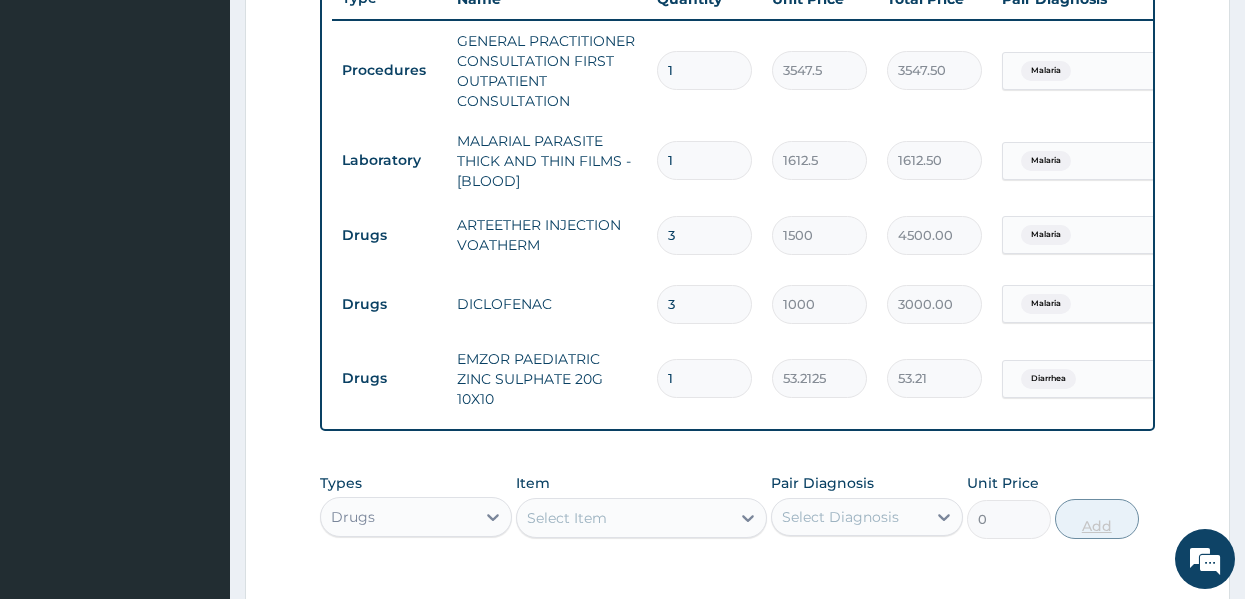 type on "532.13" 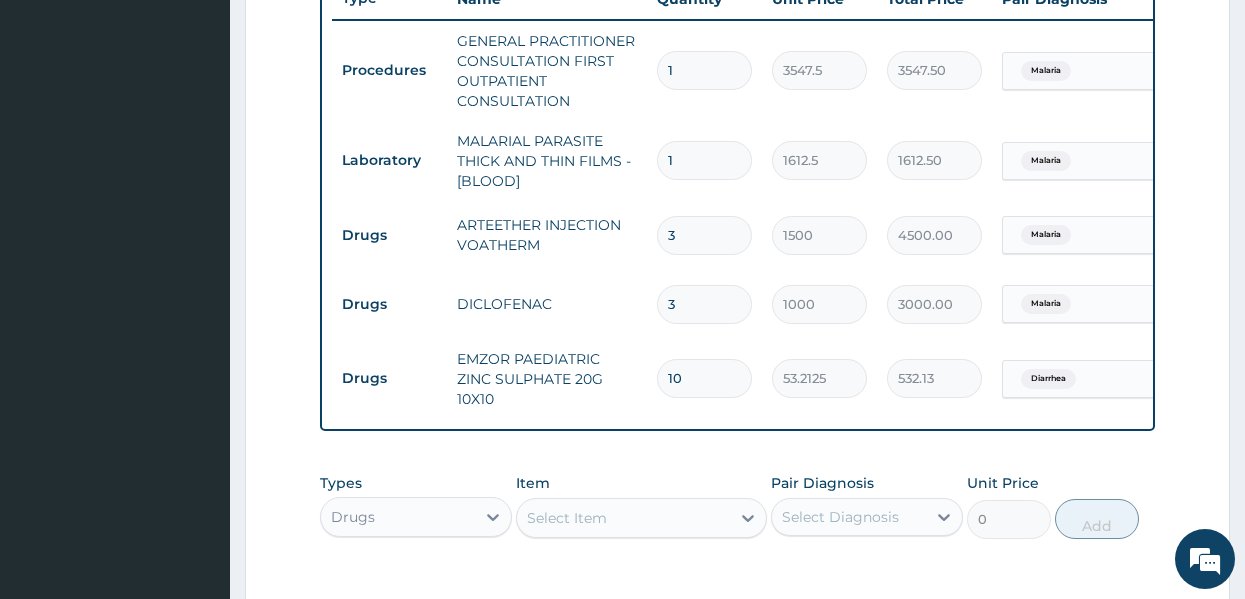 type on "10" 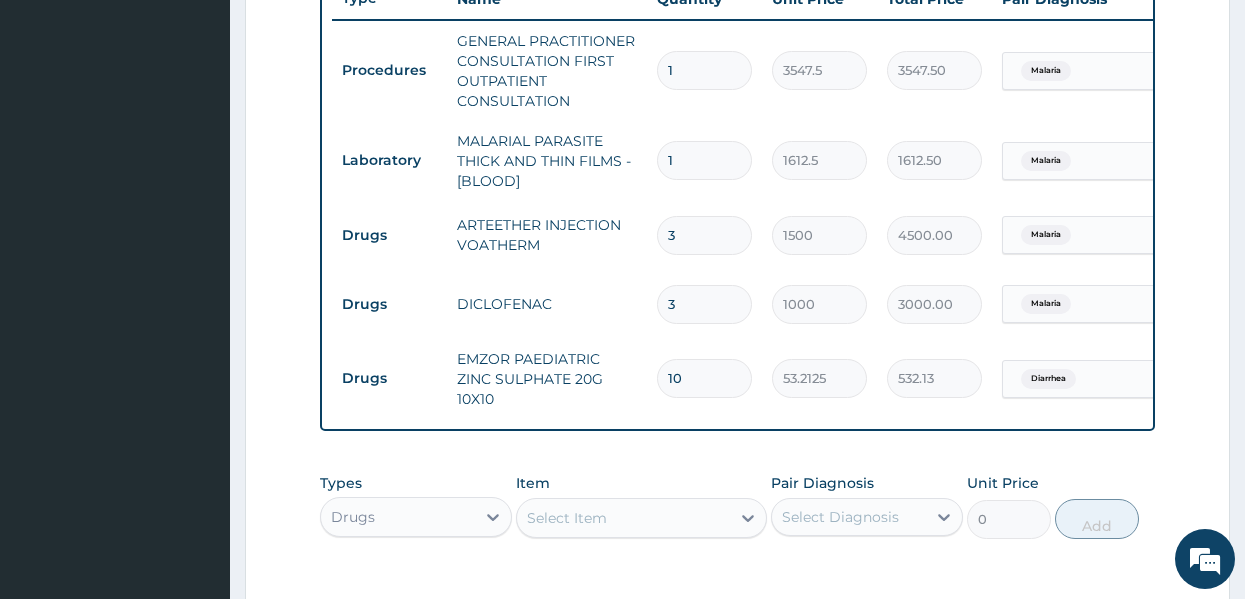 click on "PA Code / Prescription Code Enter Code(Secondary Care Only) Encounter Date 12-07-2025 Important Notice Please enter PA codes before entering items that are not attached to a PA code   All diagnoses entered must be linked to a claim item. Diagnosis & Claim Items that are visible but inactive cannot be edited because they were imported from an already approved PA code. Diagnosis Malaria Confirmed Diarrhea Confirmed NB: All diagnosis must be linked to a claim item Claim Items Type Name Quantity Unit Price Total Price Pair Diagnosis Actions Procedures GENERAL PRACTITIONER CONSULTATION FIRST OUTPATIENT CONSULTATION 1 3547.5 3547.50 Malaria Delete Laboratory MALARIAL PARASITE THICK AND THIN FILMS - [BLOOD] 1 1612.5 1612.50 Malaria Delete Drugs ARTEETHER INJECTION VOATHERM 3 1500 4500.00 Malaria Delete Drugs DICLOFENAC 3 1000 3000.00 Malaria Delete Drugs EMZOR PAEDIATRIC ZINC SULPHATE 20G 10X10 10 53.2125 532.13 Diarrhea Delete Types Drugs Item Select Item Pair Diagnosis Select Diagnosis Unit Price 0 Add Comment" at bounding box center (738, 51) 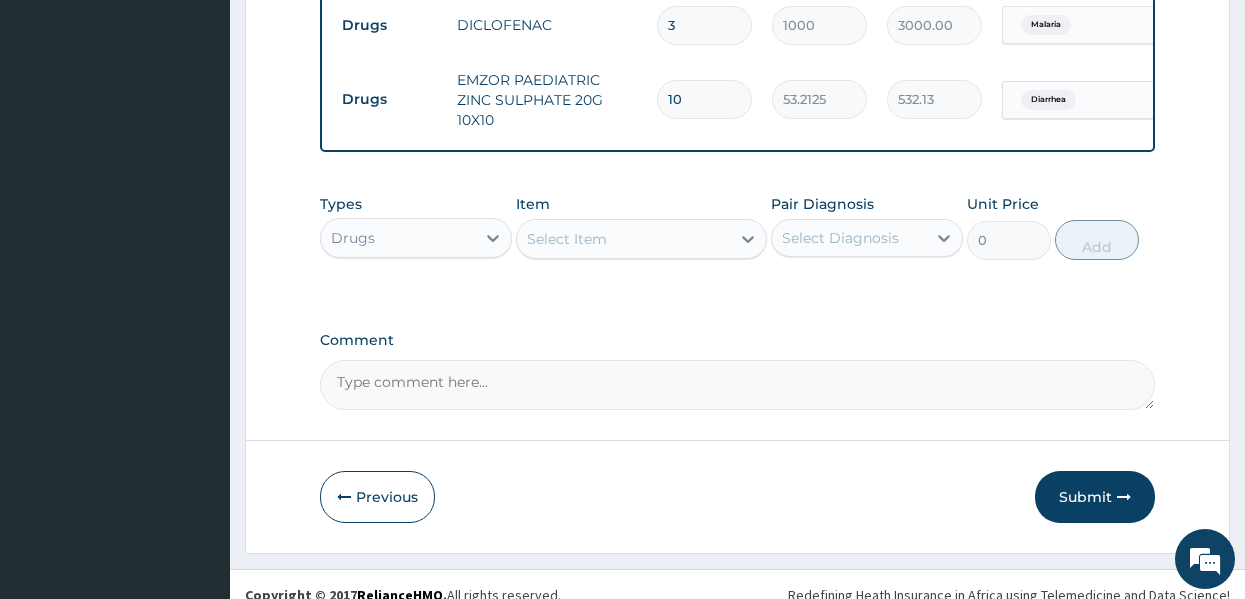 scroll, scrollTop: 1057, scrollLeft: 0, axis: vertical 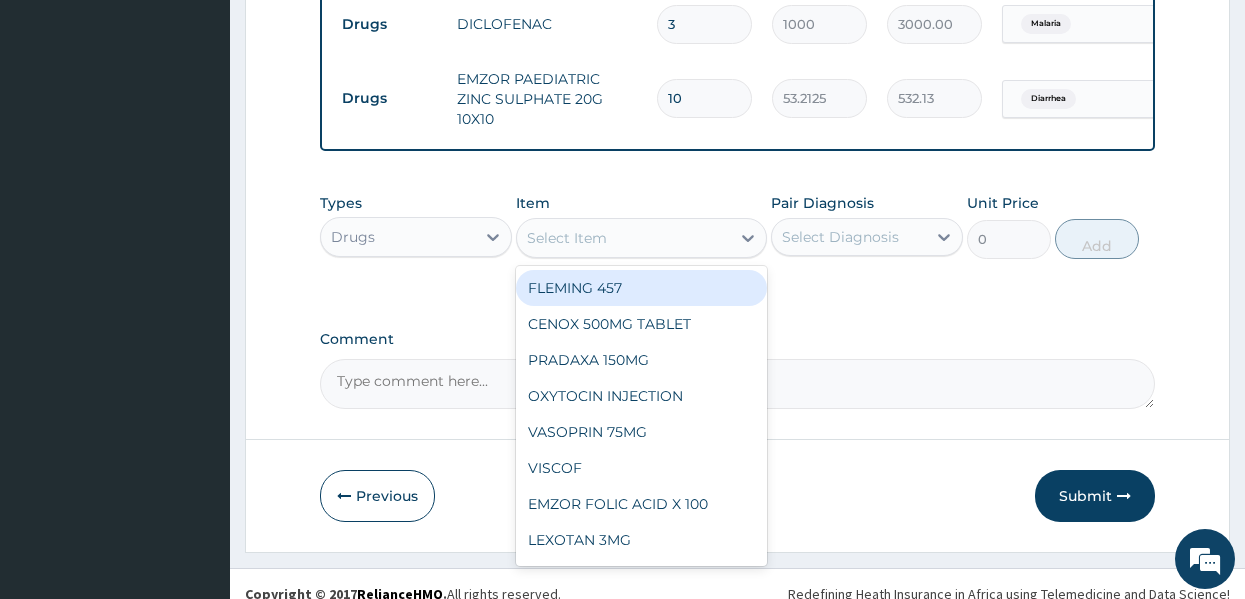 click on "Select Item" at bounding box center [623, 238] 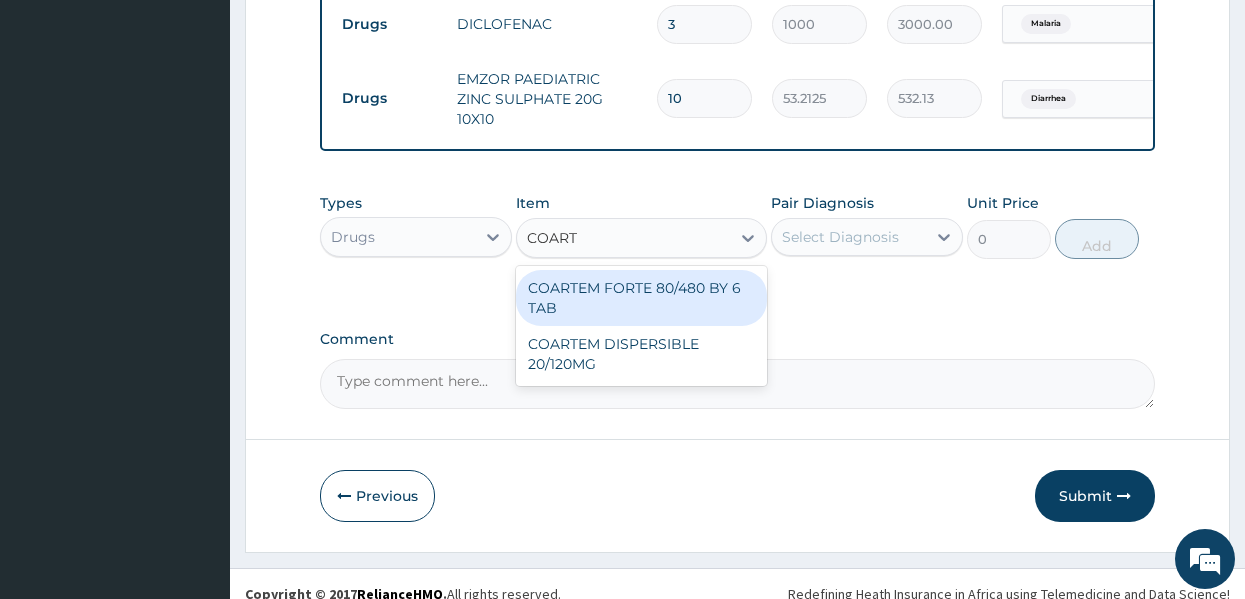 type on "COARTE" 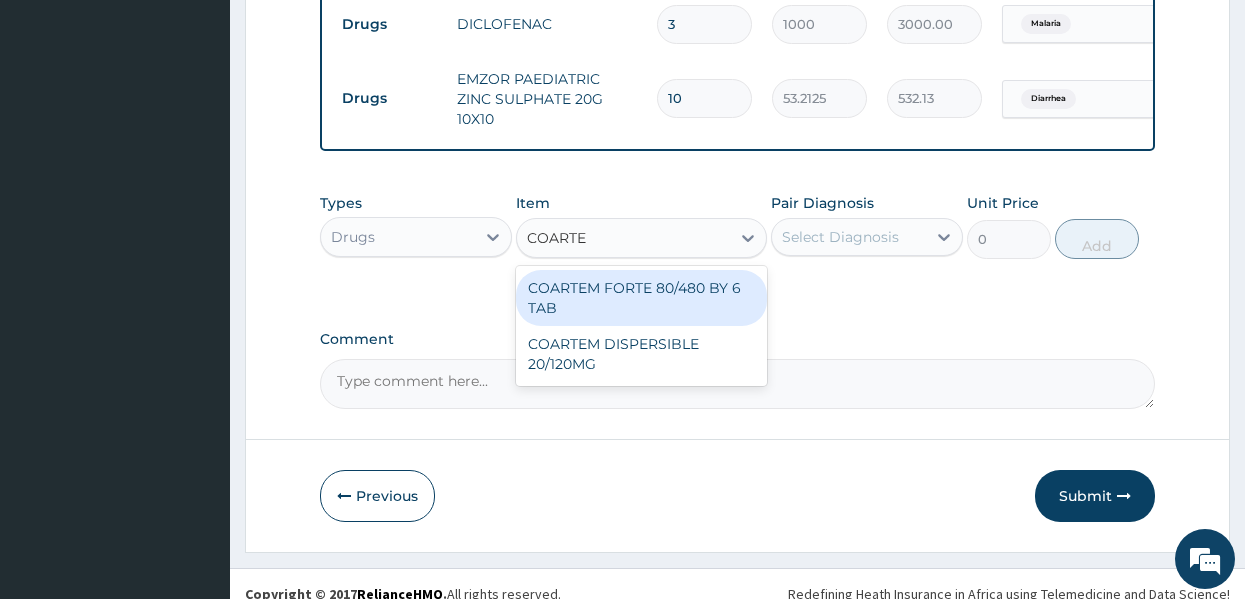 click on "COARTEM FORTE 80/480 BY 6 TAB COARTEM DISPERSIBLE 20/120MG" at bounding box center (641, 326) 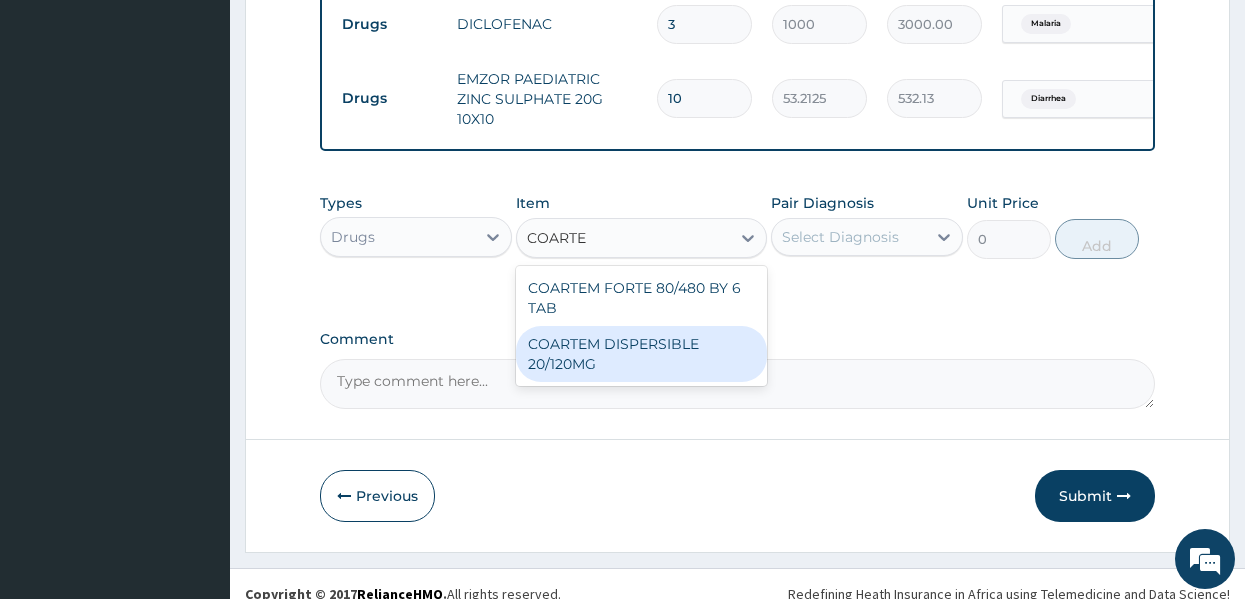 click on "COARTEM DISPERSIBLE 20/120MG" at bounding box center [641, 354] 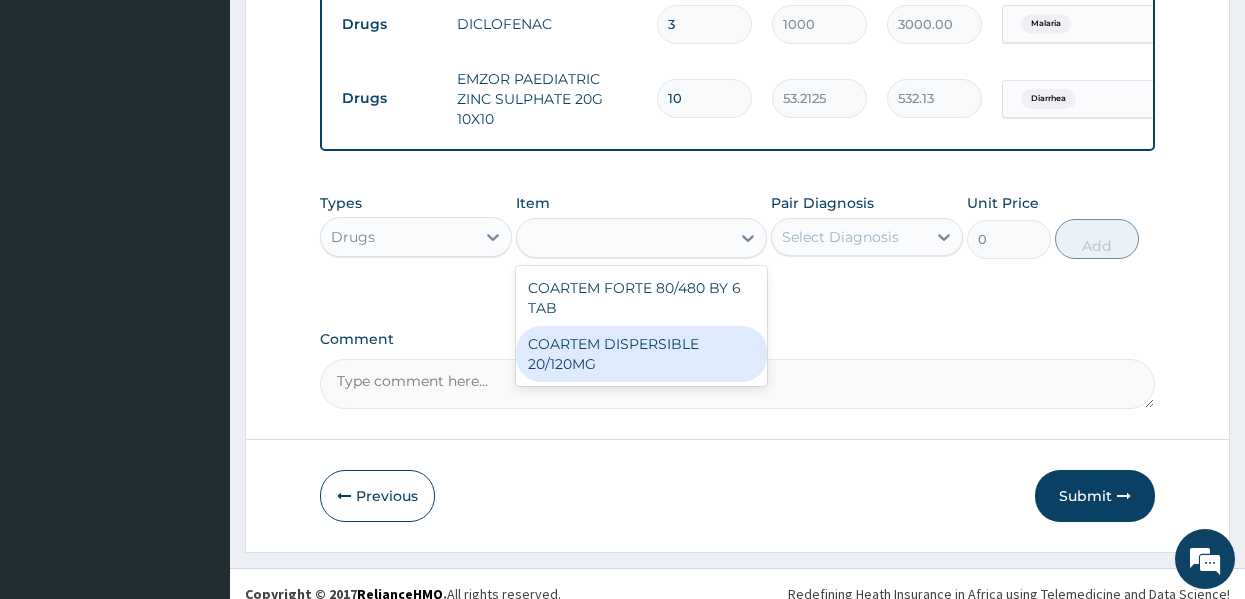 type on "450" 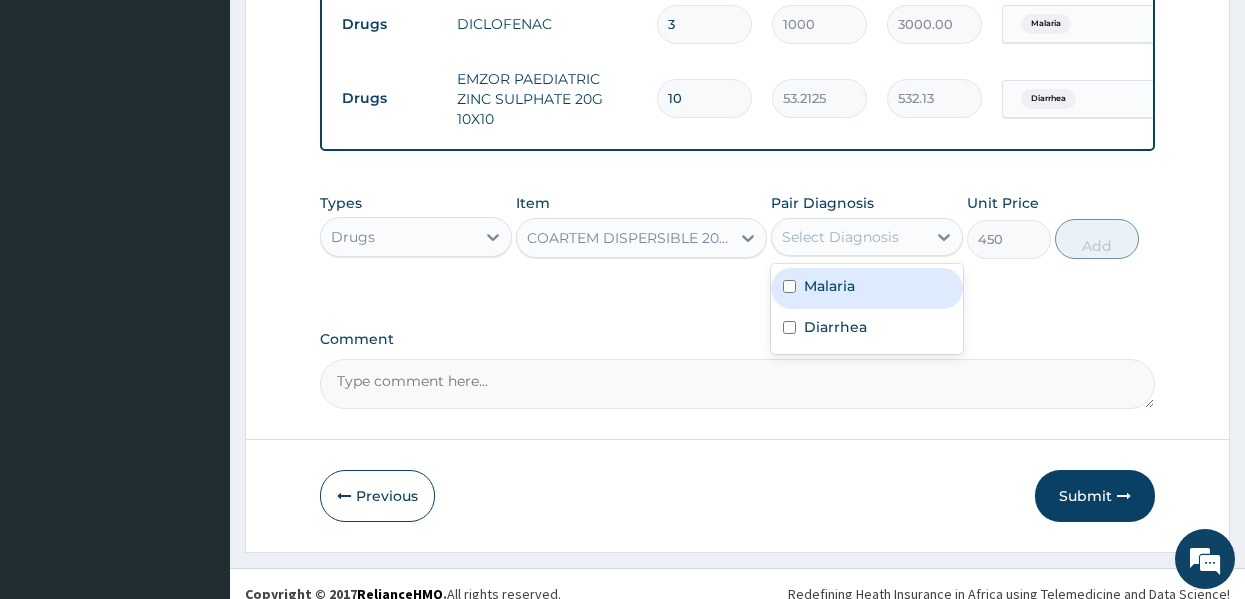 click on "Select Diagnosis" at bounding box center [849, 237] 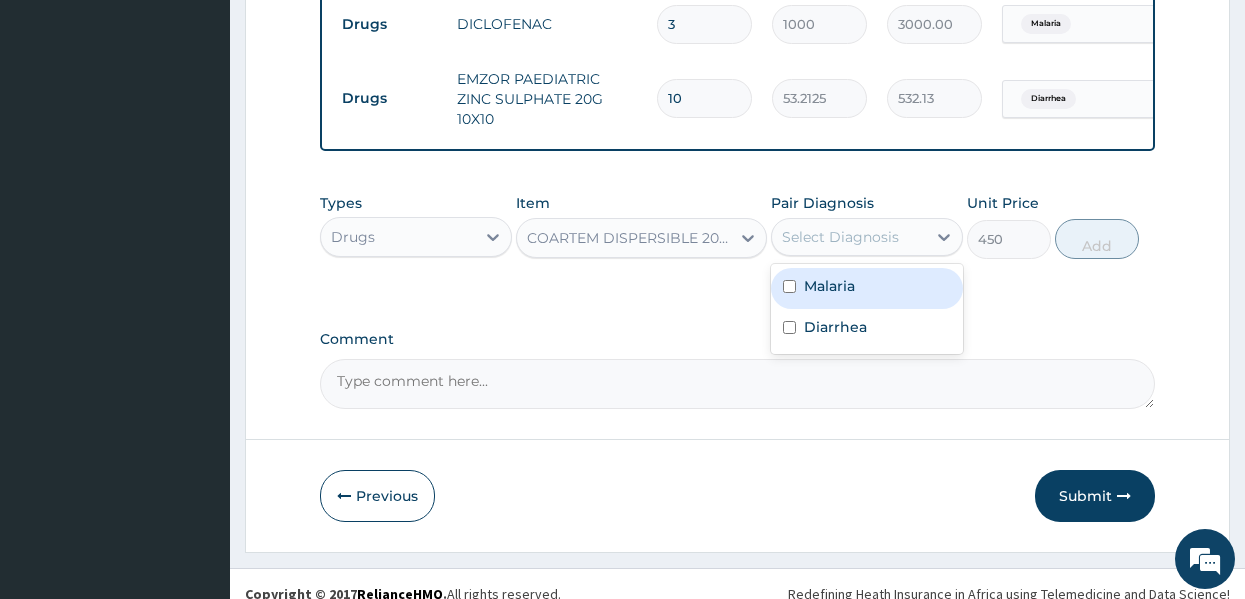 click on "Malaria" at bounding box center (829, 286) 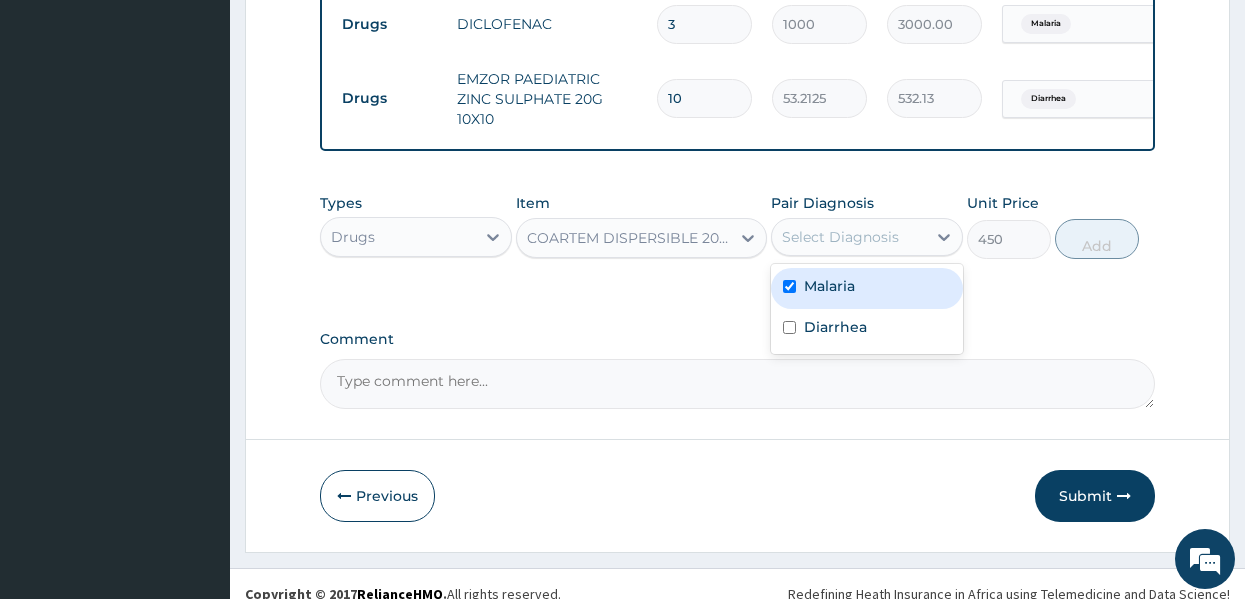checkbox on "true" 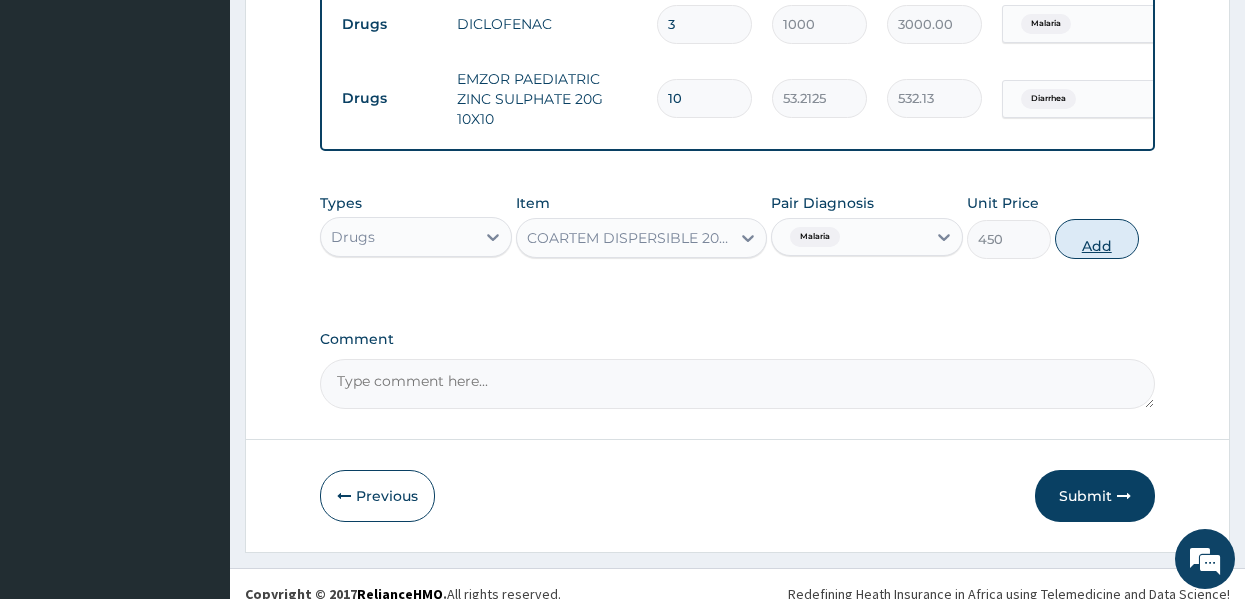 click on "Add" at bounding box center [1097, 239] 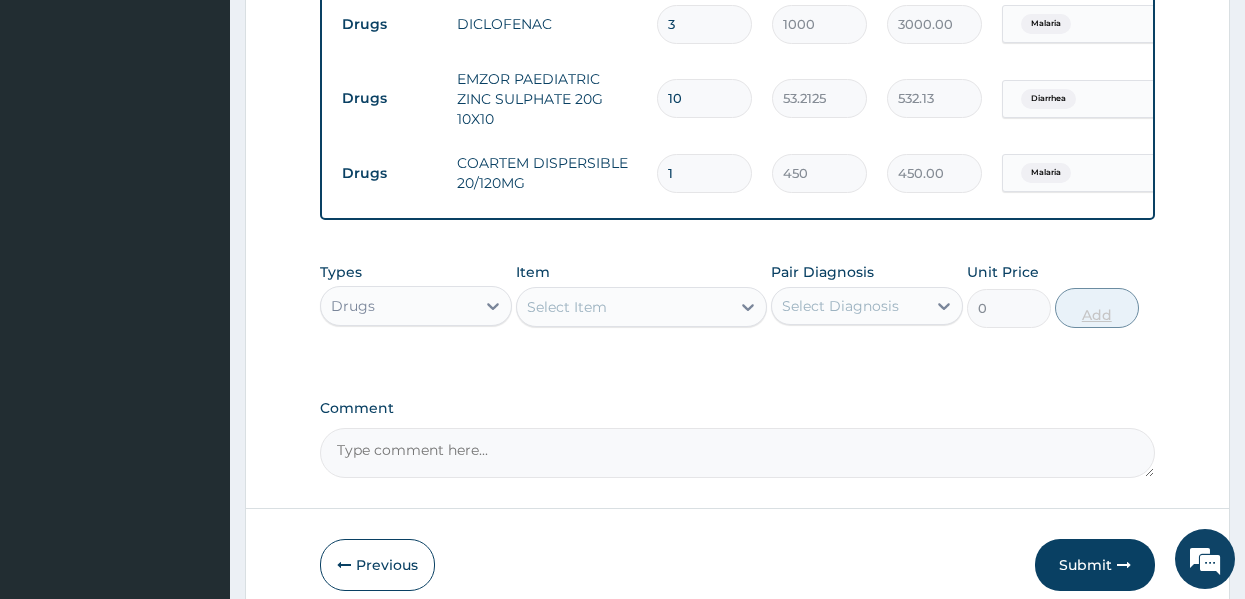 type 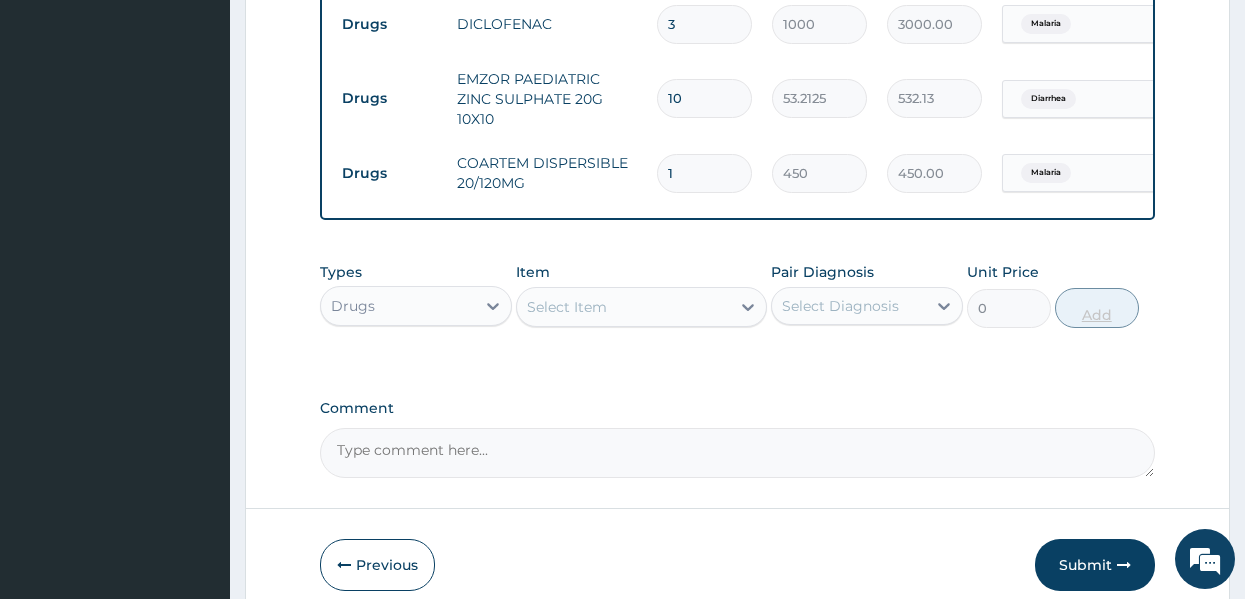 type on "0.00" 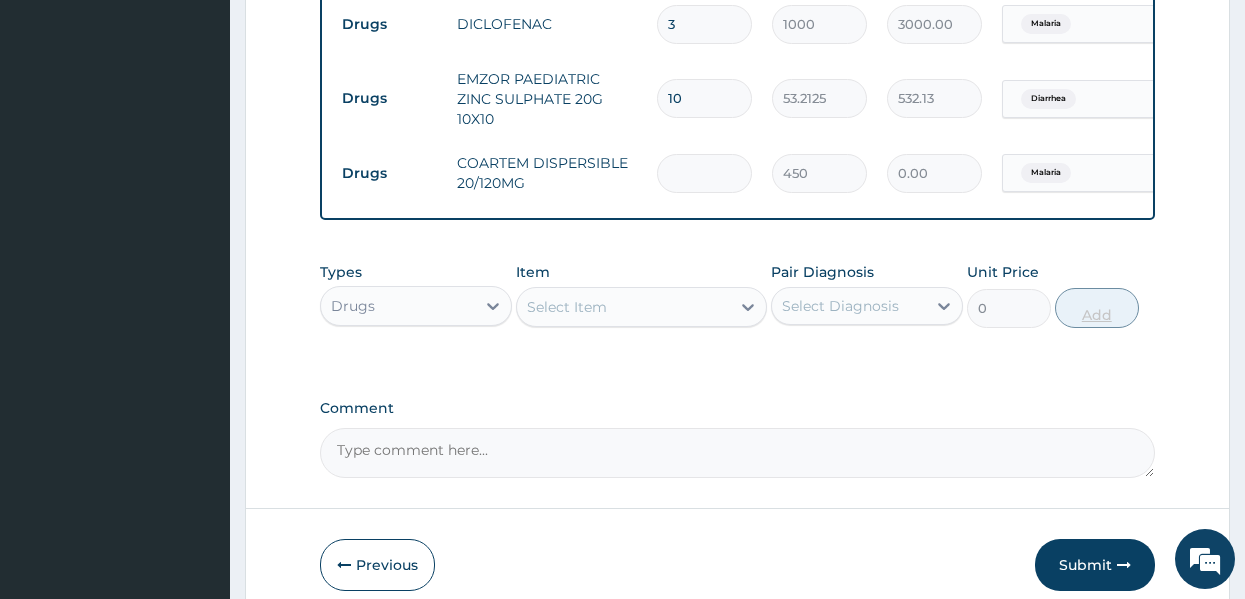 type on "6" 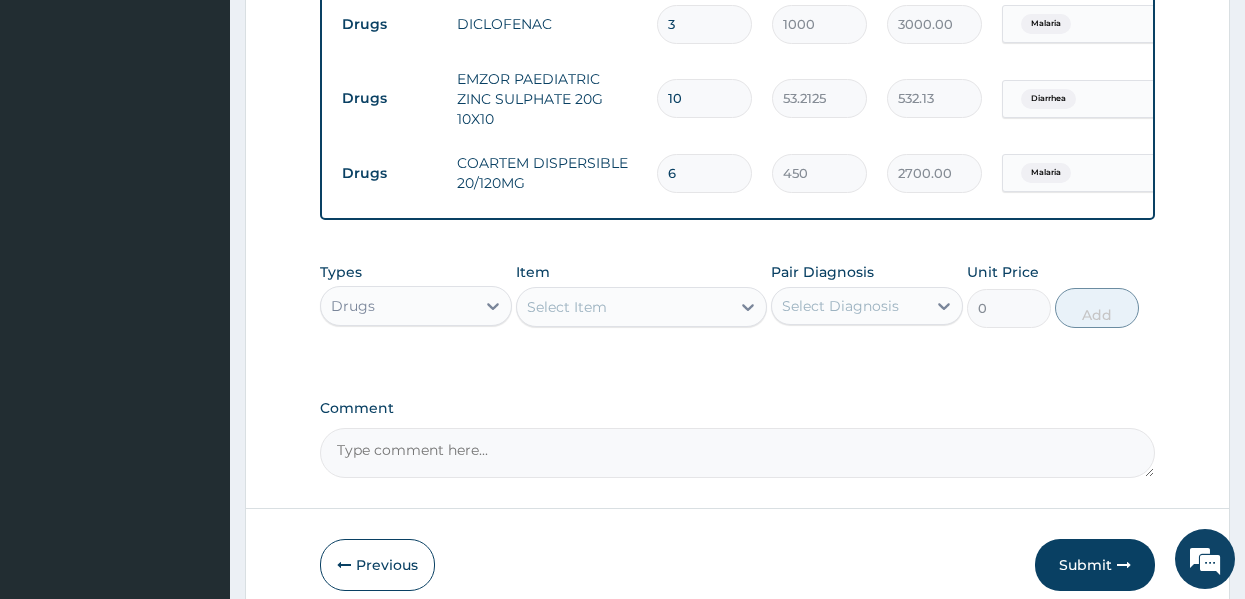 type on "6" 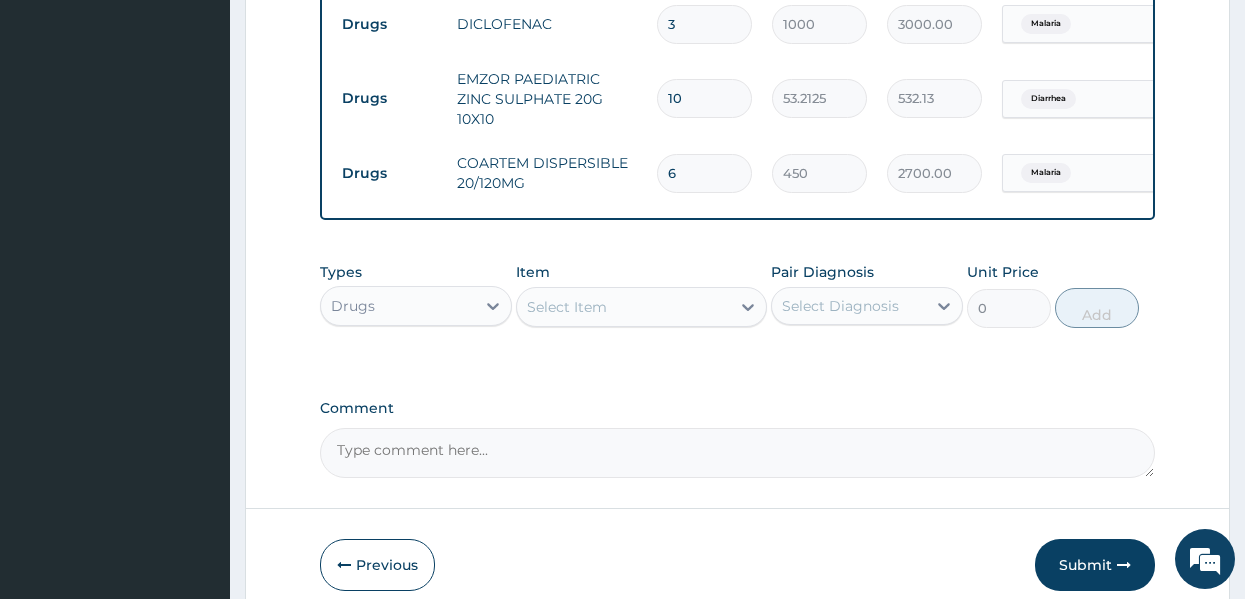 click on "Select Item" at bounding box center (623, 307) 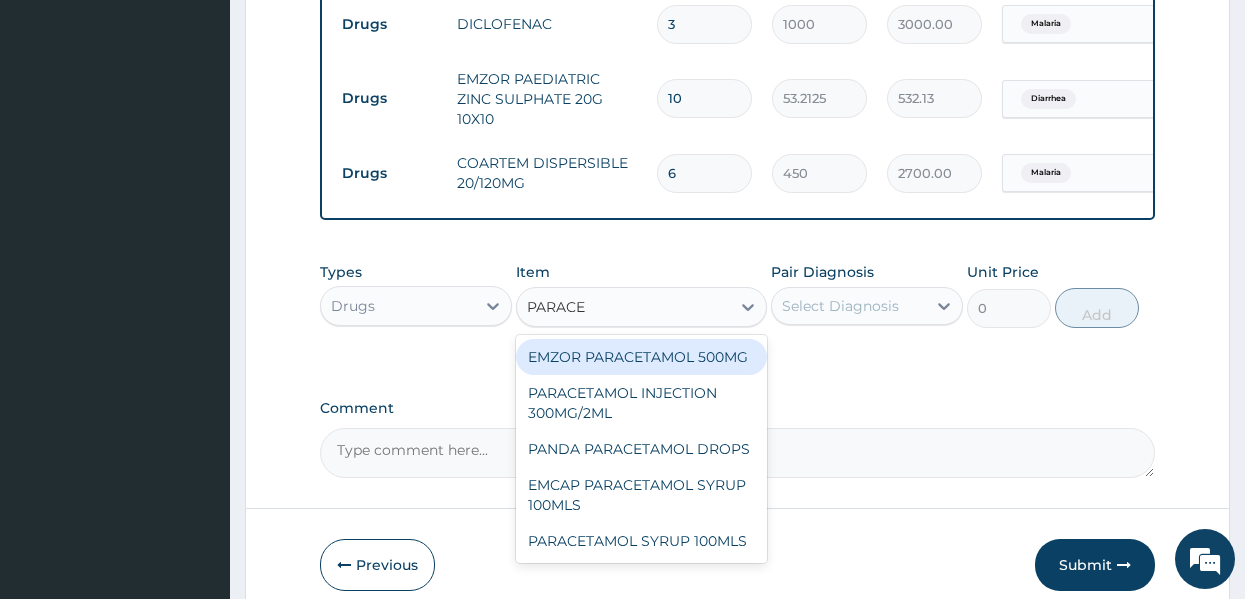 type on "PARACET" 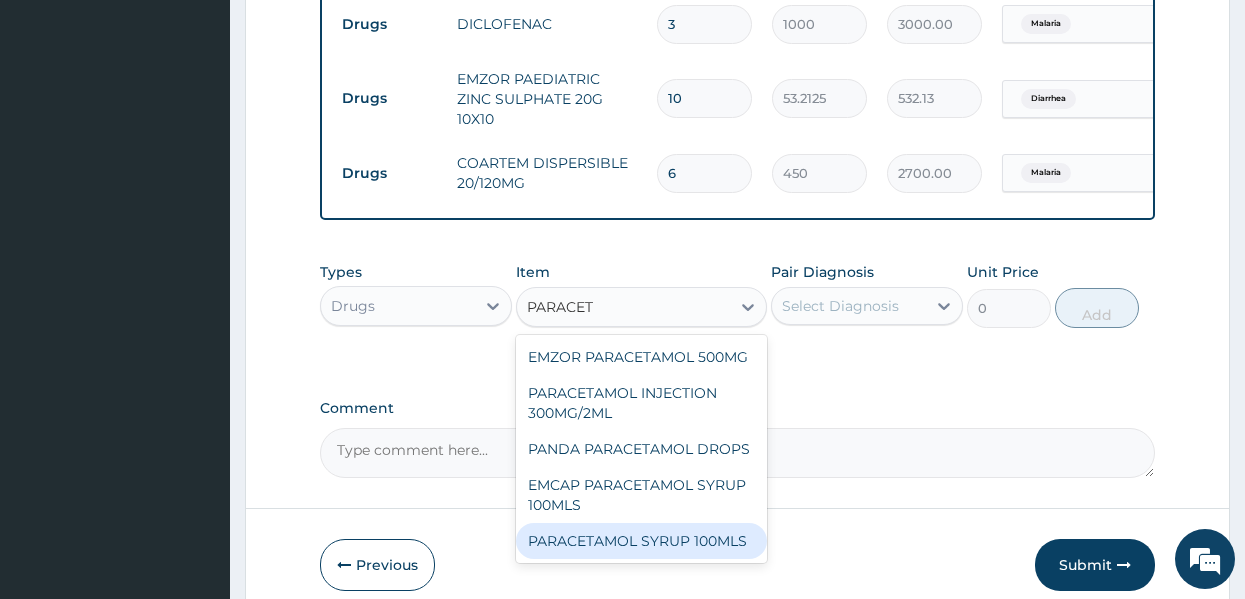 click on "PARACETAMOL SYRUP 100MLS" at bounding box center (641, 541) 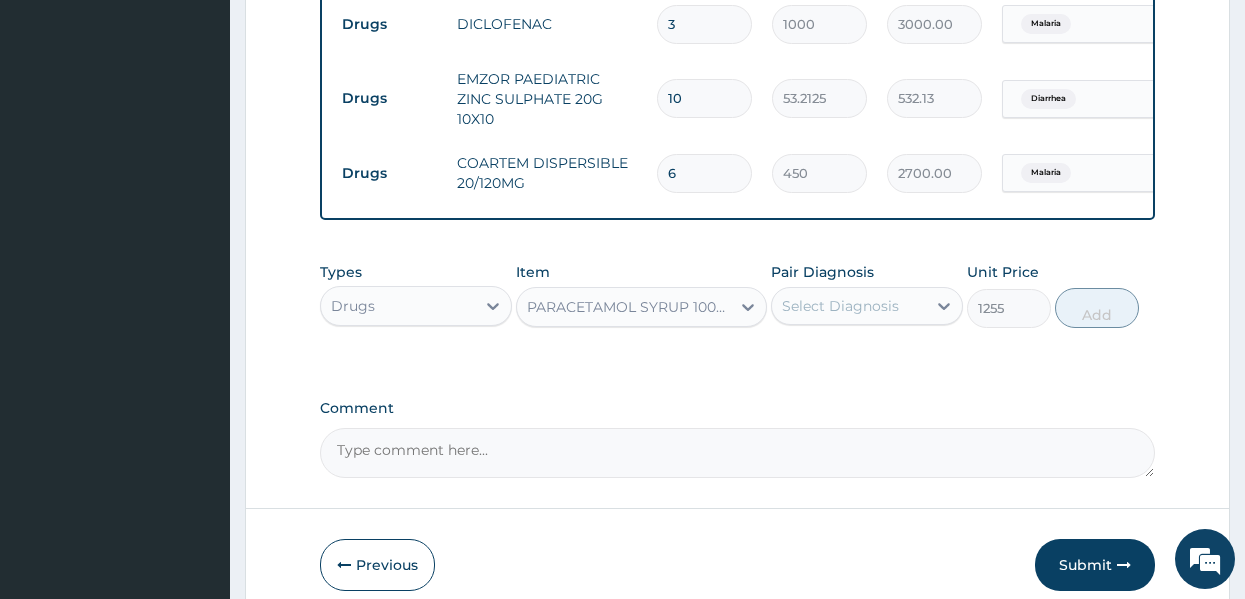 click on "Select Diagnosis" at bounding box center (840, 306) 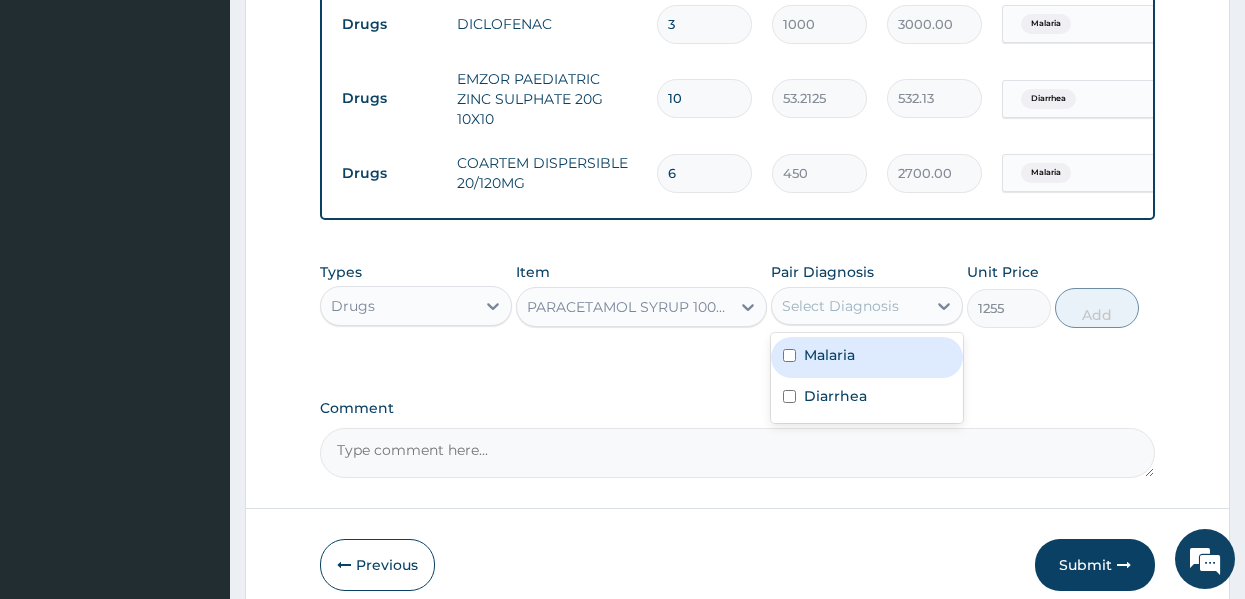 click on "Malaria" at bounding box center [867, 357] 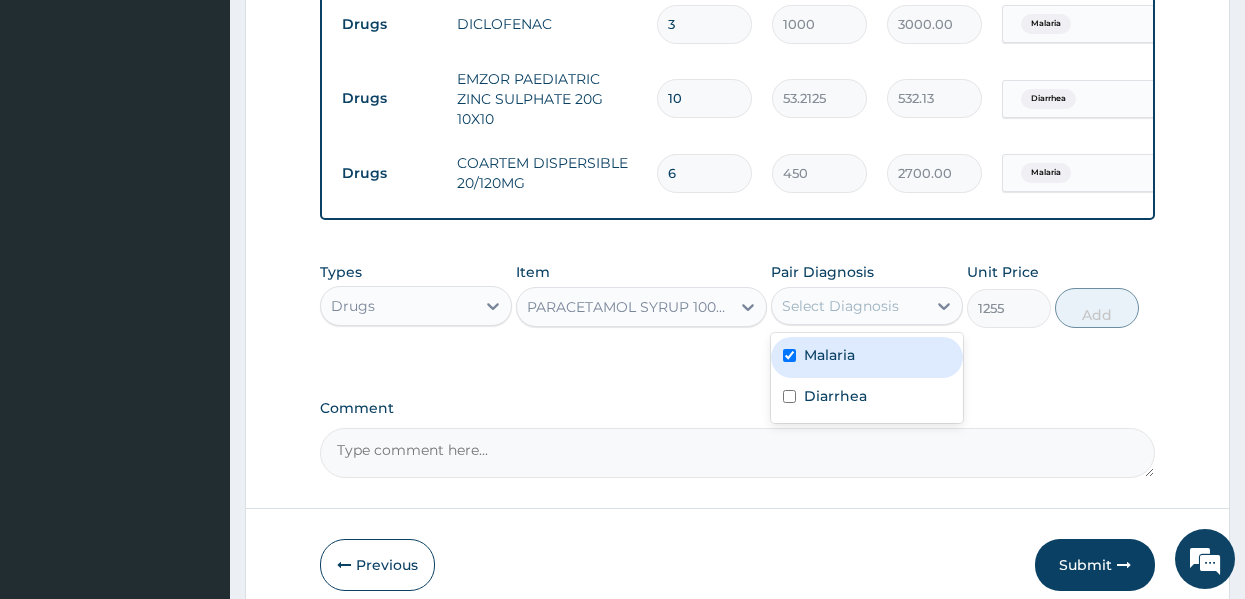 checkbox on "true" 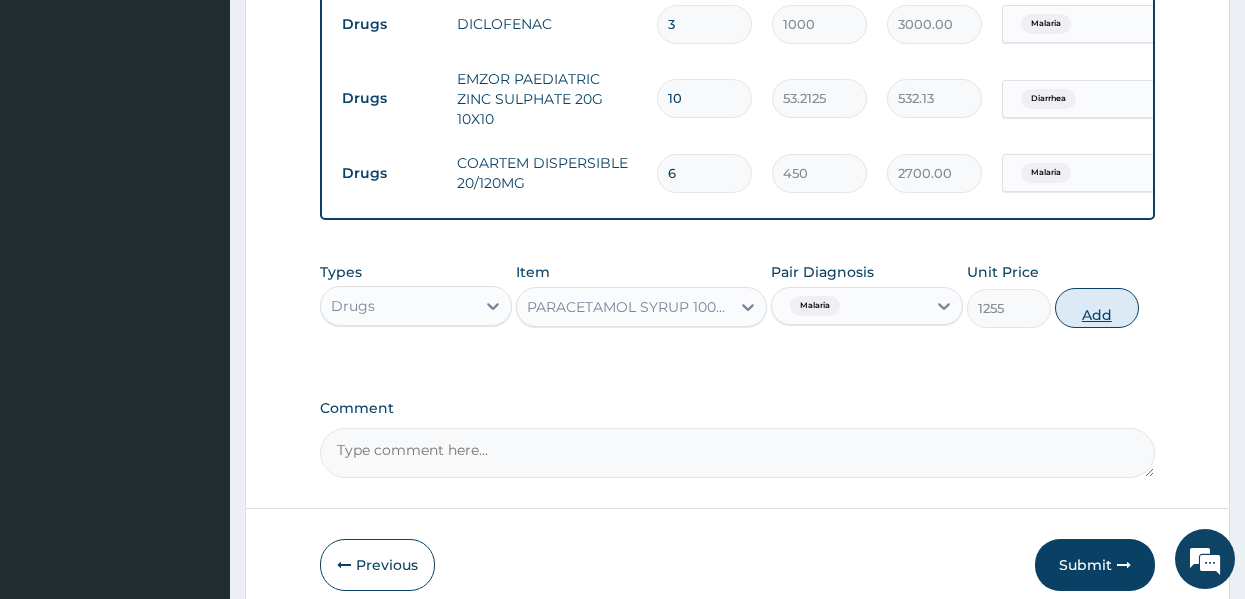 click on "Add" at bounding box center (1097, 308) 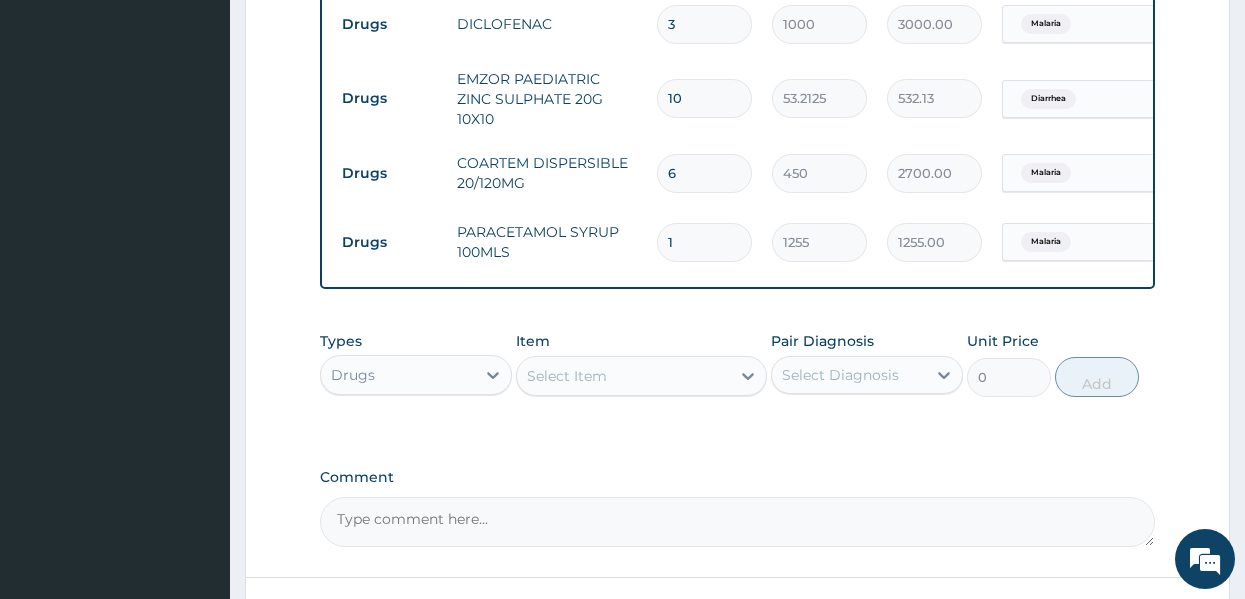 click on "PA Code / Prescription Code Enter Code(Secondary Care Only) Encounter Date 12-07-2025 Important Notice Please enter PA codes before entering items that are not attached to a PA code   All diagnoses entered must be linked to a claim item. Diagnosis & Claim Items that are visible but inactive cannot be edited because they were imported from an already approved PA code. Diagnosis Malaria Confirmed Diarrhea Confirmed NB: All diagnosis must be linked to a claim item Claim Items Type Name Quantity Unit Price Total Price Pair Diagnosis Actions Procedures GENERAL PRACTITIONER CONSULTATION FIRST OUTPATIENT CONSULTATION 1 3547.5 3547.50 Malaria Delete Laboratory MALARIAL PARASITE THICK AND THIN FILMS - [BLOOD] 1 1612.5 1612.50 Malaria Delete Drugs ARTEETHER INJECTION VOATHERM 3 1500 4500.00 Malaria Delete Drugs DICLOFENAC 3 1000 3000.00 Malaria Delete Drugs EMZOR PAEDIATRIC ZINC SULPHATE 20G 10X10 10 53.2125 532.13 Diarrhea Delete Drugs COARTEM DISPERSIBLE 20/120MG 6 450 2700.00 Malaria Delete Drugs 1 1255 1255.00 Item" at bounding box center [738, -160] 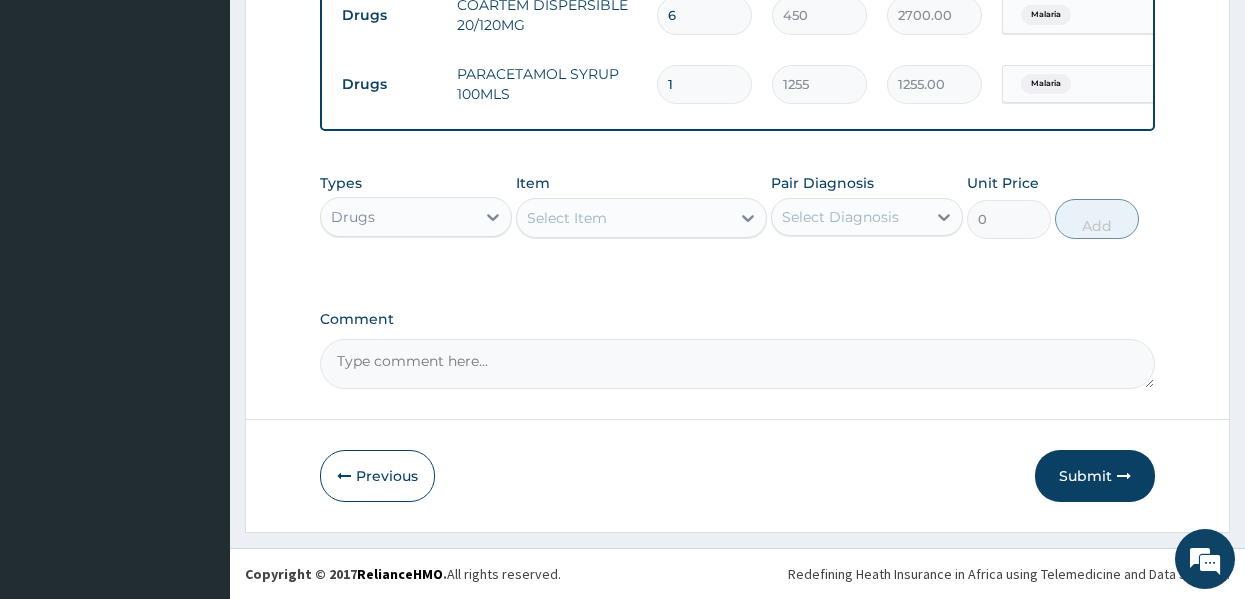 click on "Submit" at bounding box center (1095, 476) 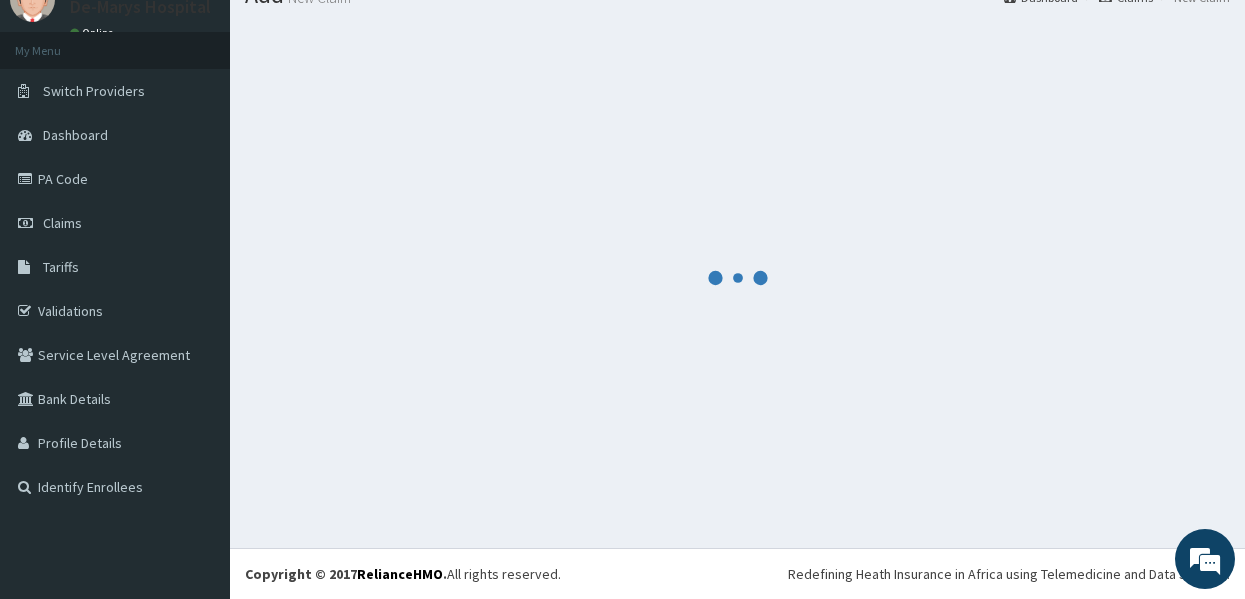 scroll, scrollTop: 1230, scrollLeft: 0, axis: vertical 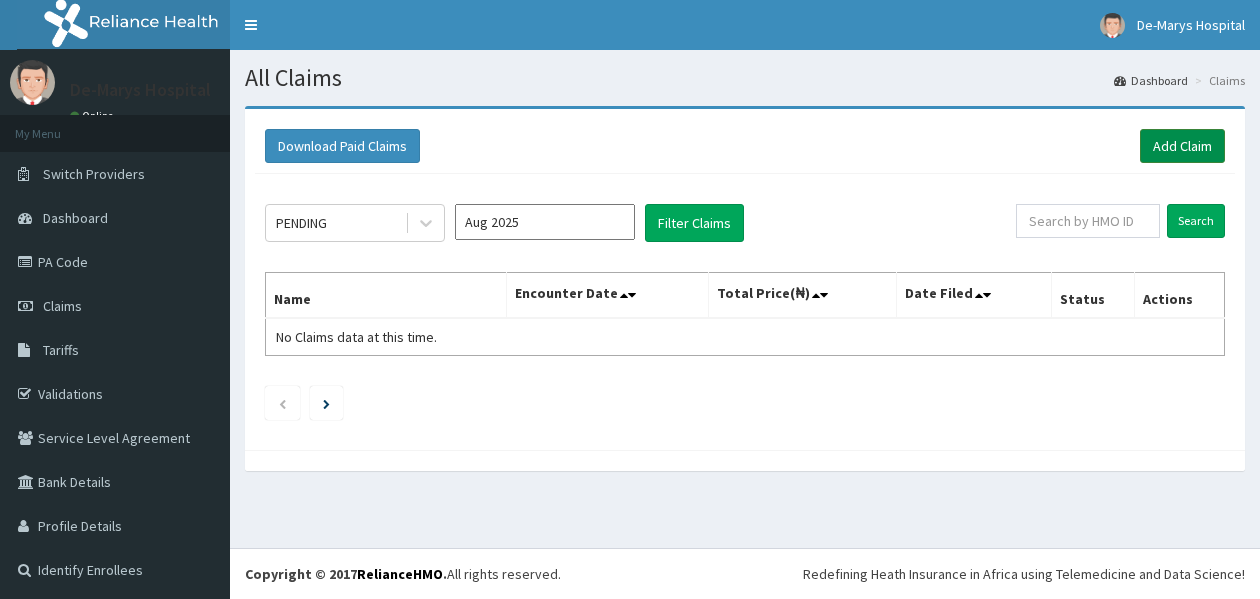 click on "Add Claim" at bounding box center [1182, 146] 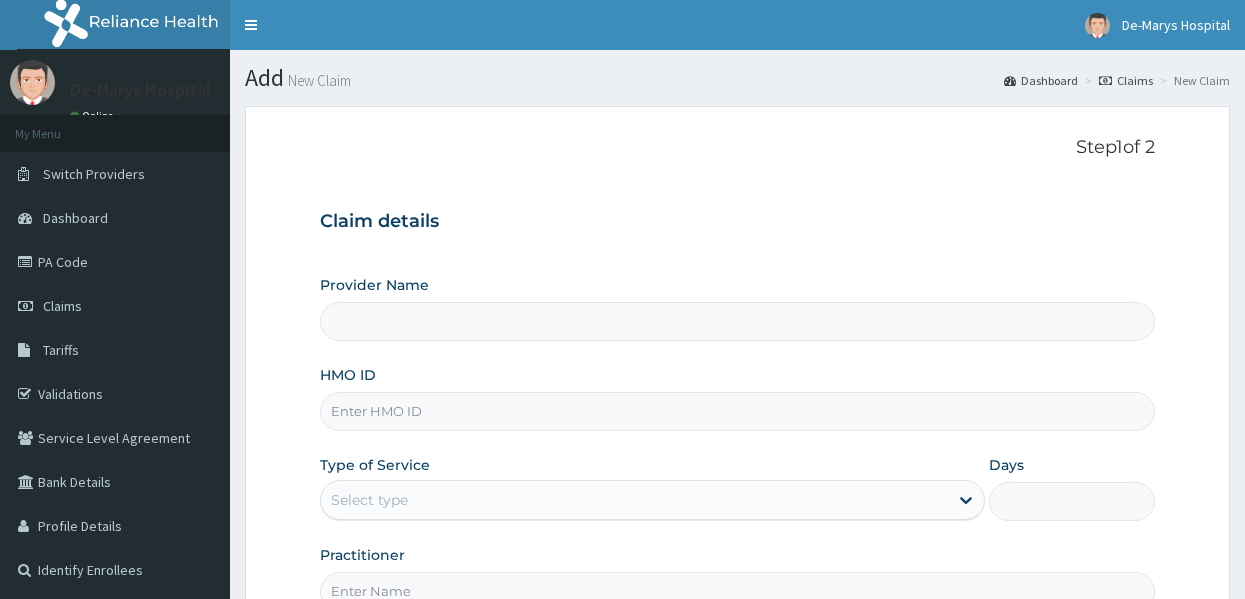 scroll, scrollTop: 0, scrollLeft: 0, axis: both 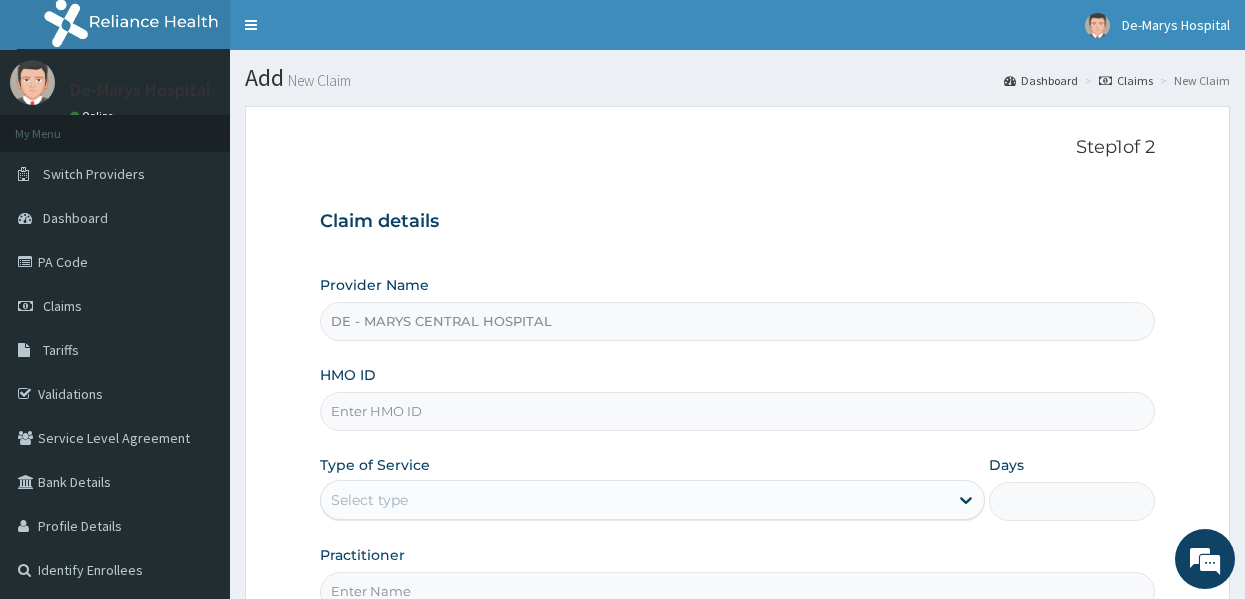click on "HMO ID" at bounding box center (738, 411) 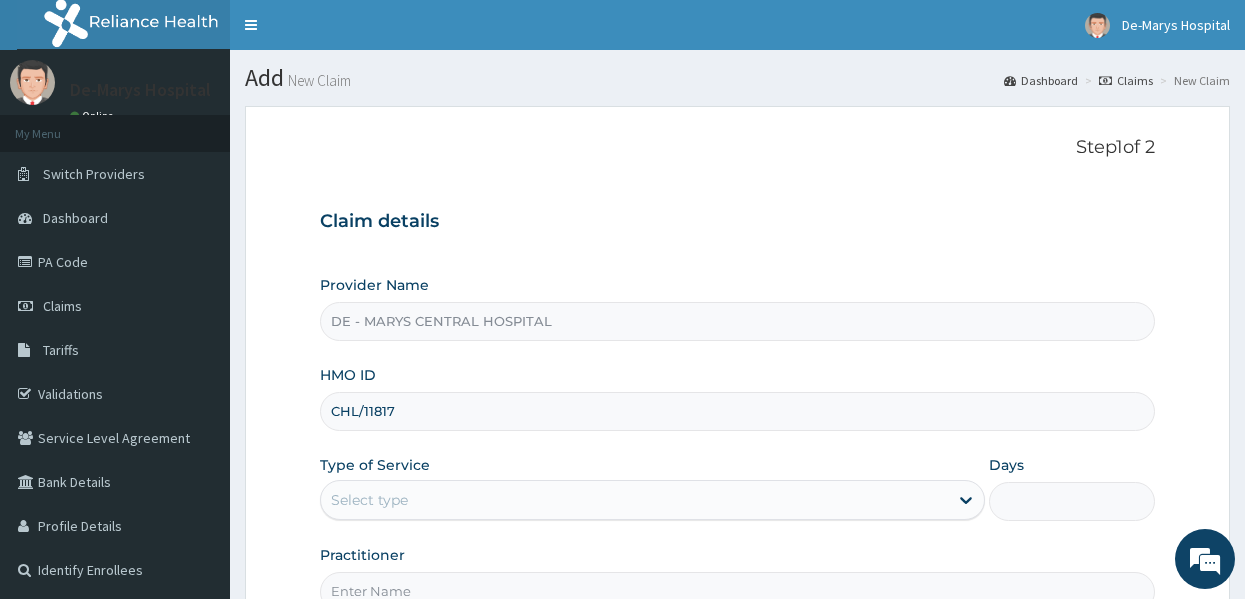 scroll, scrollTop: 0, scrollLeft: 0, axis: both 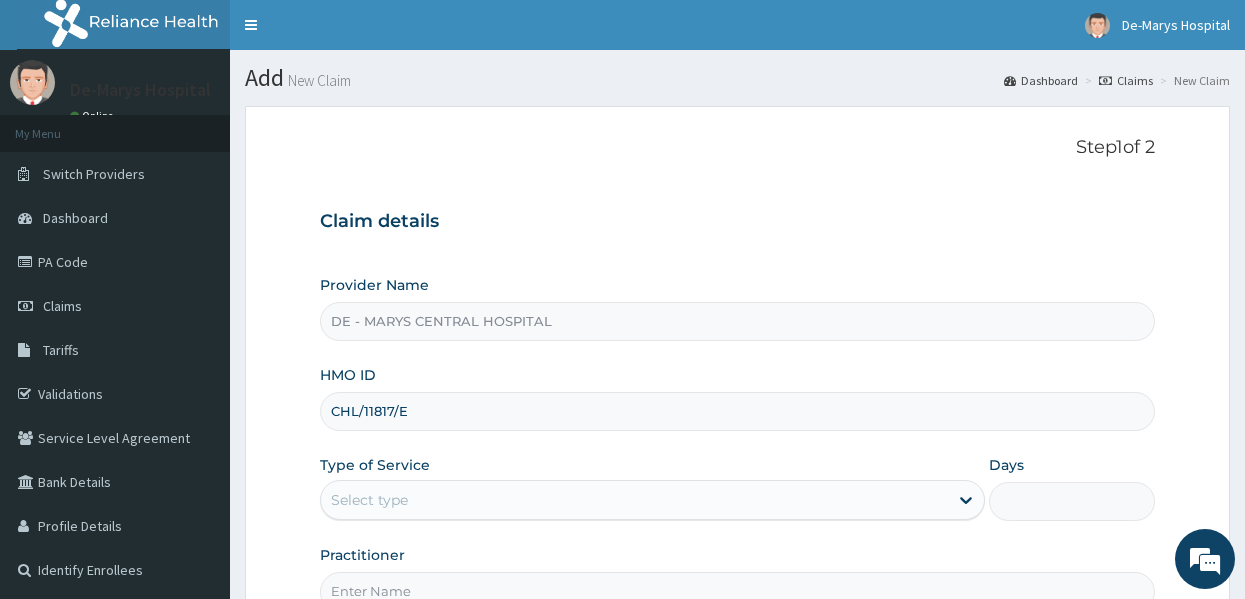 type on "CHL/11817/E" 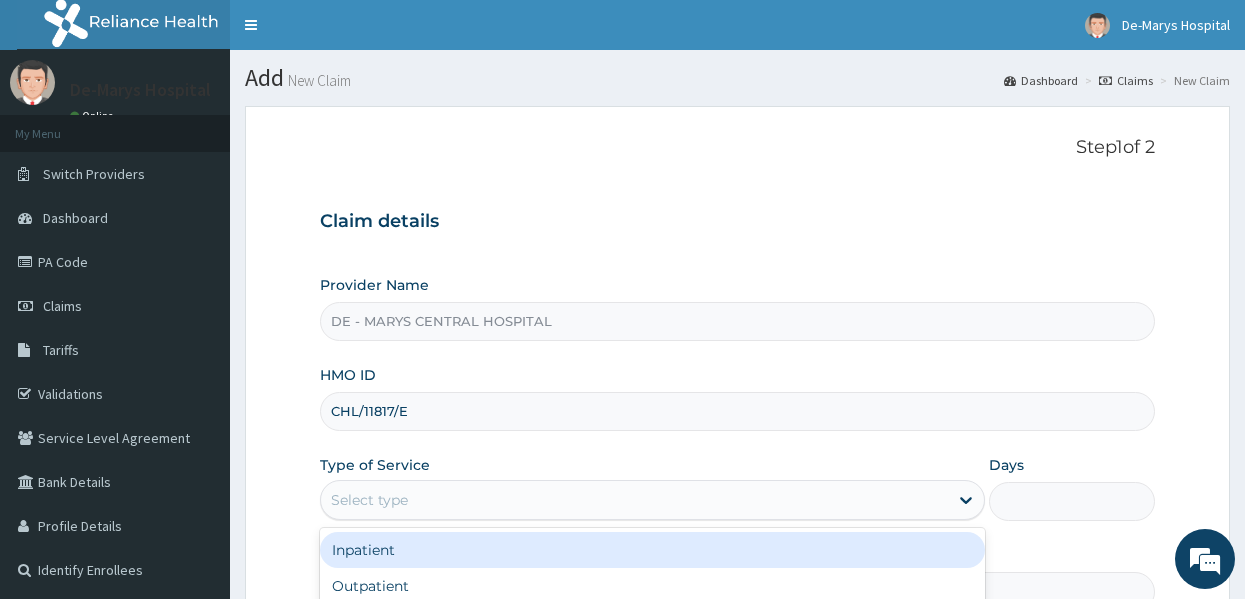click on "Select type" at bounding box center [634, 500] 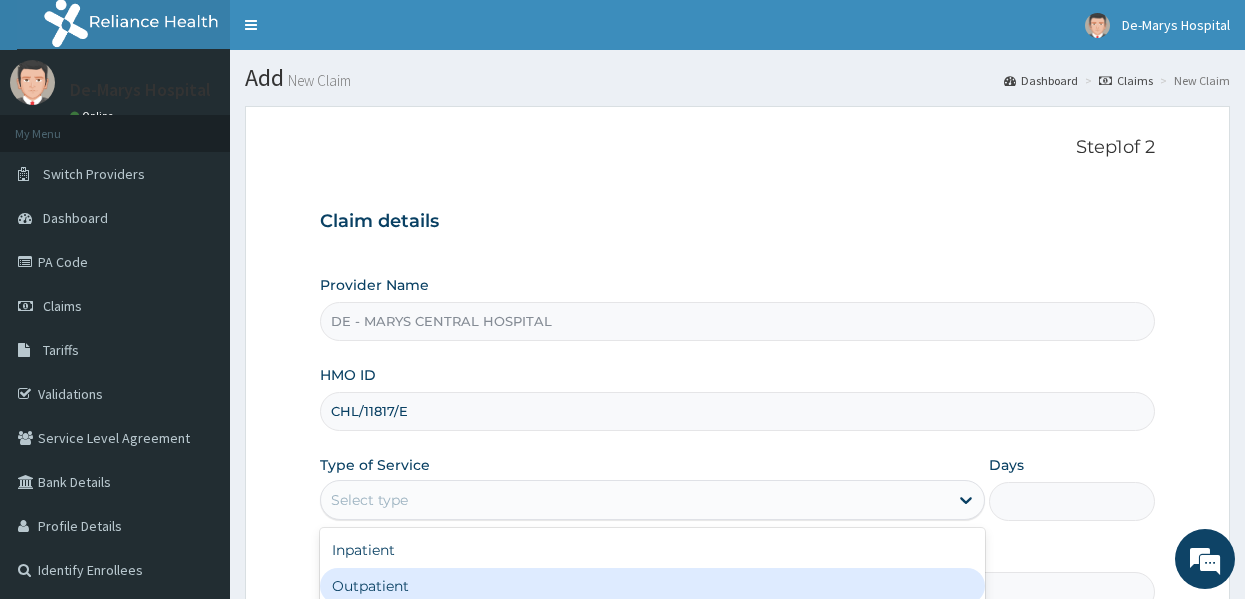 click on "Outpatient" at bounding box center (652, 586) 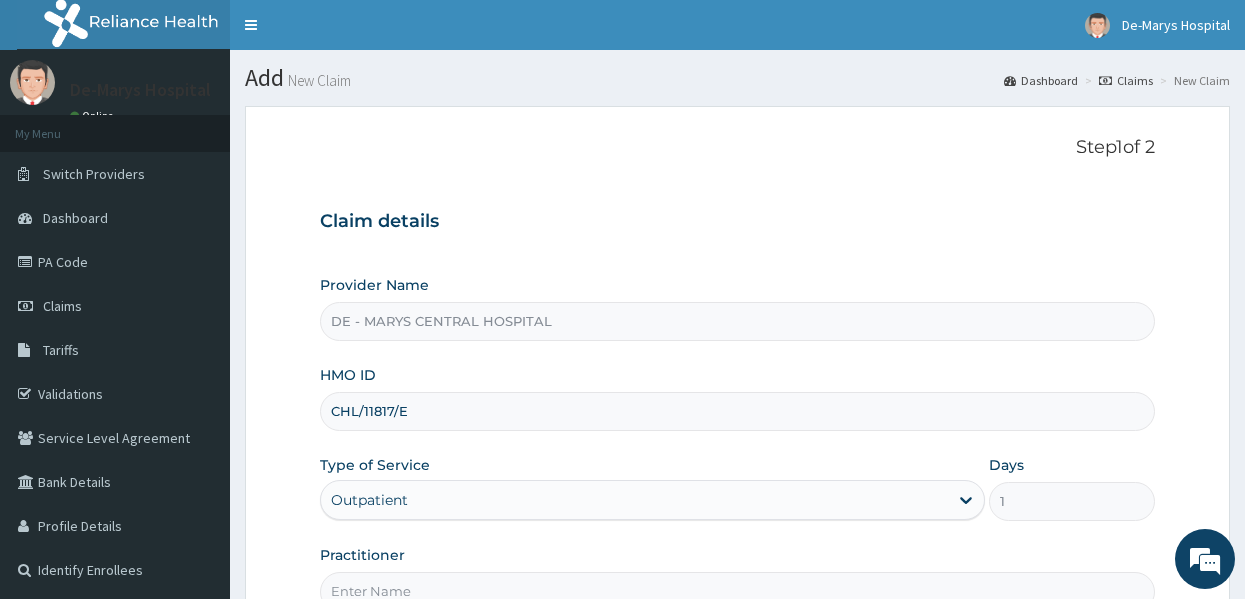 click on "Provider Name DE - MARYS CENTRAL HOSPITAL HMO ID CHL/11817/E Type of Service Outpatient Days 1 Practitioner" at bounding box center (738, 443) 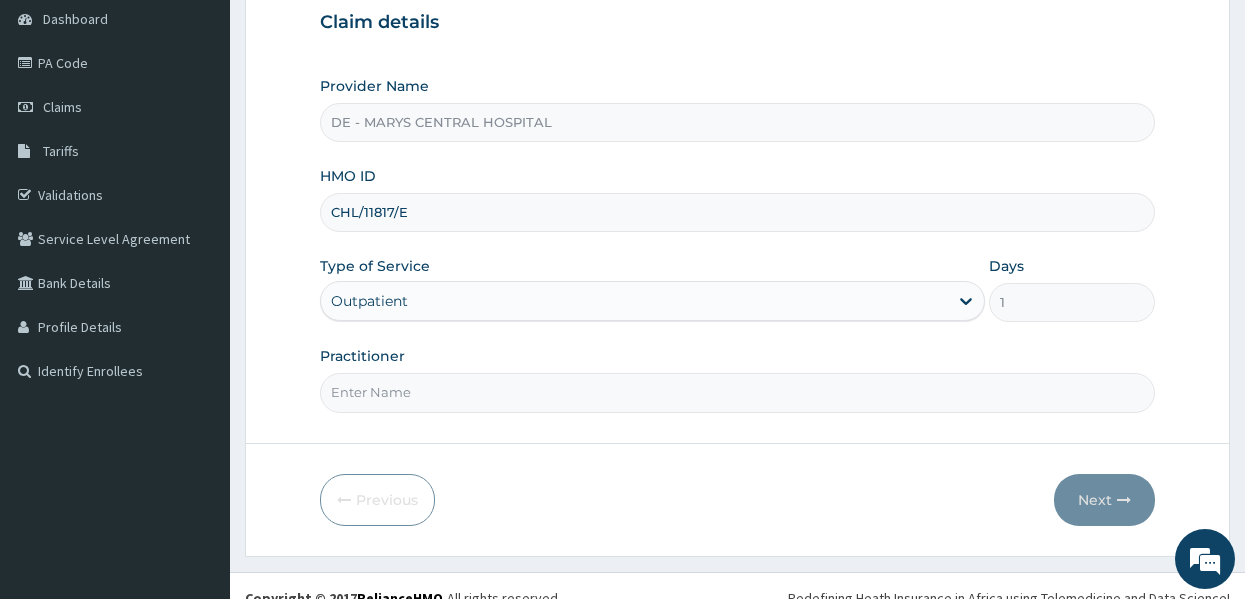 scroll, scrollTop: 223, scrollLeft: 0, axis: vertical 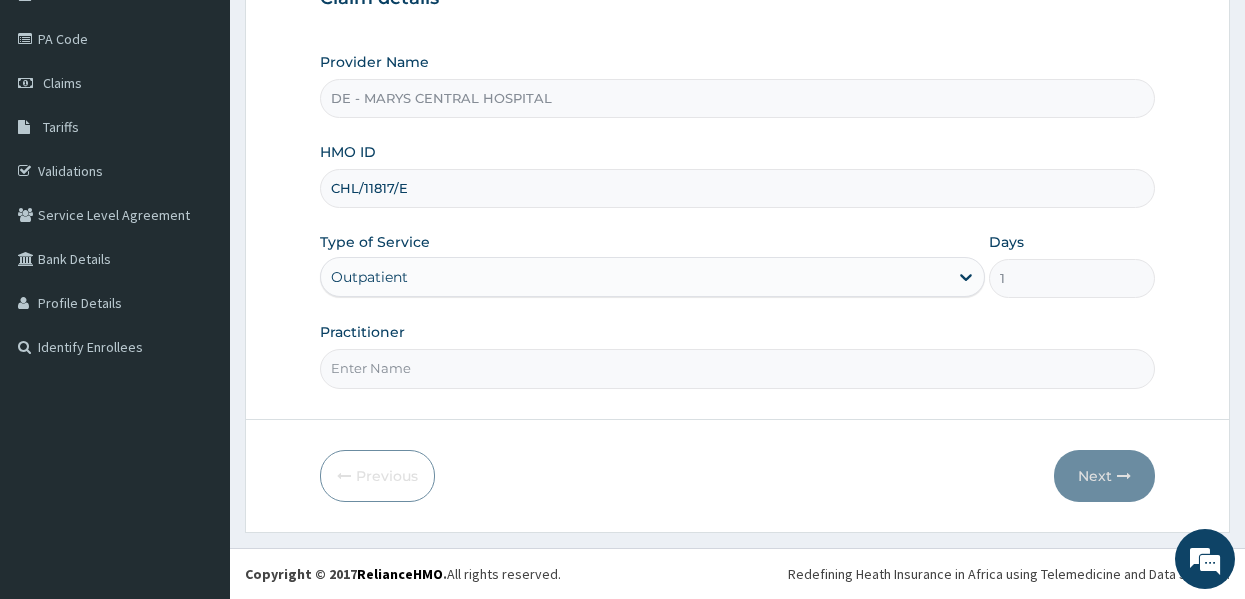 click on "Practitioner" at bounding box center [738, 368] 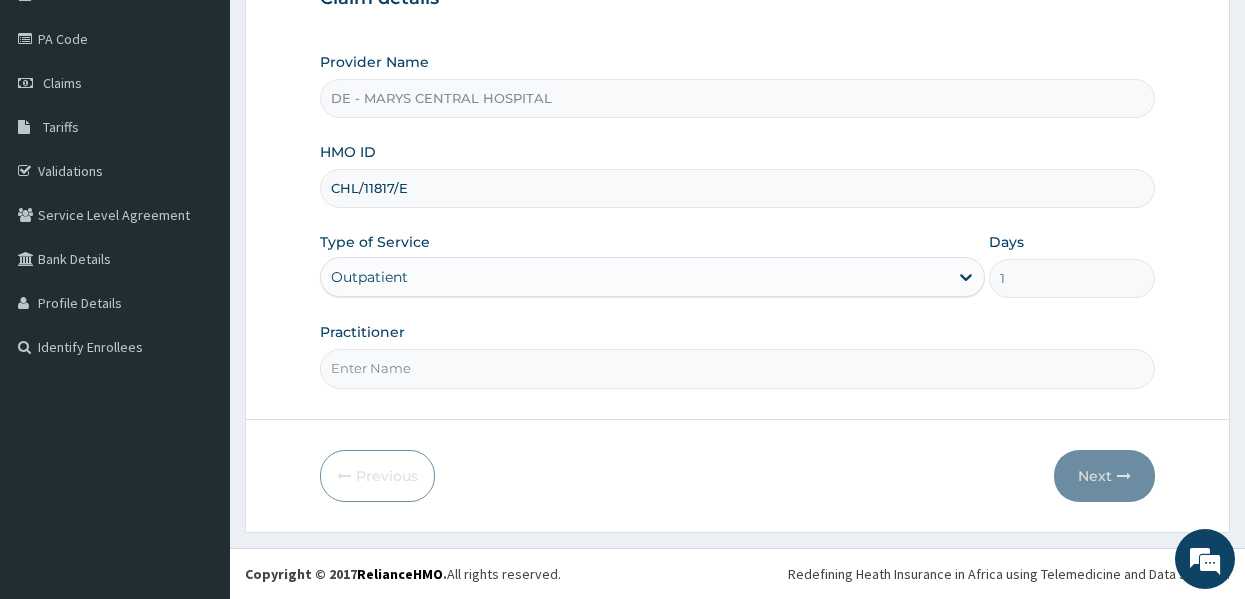 type on "DR MUSA" 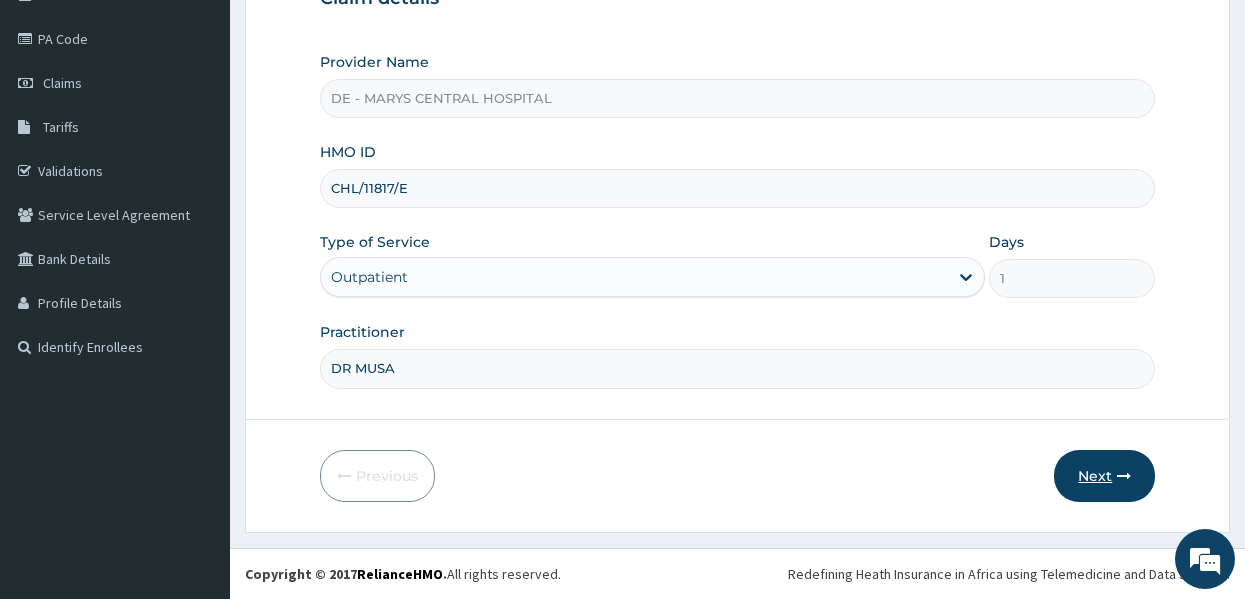 click on "Next" at bounding box center (1104, 476) 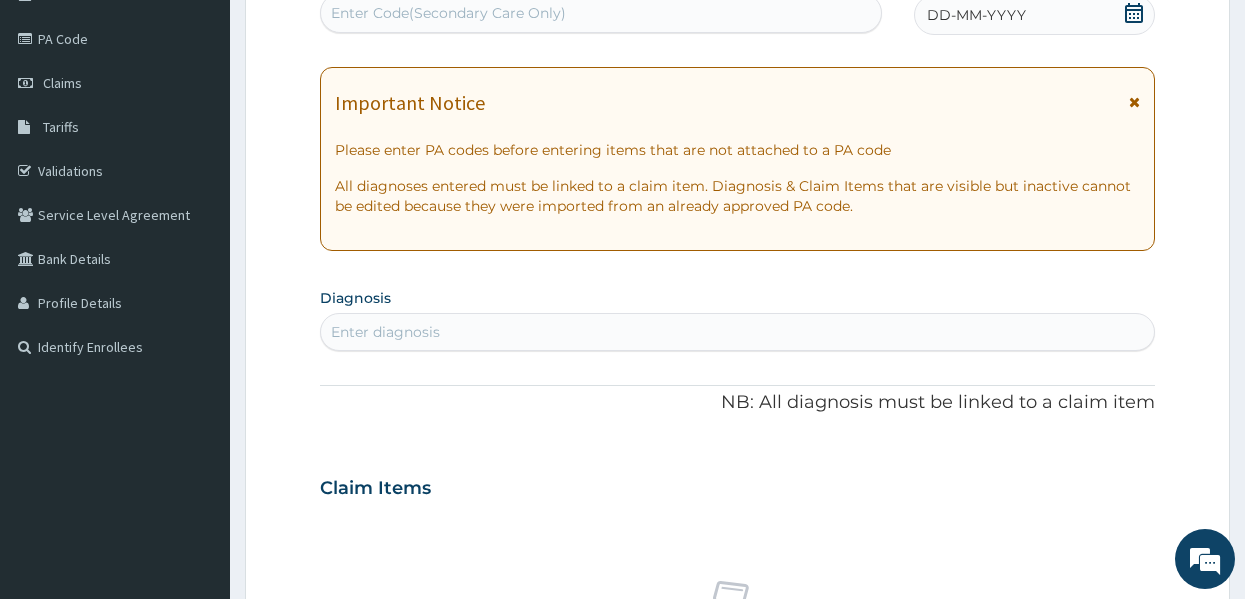 click on "DD-MM-YYYY" at bounding box center [1034, 15] 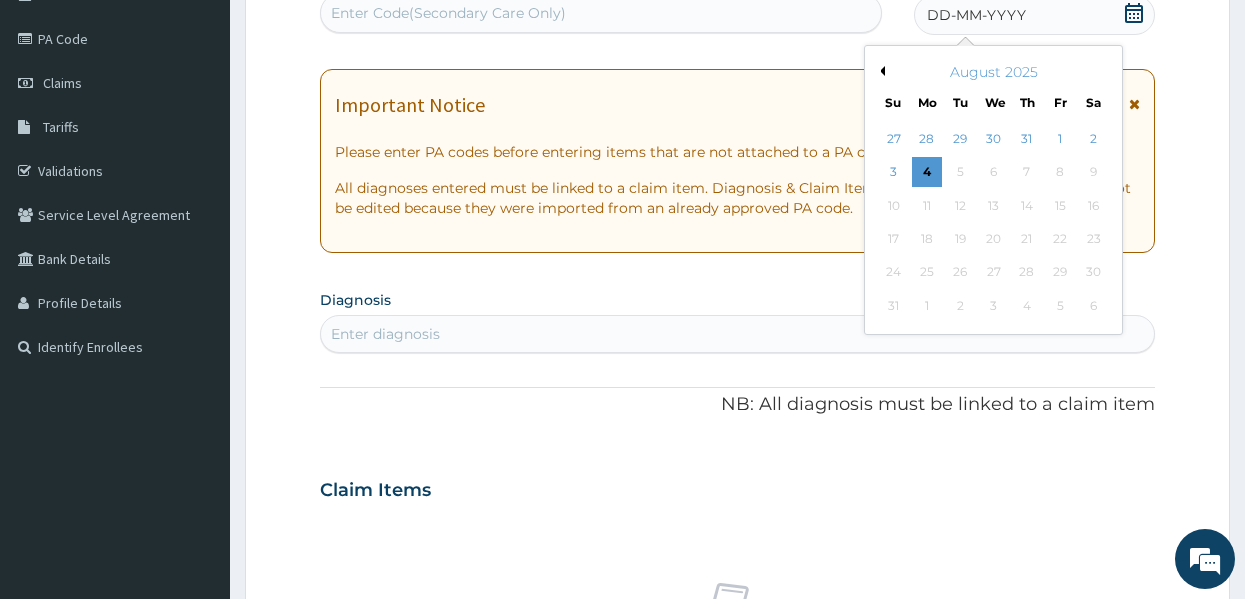 click on "Previous Month" at bounding box center (880, 71) 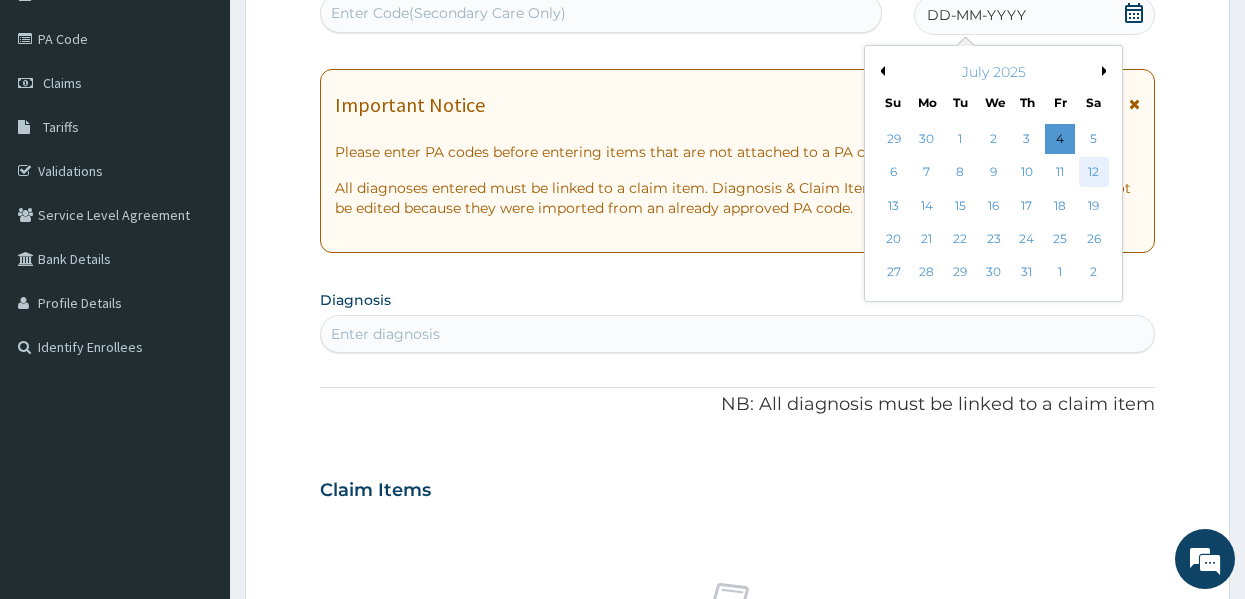 click on "12" at bounding box center (1094, 173) 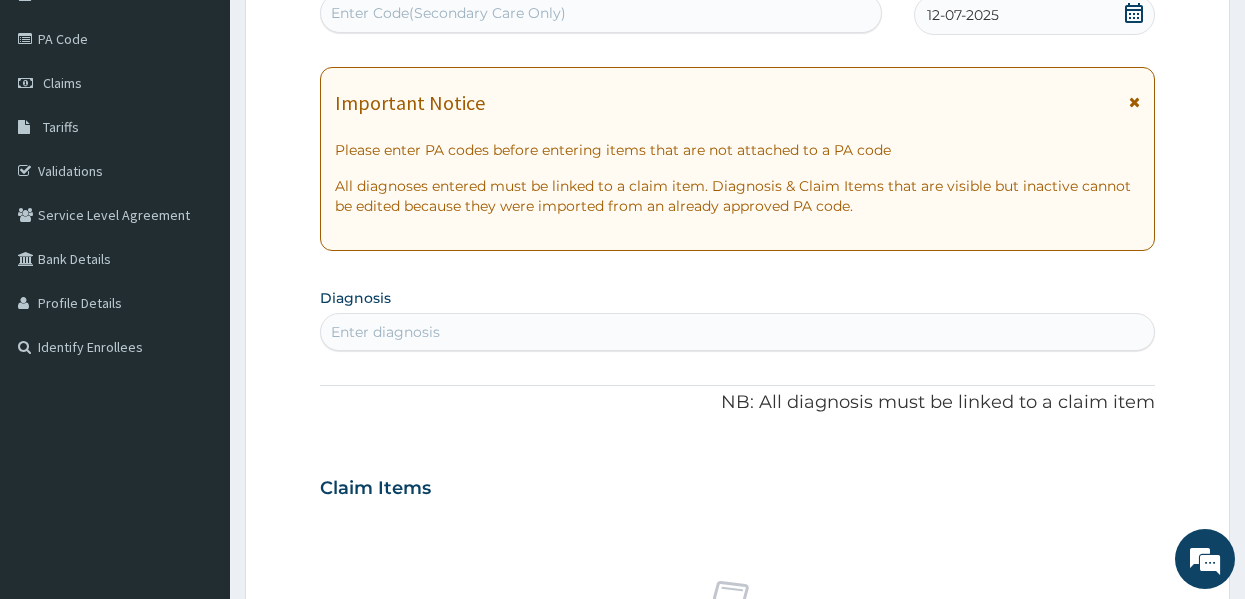 click on "Enter diagnosis" at bounding box center (738, 332) 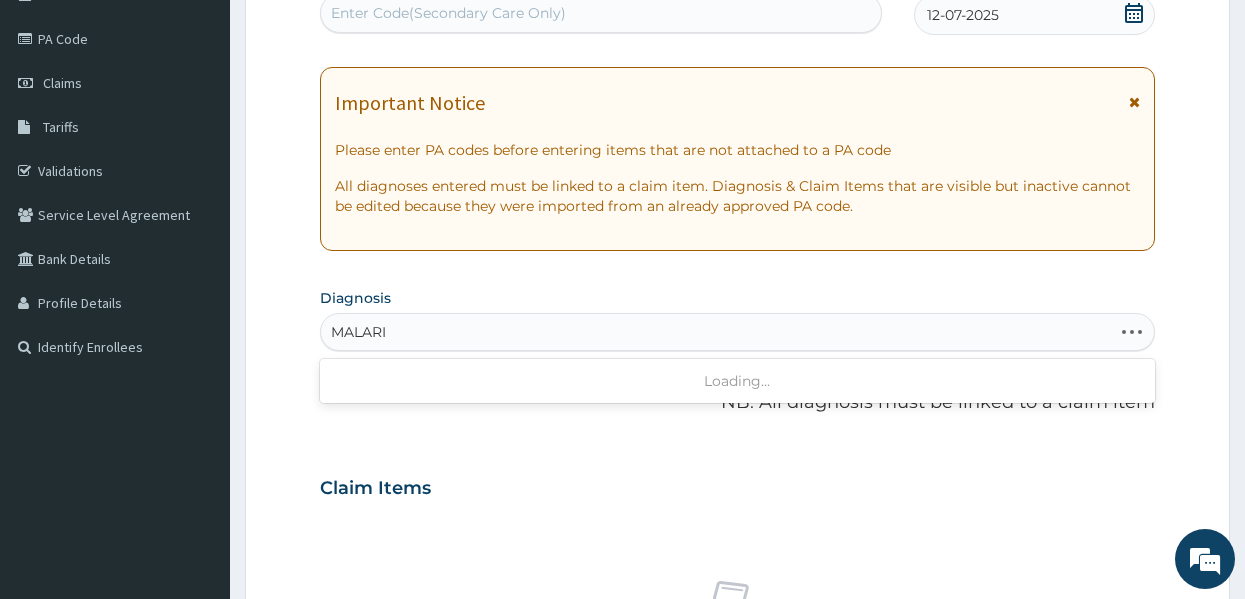 type on "MALARIA" 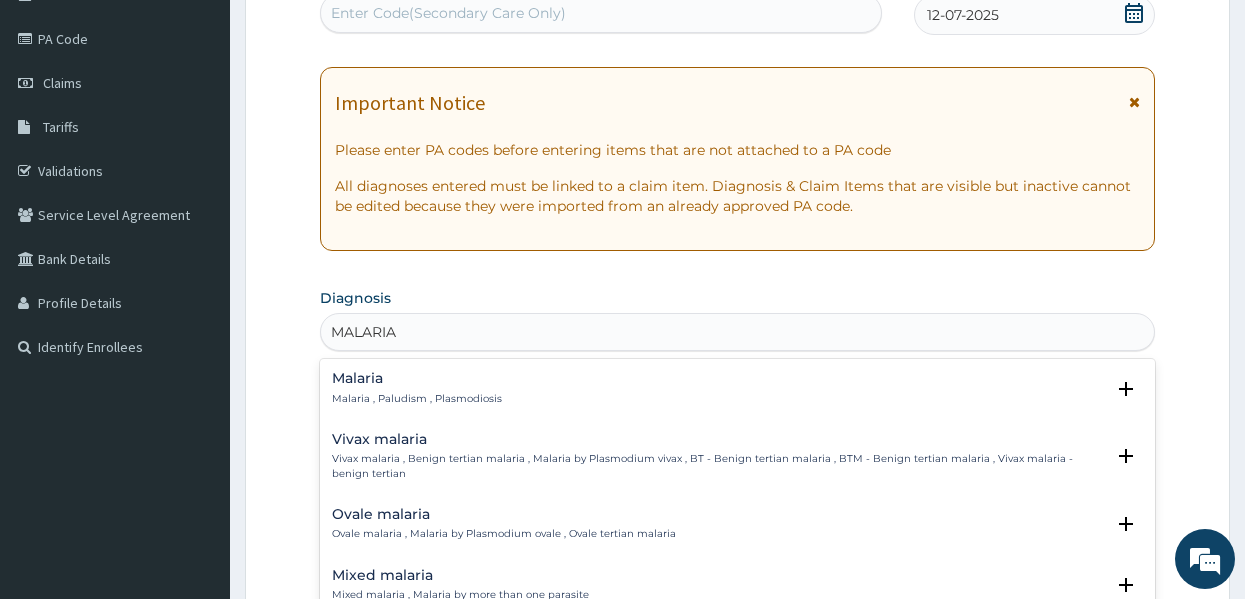 click on "Malaria" at bounding box center (417, 378) 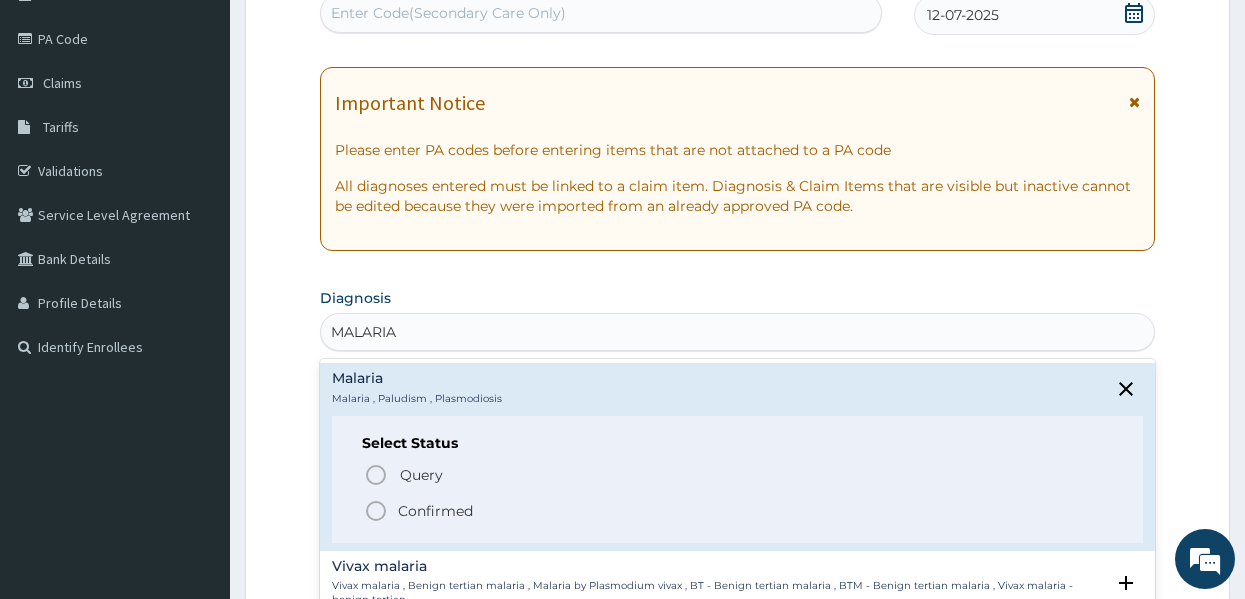 click on "Confirmed" at bounding box center (435, 511) 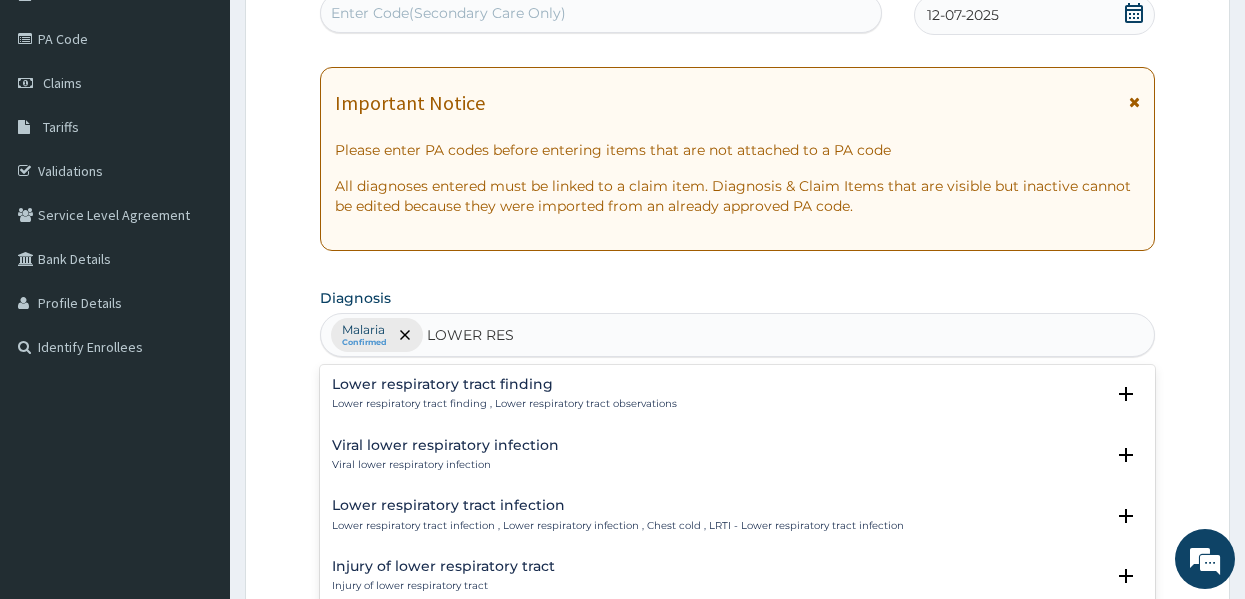 type on "LOWER RESP" 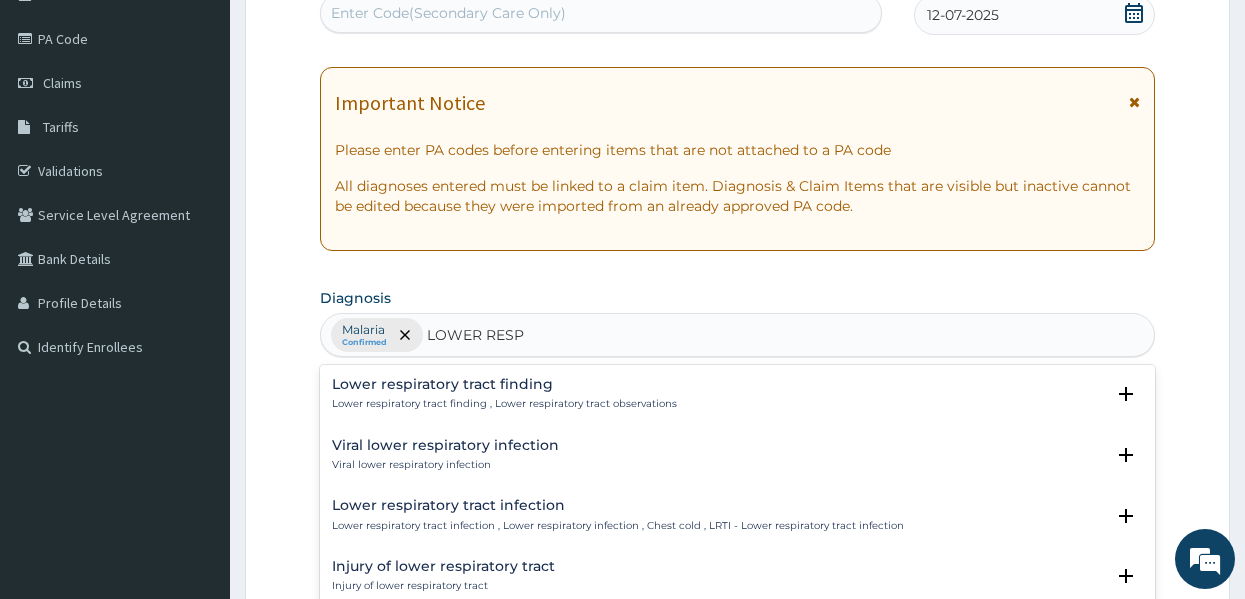 click on "Lower respiratory tract infection" at bounding box center (618, 505) 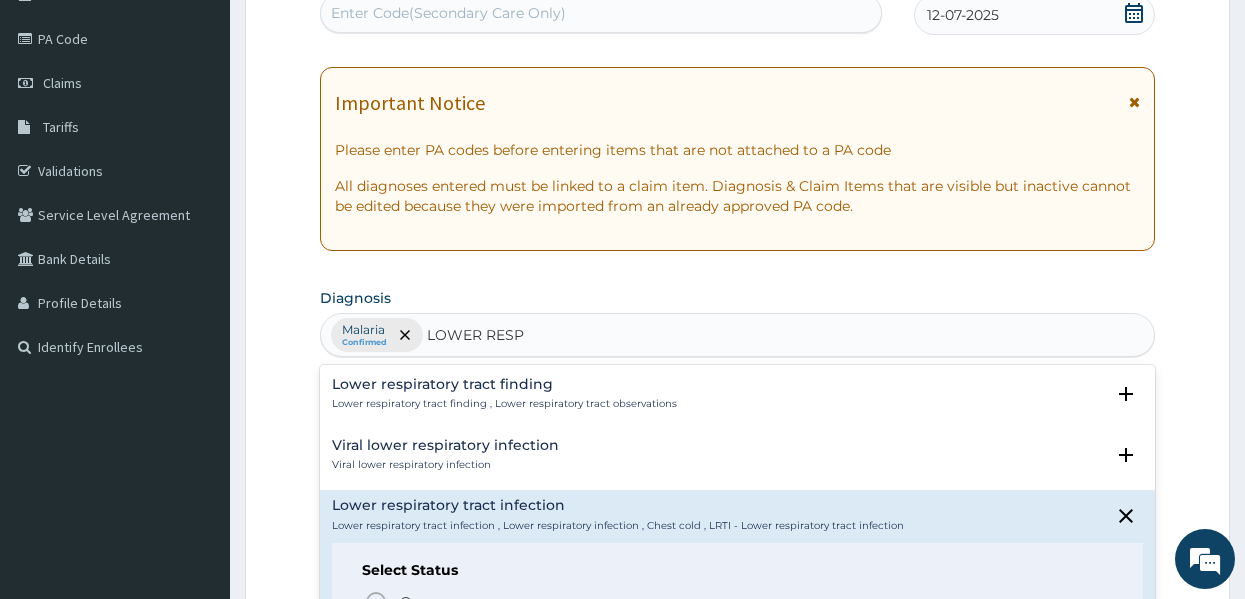 scroll, scrollTop: 181, scrollLeft: 0, axis: vertical 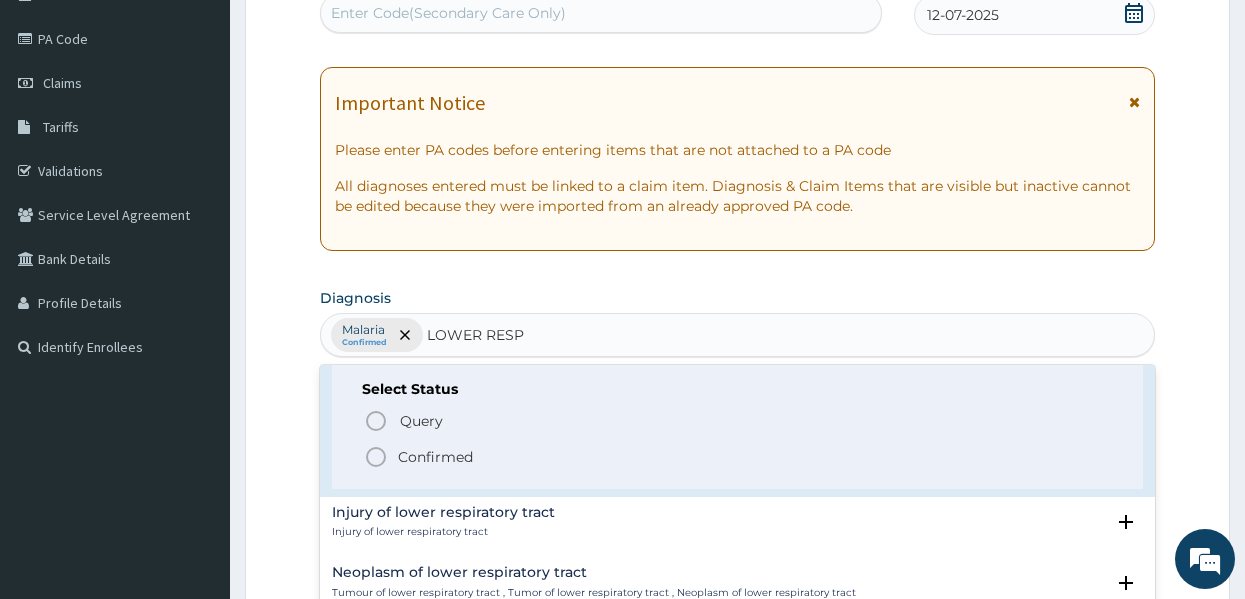 click on "Confirmed" at bounding box center (435, 457) 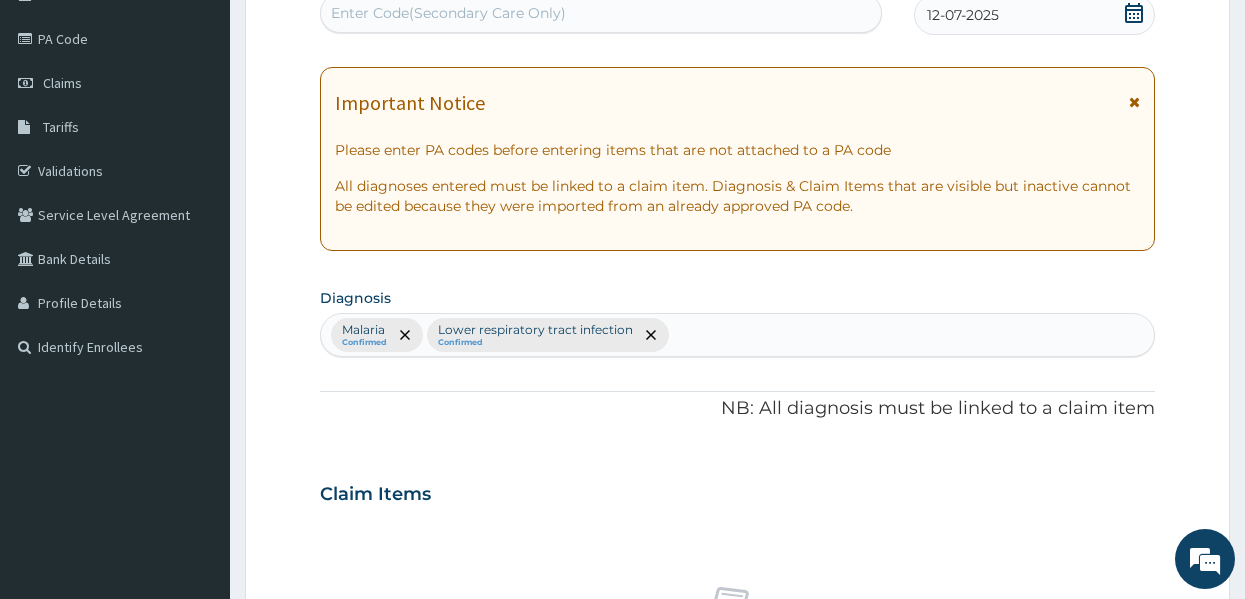 click on "Claim Items" at bounding box center [738, 490] 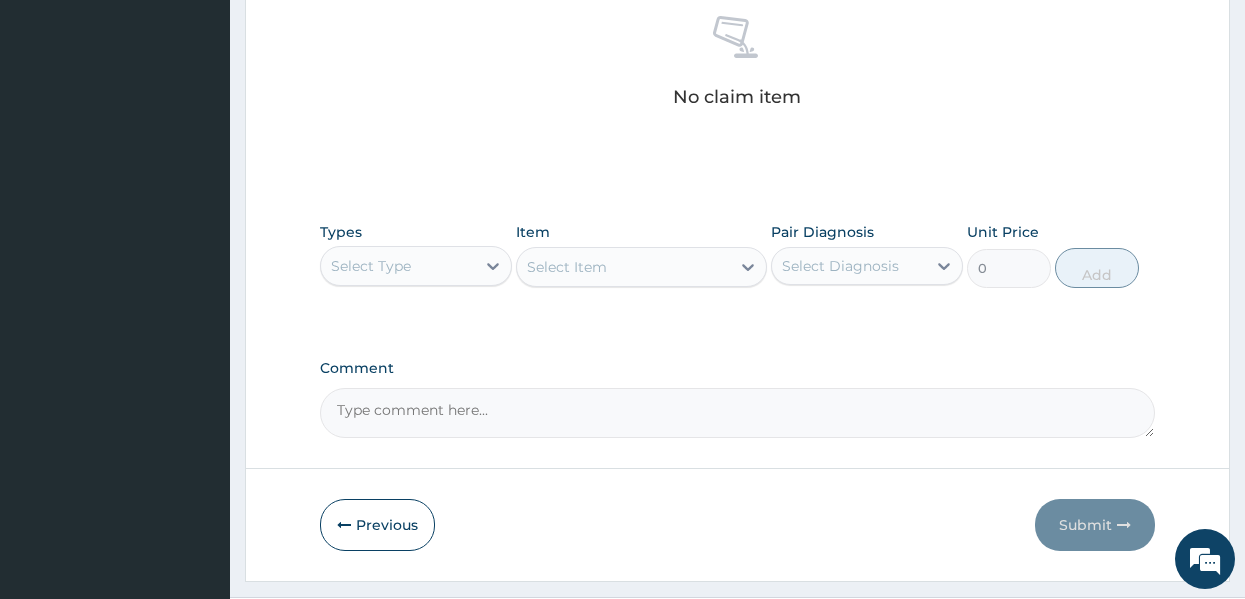 scroll, scrollTop: 843, scrollLeft: 0, axis: vertical 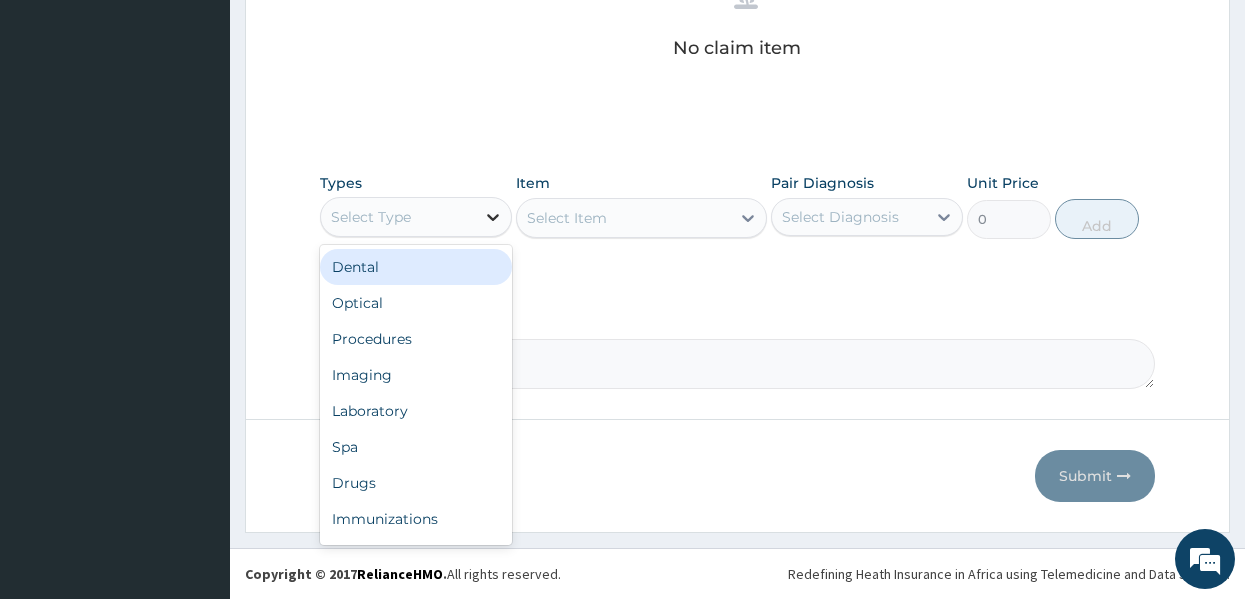 click 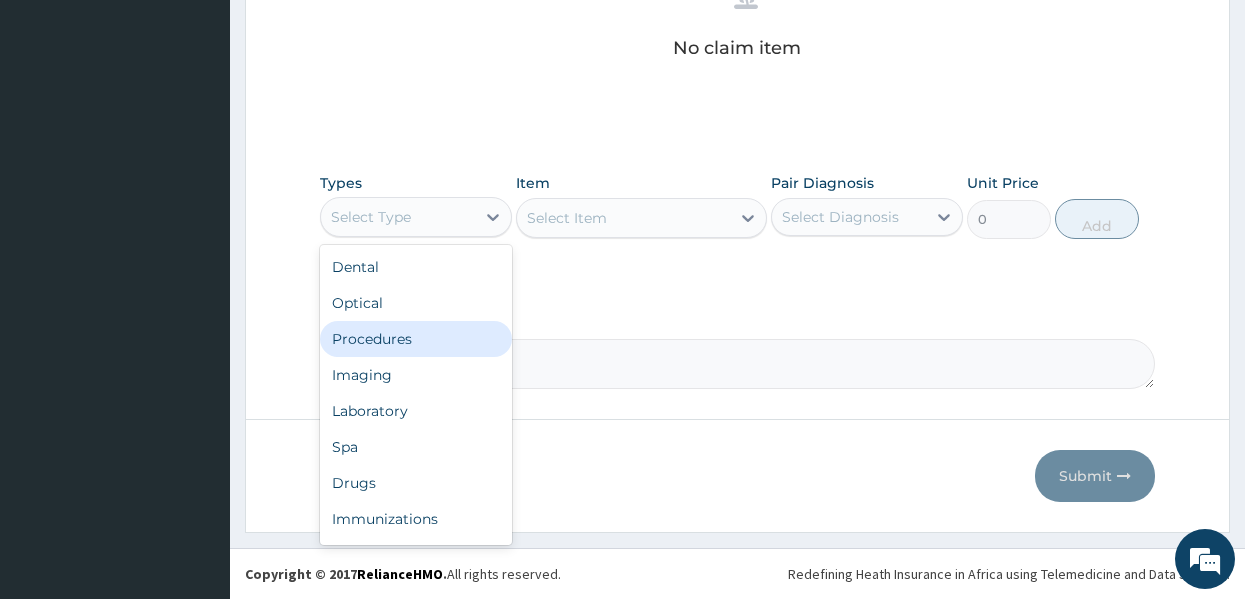 click on "Procedures" at bounding box center [416, 339] 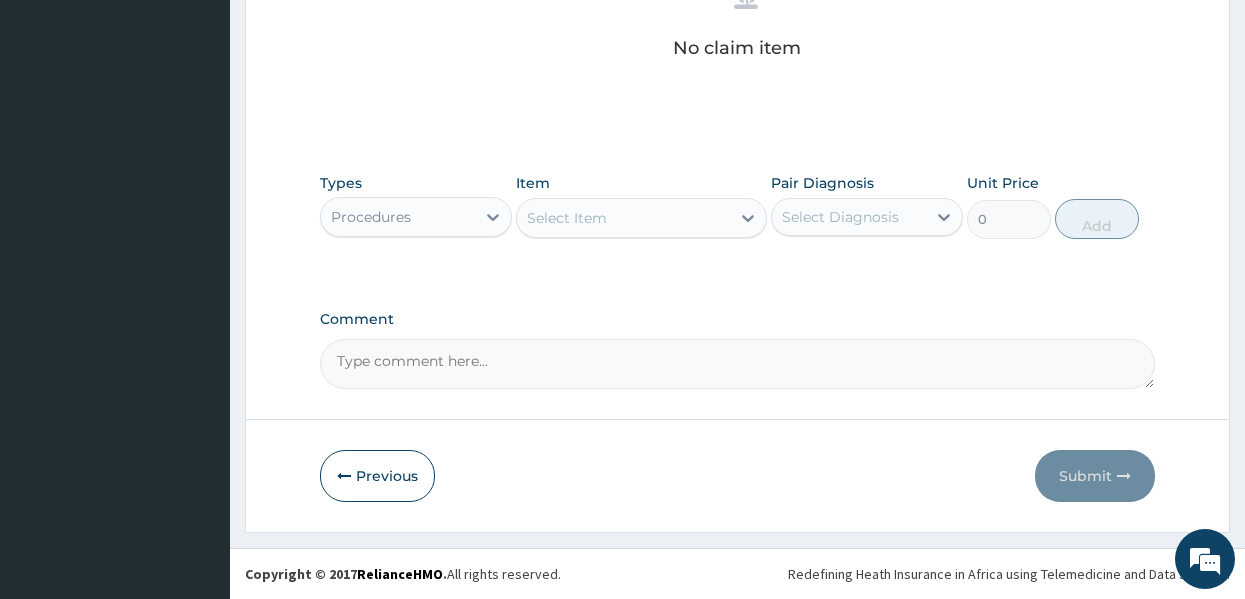 click on "Types Procedures Item Select Item Pair Diagnosis Select Diagnosis Unit Price 0 Add" at bounding box center [738, 206] 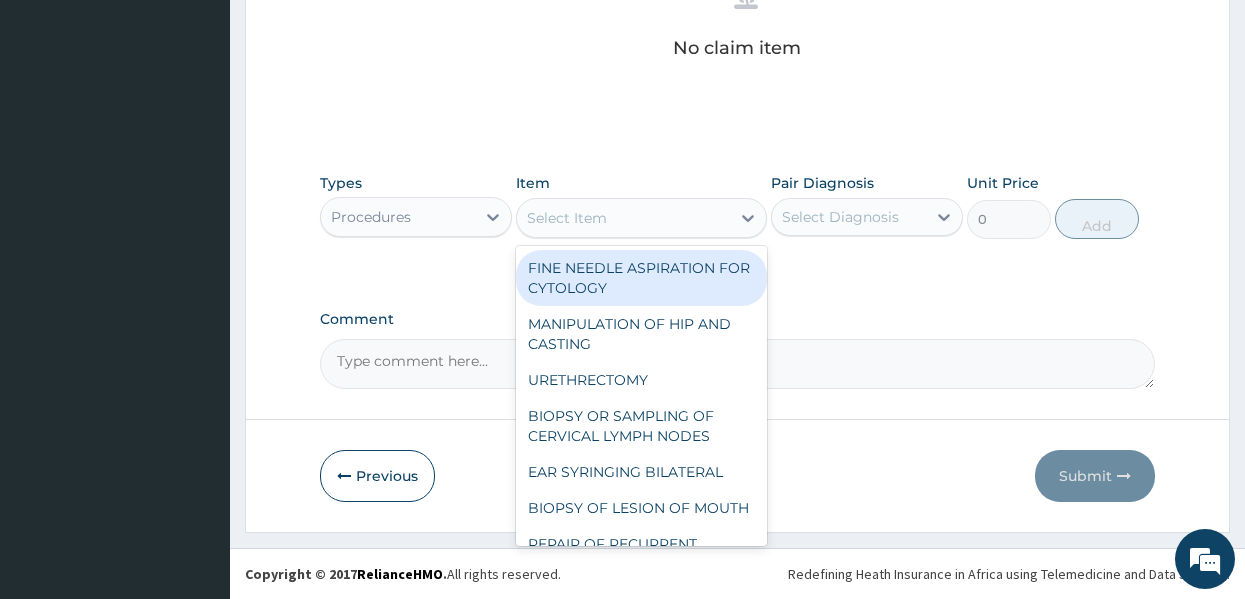 click on "Select Item" at bounding box center [623, 218] 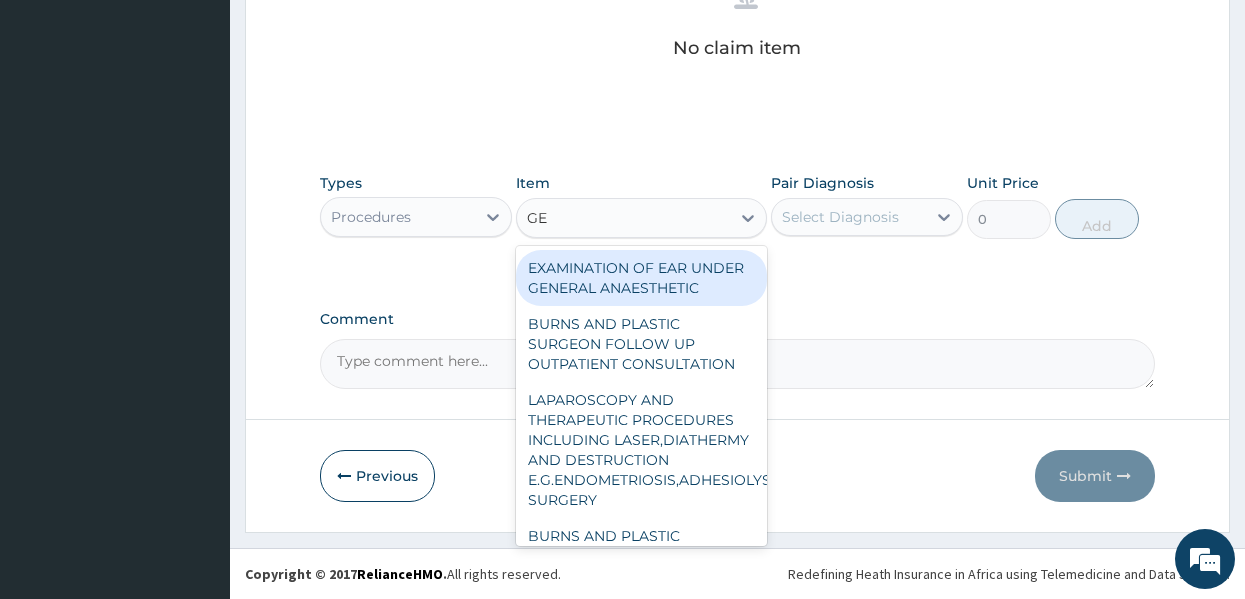 type on "GEN" 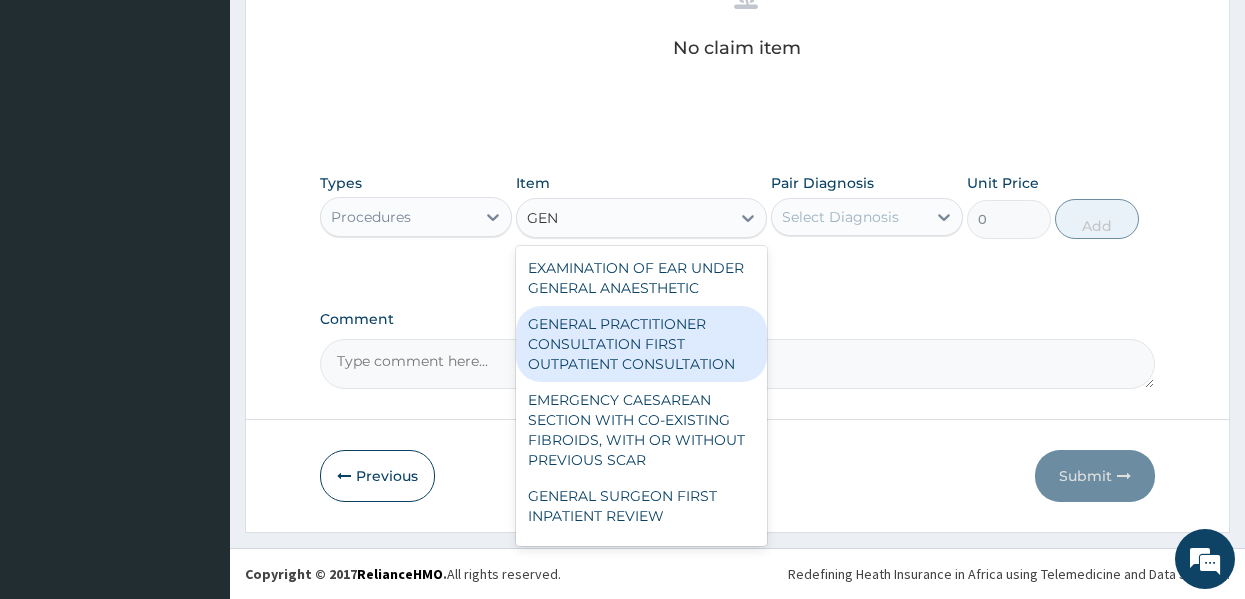 click on "GENERAL PRACTITIONER CONSULTATION FIRST OUTPATIENT CONSULTATION" at bounding box center [641, 344] 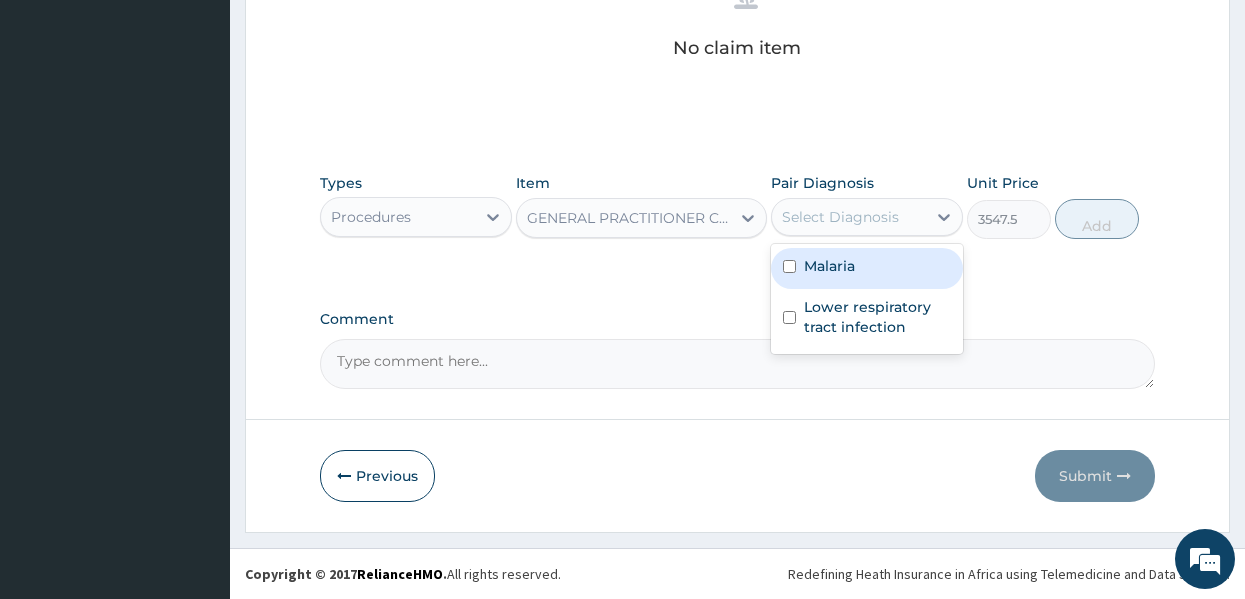 click on "Select Diagnosis" at bounding box center [840, 217] 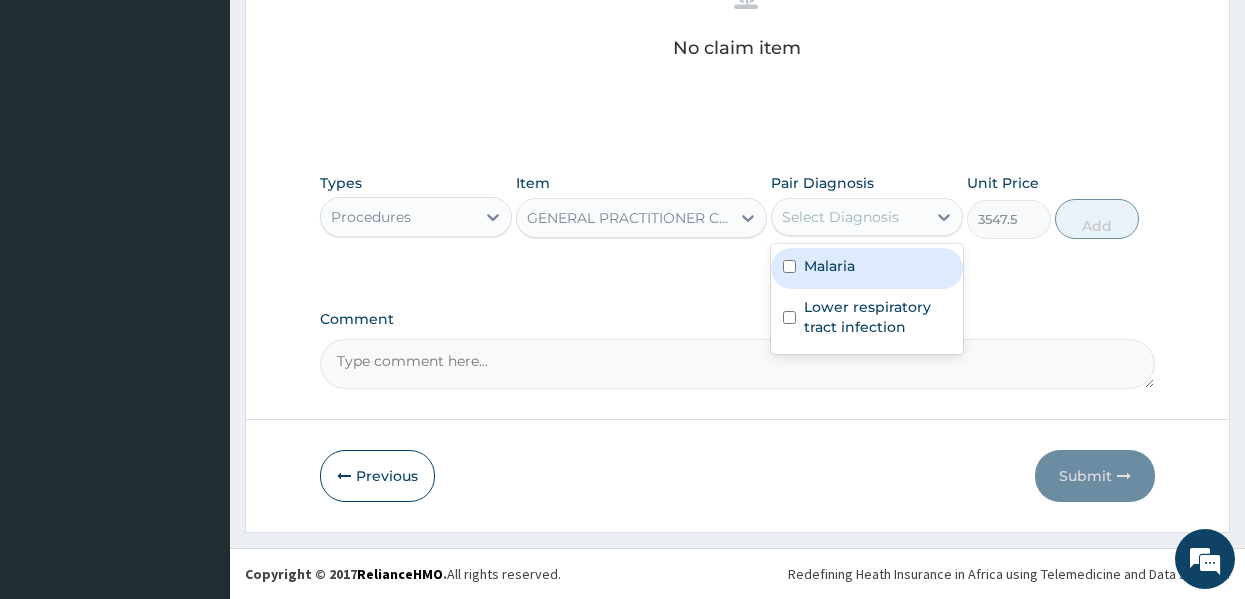 click on "Malaria" at bounding box center (829, 266) 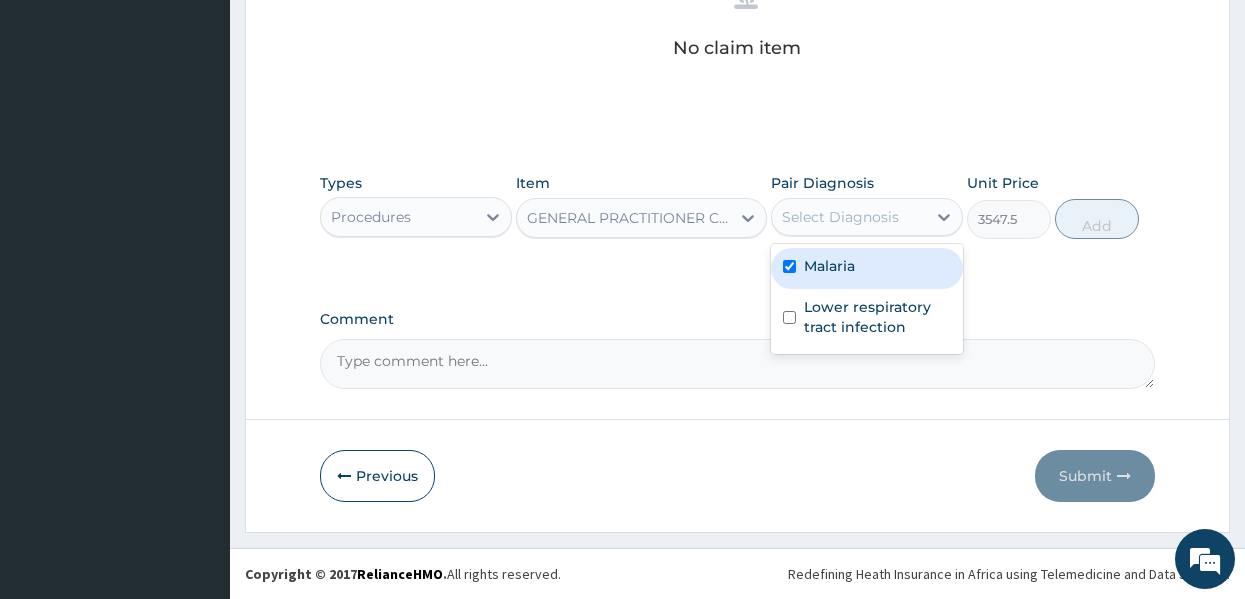 checkbox on "true" 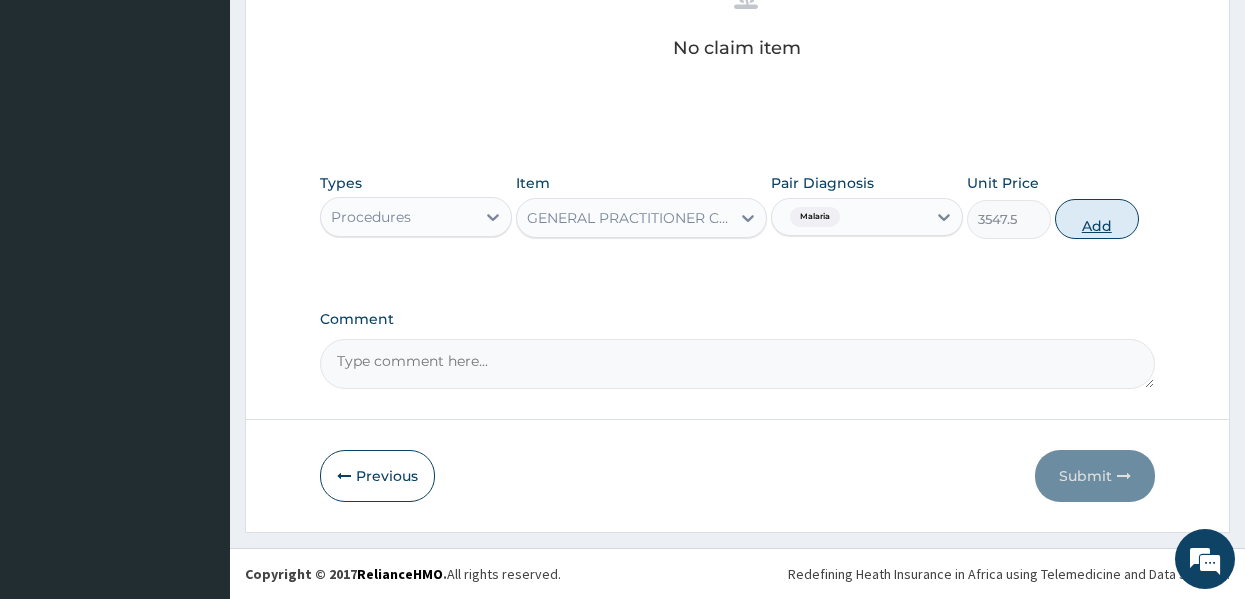 click on "Add" at bounding box center [1097, 219] 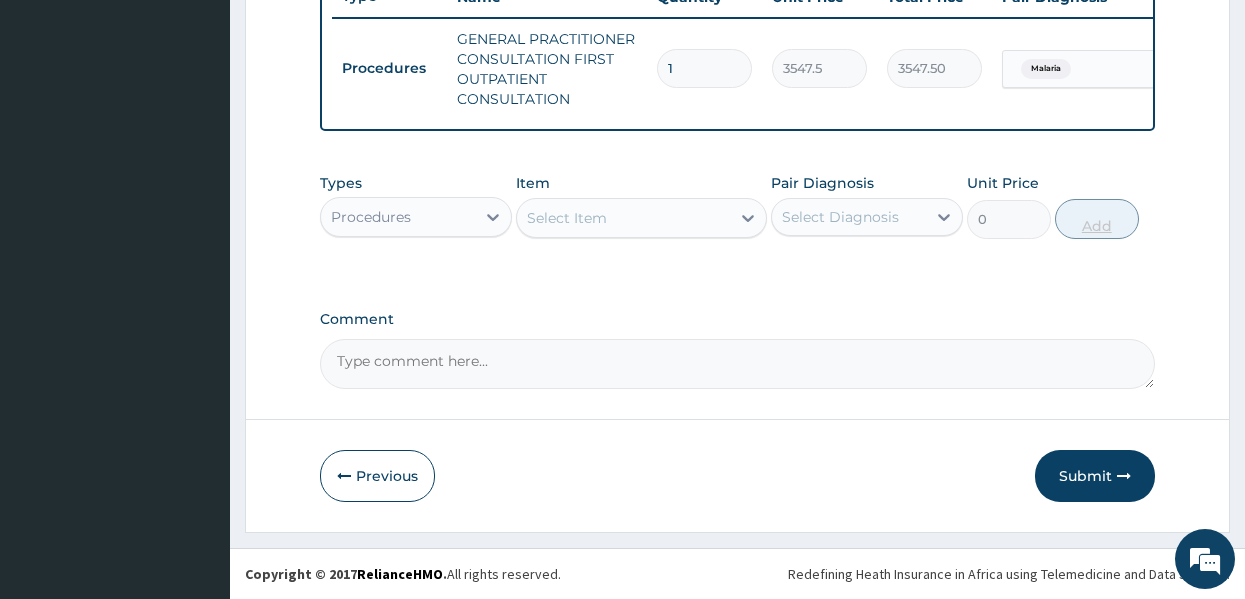 scroll, scrollTop: 794, scrollLeft: 0, axis: vertical 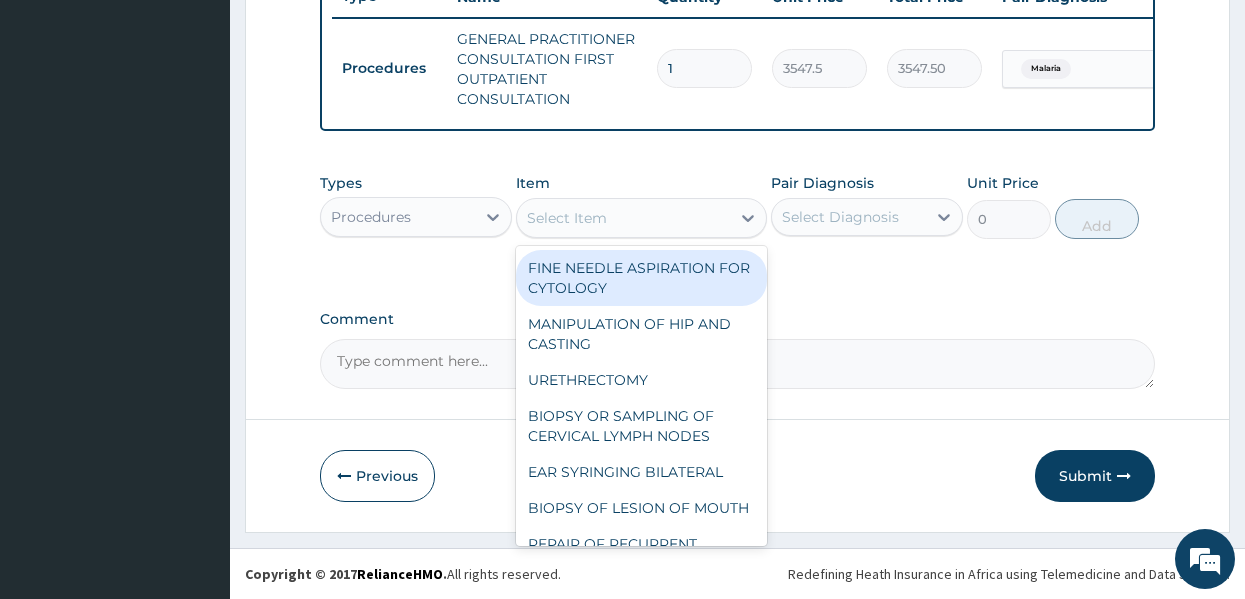 click on "Select Item" at bounding box center [623, 218] 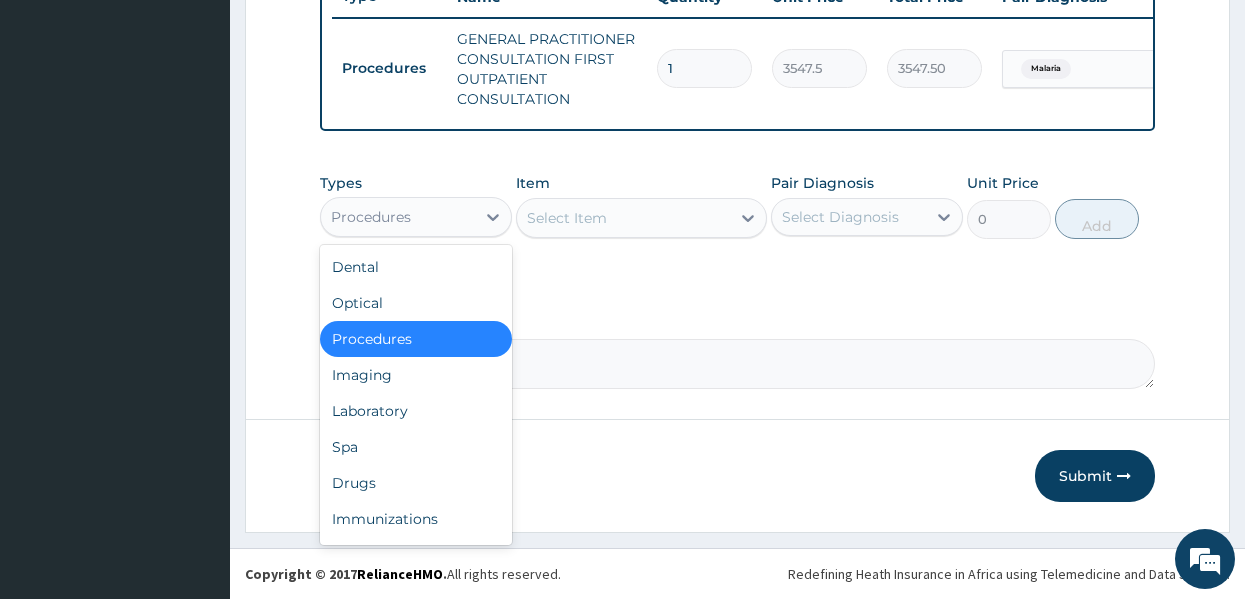 click on "Procedures" at bounding box center [371, 217] 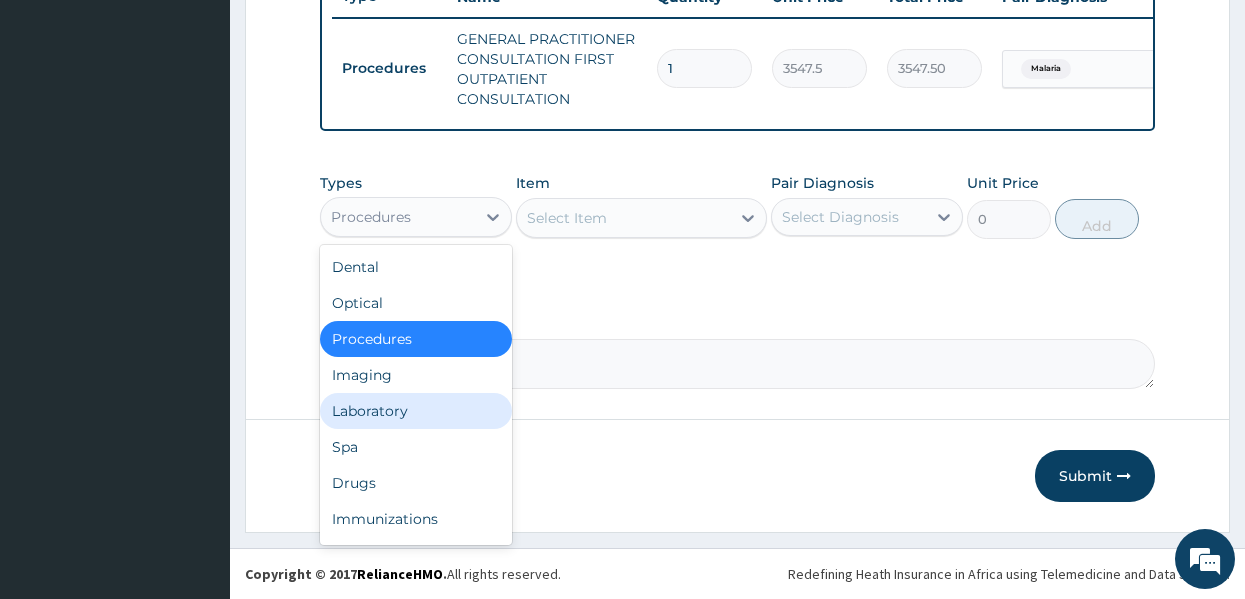 click on "Laboratory" at bounding box center [416, 411] 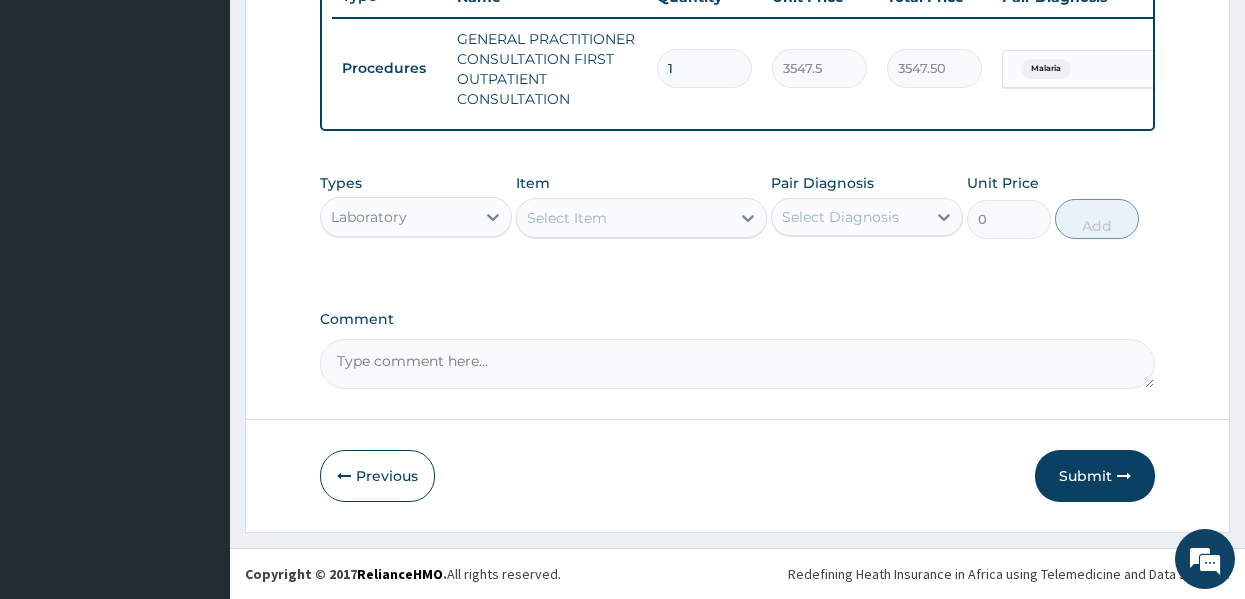 click on "Select Item" at bounding box center [567, 218] 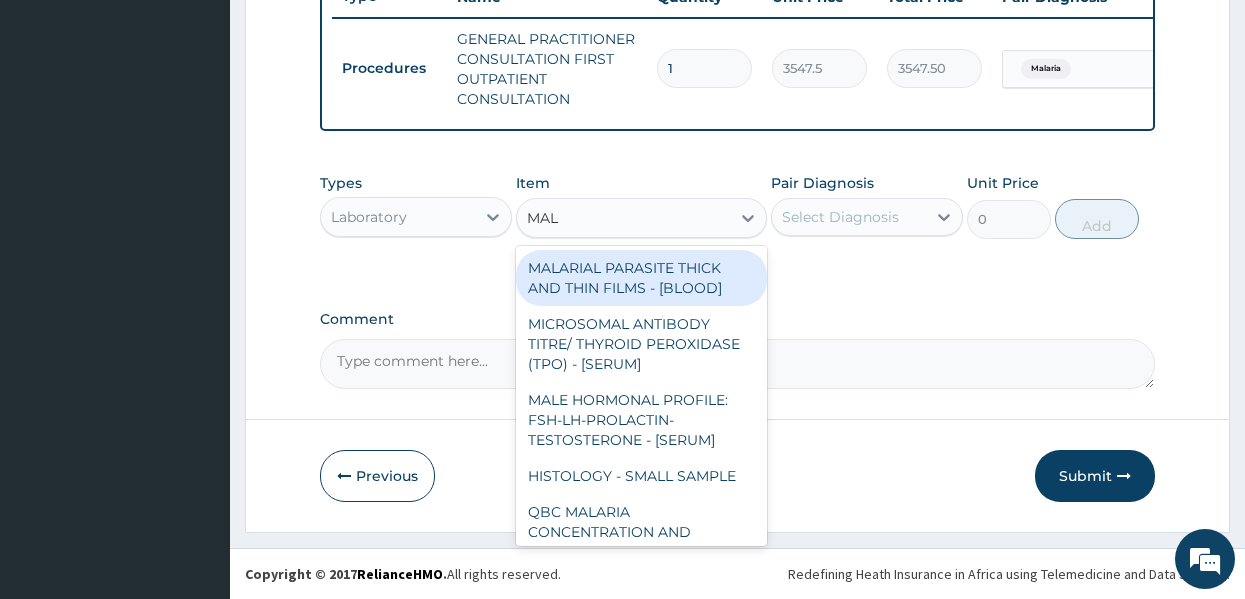 type on "MALA" 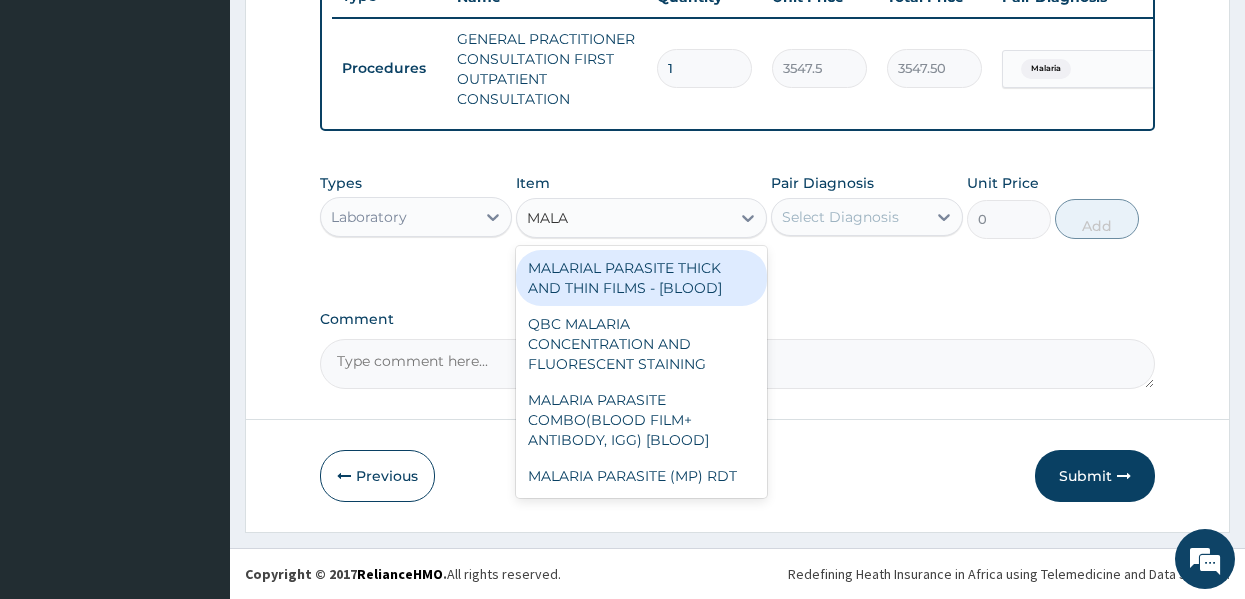 click on "MALARIAL PARASITE THICK AND THIN FILMS - [BLOOD]" at bounding box center (641, 278) 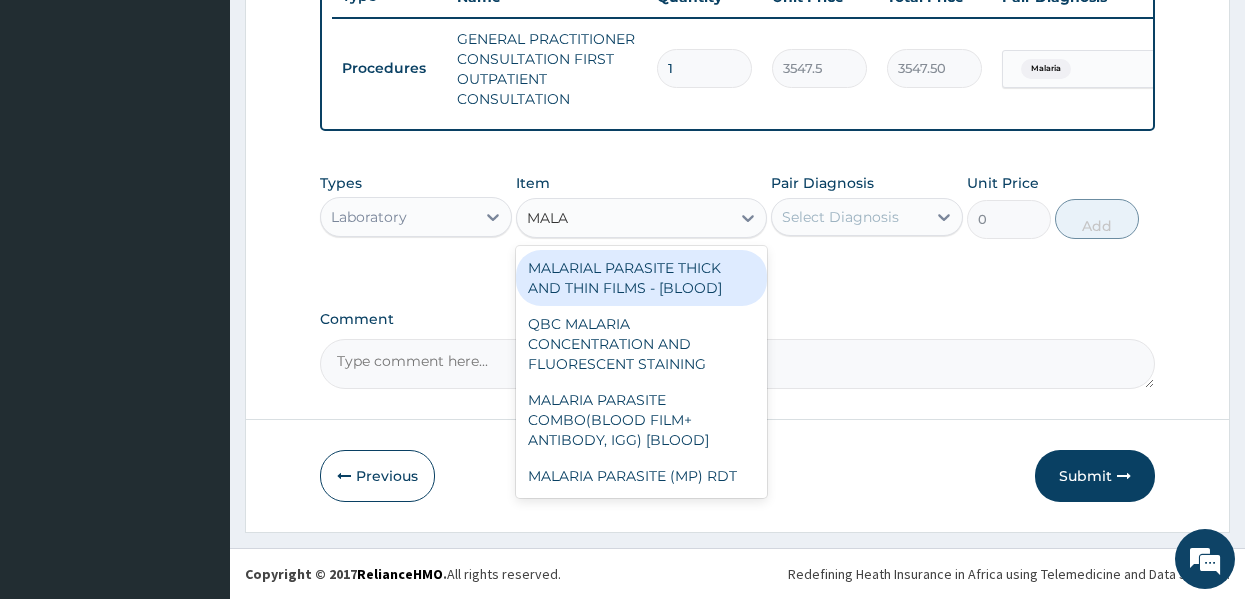 type 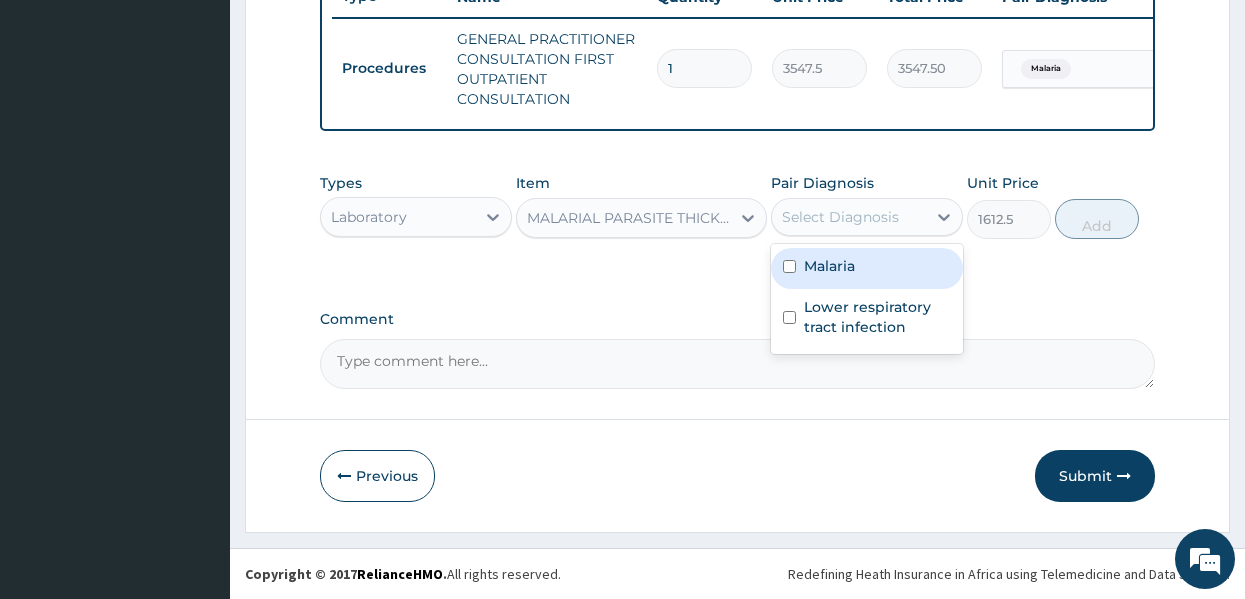 click on "Select Diagnosis" at bounding box center [840, 217] 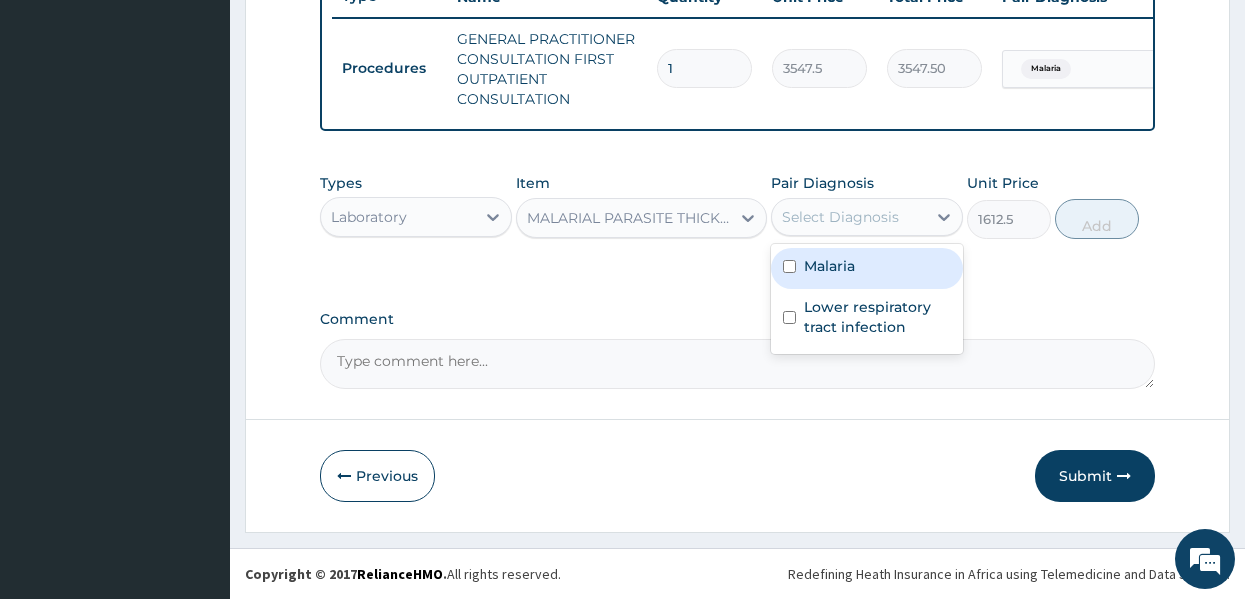 click on "Malaria" at bounding box center [829, 266] 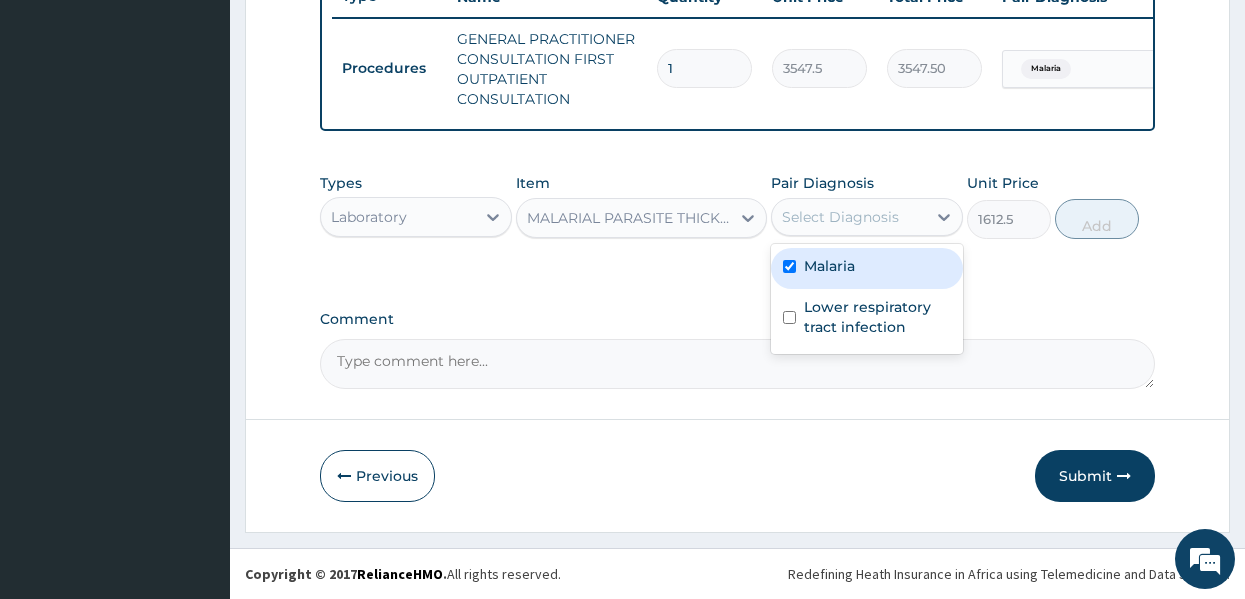 checkbox on "true" 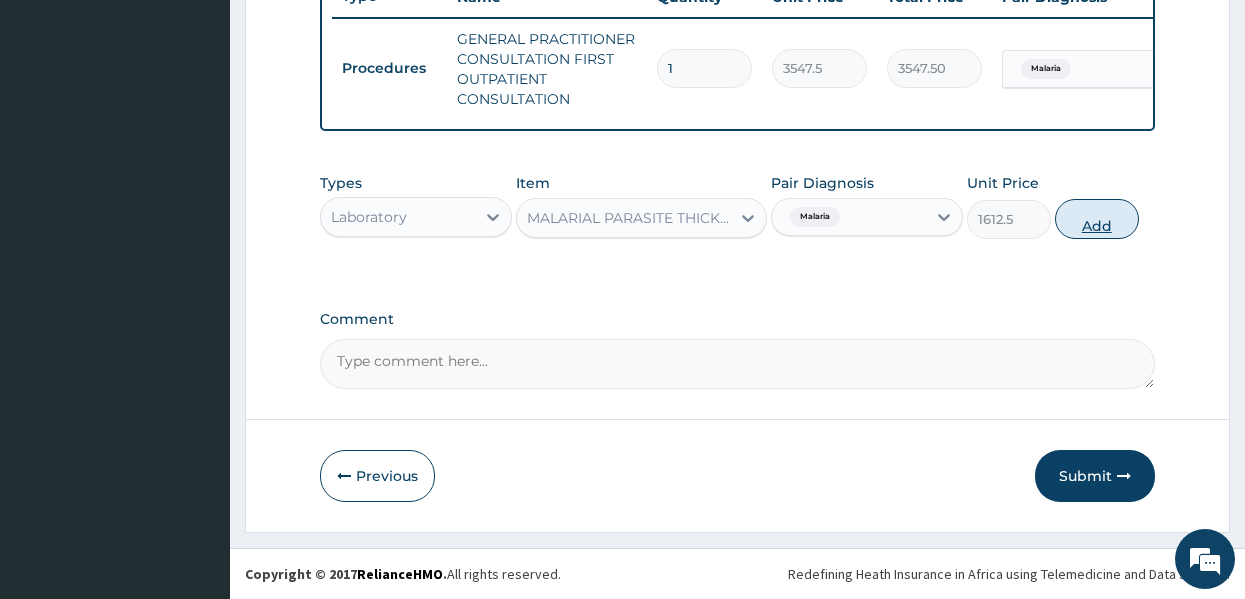 click on "Add" at bounding box center [1097, 219] 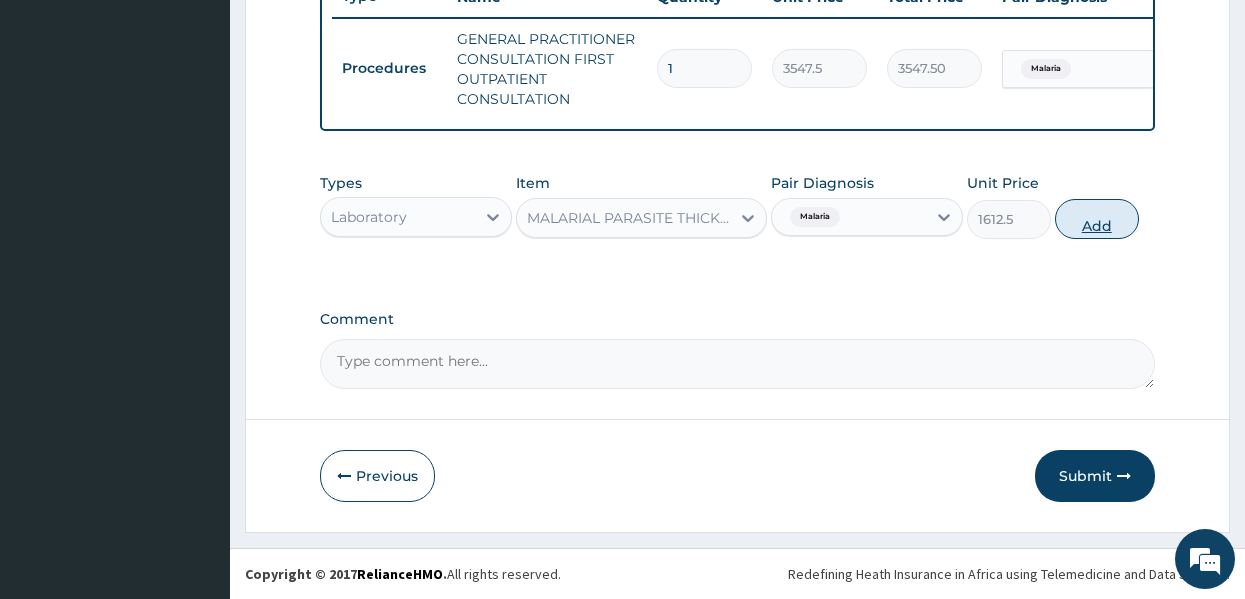 type on "0" 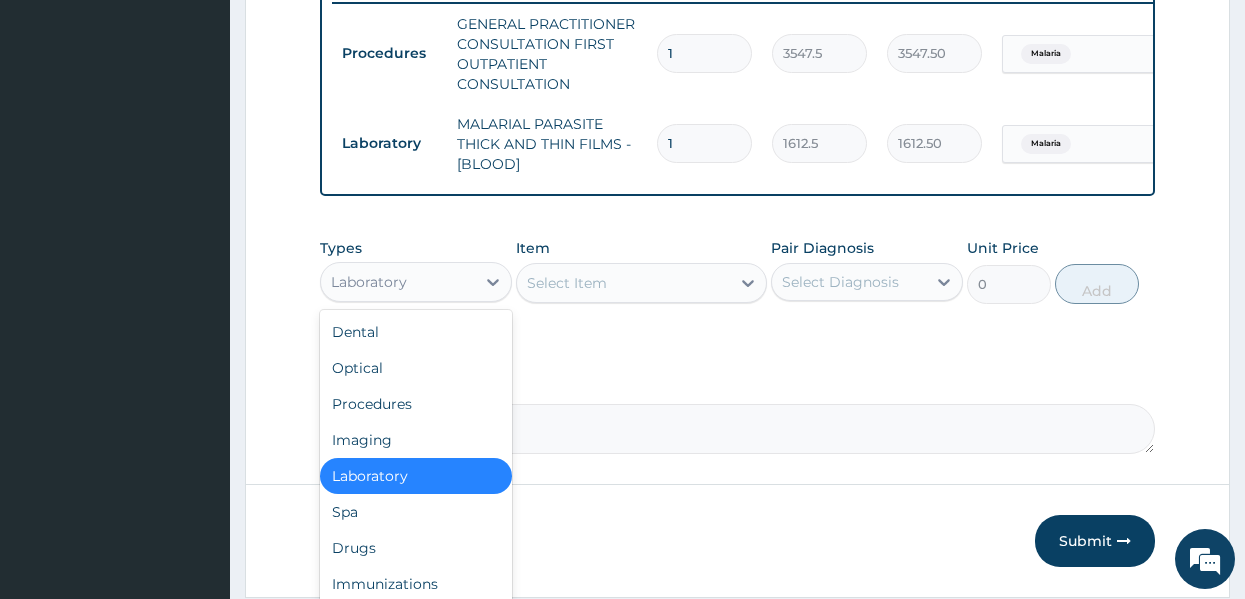 click on "Laboratory" at bounding box center [398, 282] 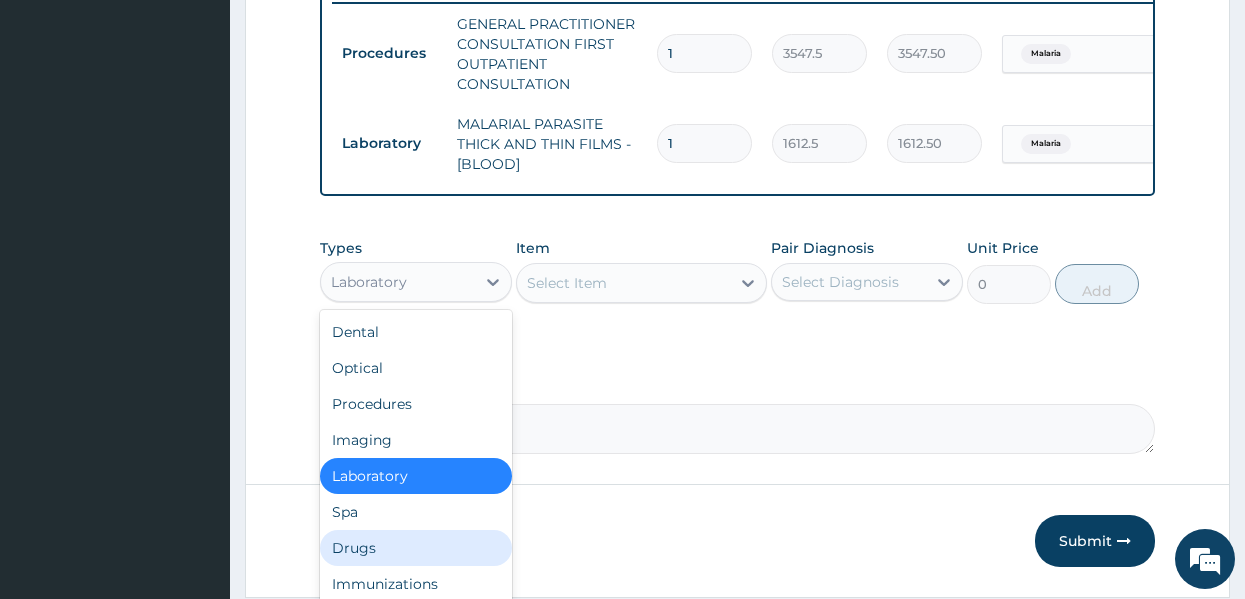 click on "Drugs" at bounding box center [416, 548] 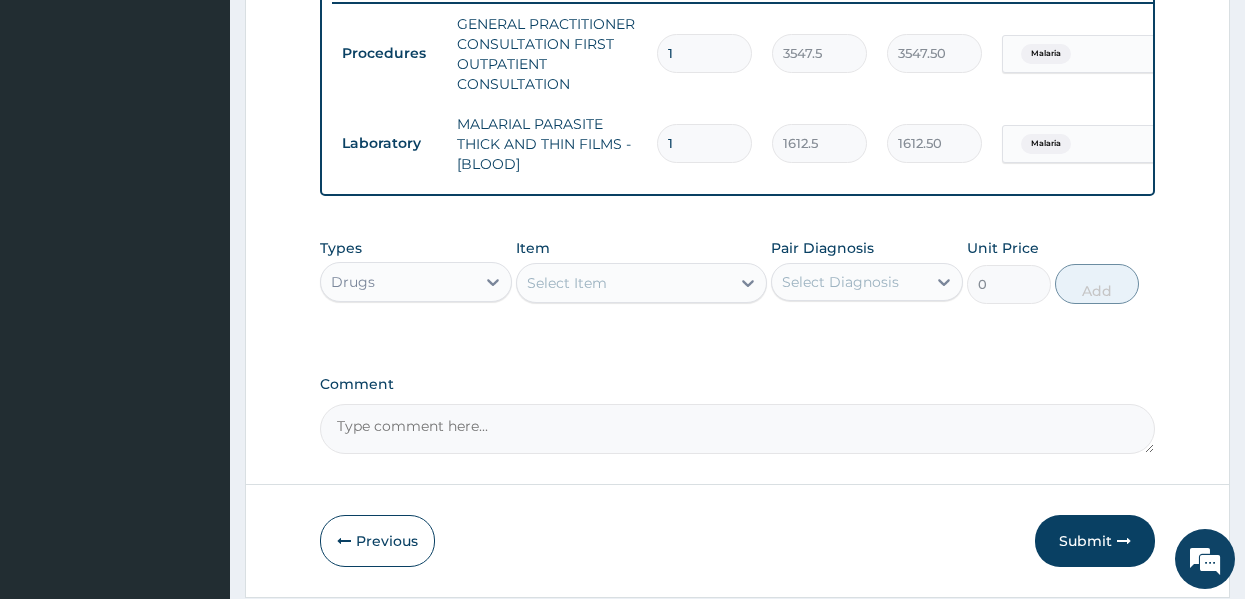 click on "Select Item" at bounding box center (567, 283) 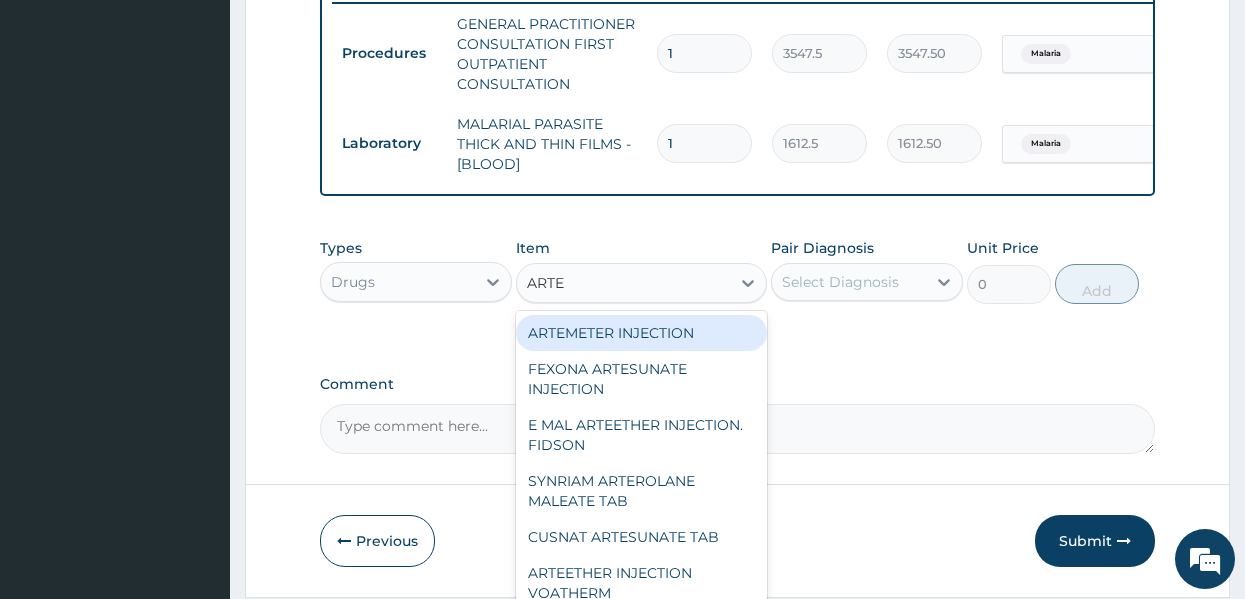 type on "ARTEE" 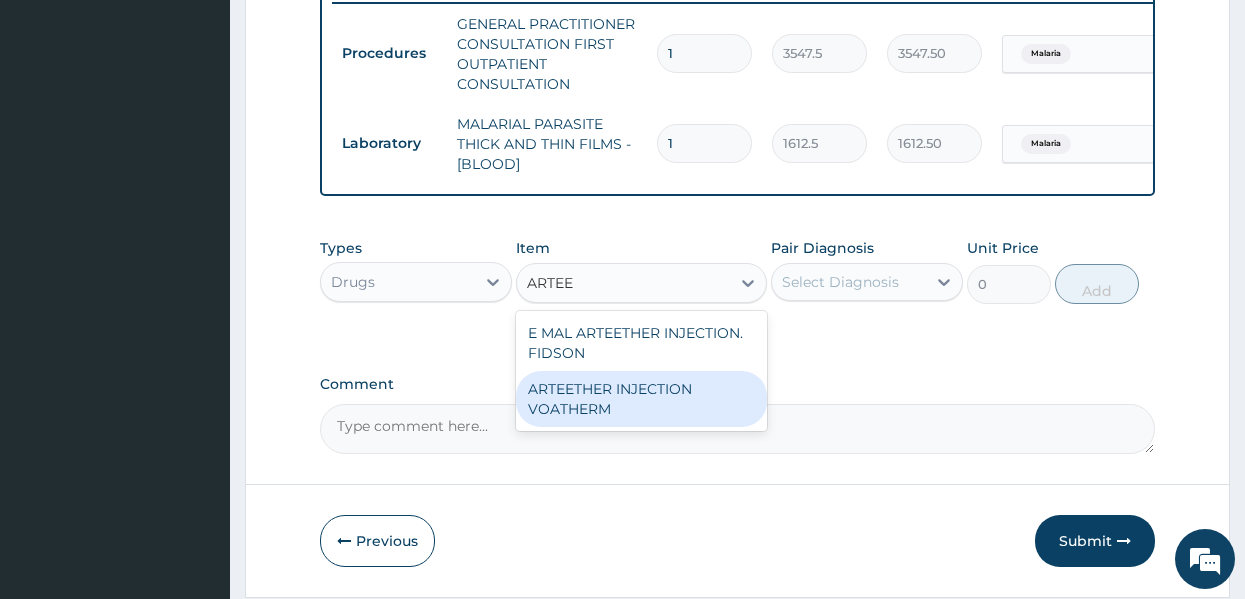 click on "ARTEETHER INJECTION VOATHERM" at bounding box center (641, 399) 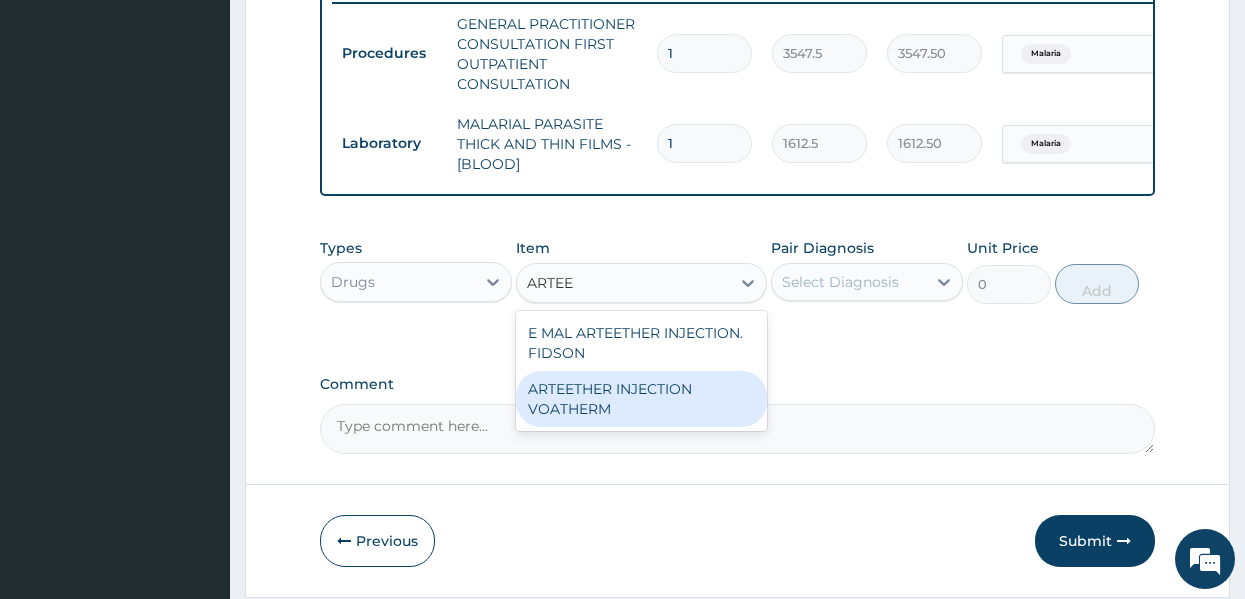 type 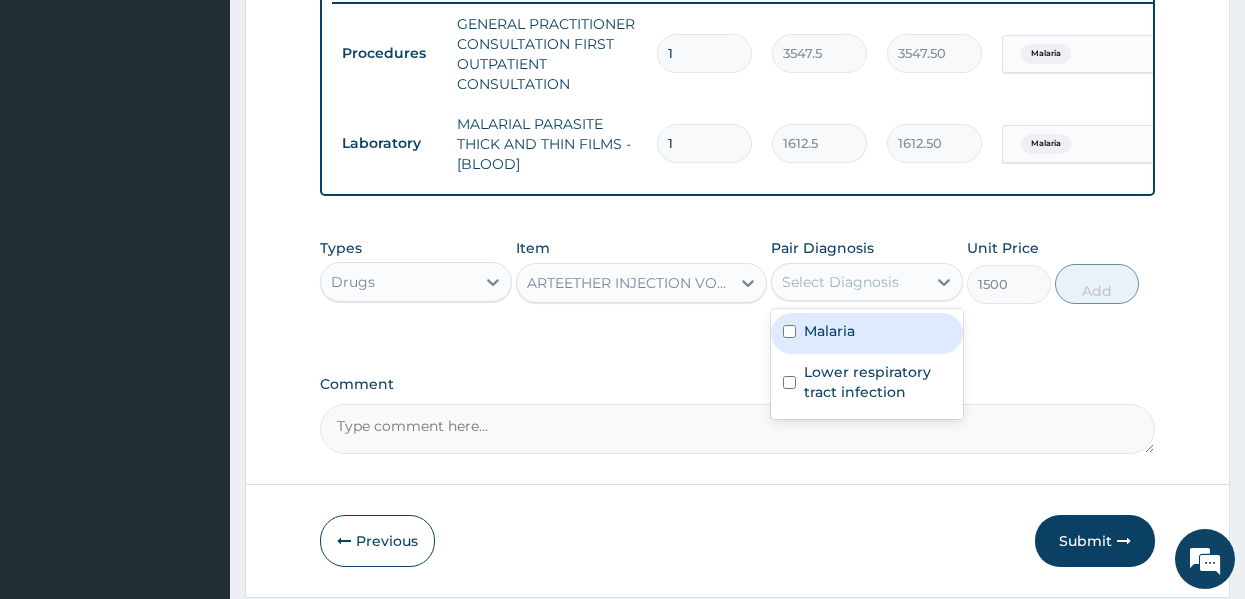 click on "Select Diagnosis" at bounding box center (840, 282) 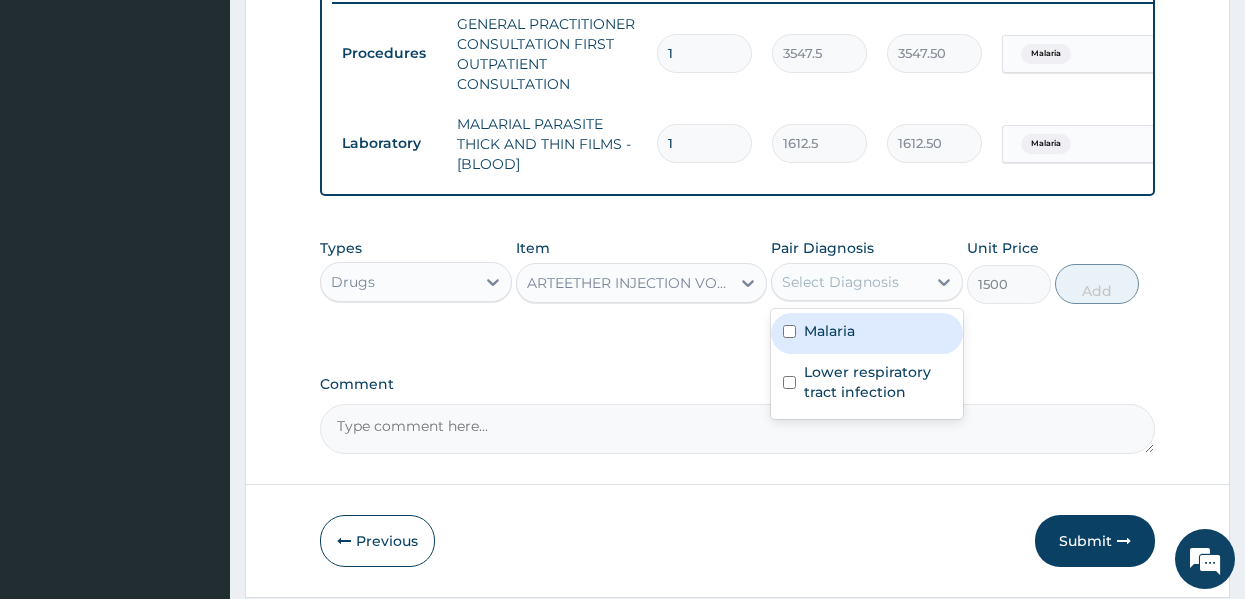 click on "Malaria" at bounding box center (867, 333) 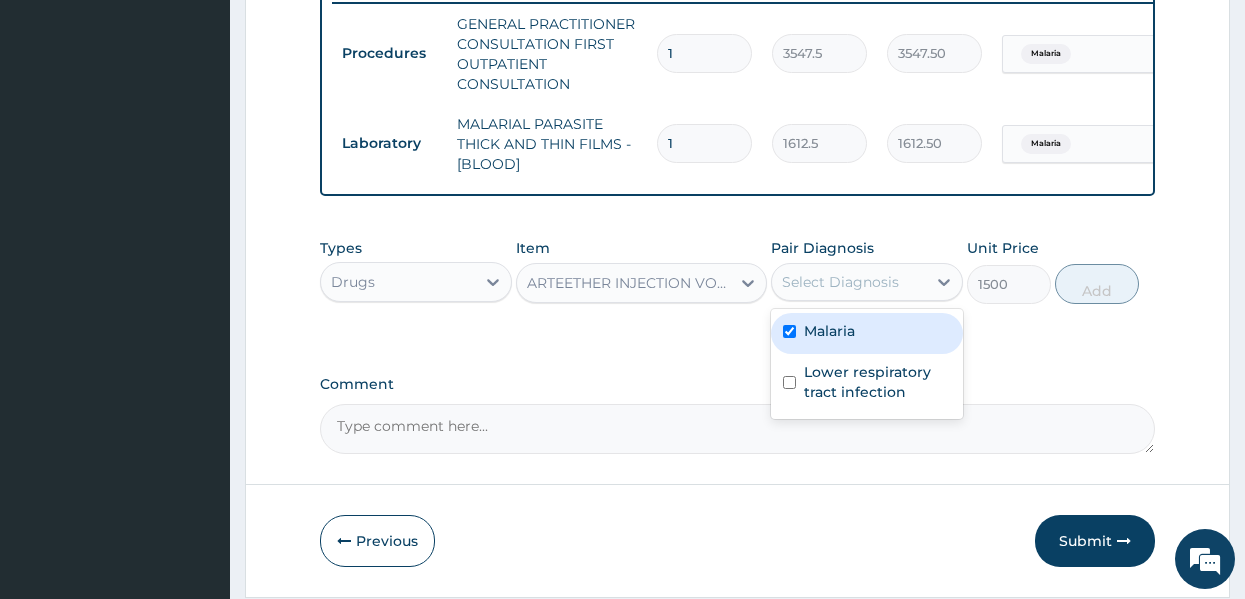 checkbox on "true" 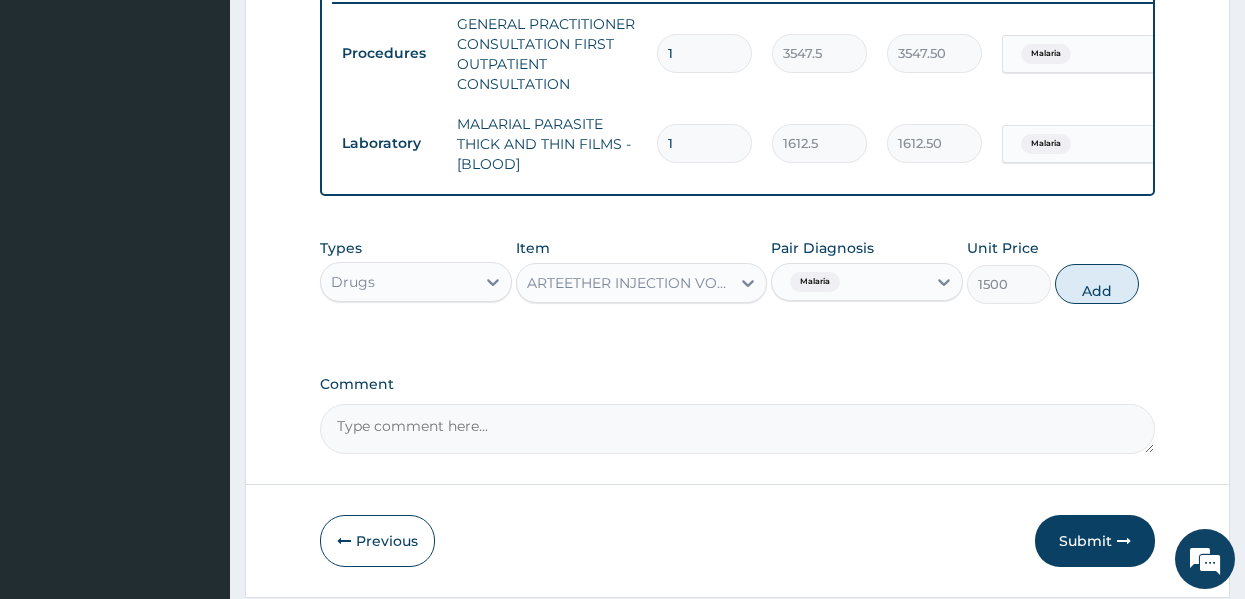 click on "Types Drugs Item ARTEETHER INJECTION VOATHERM Pair Diagnosis Malaria Unit Price 1500 Add" at bounding box center [738, 271] 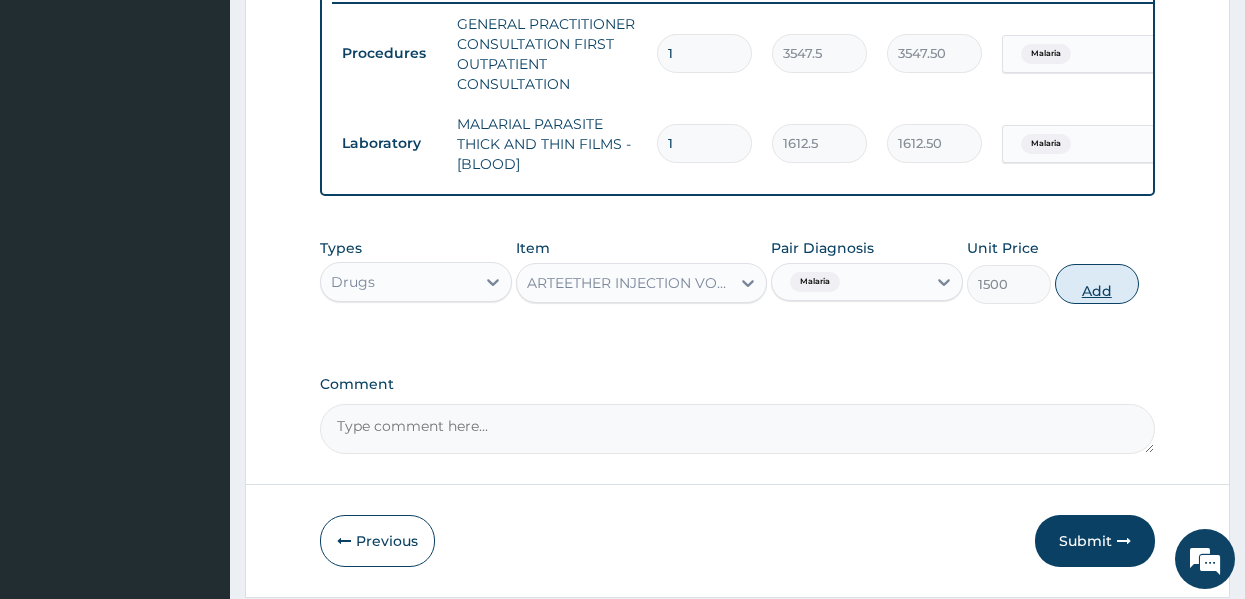 click on "Add" at bounding box center (1097, 284) 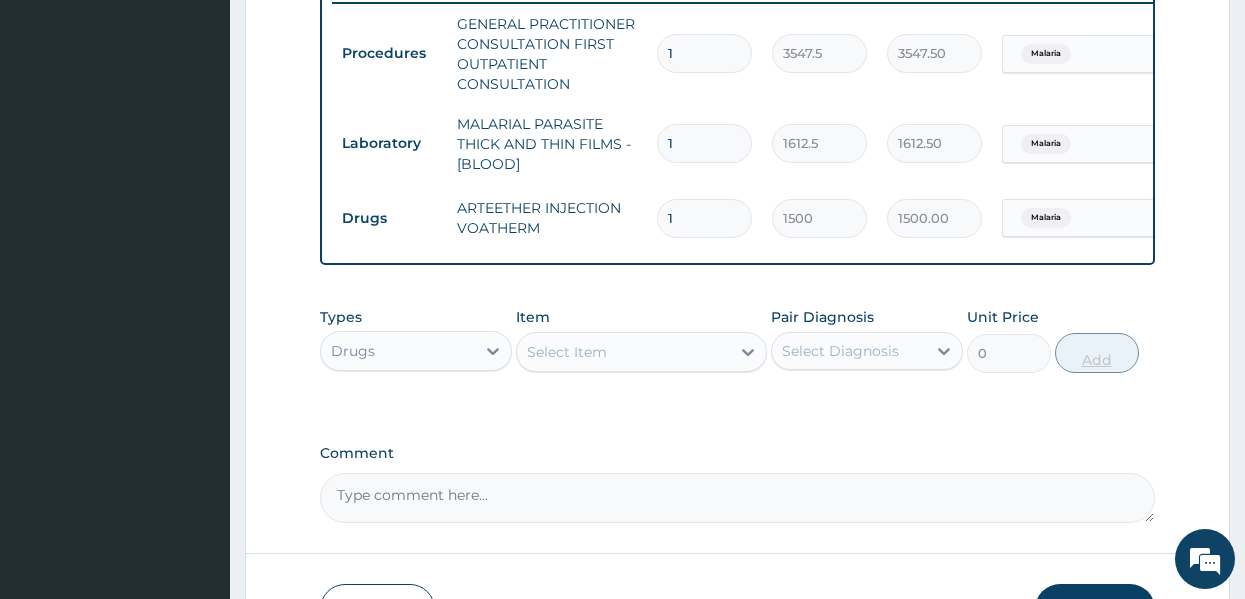 type 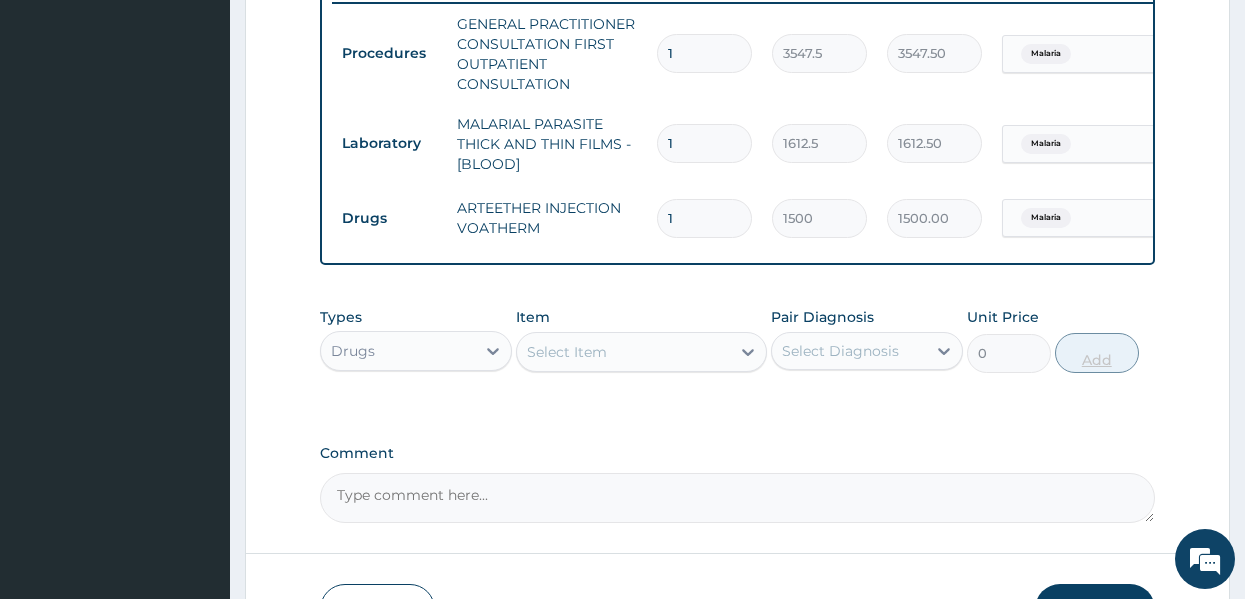 type on "0.00" 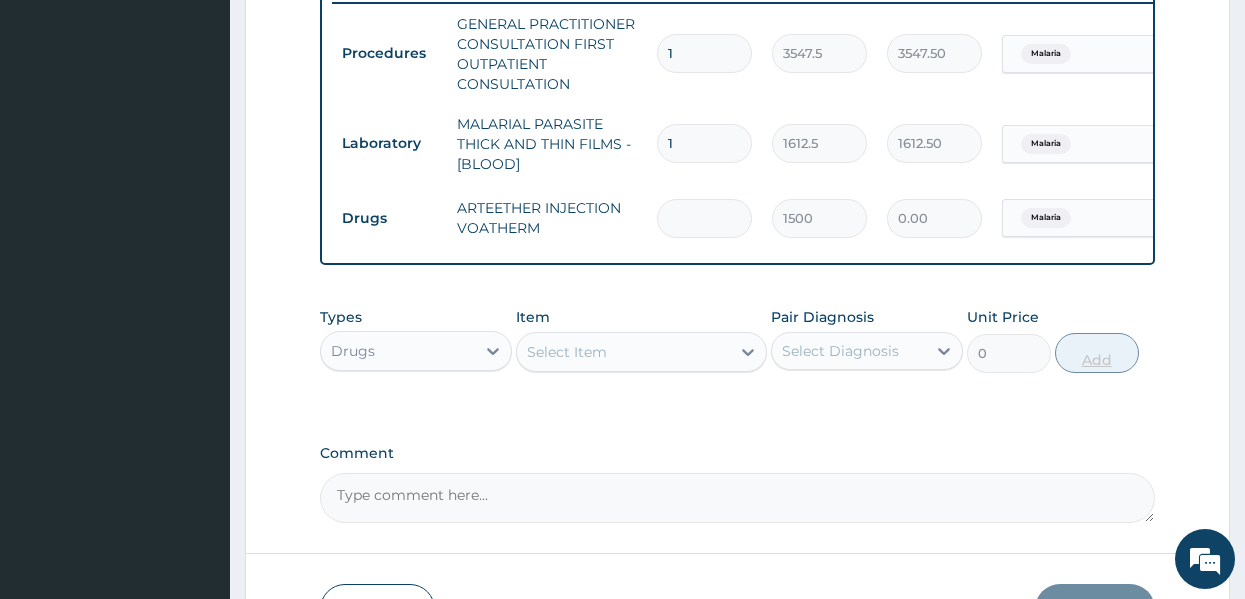type on "3" 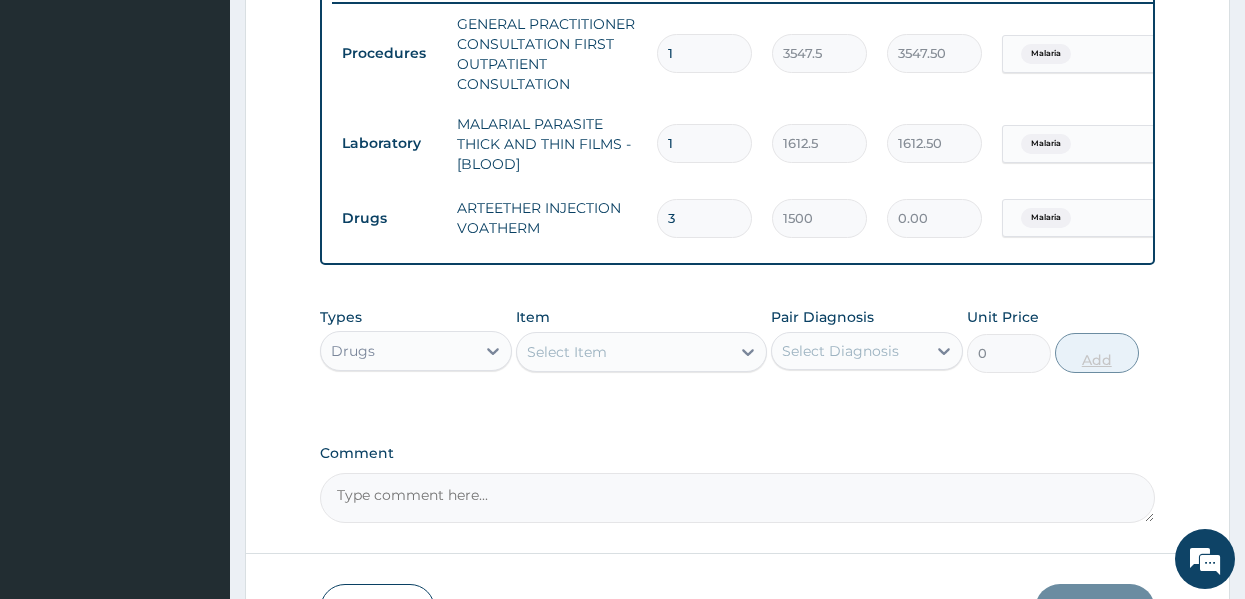 type on "4500.00" 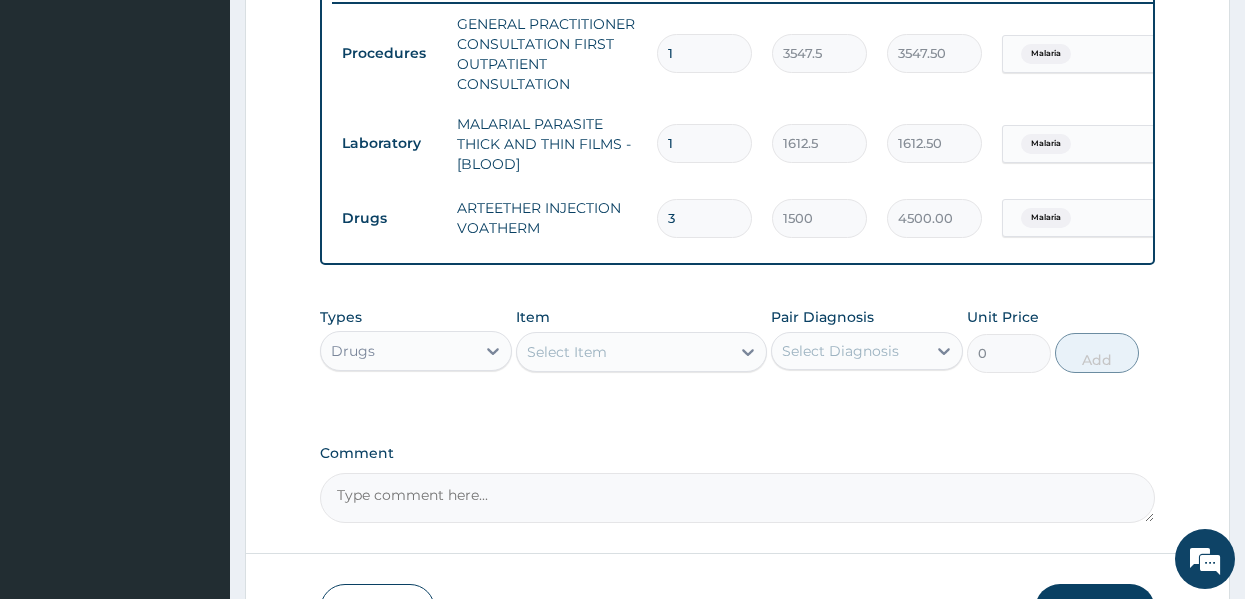 type on "3" 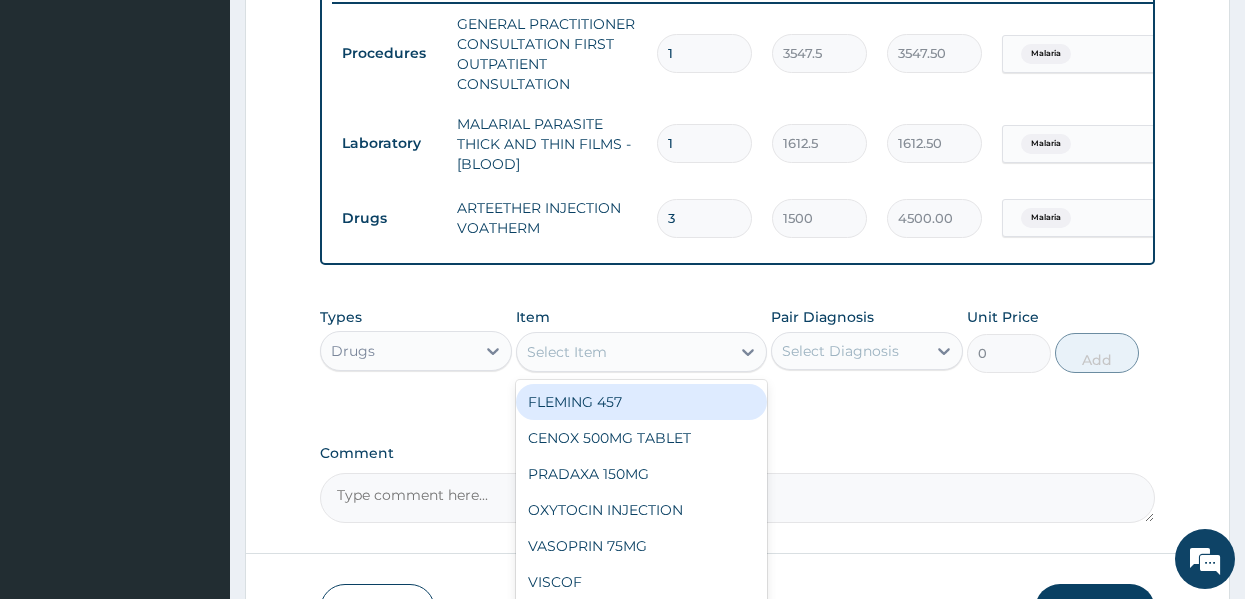 click on "Select Item" at bounding box center (623, 352) 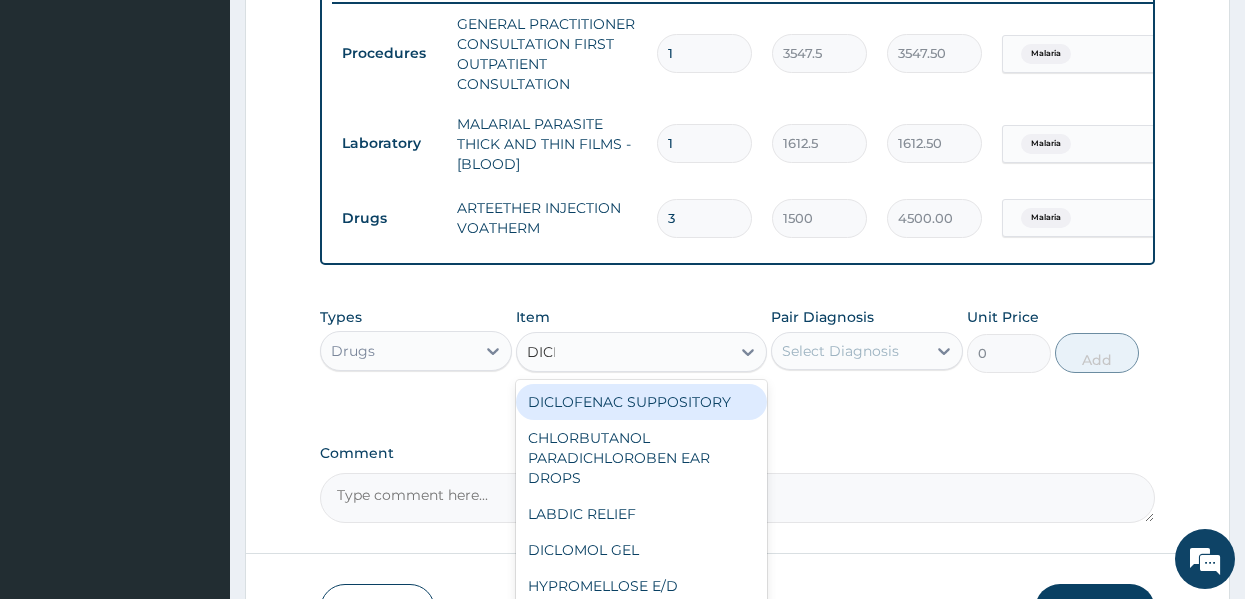 type on "DICLO" 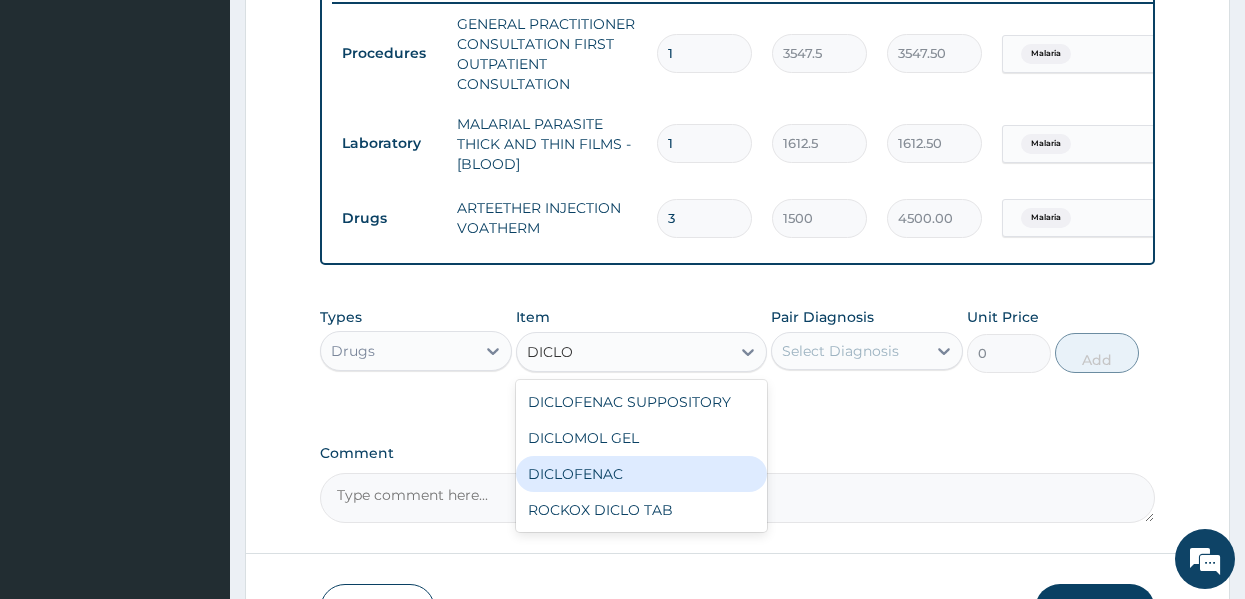 click on "DICLOFENAC" at bounding box center (641, 474) 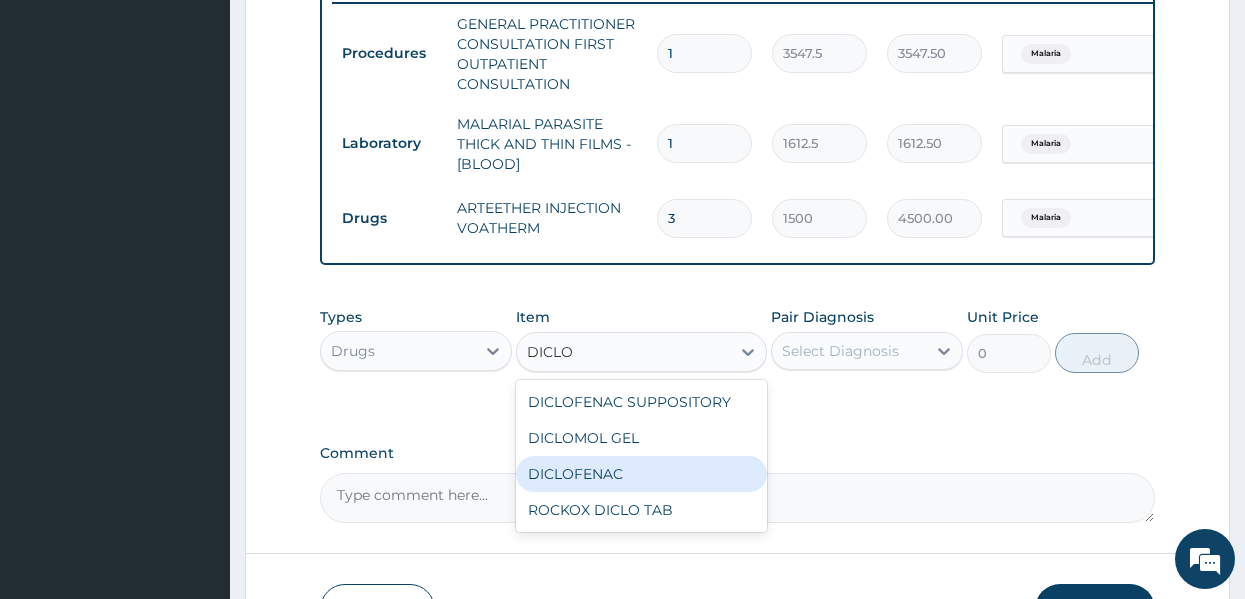type 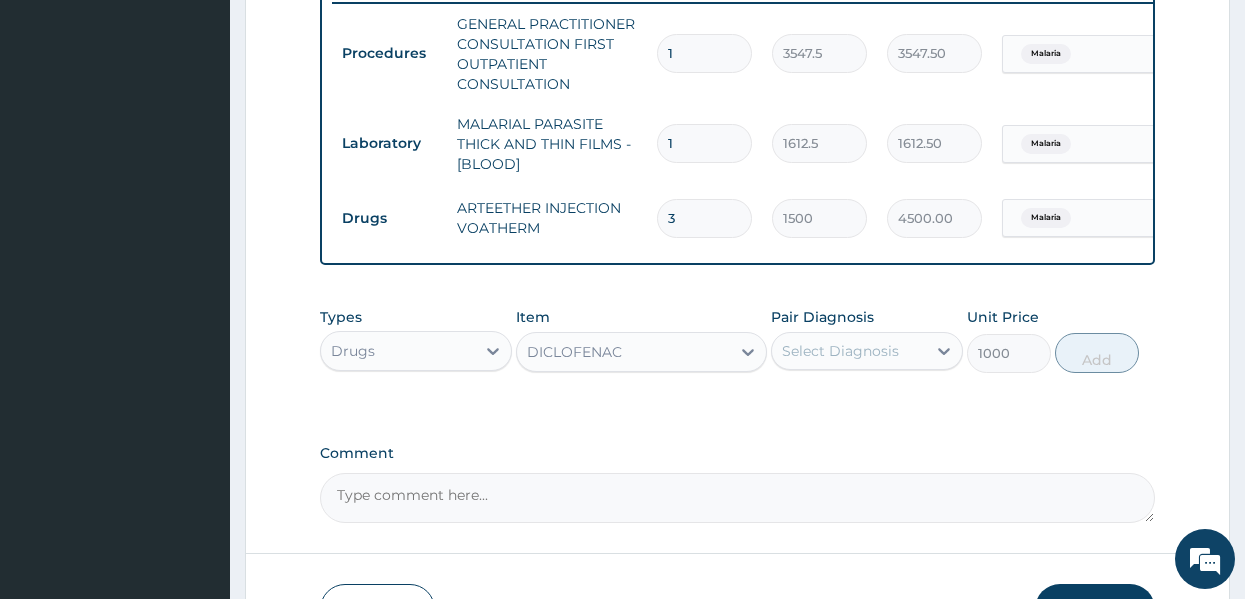 click on "Pair Diagnosis" at bounding box center (822, 317) 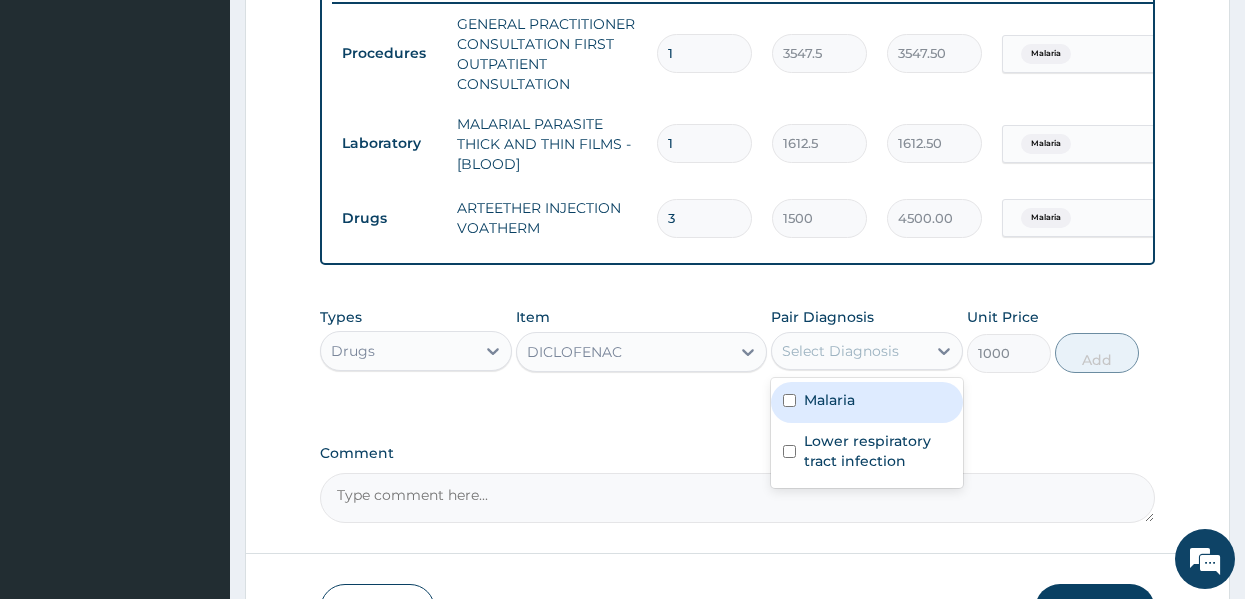 click on "Select Diagnosis" at bounding box center [840, 351] 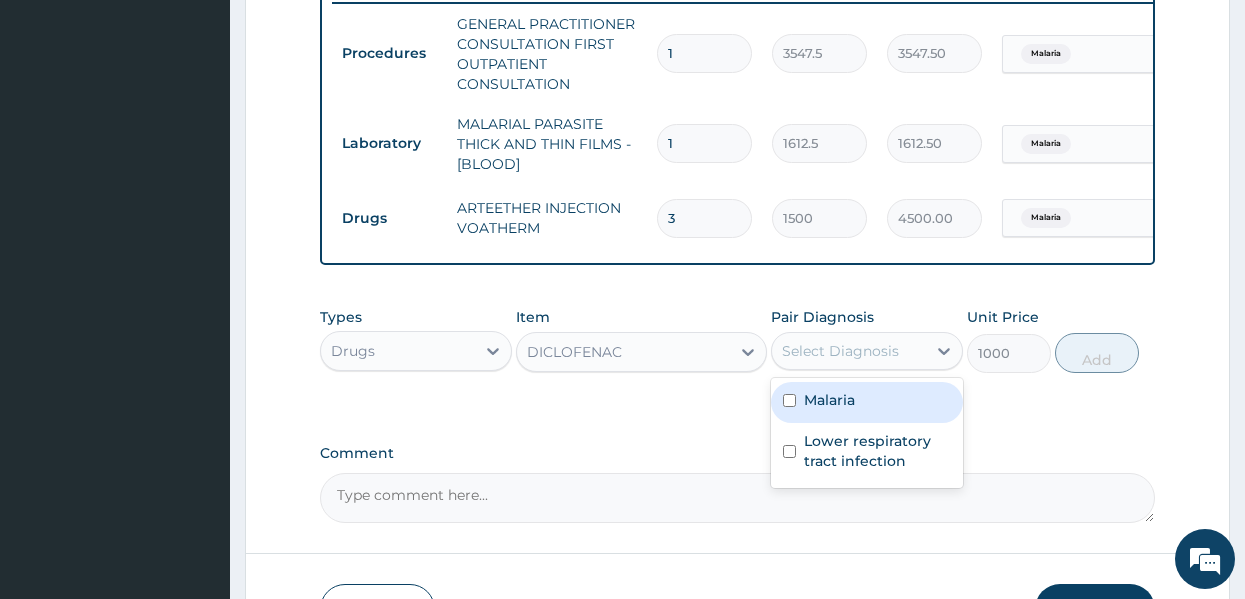 click on "Malaria Lower respiratory tract infection" at bounding box center [867, 433] 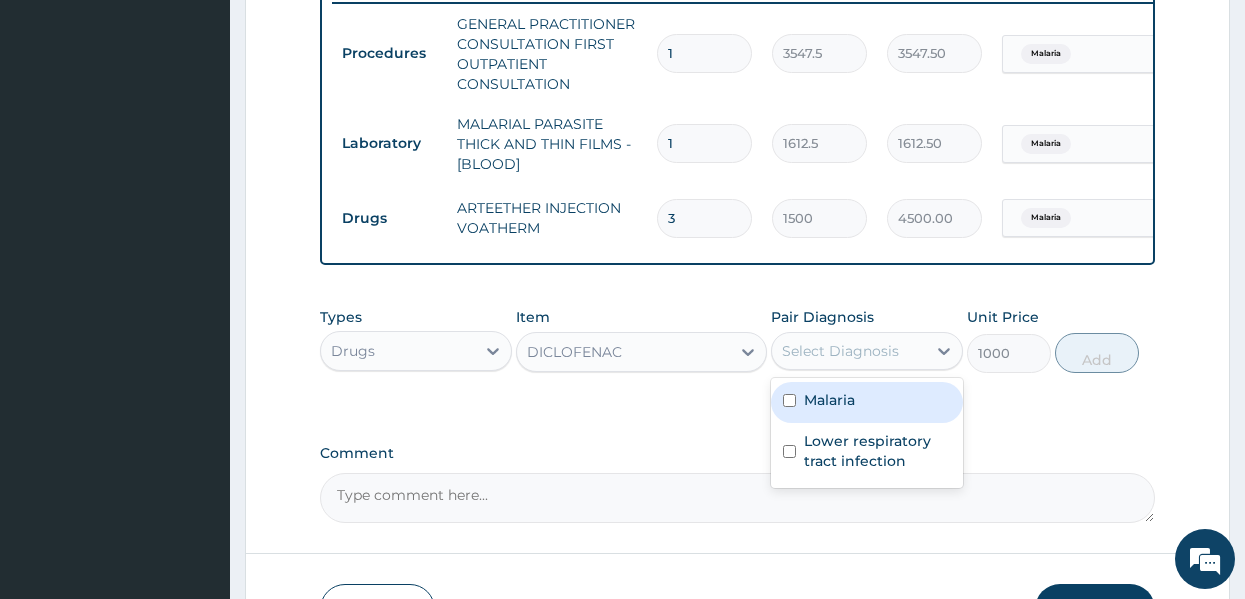 click on "Malaria" at bounding box center [829, 400] 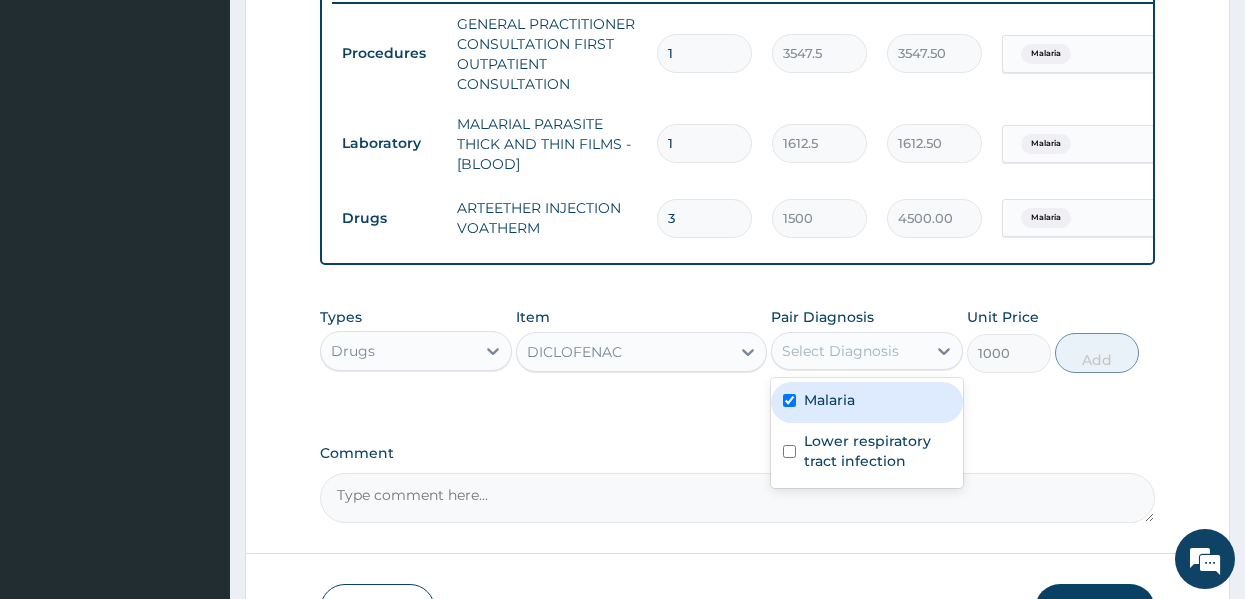 checkbox on "true" 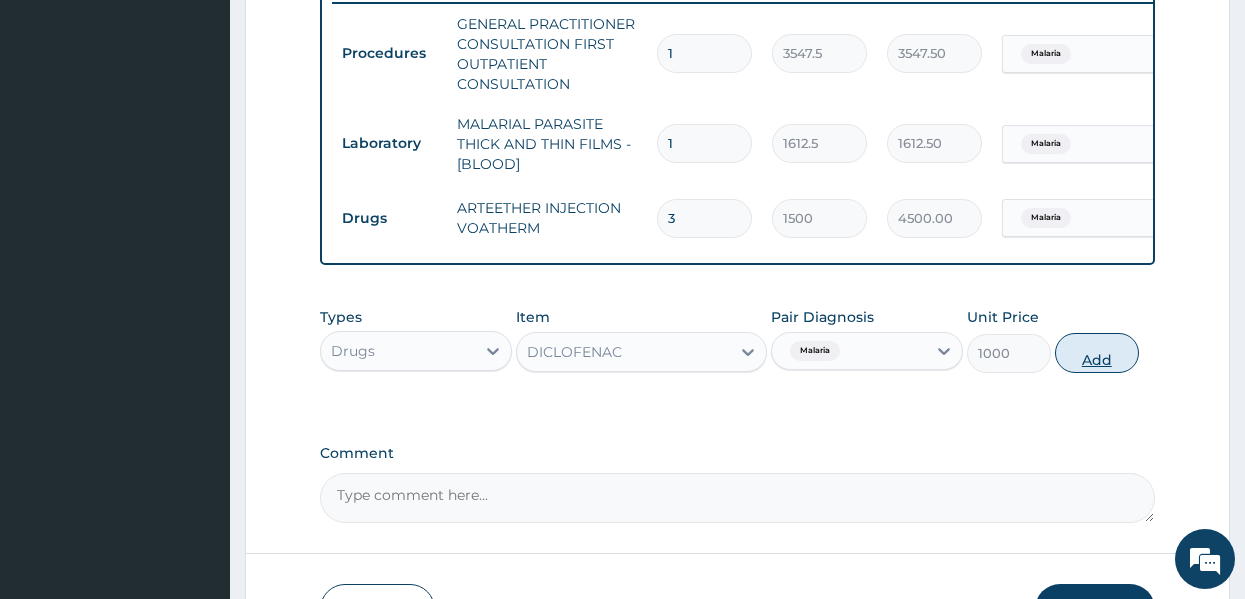 click on "Add" at bounding box center (1097, 353) 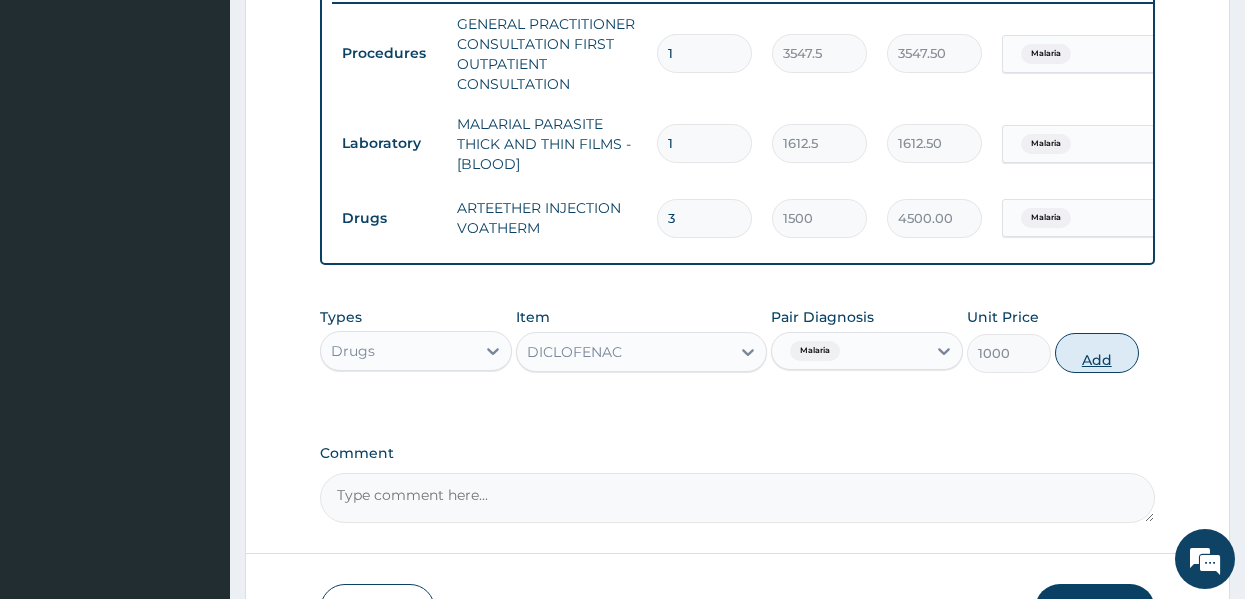 type on "0" 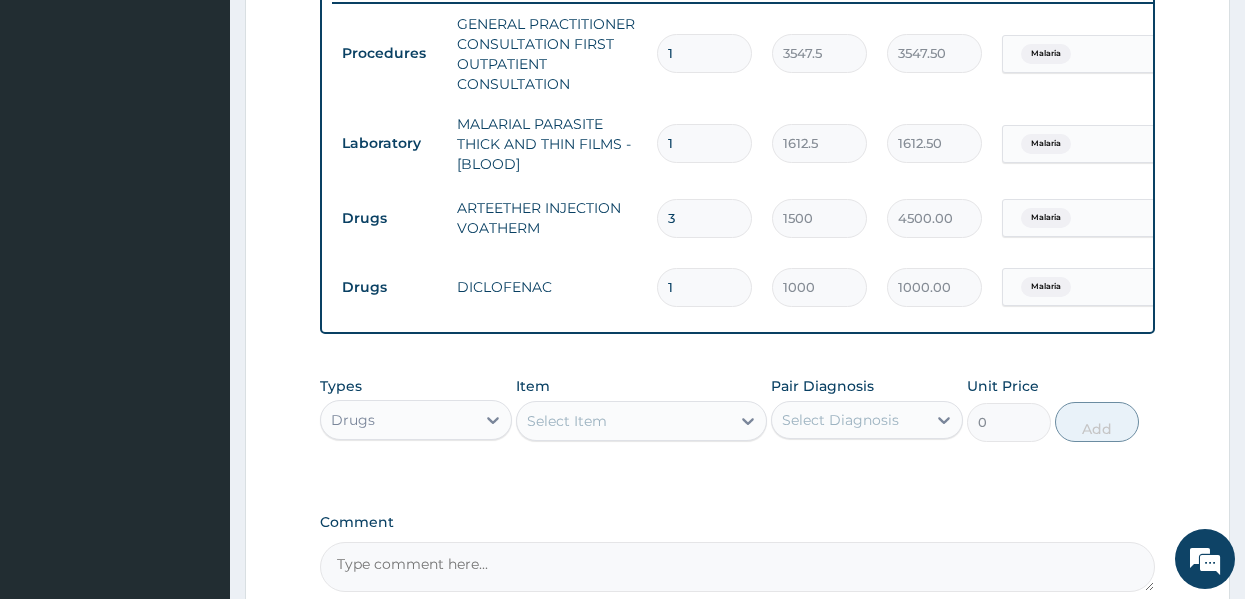 type 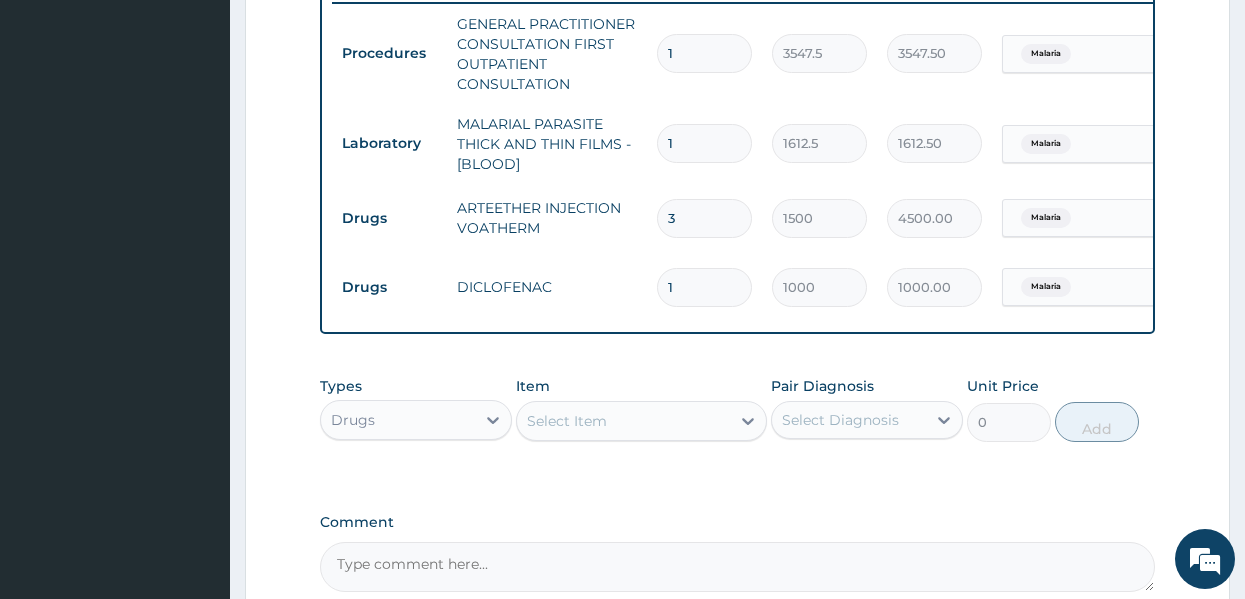 type on "0.00" 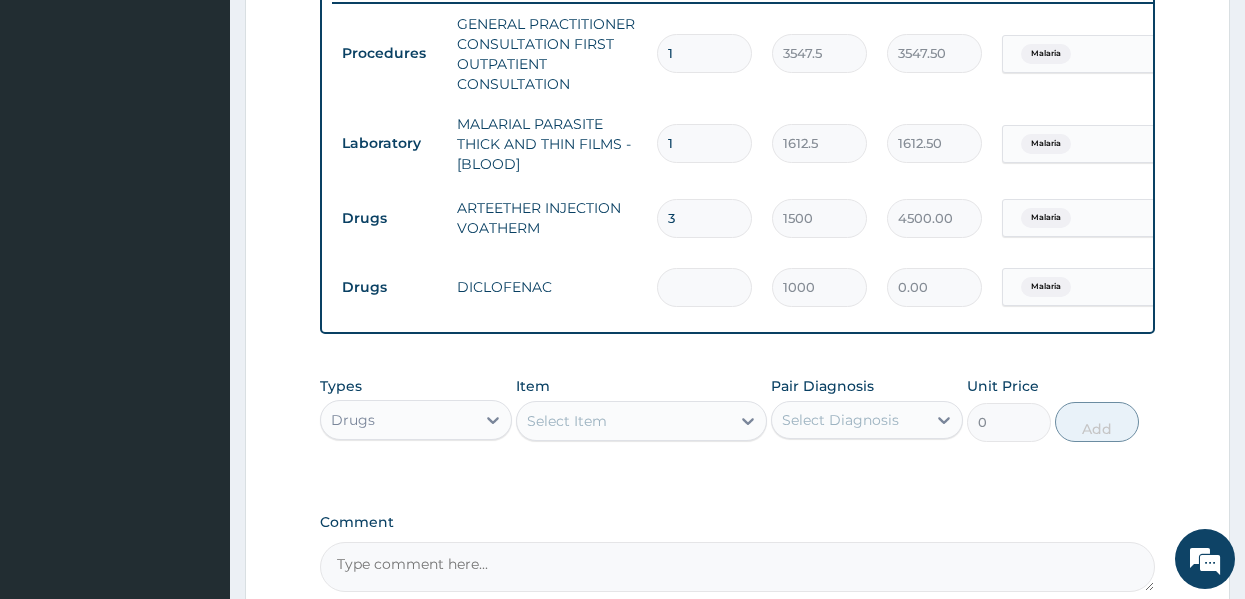 type on "3" 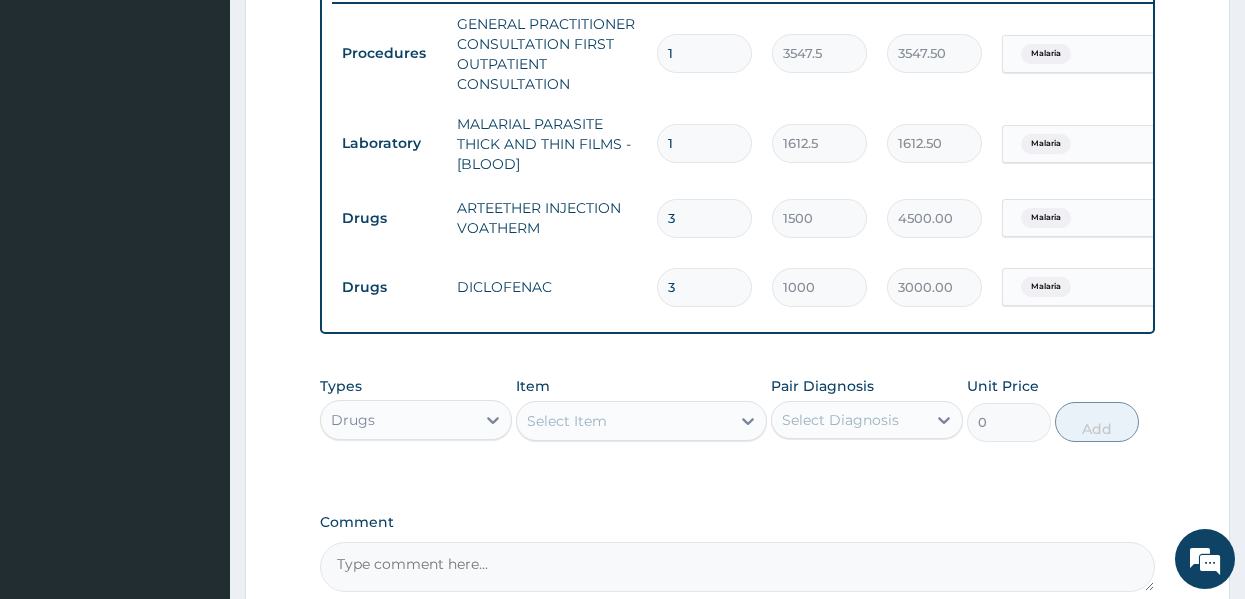 type on "3" 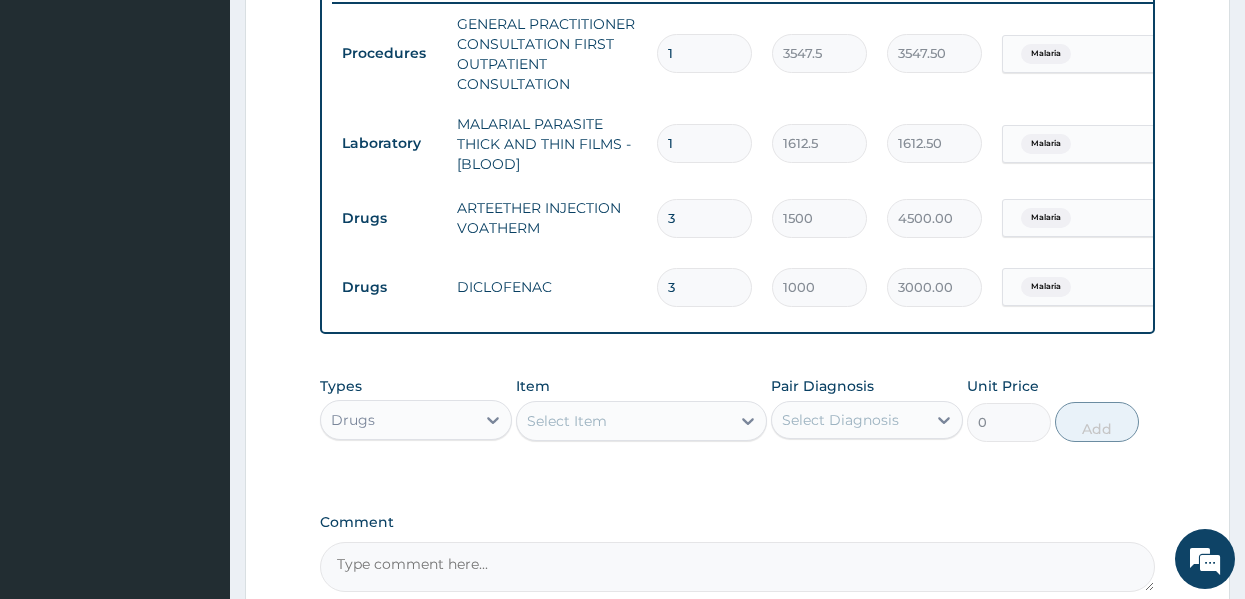 click on "Select Item" at bounding box center (567, 421) 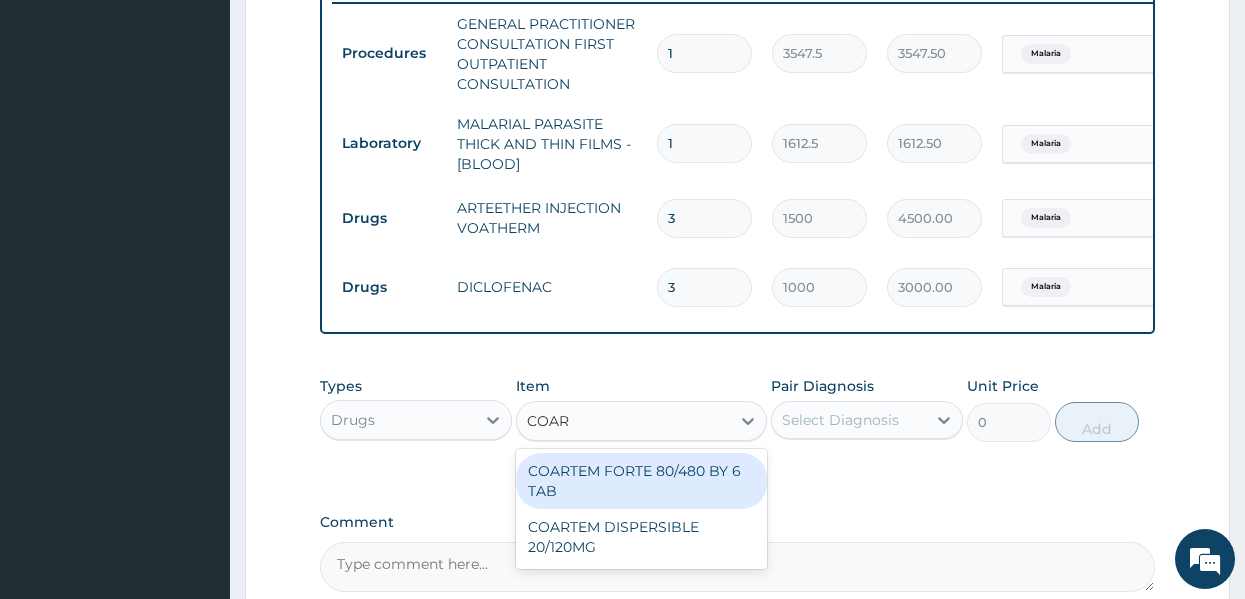 type on "COART" 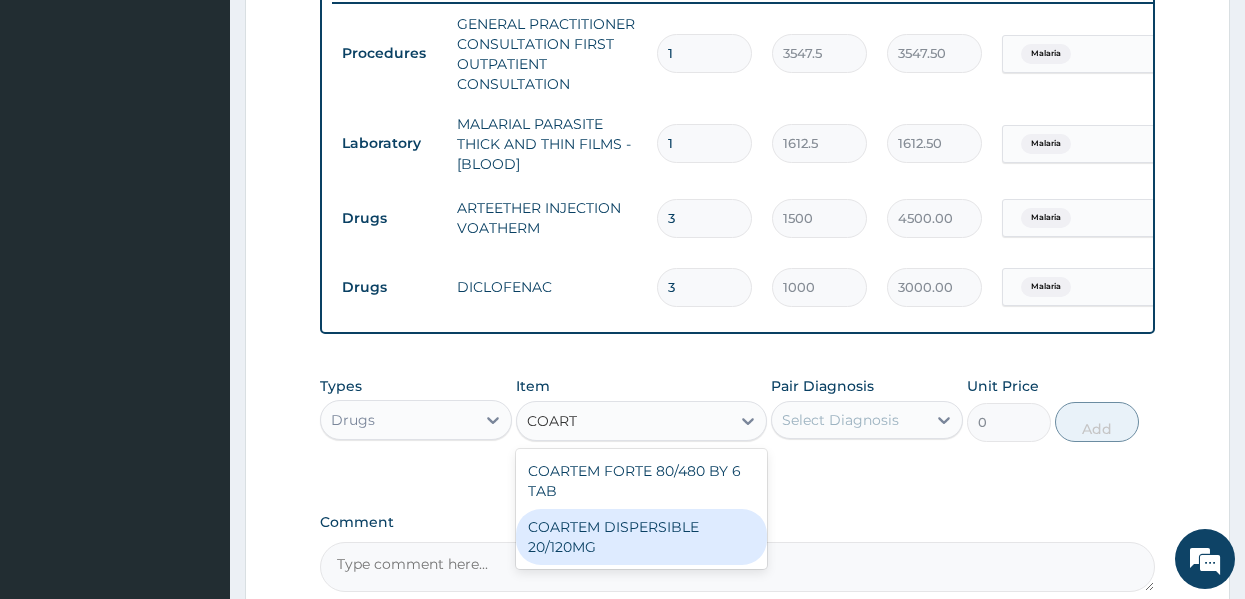 click on "COARTEM DISPERSIBLE 20/120MG" at bounding box center [641, 537] 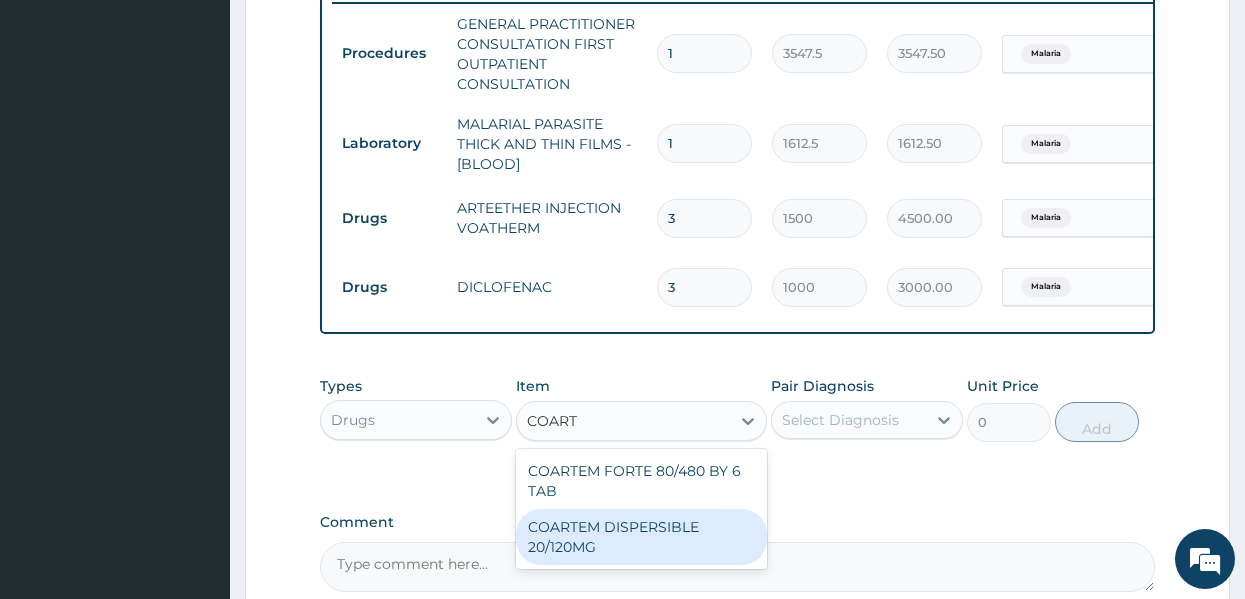 type 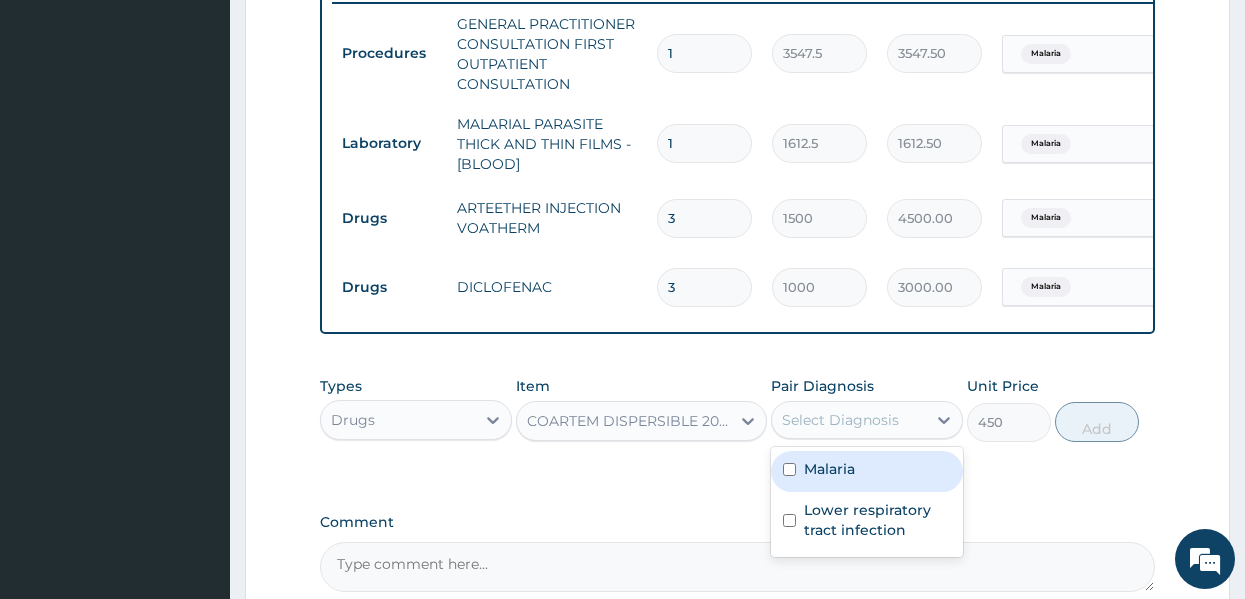 click on "Select Diagnosis" at bounding box center (840, 420) 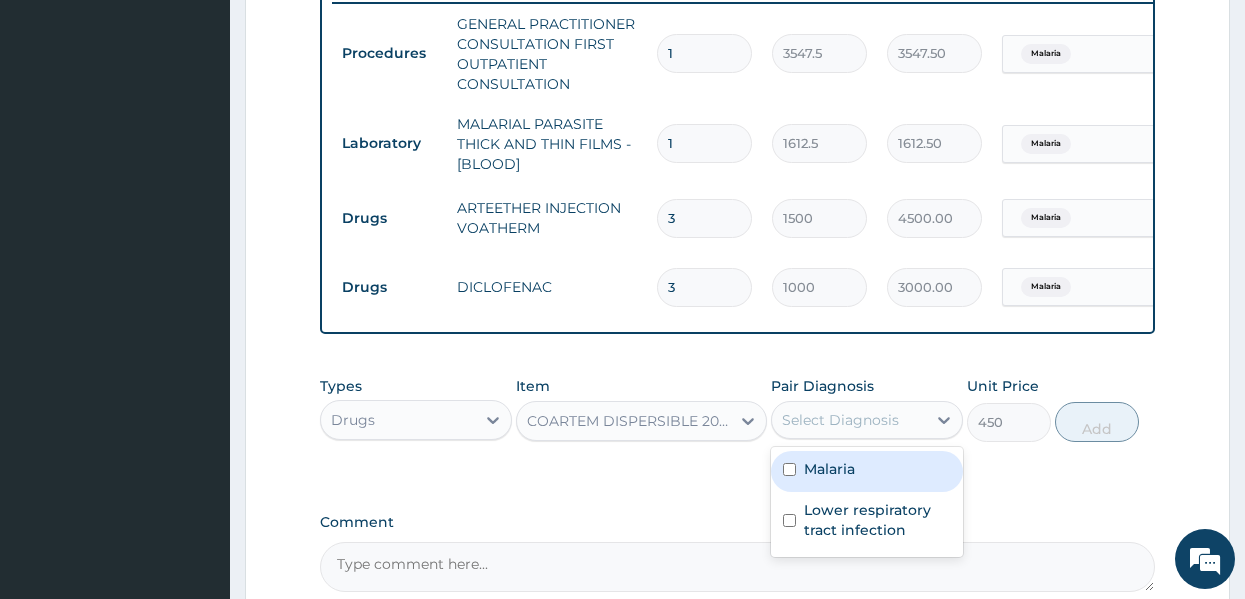 click on "Malaria" at bounding box center [829, 469] 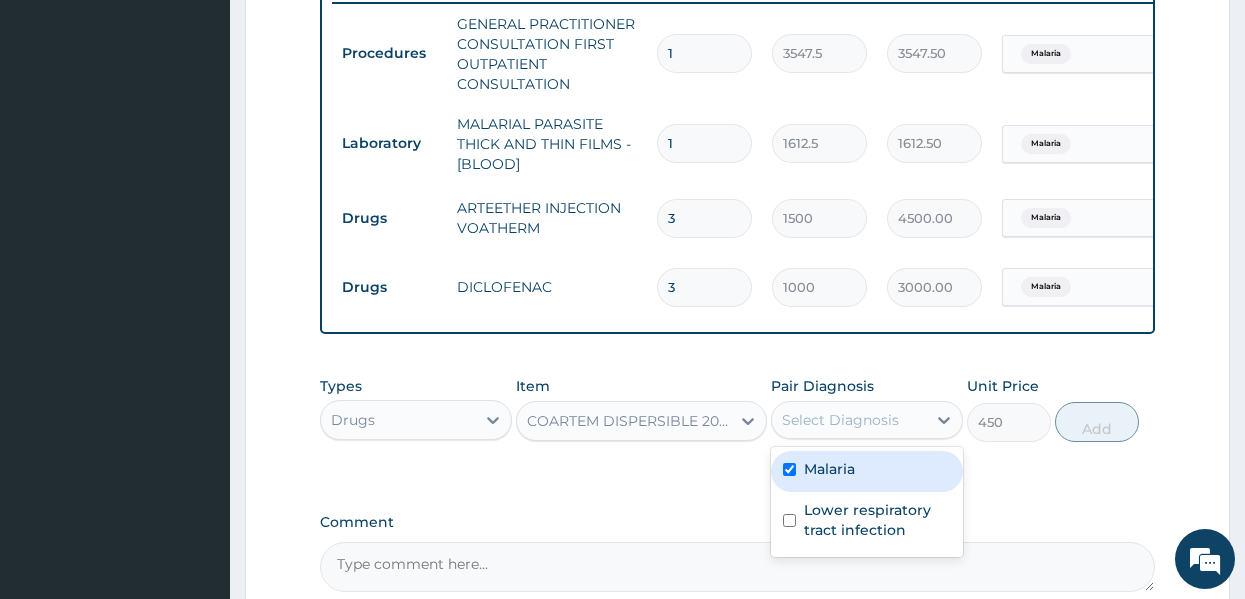 checkbox on "true" 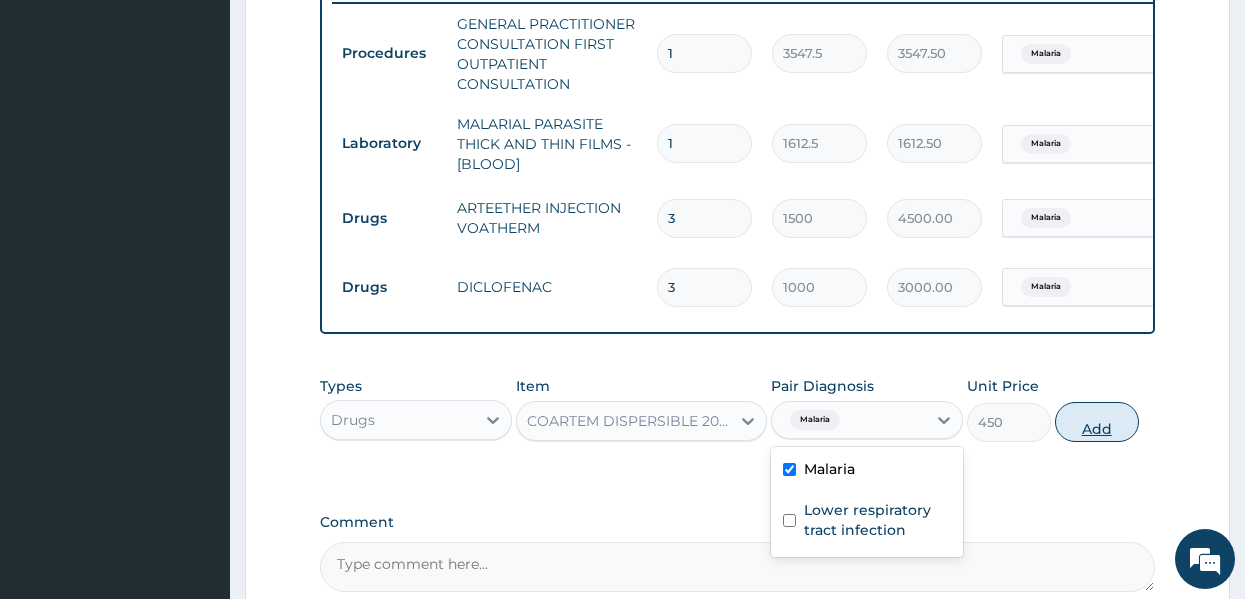 click on "Add" at bounding box center (1097, 422) 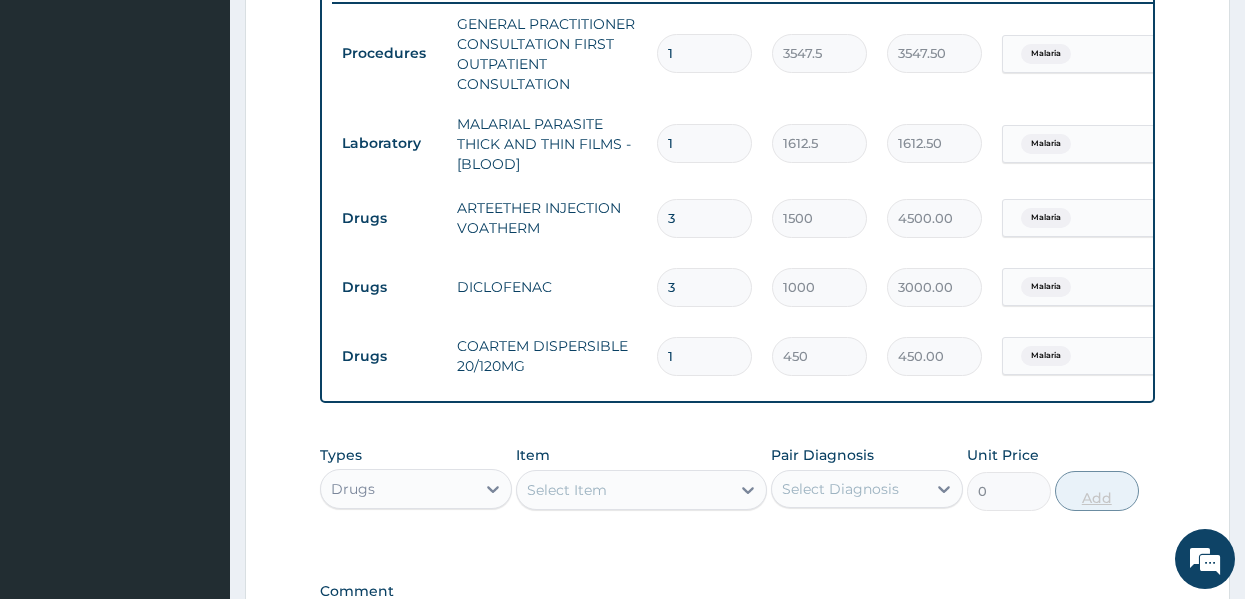 type 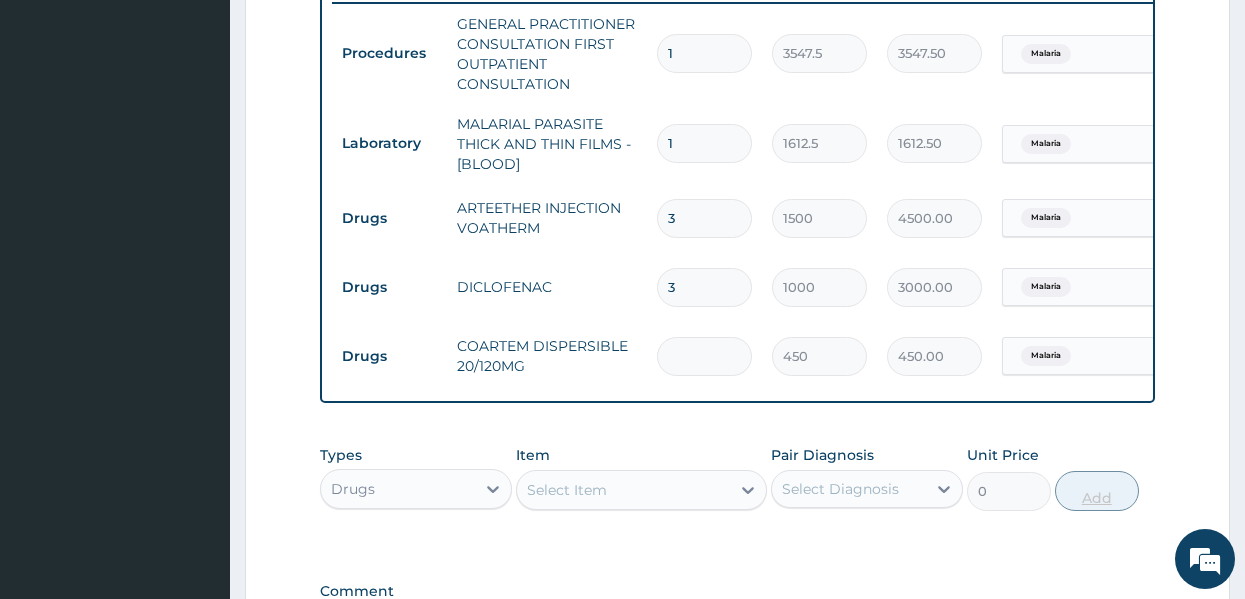 type on "0.00" 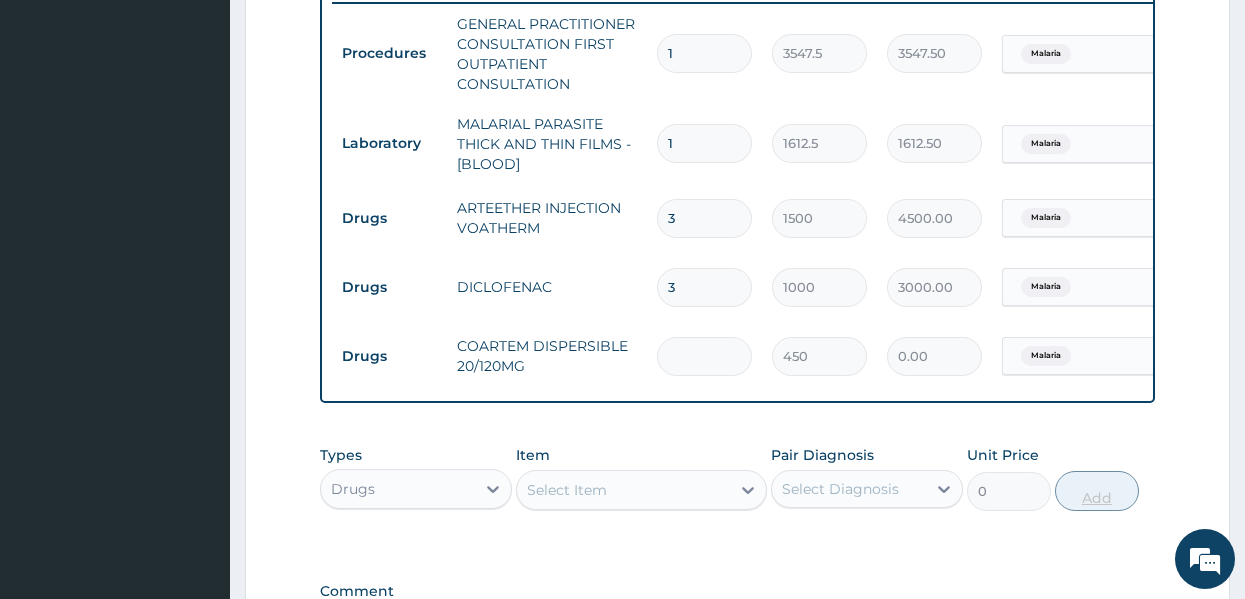 type on "6" 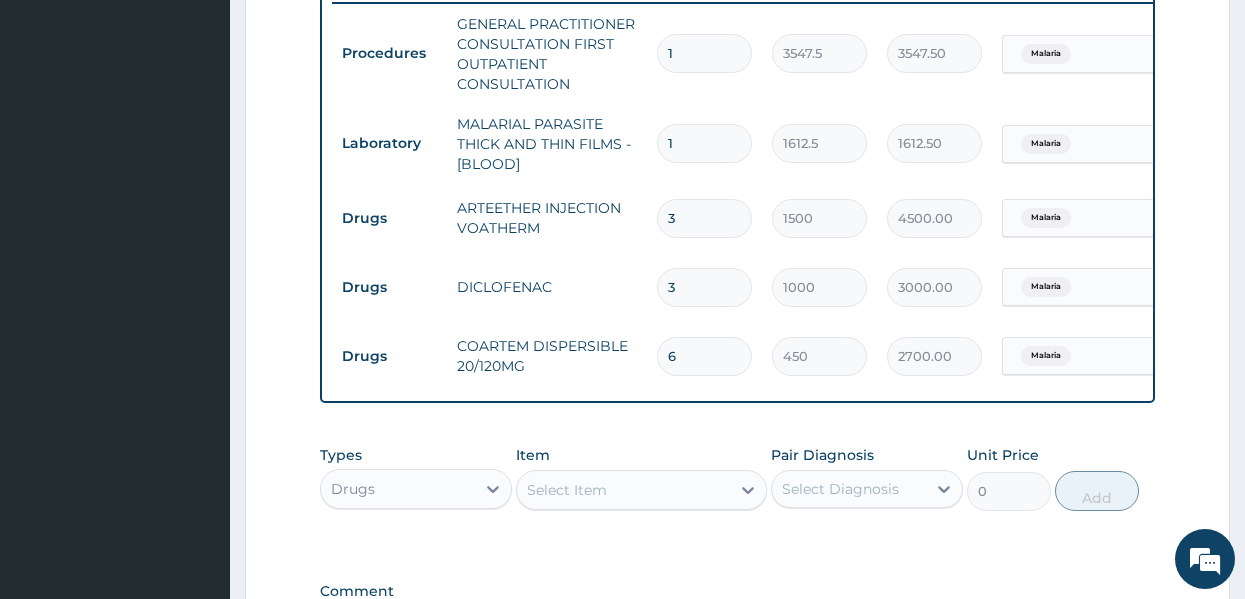 type on "6" 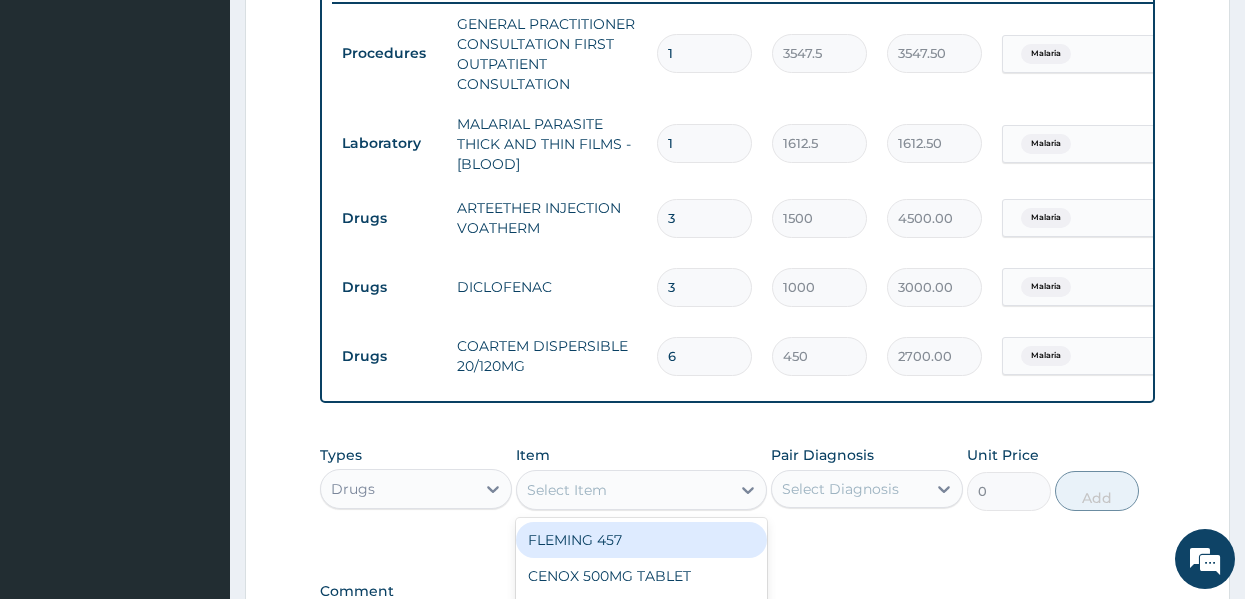 click on "Select Item" at bounding box center (623, 490) 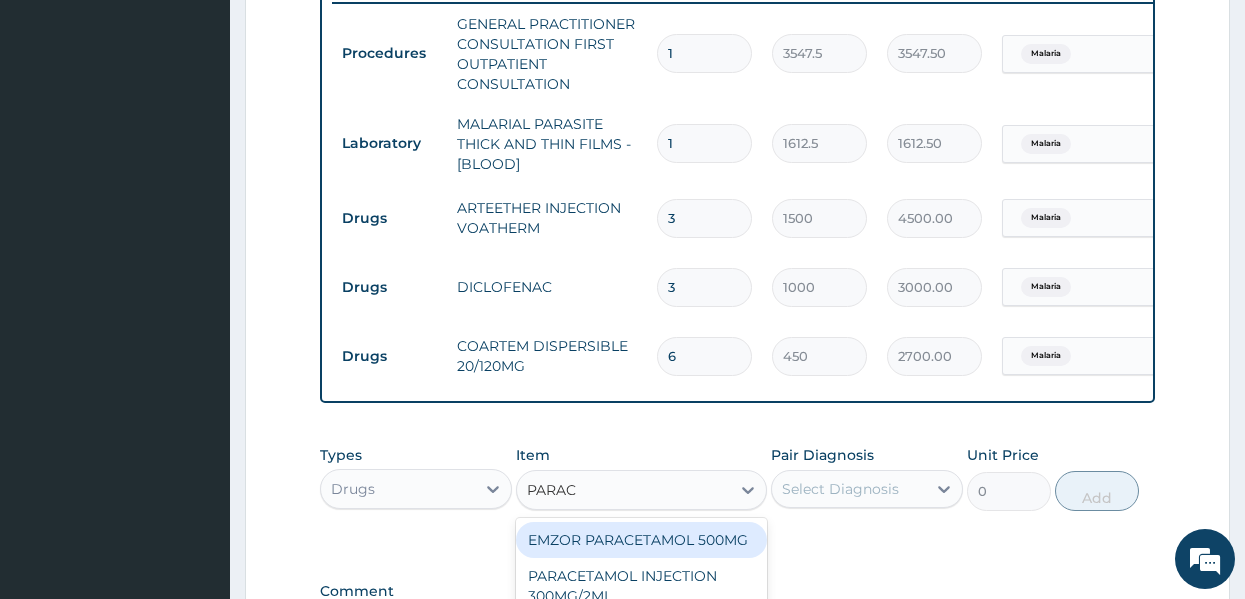 type on "PARACE" 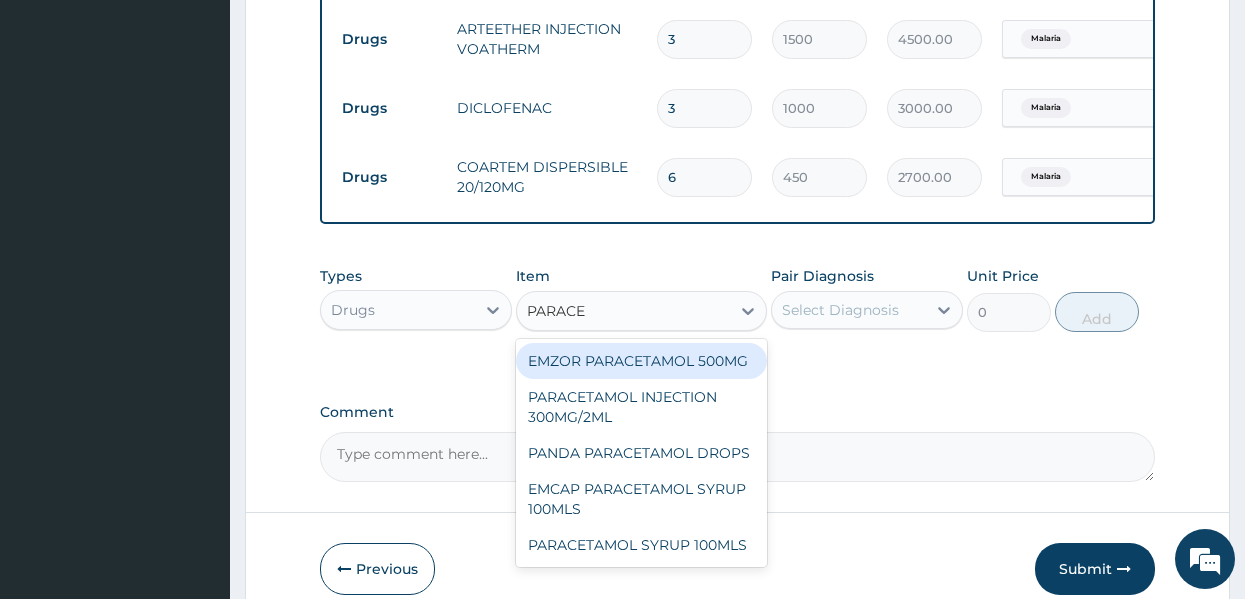 scroll, scrollTop: 991, scrollLeft: 0, axis: vertical 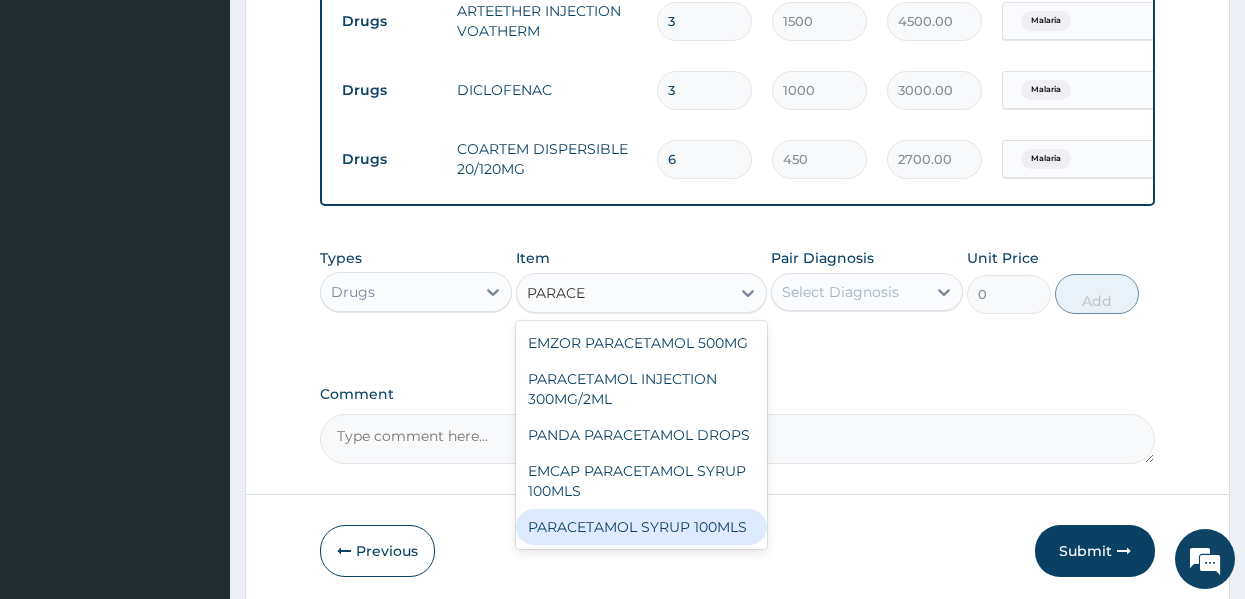 click on "PARACETAMOL SYRUP 100MLS" at bounding box center (641, 527) 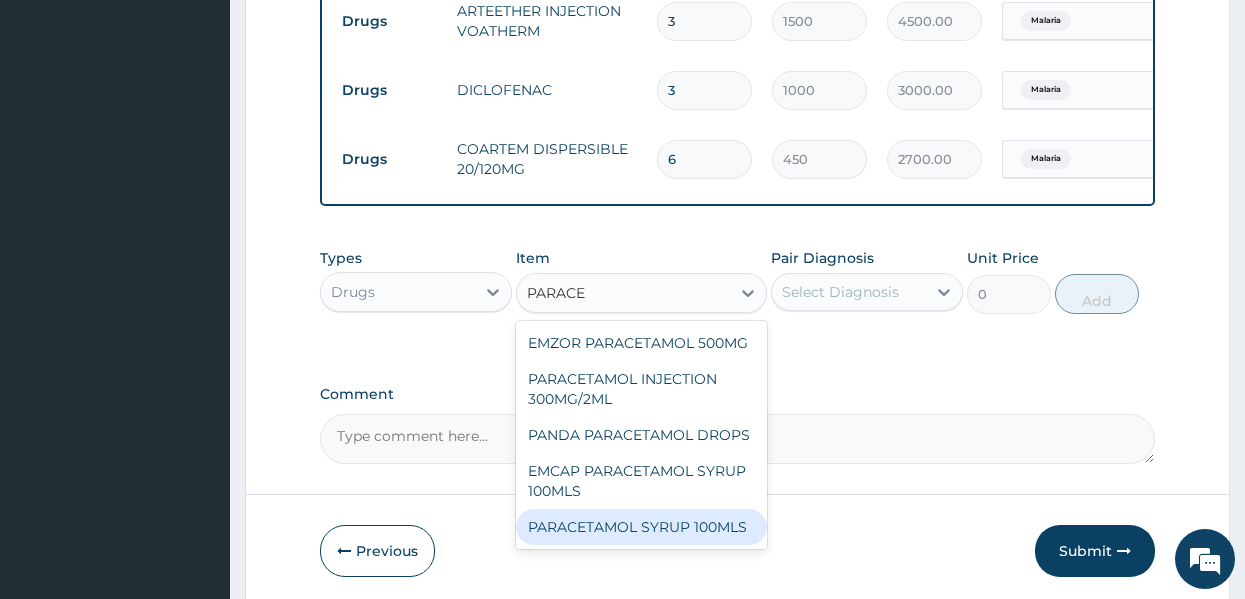 type 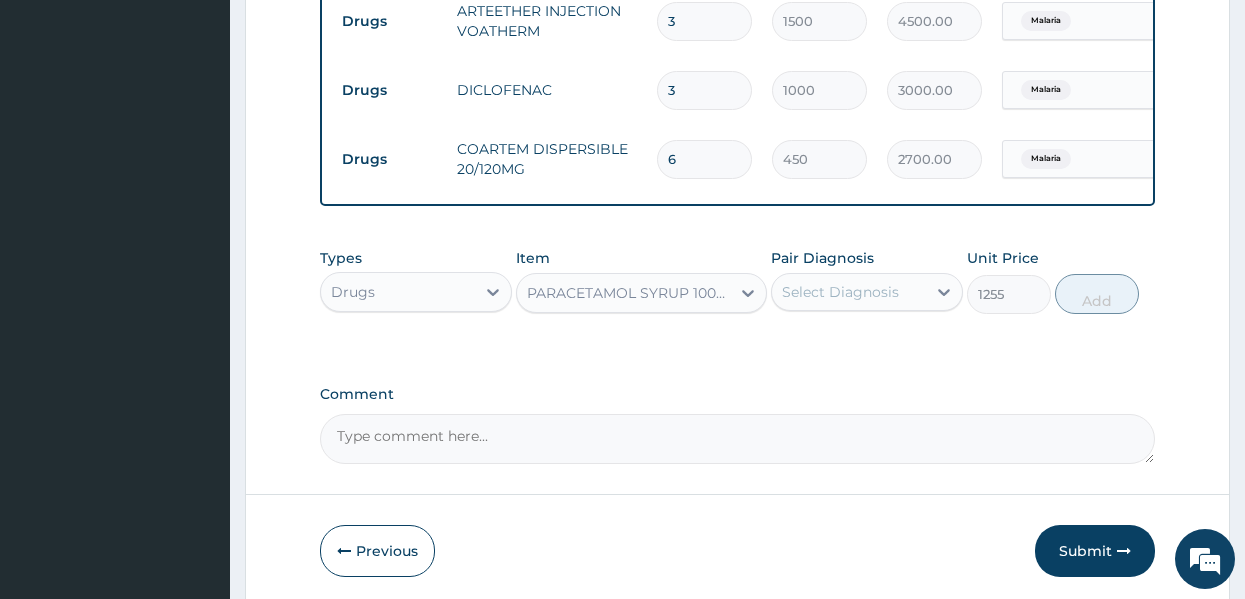 click on "Select Diagnosis" at bounding box center (840, 292) 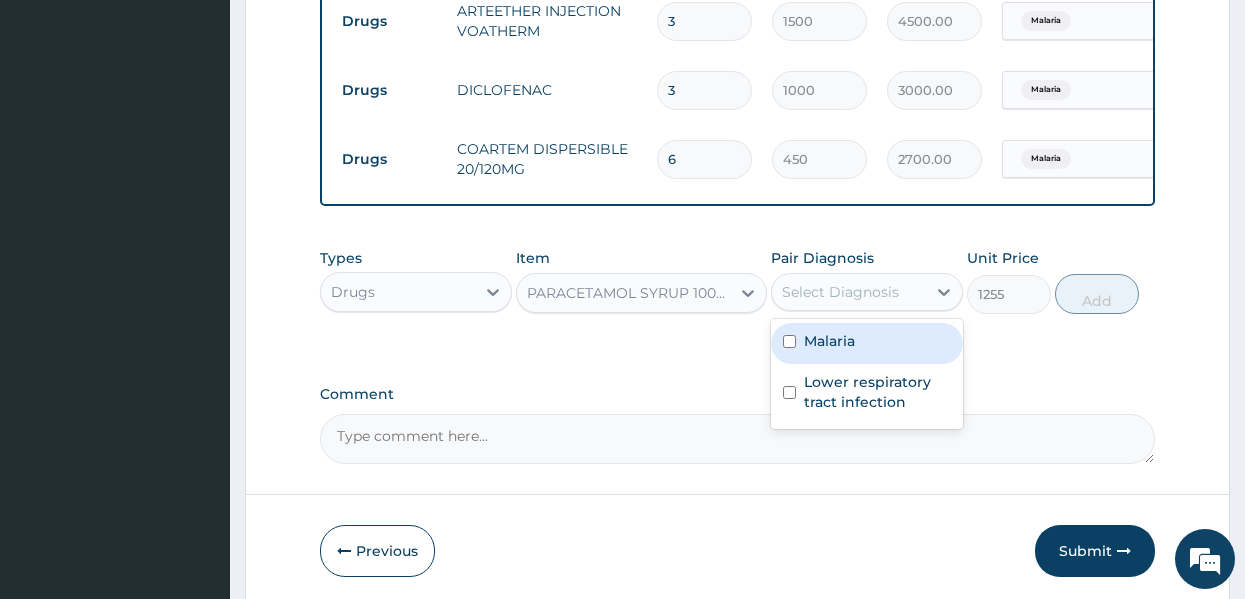 click on "Malaria" at bounding box center (867, 343) 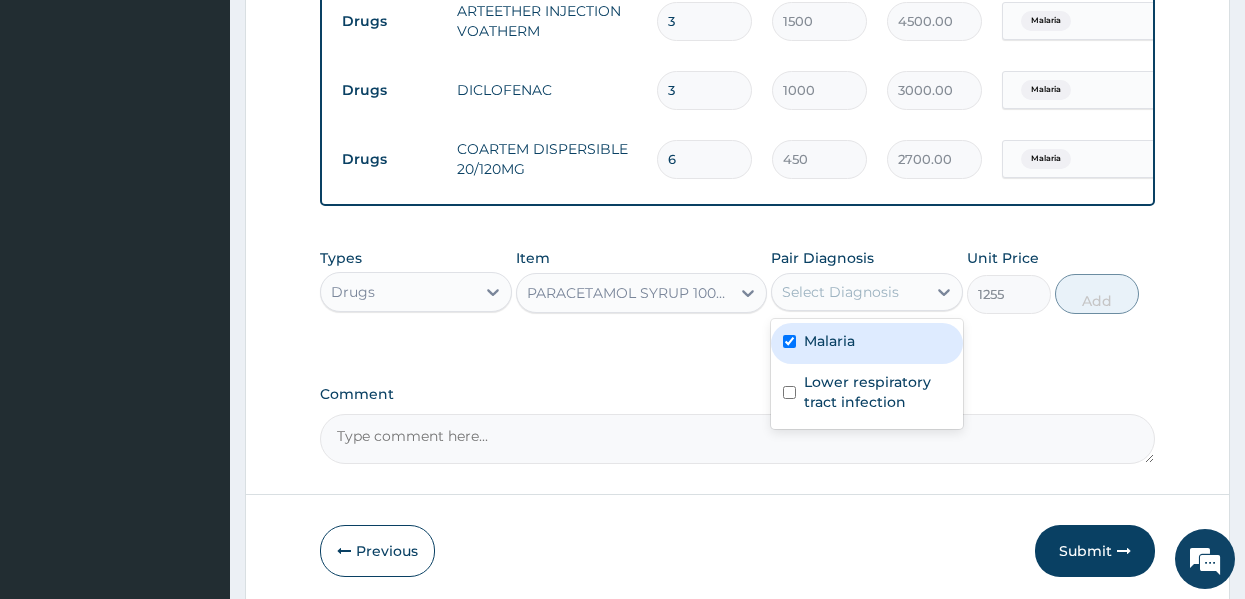 checkbox on "true" 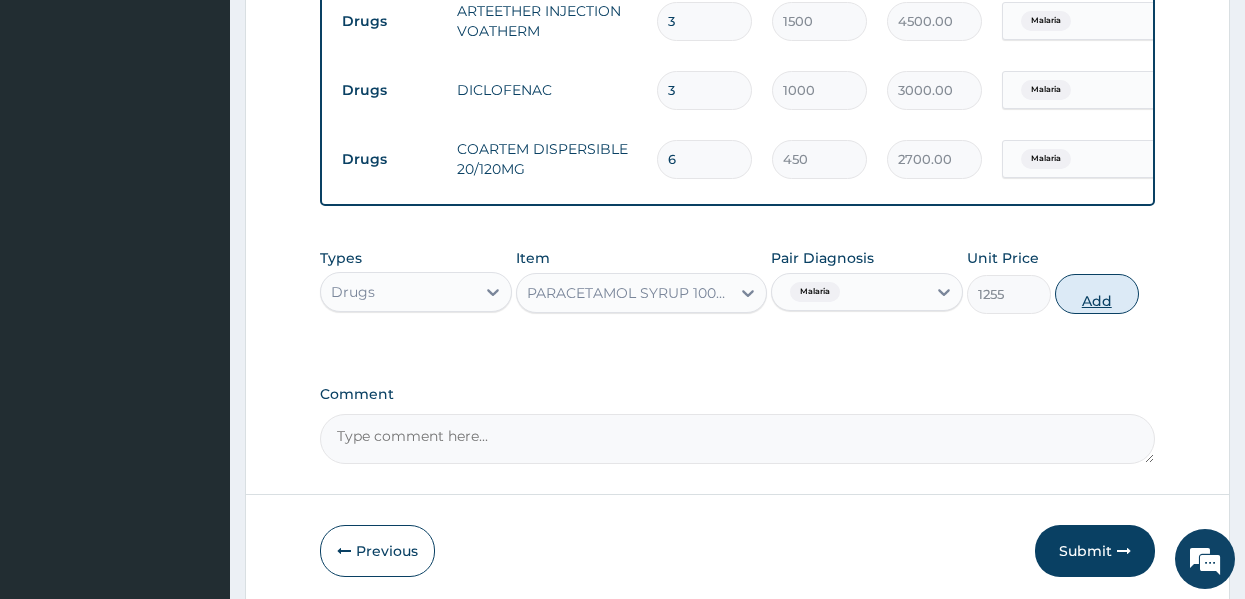 click on "Add" at bounding box center (1097, 294) 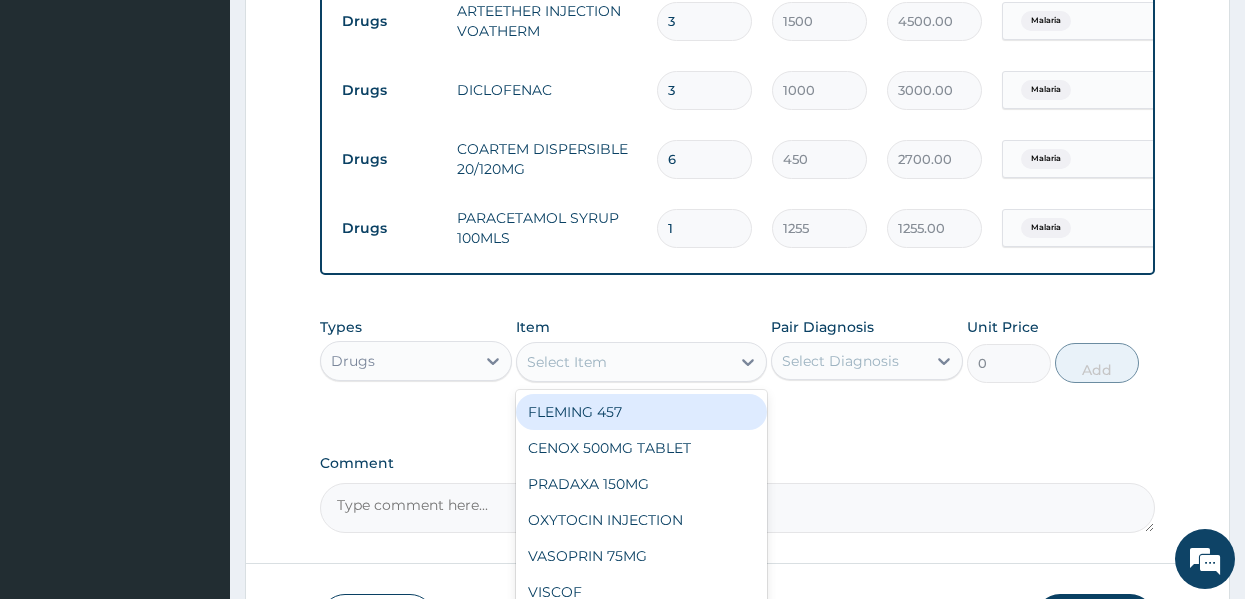click on "Select Item" at bounding box center (623, 362) 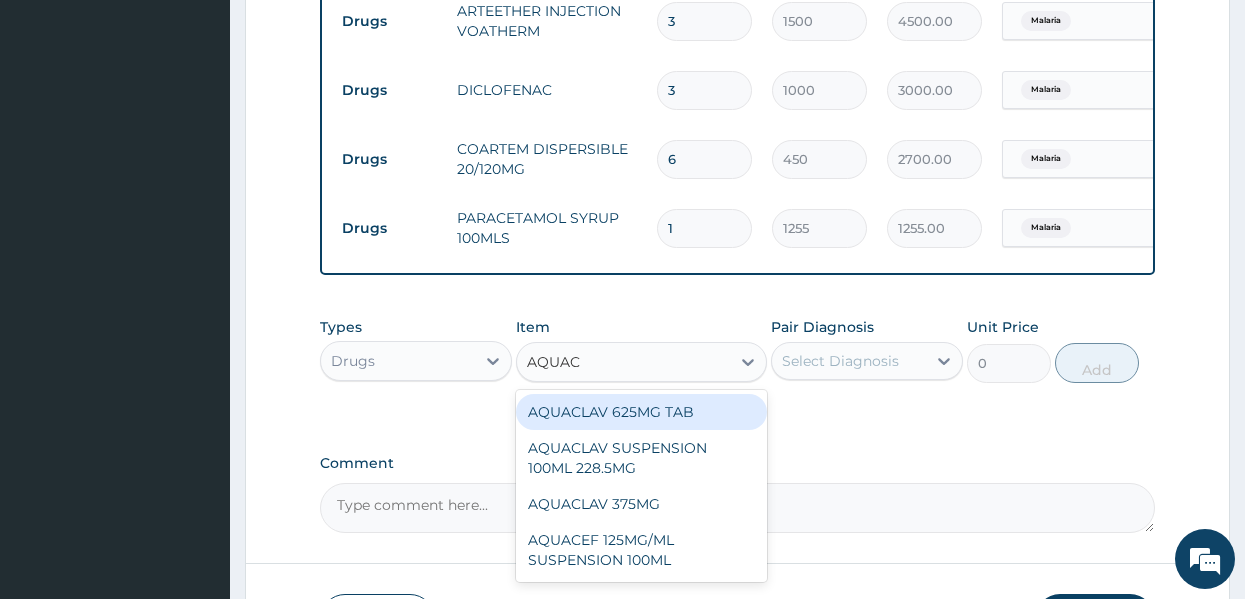 type on "AQUACL" 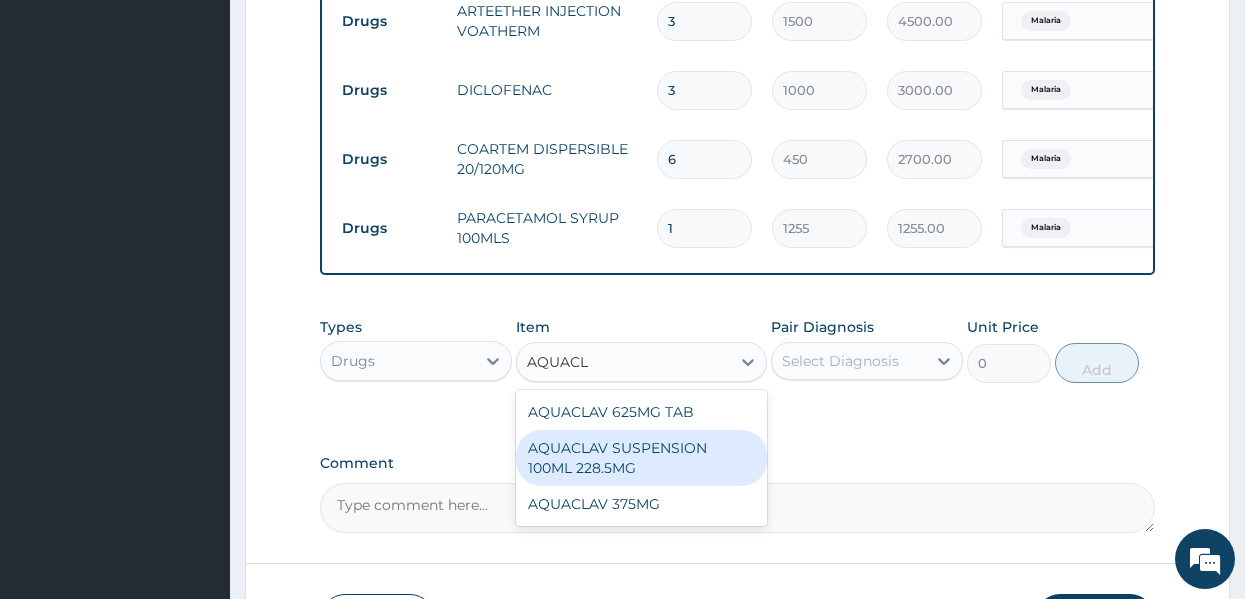 click on "AQUACLAV SUSPENSION 100ML 228.5MG" at bounding box center [641, 458] 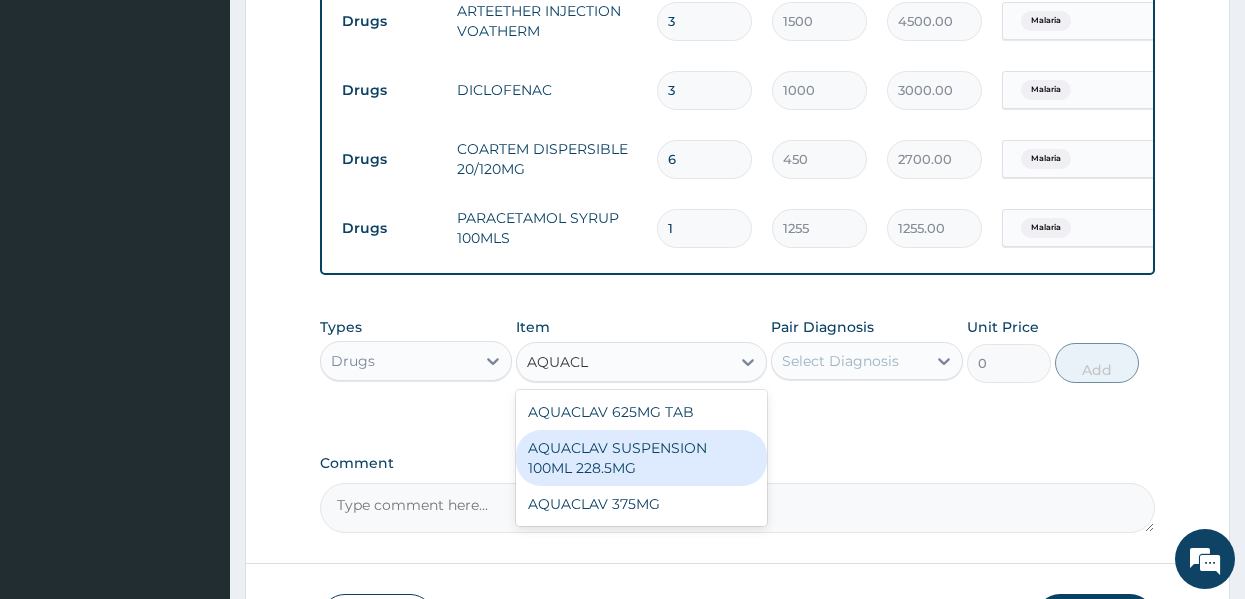 type 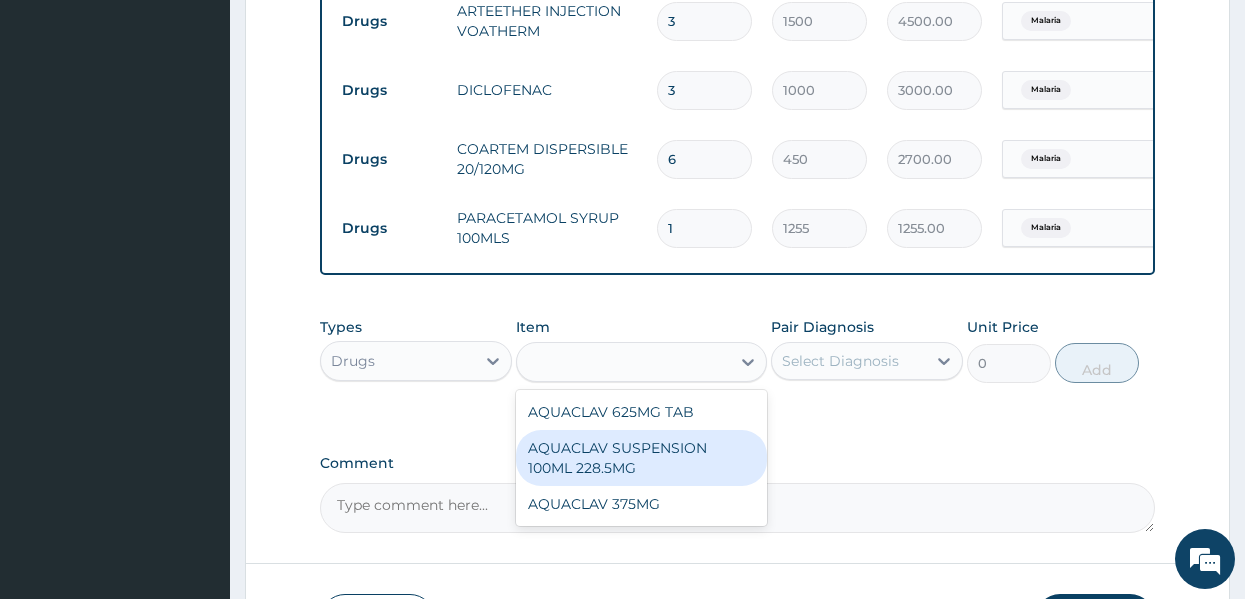 type on "4644" 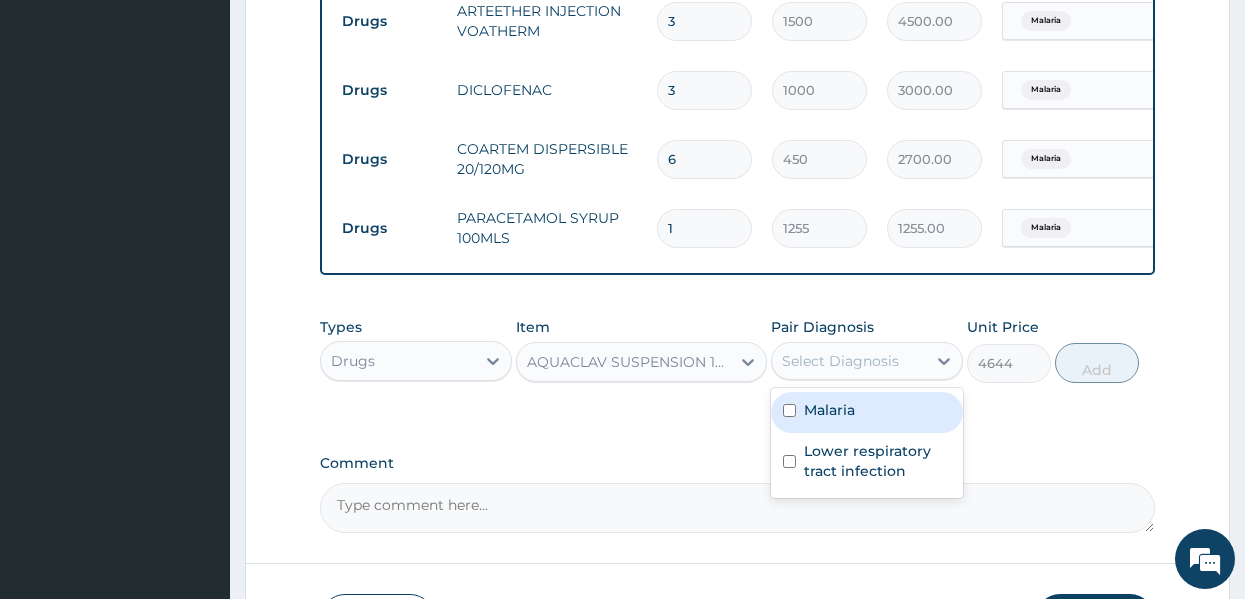 click on "Select Diagnosis" at bounding box center [840, 361] 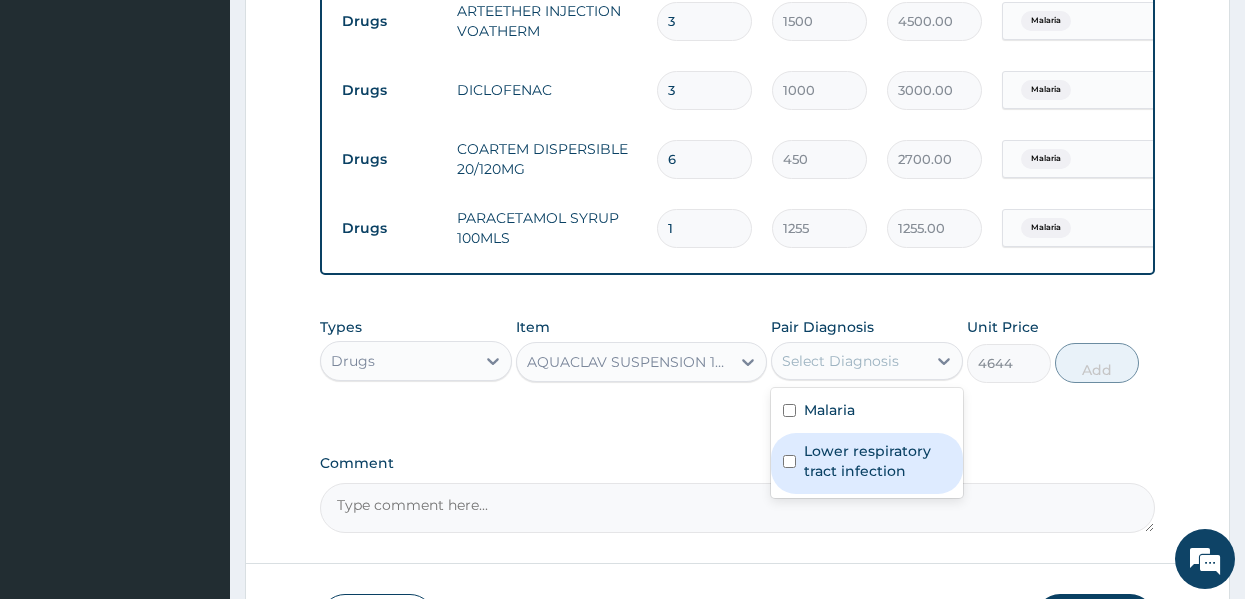 click on "Lower respiratory tract infection" at bounding box center (877, 461) 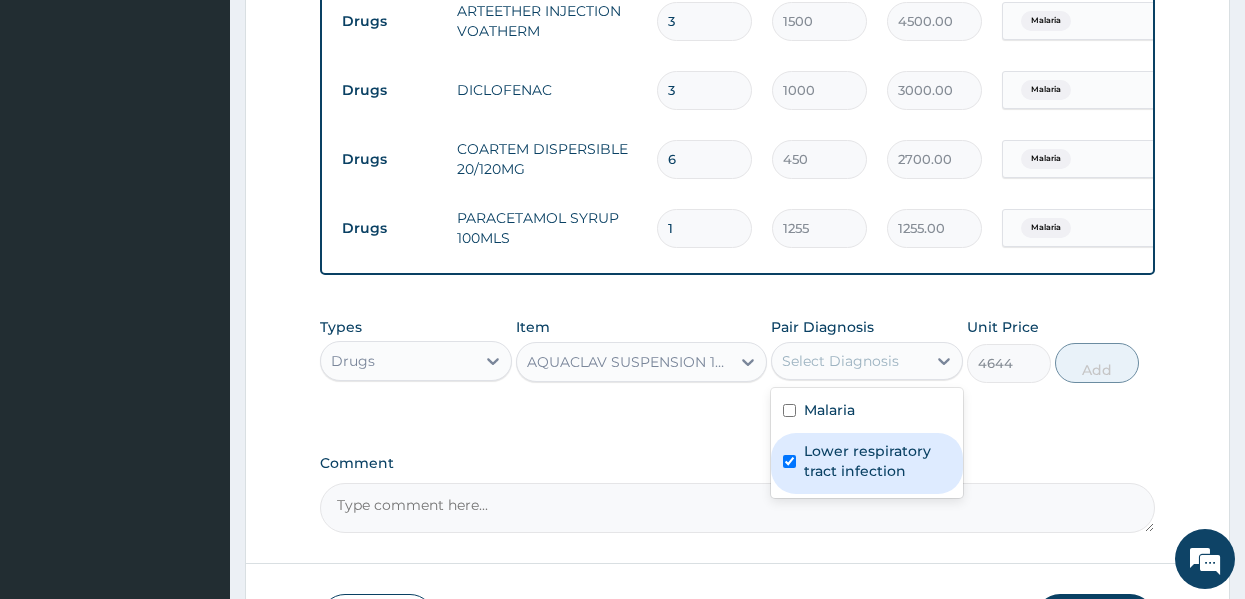 checkbox on "true" 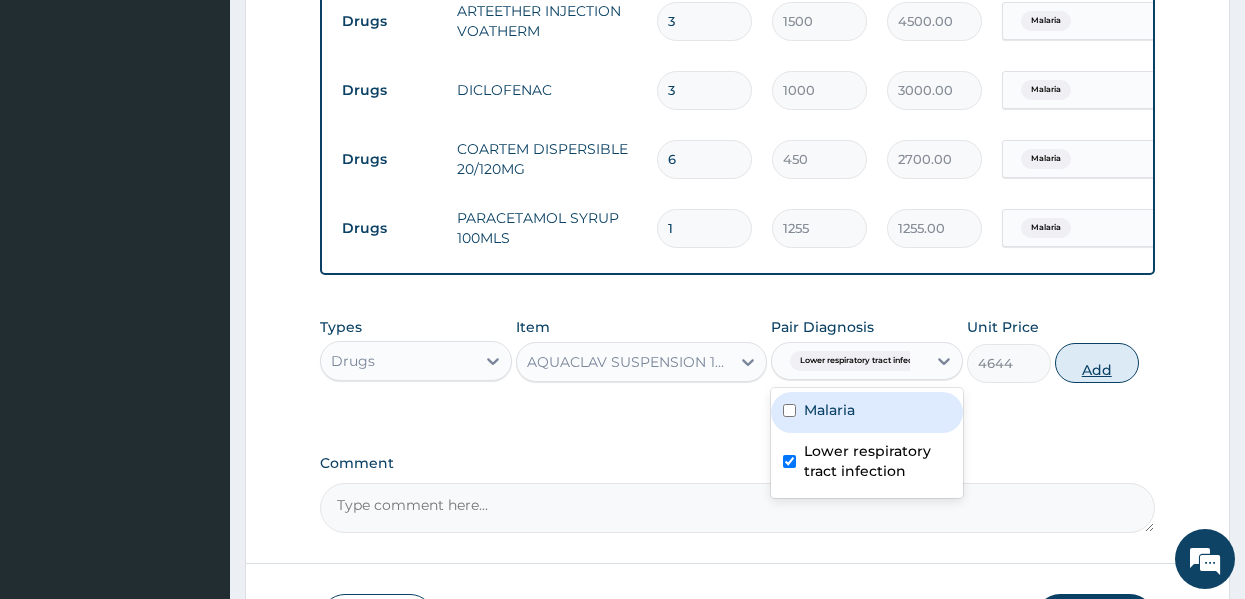 click on "Add" at bounding box center (1097, 363) 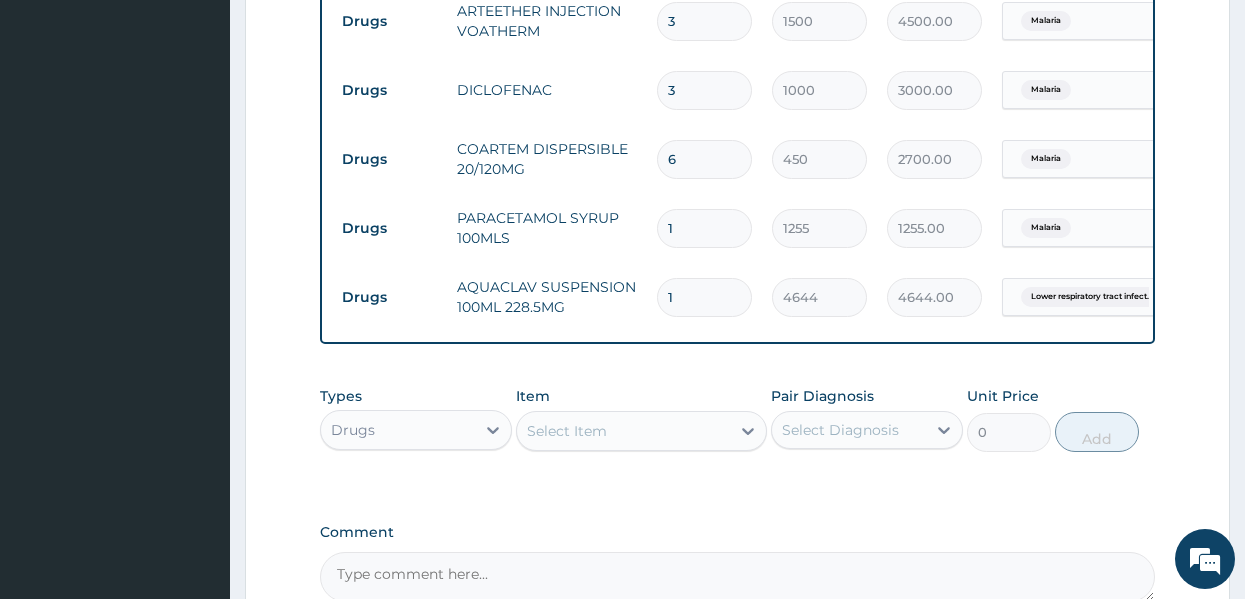 click on "Types Drugs Item Select Item Pair Diagnosis Select Diagnosis Unit Price 0 Add" at bounding box center [738, 434] 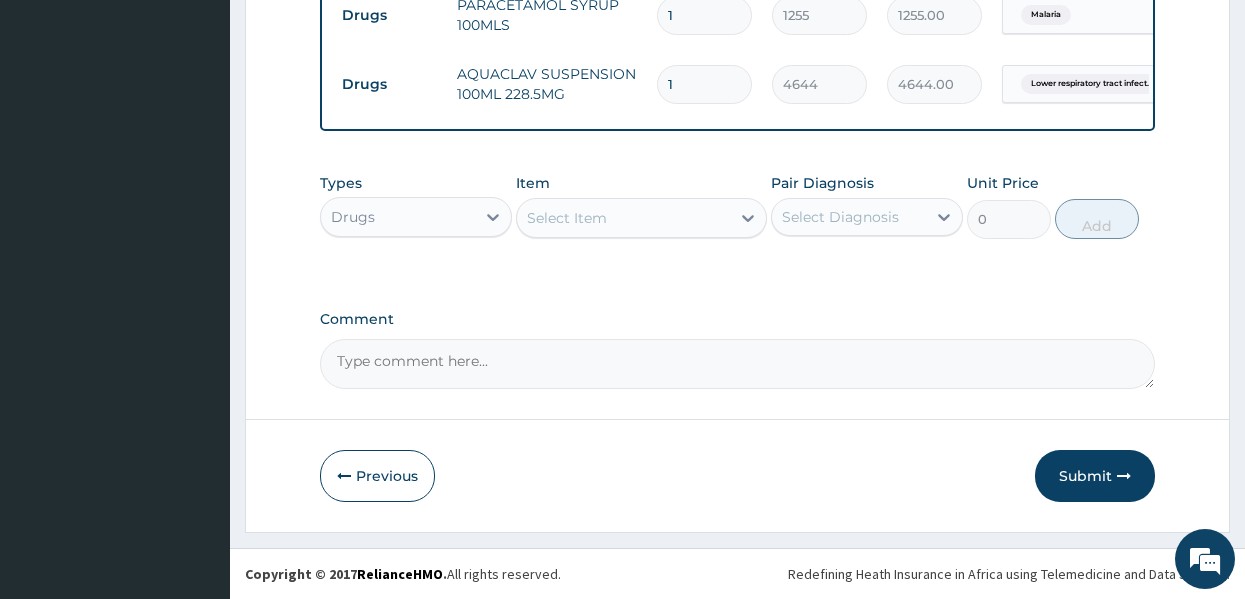 scroll, scrollTop: 1219, scrollLeft: 0, axis: vertical 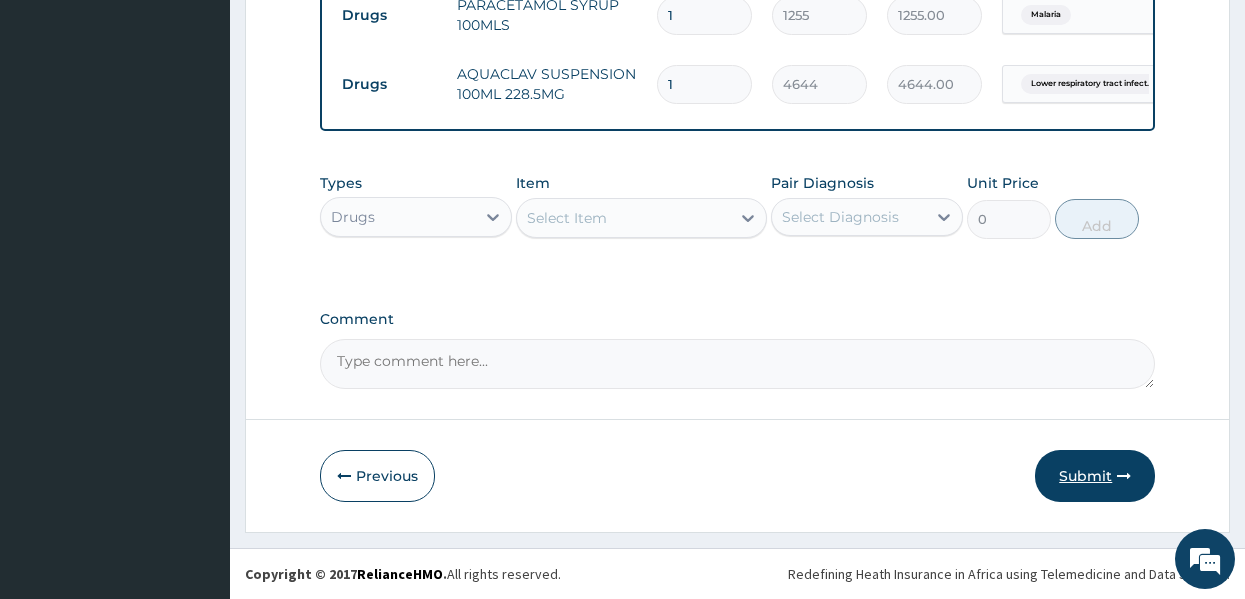 click on "Submit" at bounding box center (1095, 476) 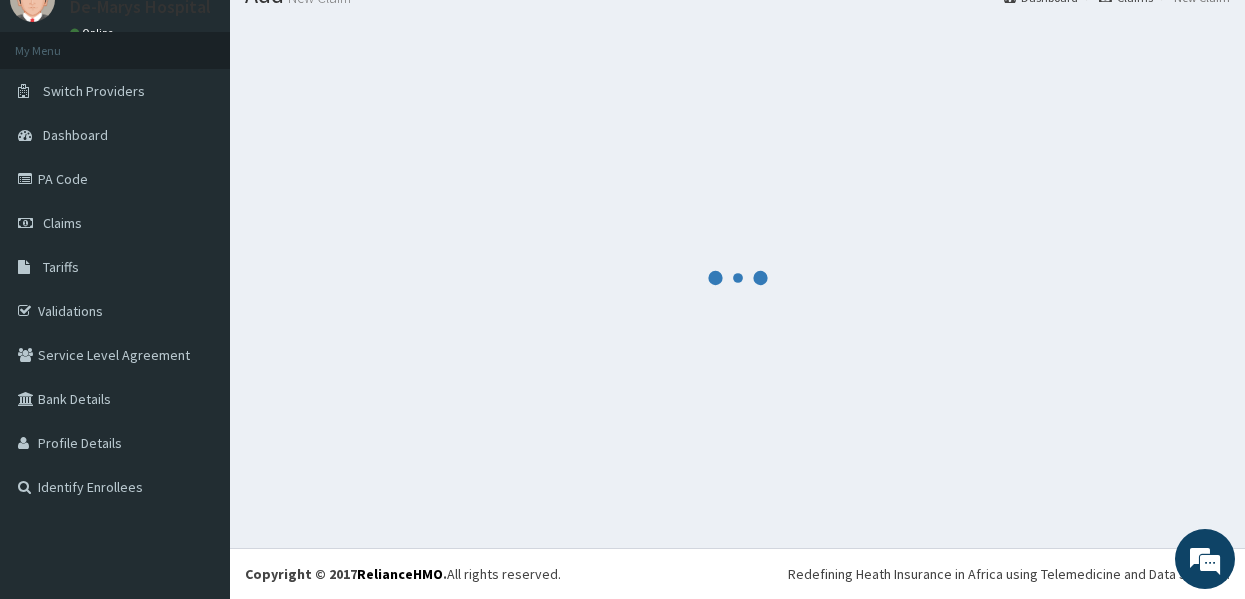 scroll, scrollTop: 1219, scrollLeft: 0, axis: vertical 